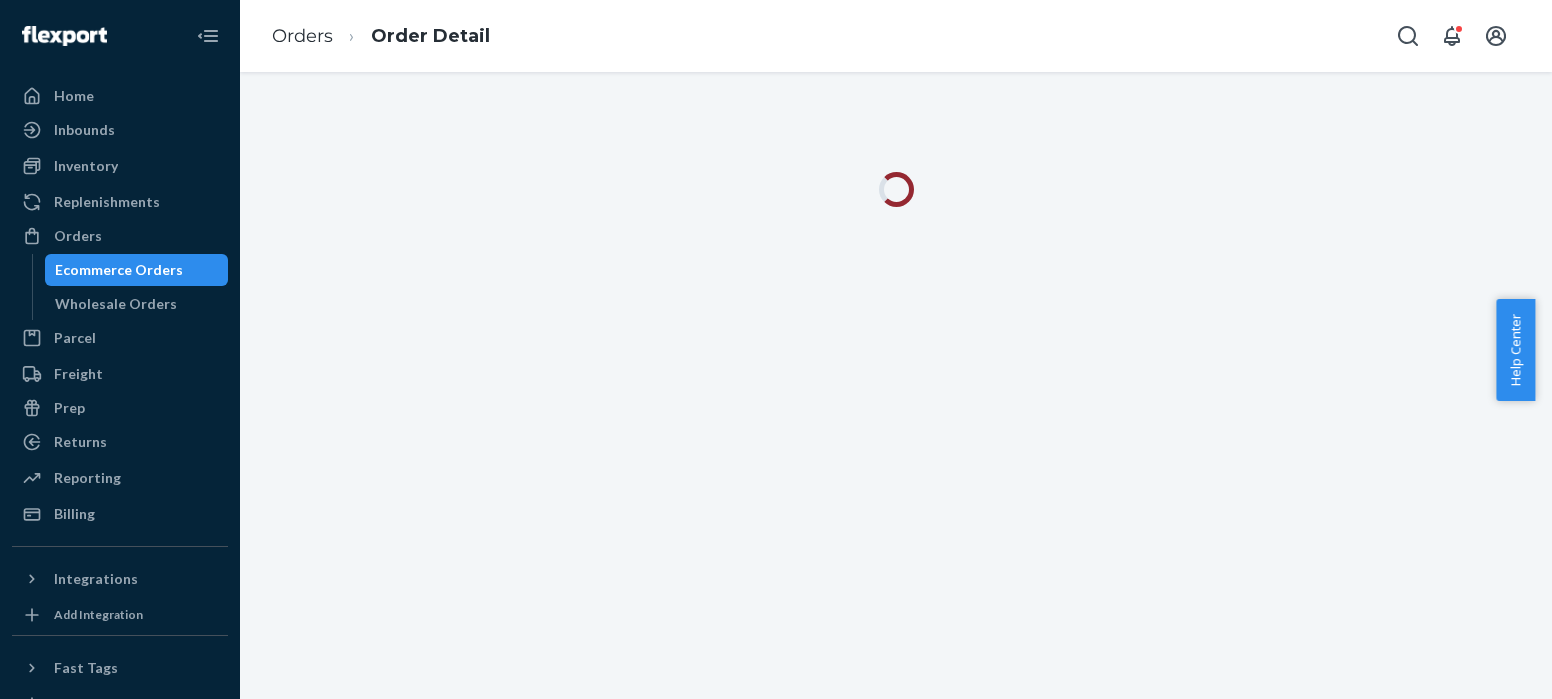 scroll, scrollTop: 0, scrollLeft: 0, axis: both 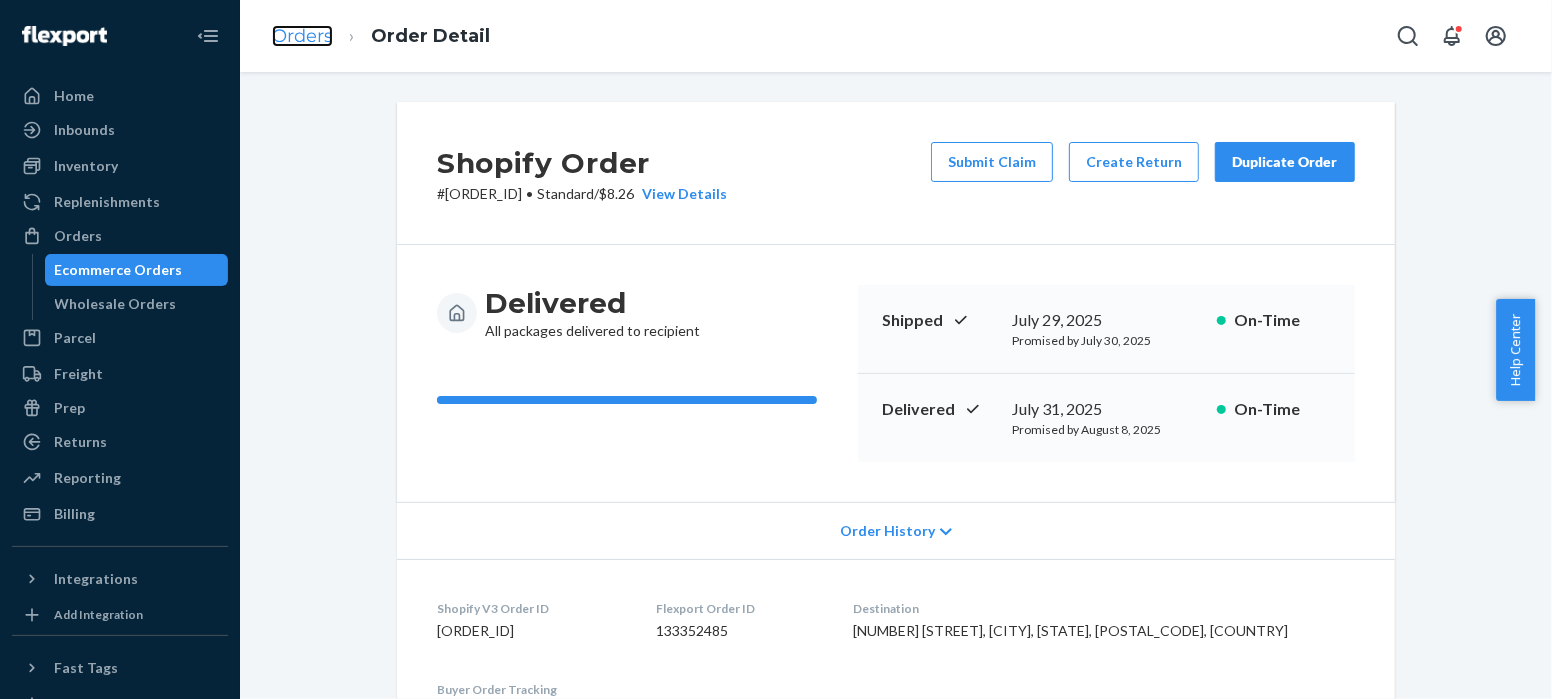 click on "Orders" at bounding box center [302, 36] 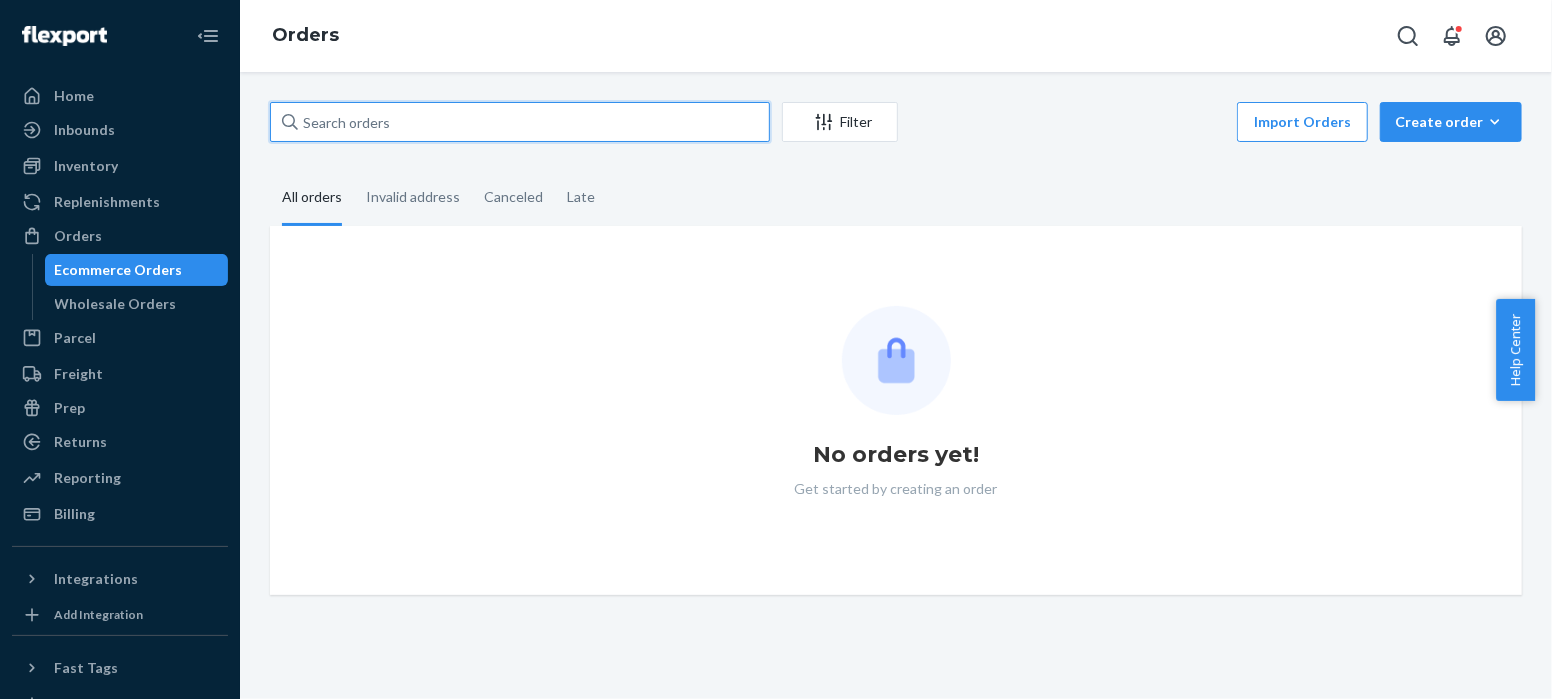 click at bounding box center (520, 122) 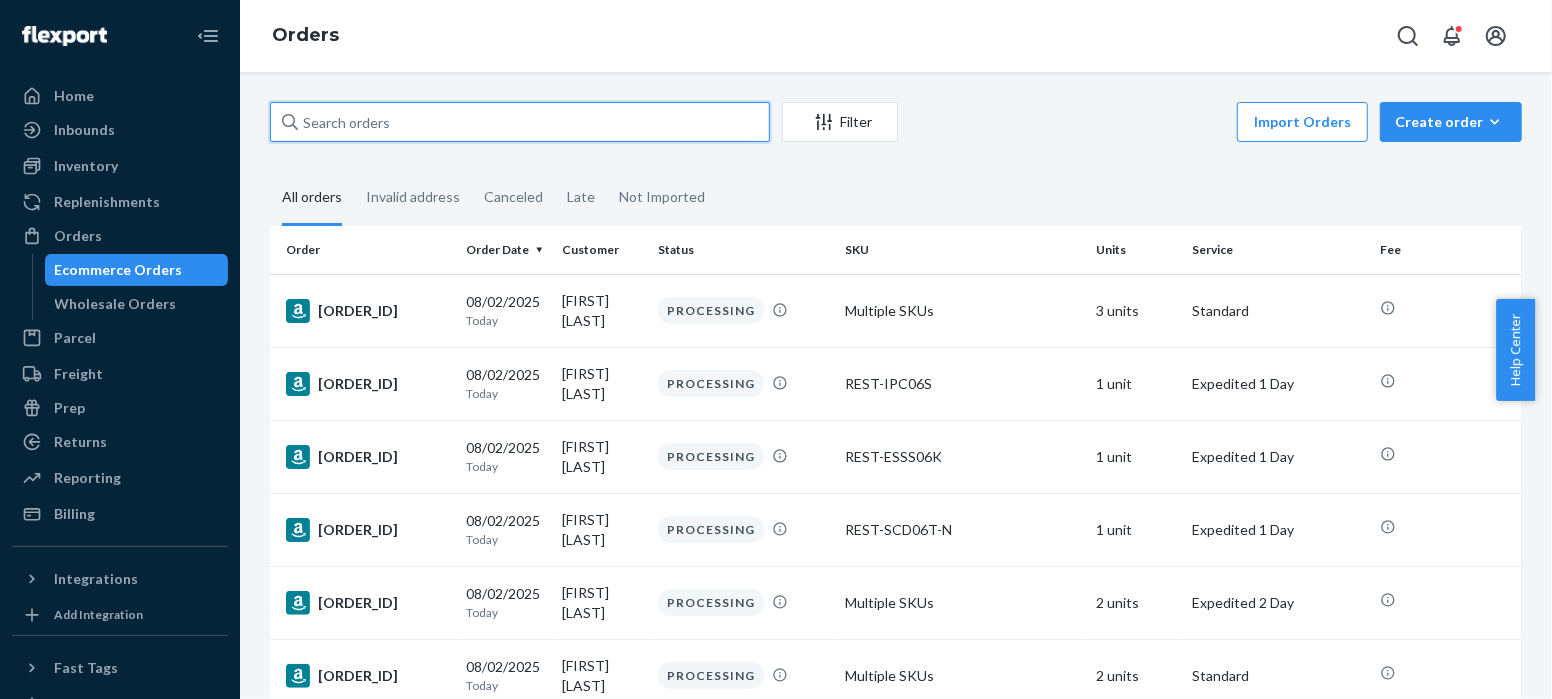 paste on "PD2625304" 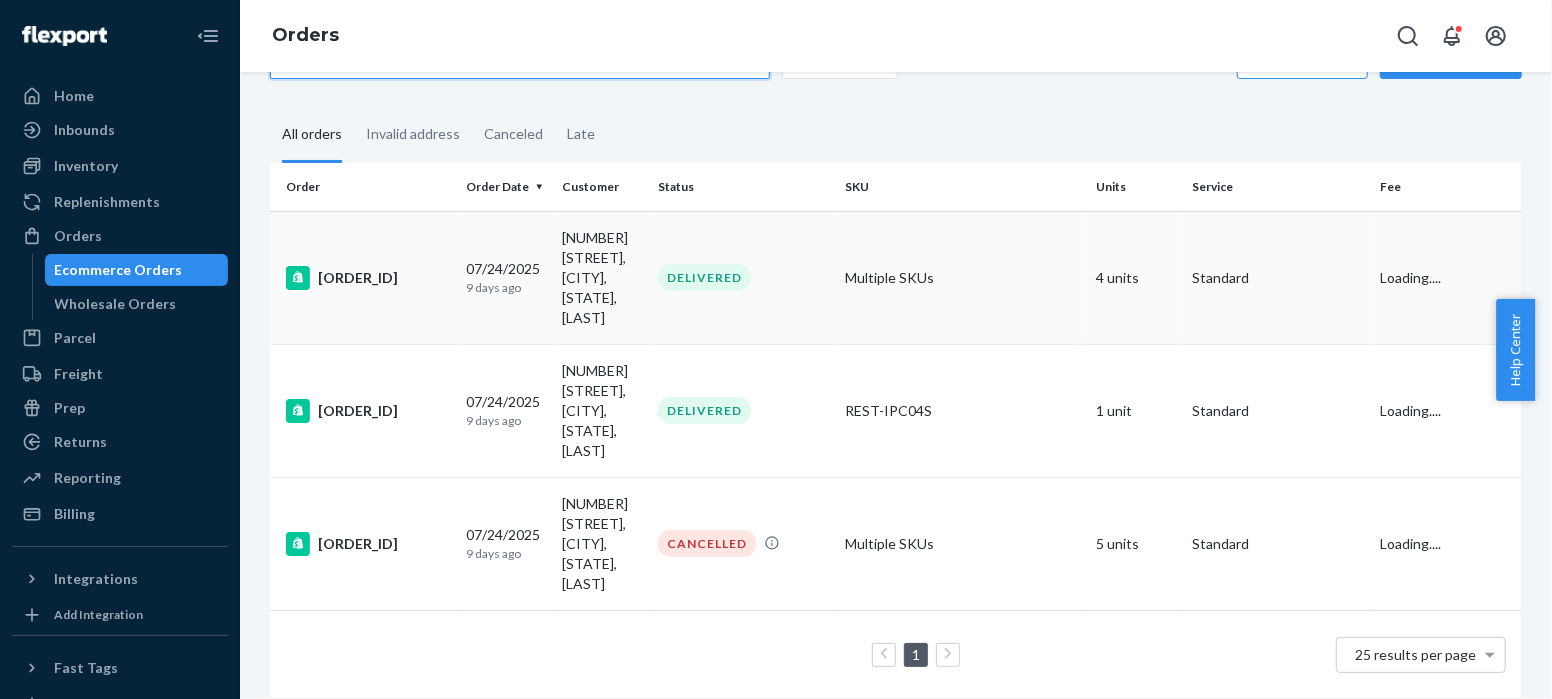 scroll, scrollTop: 97, scrollLeft: 0, axis: vertical 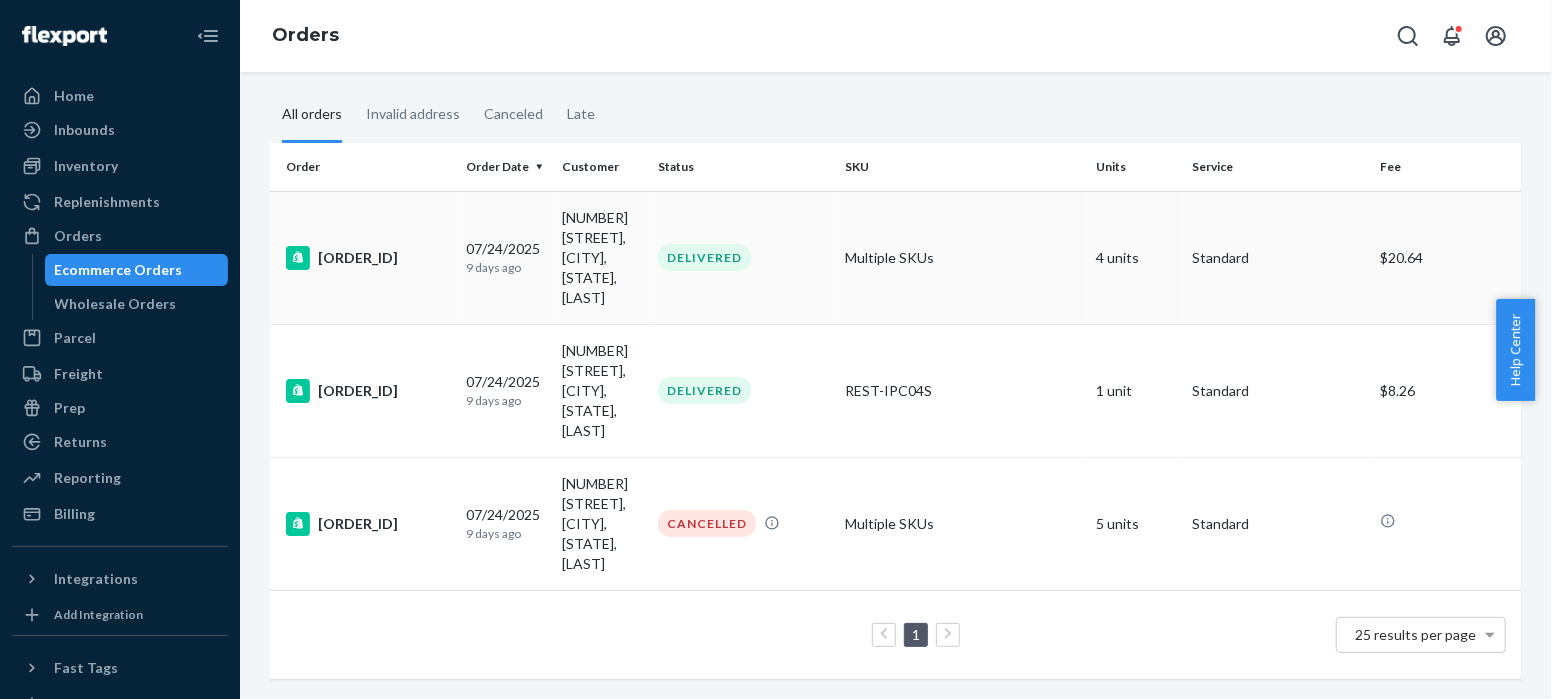 type on "PD2625304" 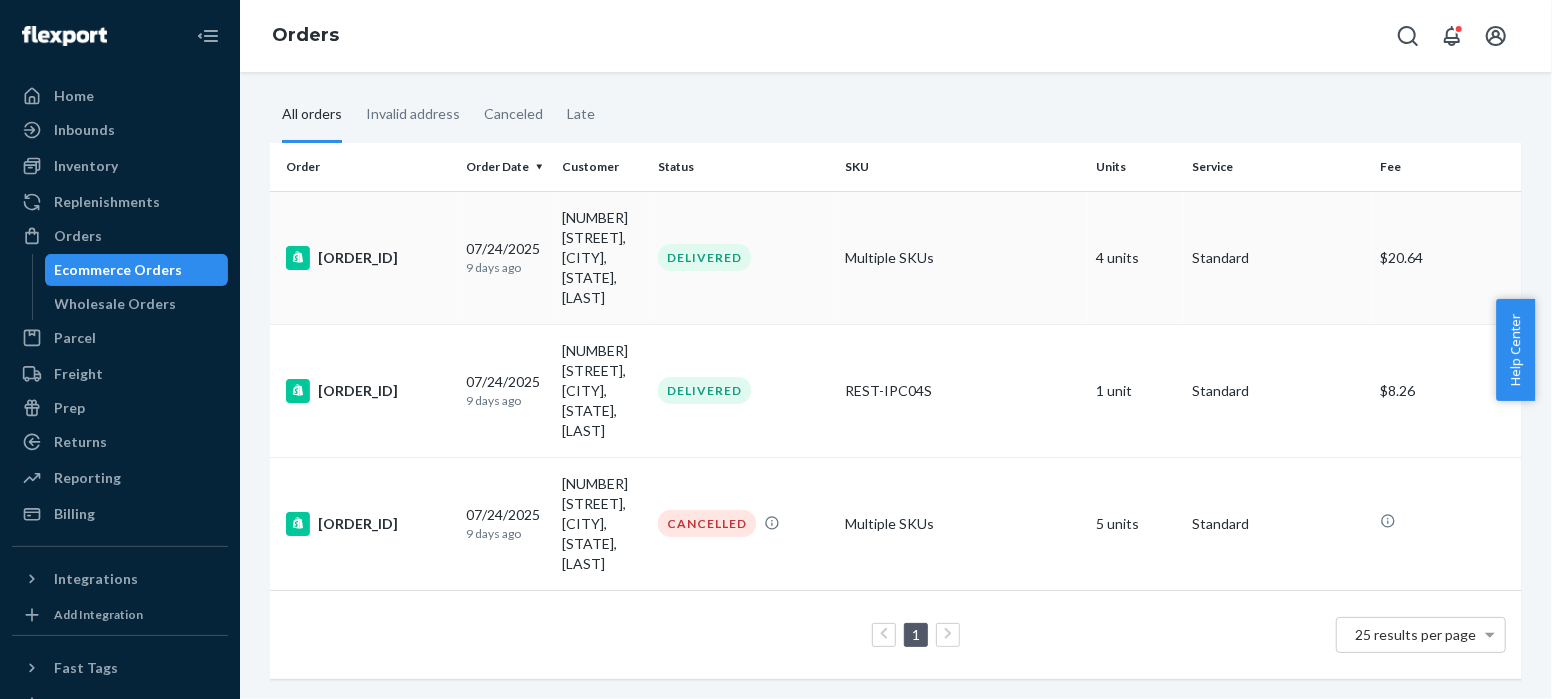 click on "#PD2625304" at bounding box center [368, 258] 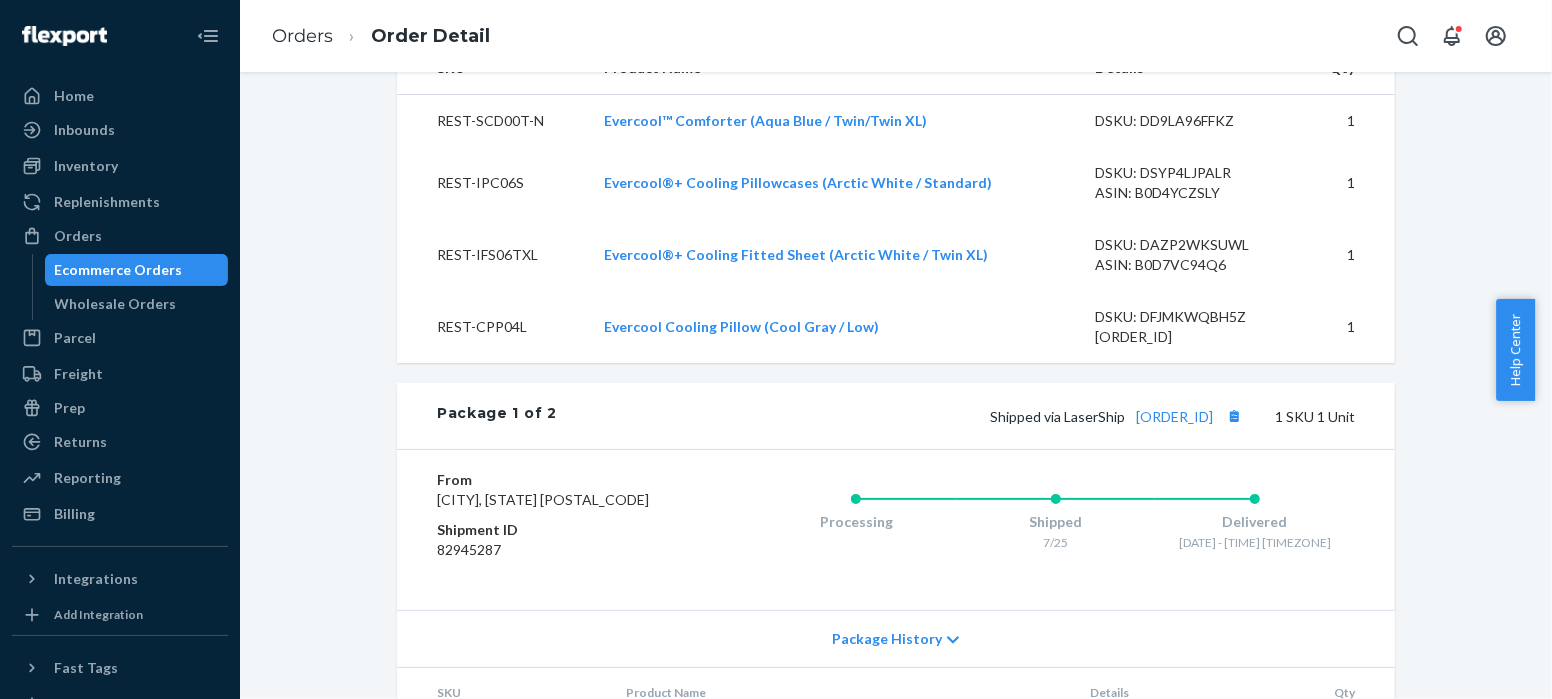 scroll, scrollTop: 926, scrollLeft: 0, axis: vertical 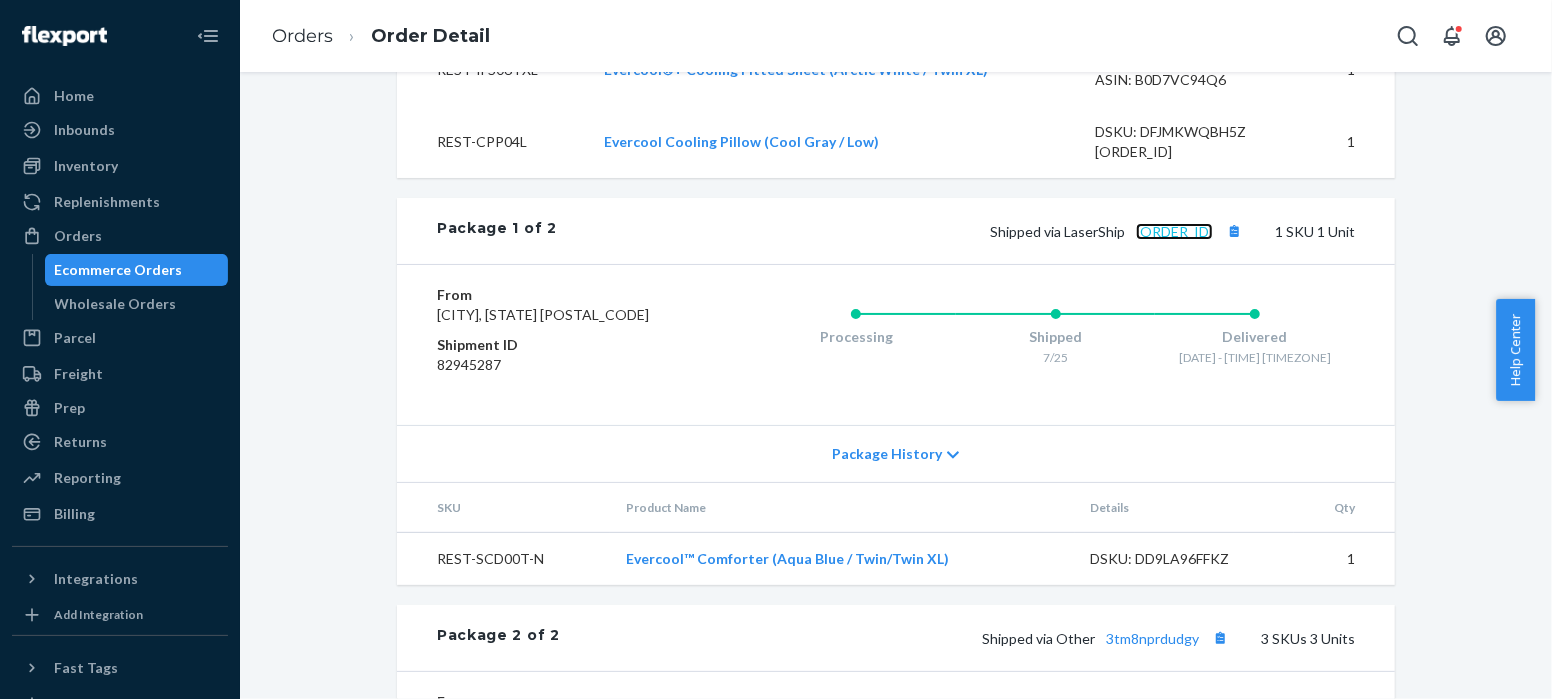click on "1LSCYM10059SCHJ" at bounding box center [1174, 231] 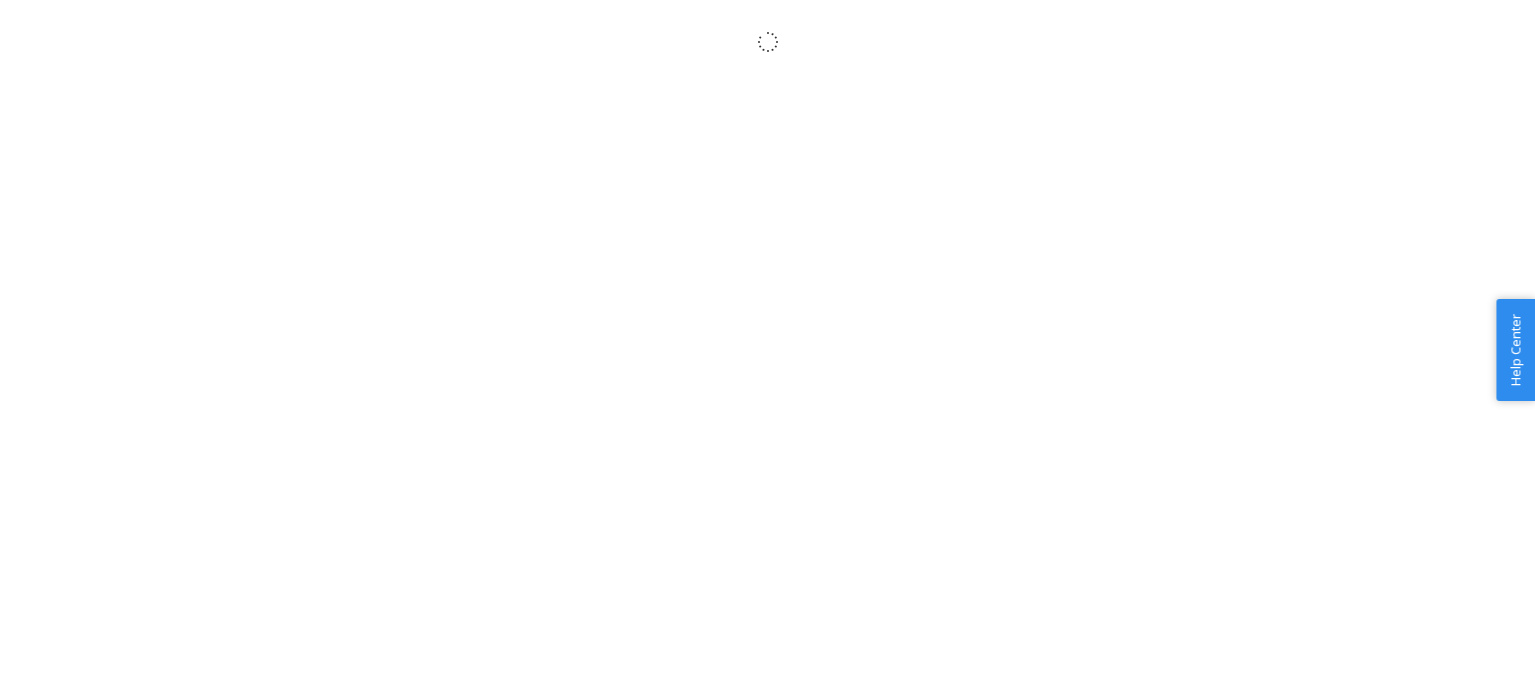 scroll, scrollTop: 0, scrollLeft: 0, axis: both 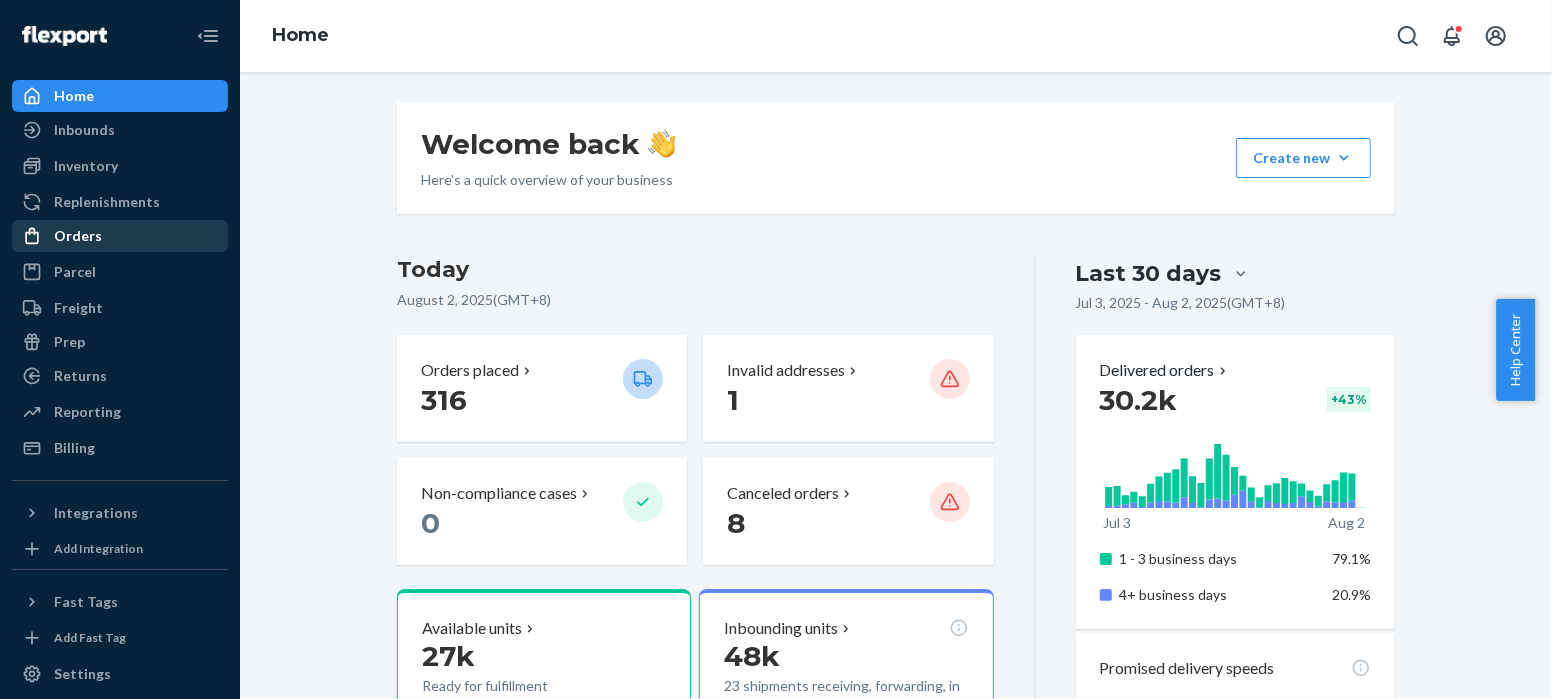 drag, startPoint x: 87, startPoint y: 240, endPoint x: 116, endPoint y: 238, distance: 29.068884 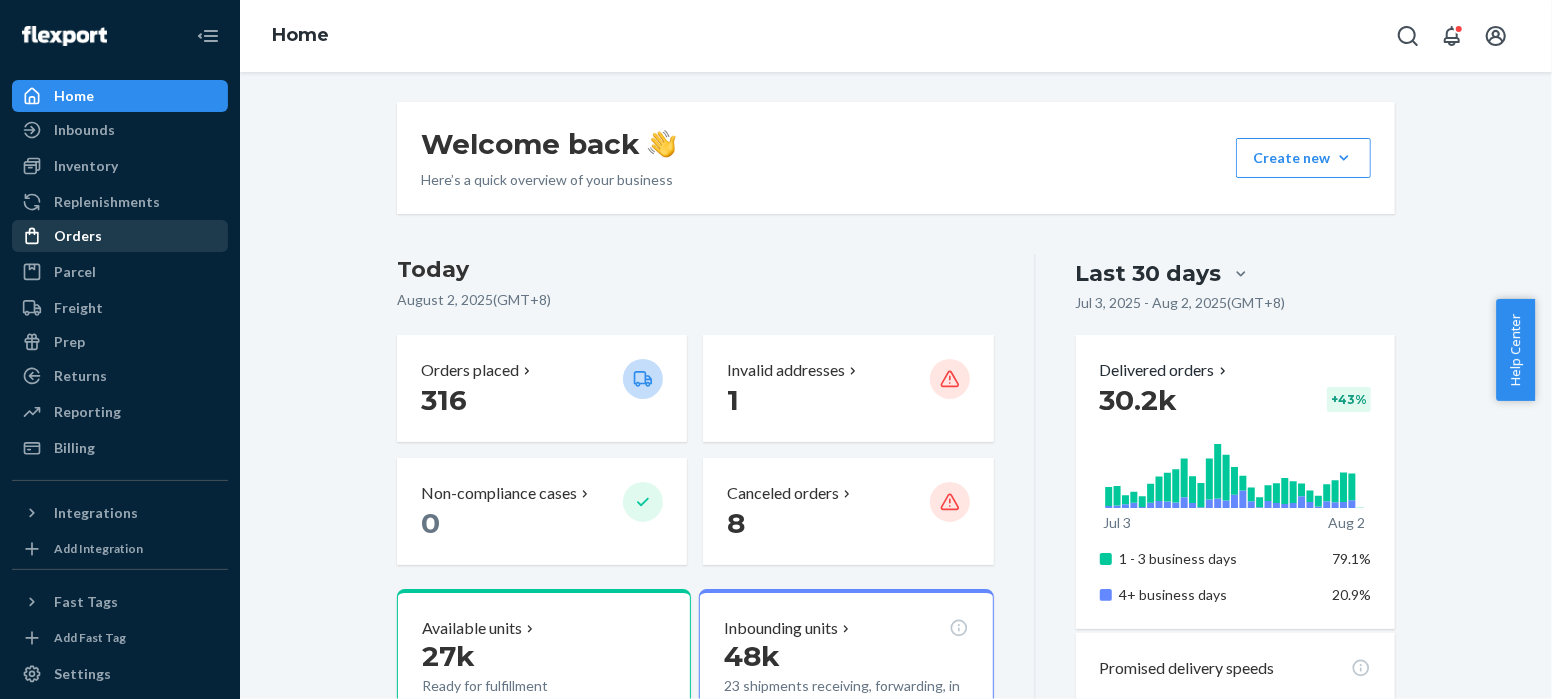 click on "Orders" at bounding box center (78, 236) 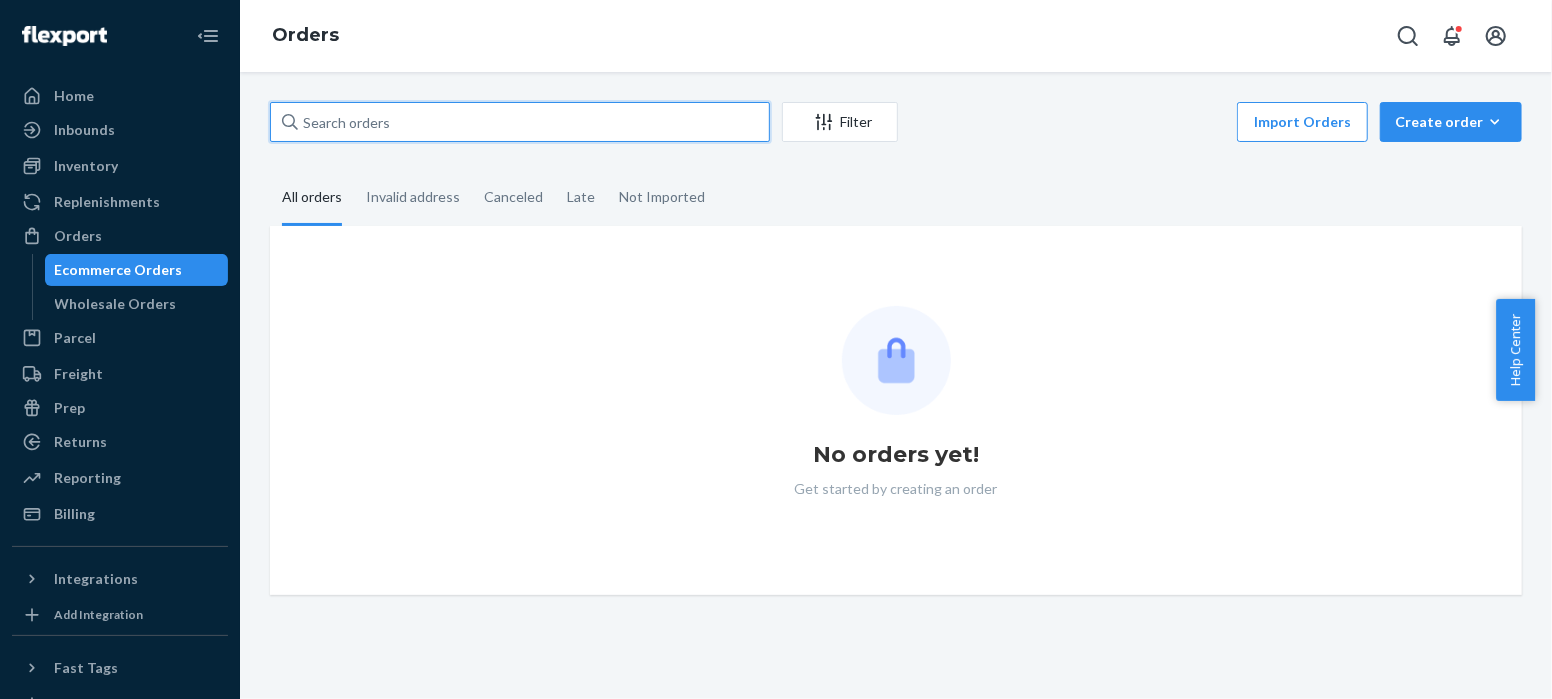 click at bounding box center (520, 122) 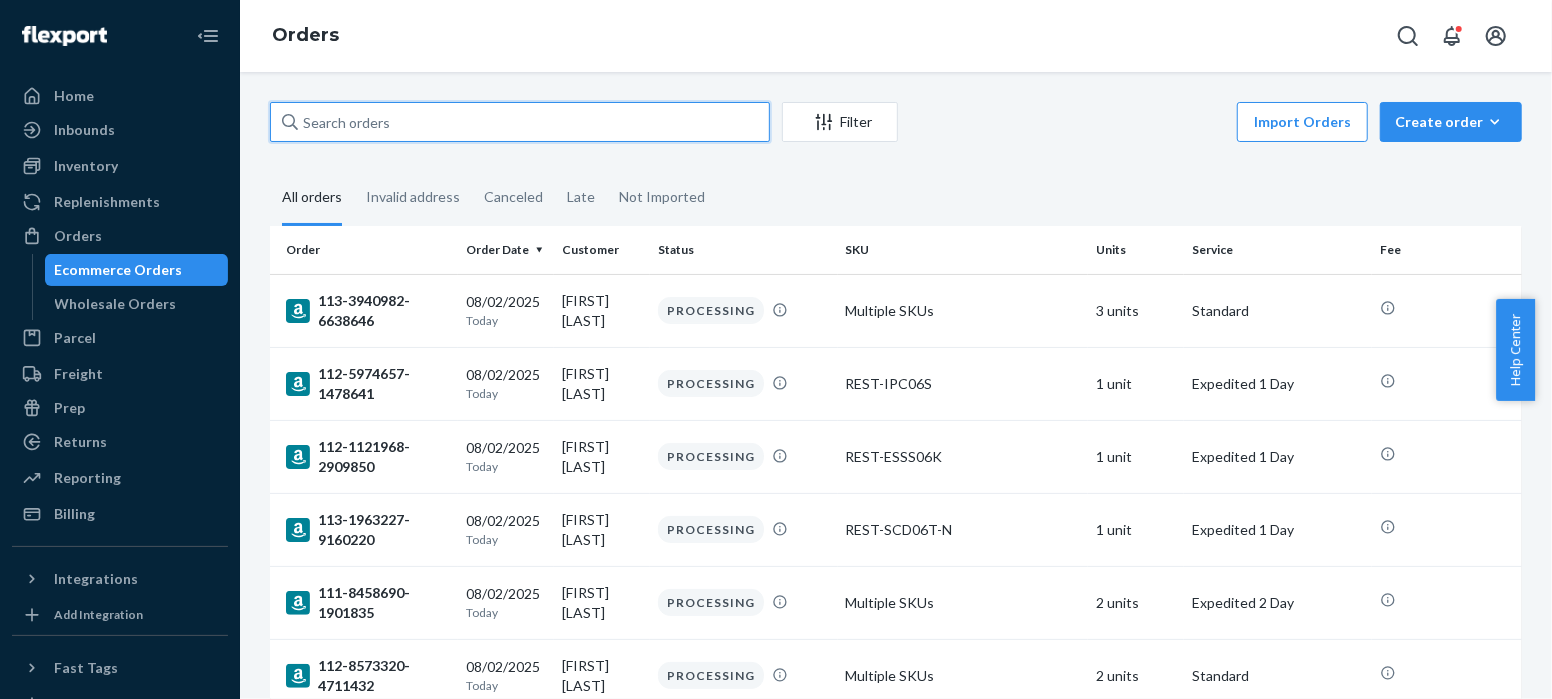 paste on "PD2625304" 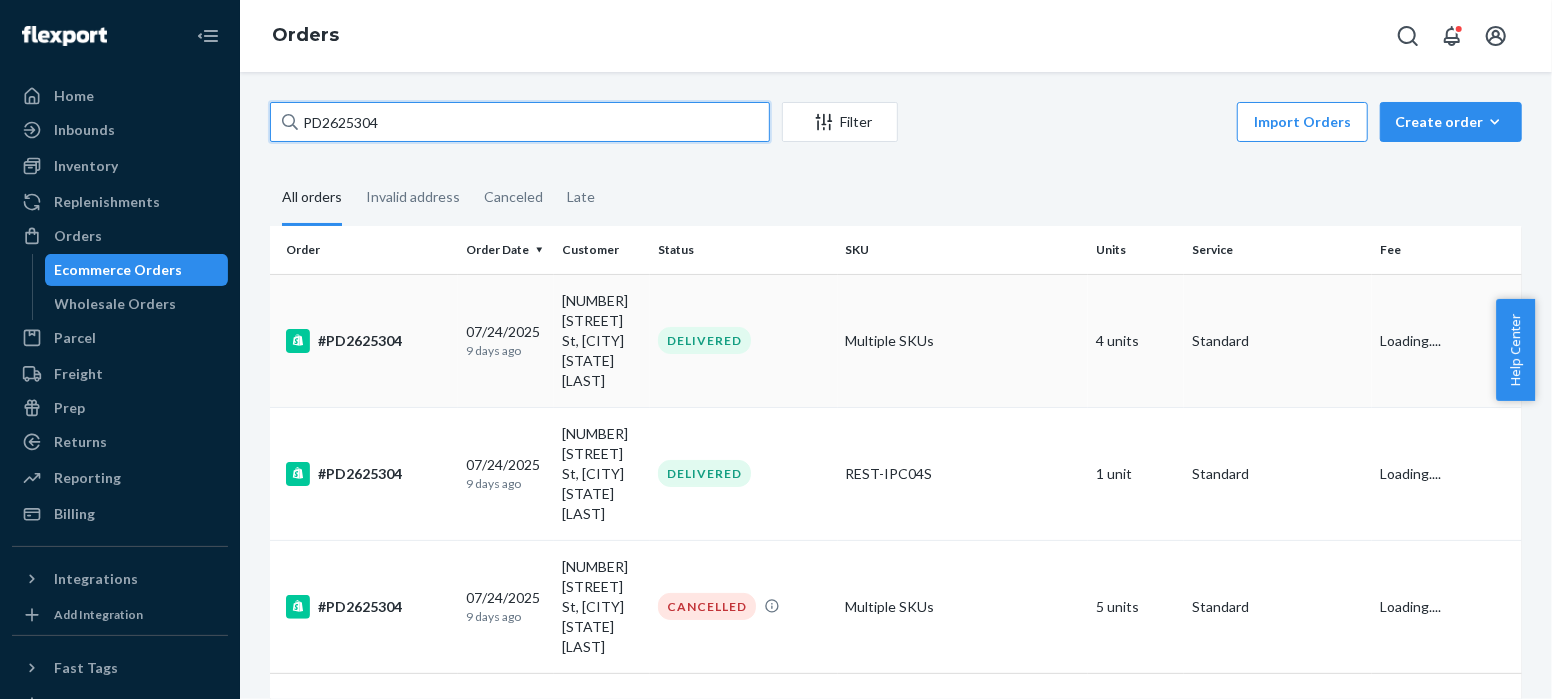 type on "PD2625304" 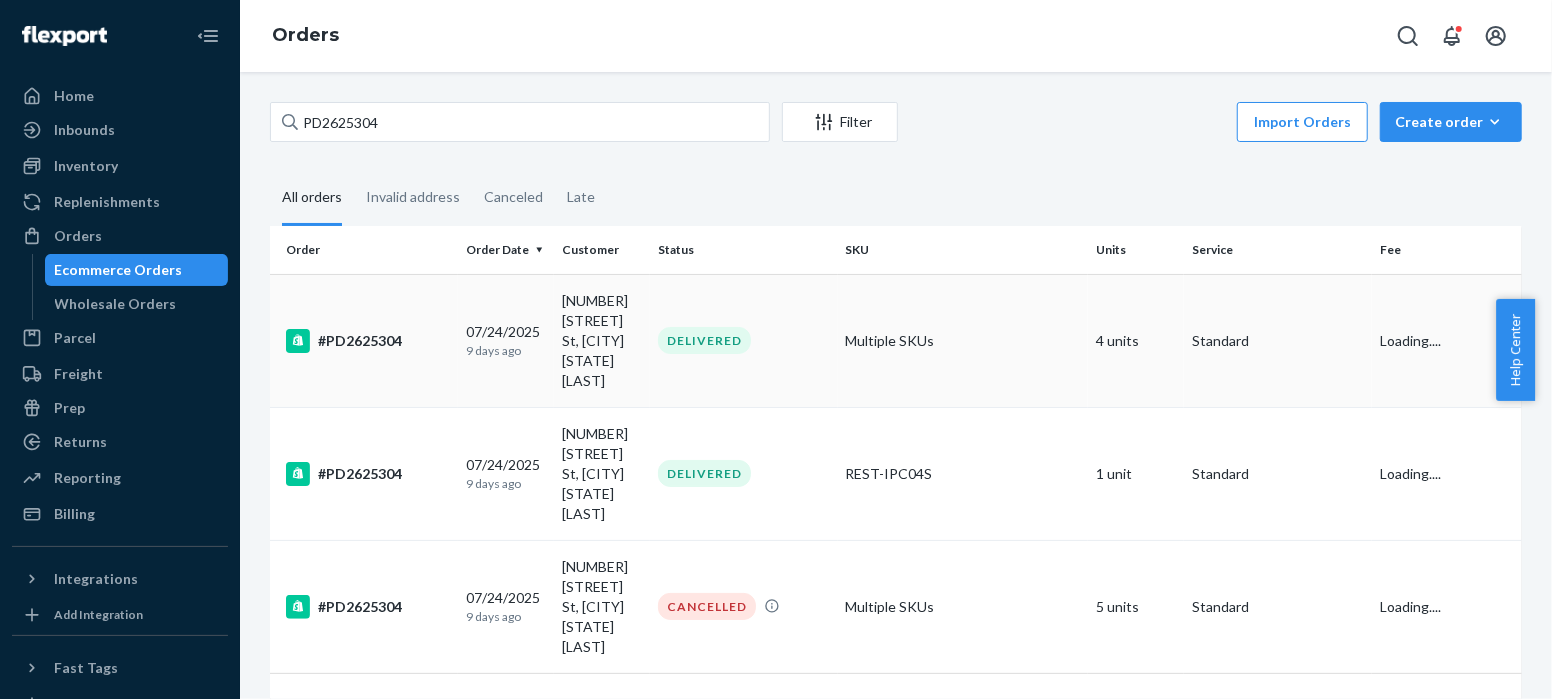 click on "#PD2625304" at bounding box center (368, 341) 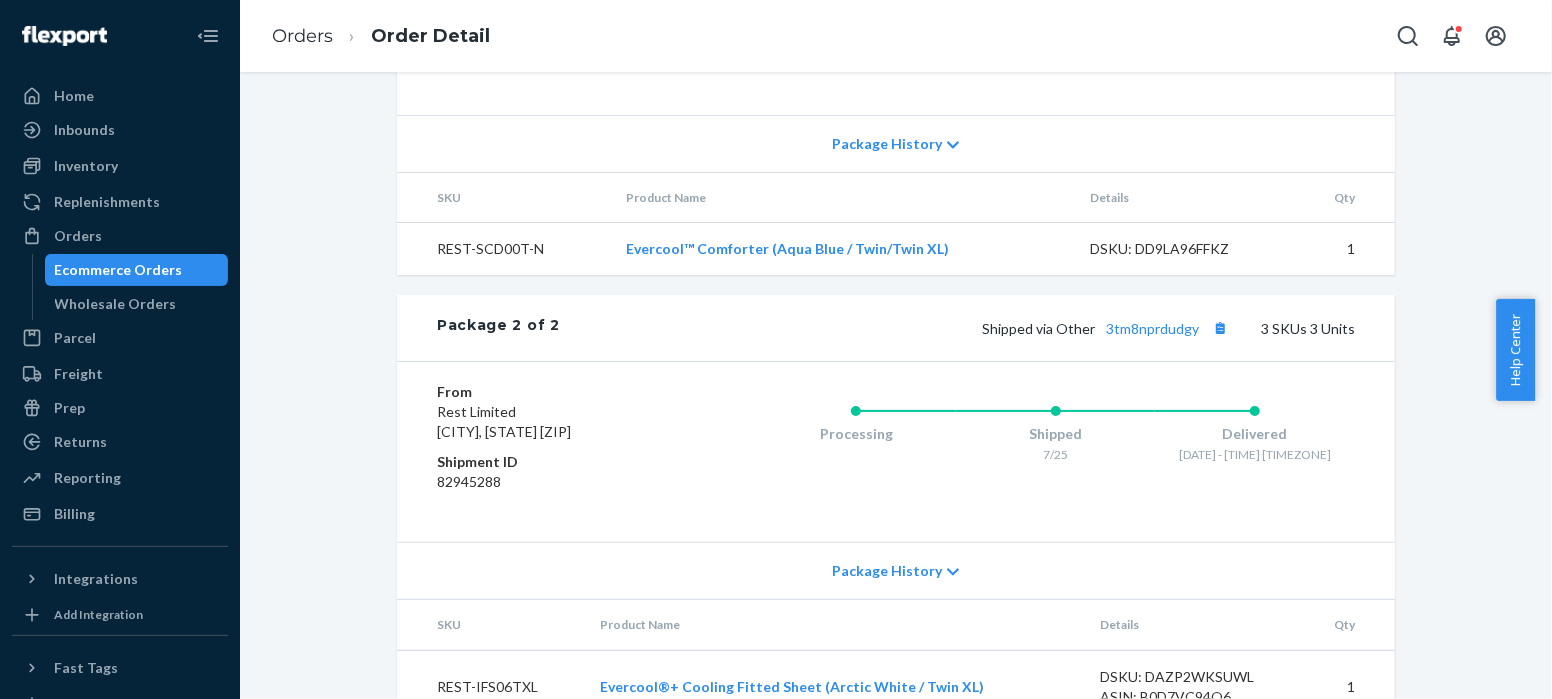 scroll, scrollTop: 1481, scrollLeft: 0, axis: vertical 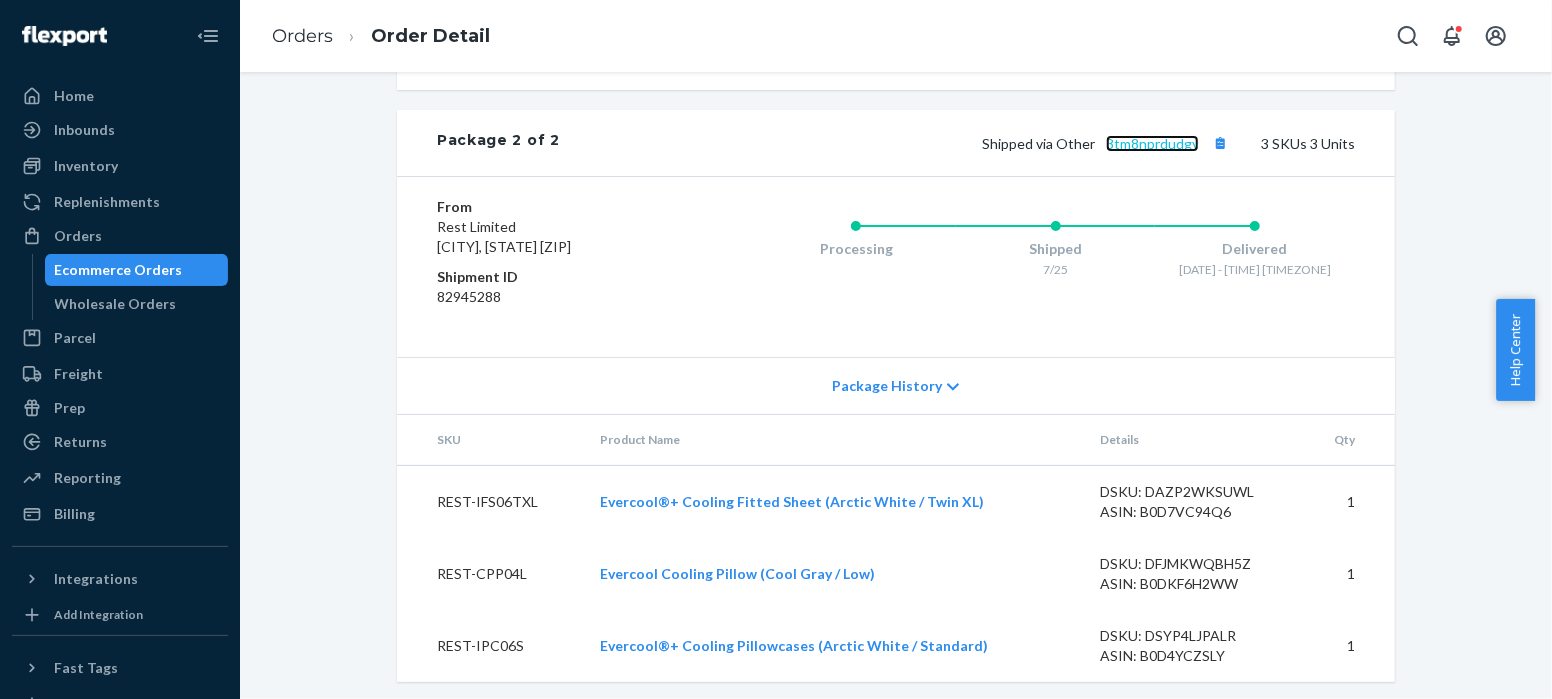 click on "3tm8nprdudgy" at bounding box center [1152, 143] 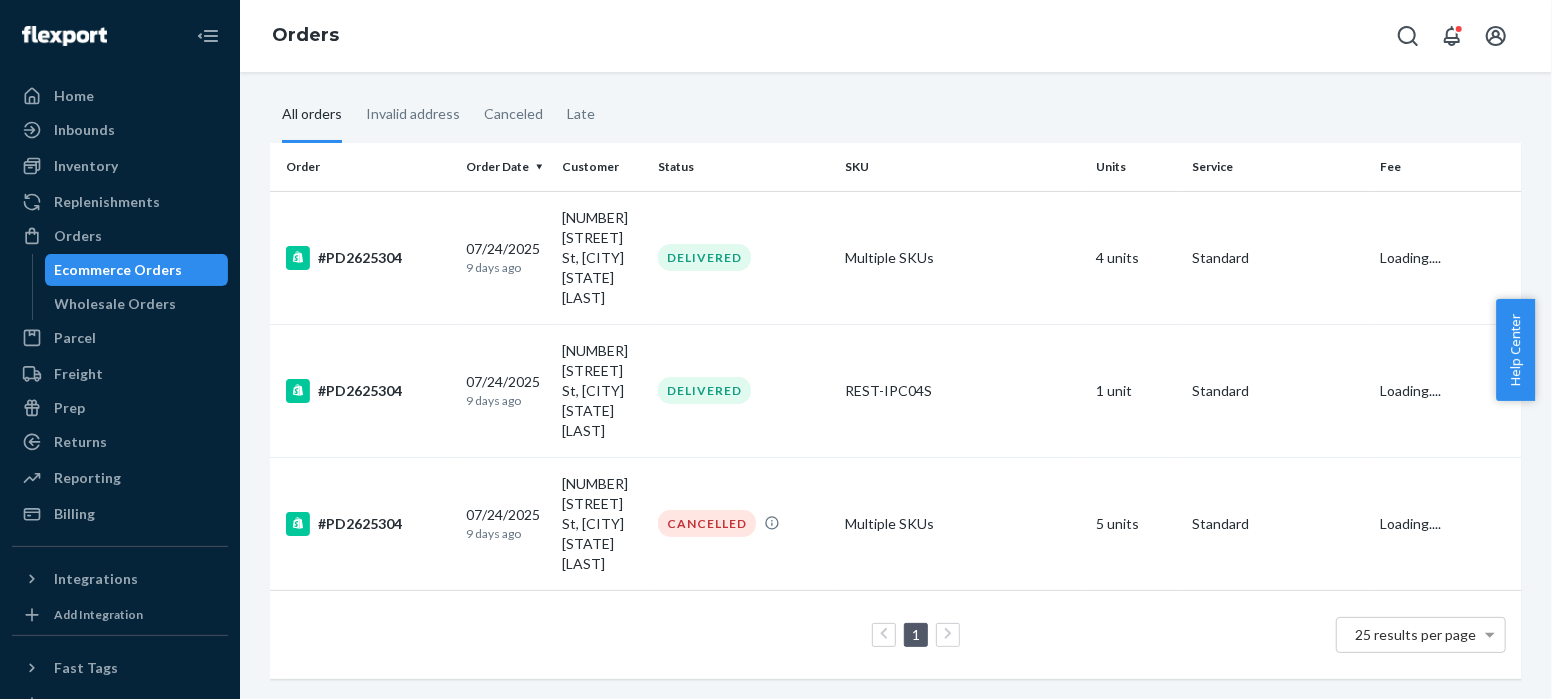 scroll, scrollTop: 0, scrollLeft: 0, axis: both 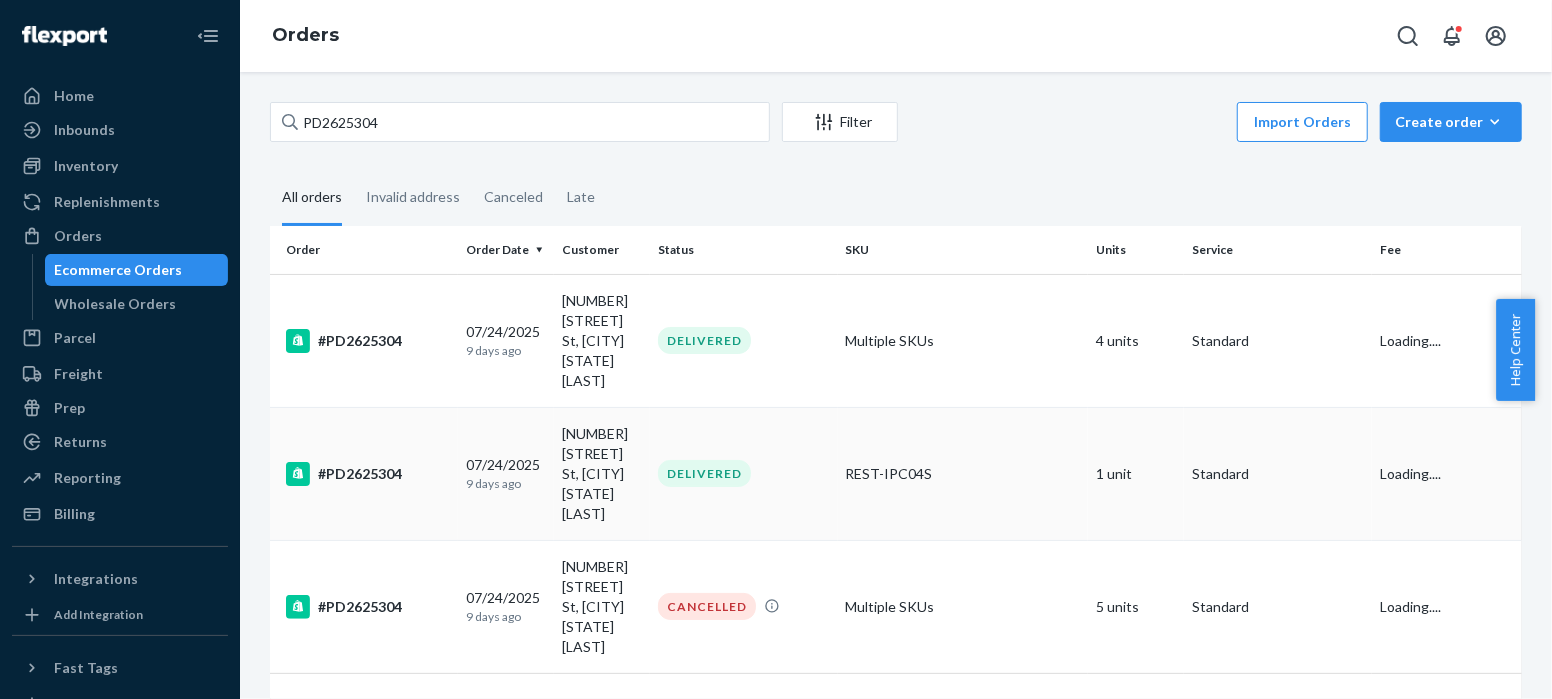 click on "#PD2625304" at bounding box center (368, 474) 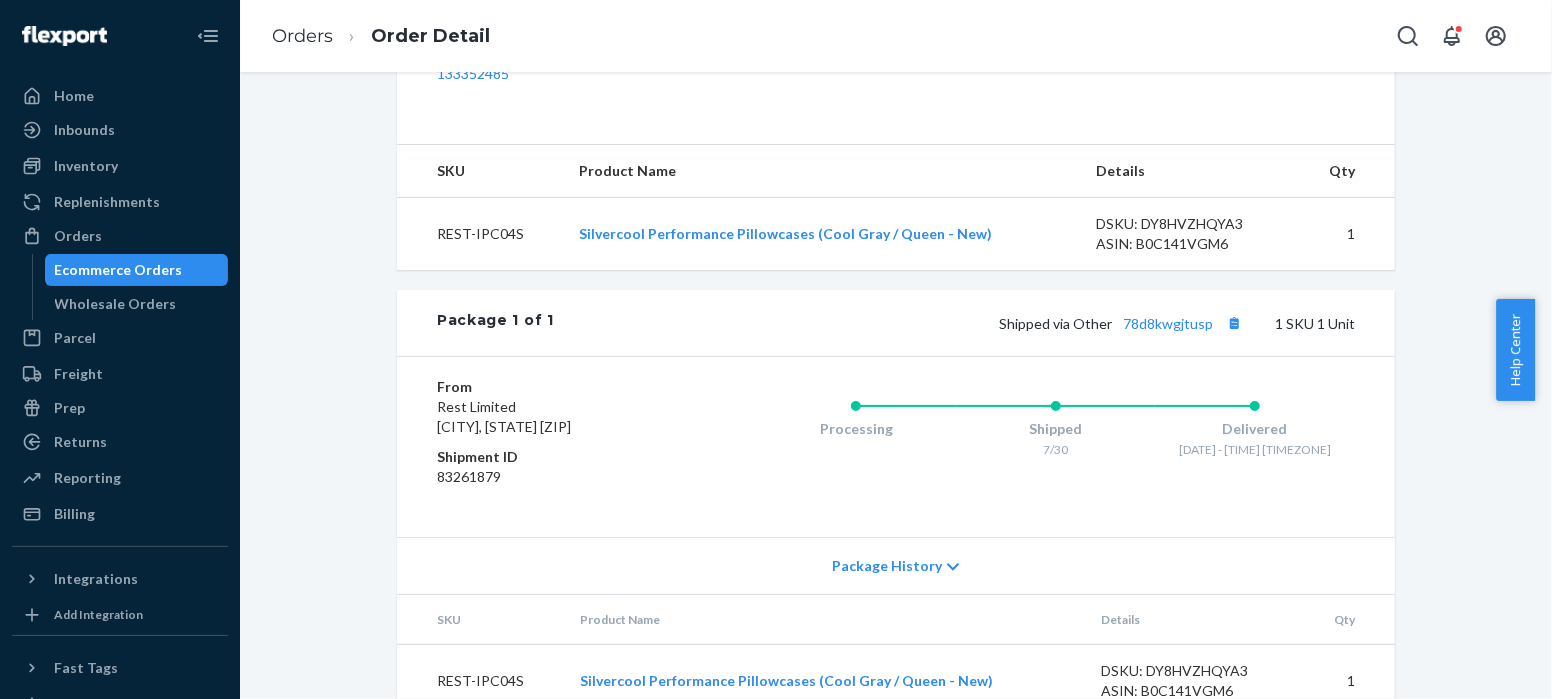 scroll, scrollTop: 738, scrollLeft: 0, axis: vertical 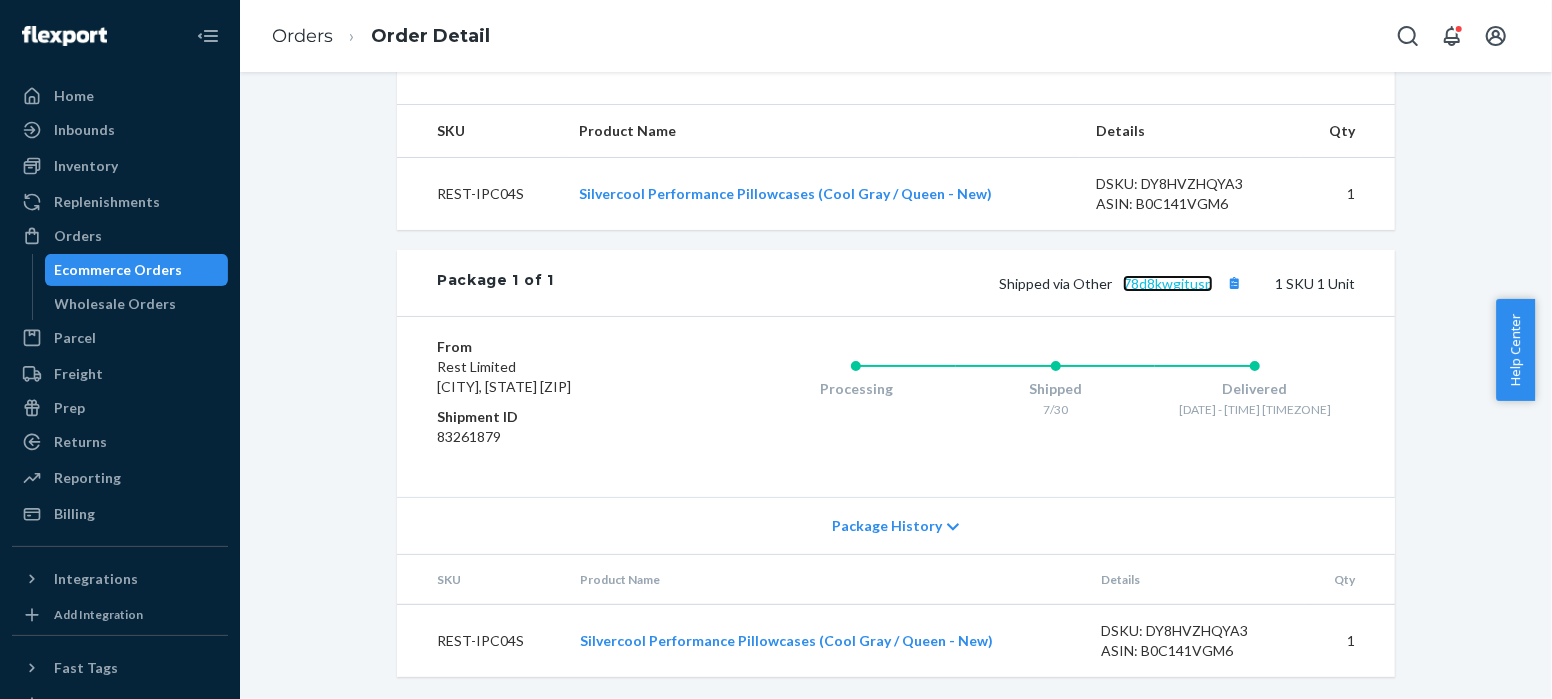 click on "78d8kwgjtusp" at bounding box center [1168, 283] 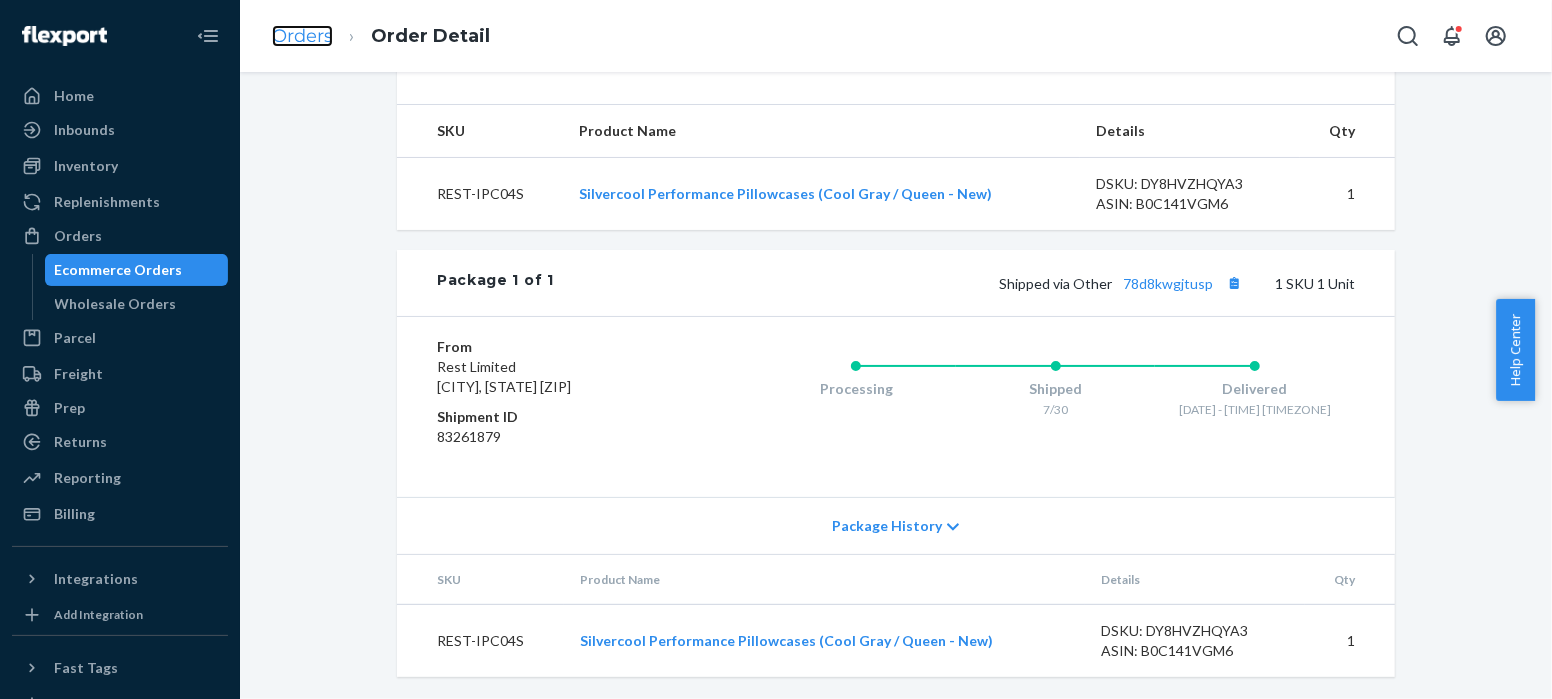 click on "Orders" at bounding box center (302, 36) 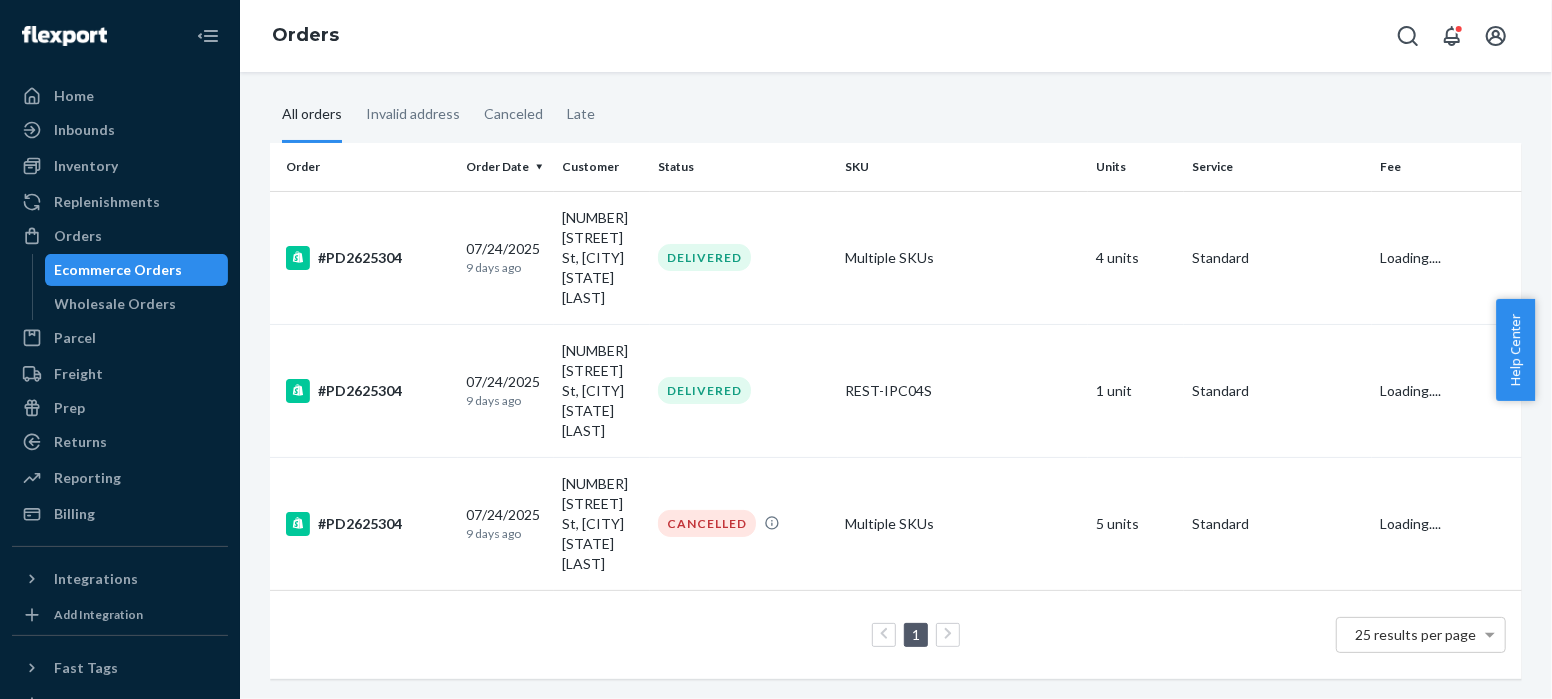 scroll, scrollTop: 0, scrollLeft: 0, axis: both 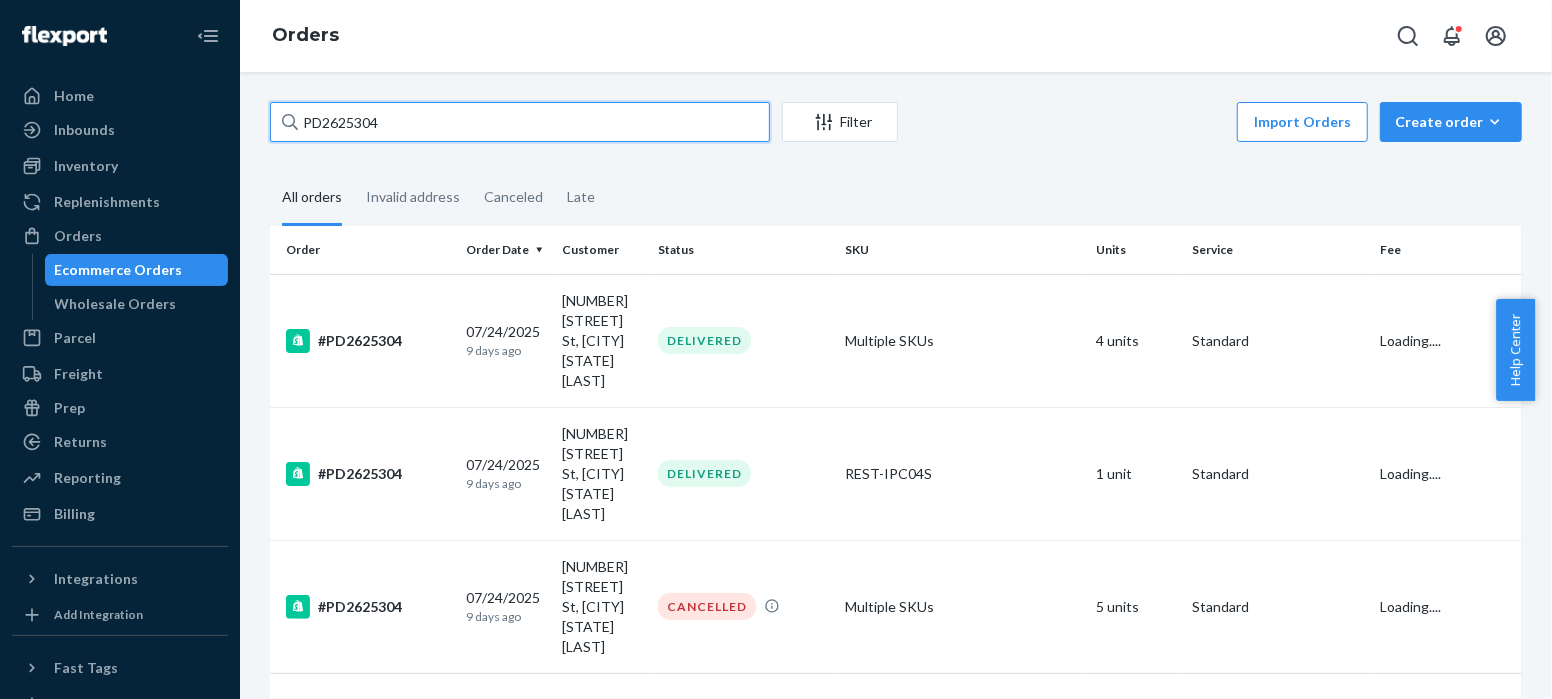 drag, startPoint x: 402, startPoint y: 129, endPoint x: 259, endPoint y: 127, distance: 143.01399 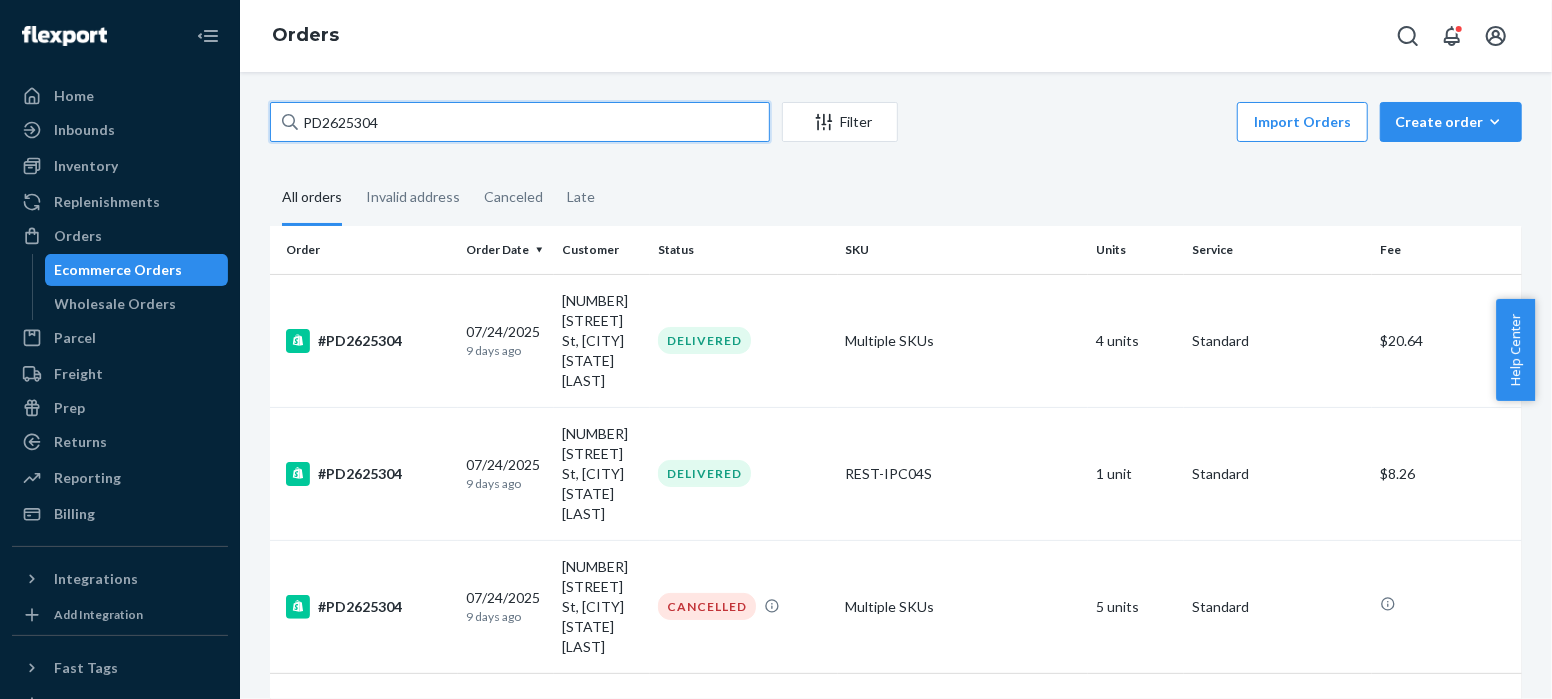 paste on "1025238" 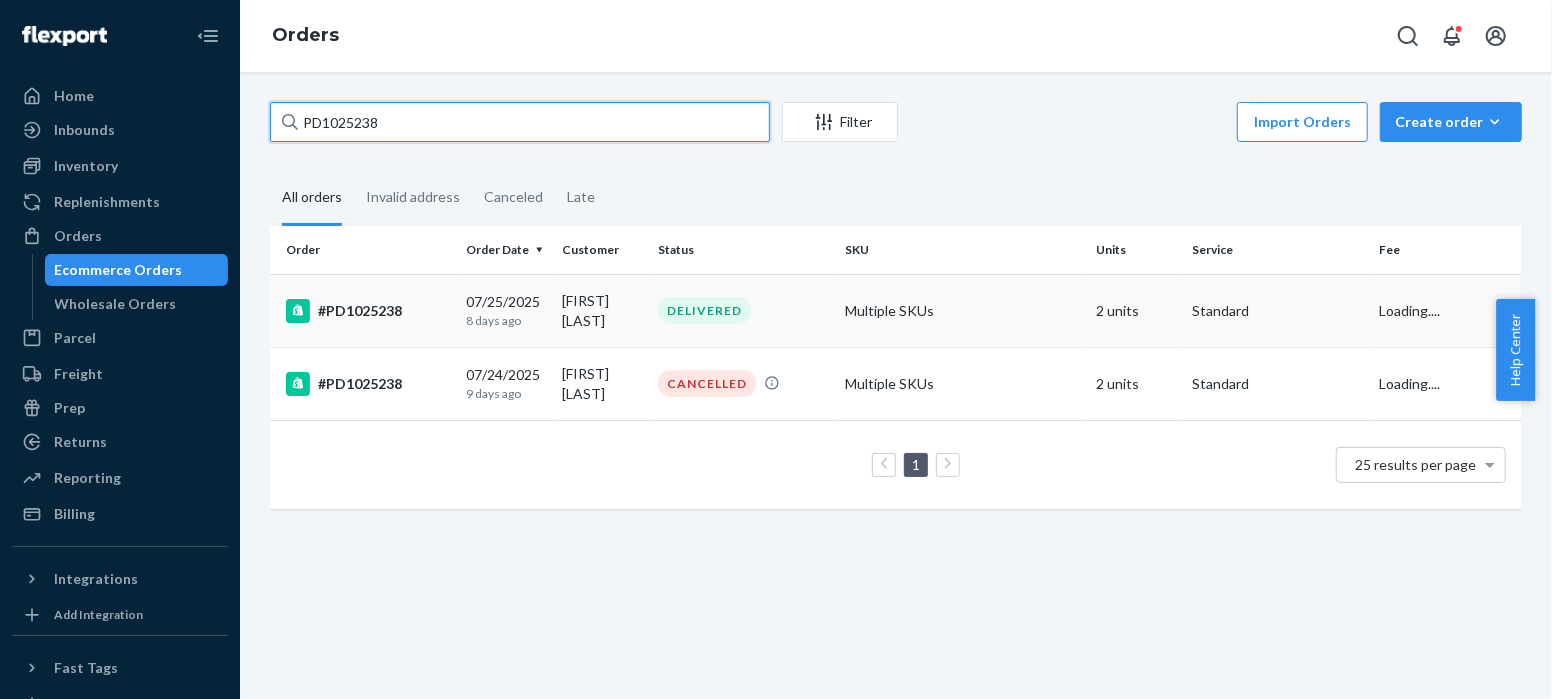 type on "PD1025238" 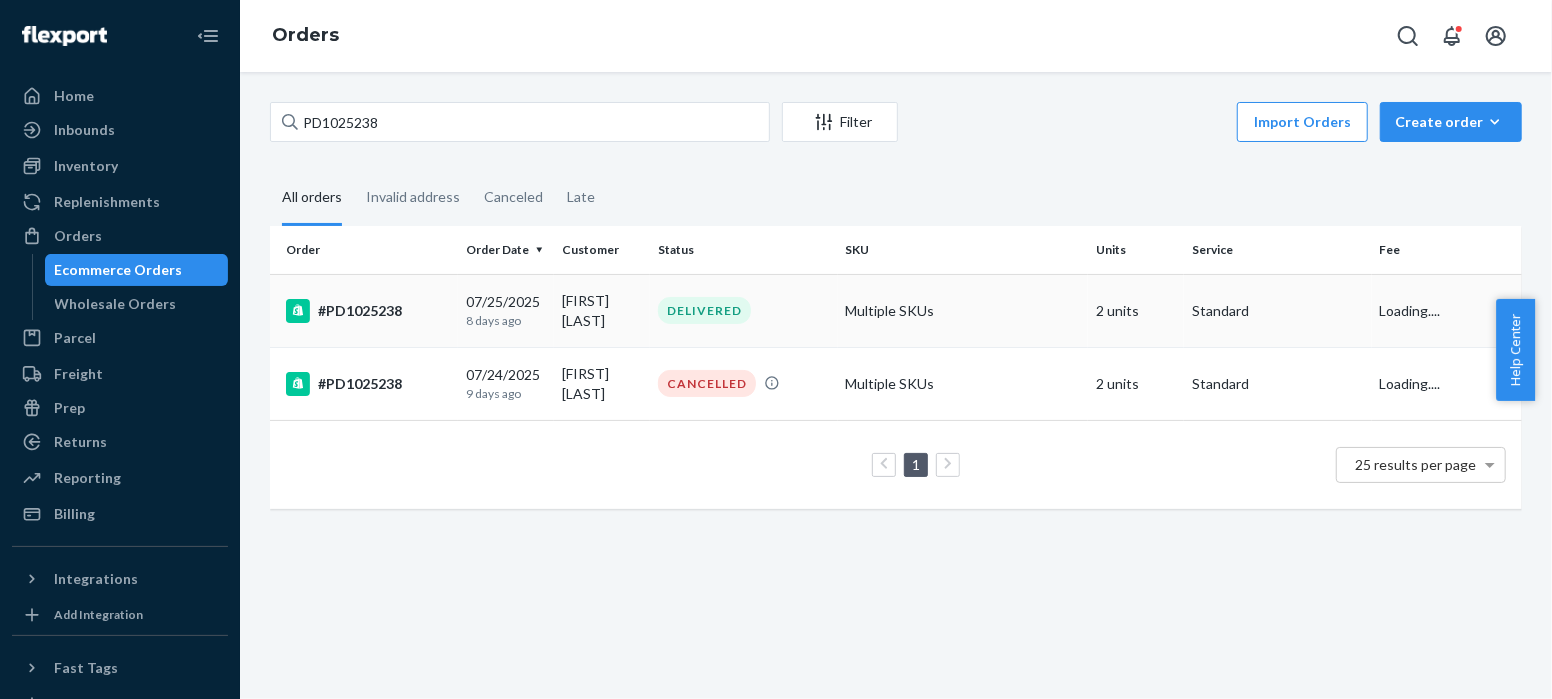 click on "#PD1025238" at bounding box center (368, 311) 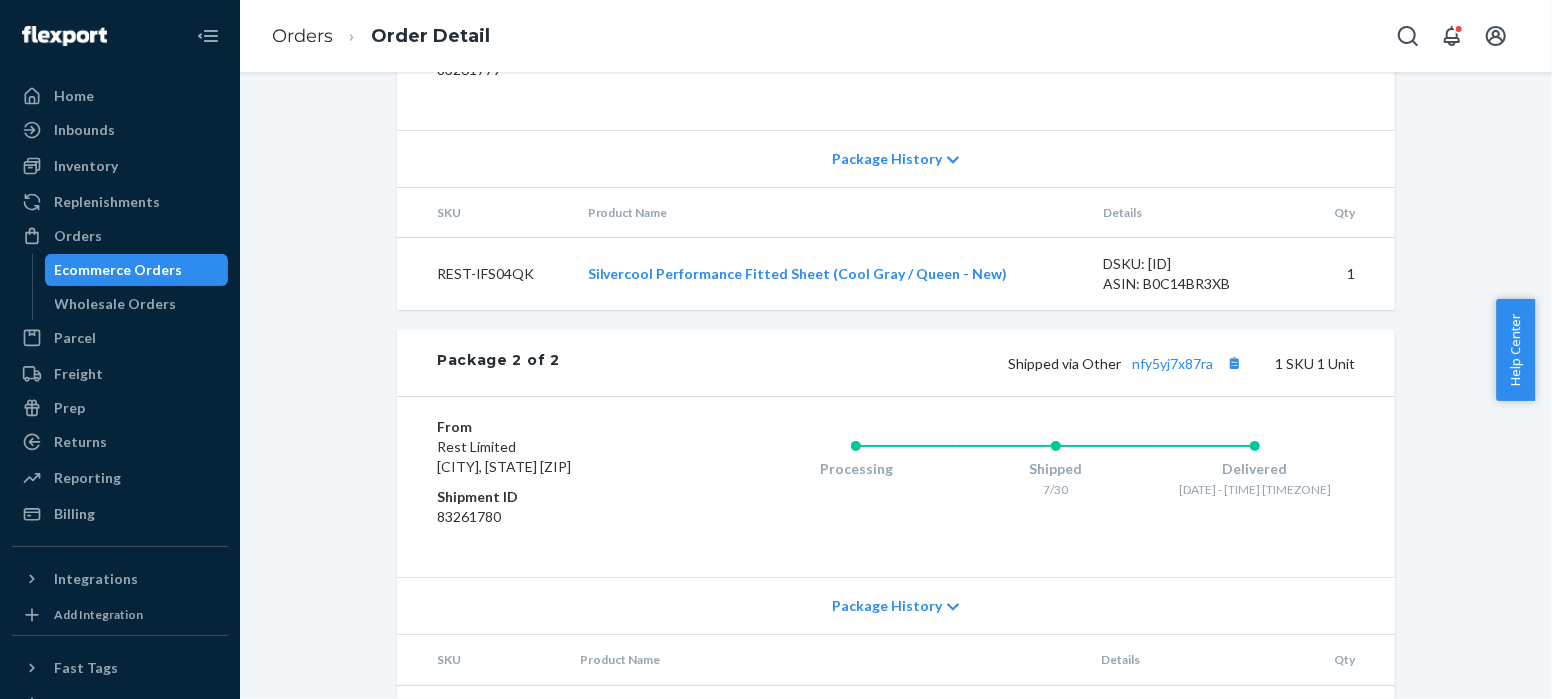 scroll, scrollTop: 1256, scrollLeft: 0, axis: vertical 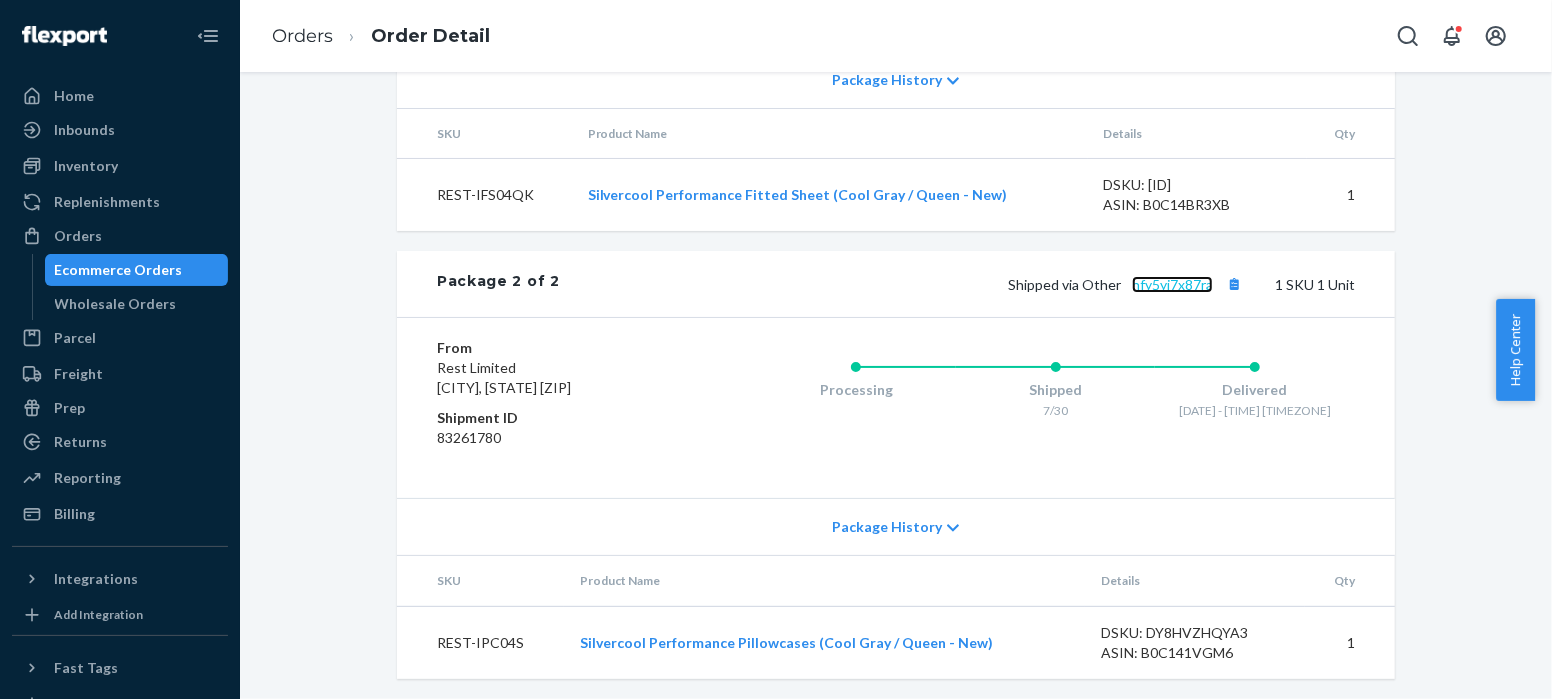 click on "nfy5yj7x87ra" at bounding box center [1172, 284] 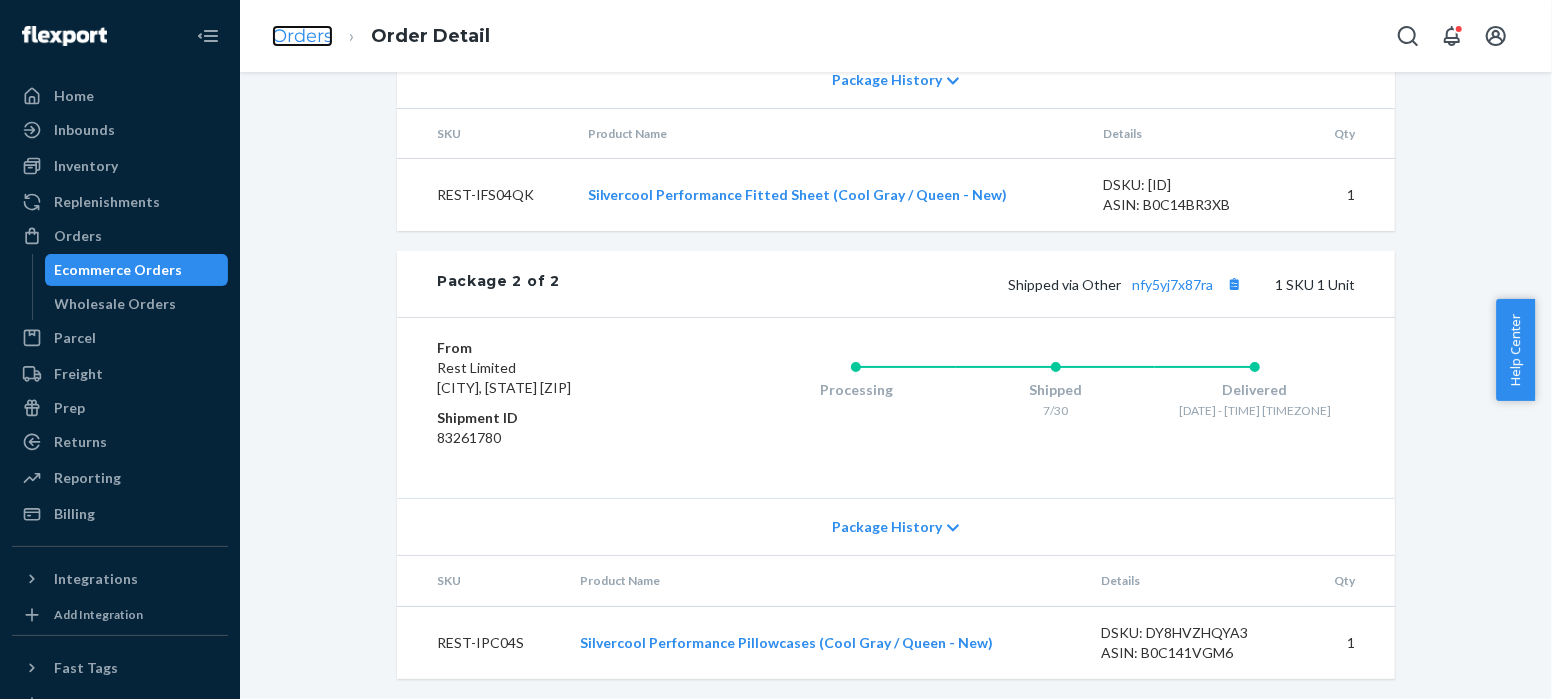 click on "Orders" at bounding box center (302, 36) 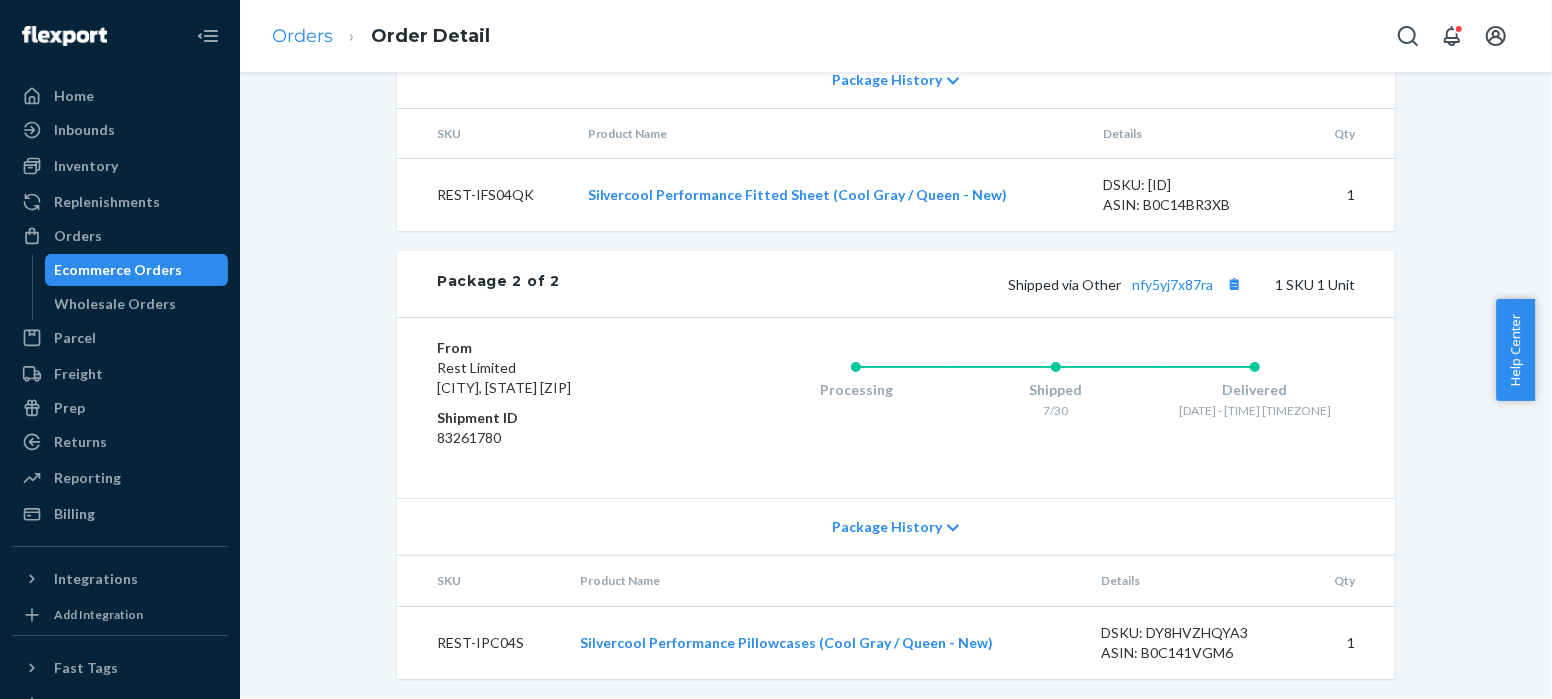 scroll, scrollTop: 0, scrollLeft: 0, axis: both 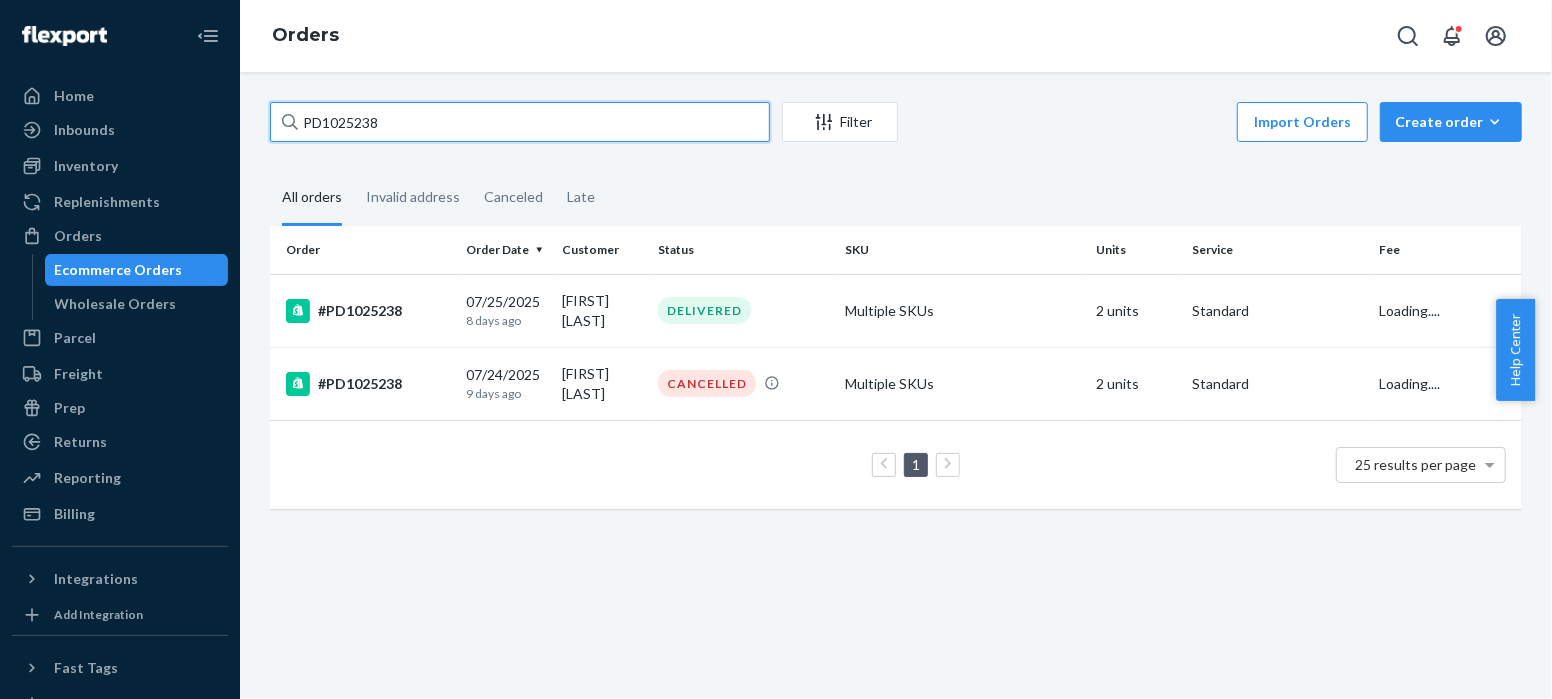 drag, startPoint x: 400, startPoint y: 127, endPoint x: 268, endPoint y: 122, distance: 132.09467 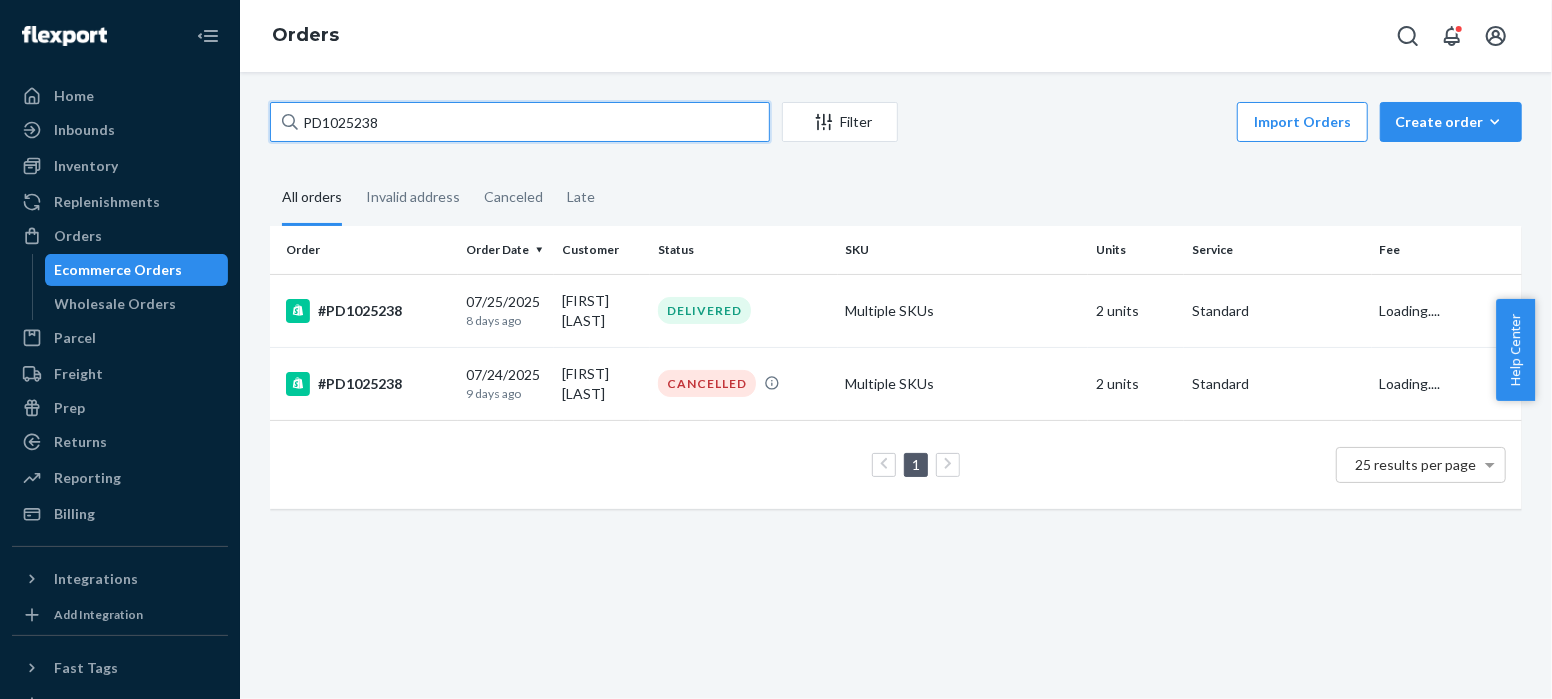 click on "PD1025238 Filter Import Orders Create orderEcommerce order Removal order All orders Invalid address Canceled Late Order Order Date Customer Status SKU Units Service Fee #PD1025238 07/25/2025 8 days ago [FIRST] [LAST] DELIVERED Multiple SKUs 2 units Standard Loading.... #PD1025238 07/24/2025 9 days ago [FIRST] [LAST] CANCELLED Multiple SKUs 2 units Standard Loading.... 1 25 results per page" at bounding box center (896, 315) 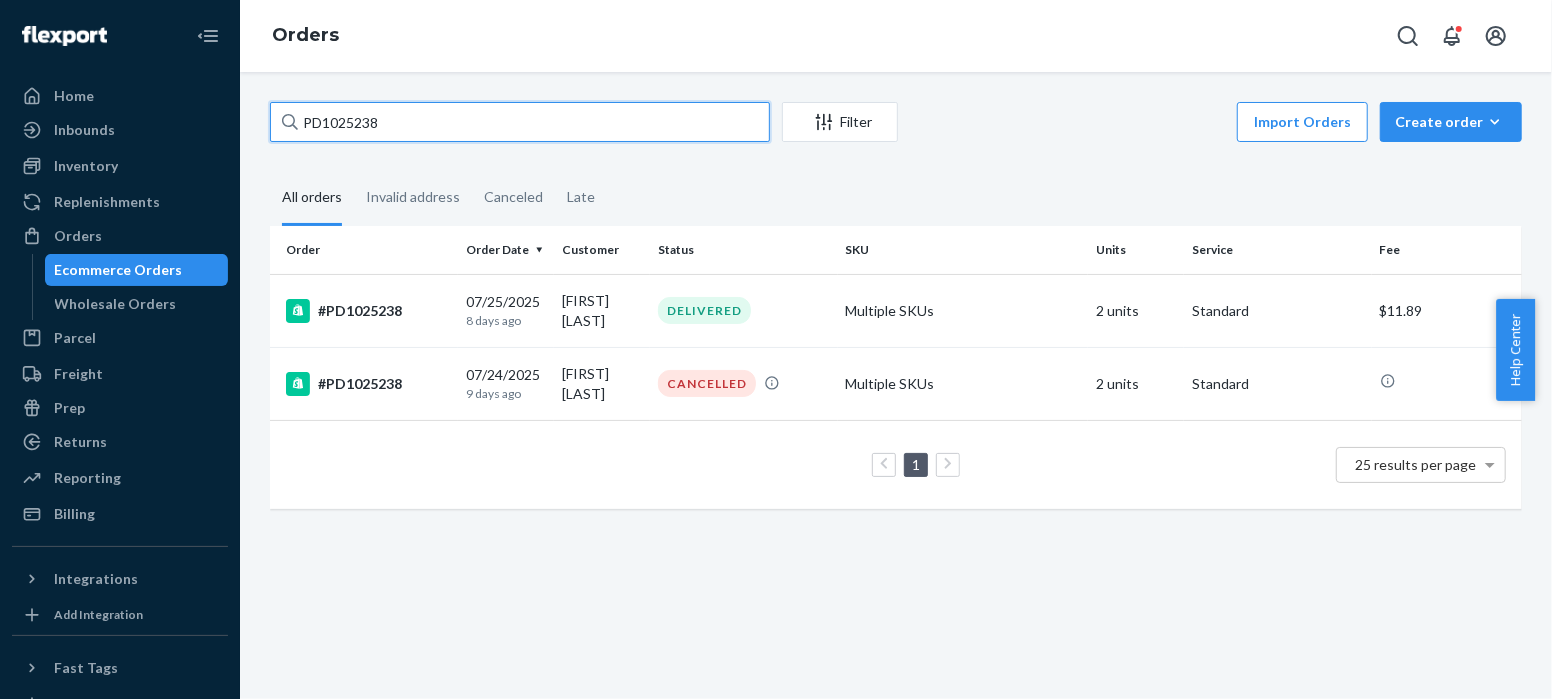 paste on "180174" 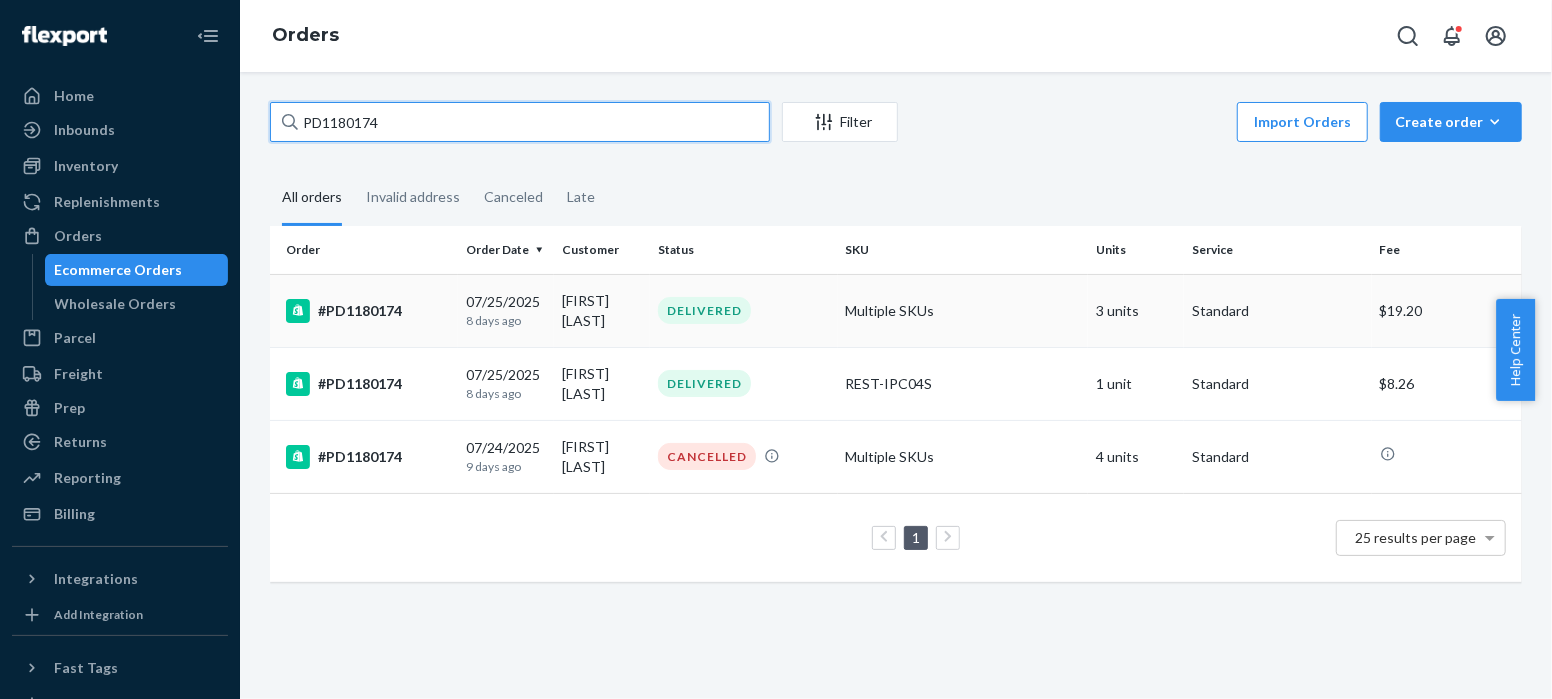 type on "PD1180174" 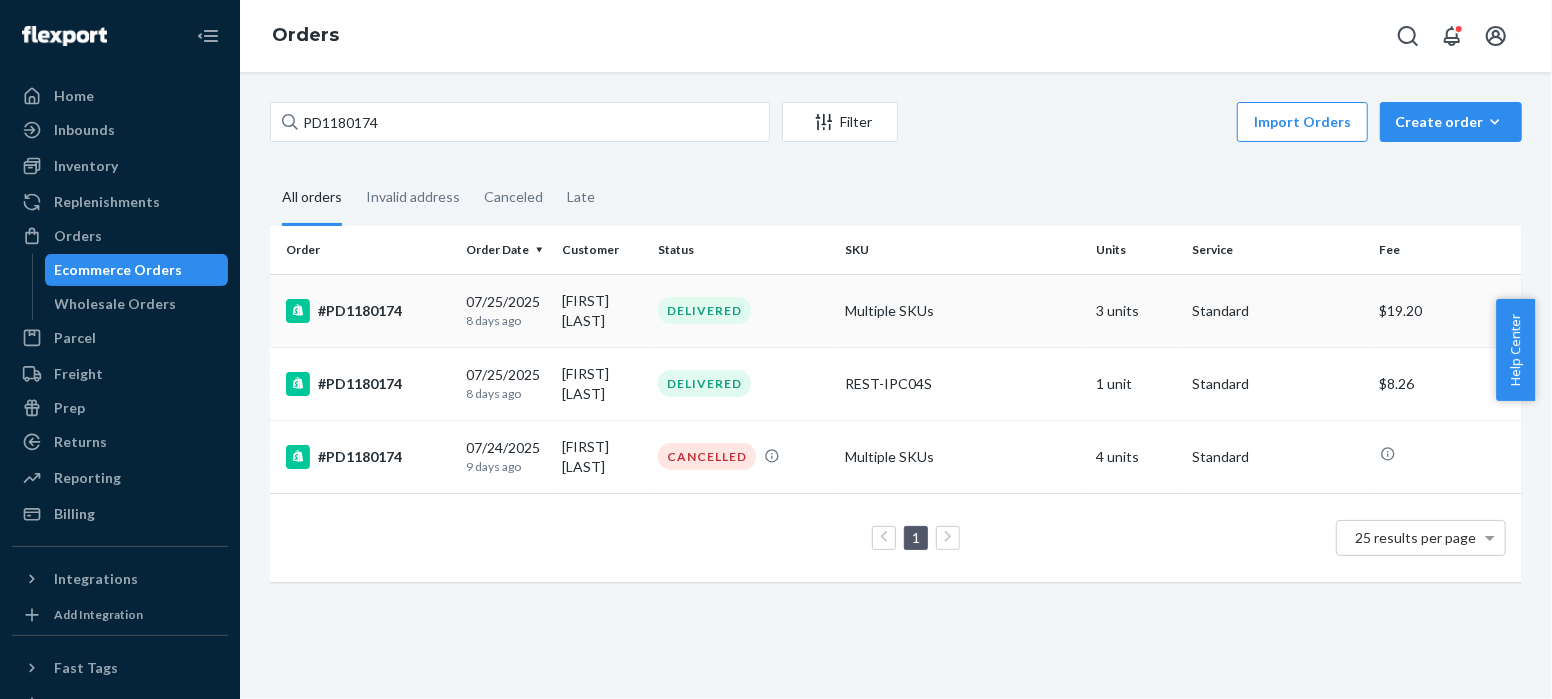click on "#PD1180174" at bounding box center (368, 311) 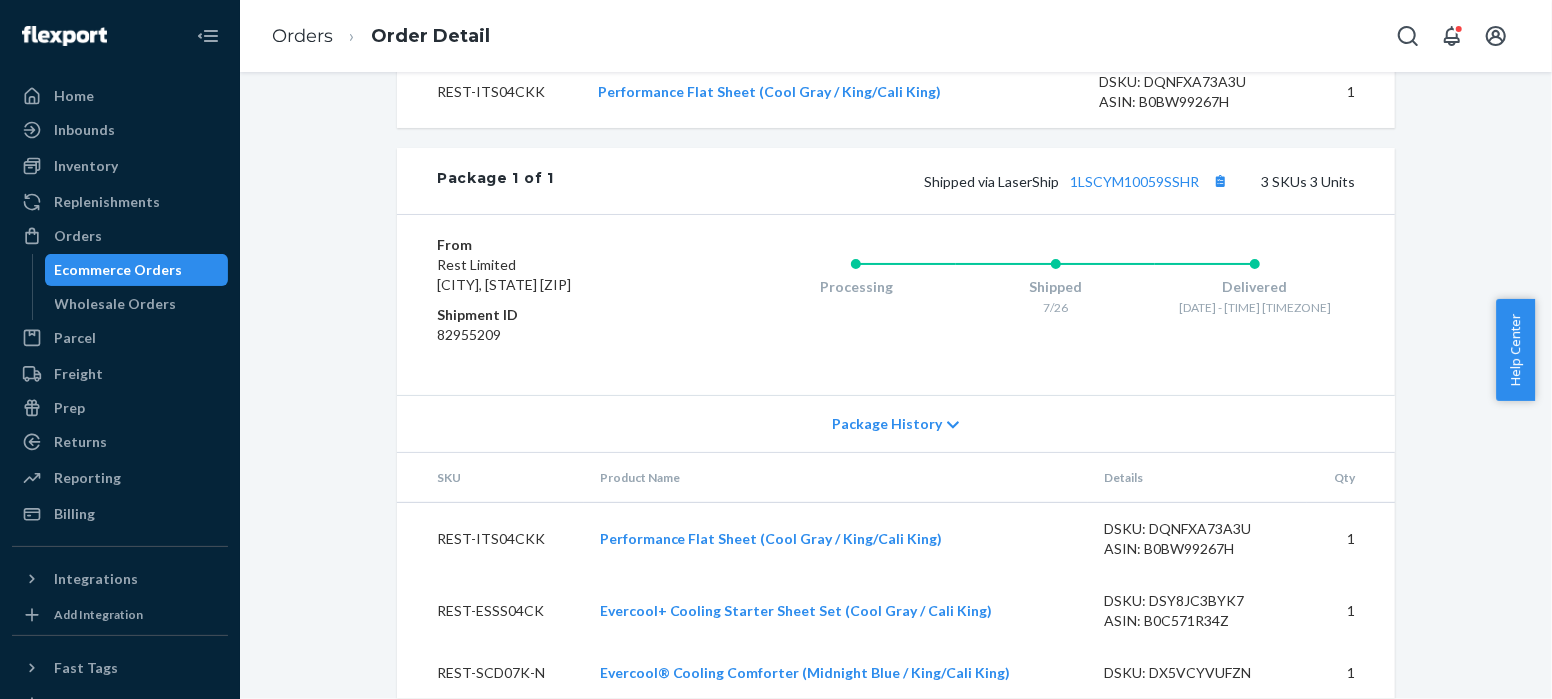 scroll, scrollTop: 985, scrollLeft: 0, axis: vertical 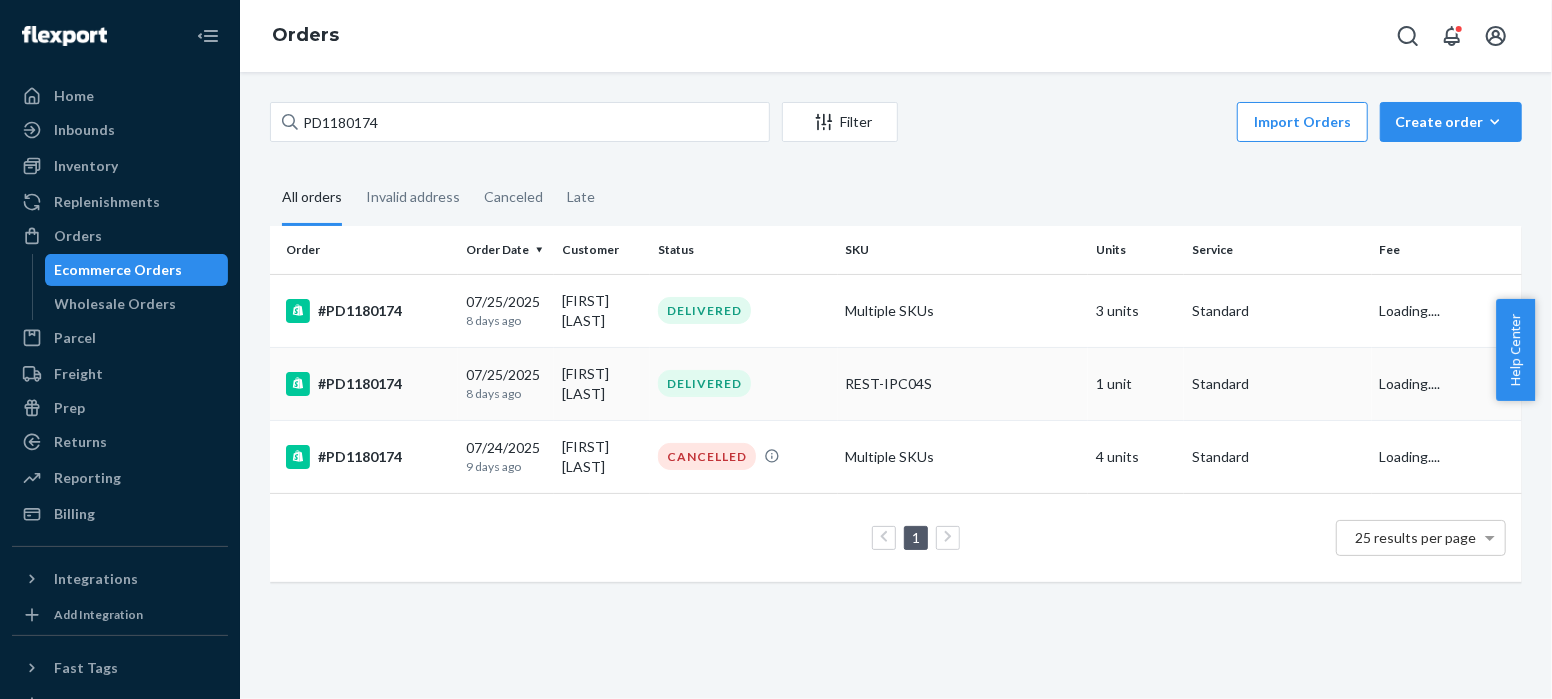 click on "#PD1180174" at bounding box center (368, 384) 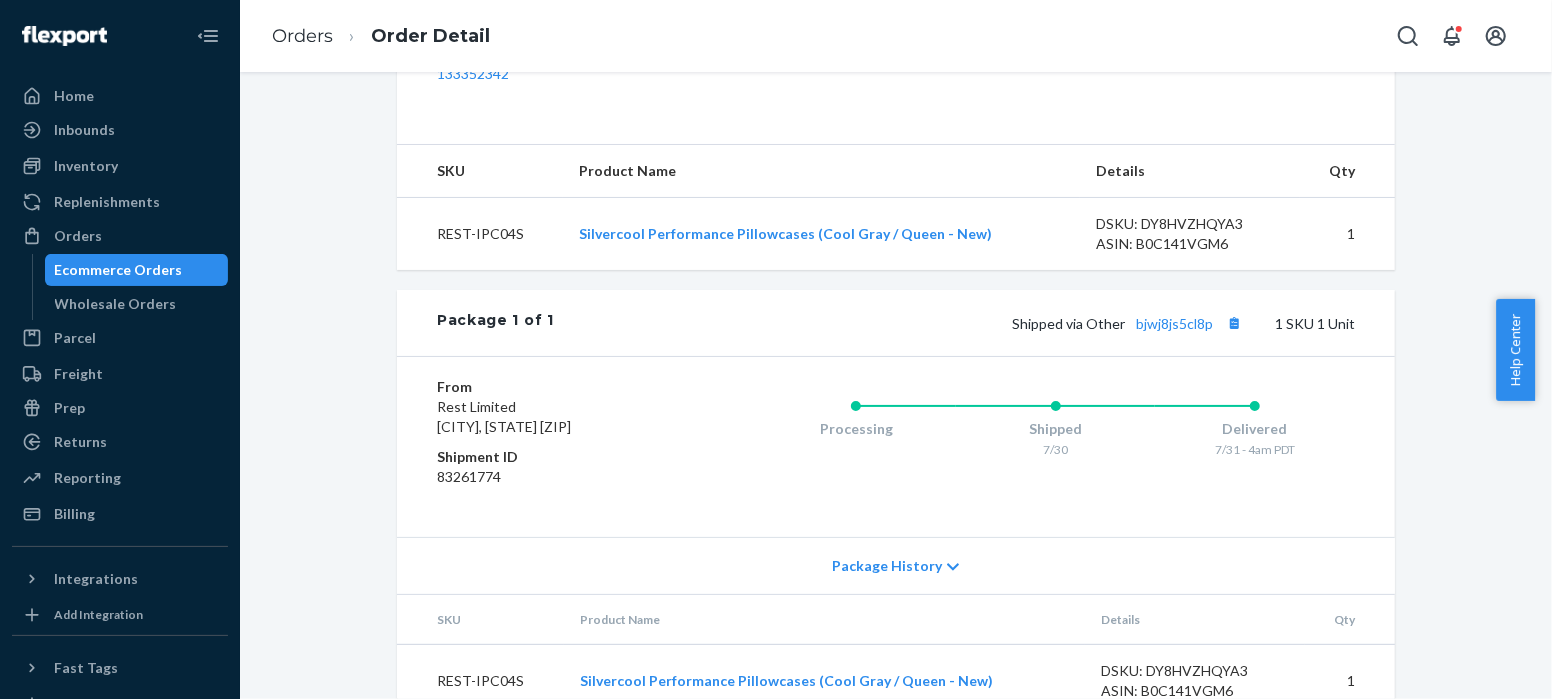 scroll, scrollTop: 738, scrollLeft: 0, axis: vertical 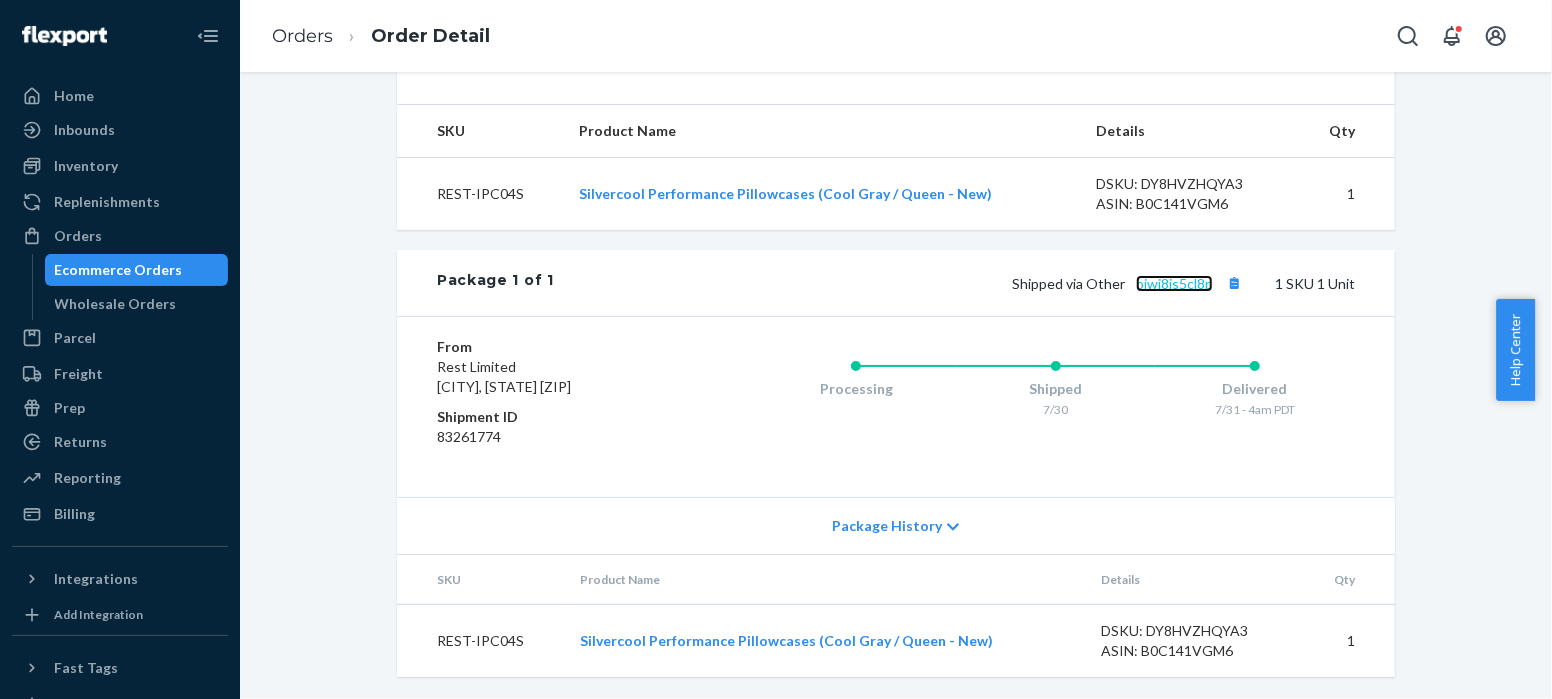 click on "bjwj8js5cl8p" at bounding box center [1174, 283] 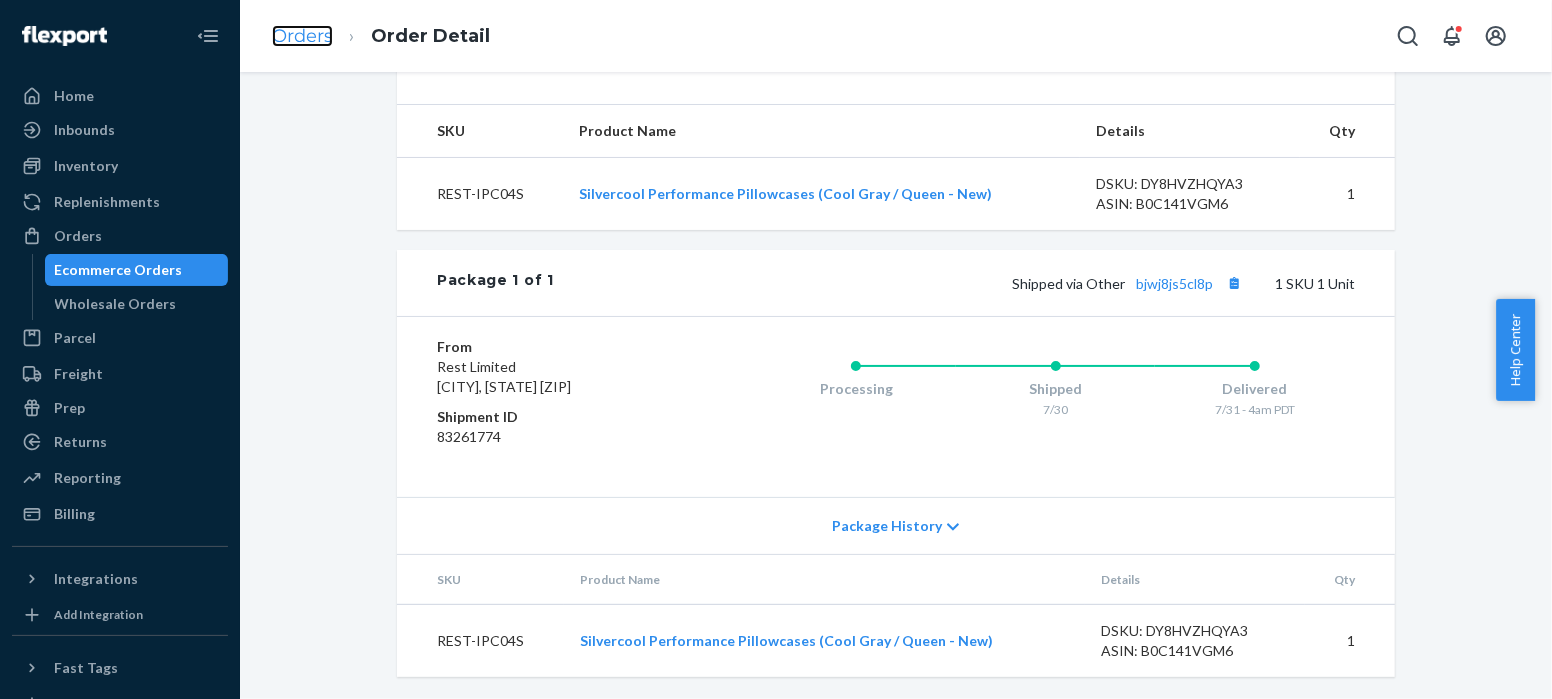 click on "Orders" at bounding box center [302, 36] 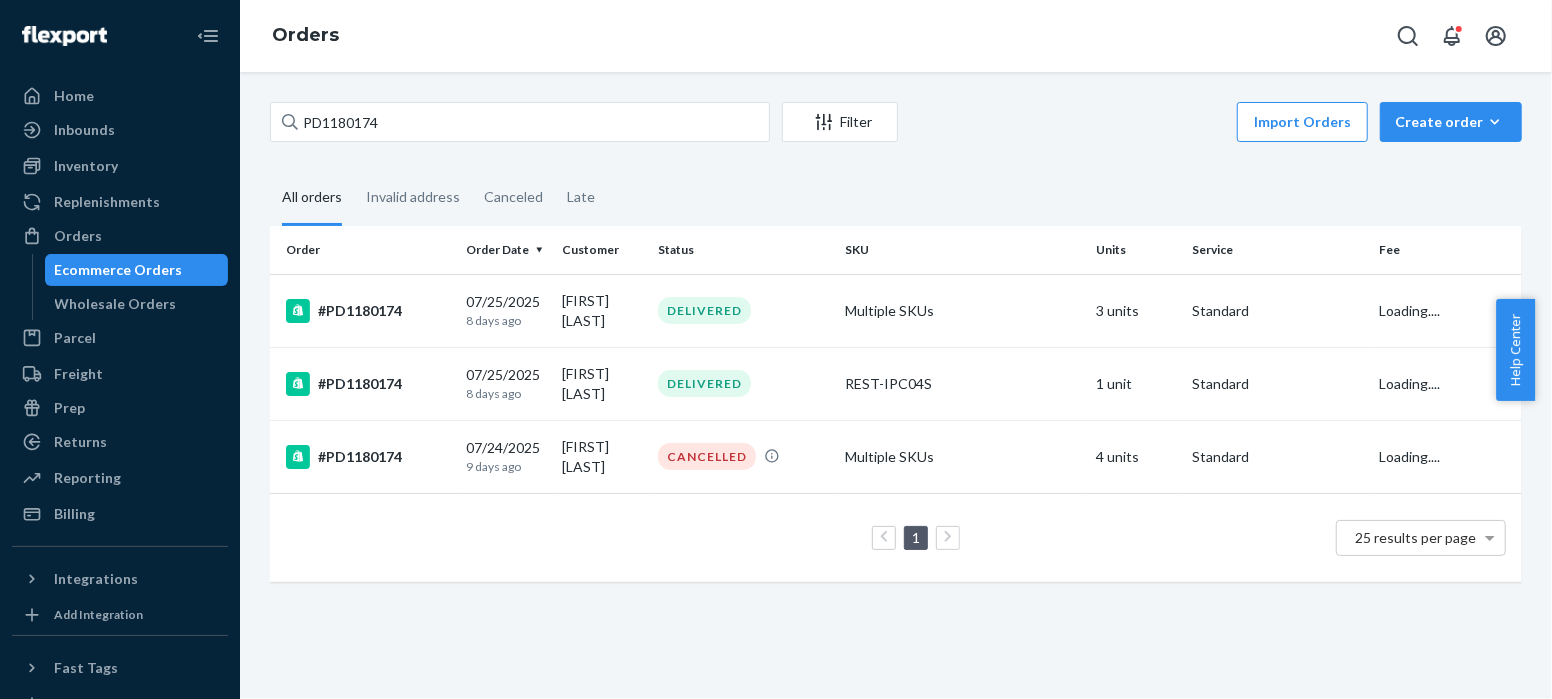 scroll, scrollTop: 0, scrollLeft: 0, axis: both 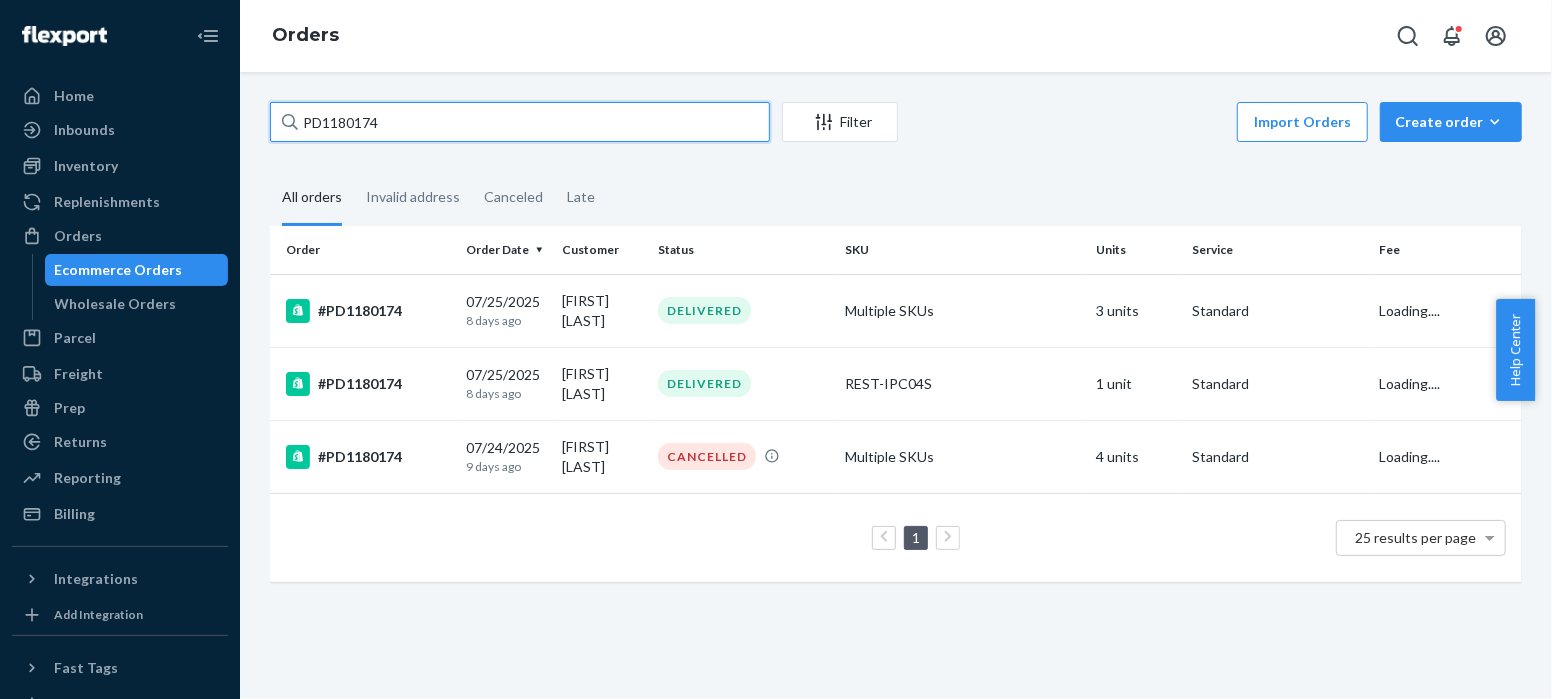drag, startPoint x: 408, startPoint y: 120, endPoint x: 242, endPoint y: 120, distance: 166 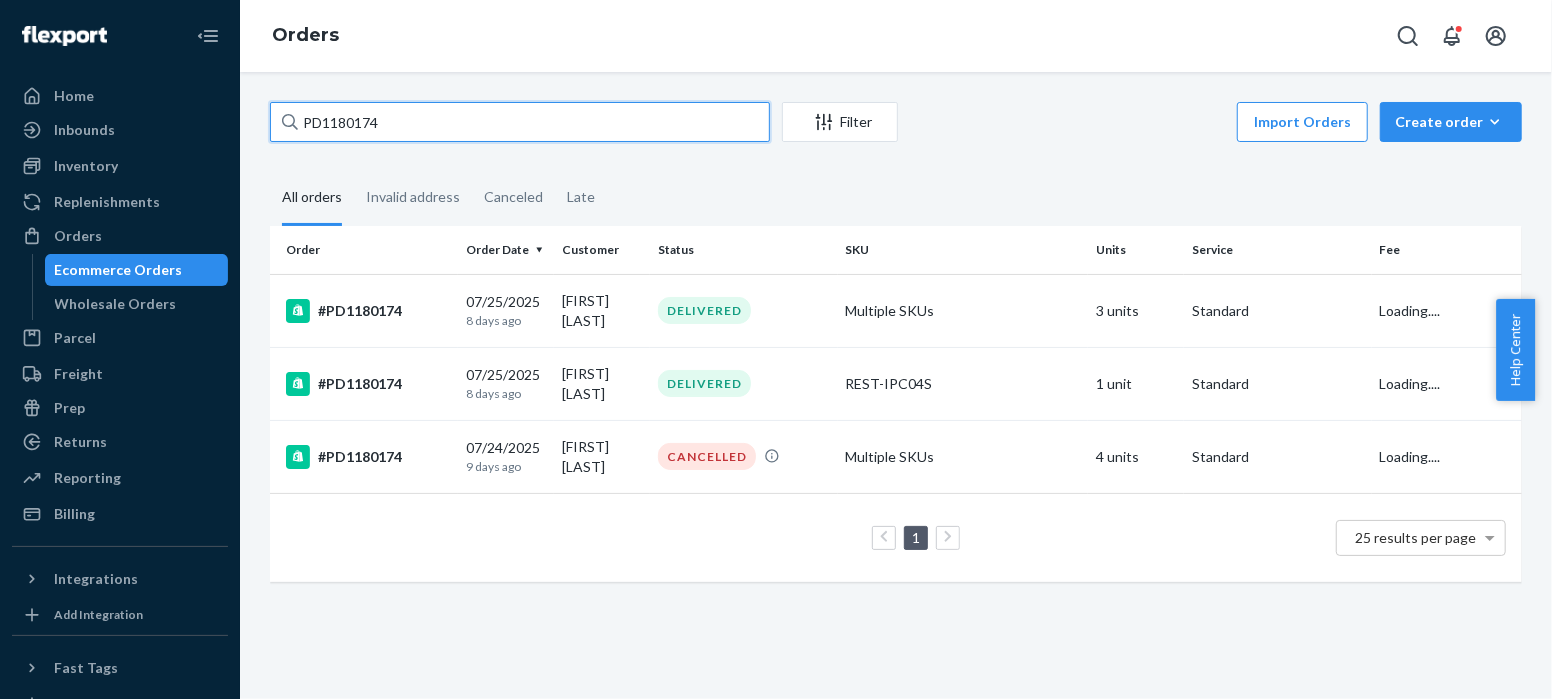 paste on "279788" 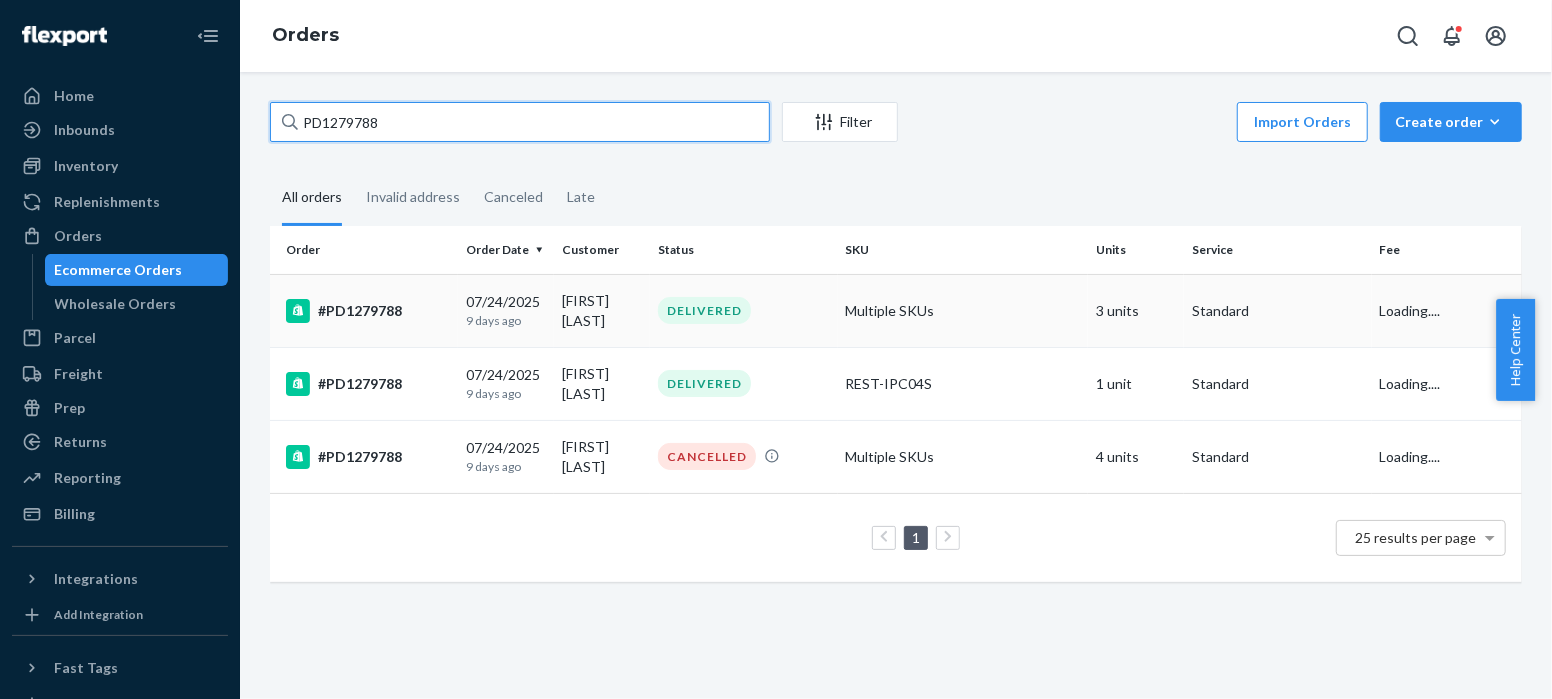 type on "PD1279788" 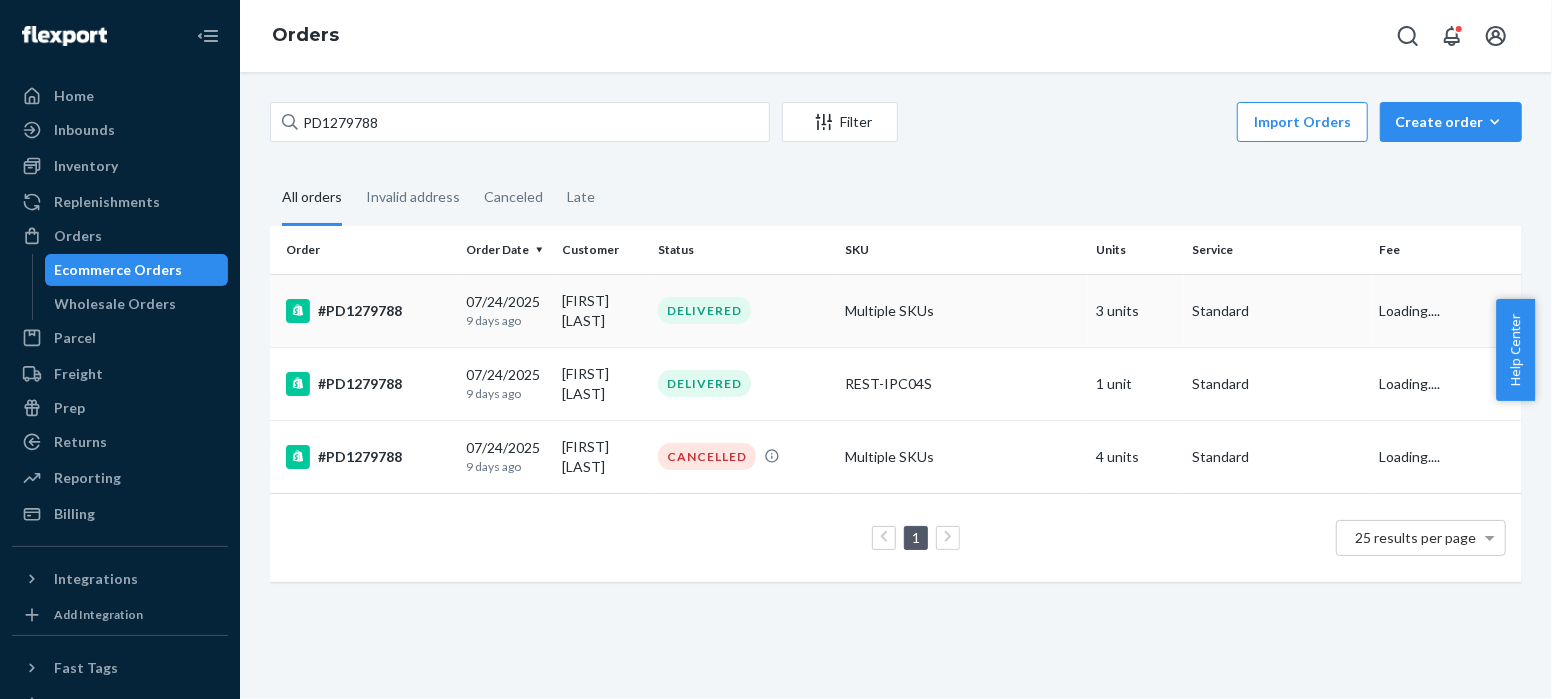 click on "#PD1279788" at bounding box center [368, 311] 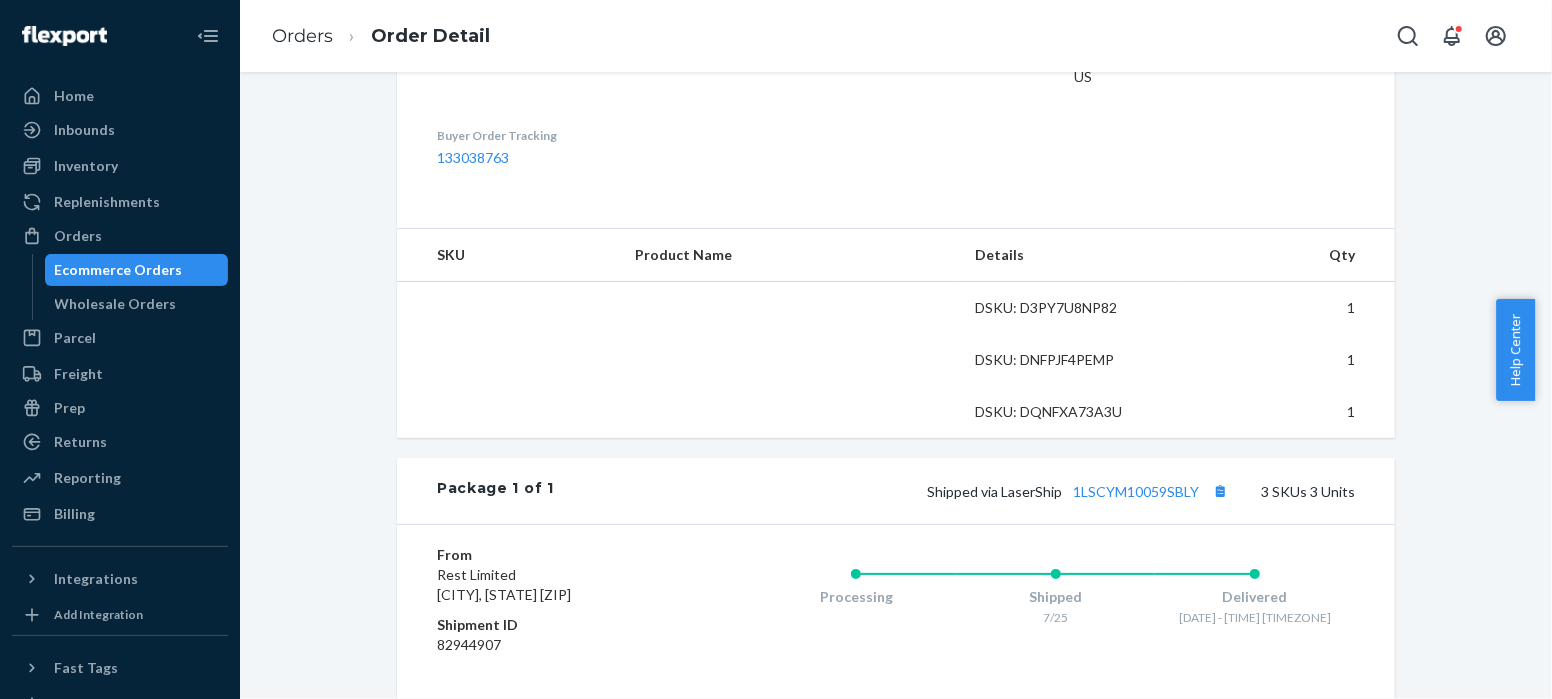 scroll, scrollTop: 741, scrollLeft: 0, axis: vertical 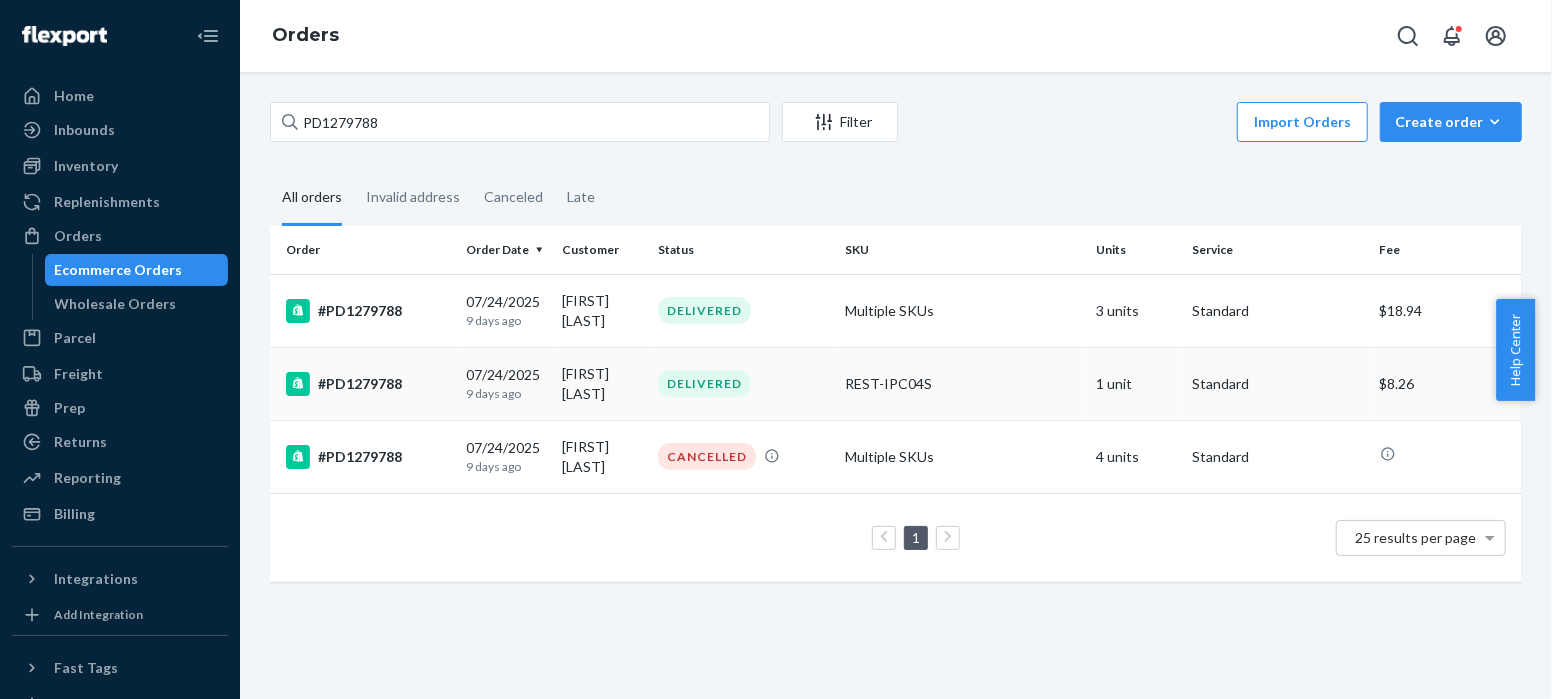 click on "#PD1279788" at bounding box center [368, 384] 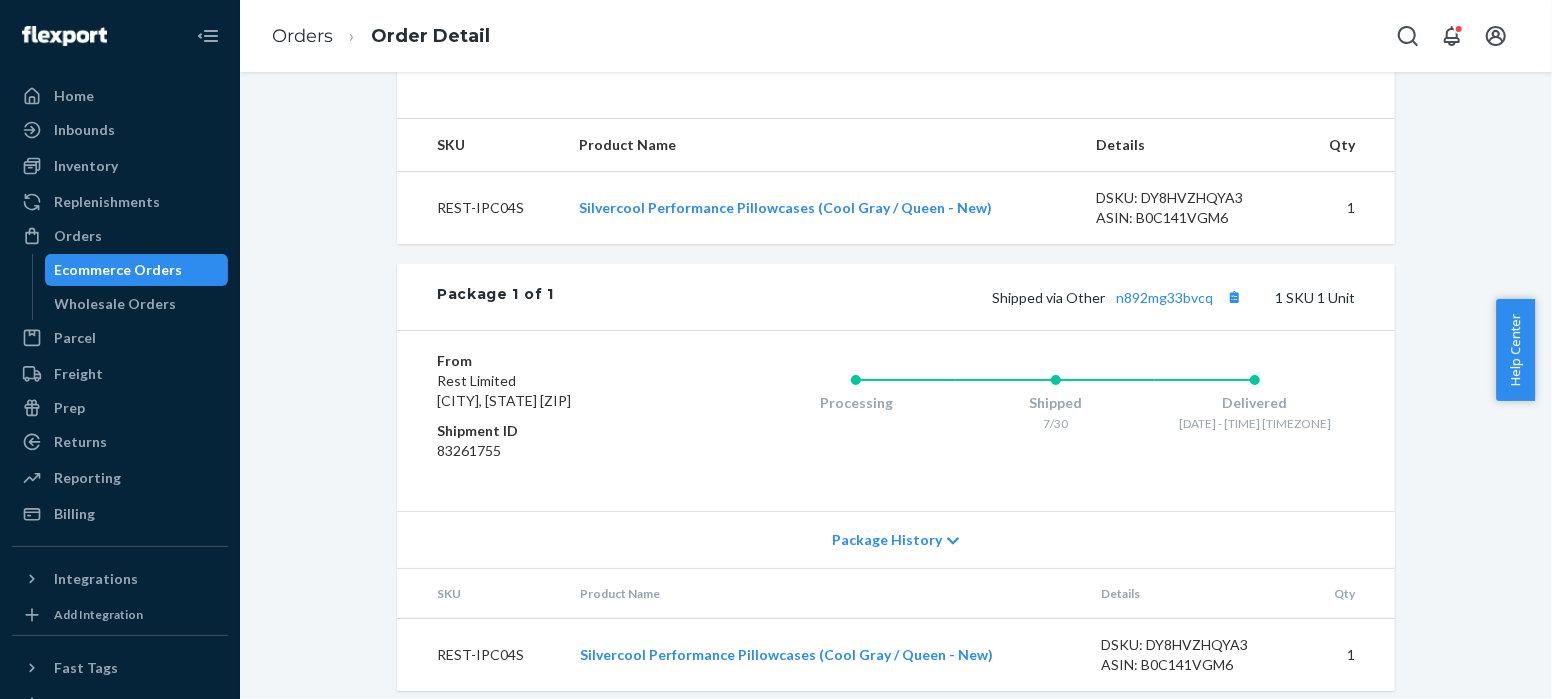 scroll, scrollTop: 738, scrollLeft: 0, axis: vertical 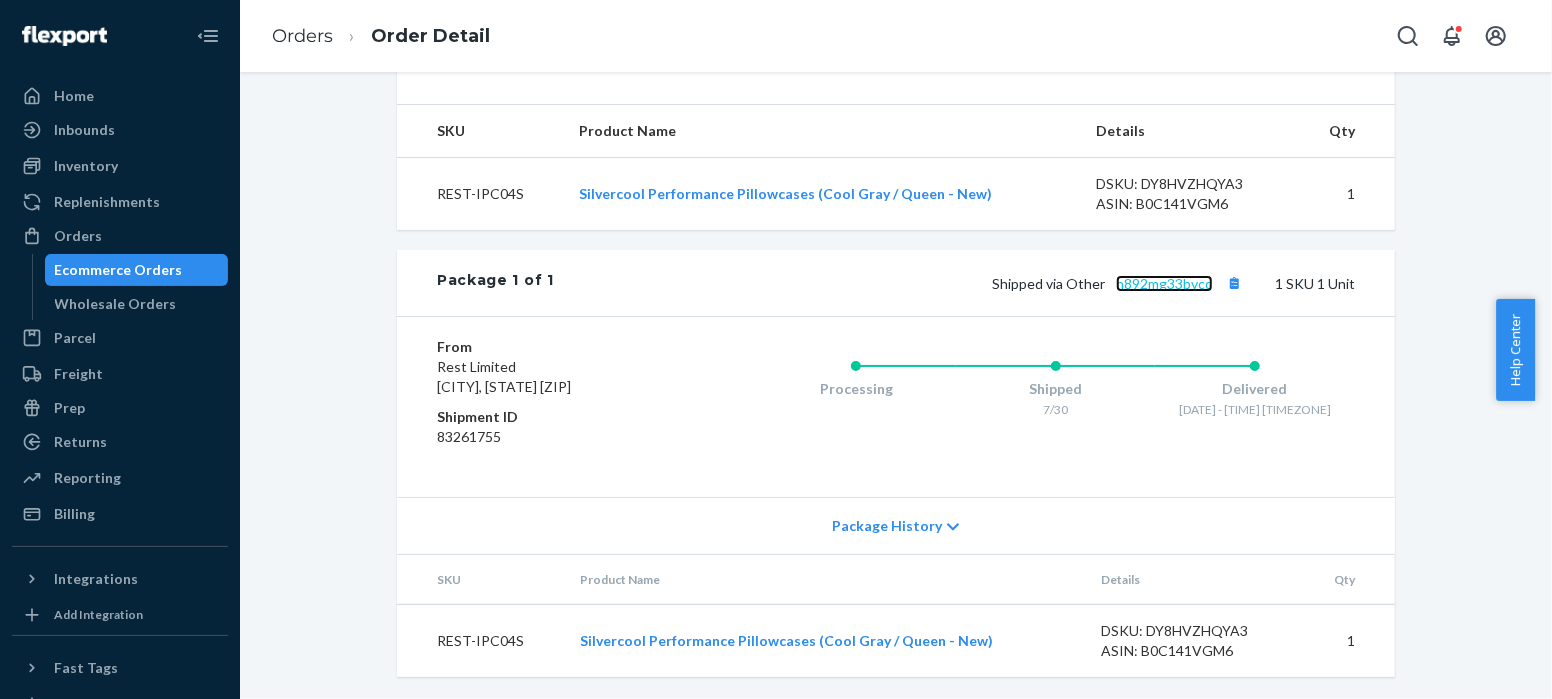 click on "n892mg33bvcq" at bounding box center (1164, 283) 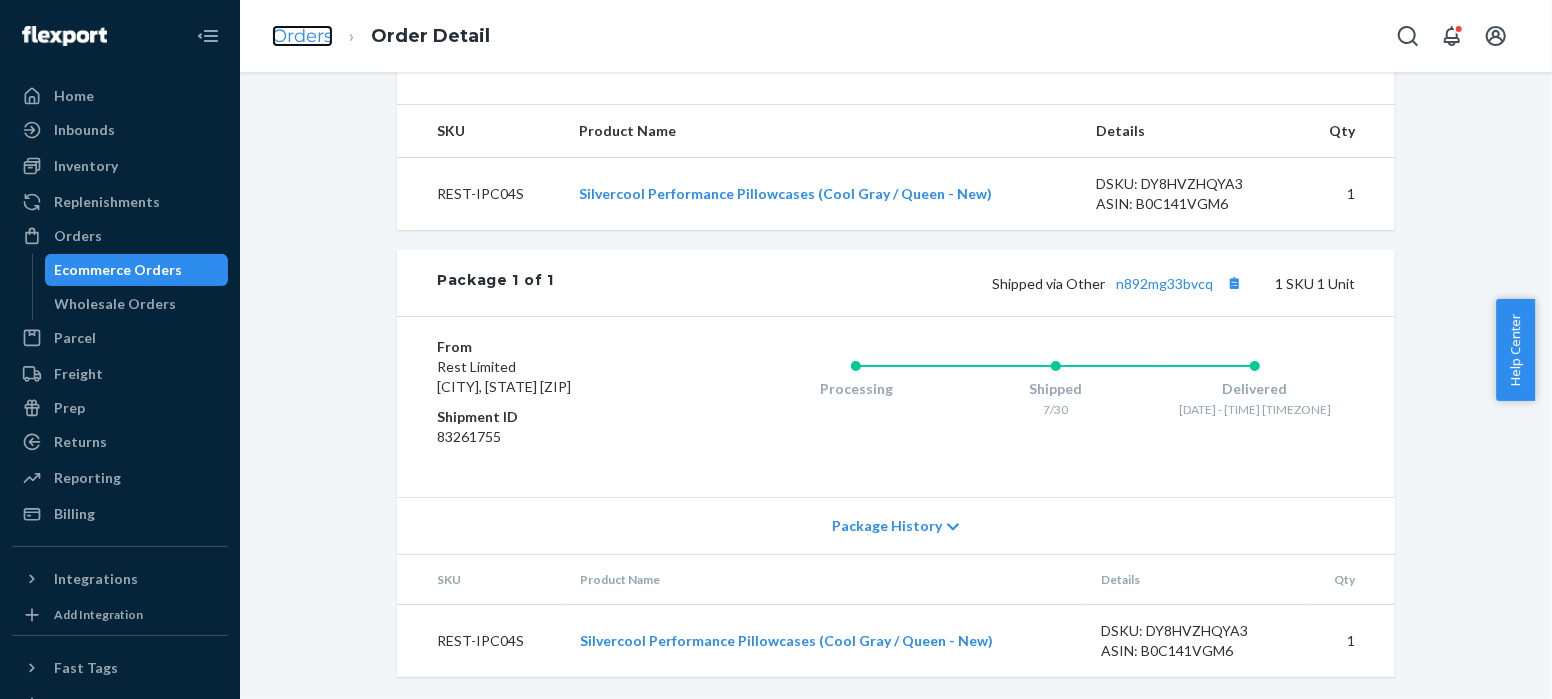 click on "Orders" at bounding box center (302, 36) 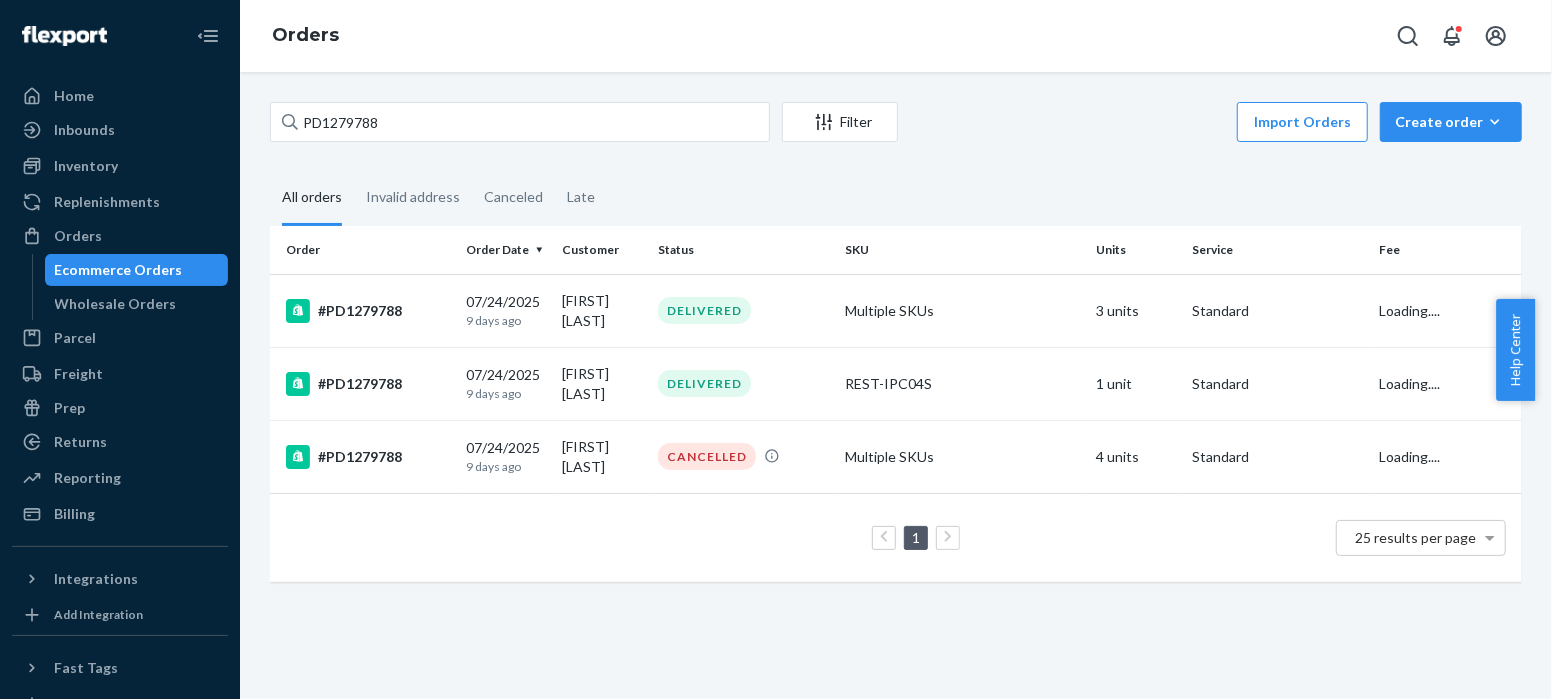 scroll, scrollTop: 0, scrollLeft: 0, axis: both 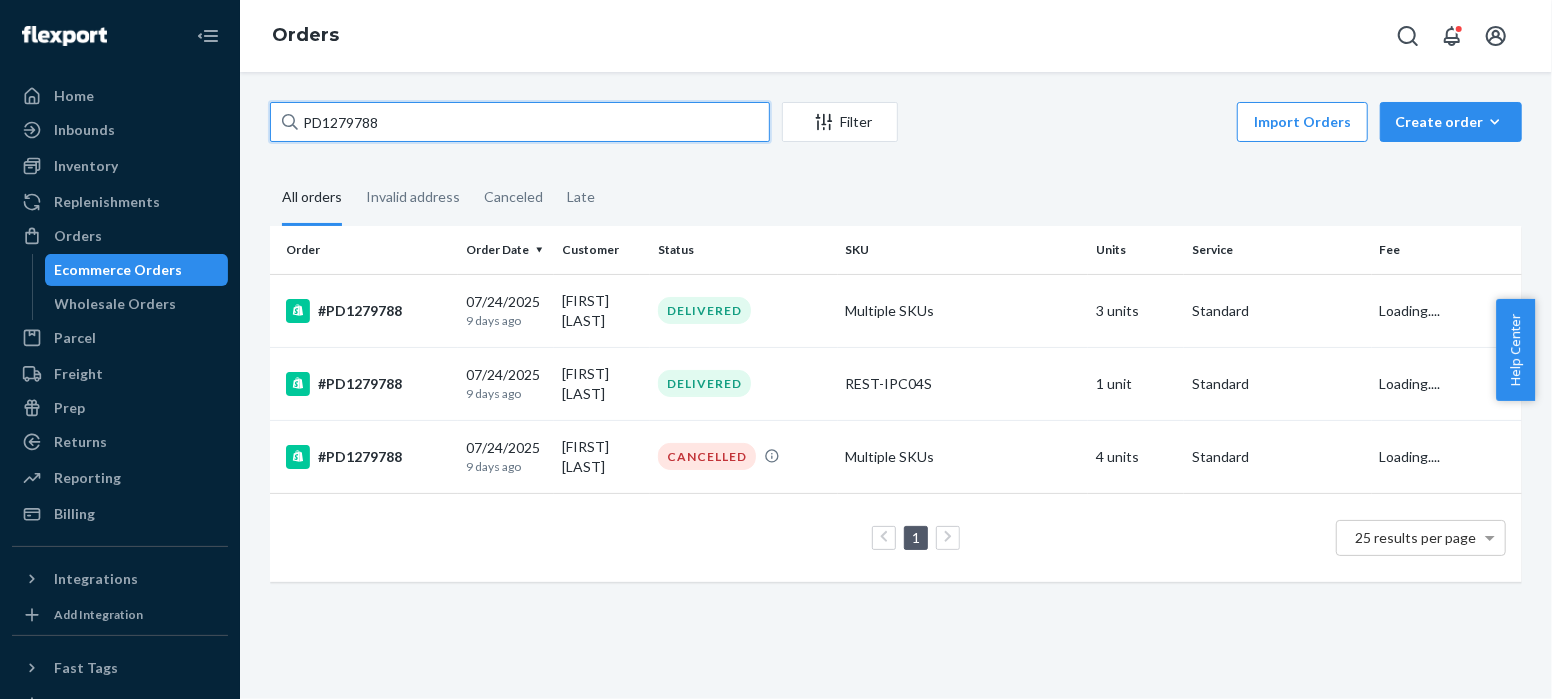 drag, startPoint x: 400, startPoint y: 122, endPoint x: 235, endPoint y: 128, distance: 165.10905 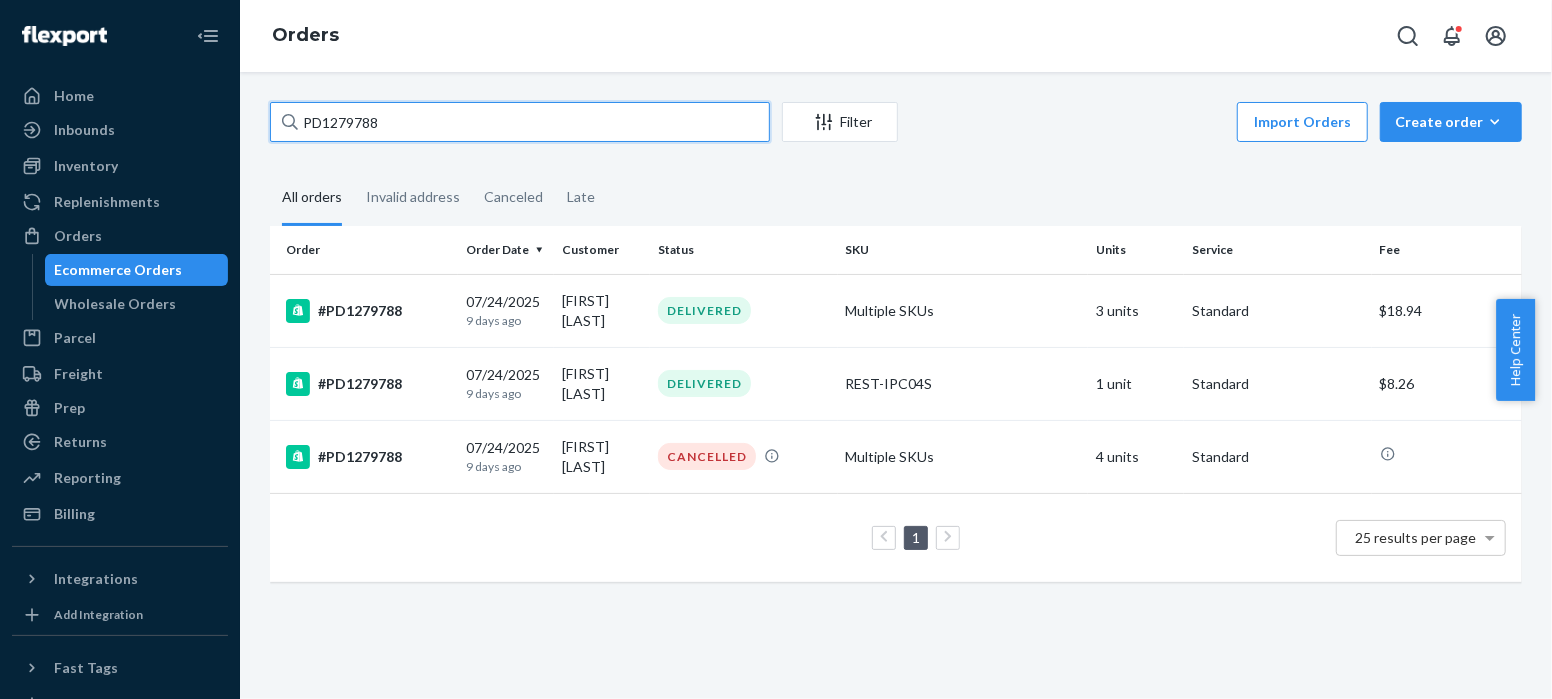 paste on "035704" 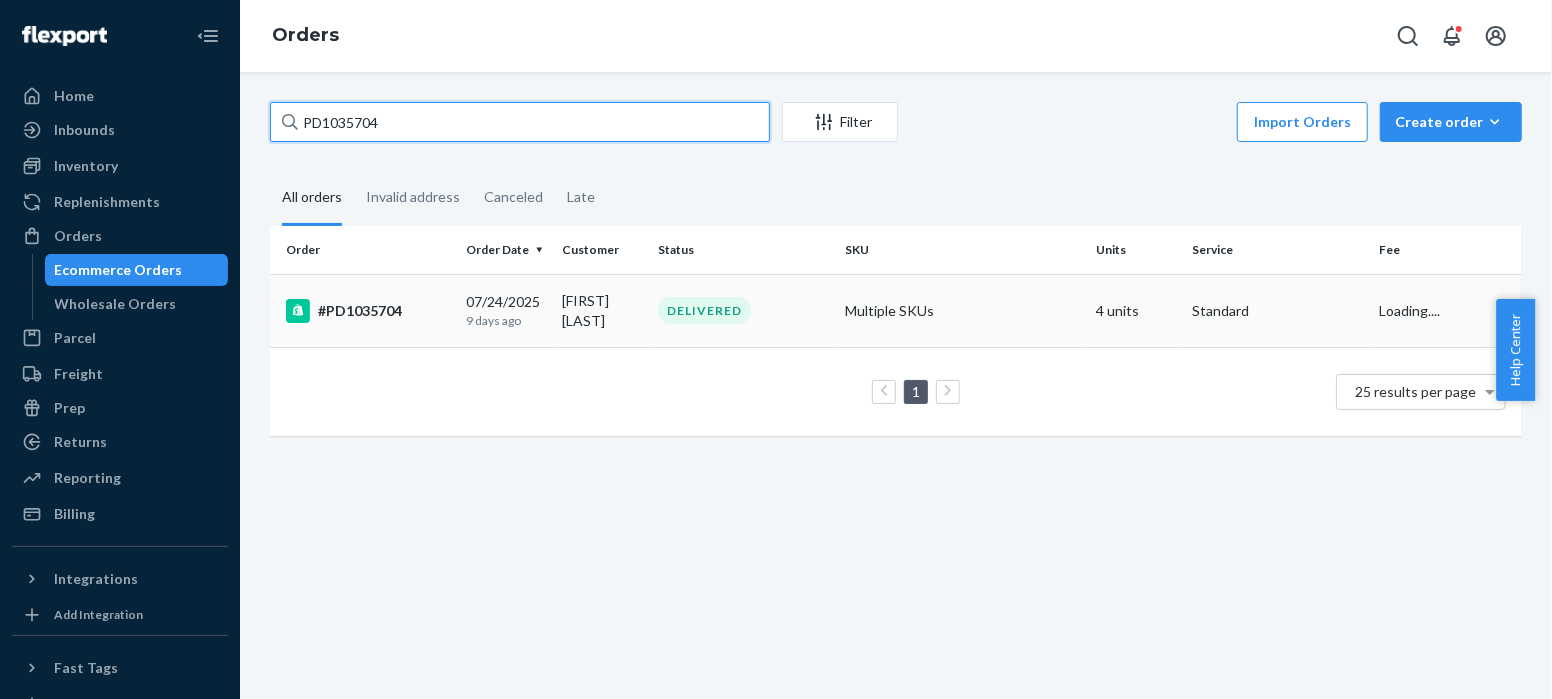 type on "PD1035704" 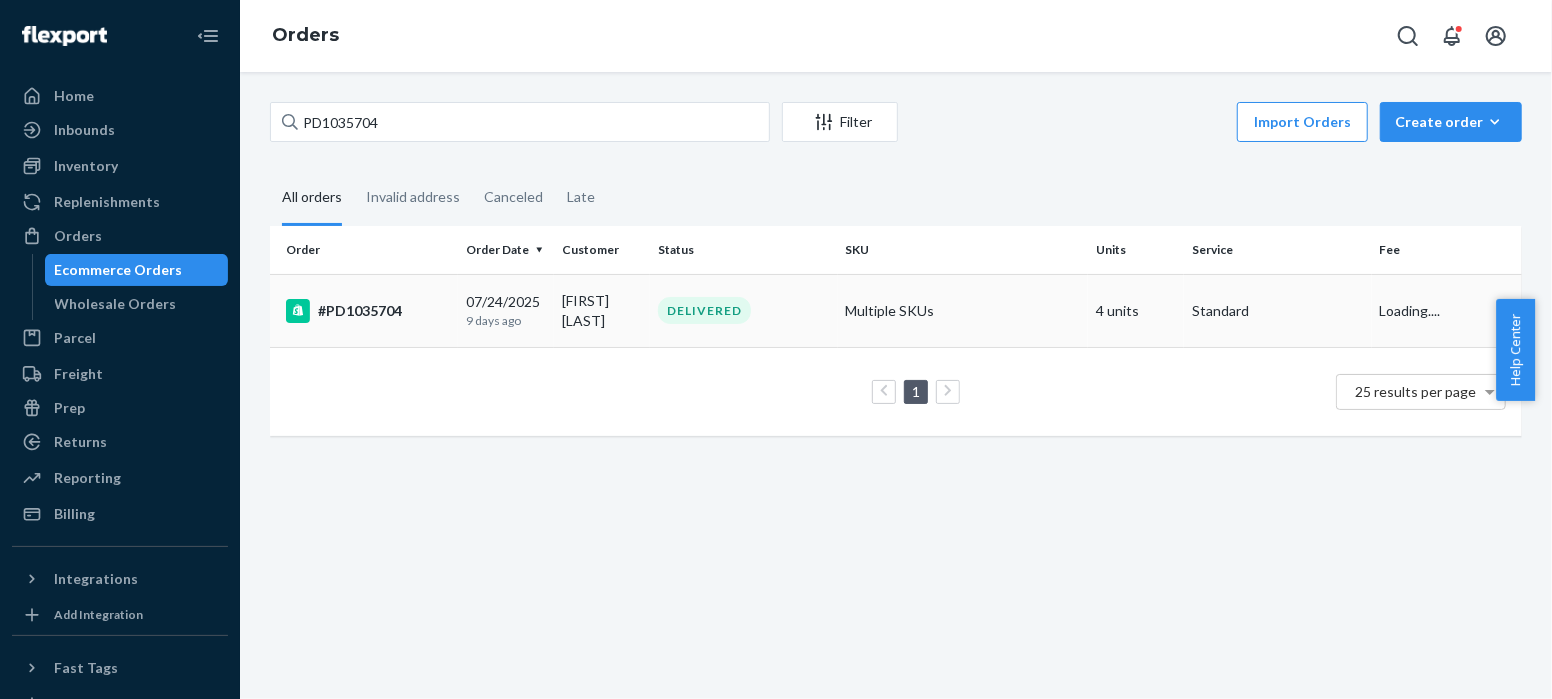 click on "#PD1035704" at bounding box center (368, 311) 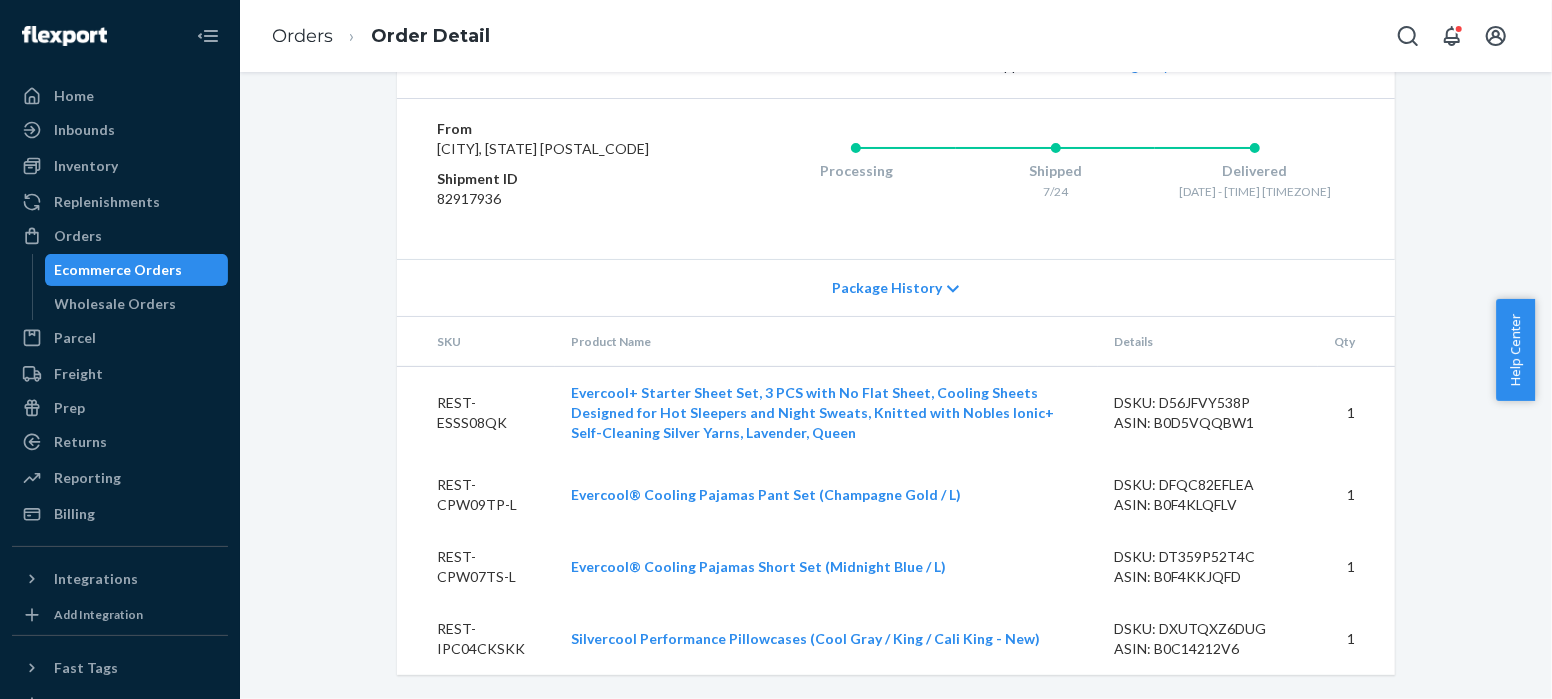scroll, scrollTop: 1025, scrollLeft: 0, axis: vertical 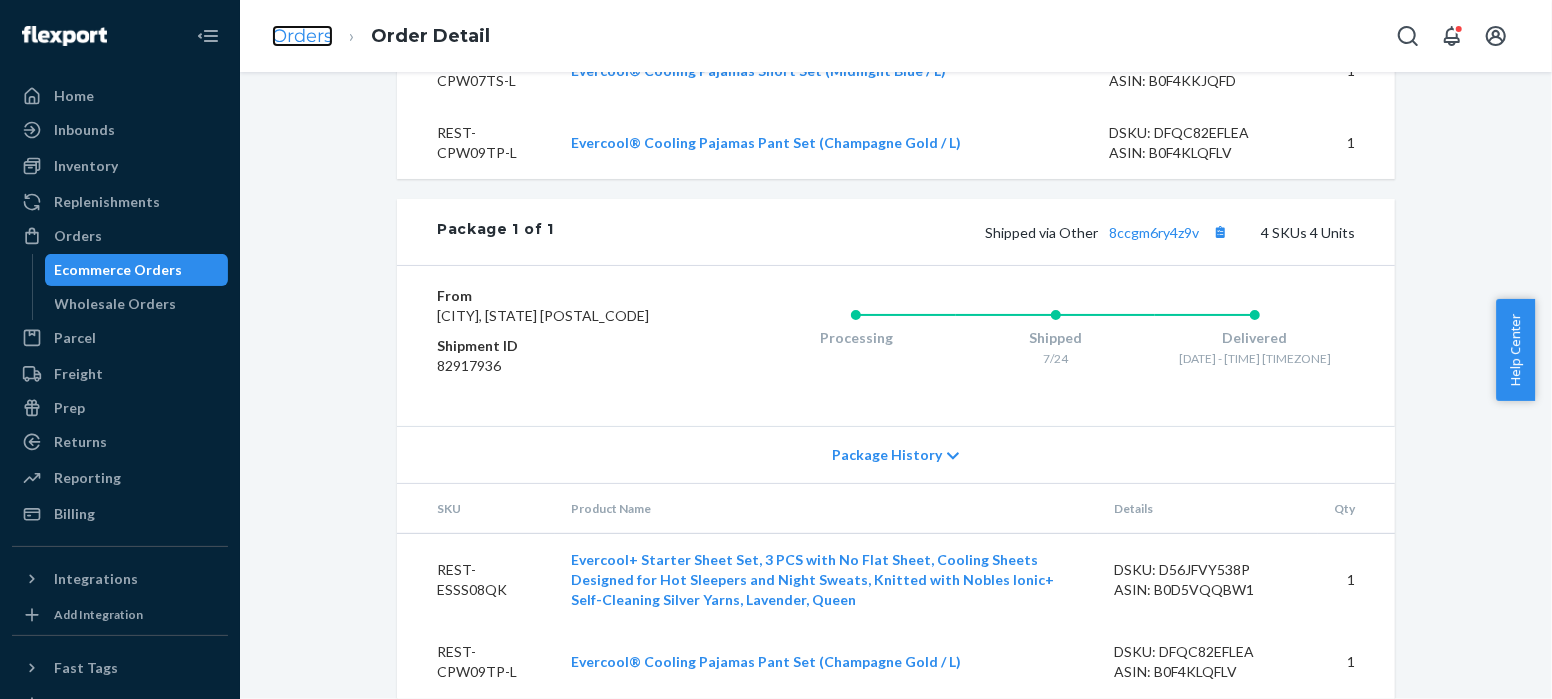 click on "Orders" at bounding box center (302, 36) 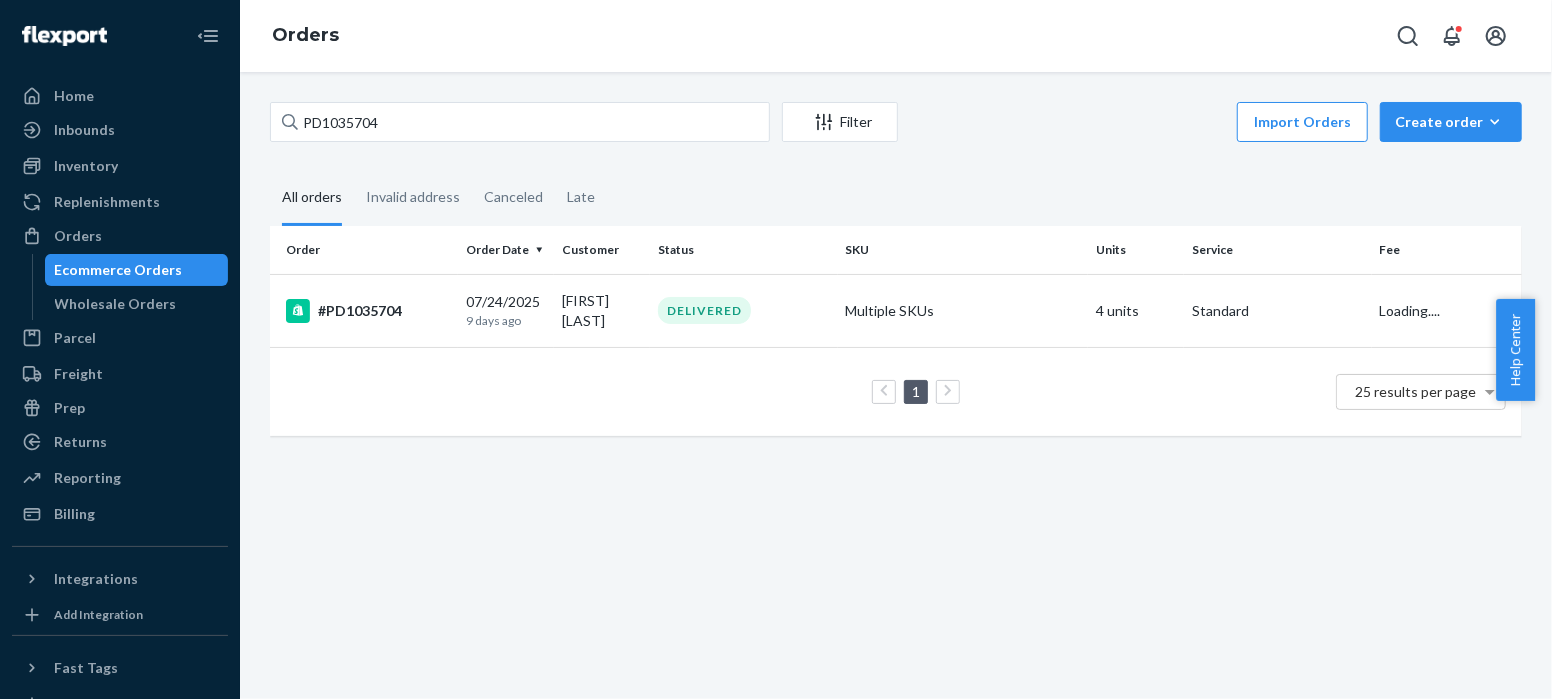 scroll, scrollTop: 0, scrollLeft: 0, axis: both 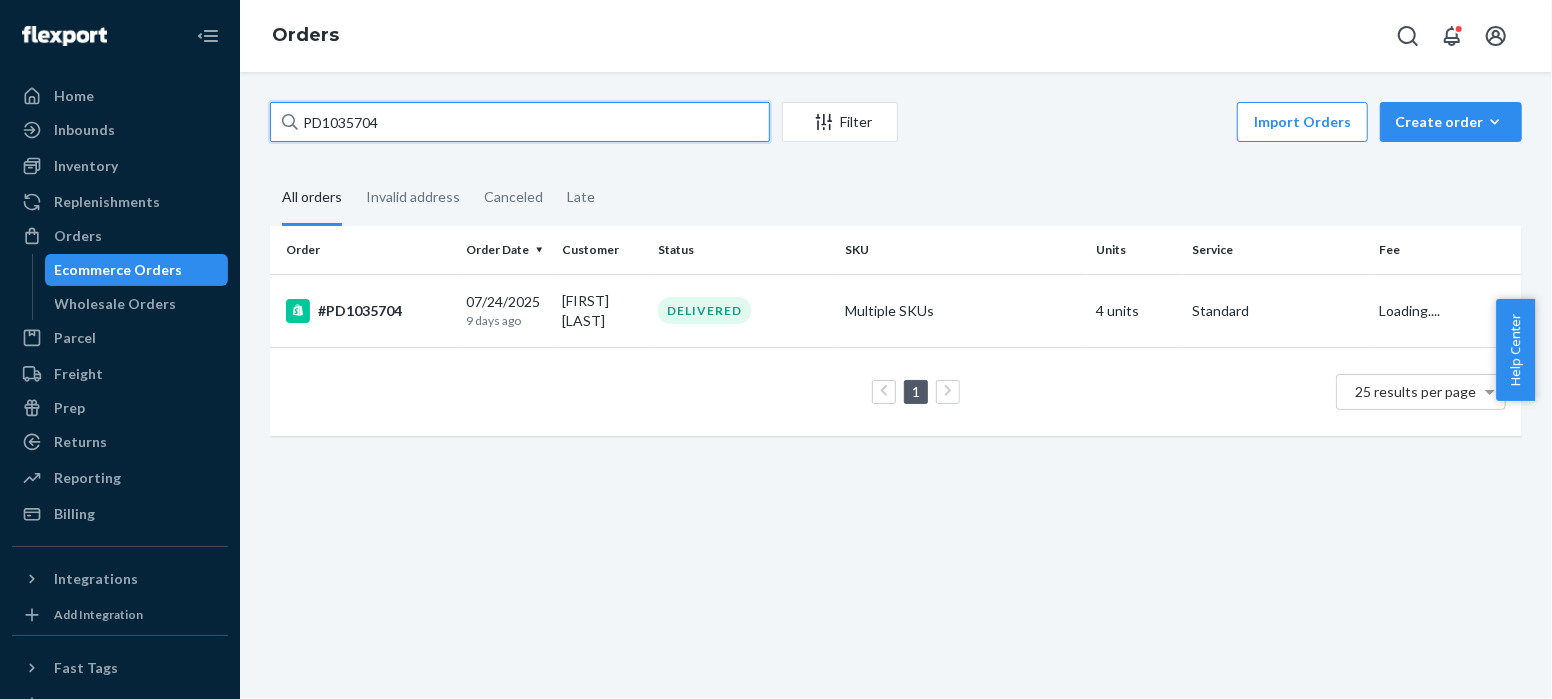 drag, startPoint x: 403, startPoint y: 124, endPoint x: 232, endPoint y: 121, distance: 171.0263 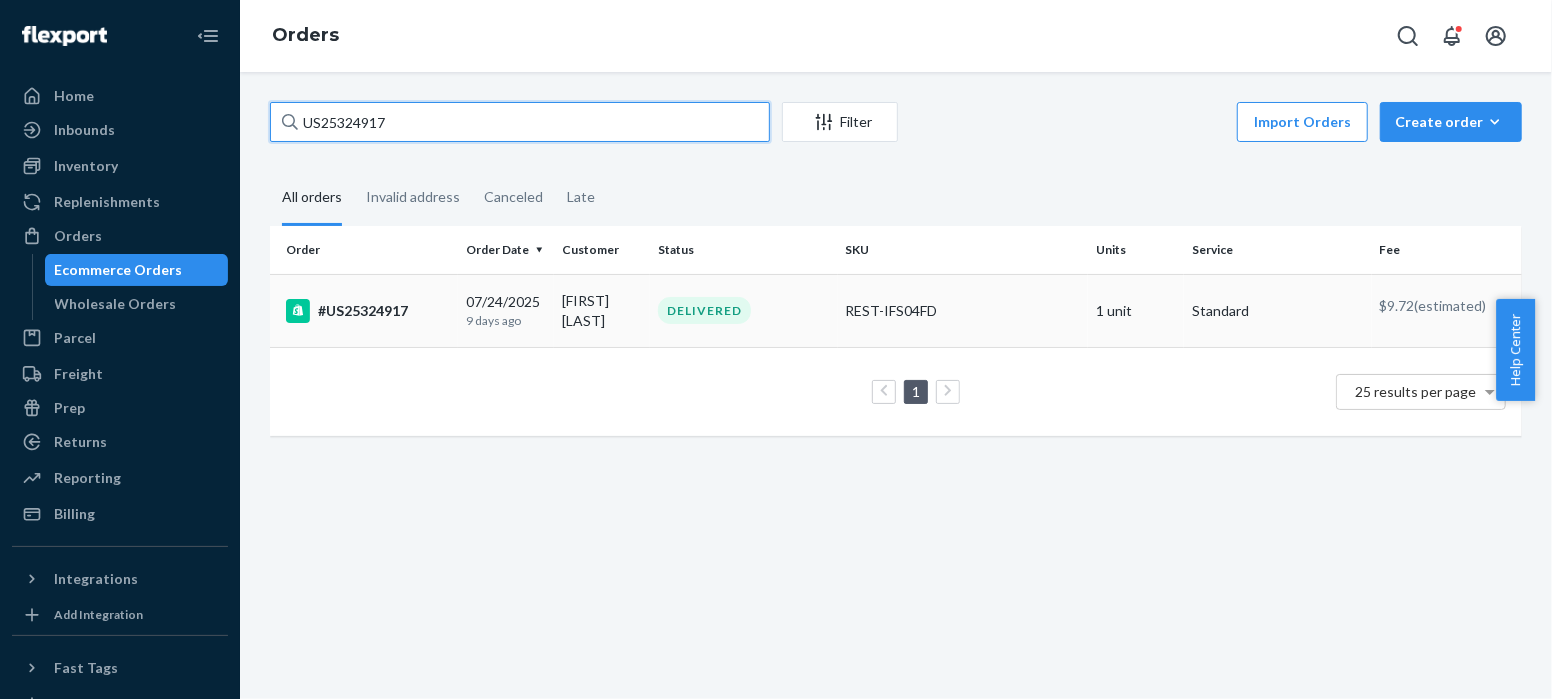 type on "US25324917" 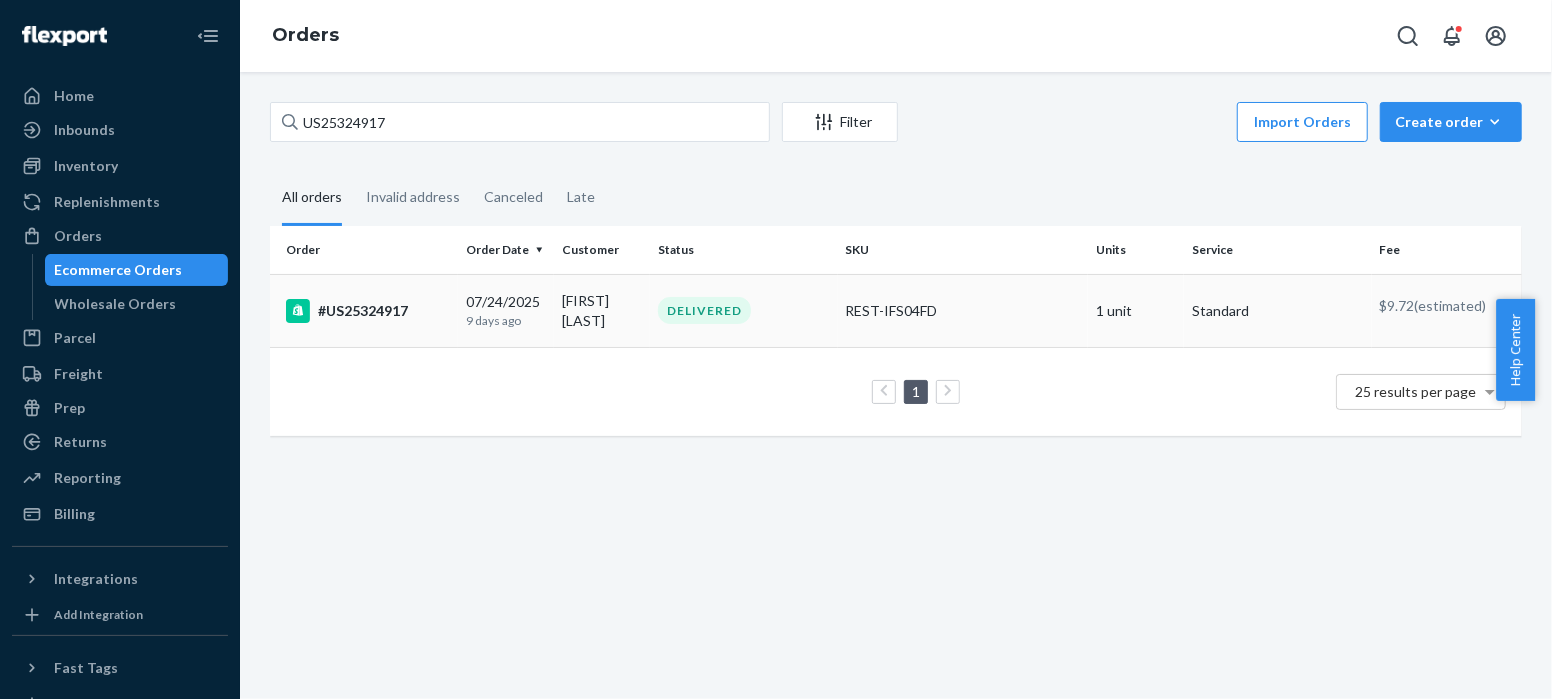 click on "#US25324917" at bounding box center (368, 311) 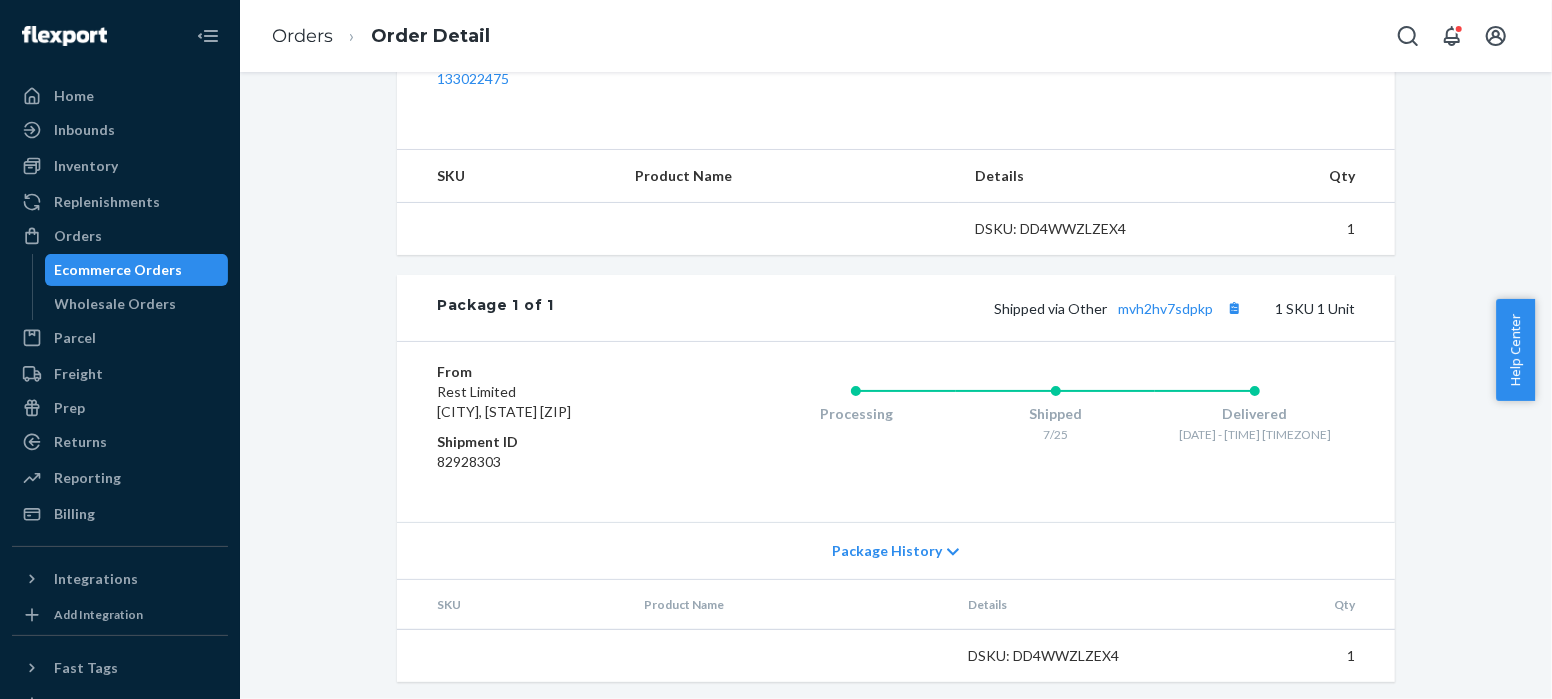 scroll, scrollTop: 698, scrollLeft: 0, axis: vertical 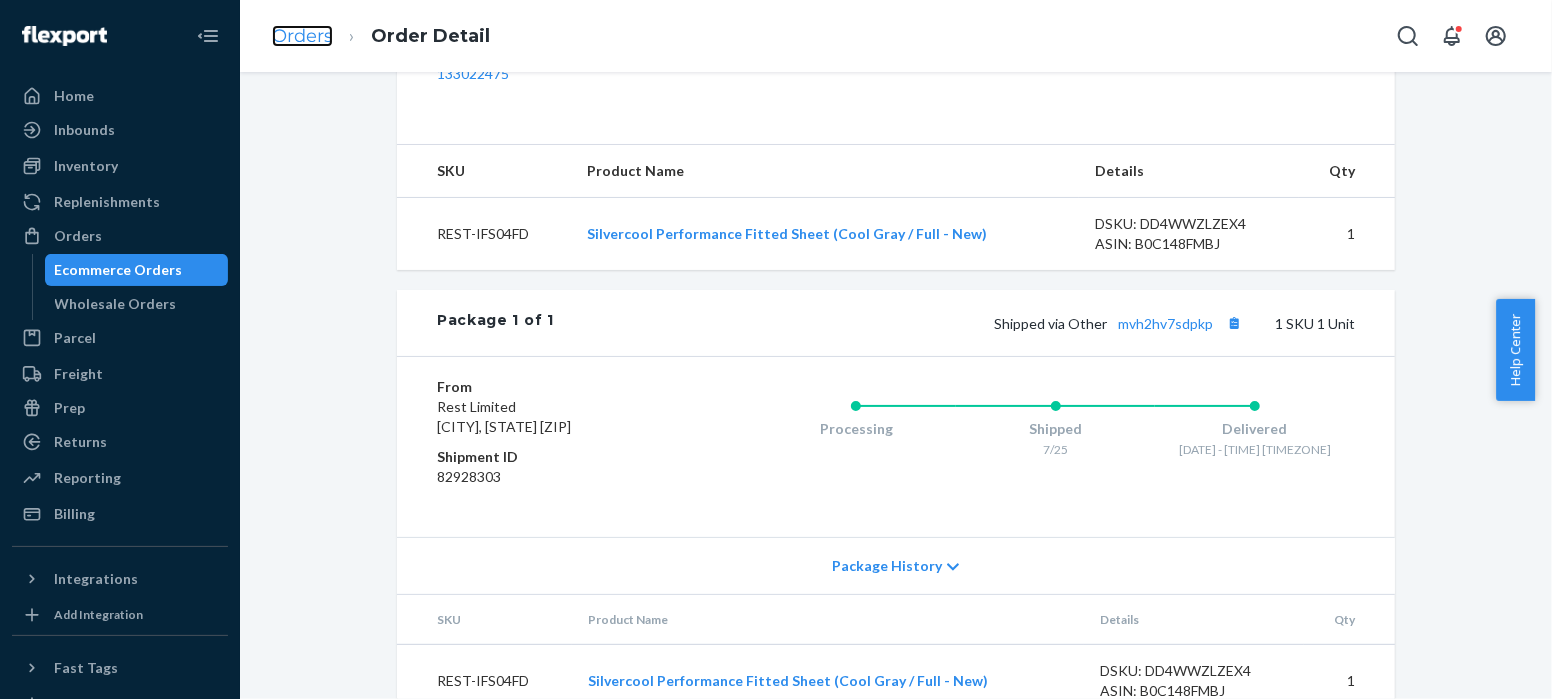 click on "Orders" at bounding box center (302, 36) 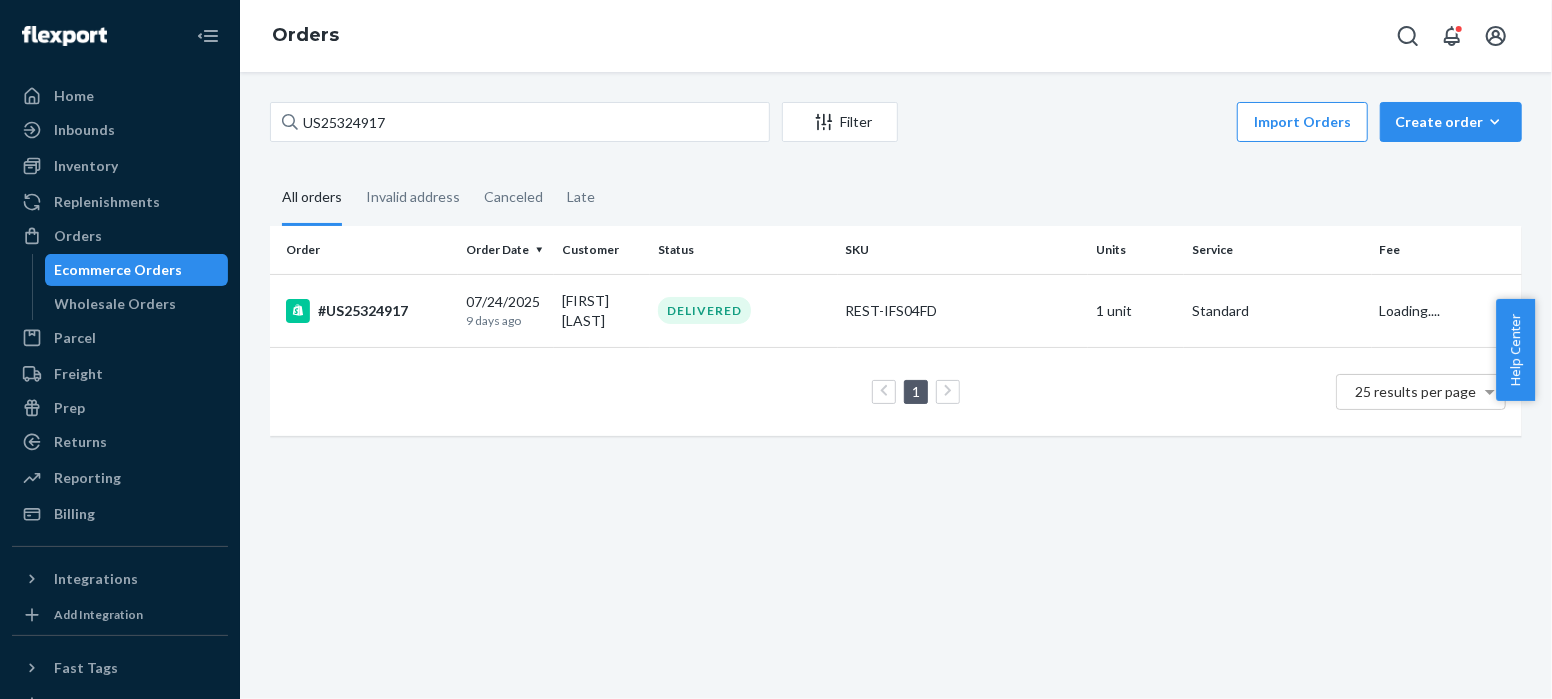 scroll, scrollTop: 0, scrollLeft: 0, axis: both 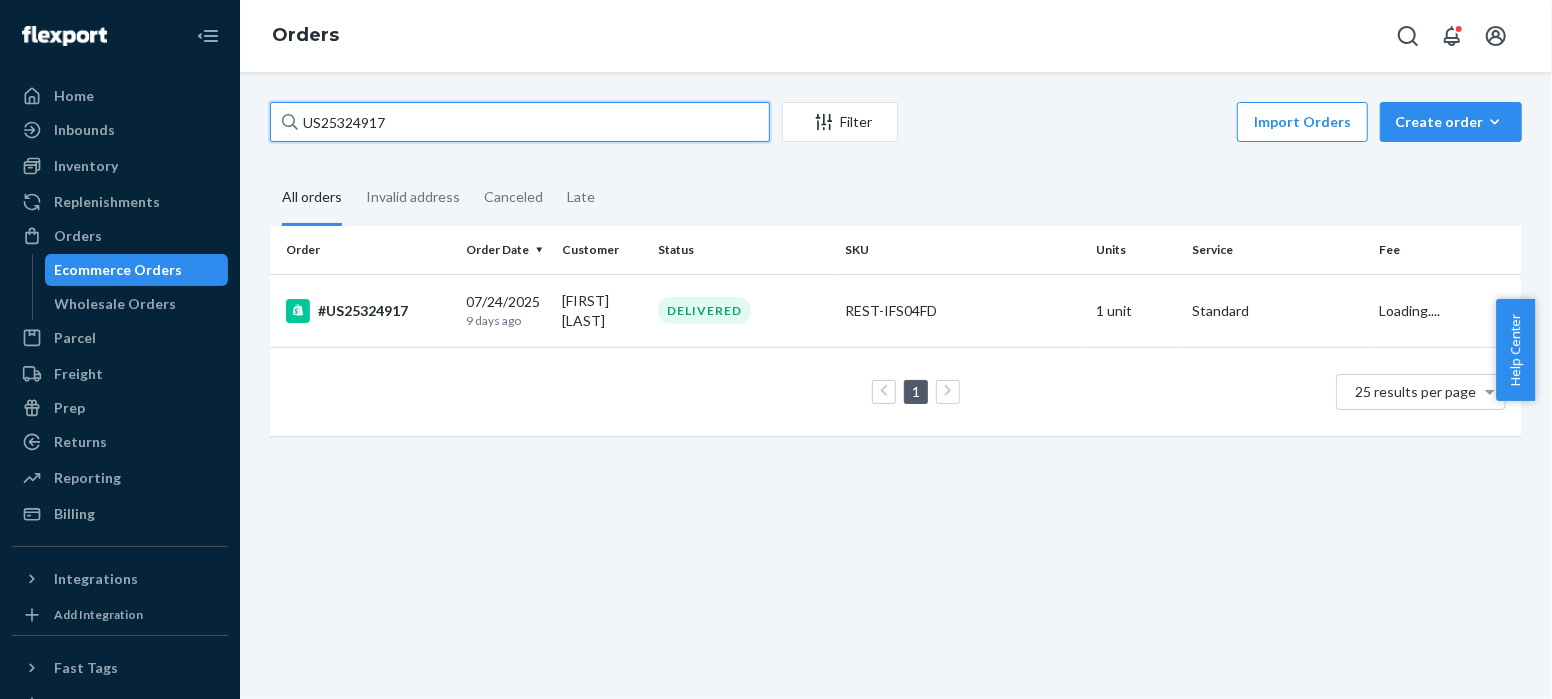 drag, startPoint x: 406, startPoint y: 127, endPoint x: 240, endPoint y: 107, distance: 167.20049 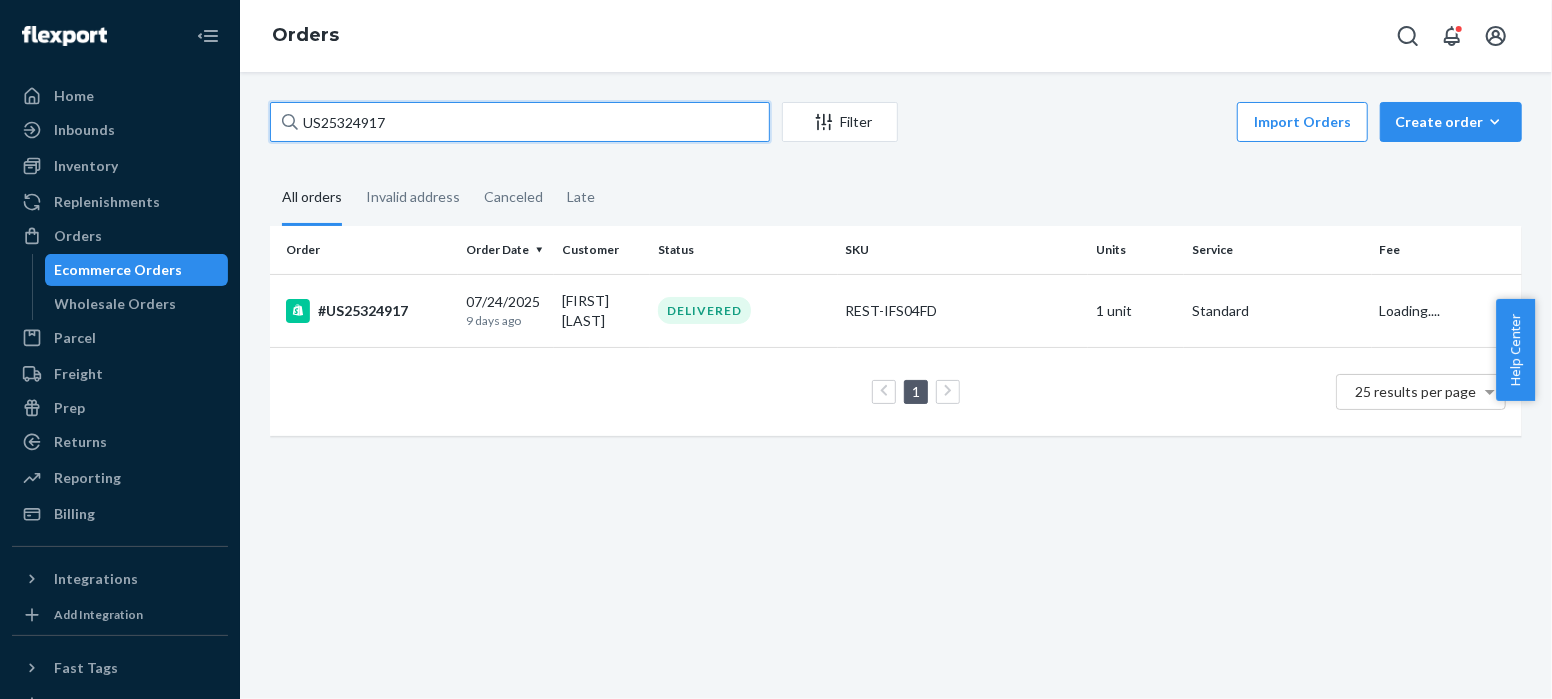 click on "US[NUMBER] Filter Import Orders Create order Ecommerce order Removal order All orders Invalid address Canceled Late Order Order Date Customer Status SKU Units Service Fee #US[NUMBER] [DATE] [TIME_AGO] [FIRST] [LAST] DELIVERED REST-IFS04FD 1 unit Standard Loading.... 1 25 results per page" at bounding box center (896, 385) 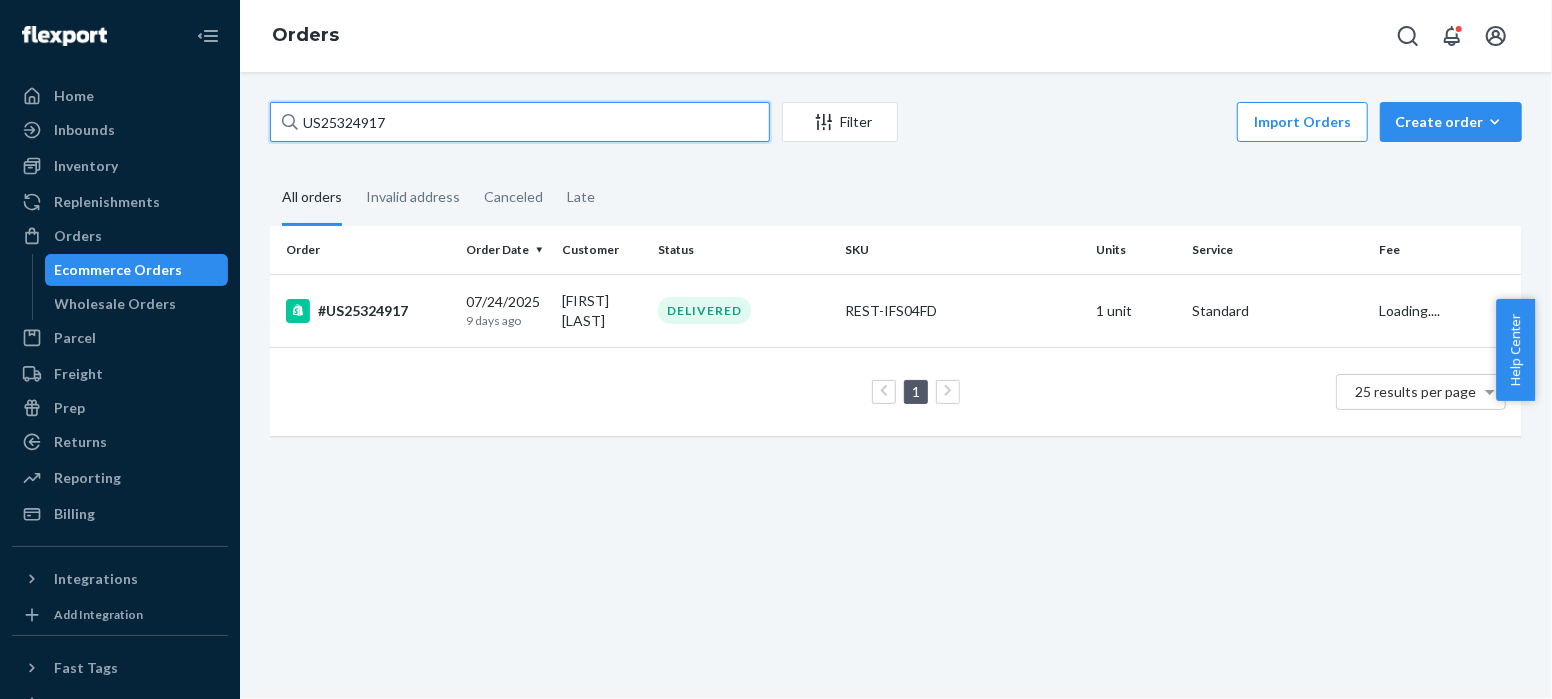 paste on "26" 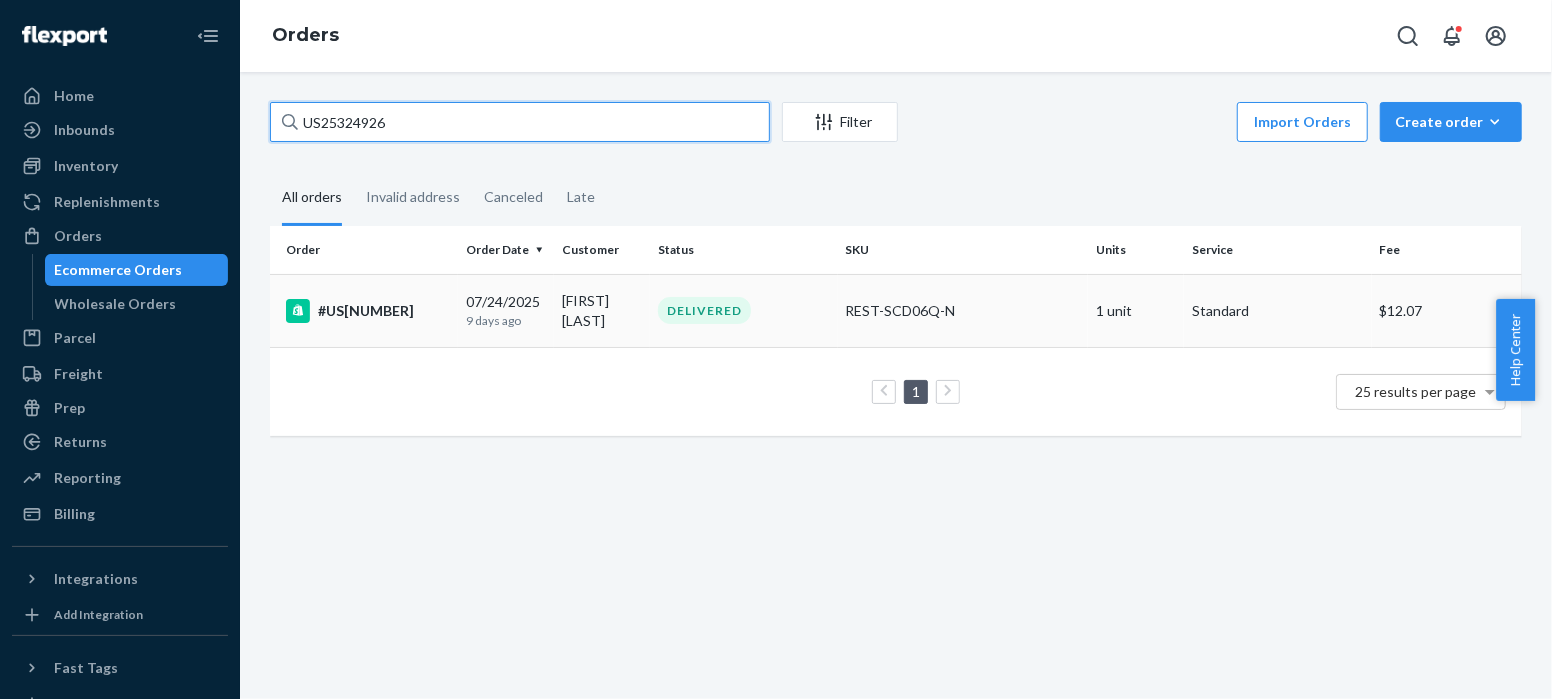 type on "US25324926" 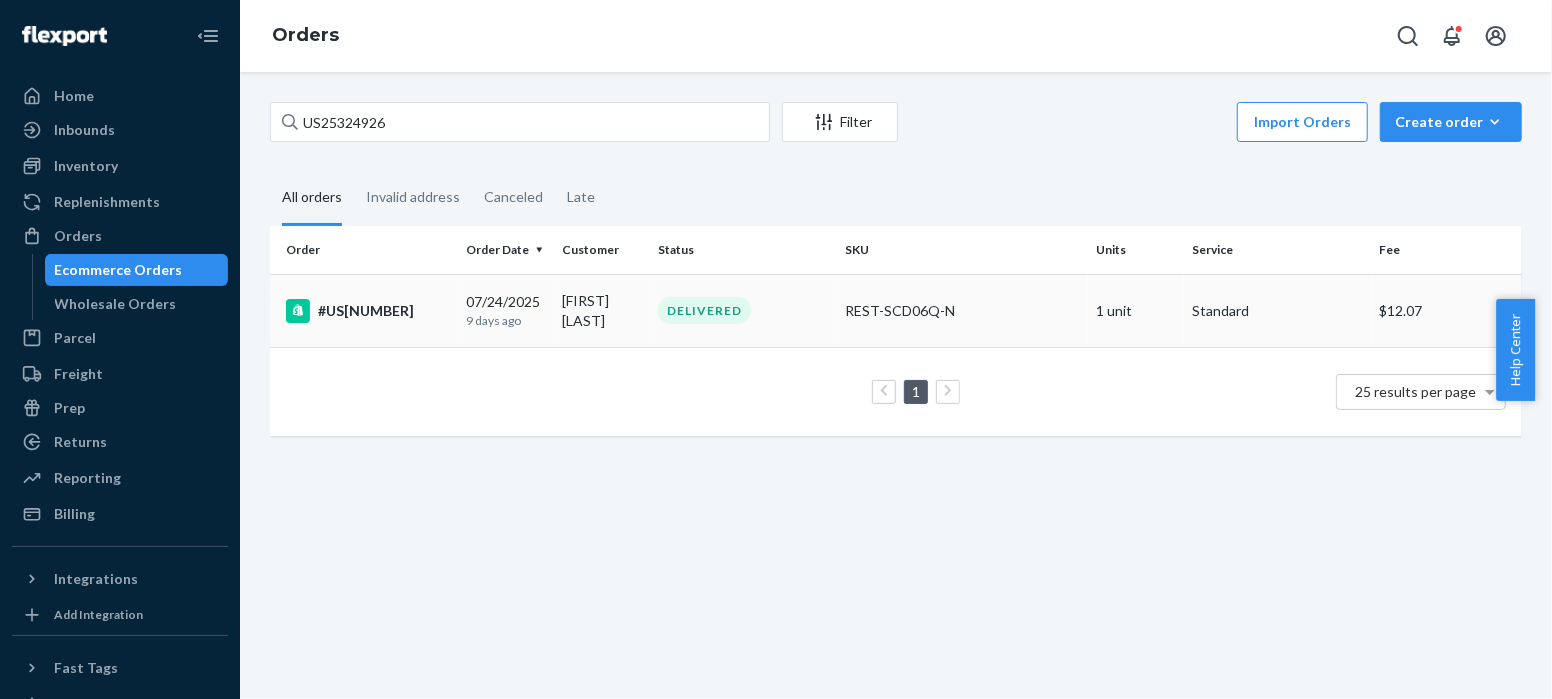 click on "#US[NUMBER]" at bounding box center [368, 311] 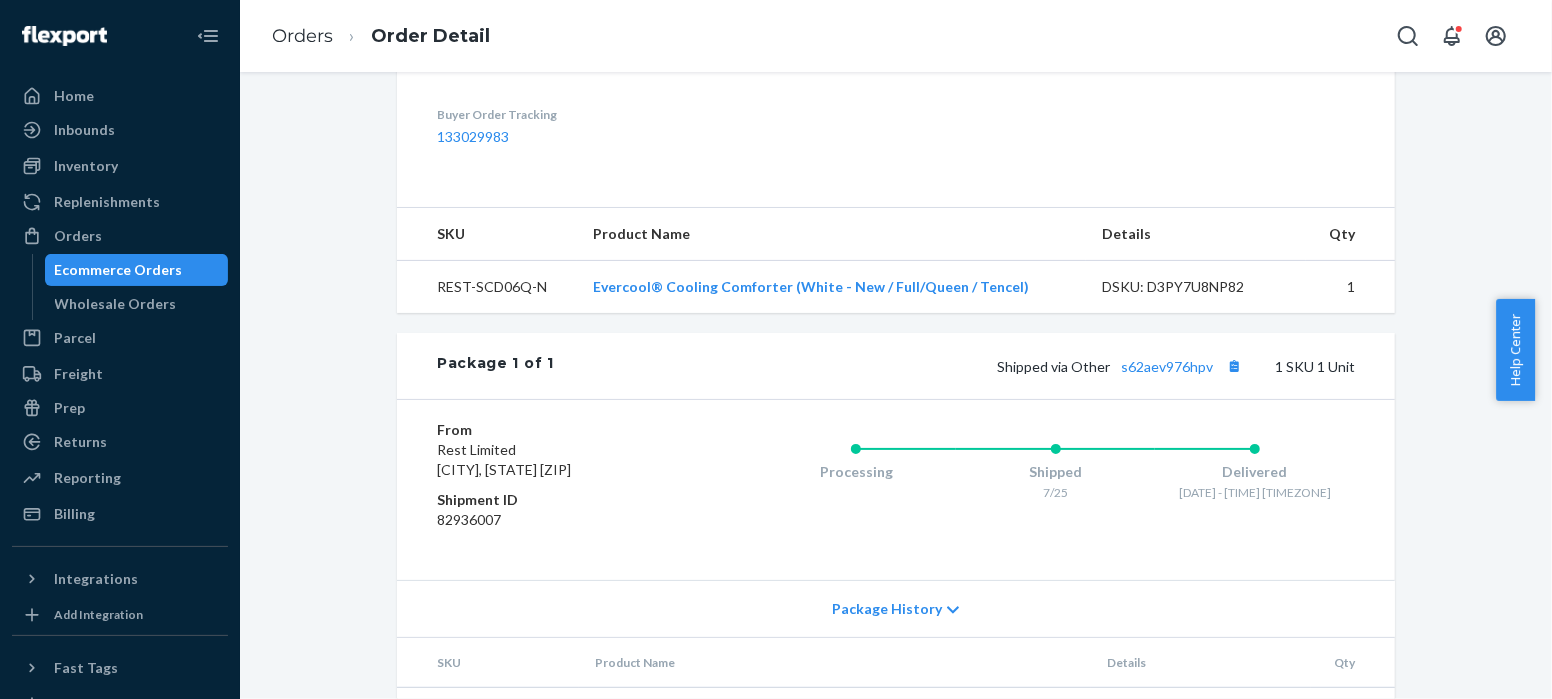 scroll, scrollTop: 698, scrollLeft: 0, axis: vertical 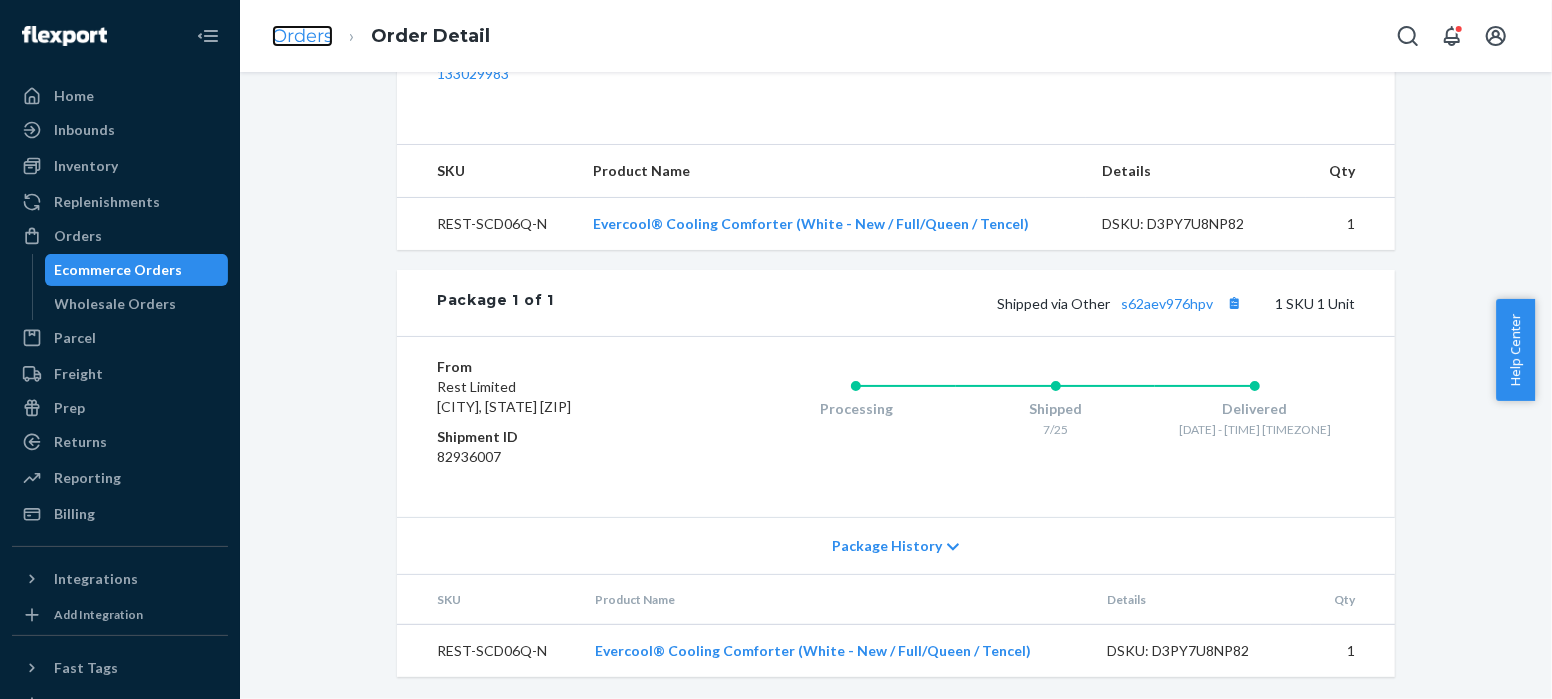 click on "Orders" at bounding box center (302, 36) 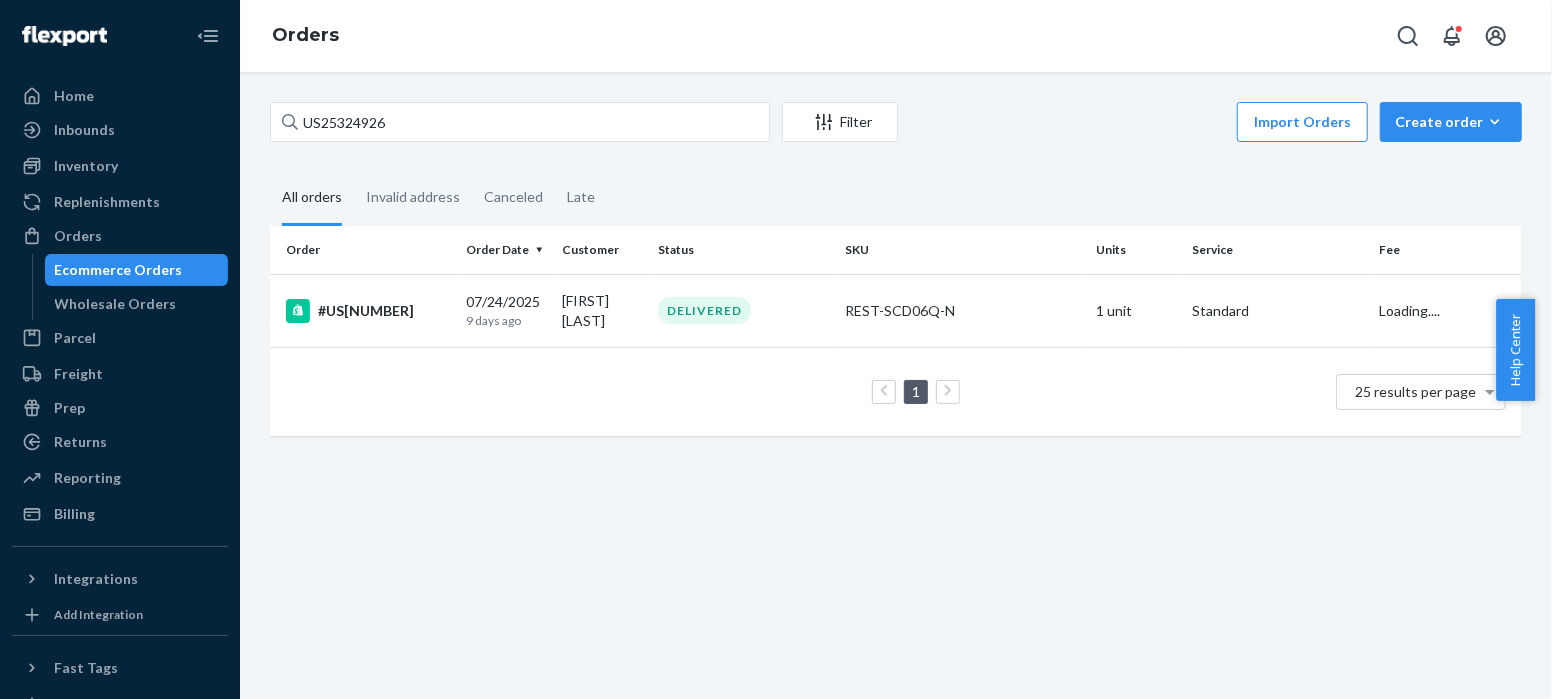 scroll, scrollTop: 0, scrollLeft: 0, axis: both 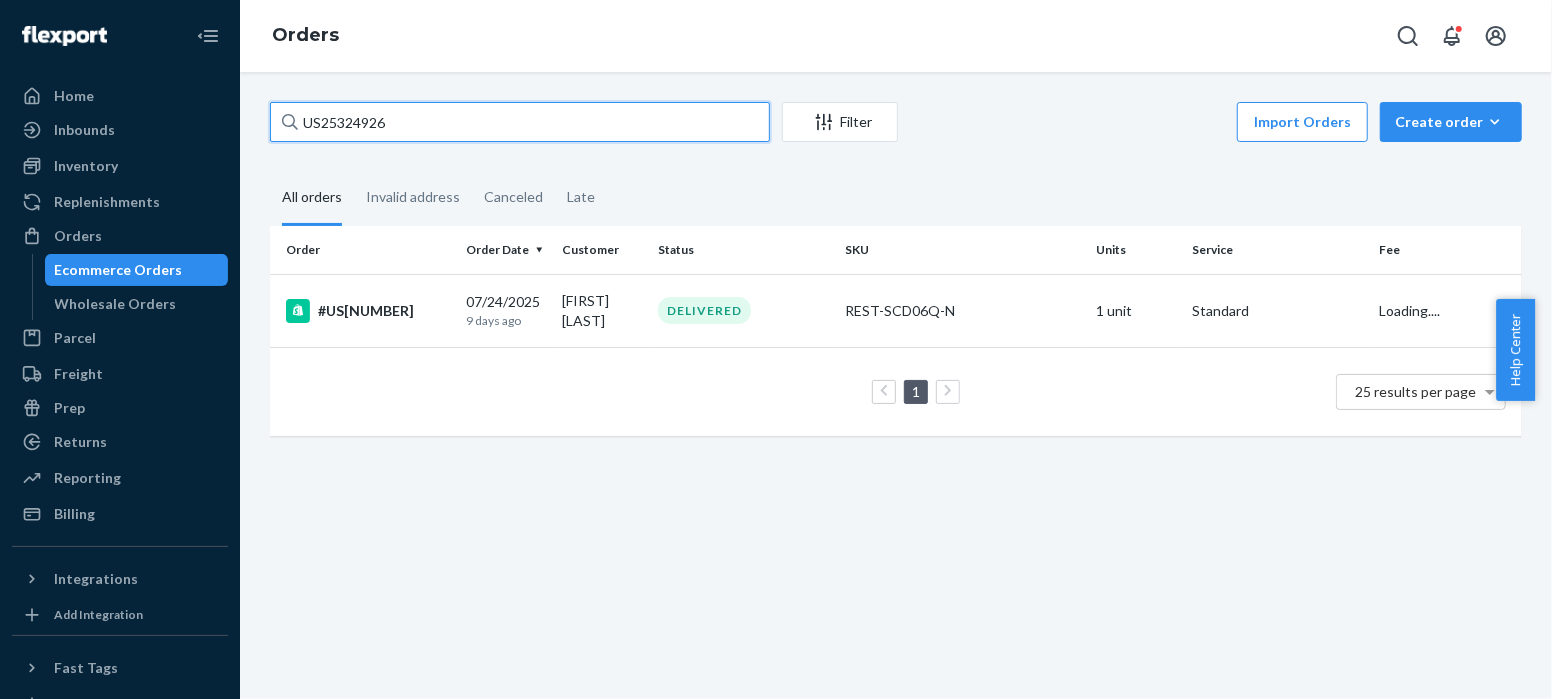 drag, startPoint x: 402, startPoint y: 120, endPoint x: 232, endPoint y: 118, distance: 170.01176 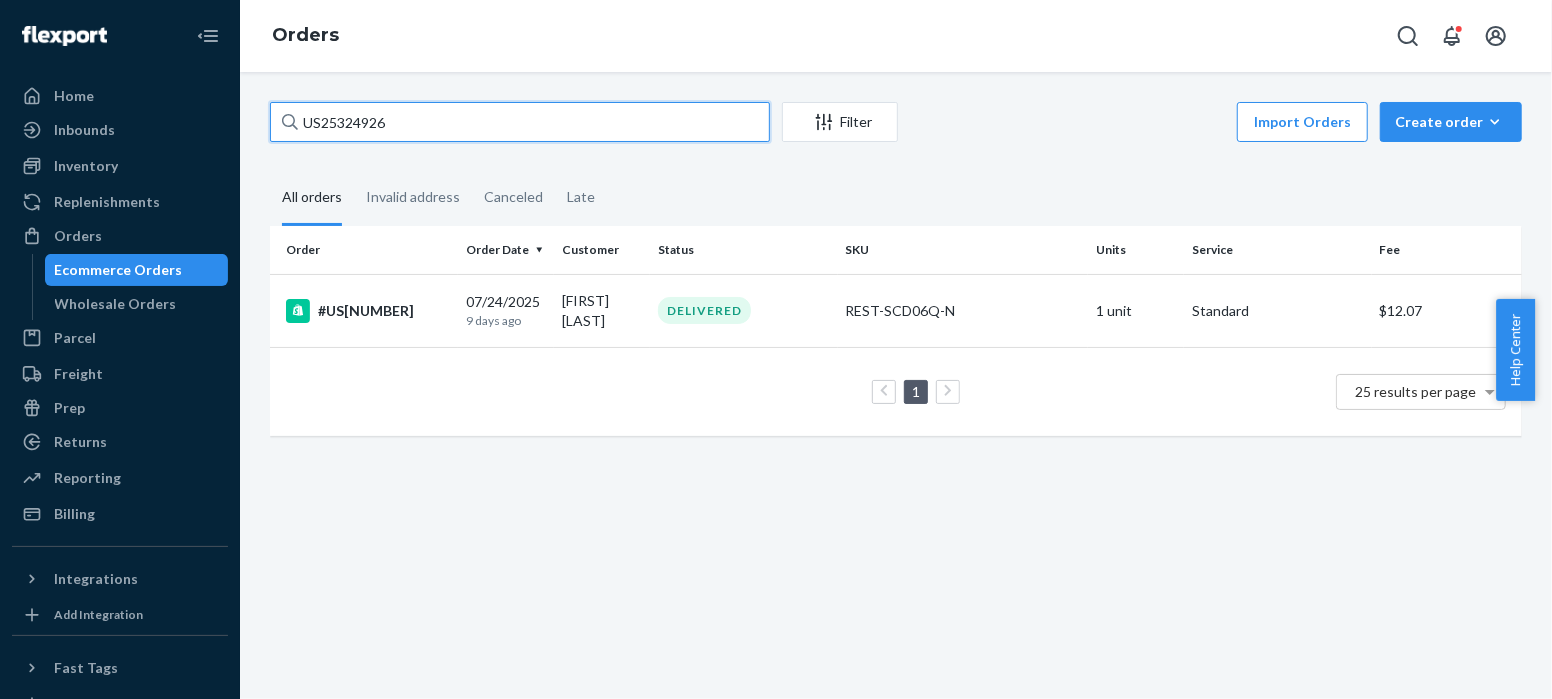 paste on "8" 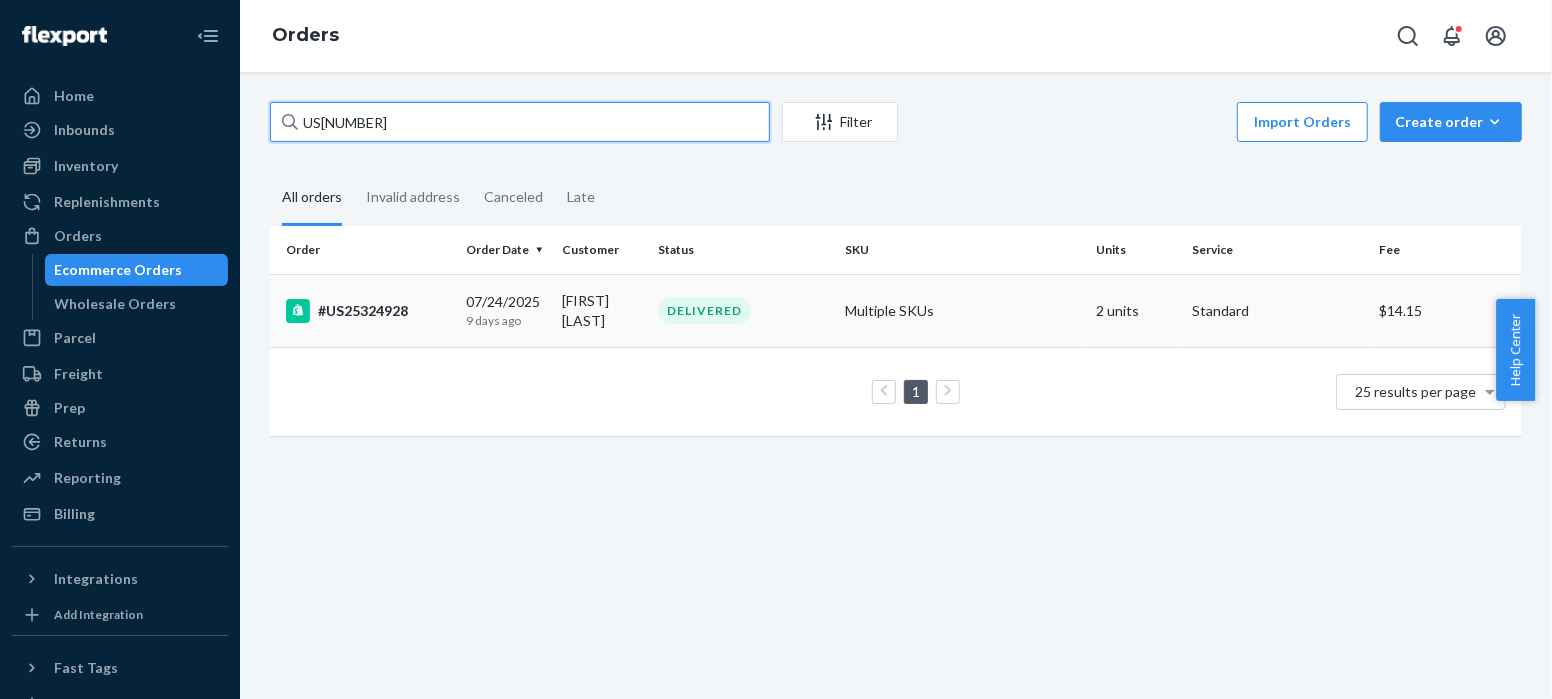 type on "US[NUMBER]" 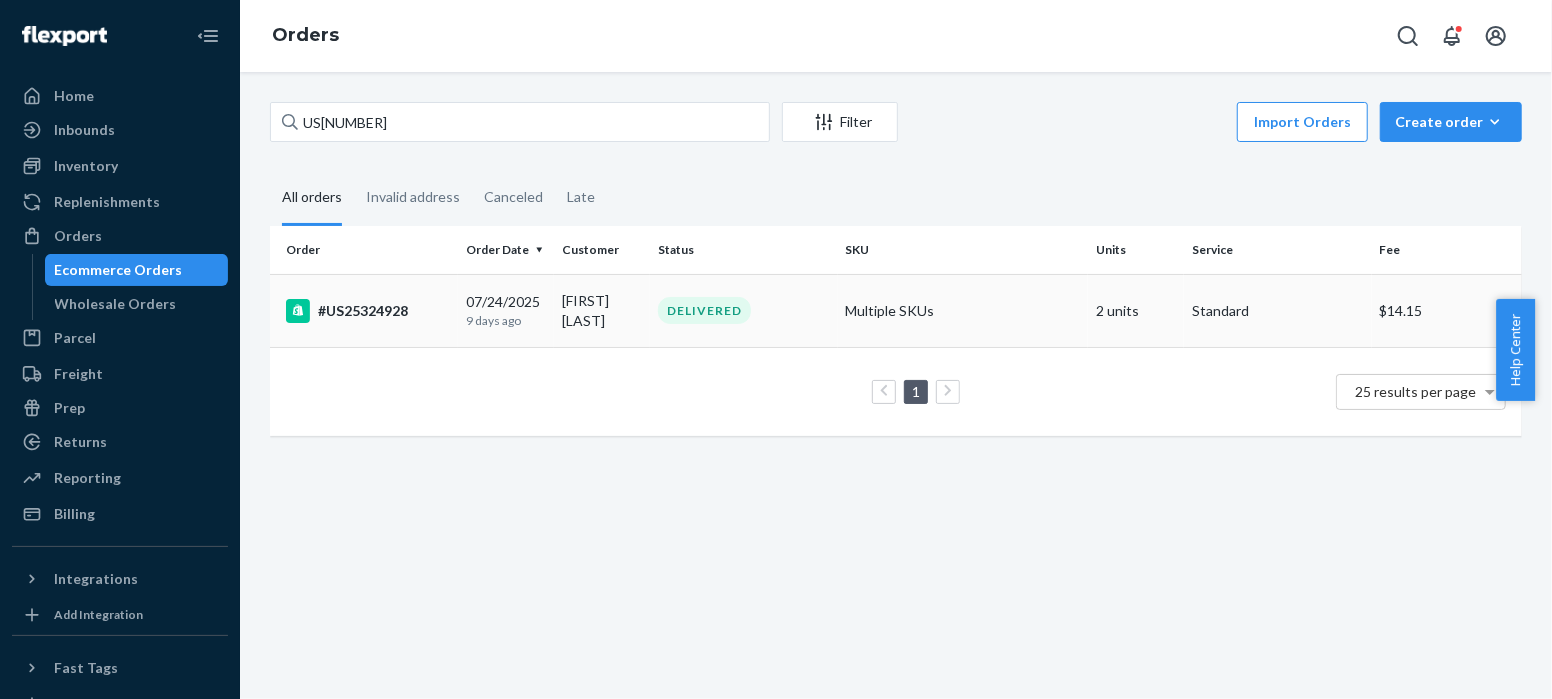 click on "#US25324928" at bounding box center [368, 311] 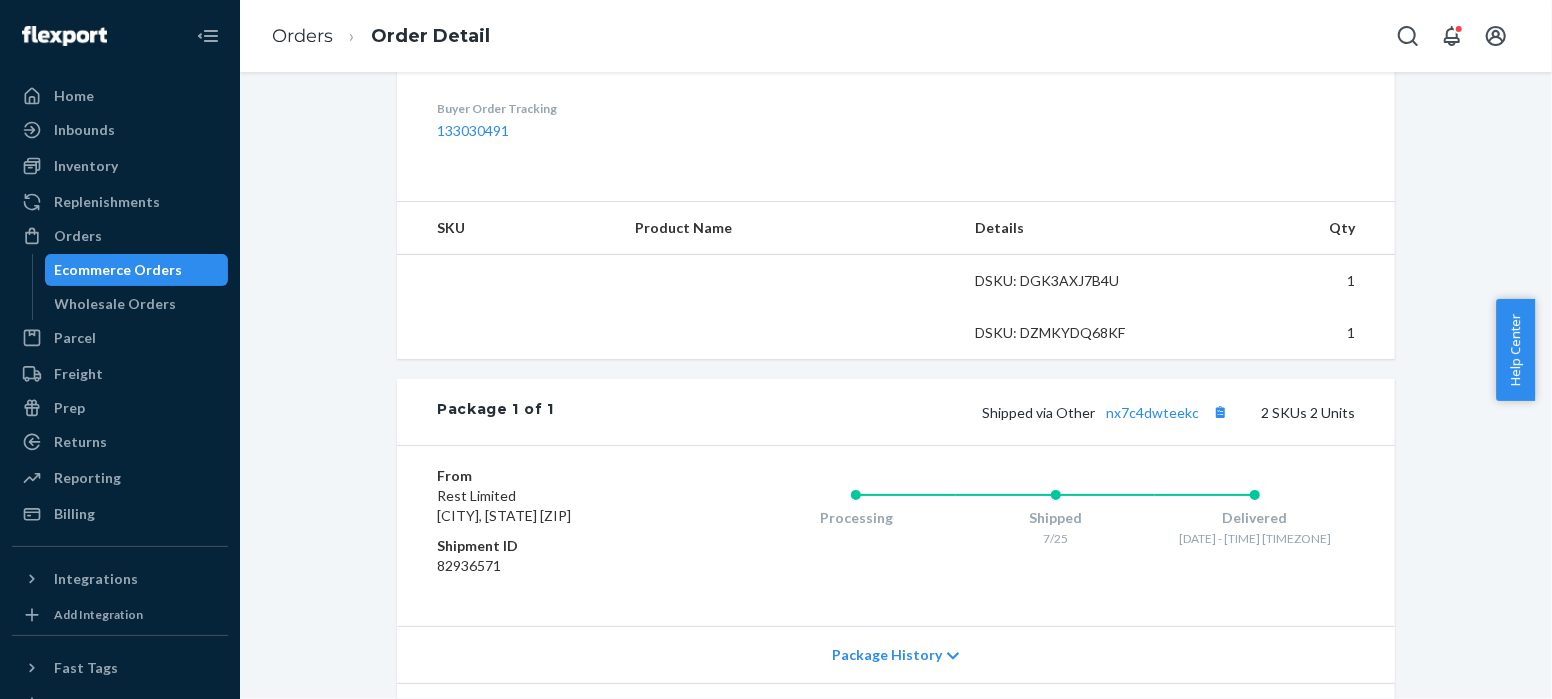 scroll, scrollTop: 802, scrollLeft: 0, axis: vertical 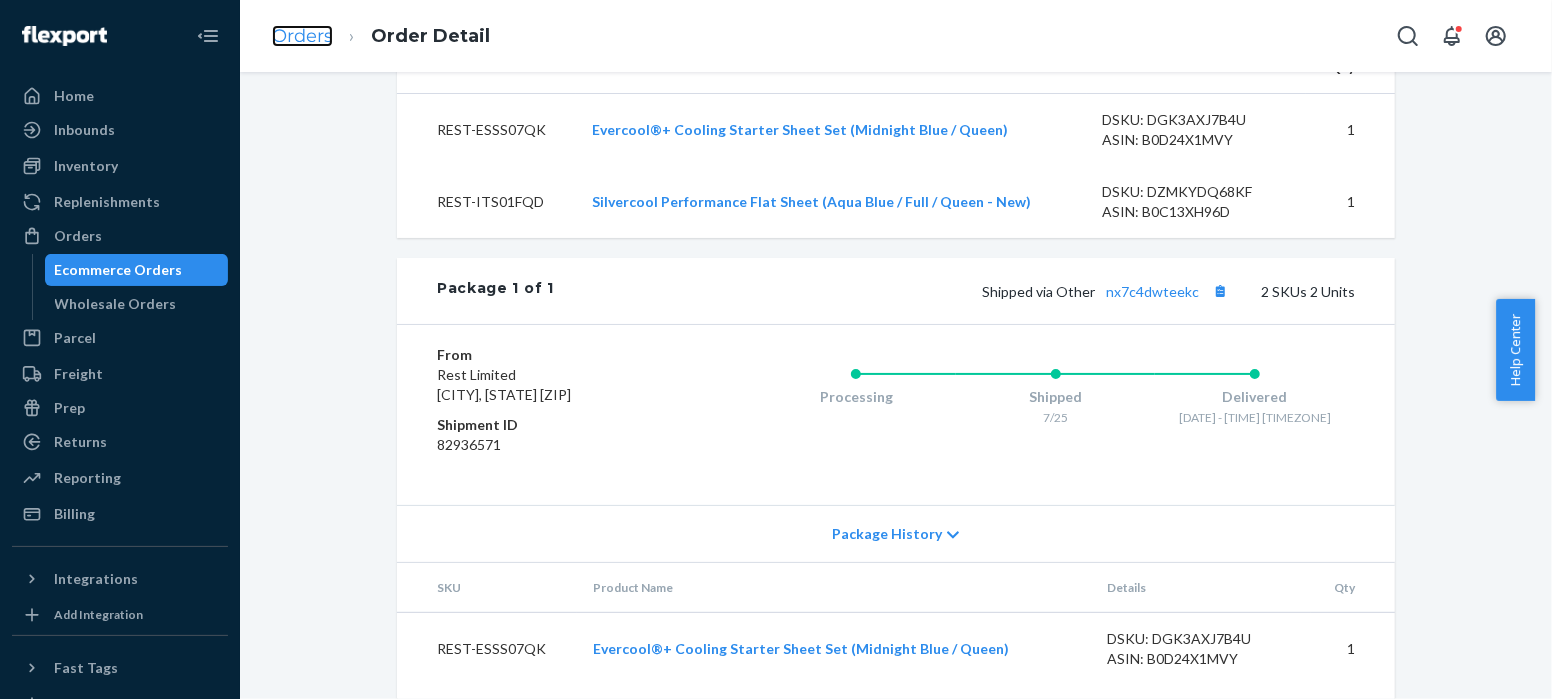 click on "Orders" at bounding box center [302, 36] 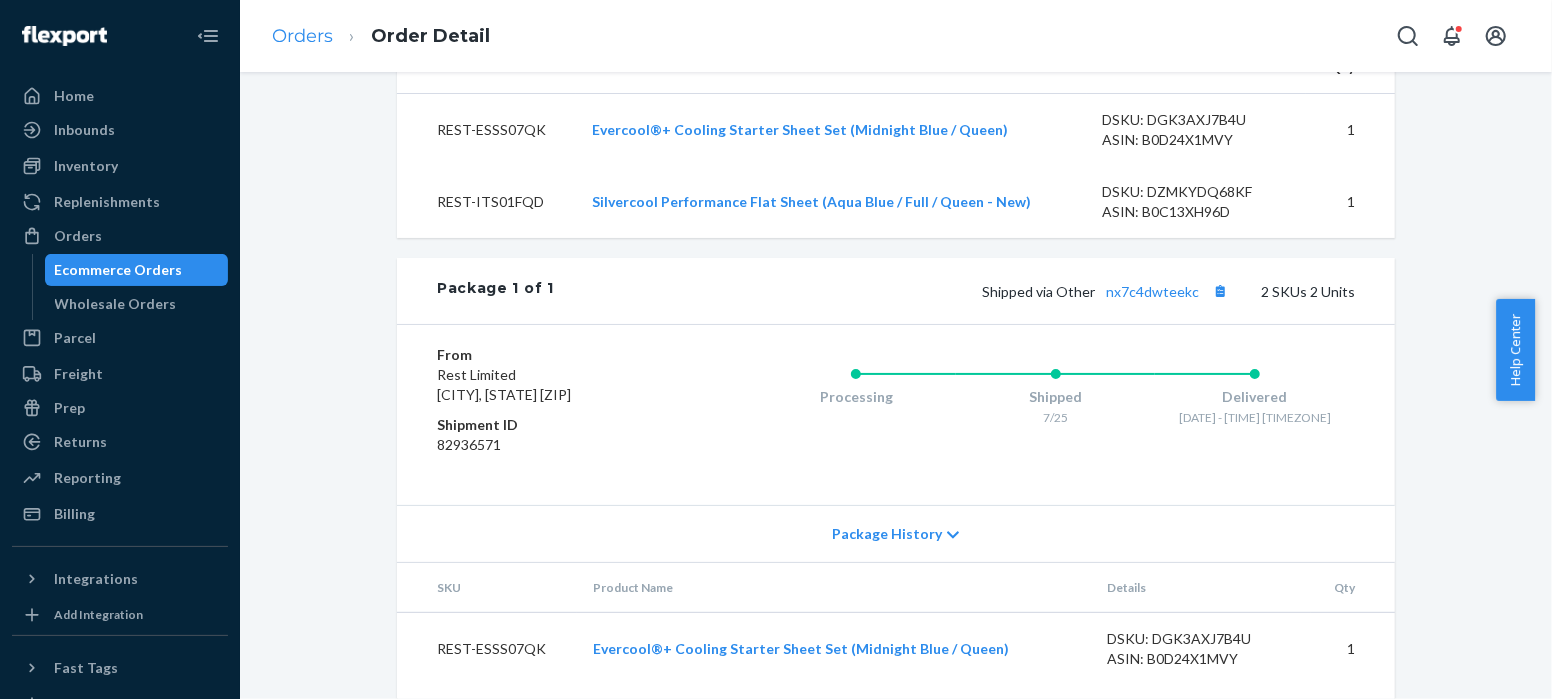 scroll, scrollTop: 0, scrollLeft: 0, axis: both 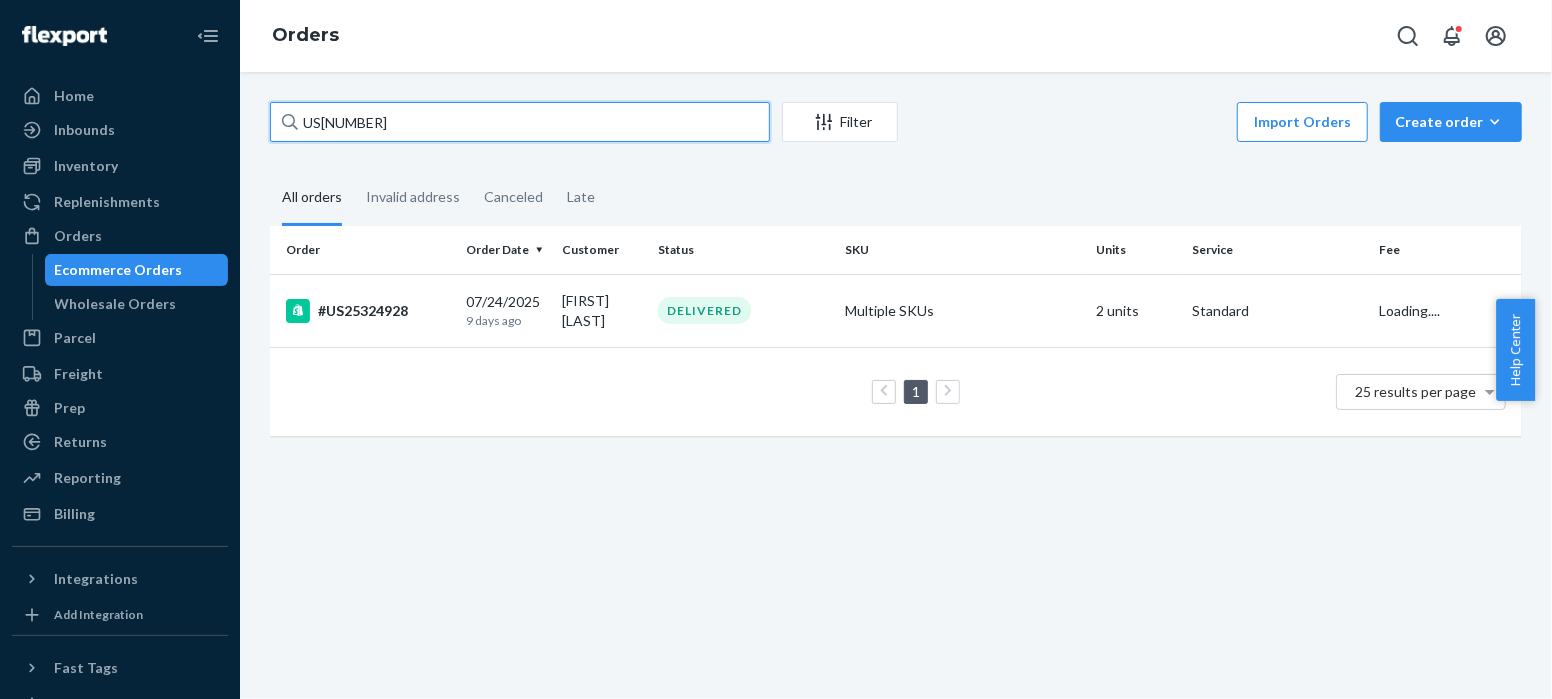 drag, startPoint x: 408, startPoint y: 125, endPoint x: 261, endPoint y: 132, distance: 147.16656 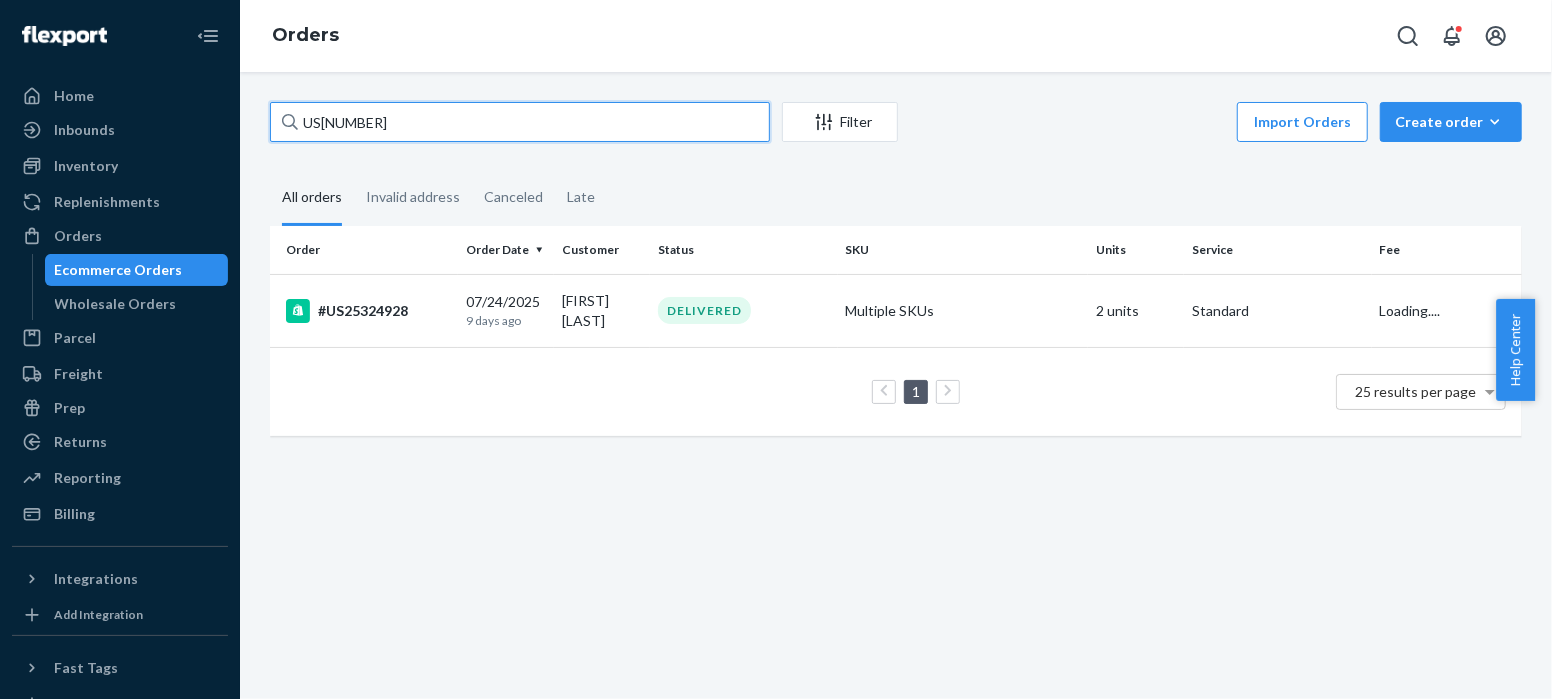 click on "[ORDER_ID] Filter Import Orders Create order Ecommerce order Removal order All orders Invalid address Canceled Late Order Order Date Customer Status SKU Units Service Fee #[ORDER_ID] [DATE] [TIME_AGO] [FIRST] [LAST] DELIVERED Multiple SKUs 2 units Standard Loading.... 1 25 results per page" at bounding box center [896, 279] 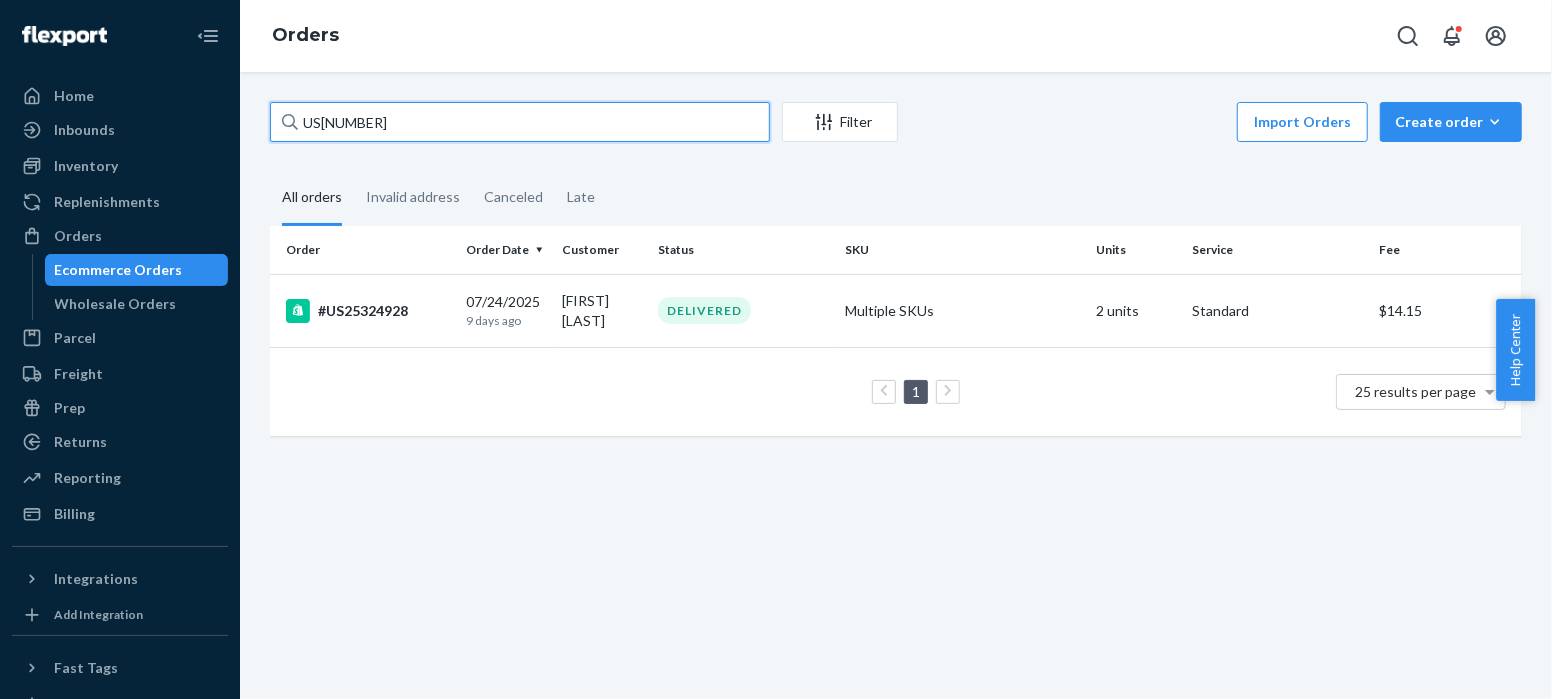 paste on "EXC-US25322516-1" 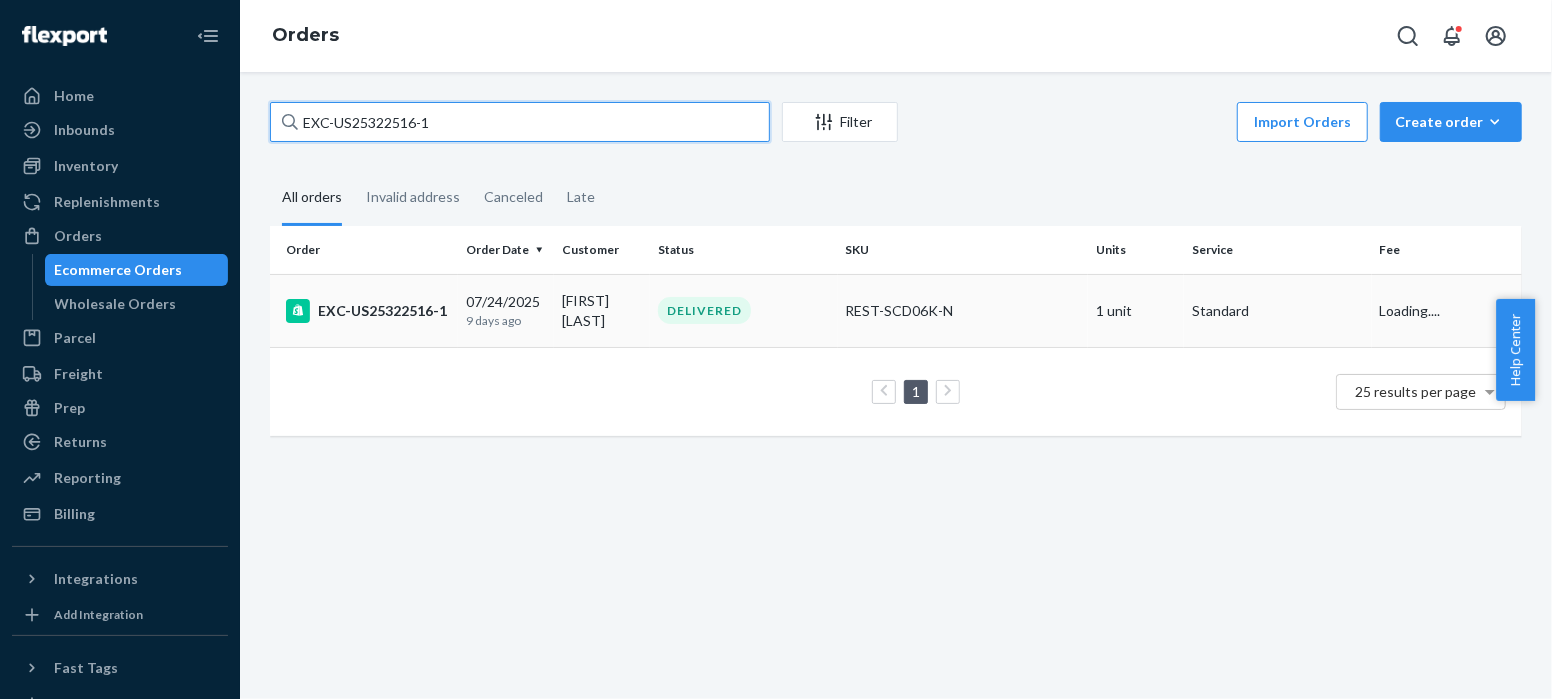 type on "EXC-US25322516-1" 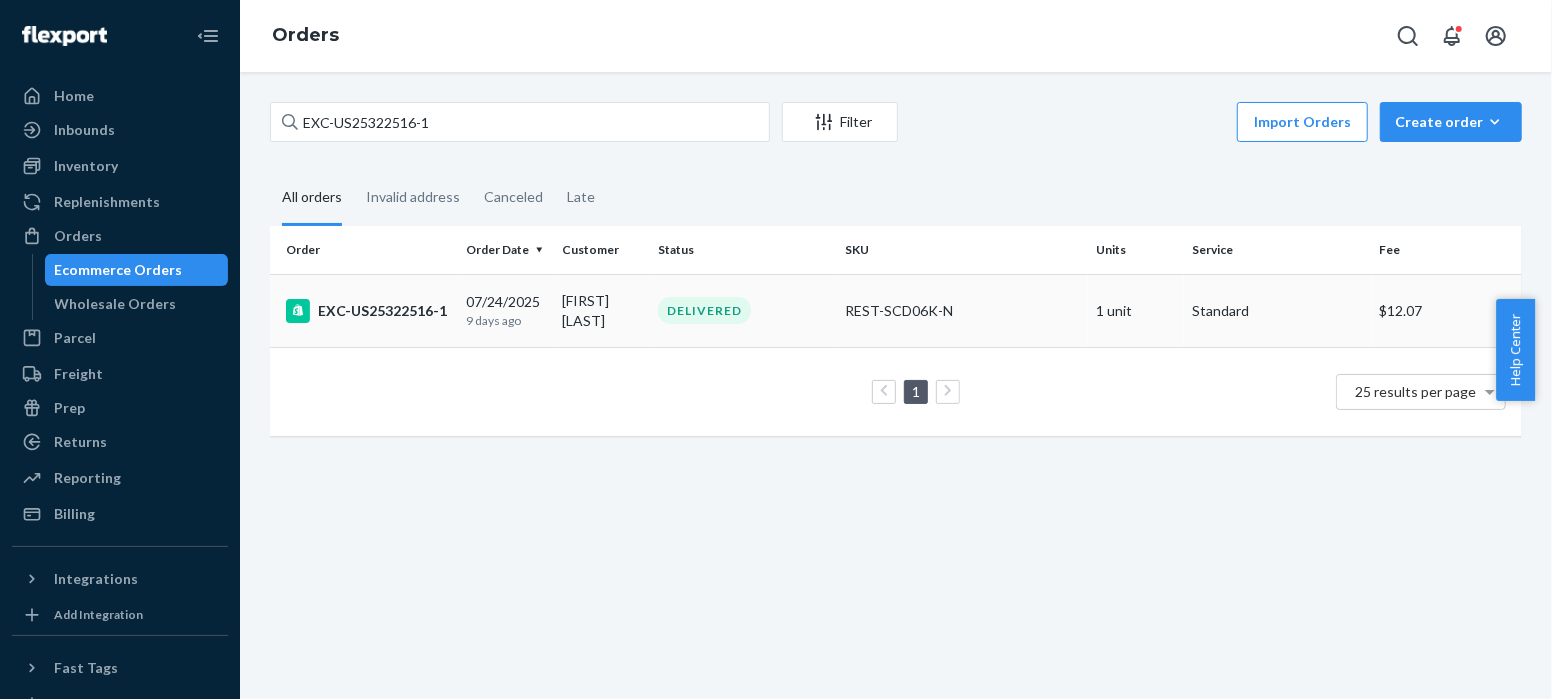 click on "EXC-US25322516-1" at bounding box center (368, 311) 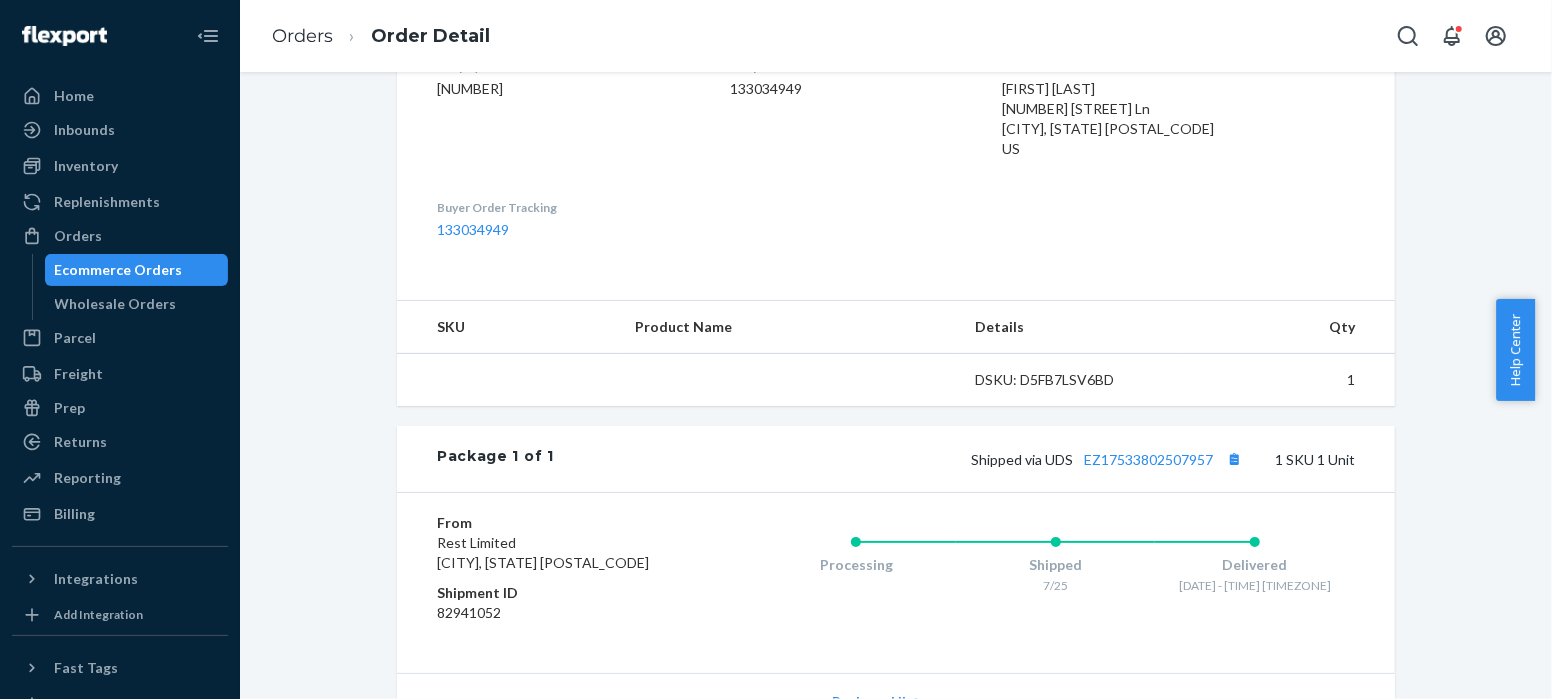 scroll, scrollTop: 698, scrollLeft: 0, axis: vertical 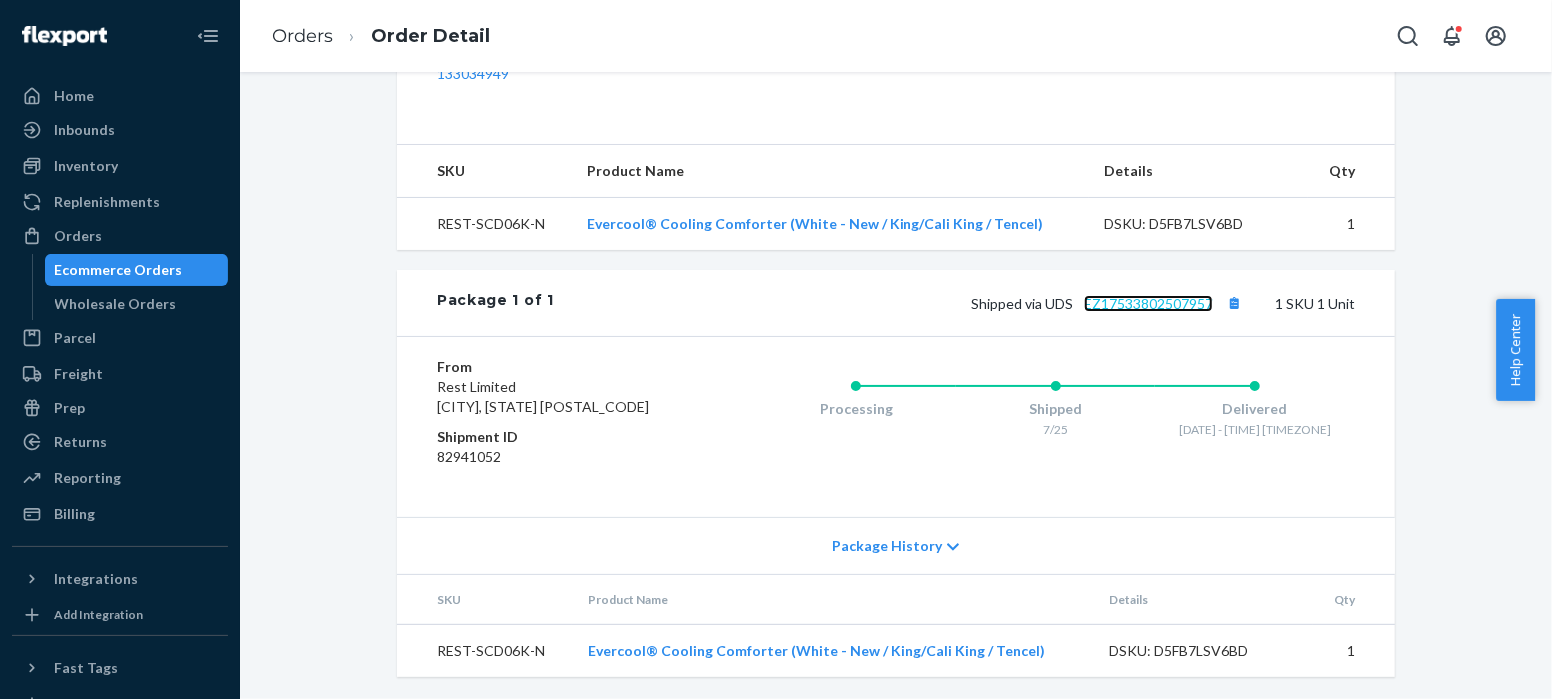 click on "EZ17533802507957" at bounding box center (1148, 303) 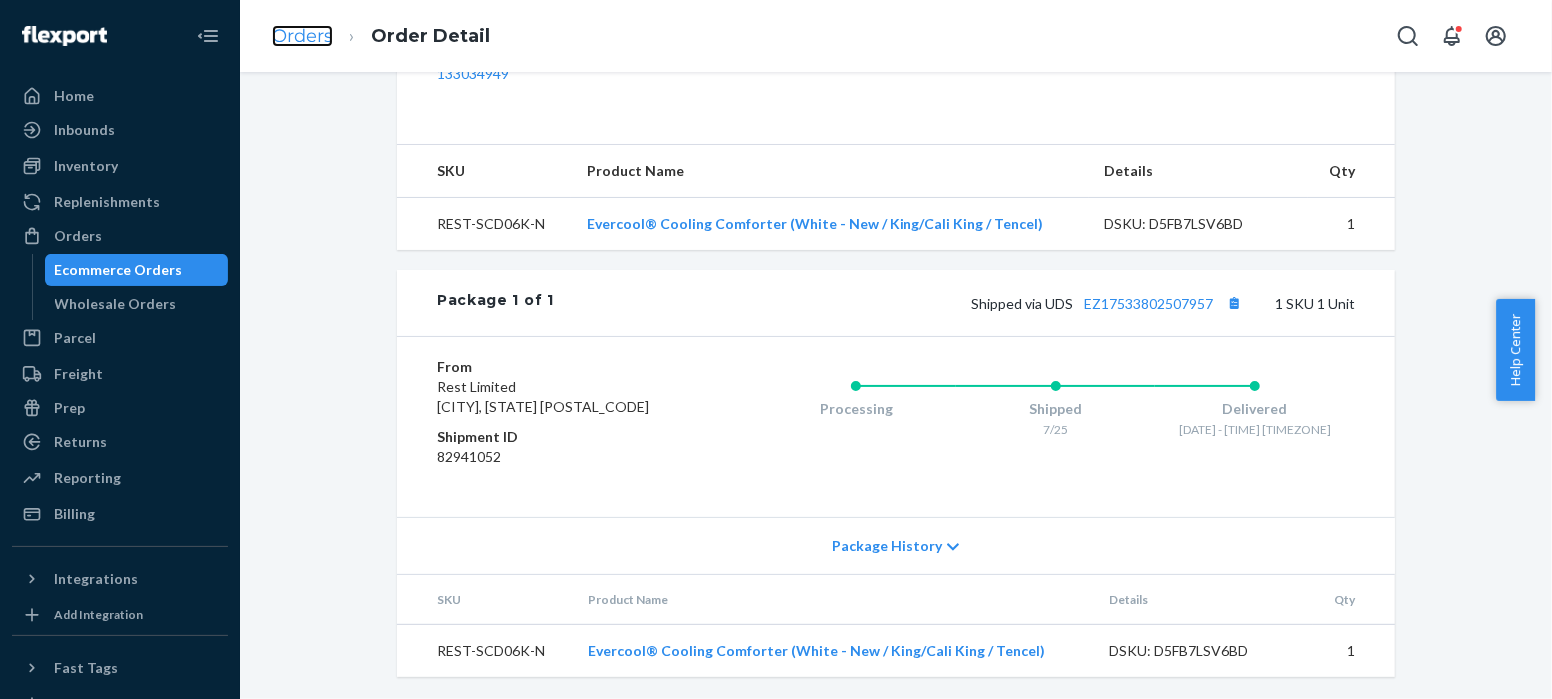 click on "Orders" at bounding box center (302, 36) 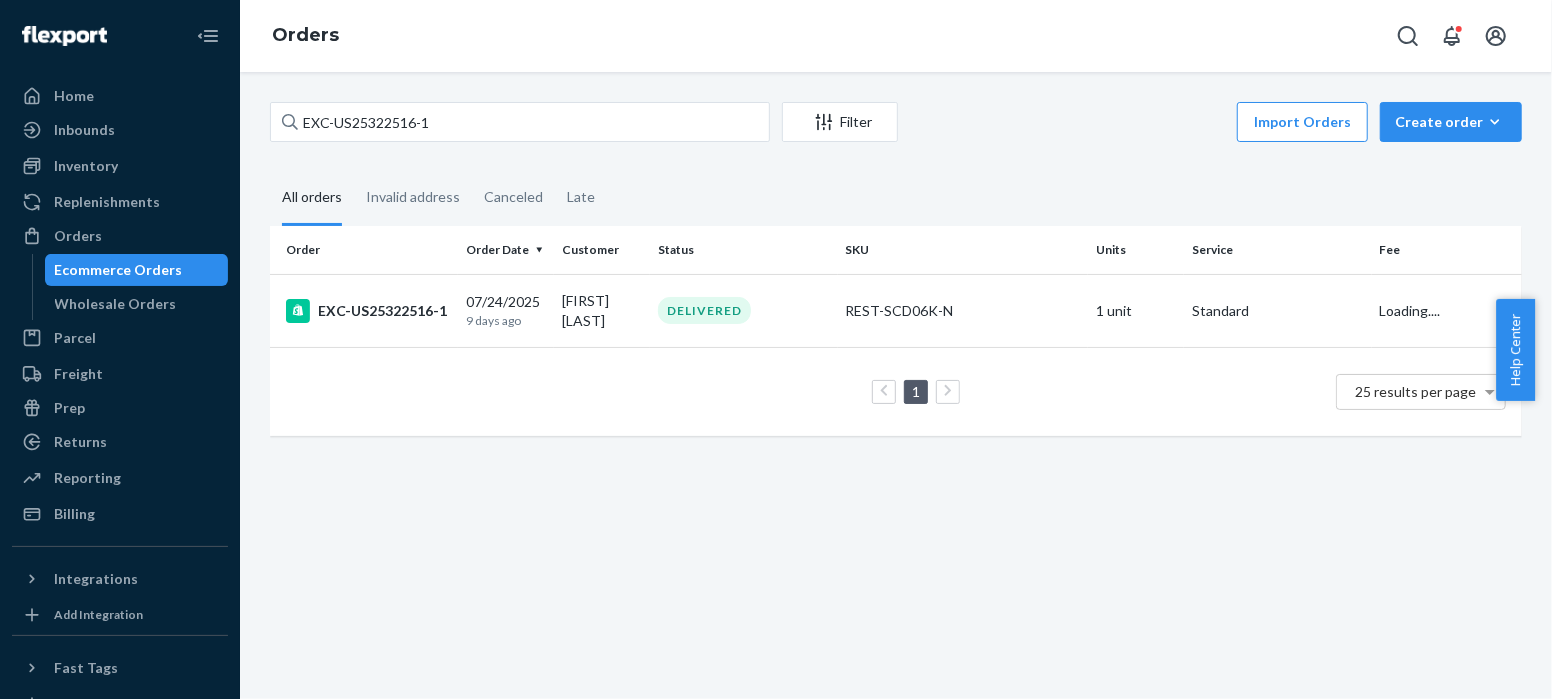 scroll, scrollTop: 0, scrollLeft: 0, axis: both 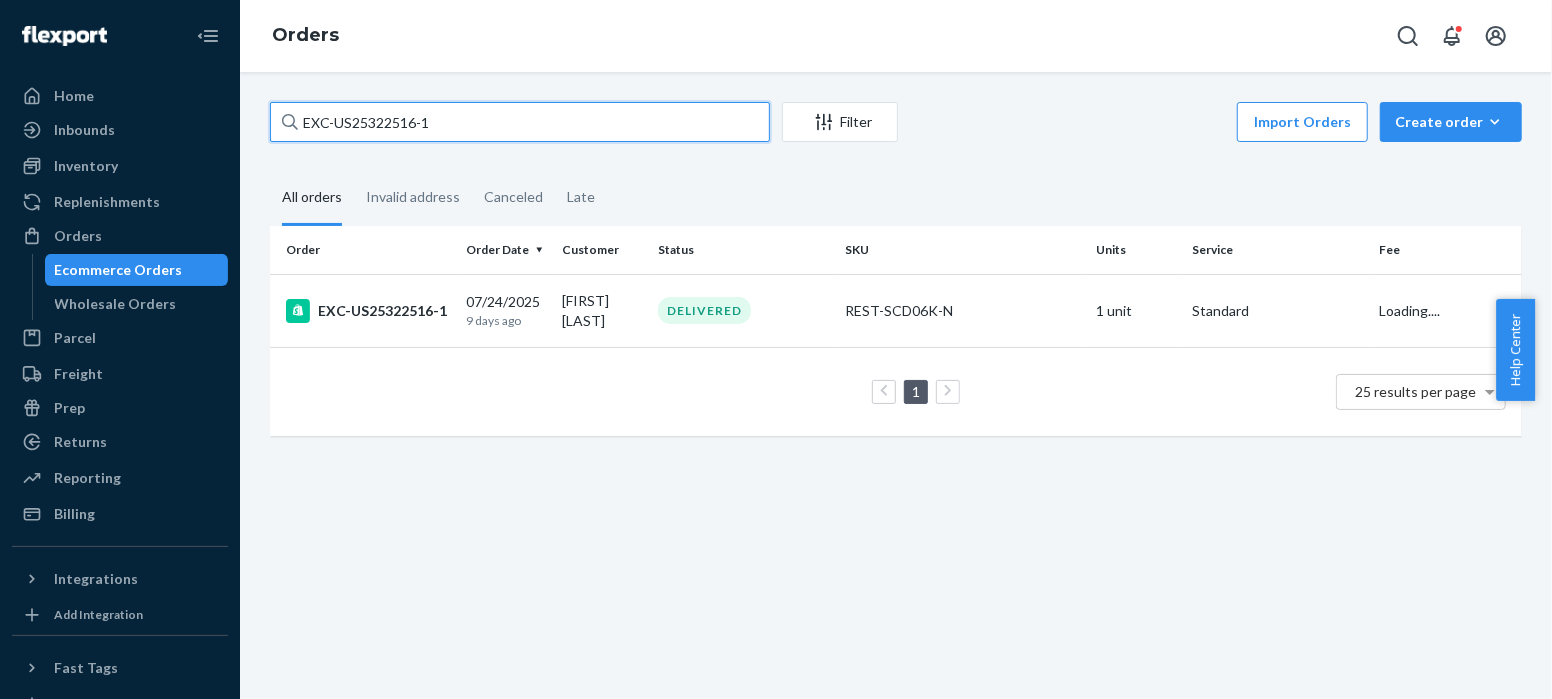 drag, startPoint x: 448, startPoint y: 126, endPoint x: 238, endPoint y: 122, distance: 210.03809 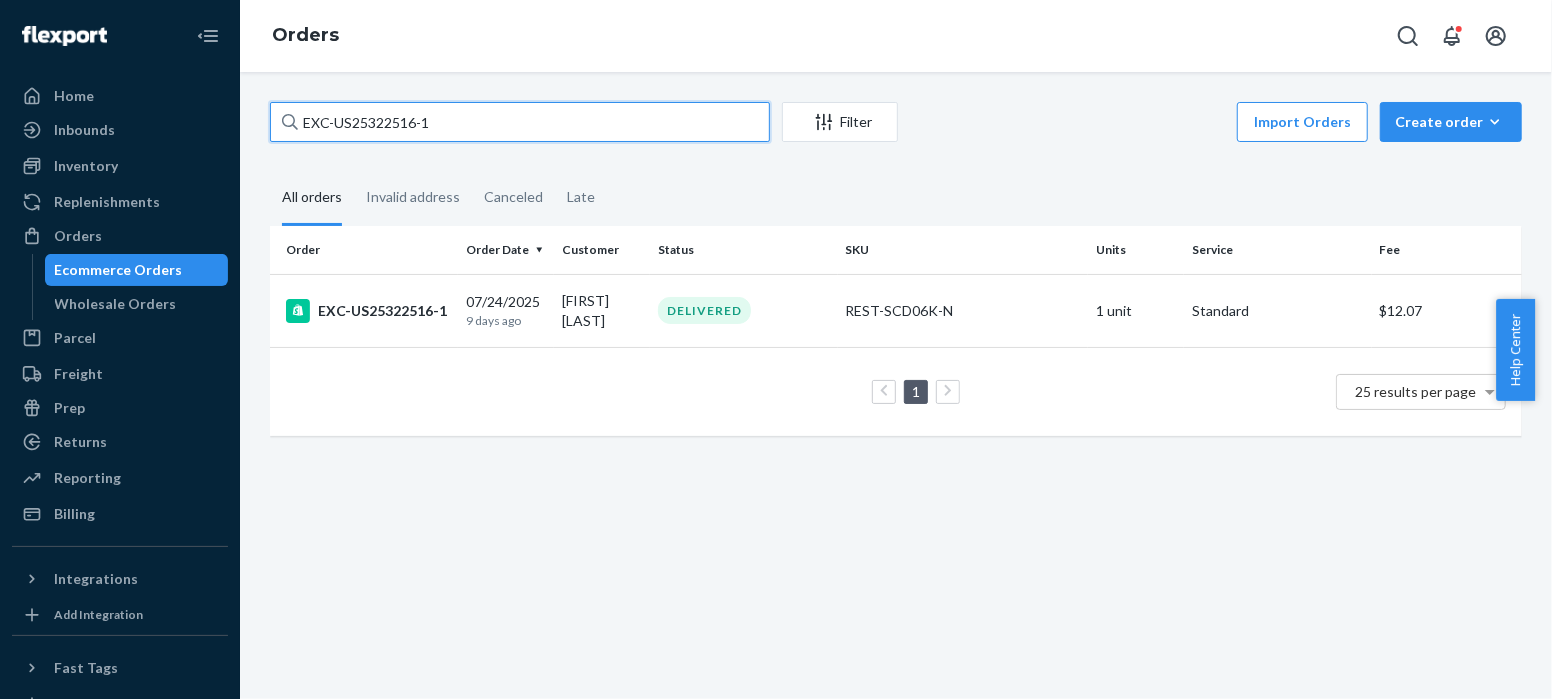 paste on "US25324965" 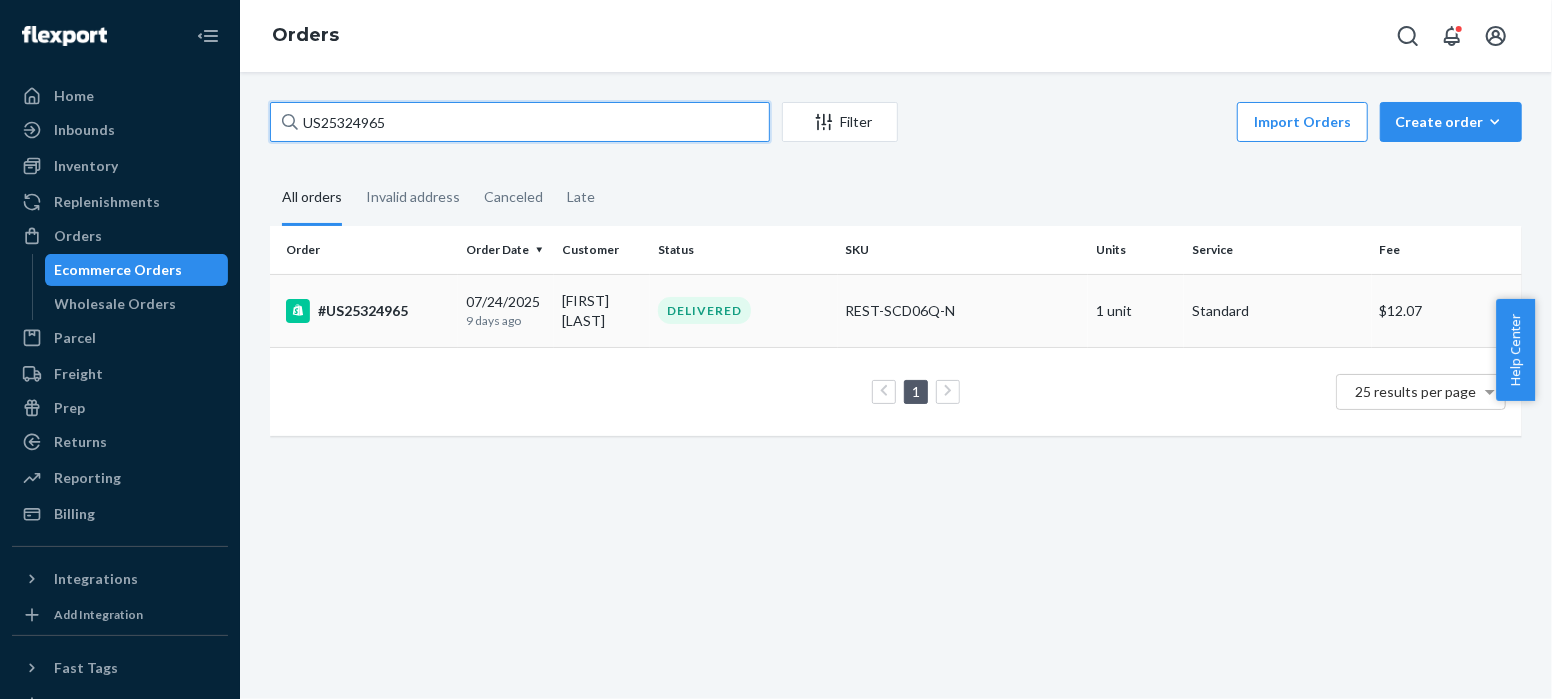 type on "US25324965" 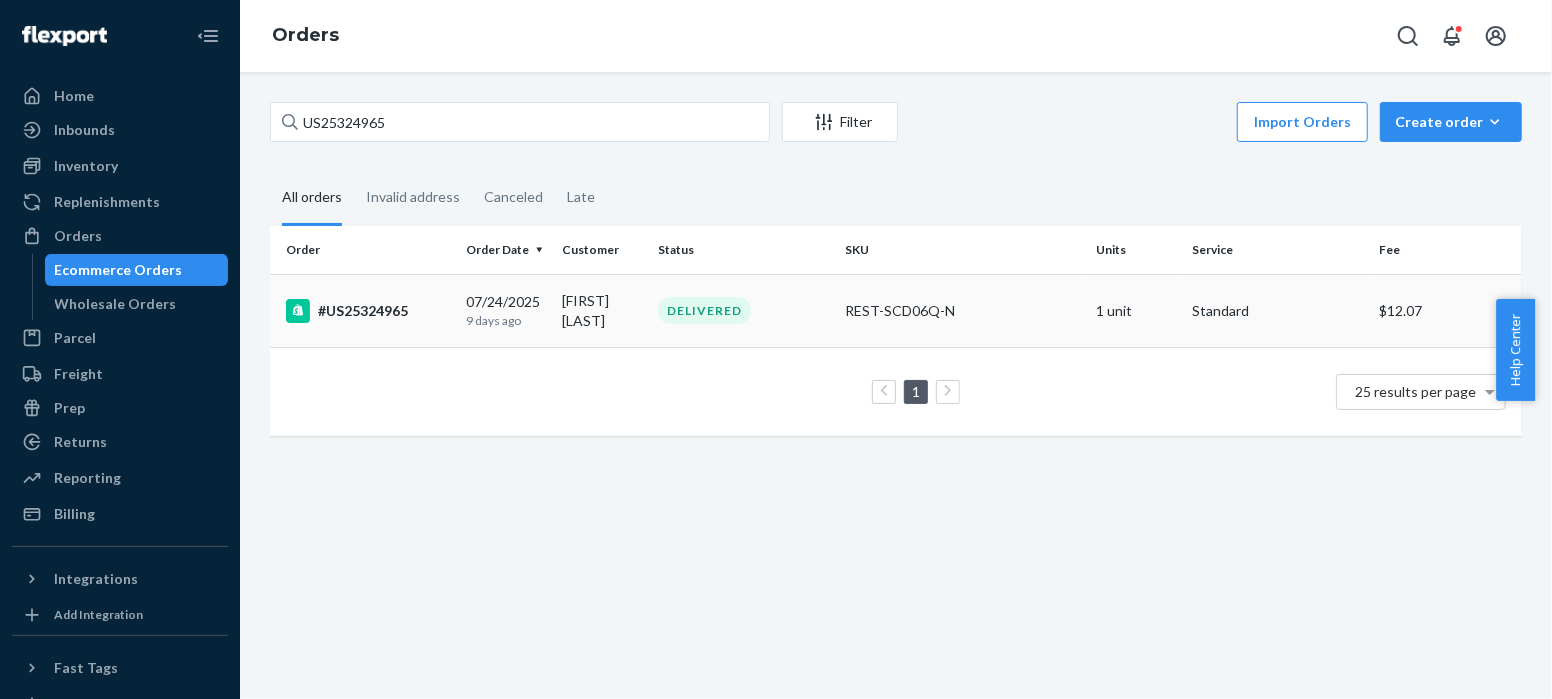 click on "#US25324965" at bounding box center [368, 311] 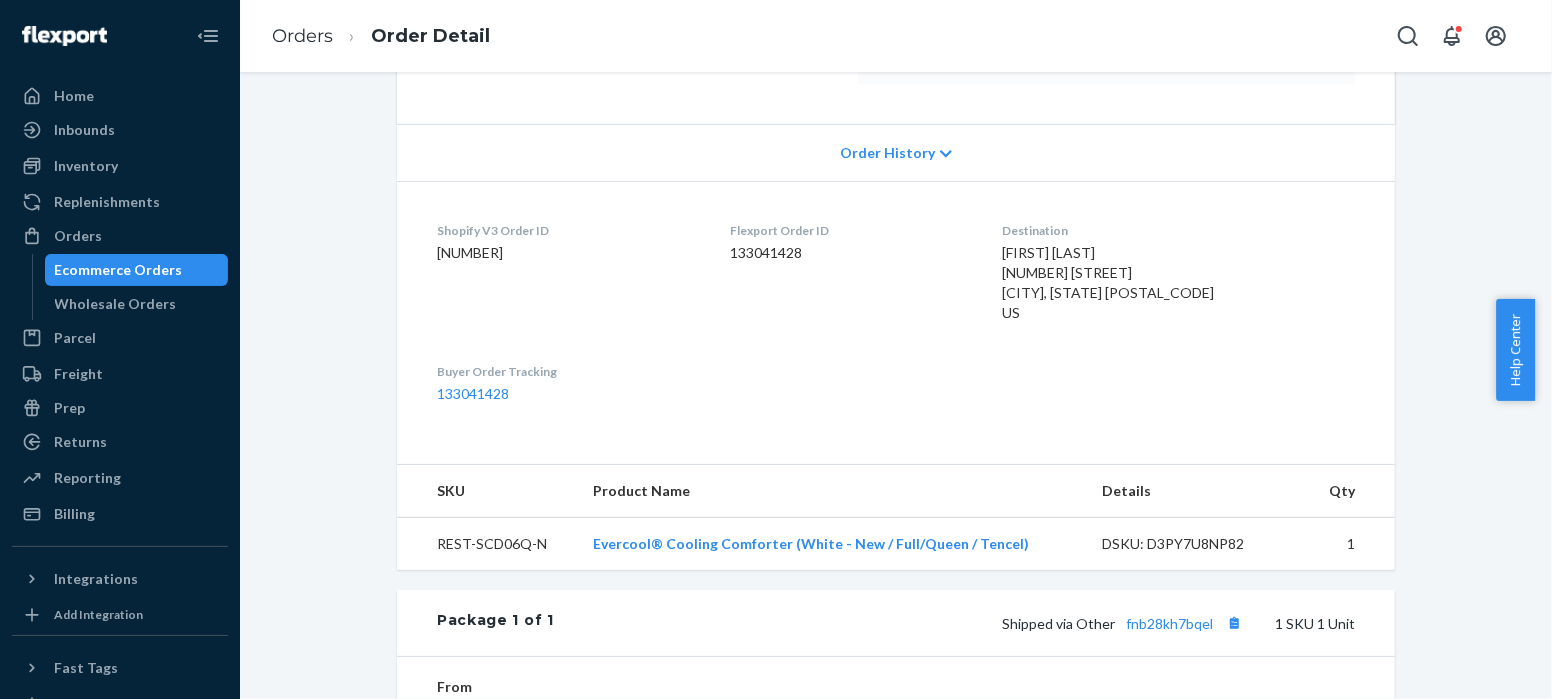 scroll, scrollTop: 698, scrollLeft: 0, axis: vertical 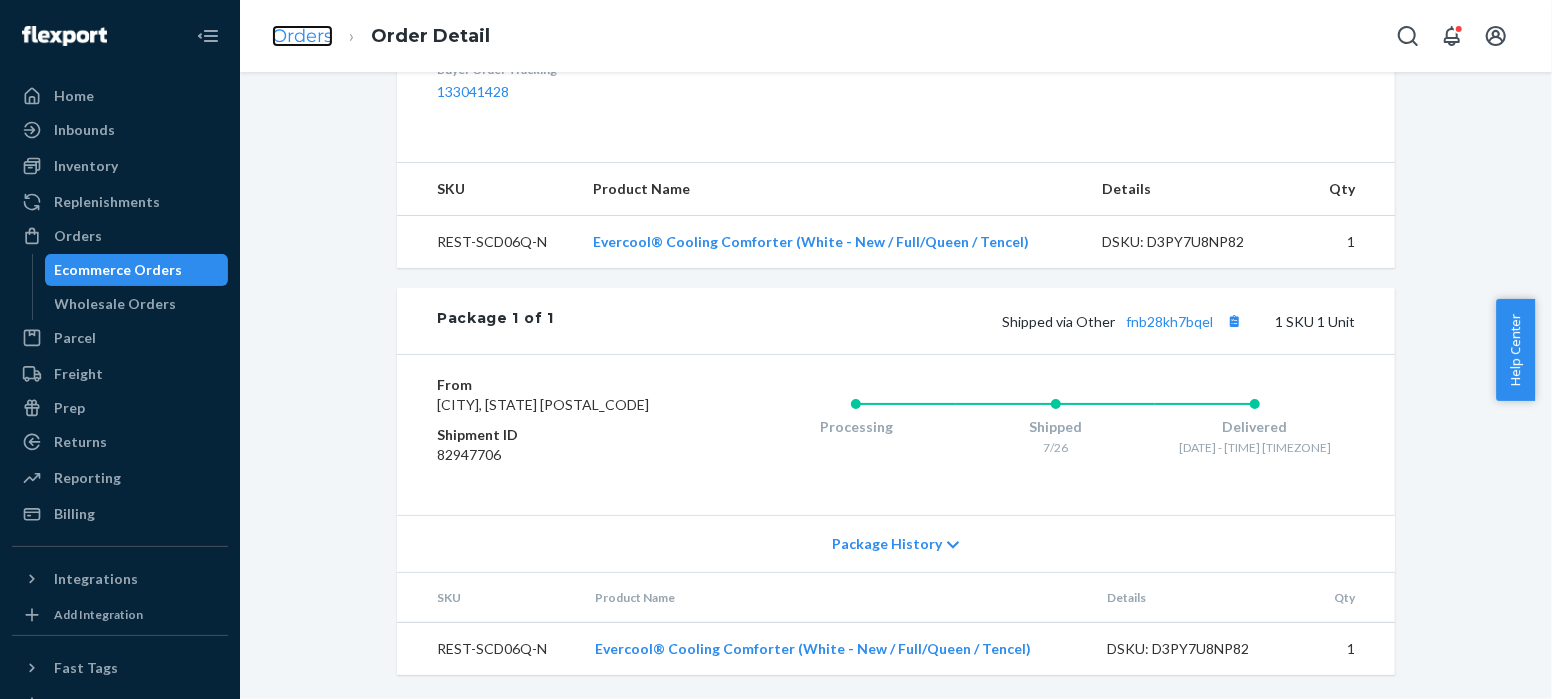 click on "Orders" at bounding box center [302, 36] 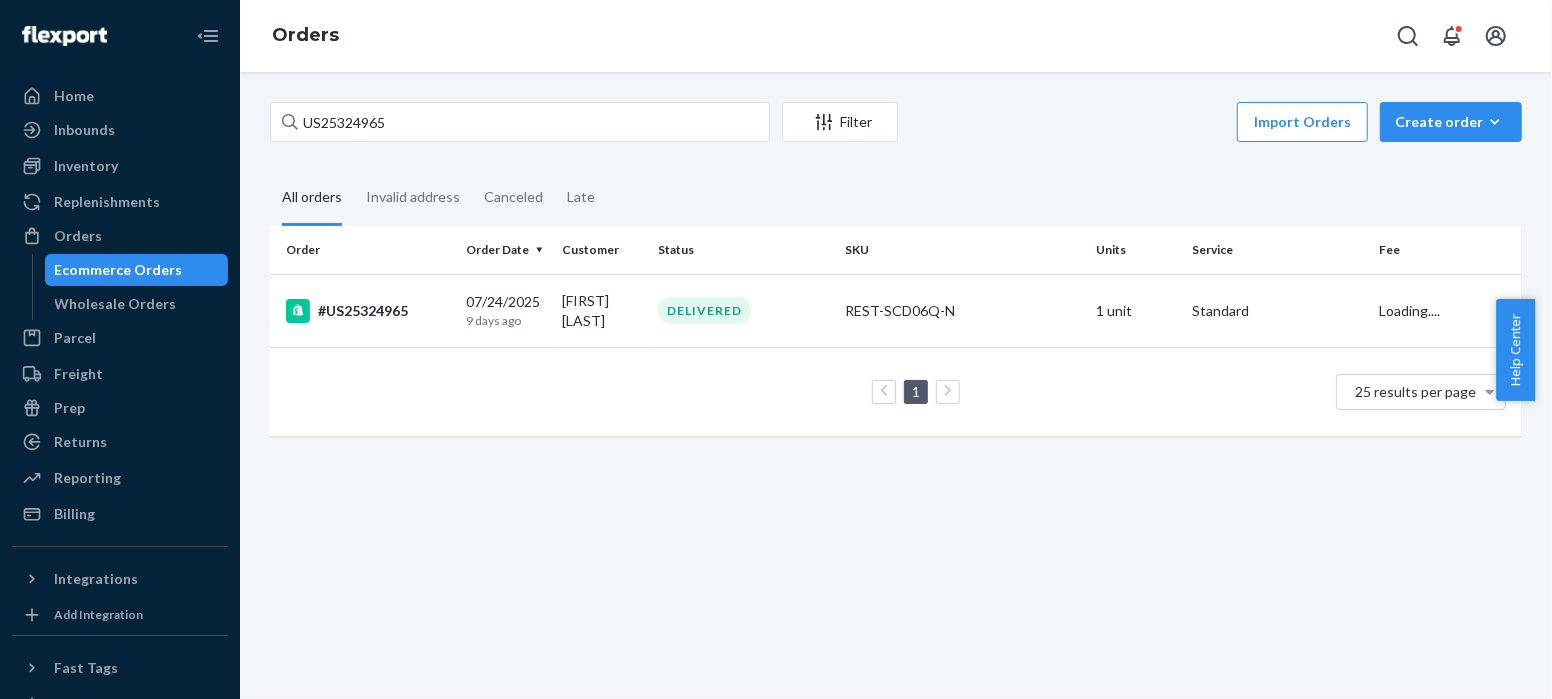 scroll, scrollTop: 0, scrollLeft: 0, axis: both 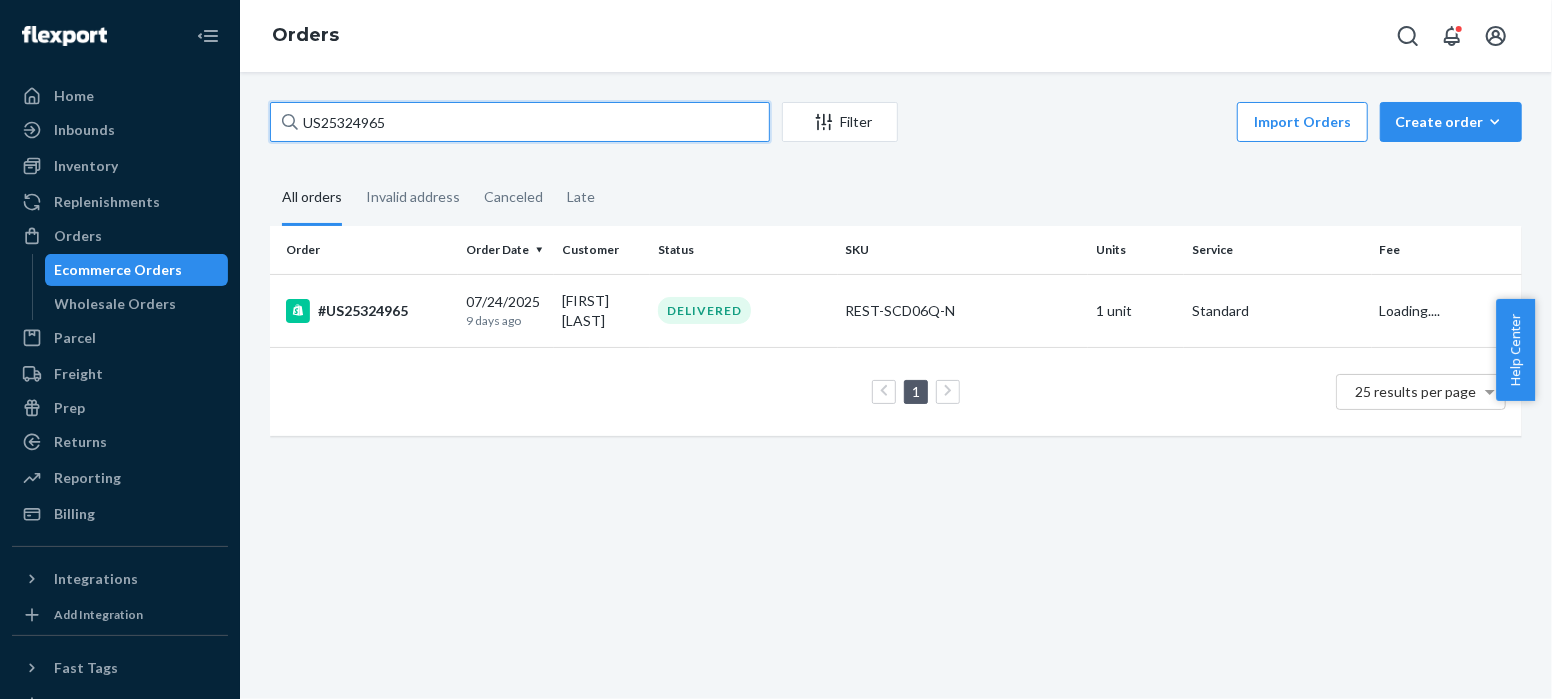 drag, startPoint x: 404, startPoint y: 128, endPoint x: 230, endPoint y: 108, distance: 175.14566 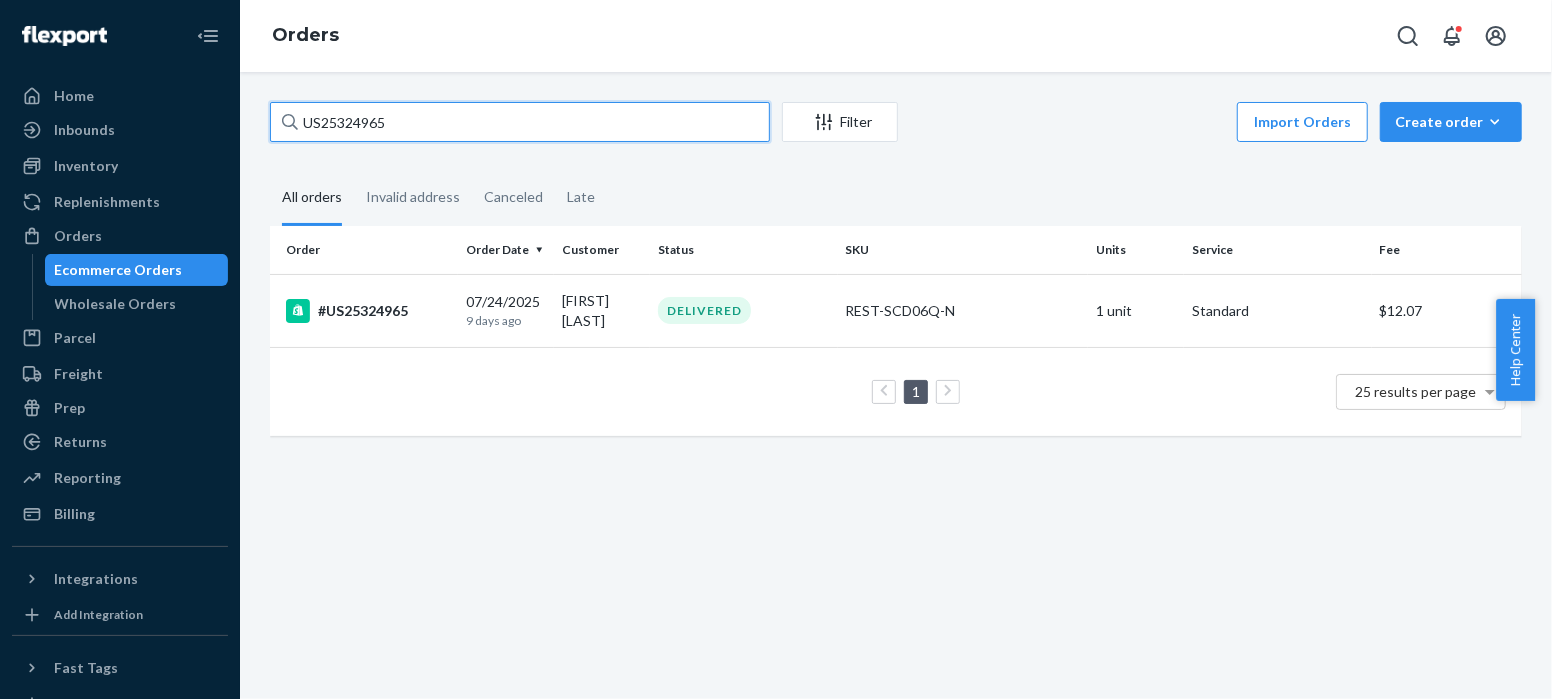 paste on "78" 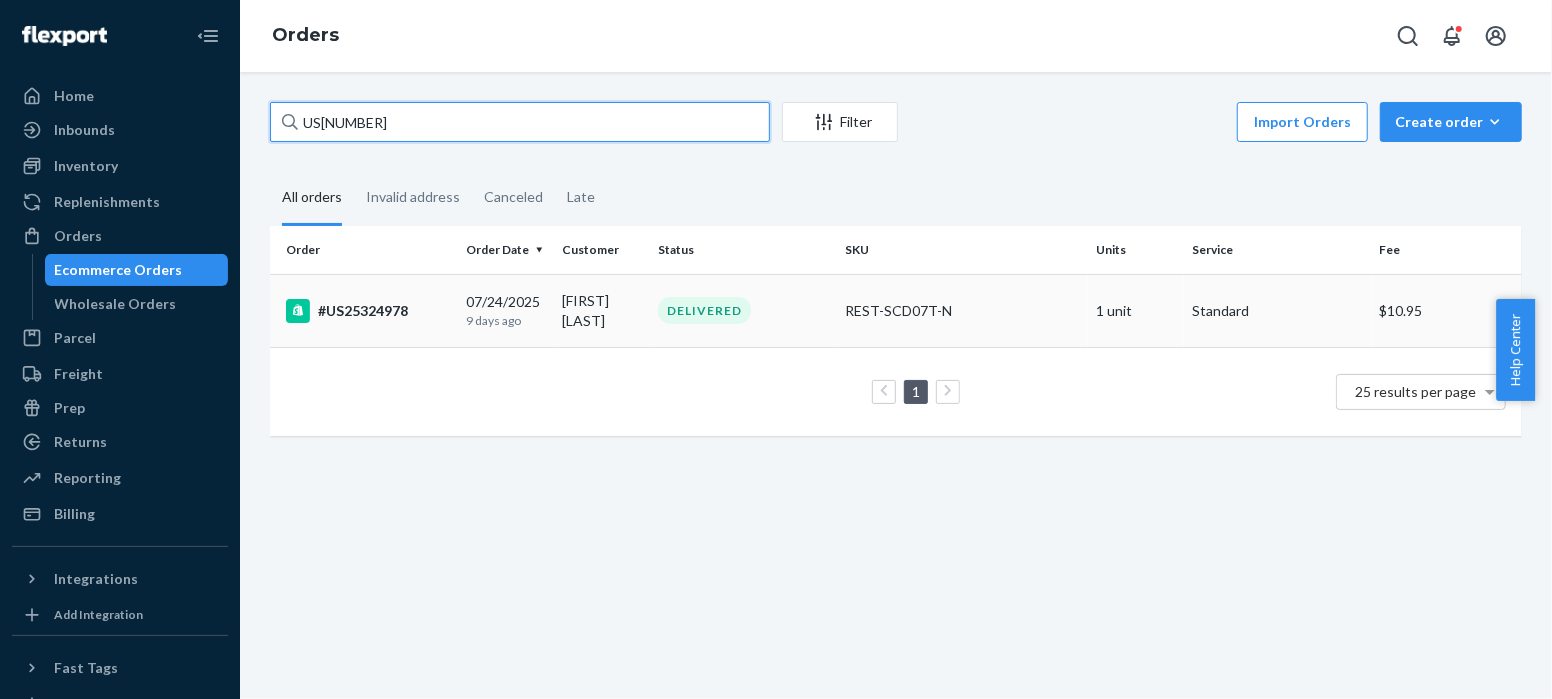 type on "US[NUMBER]" 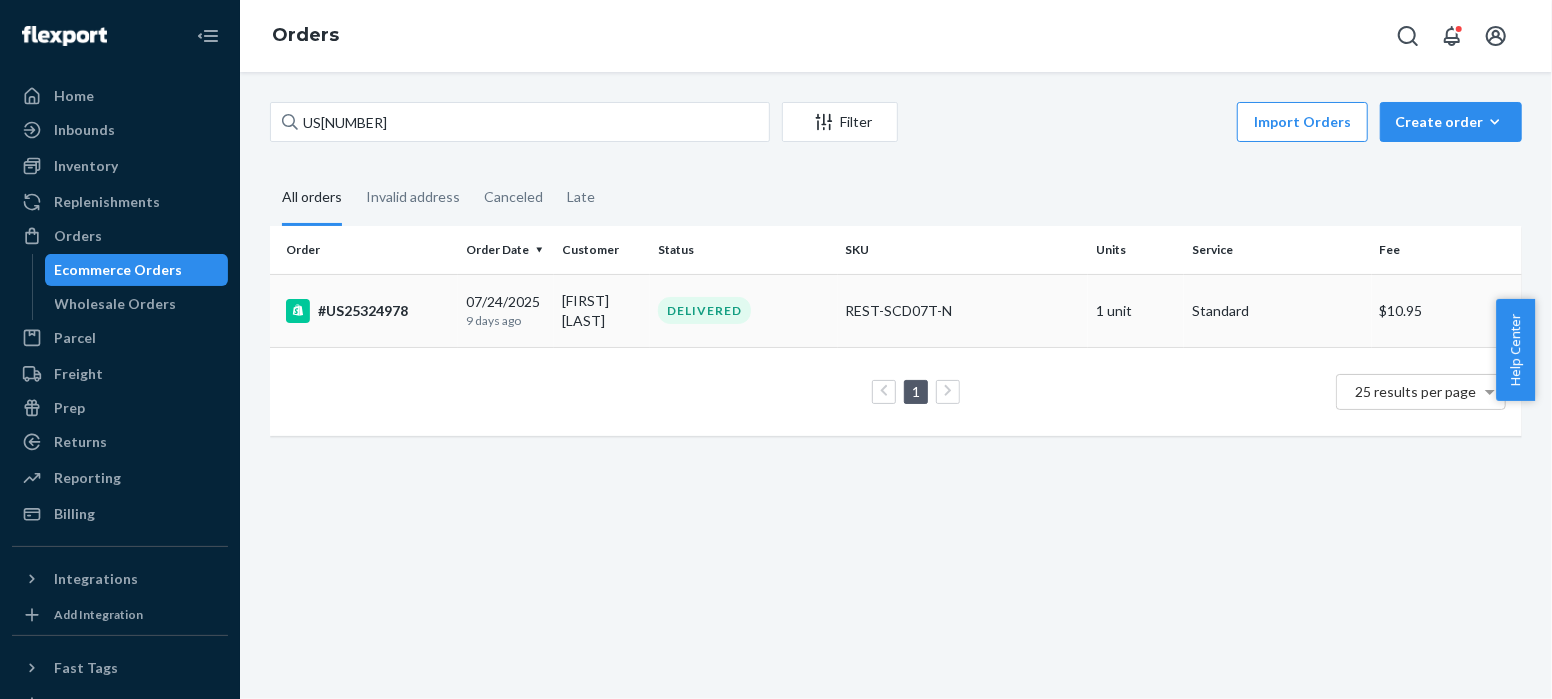 click on "#US25324978" at bounding box center [368, 311] 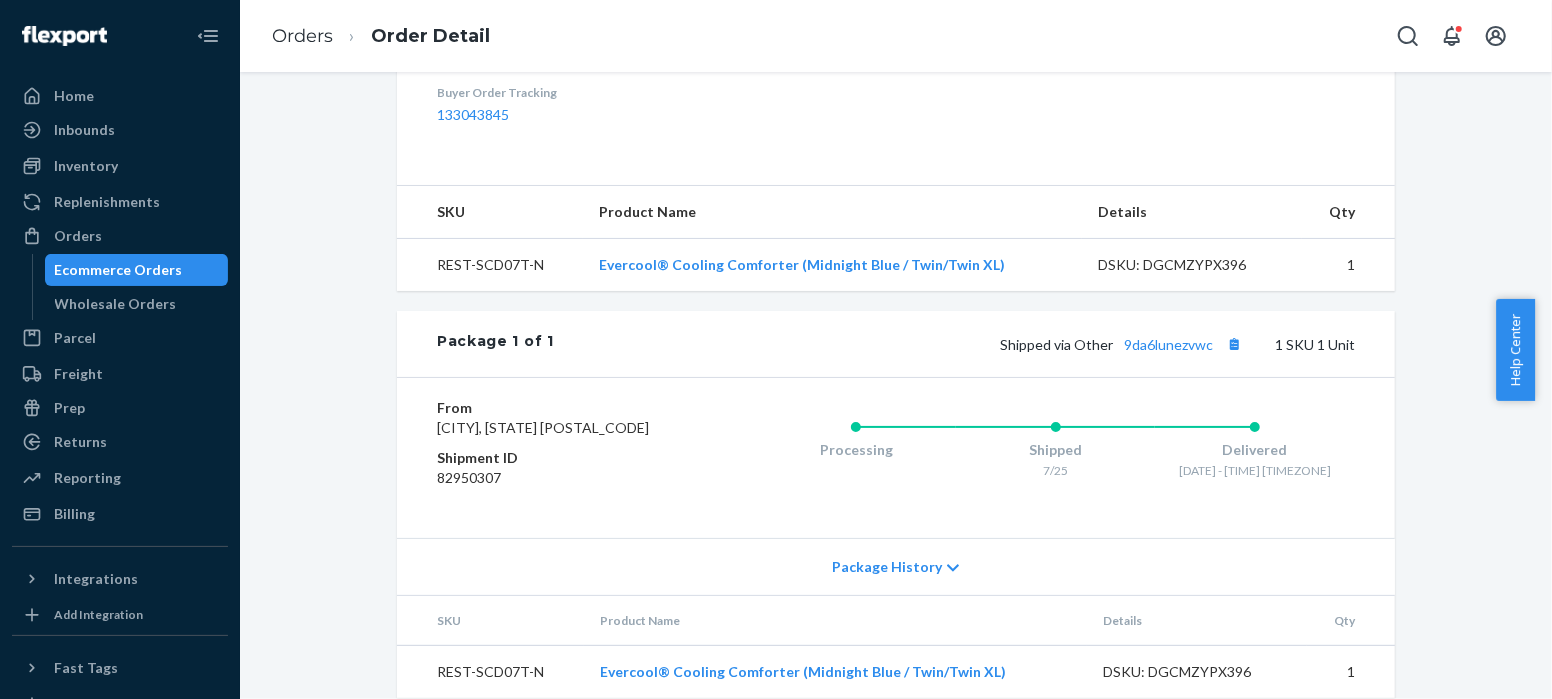 scroll, scrollTop: 698, scrollLeft: 0, axis: vertical 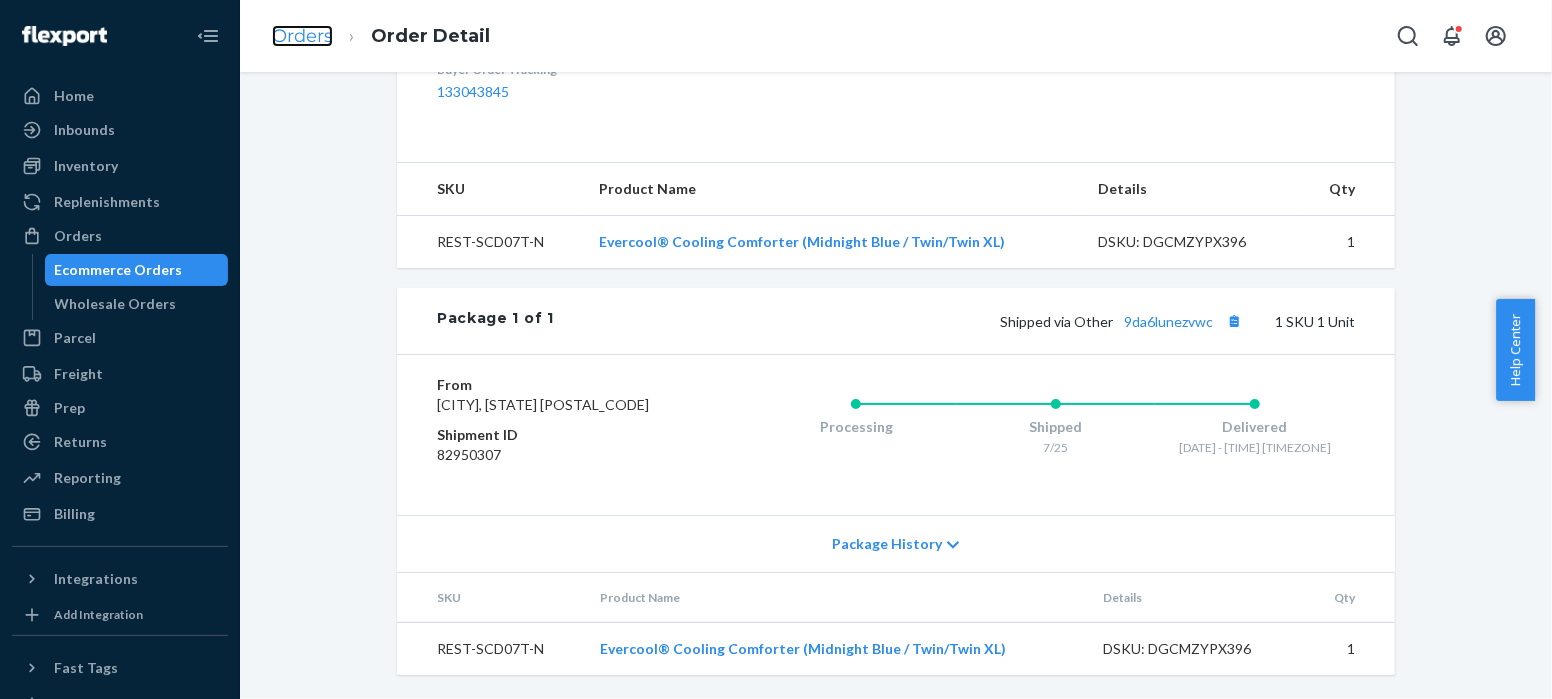 click on "Orders" at bounding box center [302, 36] 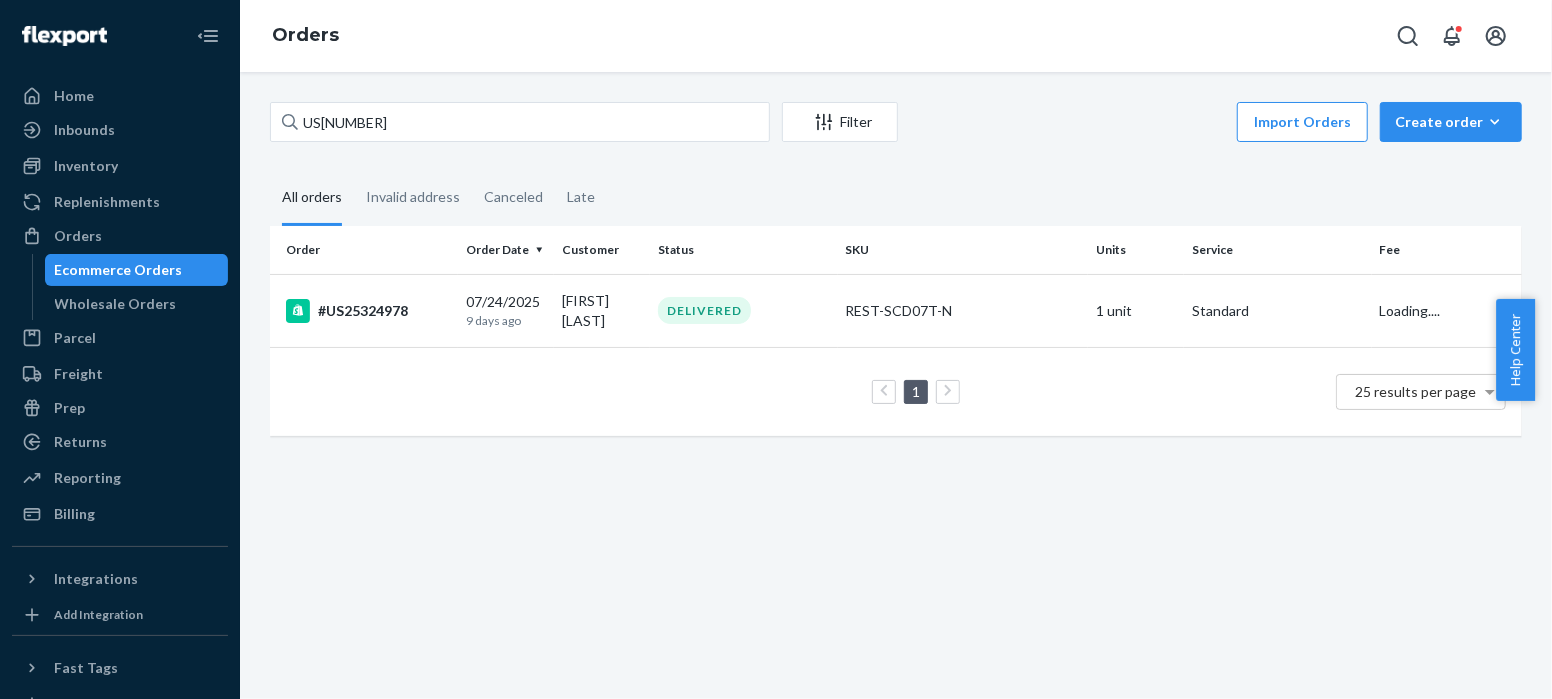 scroll, scrollTop: 0, scrollLeft: 0, axis: both 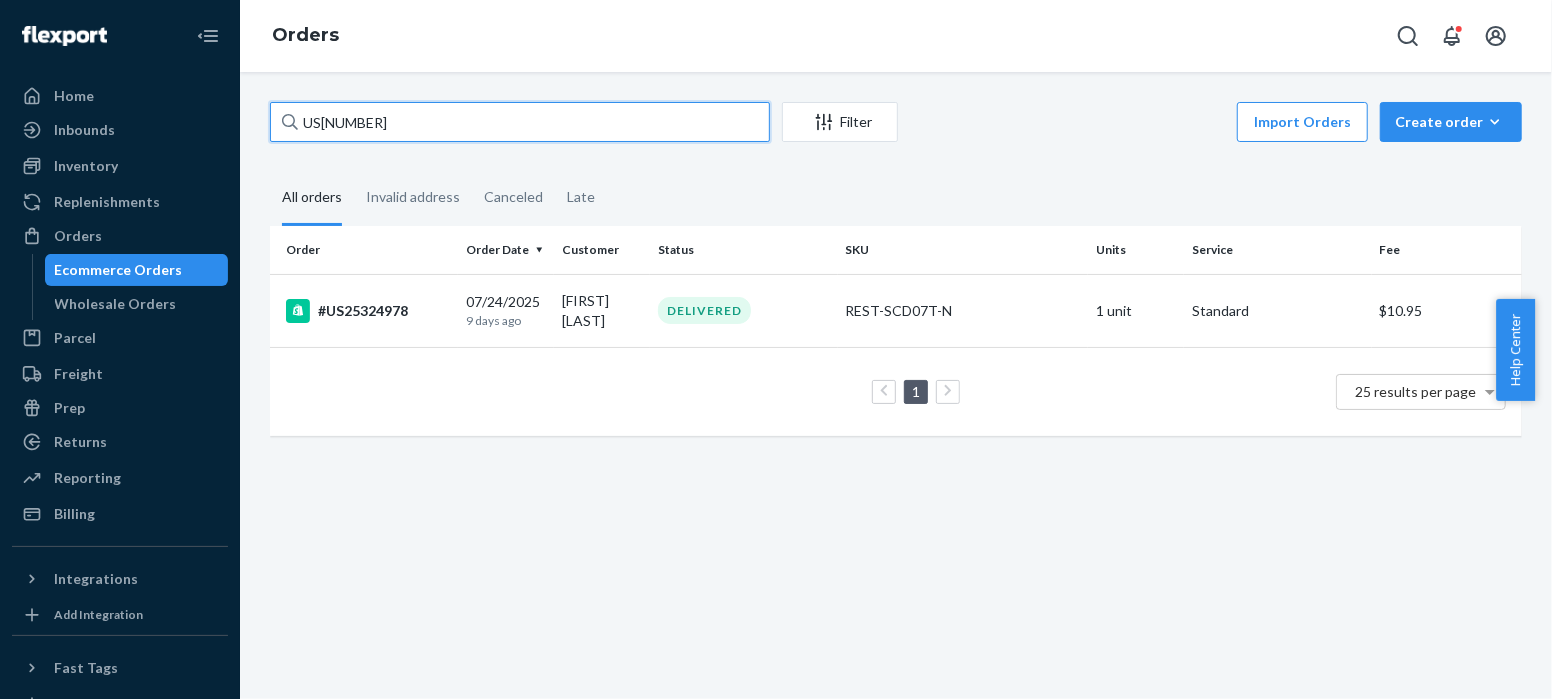 drag, startPoint x: 394, startPoint y: 120, endPoint x: 273, endPoint y: 121, distance: 121.004135 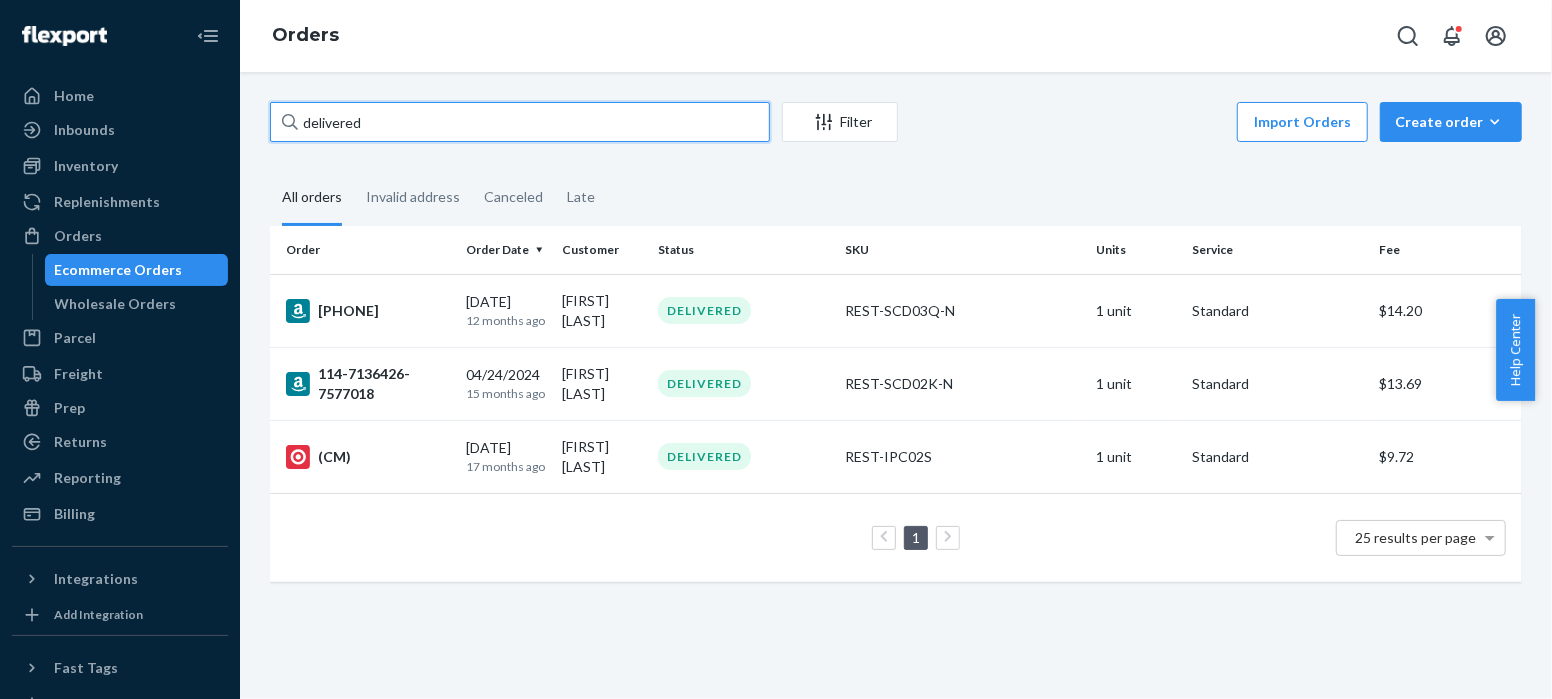 drag, startPoint x: 378, startPoint y: 118, endPoint x: 231, endPoint y: 118, distance: 147 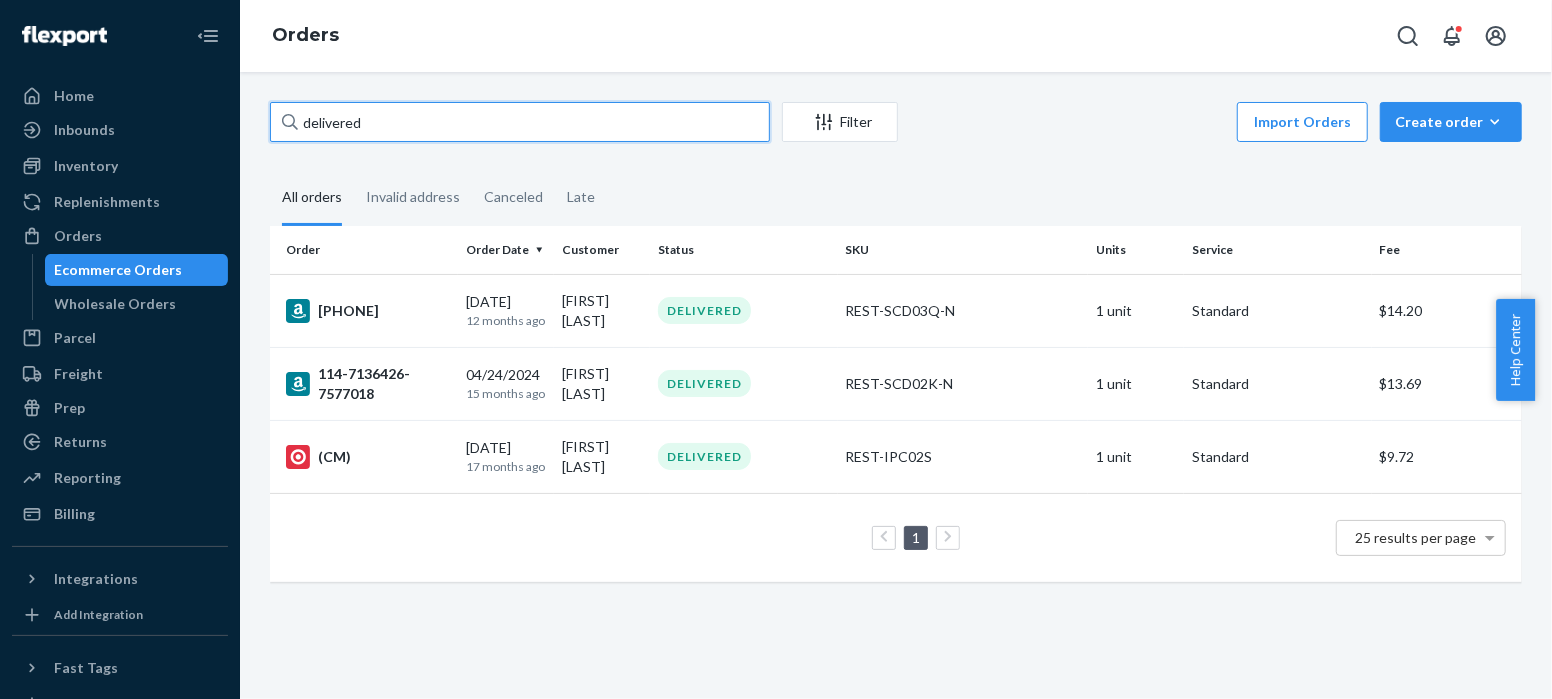 click on "Home Inbounds Shipping Plans Problems Inventory Products Replenishments Orders Ecommerce Orders Wholesale Orders Parcel Parcel orders Integrations Freight Prep Returns All Returns Settings Packages Reporting Reports Analytics Billing Integrations Add Integration Fast Tags Add Fast Tag Settings Talk to Support Help Center Give Feedback Orders delivered Filter Import Orders Create order Ecommerce order Removal order All orders Invalid address Canceled Late Order Order Date Customer Status SKU Units Service Fee 112-5433504-6780200 07/21/2024 12 months ago [FIRST] [LAST] DELIVERED REST-SCD03Q-N 1 unit Standard $14.20 114-7136426-7577018 04/24/2024 15 months ago [FIRST] [LAST] DELIVERED REST-SCD02K-N 1 unit Standard $13.69 (CM) 02/23/2024 17 months ago [FIRST] [LAST] DELIVERED REST-IPC02S 1 unit Standard $9.72 1 25 results per page" at bounding box center (776, 349) 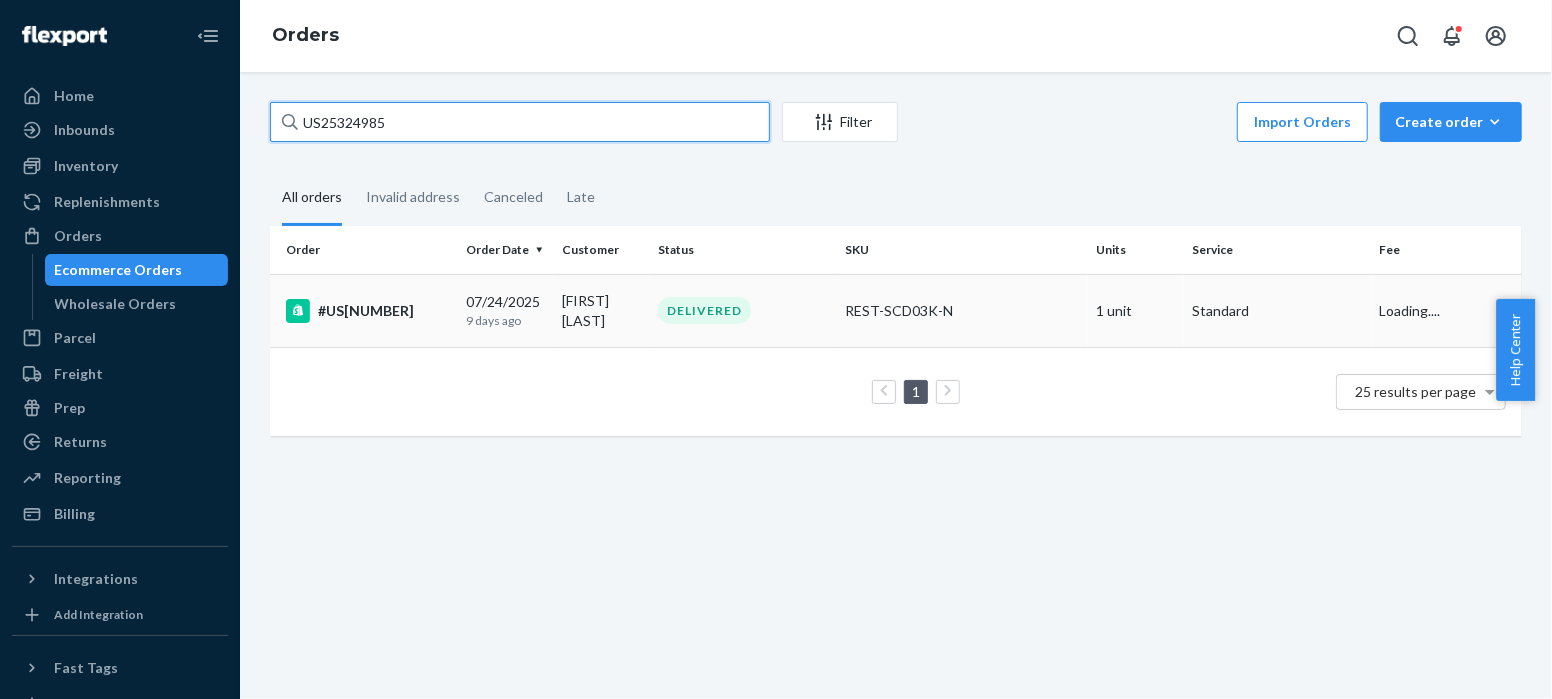 type on "US25324985" 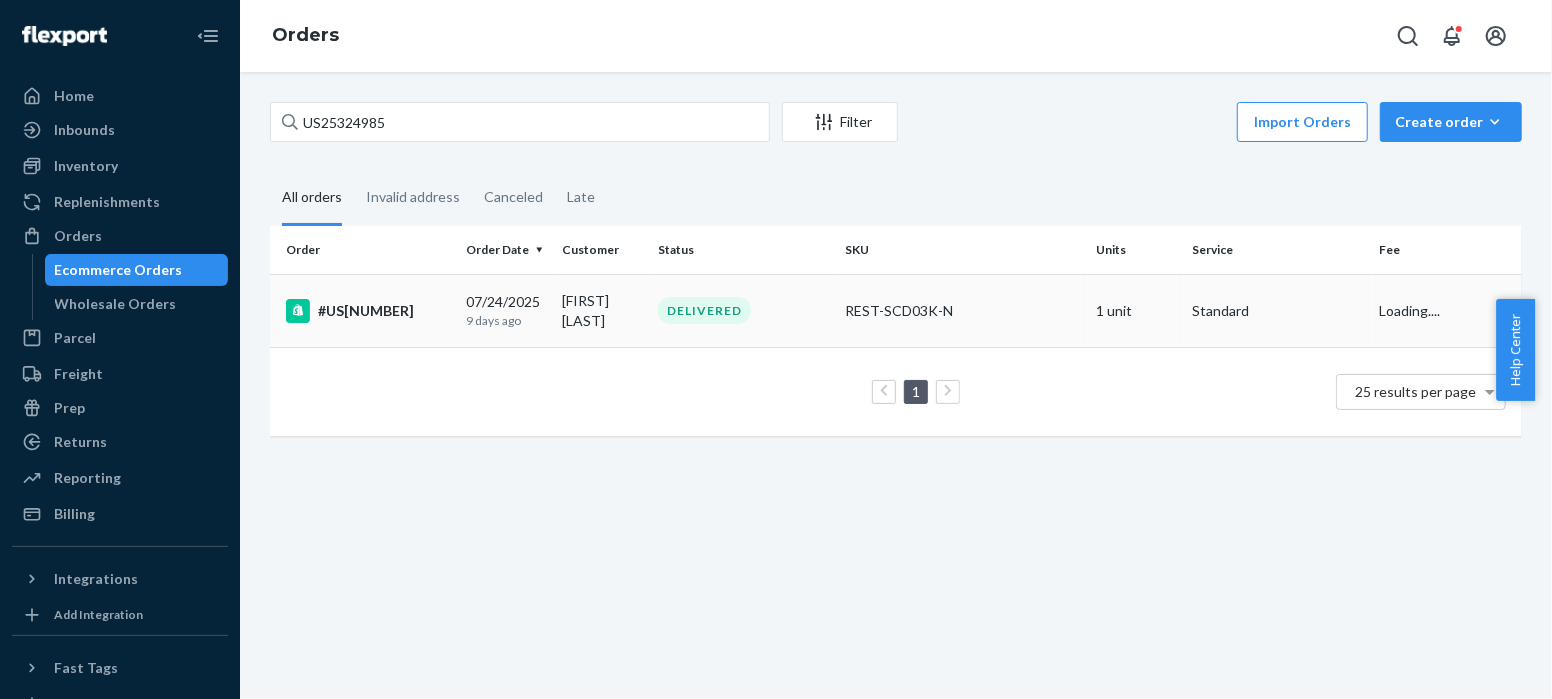 click on "#US[NUMBER]" at bounding box center (368, 311) 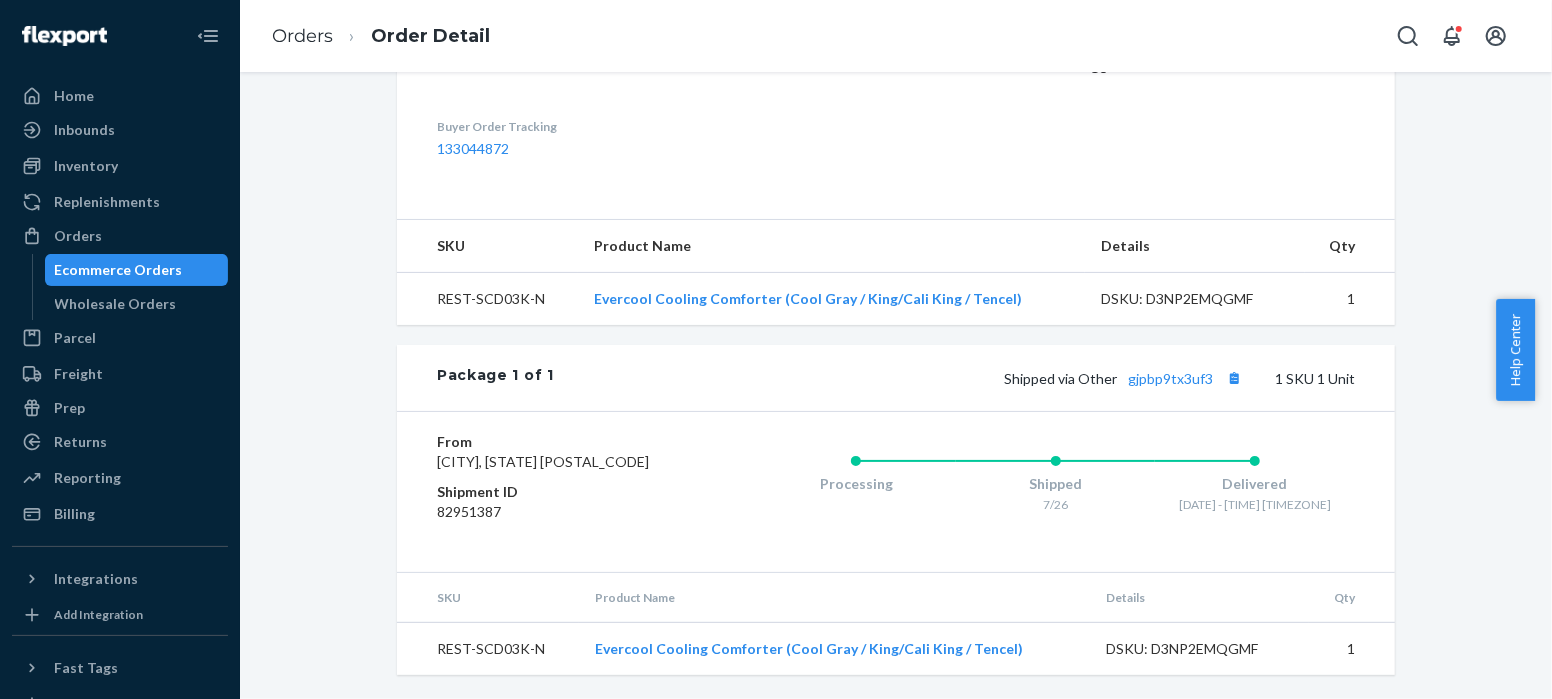scroll, scrollTop: 641, scrollLeft: 0, axis: vertical 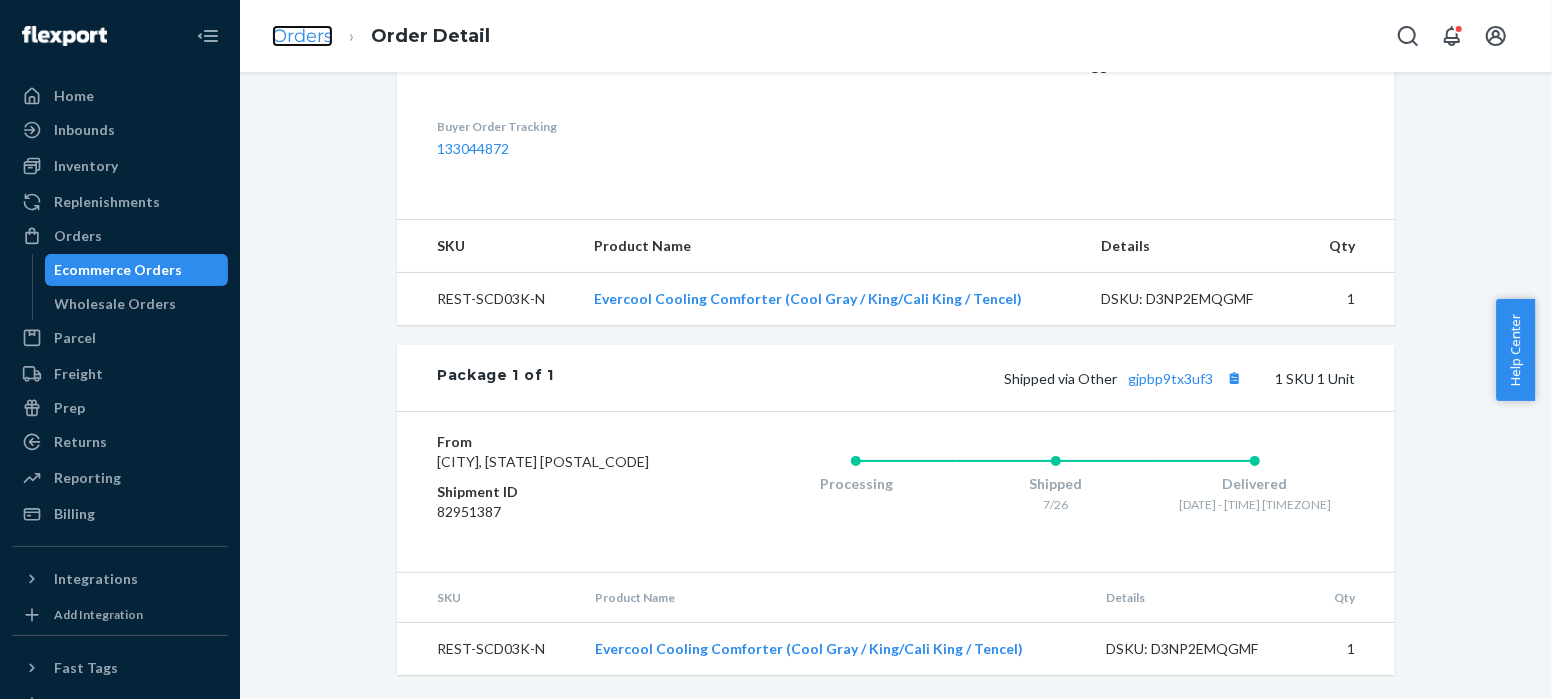 click on "Orders" at bounding box center (302, 36) 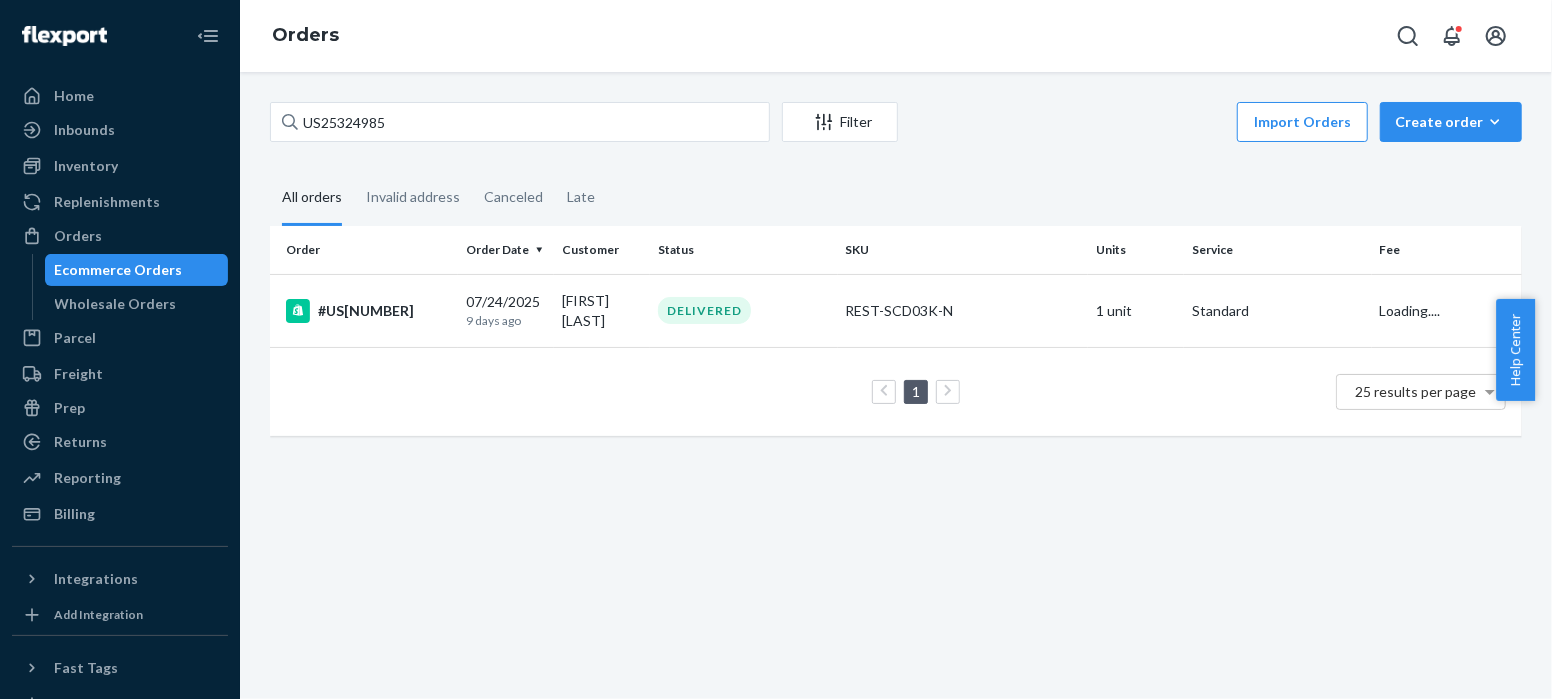 scroll, scrollTop: 0, scrollLeft: 0, axis: both 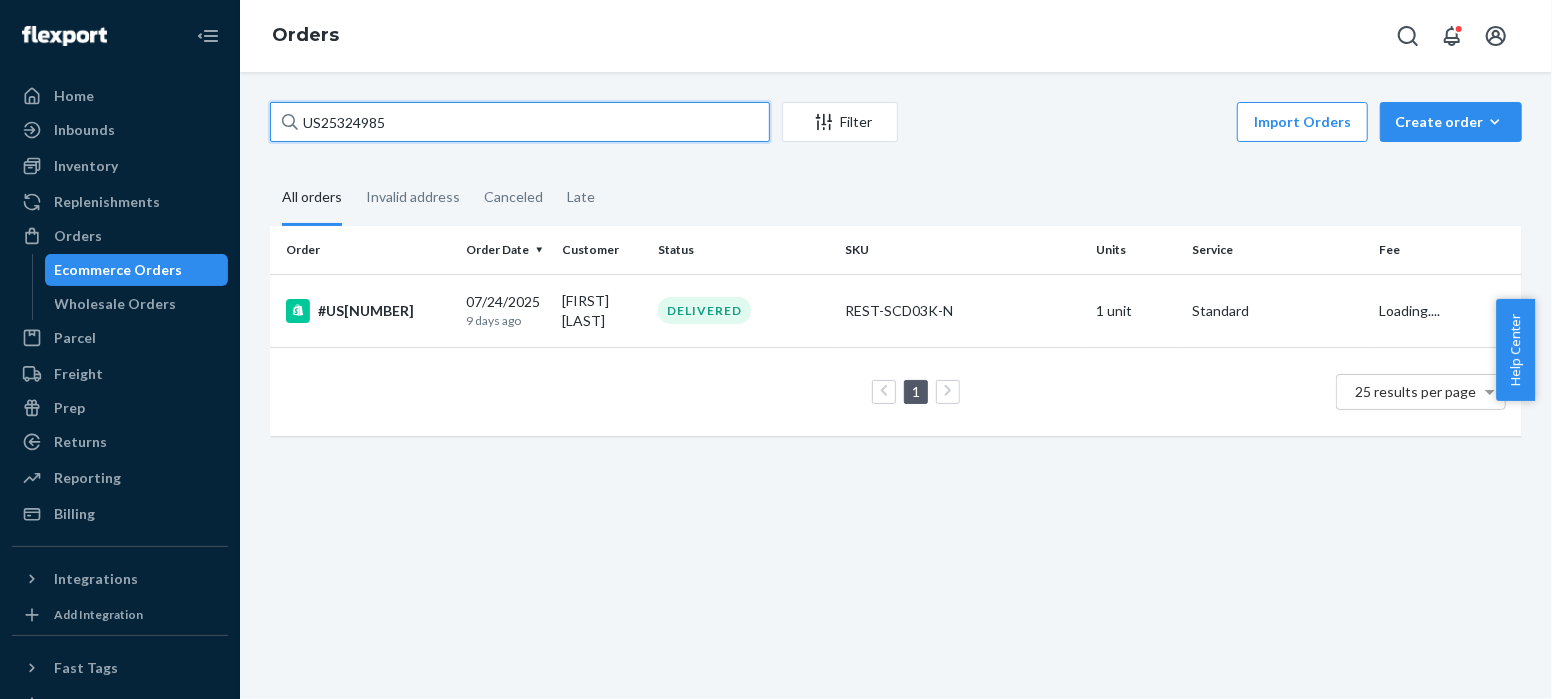 drag, startPoint x: 412, startPoint y: 126, endPoint x: 243, endPoint y: 129, distance: 169.02663 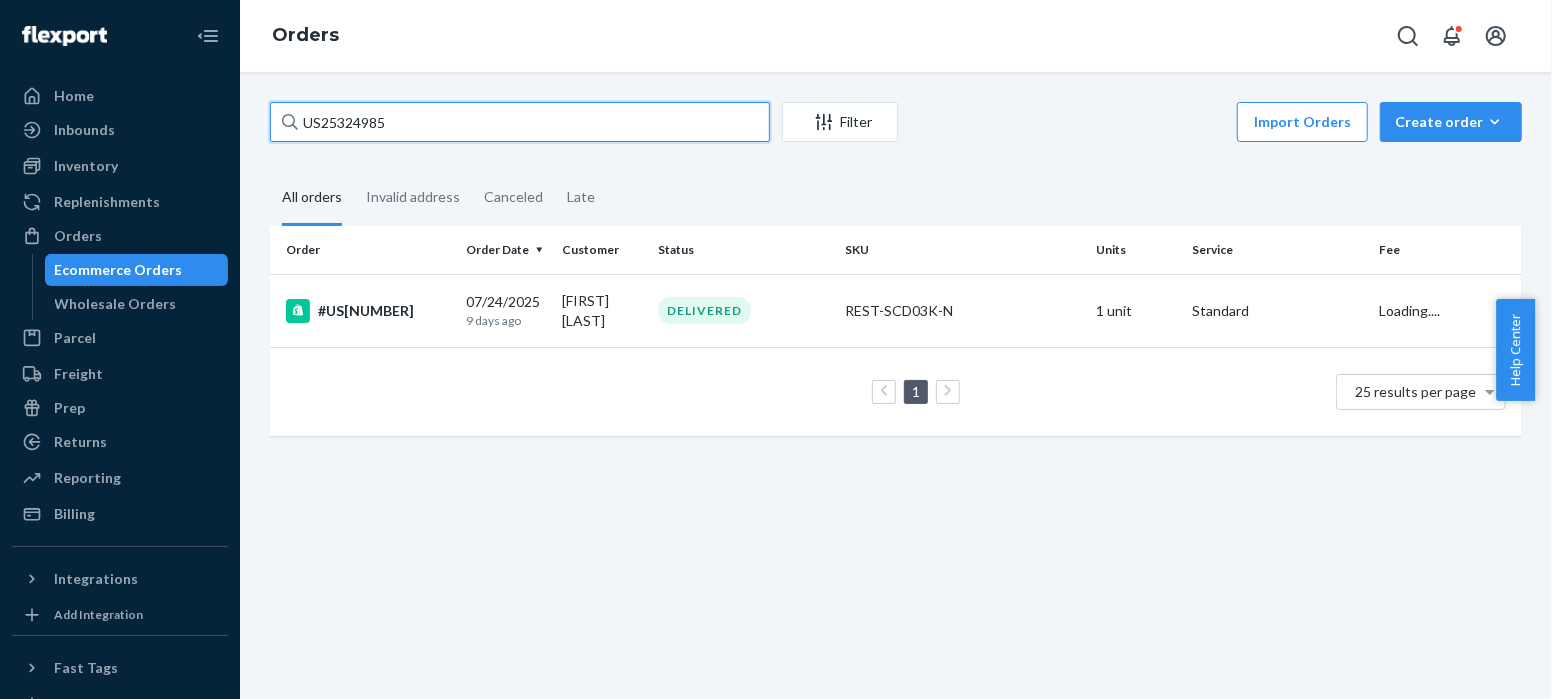 click on "[ORDER_ID] Filter Import Orders Create order Ecommerce order Removal order All orders Invalid address Canceled Late Order Order Date Customer Status SKU Units Service Fee #[ORDER_ID] [DATE] [TIME_AGO] [FIRST] [LAST] DELIVERED [PRODUCT_SKU] 1 unit Standard Loading.... 1 25 results per page" at bounding box center [896, 385] 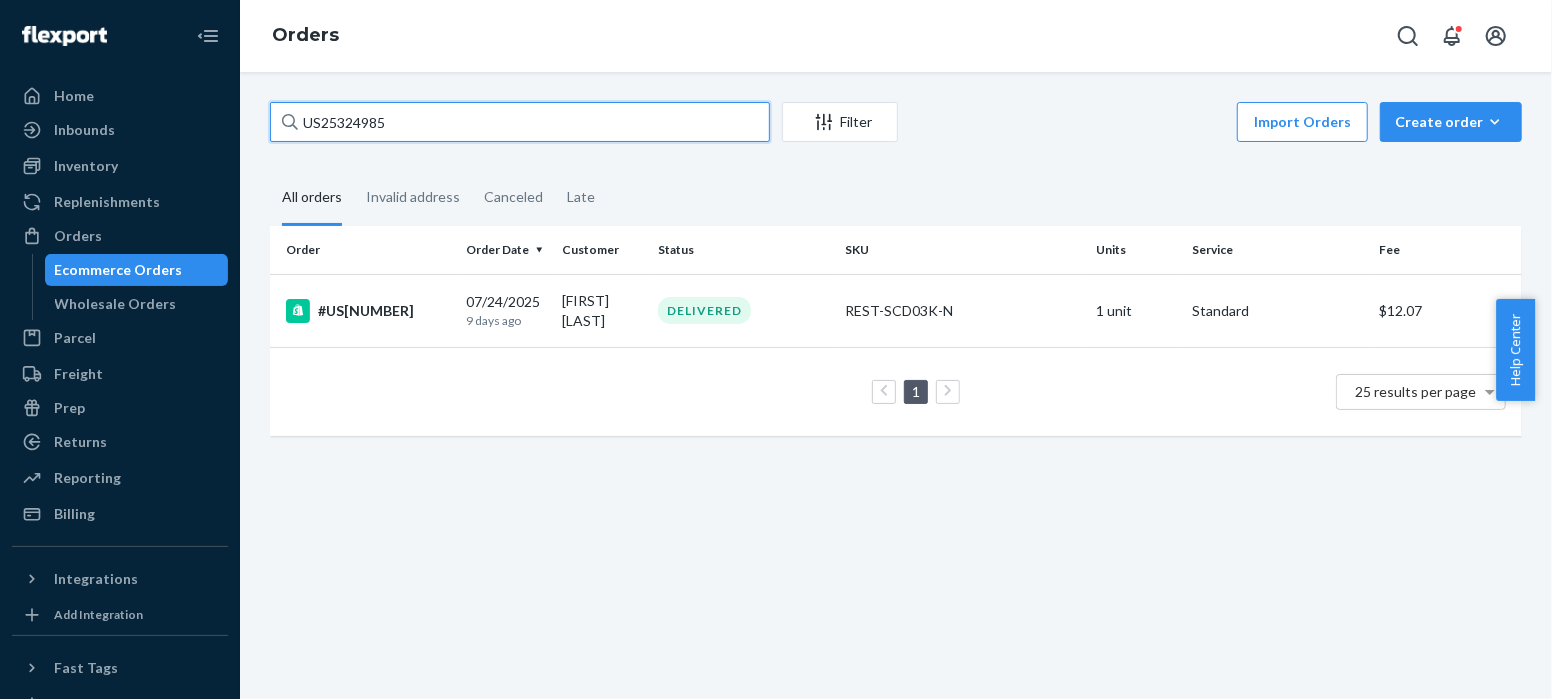 paste on "94" 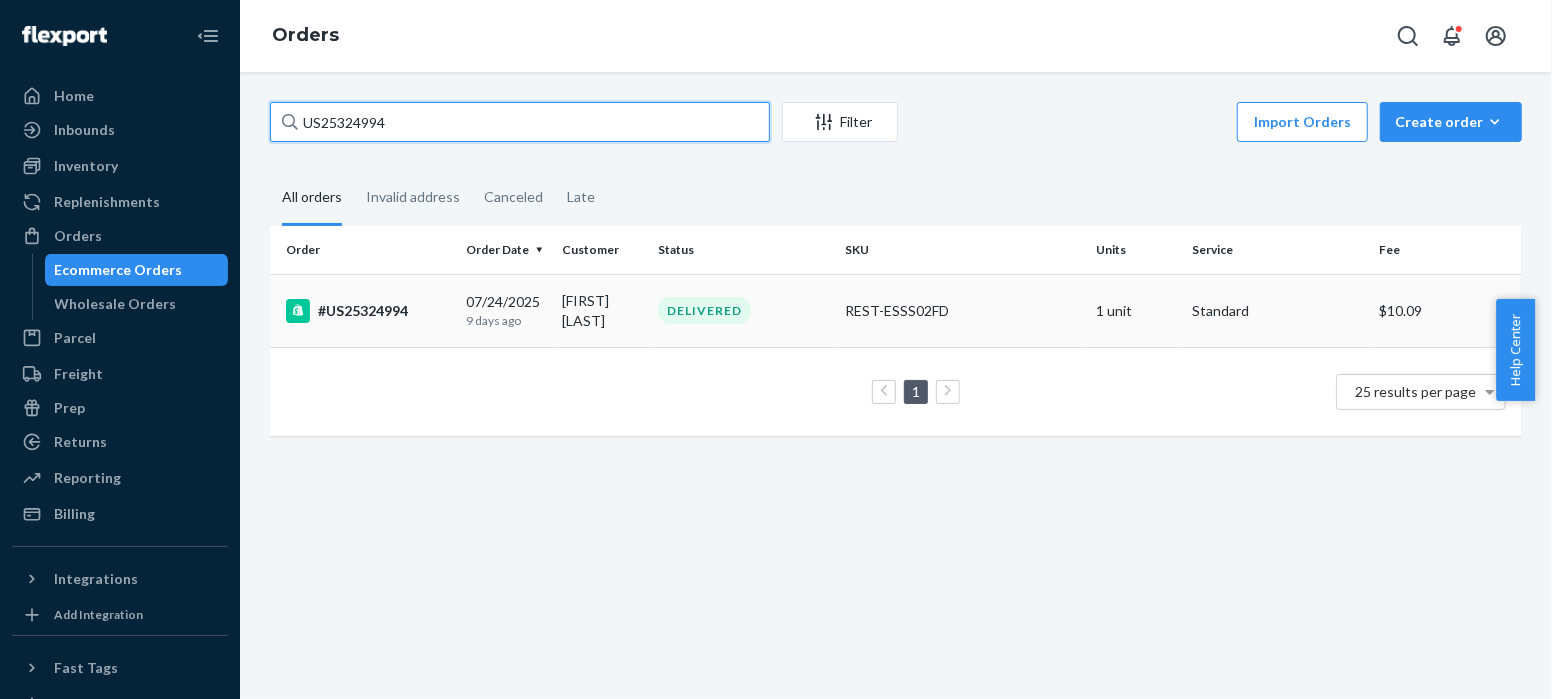 type on "US25324994" 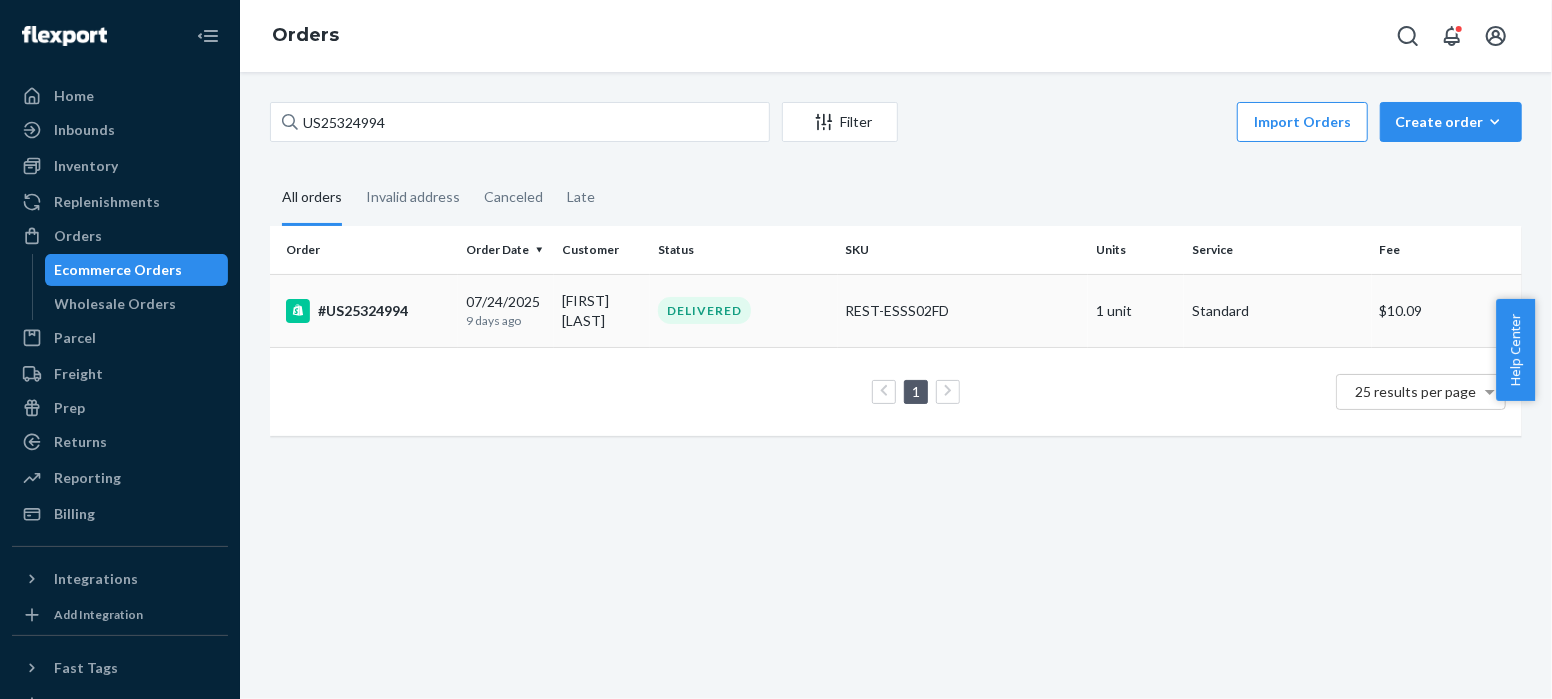 click on "#US25324994" at bounding box center (368, 311) 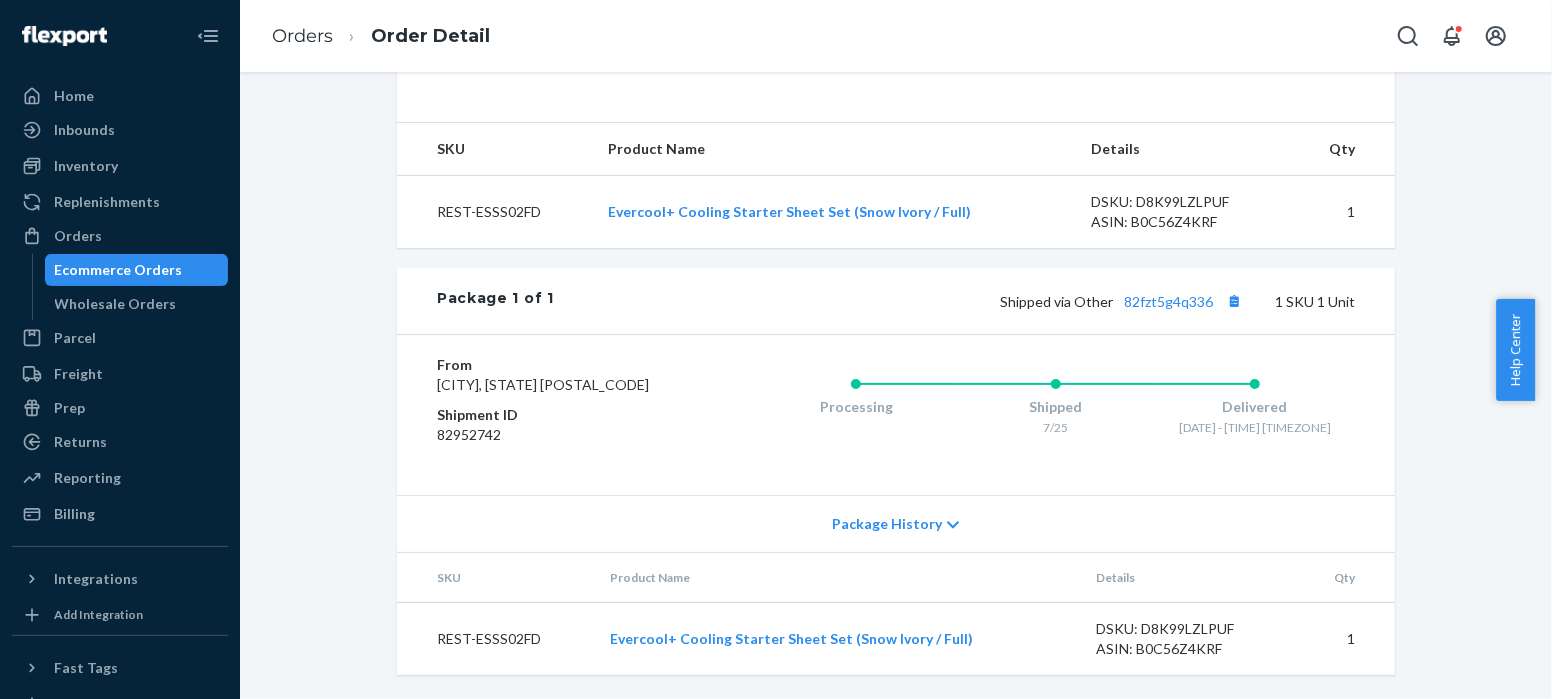 scroll, scrollTop: 757, scrollLeft: 0, axis: vertical 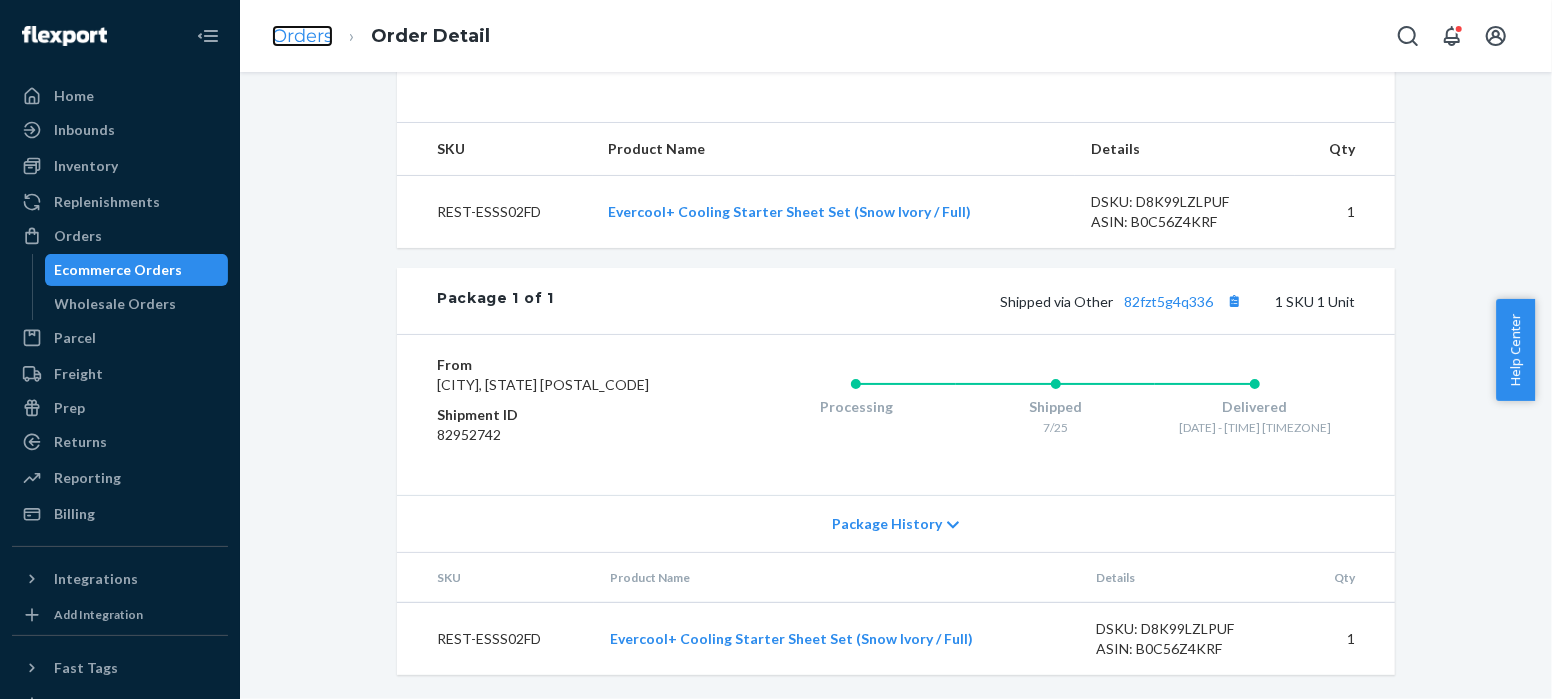 click on "Orders" at bounding box center (302, 36) 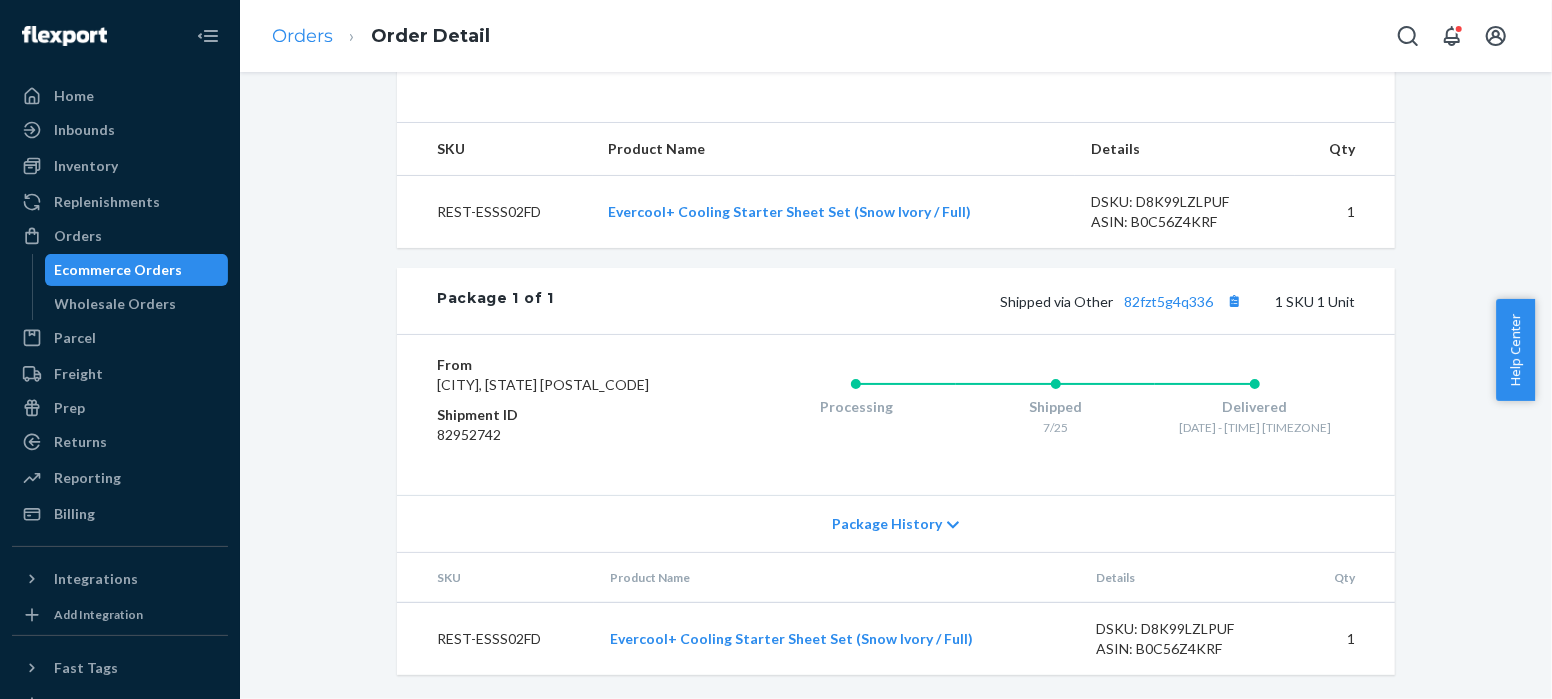scroll, scrollTop: 0, scrollLeft: 0, axis: both 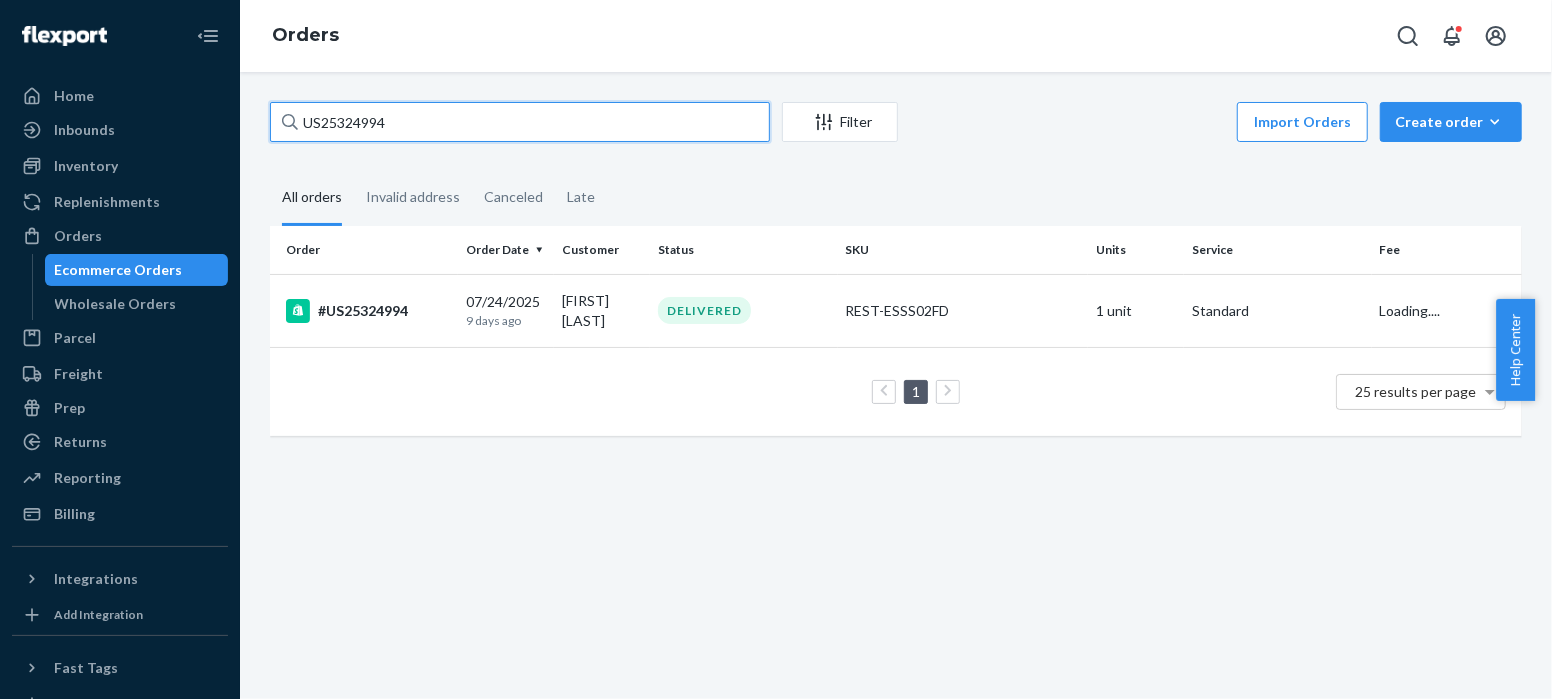drag, startPoint x: 398, startPoint y: 119, endPoint x: 223, endPoint y: 109, distance: 175.28548 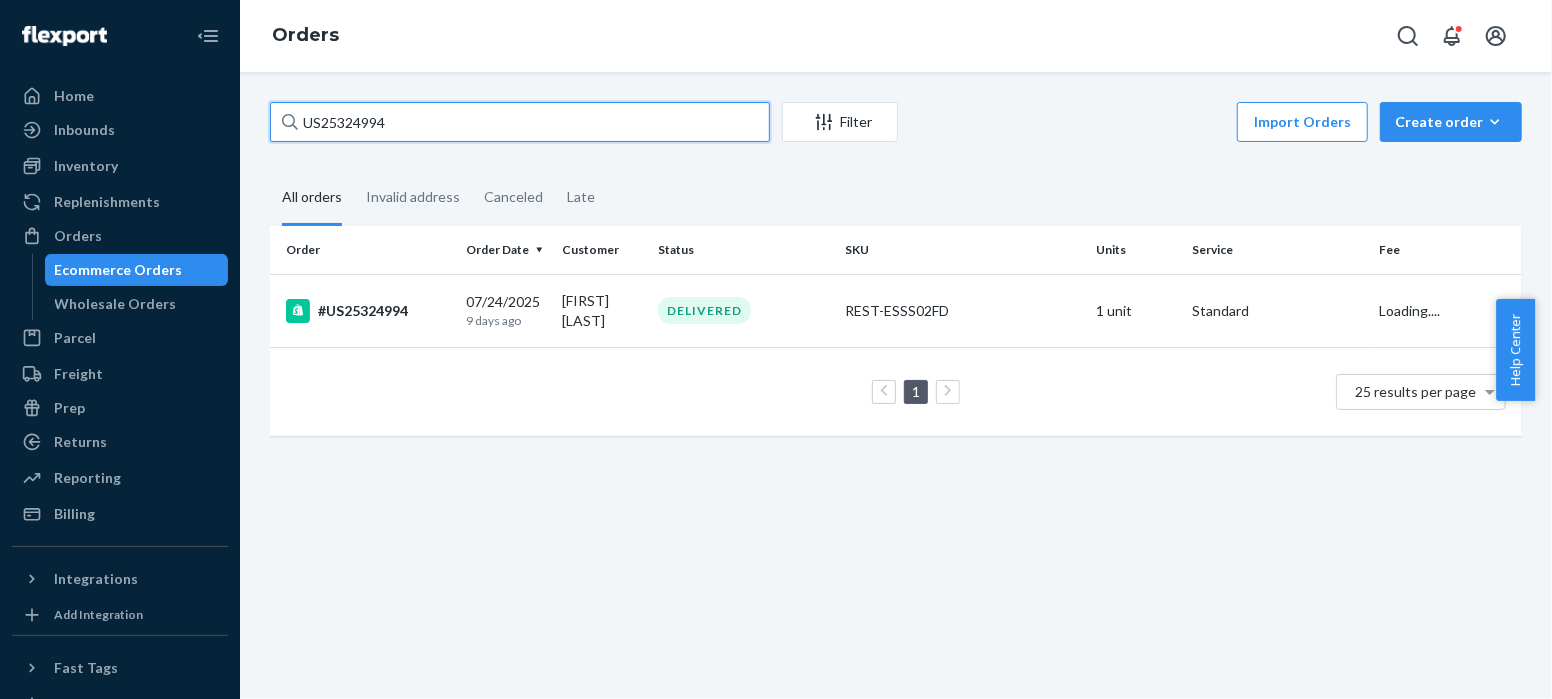 click on "Orders US[NUMBER] Filter Import Orders Create order Ecommerce order Removal order All orders Invalid address Canceled Late Order Order Date Customer Status SKU Units Service Fee #US[NUMBER] [DATE] [TIME_AGO] [FIRST] [LAST] DELIVERED REST-ESSS02FD 1 unit Standard Loading.... 1 25 results per page" at bounding box center [776, 349] 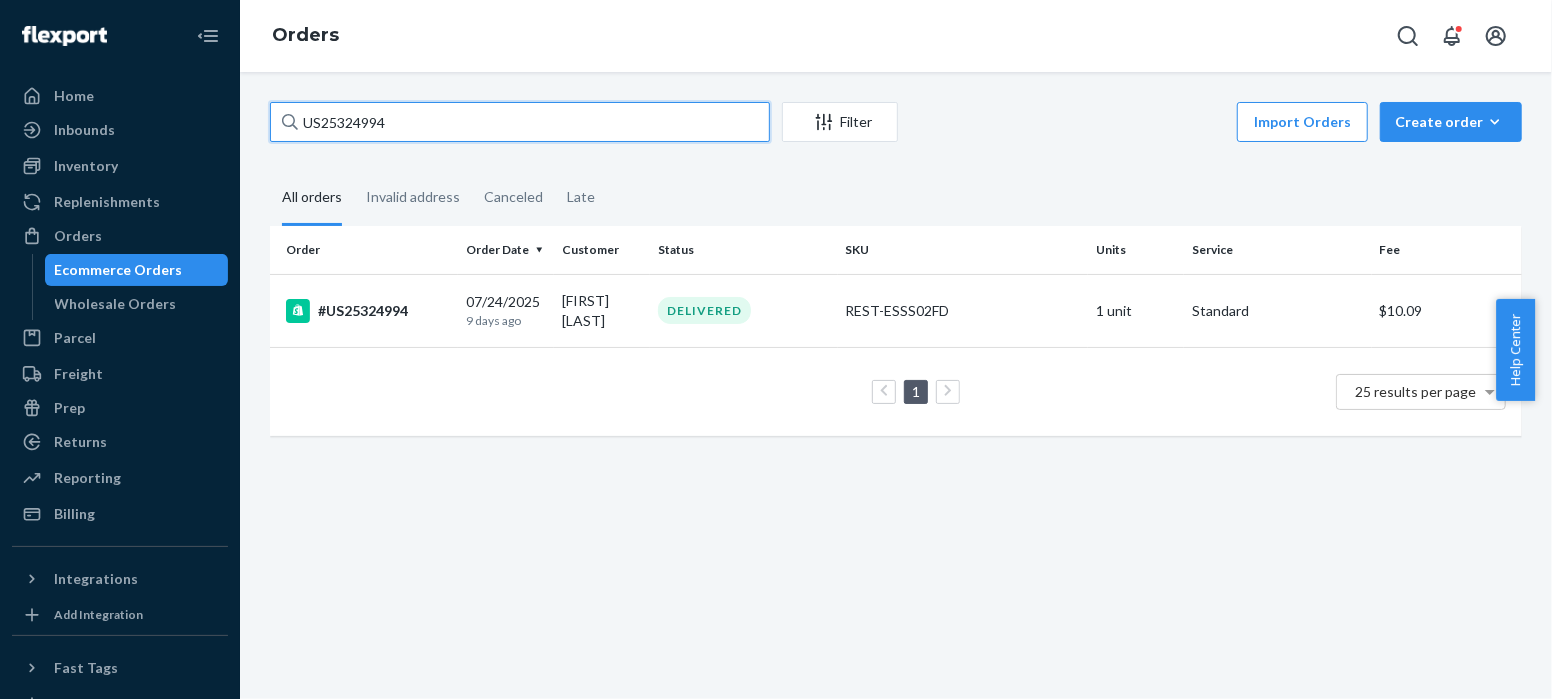 paste on "PD2117491" 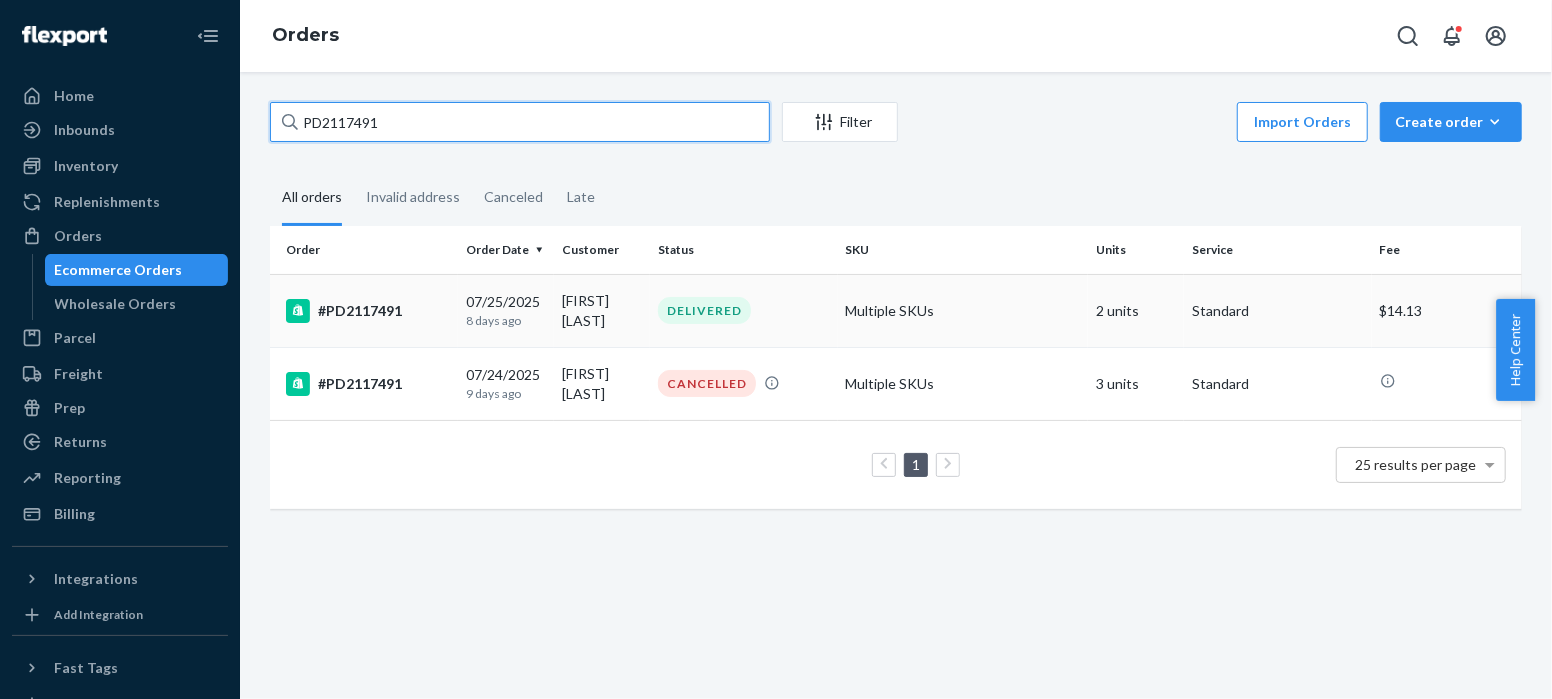 type on "PD2117491" 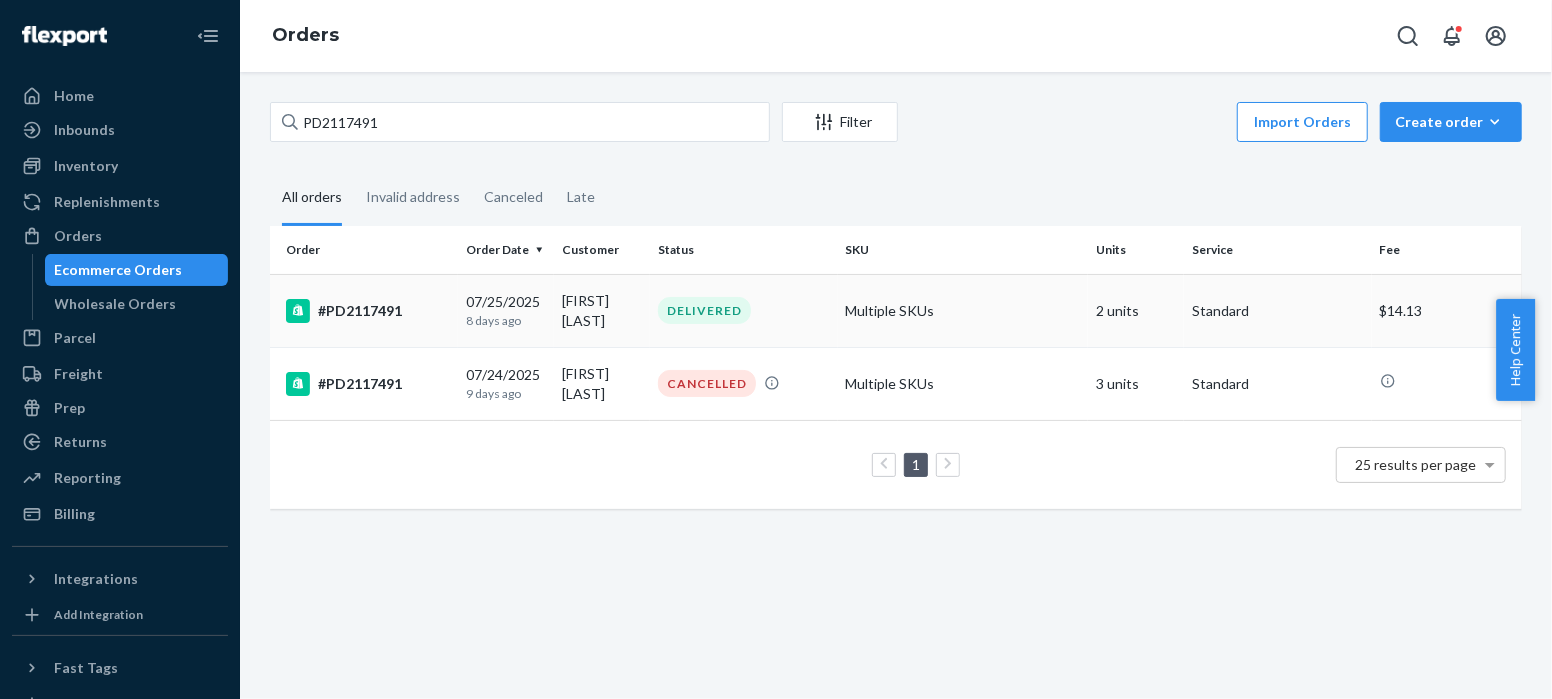 click on "#PD2117491" at bounding box center [368, 311] 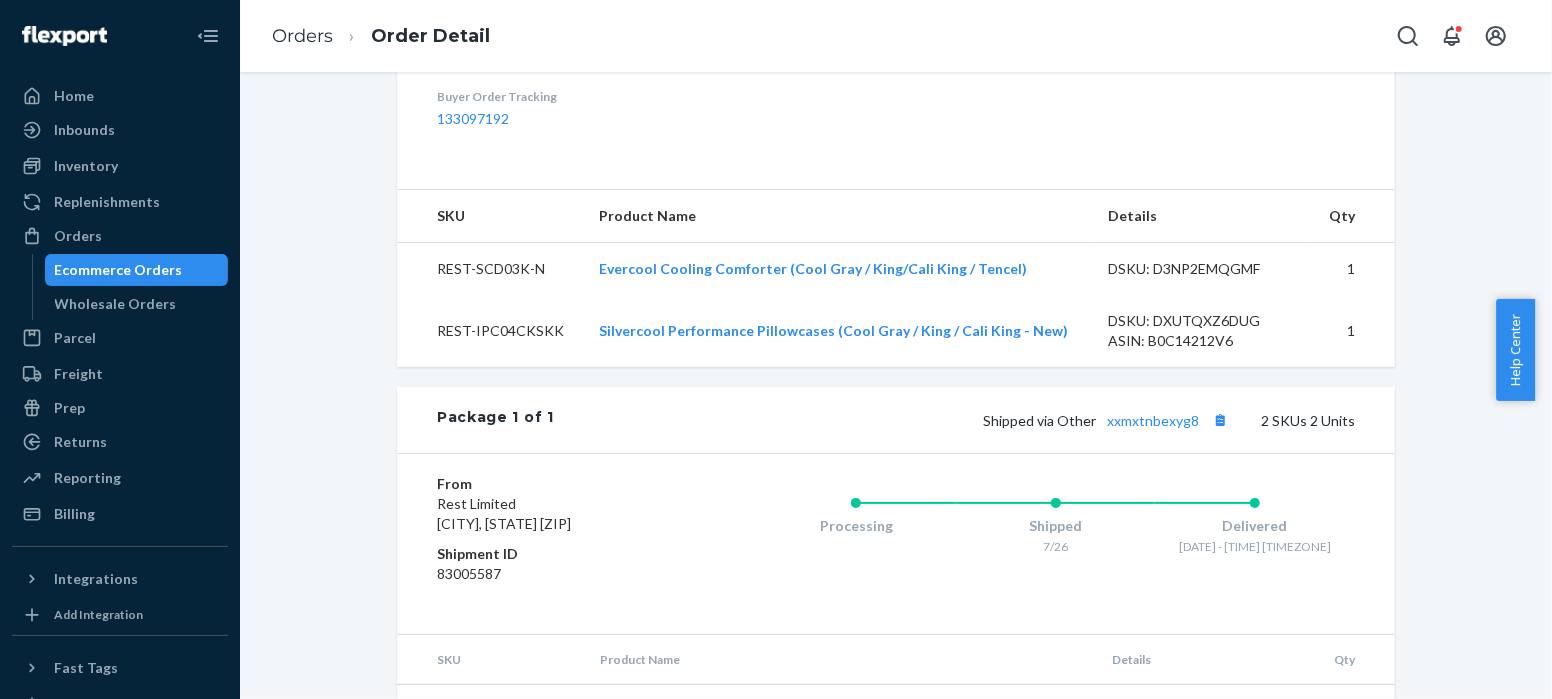 scroll, scrollTop: 785, scrollLeft: 0, axis: vertical 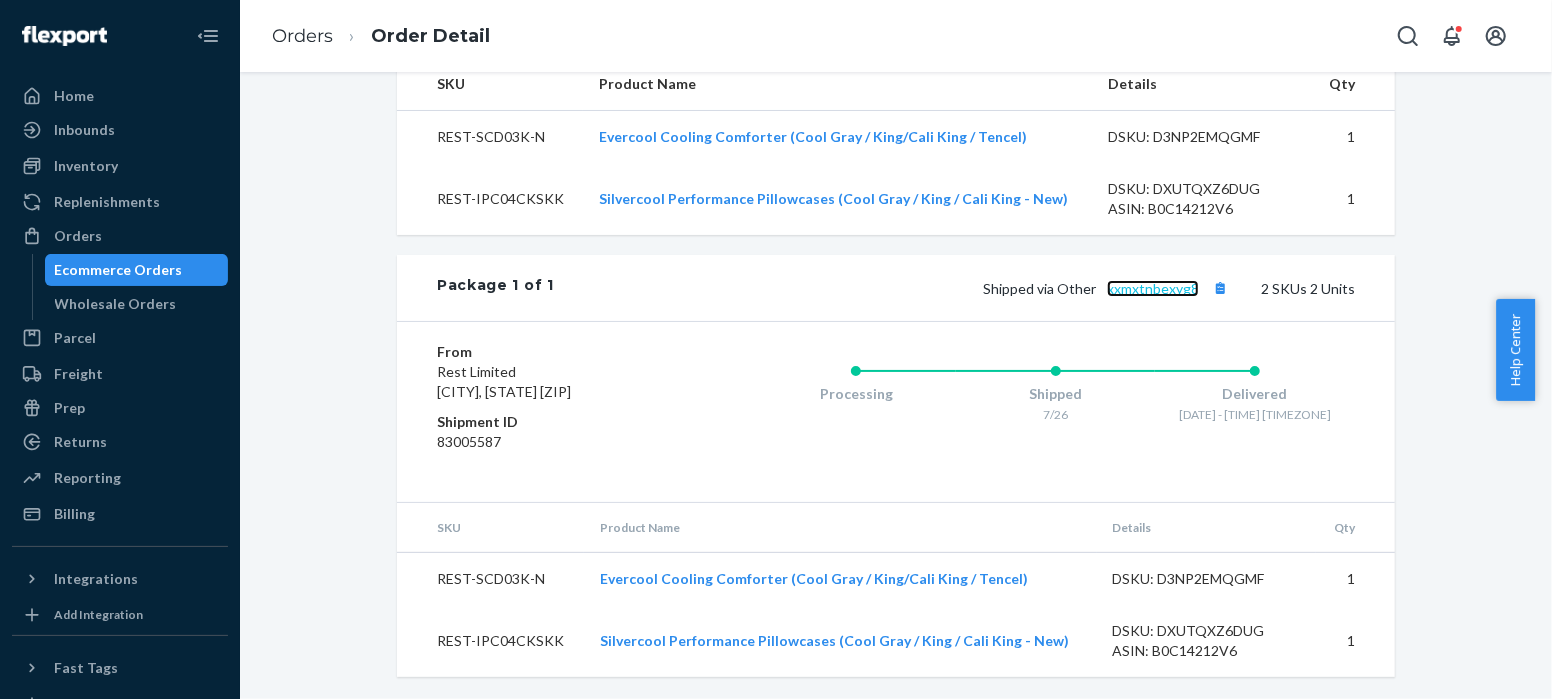 click on "xxmxtnbexyg8" at bounding box center [1153, 288] 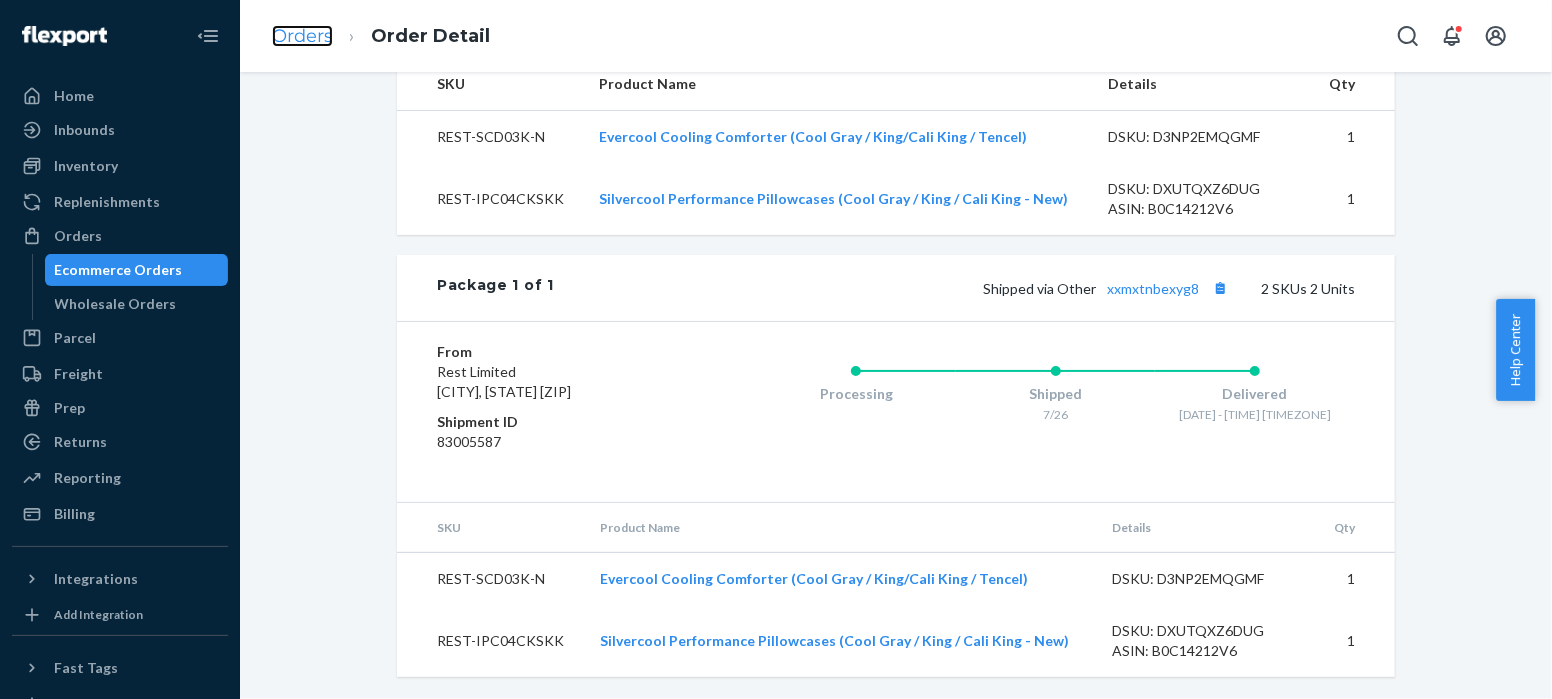 click on "Orders" at bounding box center [302, 36] 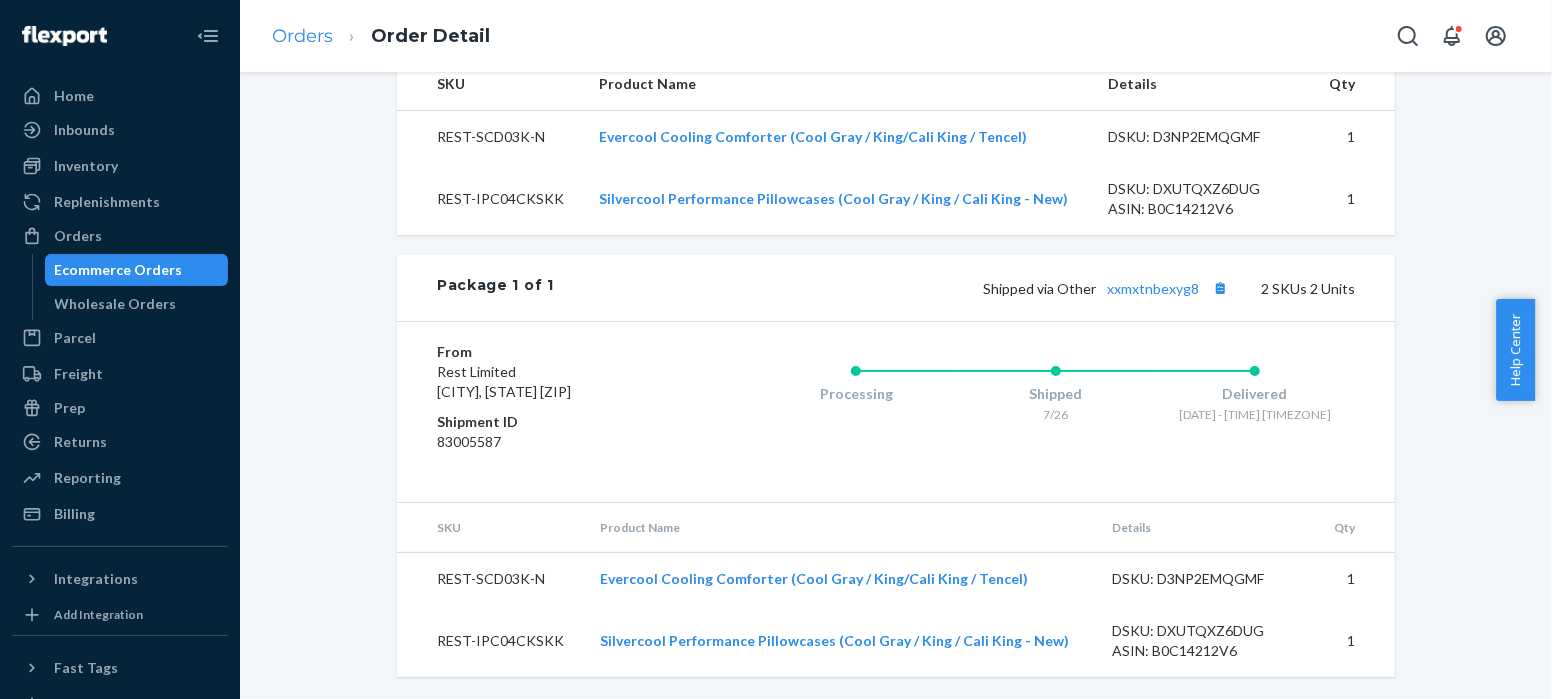 scroll, scrollTop: 0, scrollLeft: 0, axis: both 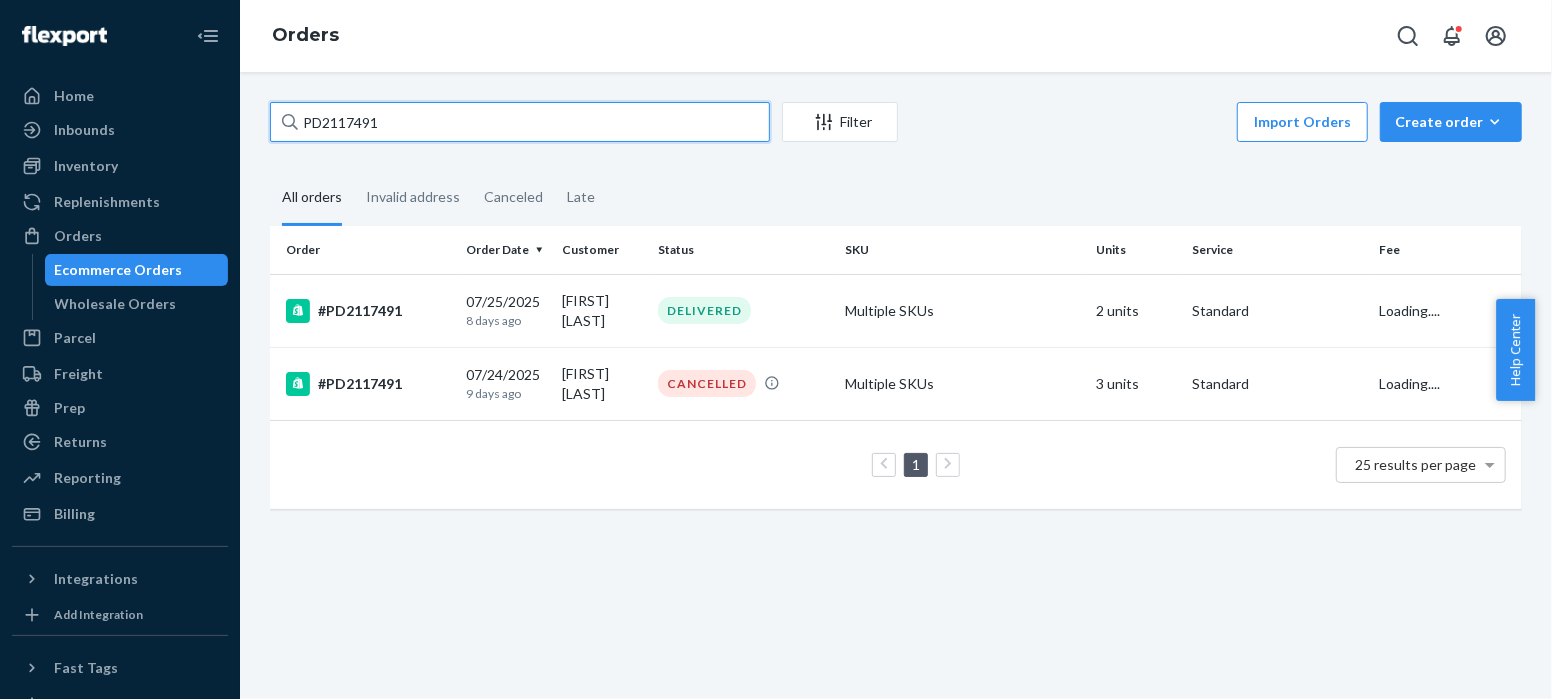 drag, startPoint x: 391, startPoint y: 126, endPoint x: 234, endPoint y: 109, distance: 157.9177 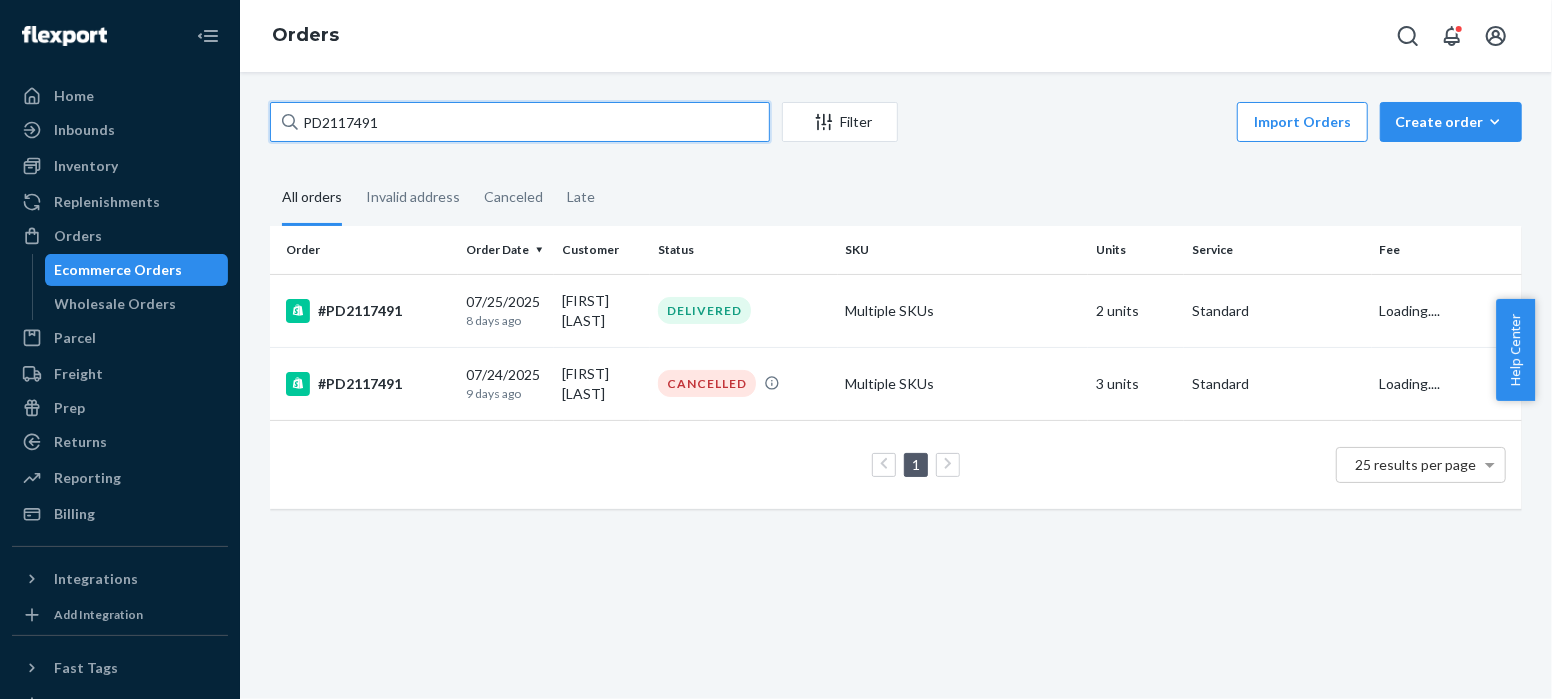 click on "Home Inbounds Shipping Plans Problems Inventory Products Replenishments OrdersEcommerce Orders Wholesale Orders Parcel Parcel orders Integrations Freight Prep Returns All Returns Settings Packages Reporting Reports Analytics Billing Integrations Add Integration Fast Tags Add Fast Tag Settings Talk to Support Help Center Give Feedback Orders PD2117491 Filter Import Orders Create order Ecommerce order Removal order All orders Invalid address Canceled Late Order Order Date Customer Status SKU Units Service Fee #PD2117491 07/25/2025 8 days ago [FIRST] [LAST] DELIVERED Multiple SKUs 2 units Standard Loading.... #PD2117491 07/24/2025 9 days ago [FIRST] [LAST] CANCELLED Multiple SKUs 3 units Standard Loading.... 1 25 results per page" at bounding box center (776, 349) 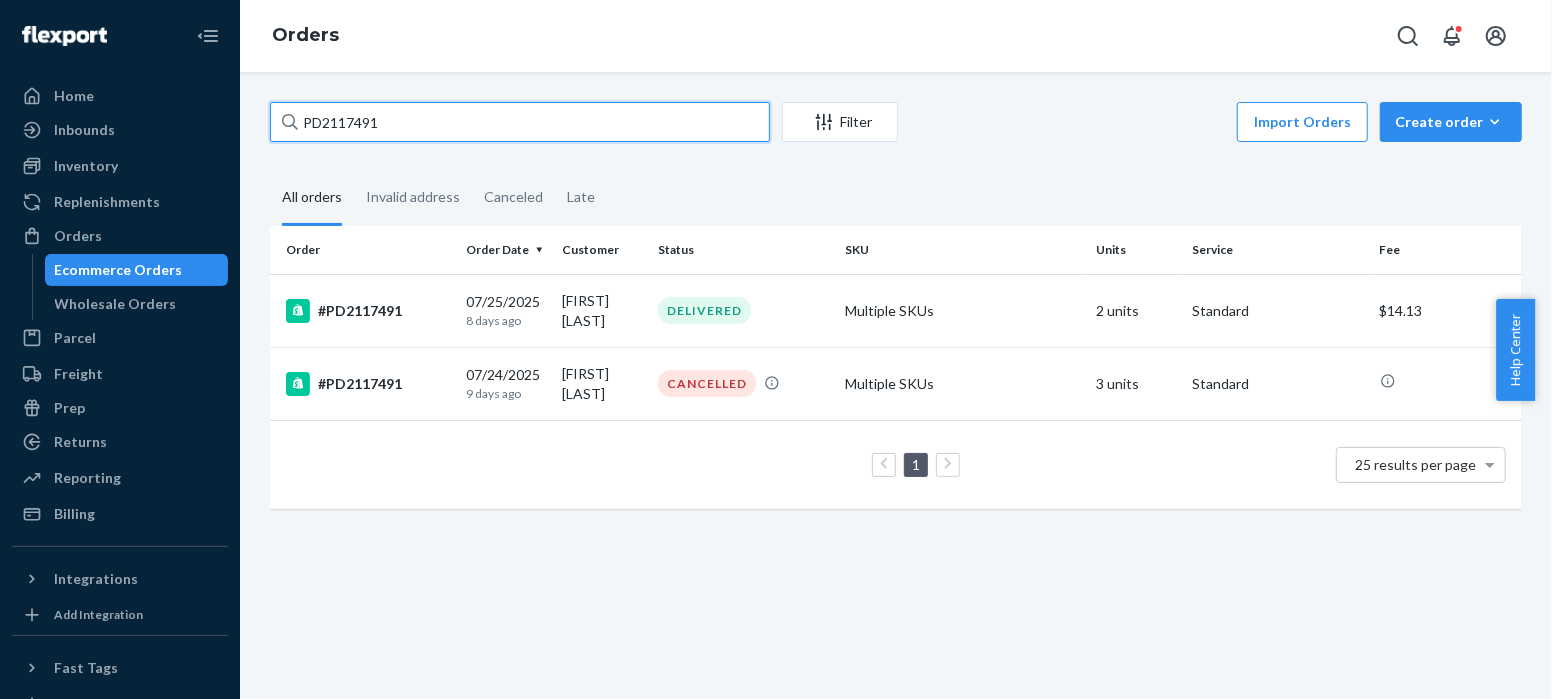paste on "US[NUMBER]" 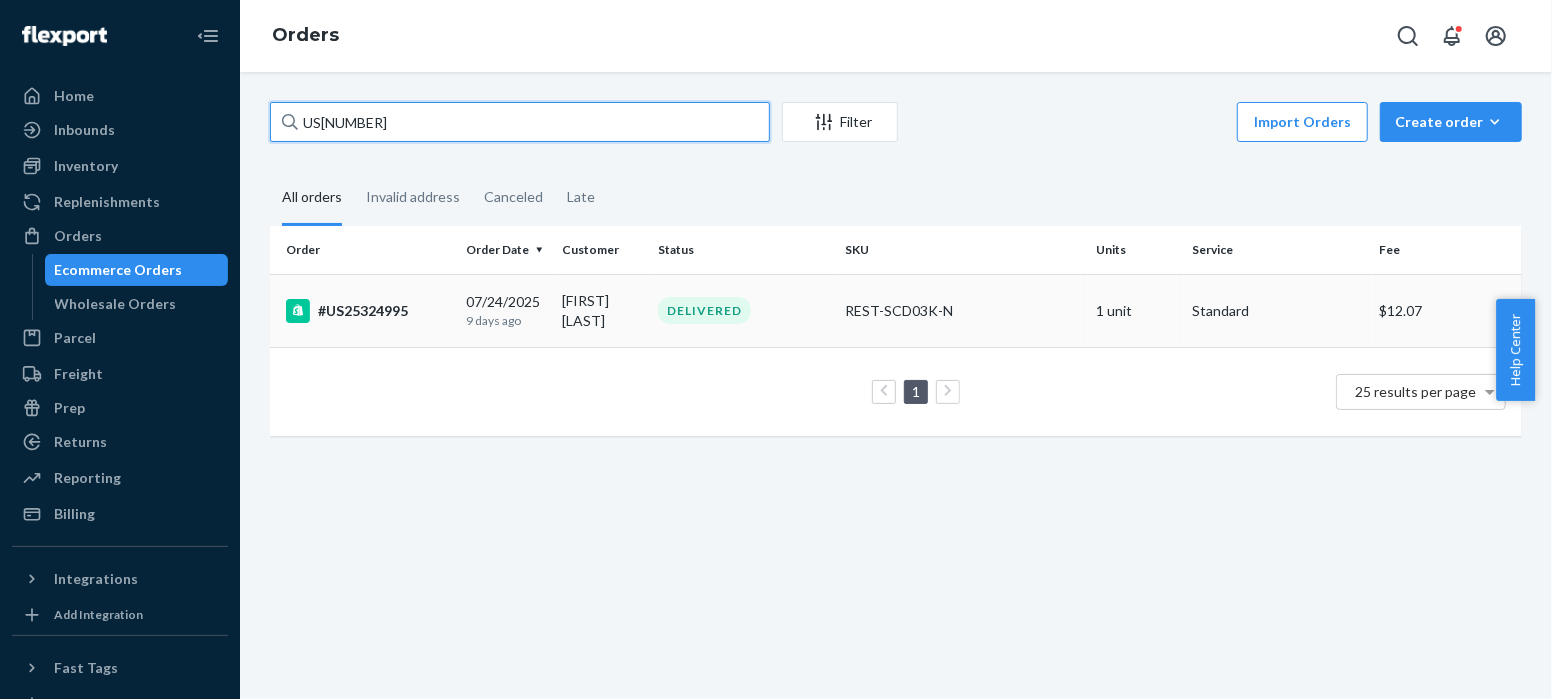 type on "US[NUMBER]" 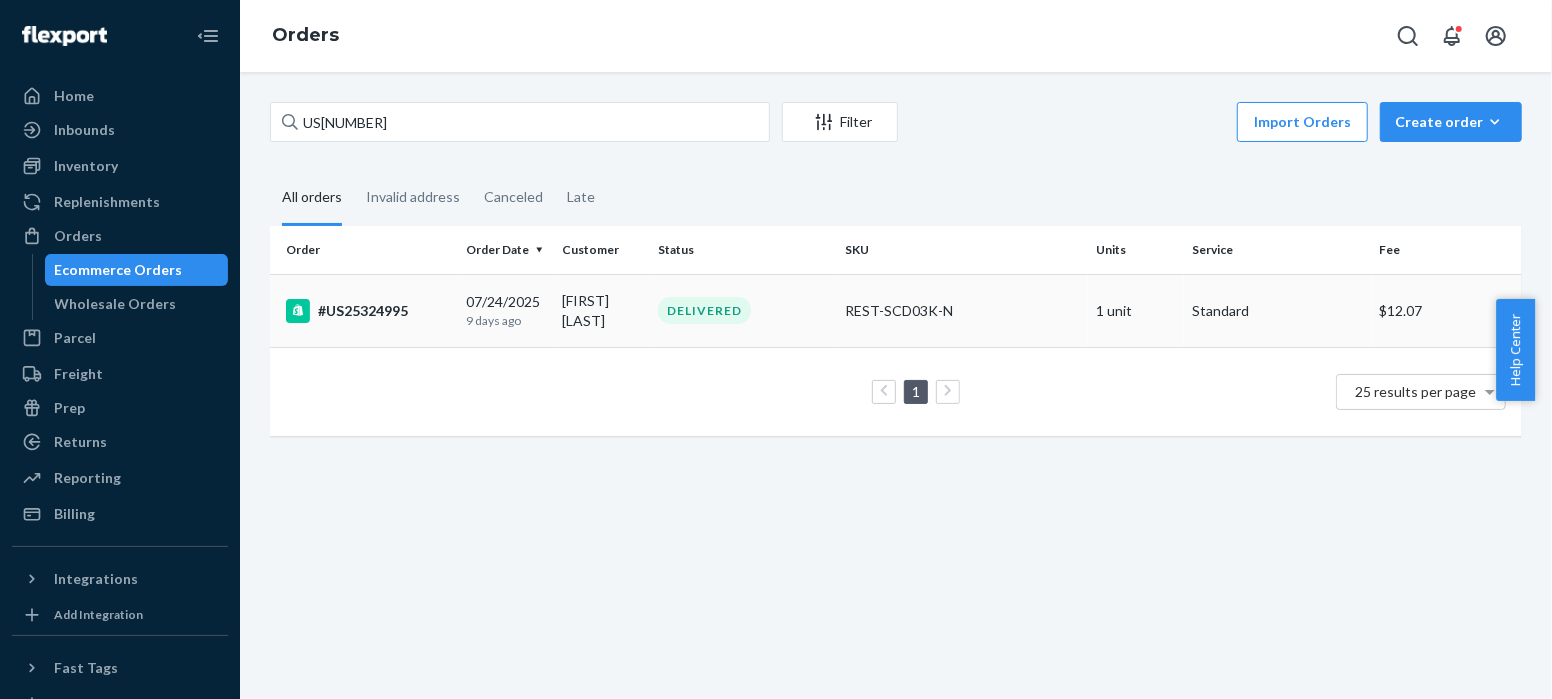click on "#US25324995" at bounding box center [368, 311] 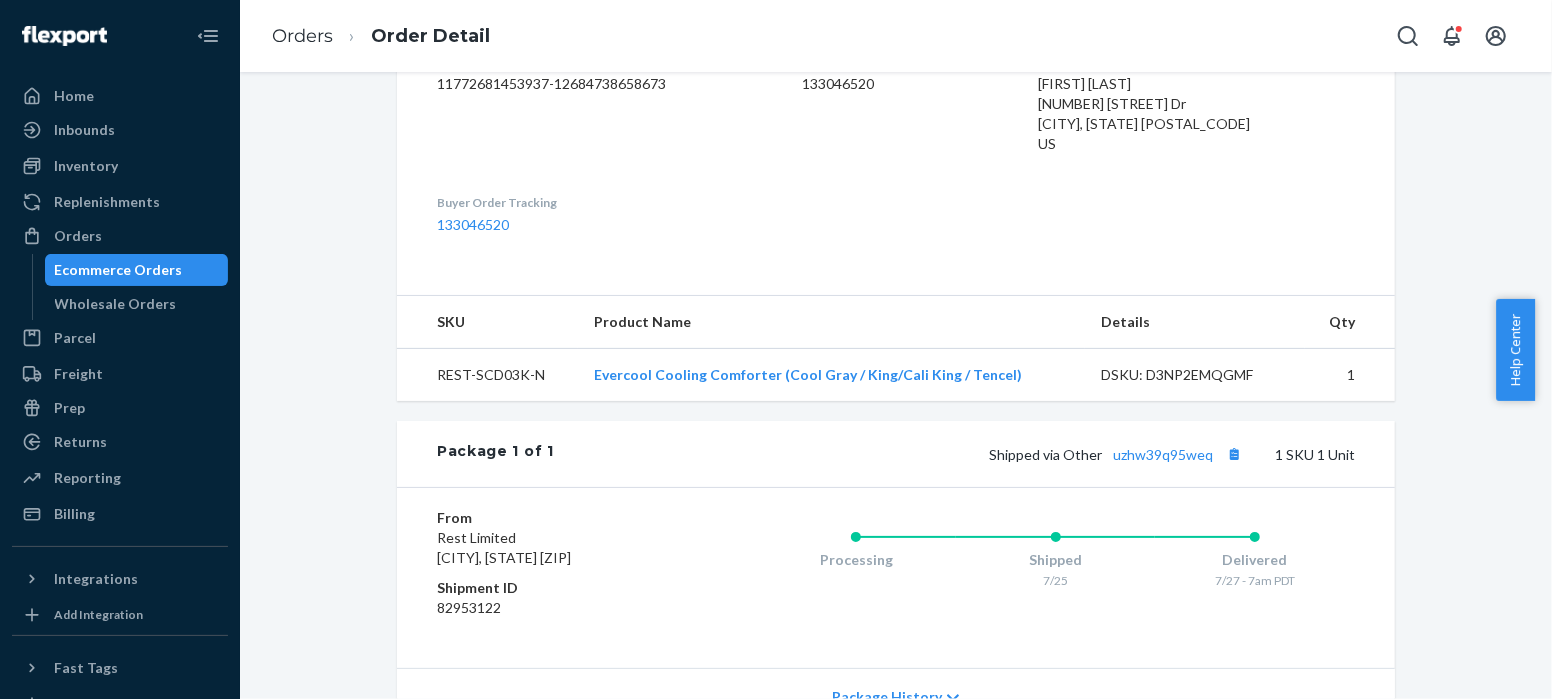 scroll, scrollTop: 698, scrollLeft: 0, axis: vertical 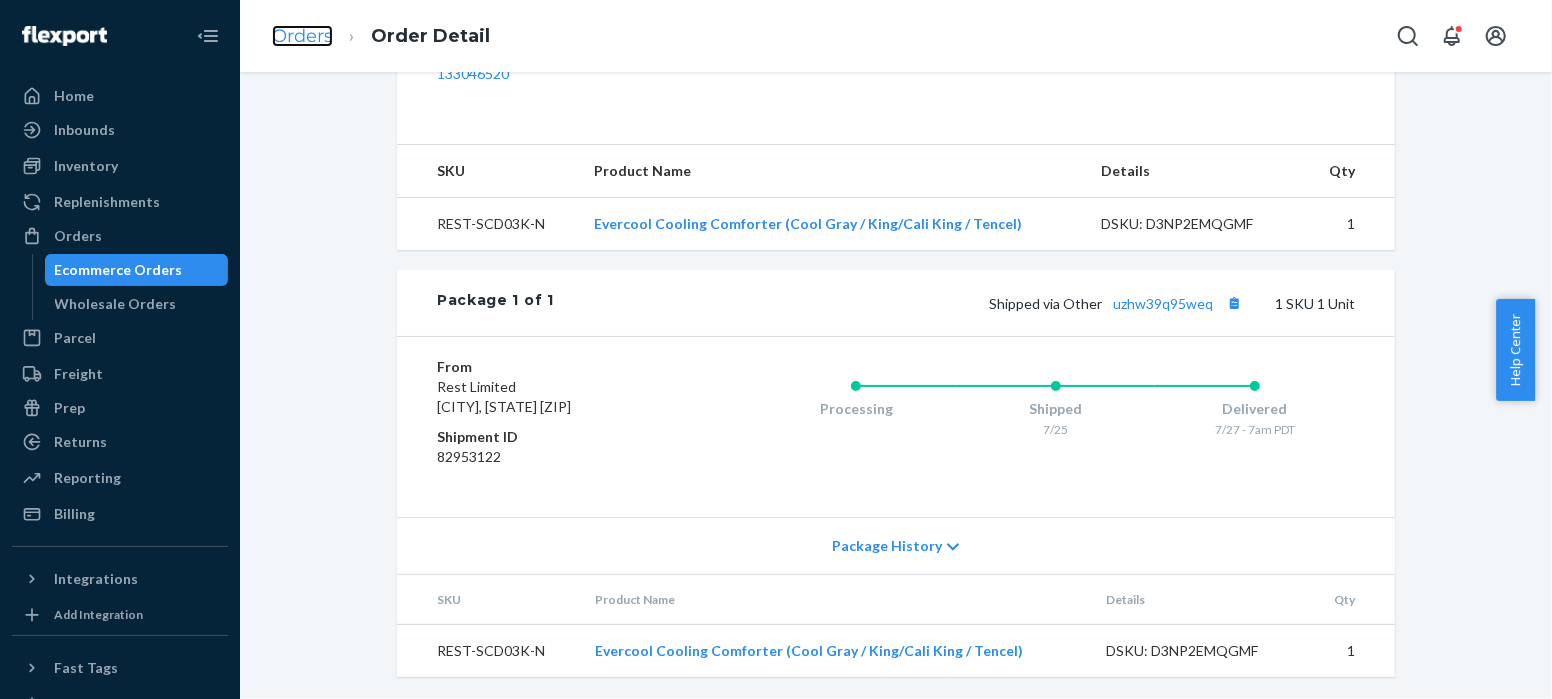 click on "Orders" at bounding box center (302, 36) 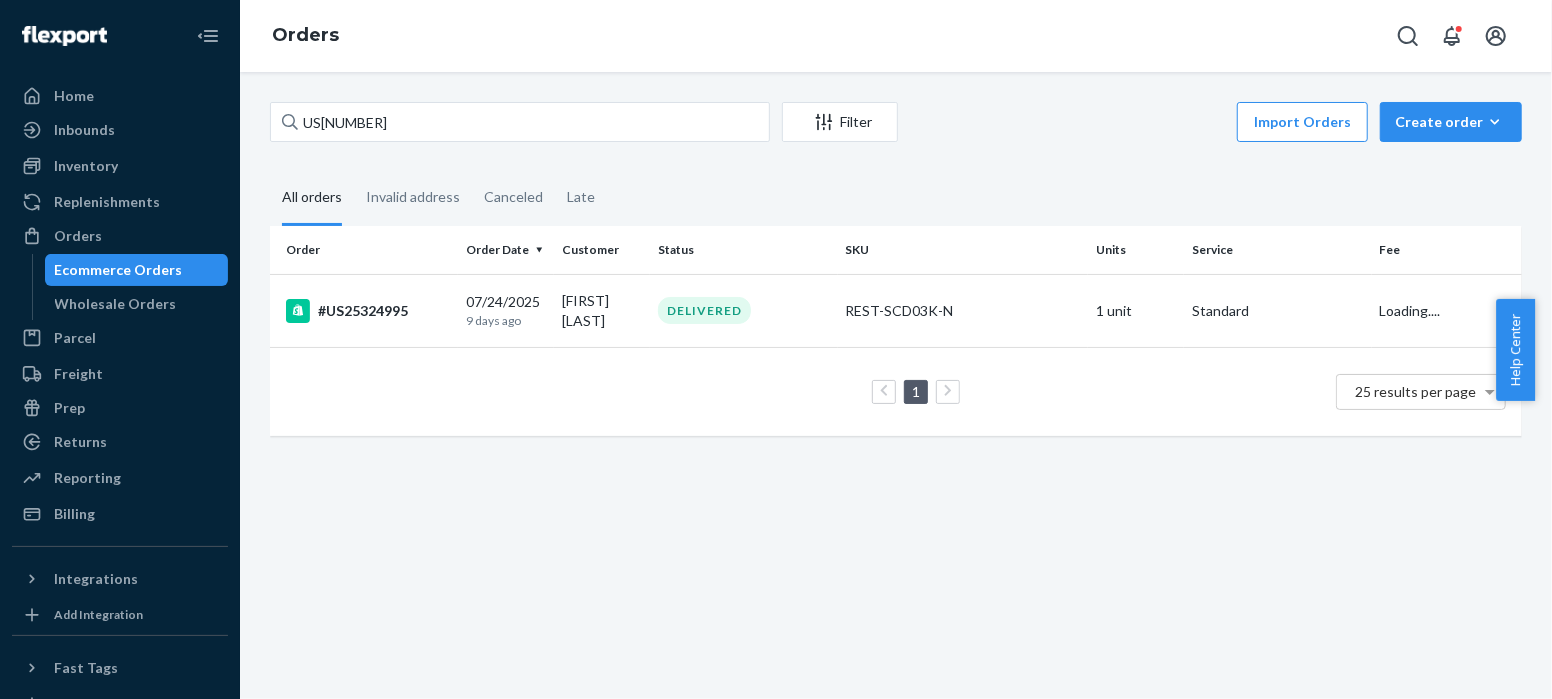 scroll, scrollTop: 0, scrollLeft: 0, axis: both 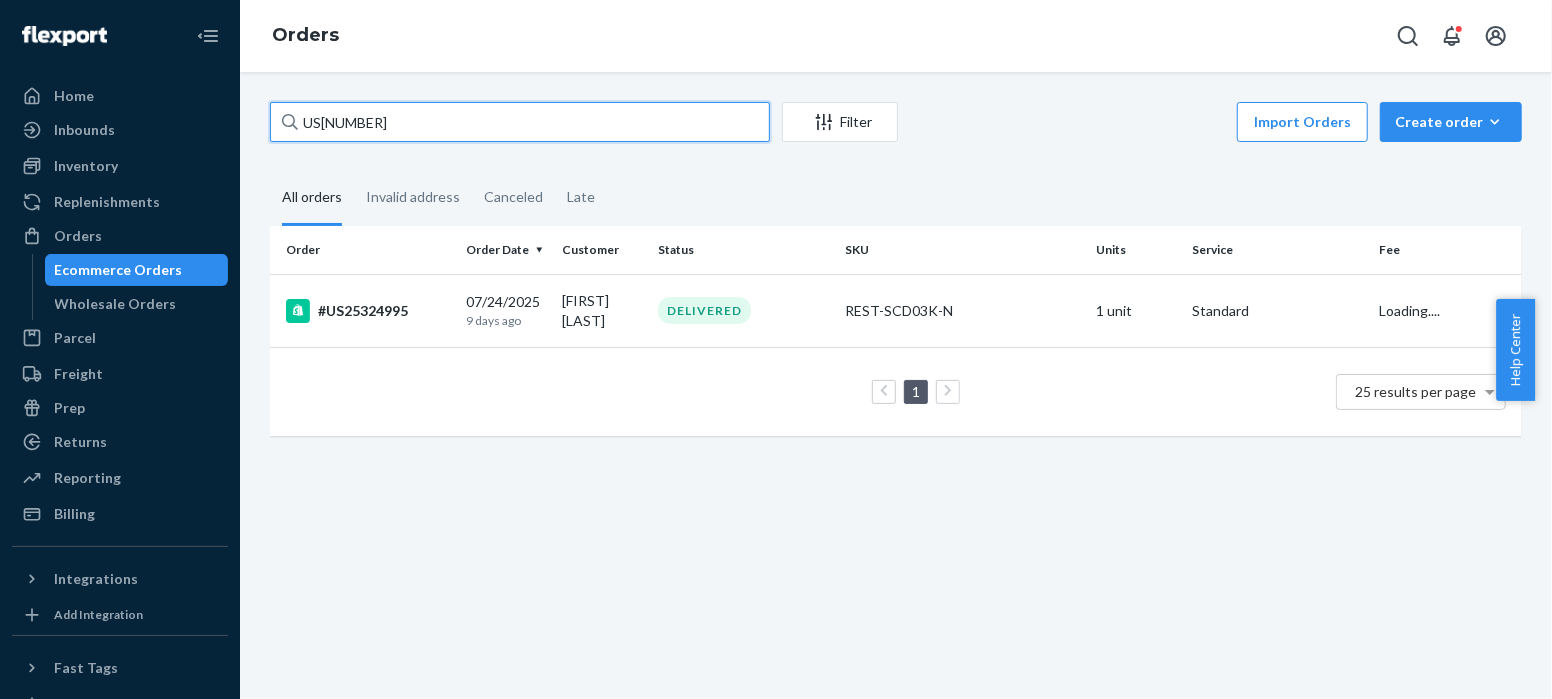 drag, startPoint x: 401, startPoint y: 124, endPoint x: 265, endPoint y: 133, distance: 136.29747 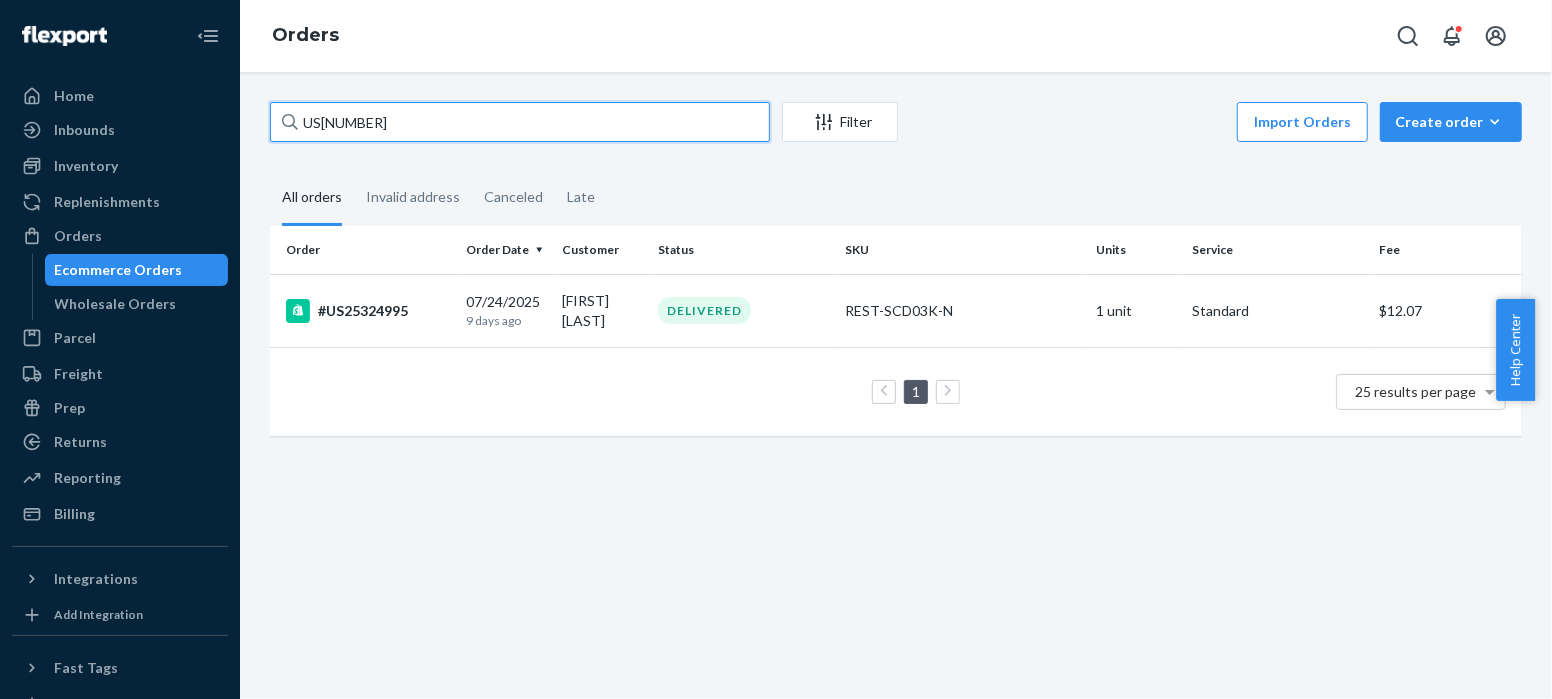 paste on "9" 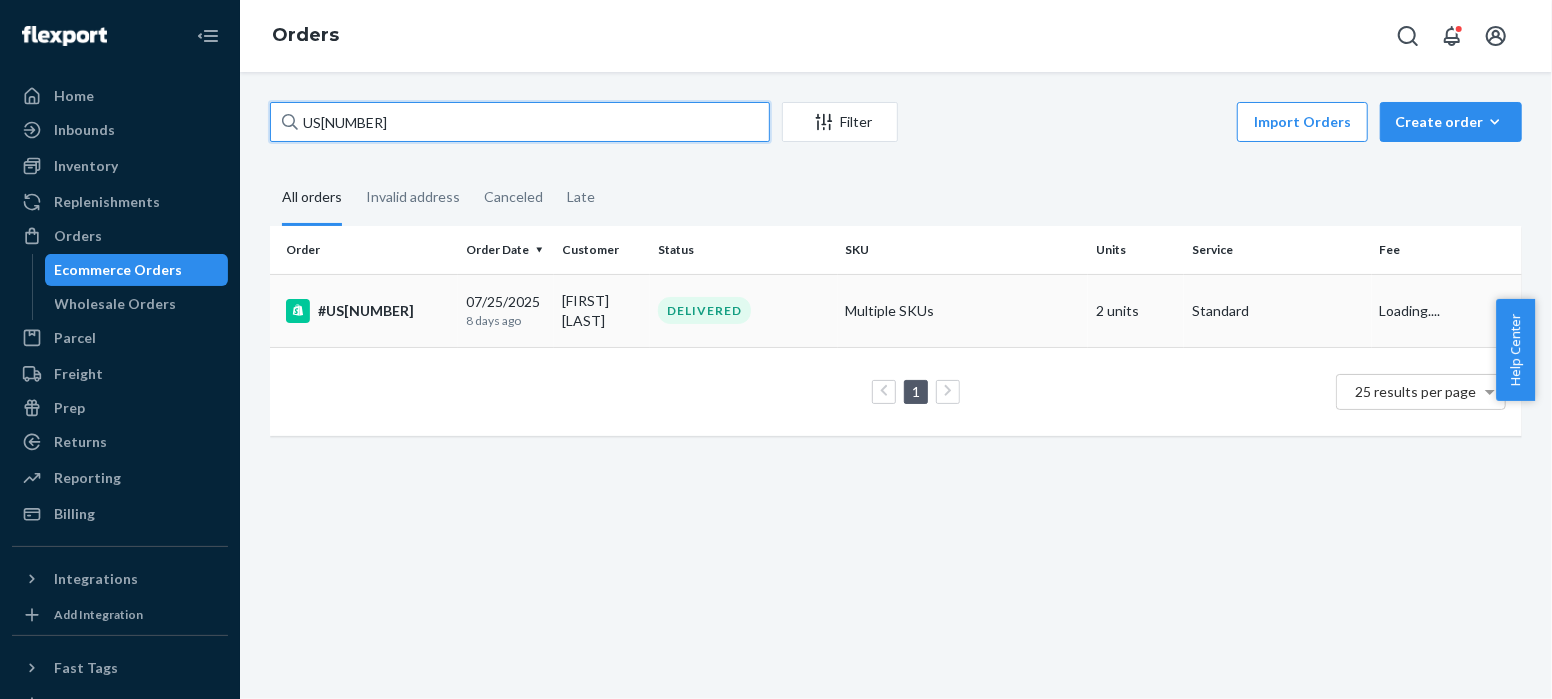 type on "US[NUMBER]" 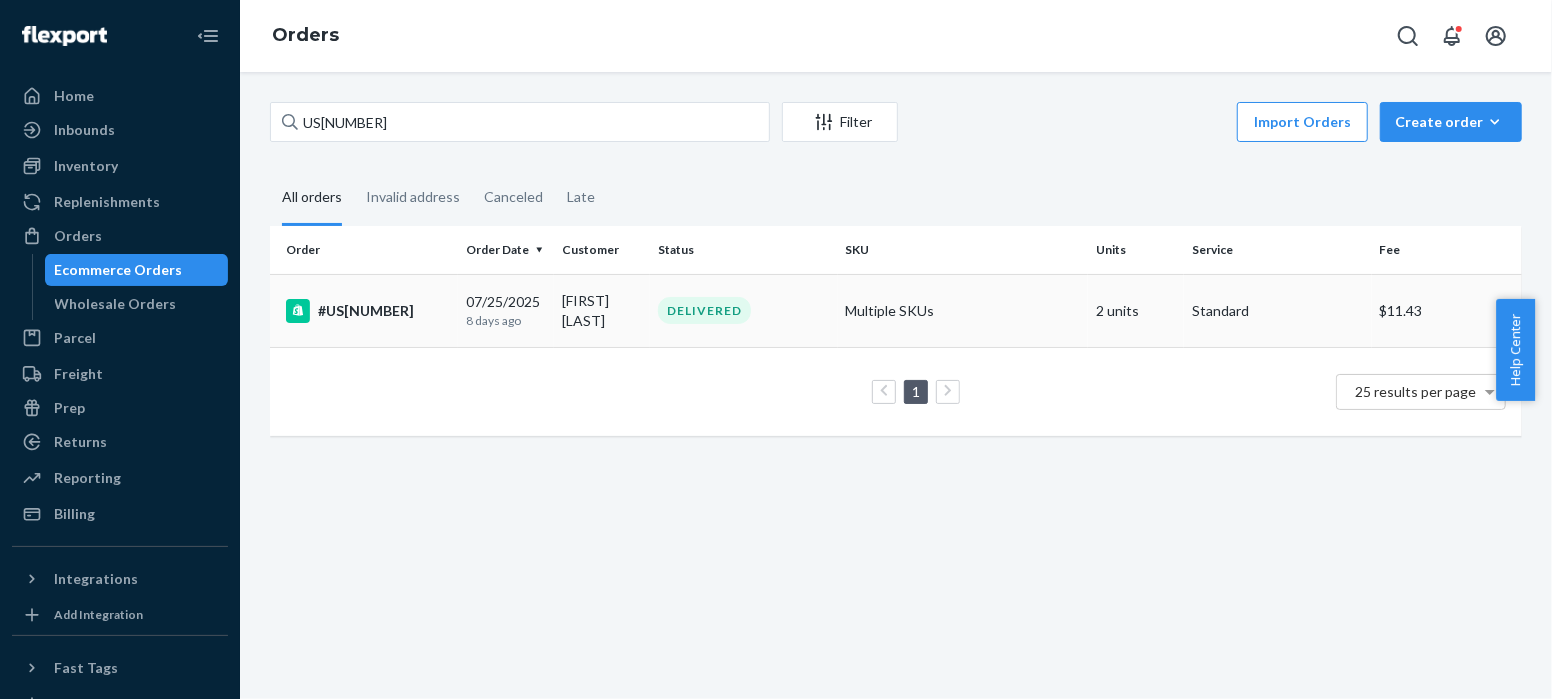 click on "#US[NUMBER]" at bounding box center (368, 311) 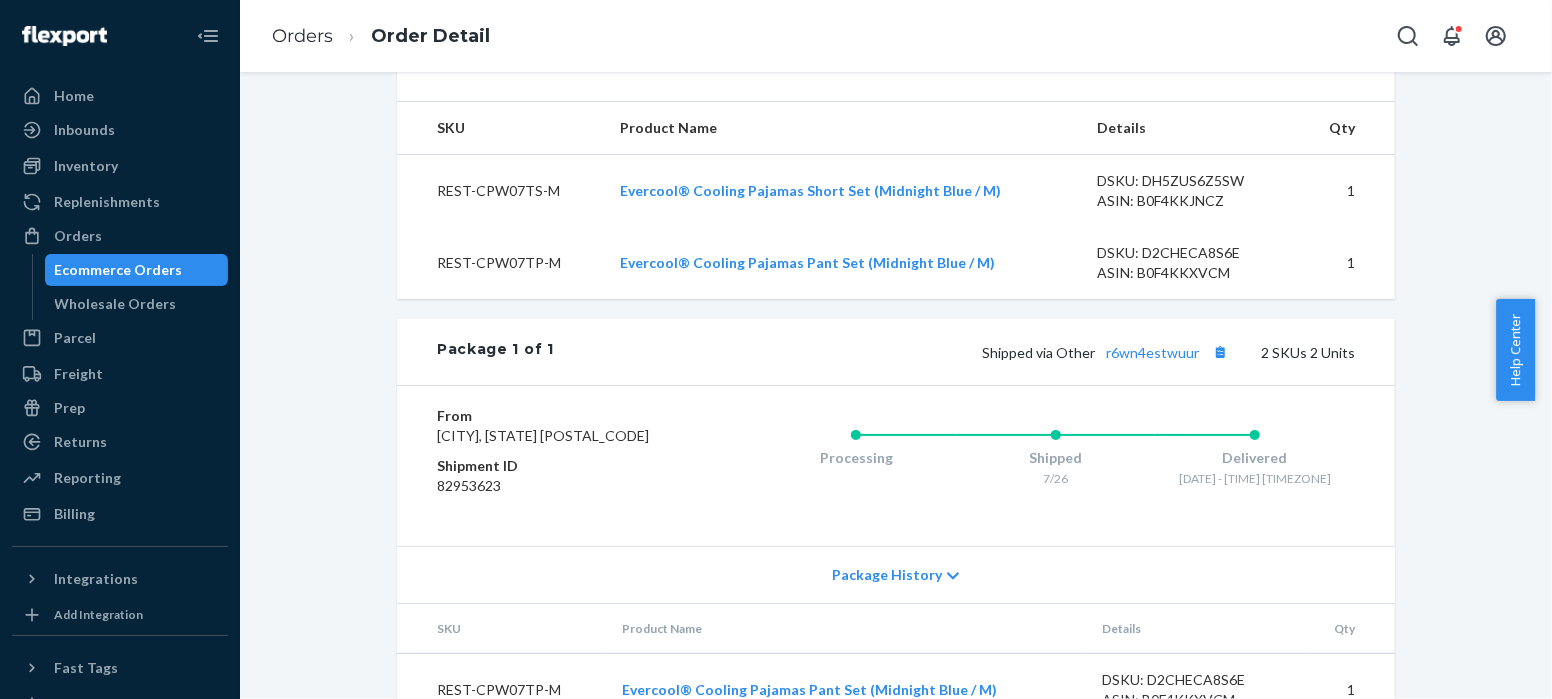 scroll, scrollTop: 882, scrollLeft: 0, axis: vertical 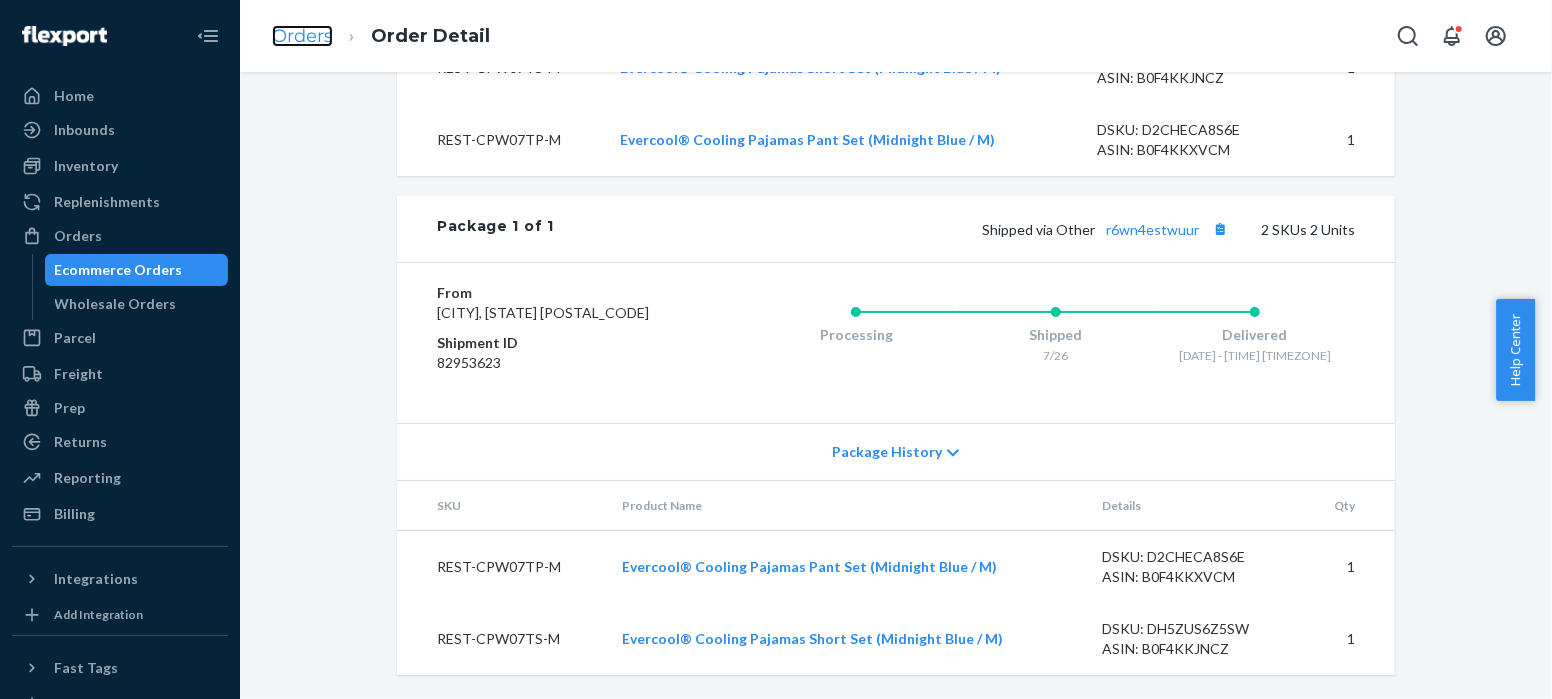 click on "Orders" at bounding box center [302, 36] 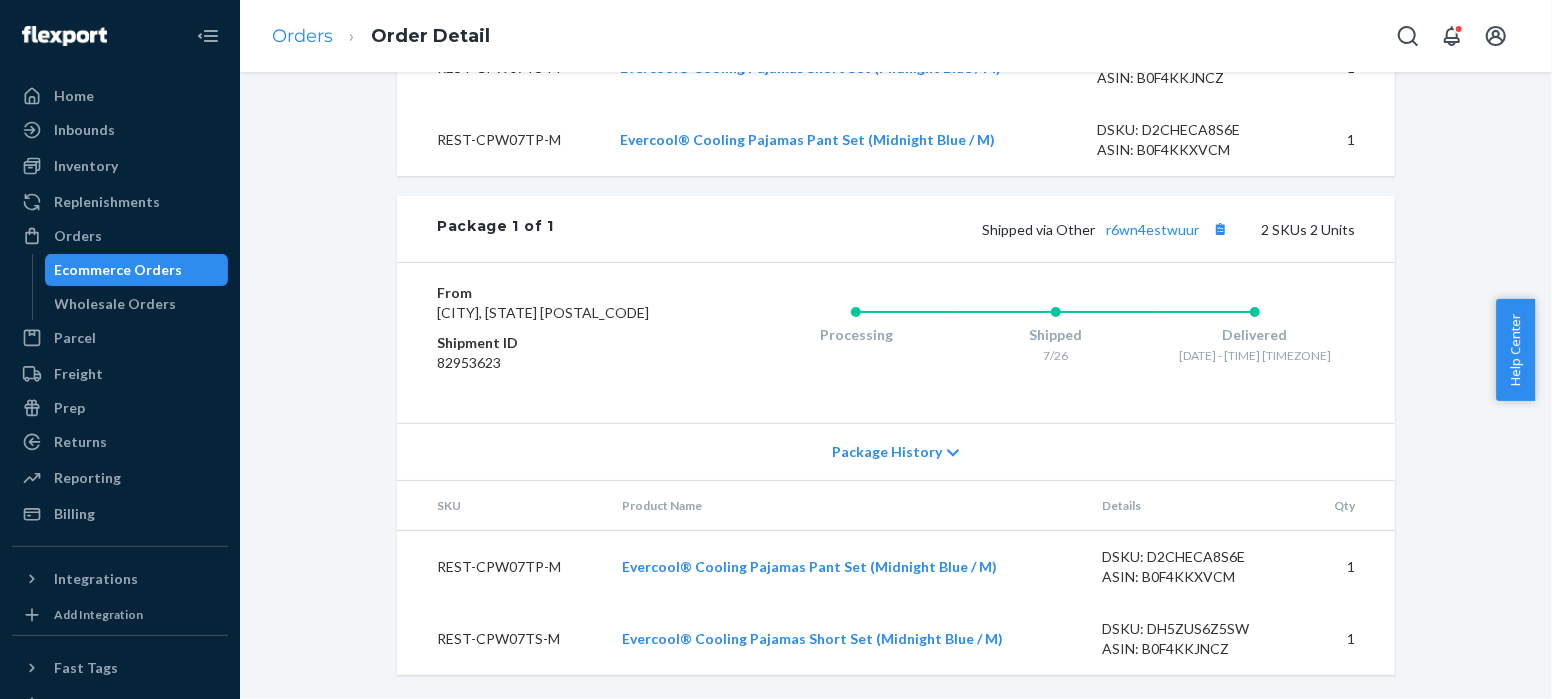 scroll, scrollTop: 0, scrollLeft: 0, axis: both 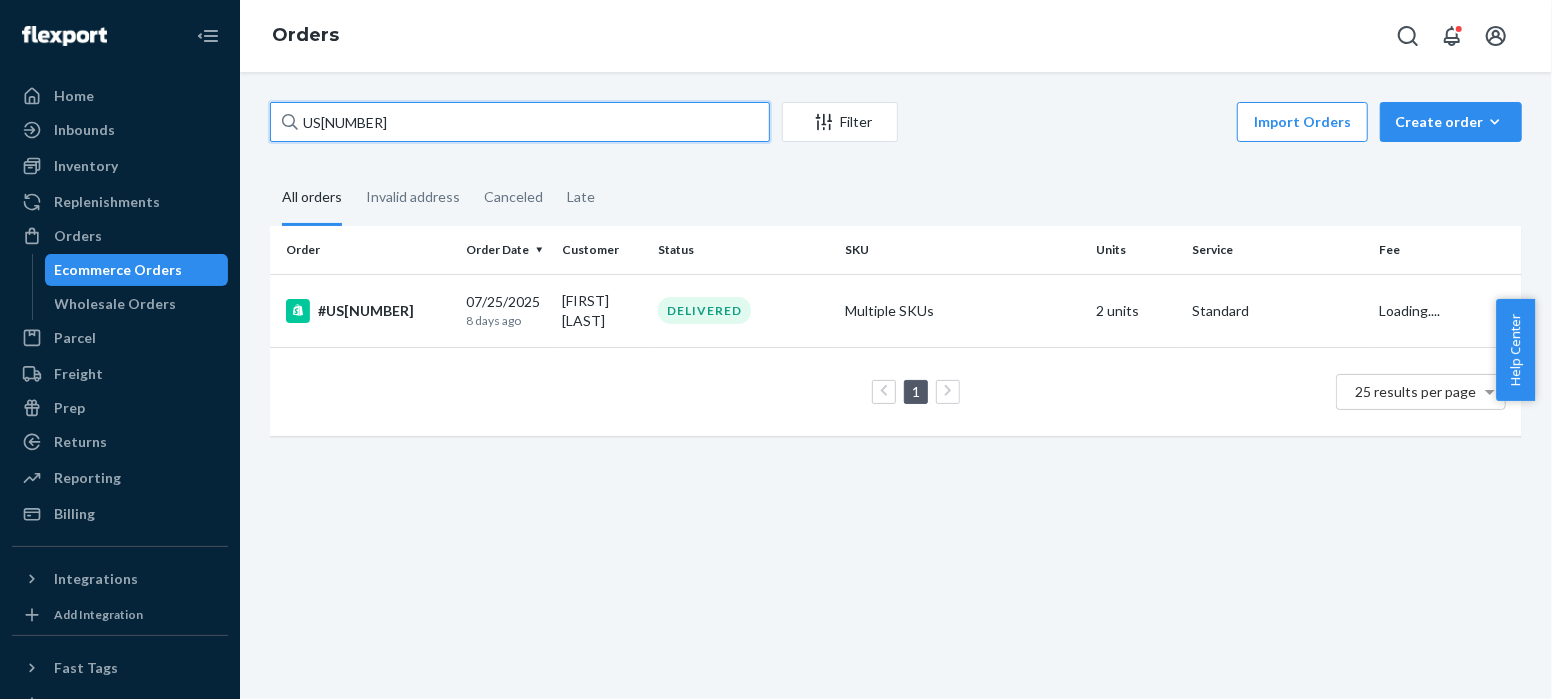 drag, startPoint x: 404, startPoint y: 123, endPoint x: 264, endPoint y: 122, distance: 140.00357 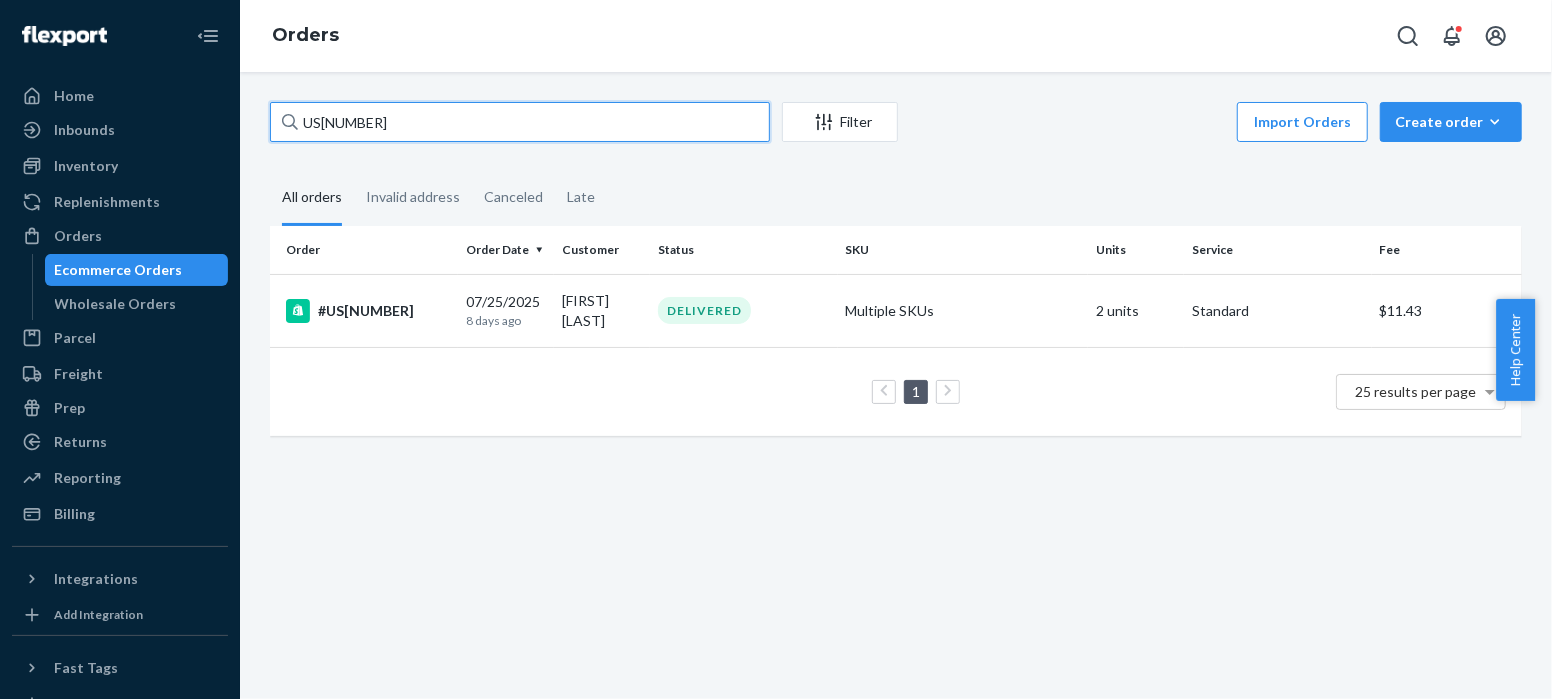 paste on "5000" 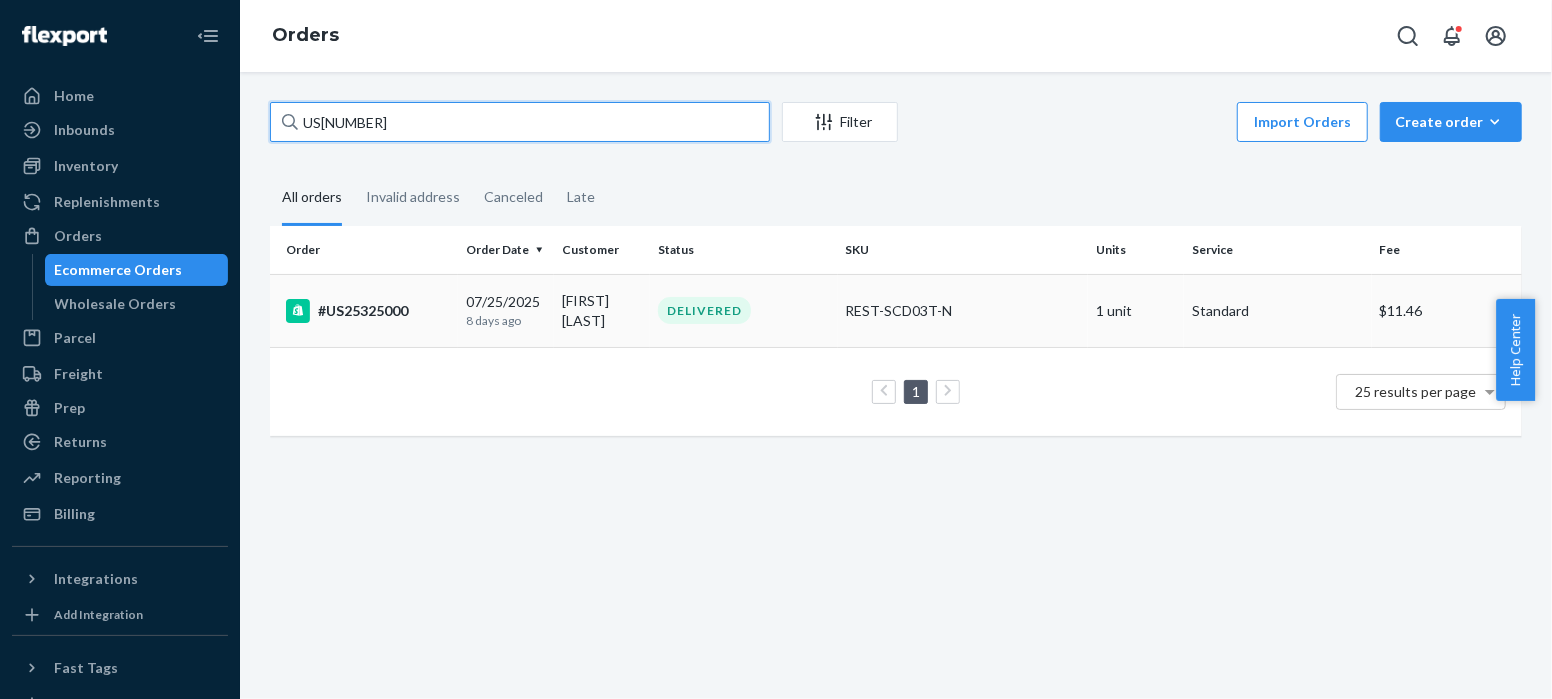 type on "US[NUMBER]" 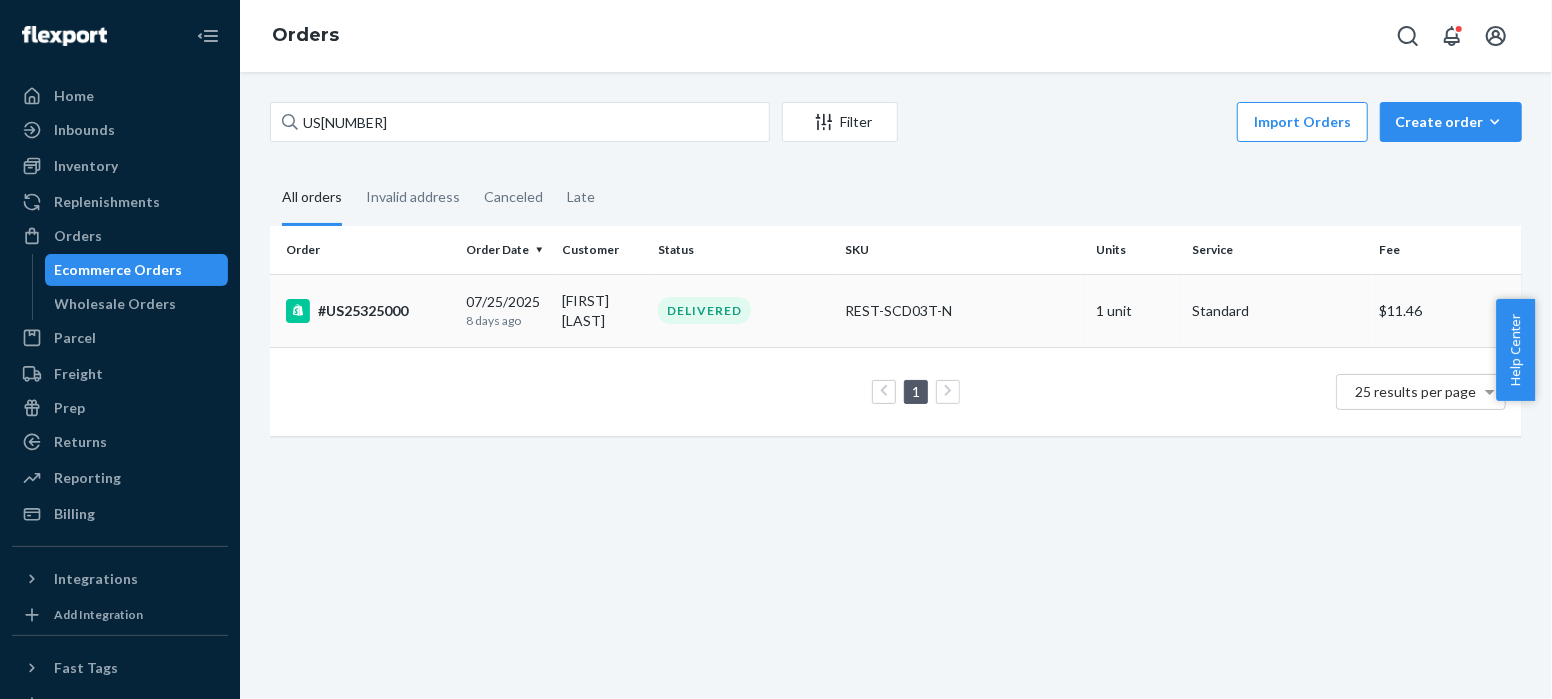 click on "#US25325000" at bounding box center [368, 311] 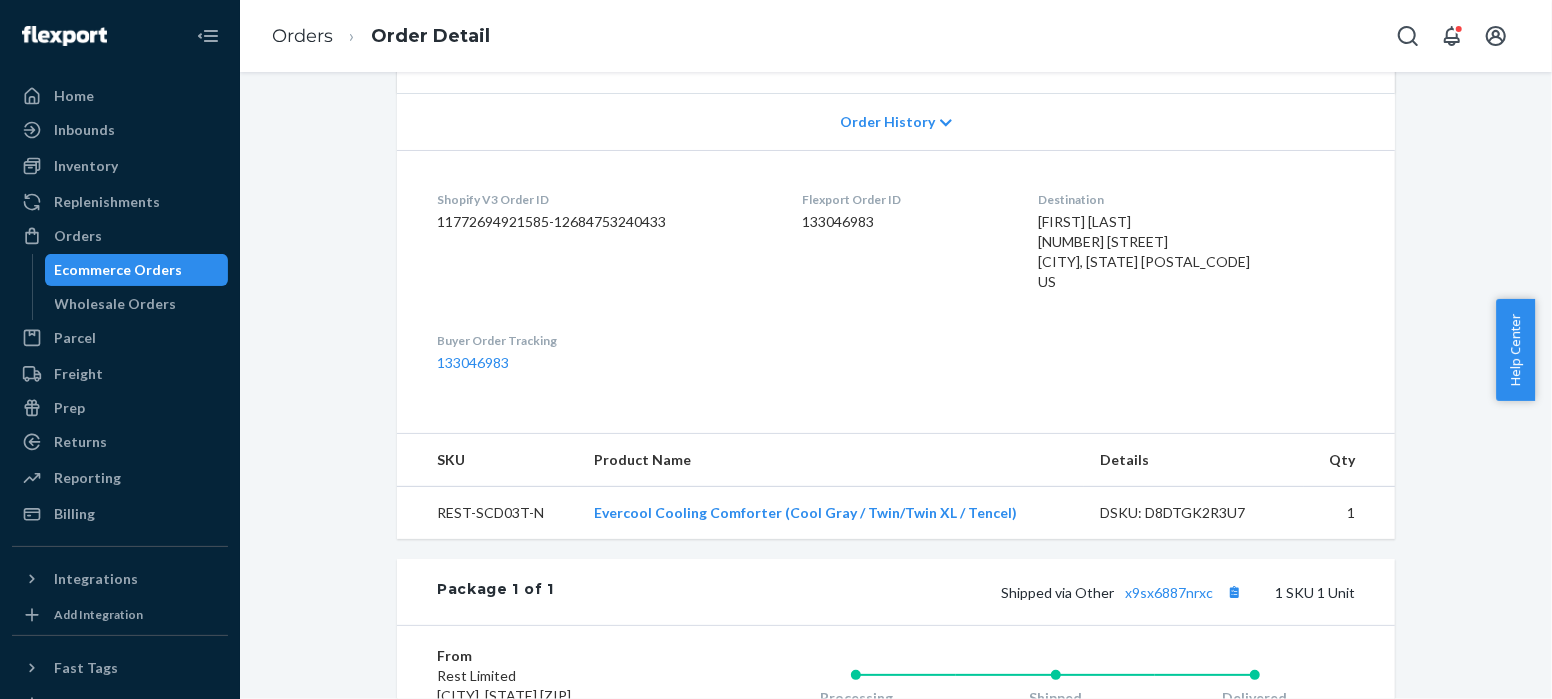 scroll, scrollTop: 698, scrollLeft: 0, axis: vertical 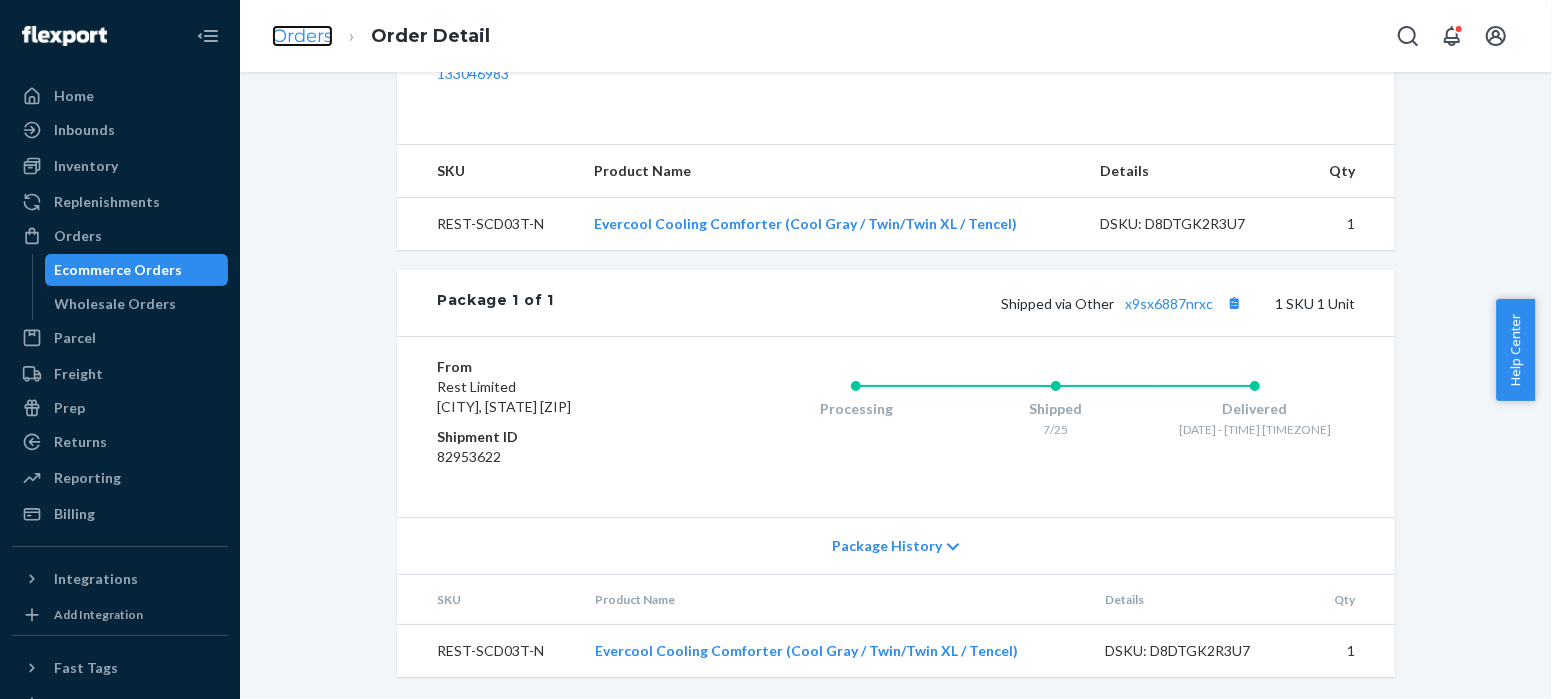 click on "Orders" at bounding box center [302, 36] 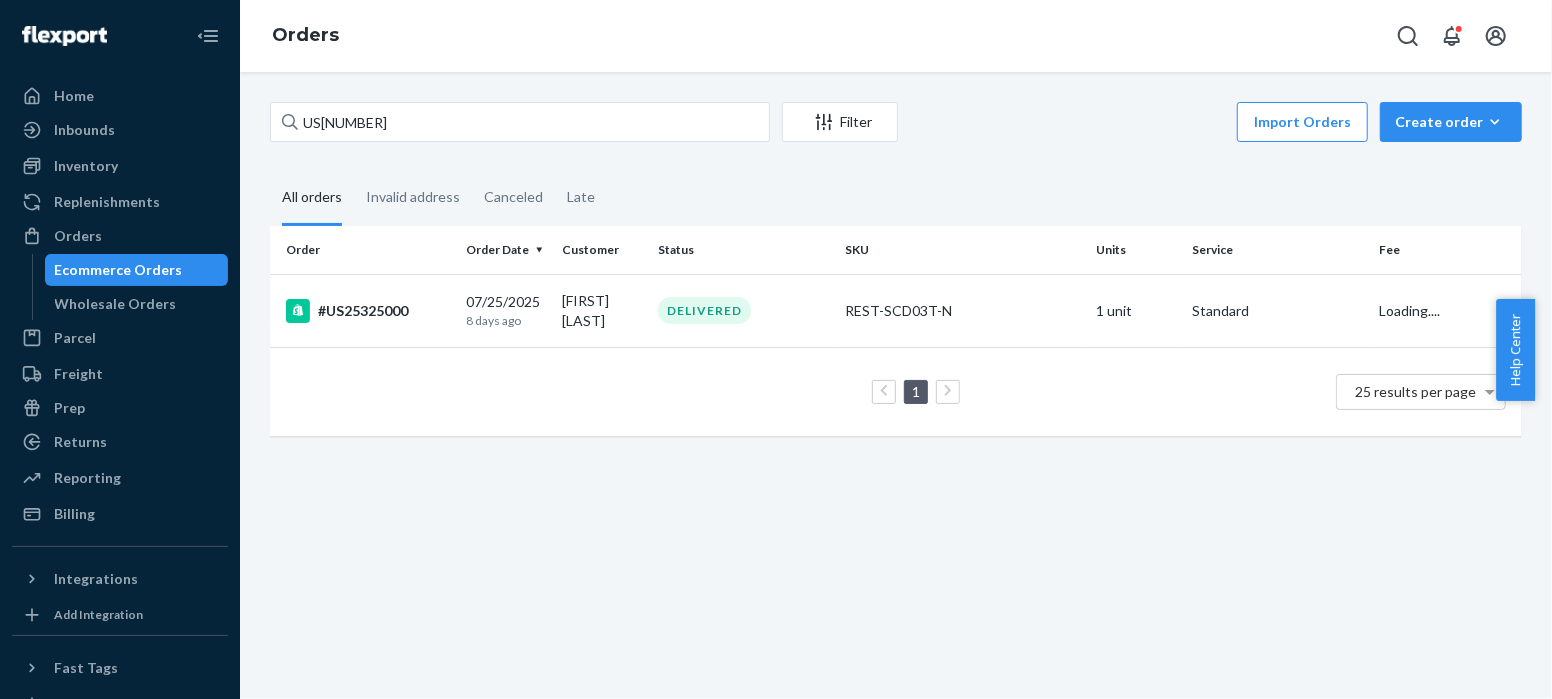 scroll, scrollTop: 0, scrollLeft: 0, axis: both 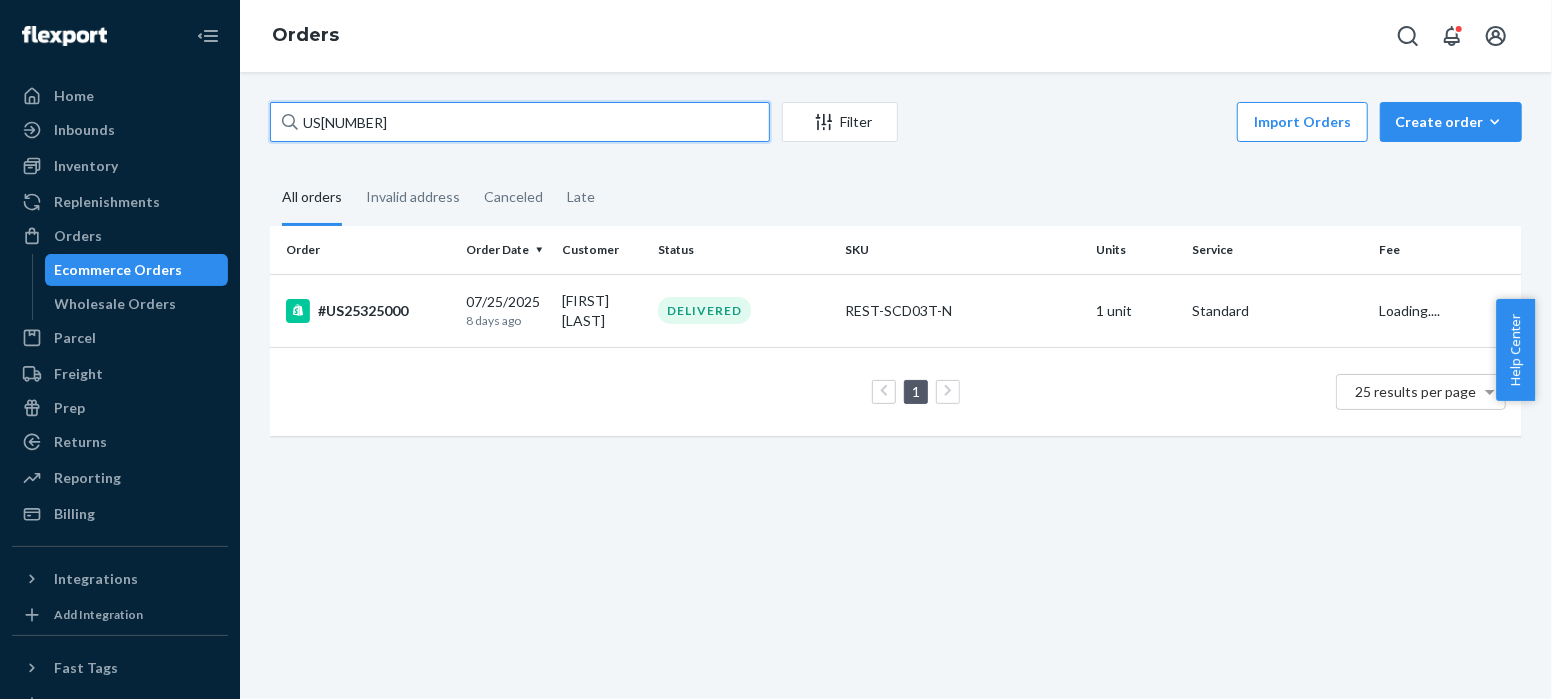 drag, startPoint x: 397, startPoint y: 130, endPoint x: 271, endPoint y: 141, distance: 126.47925 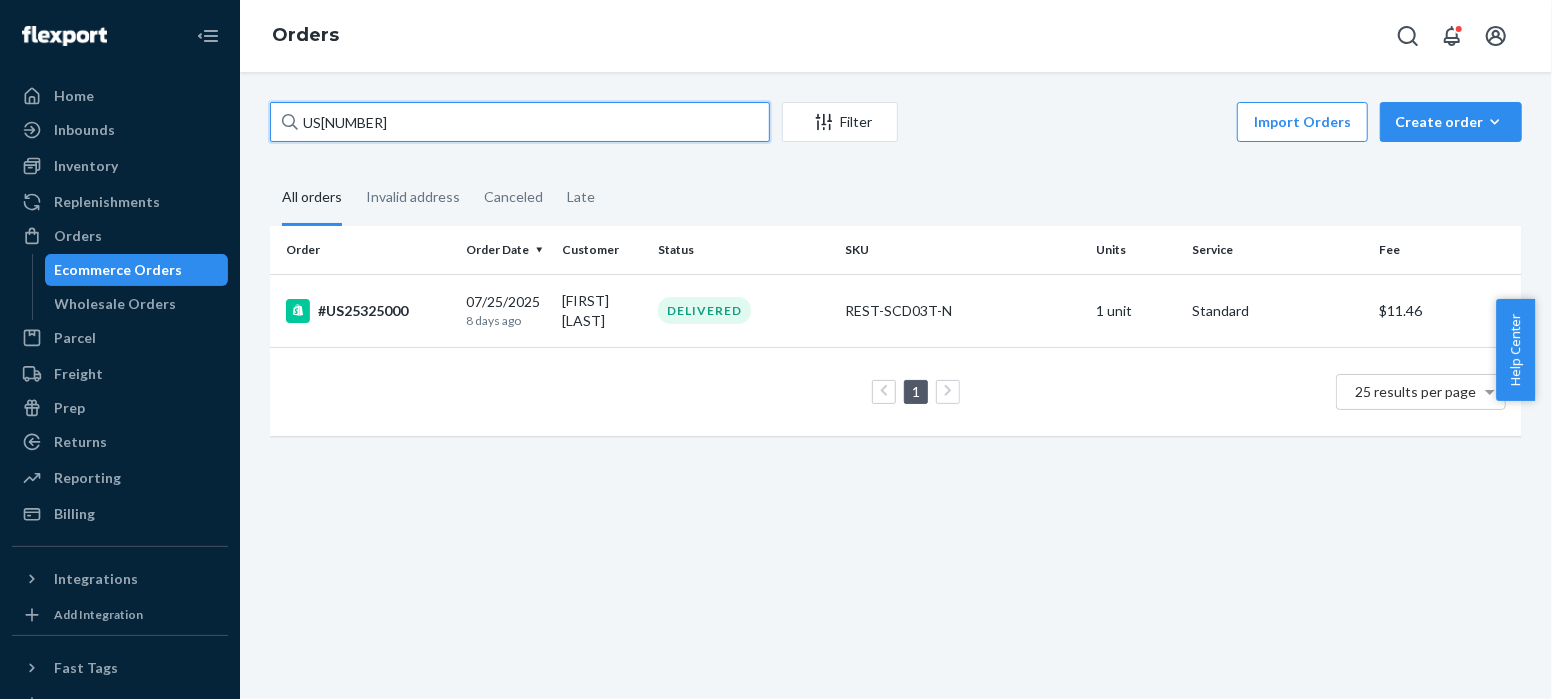paste on "8" 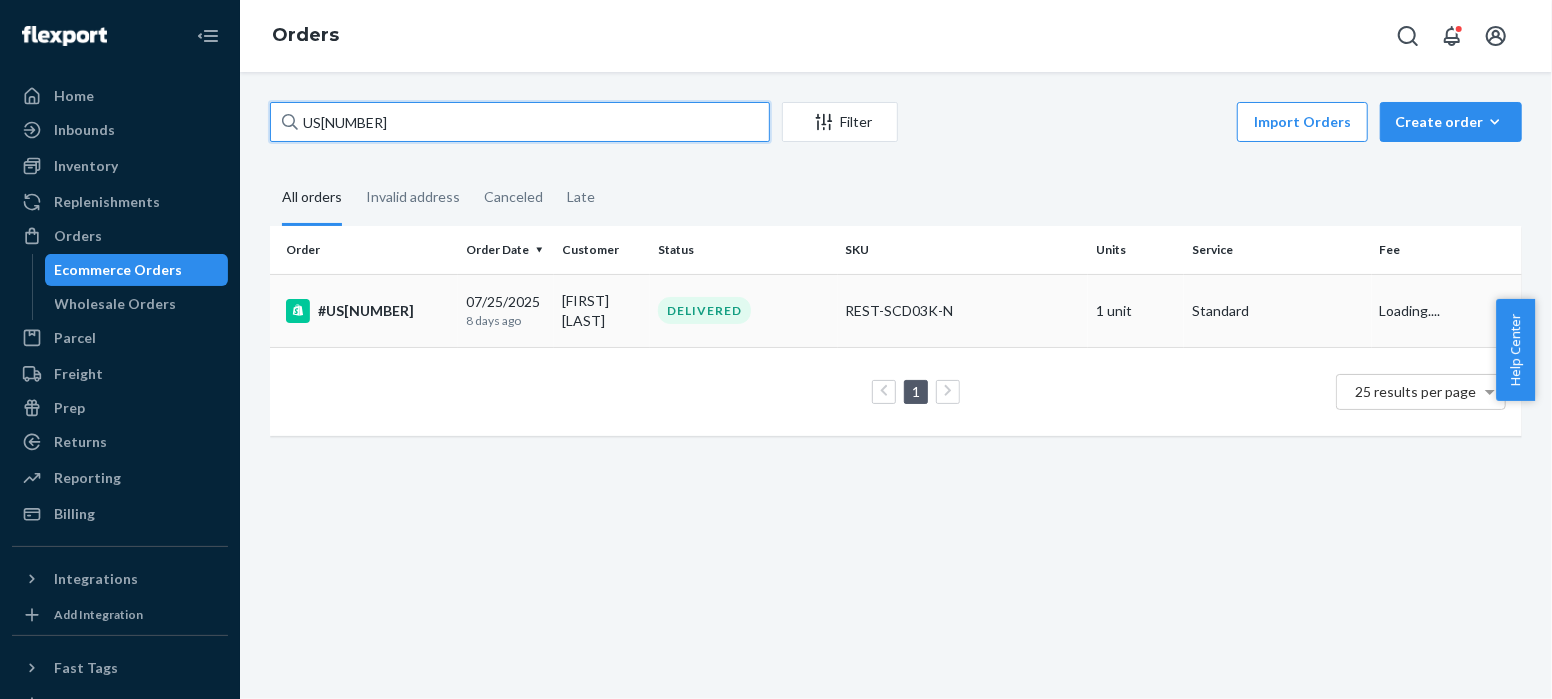 type on "US[NUMBER]" 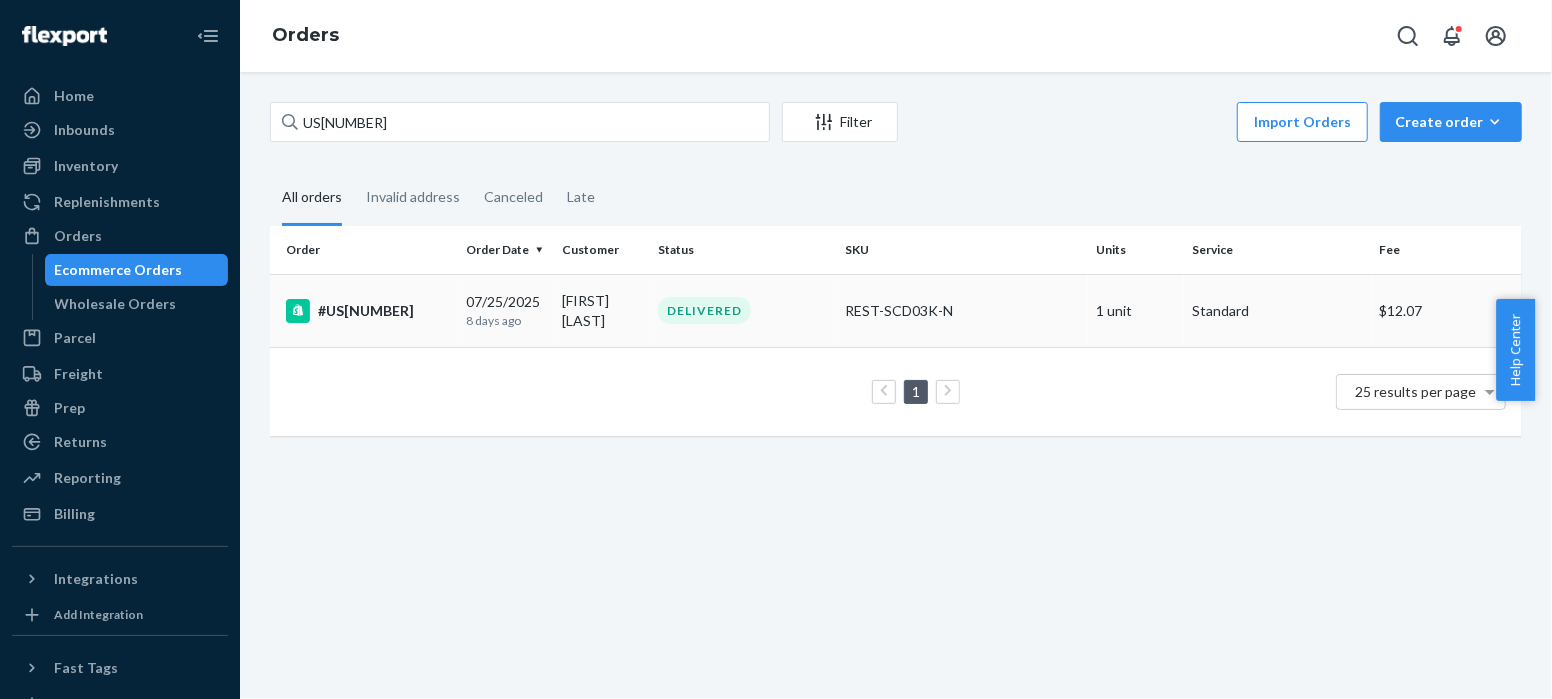 click on "#US[NUMBER]" at bounding box center (368, 311) 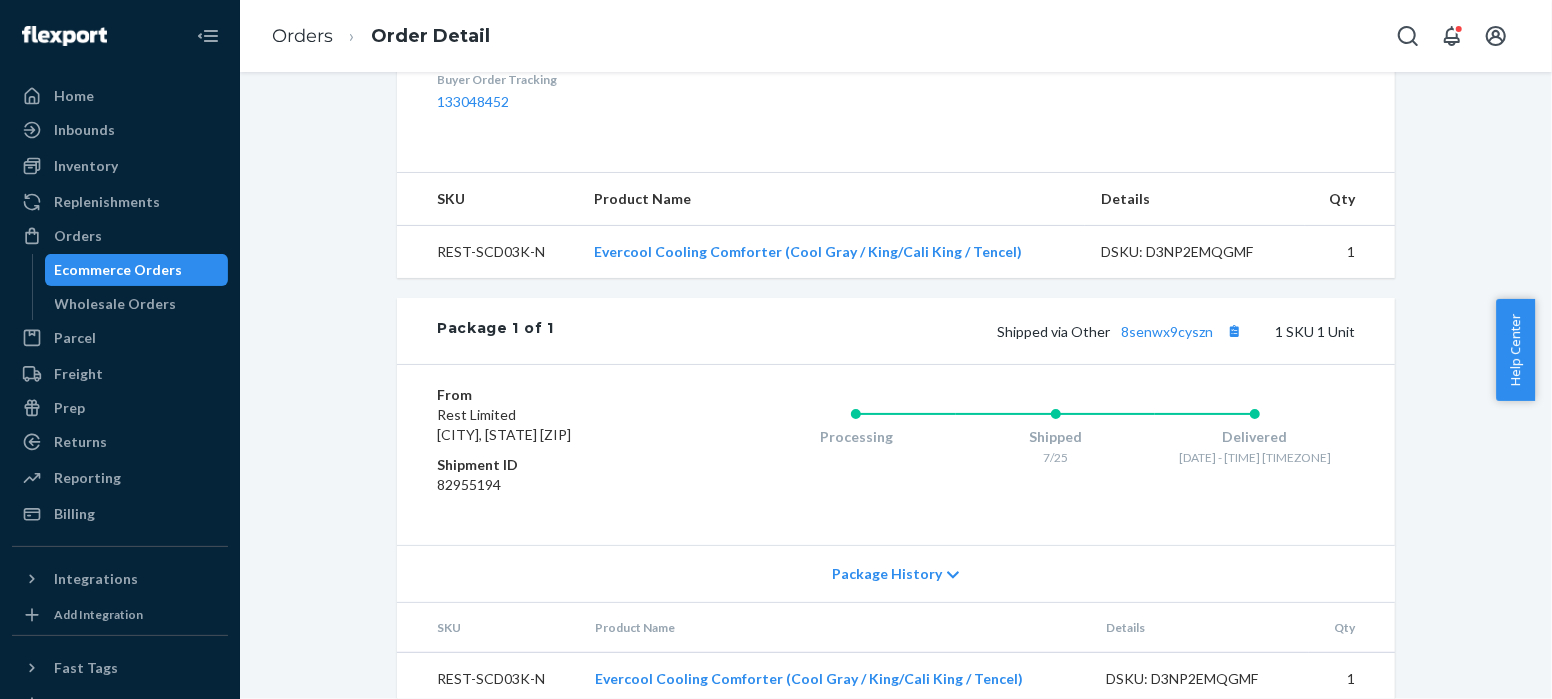 scroll, scrollTop: 698, scrollLeft: 0, axis: vertical 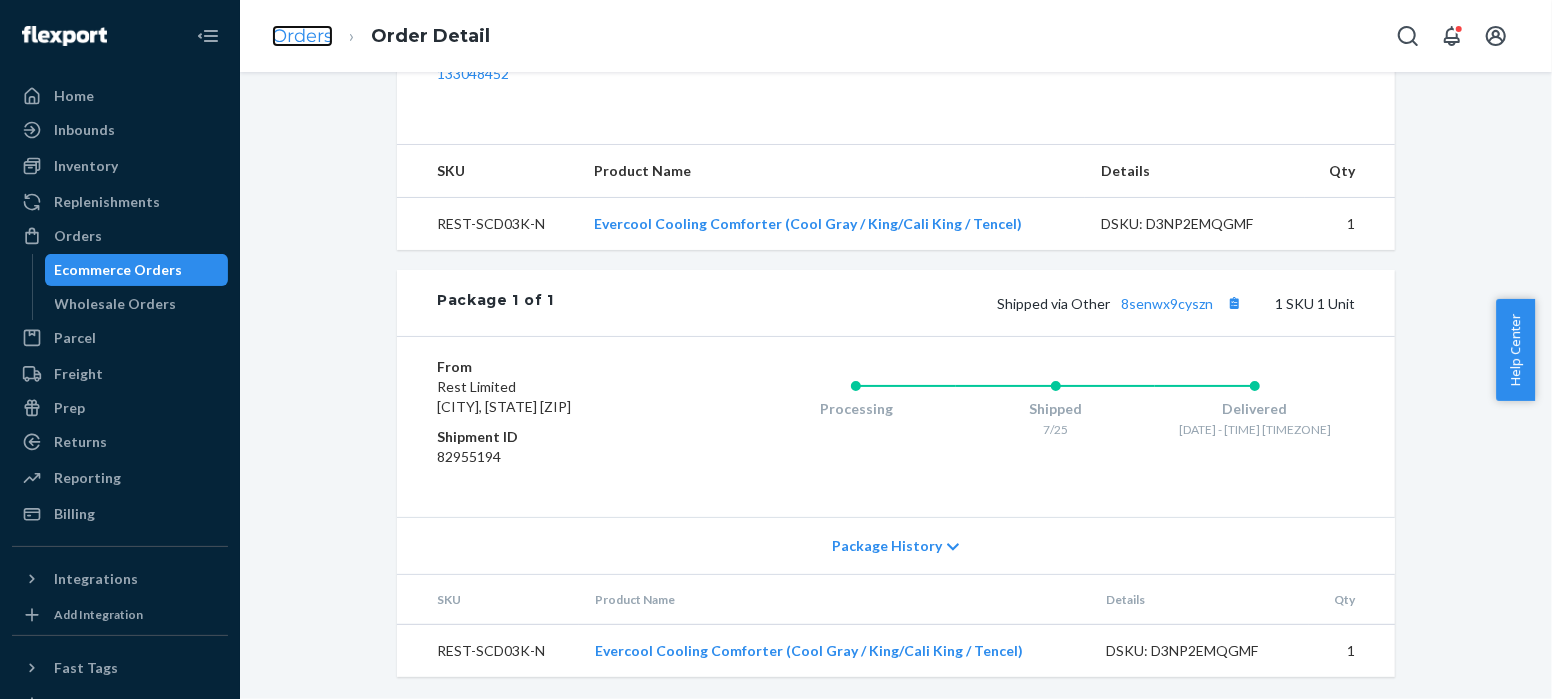 click on "Orders" at bounding box center (302, 36) 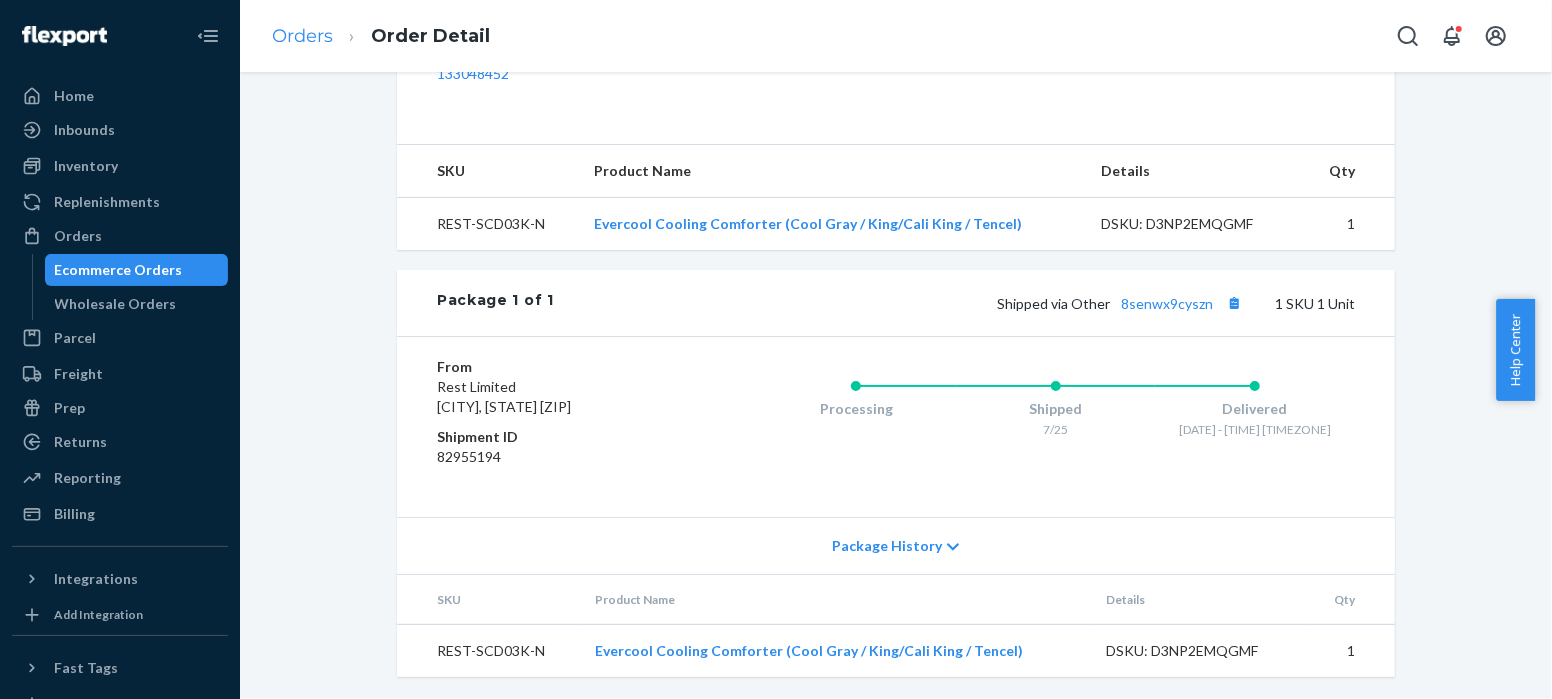 scroll, scrollTop: 0, scrollLeft: 0, axis: both 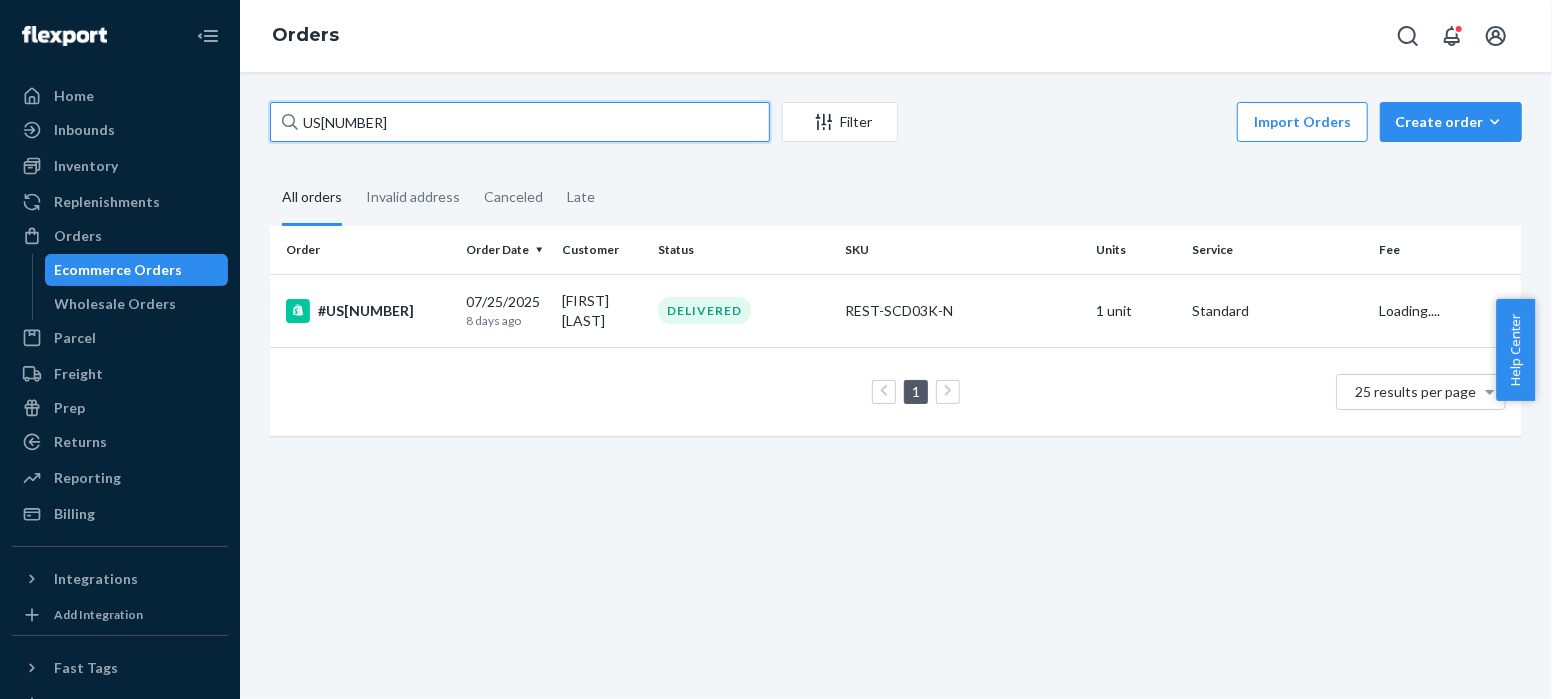 drag, startPoint x: 401, startPoint y: 128, endPoint x: 271, endPoint y: 114, distance: 130.75168 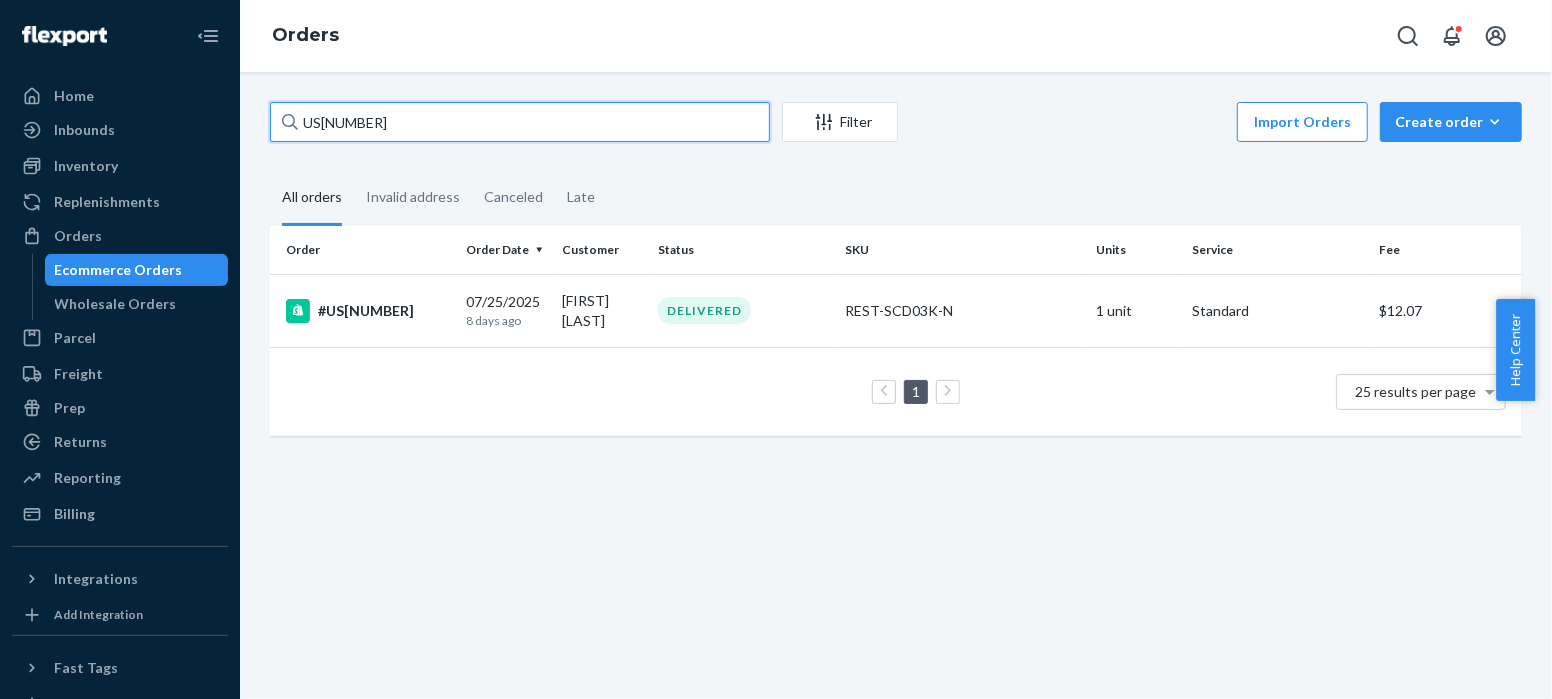 paste on "12" 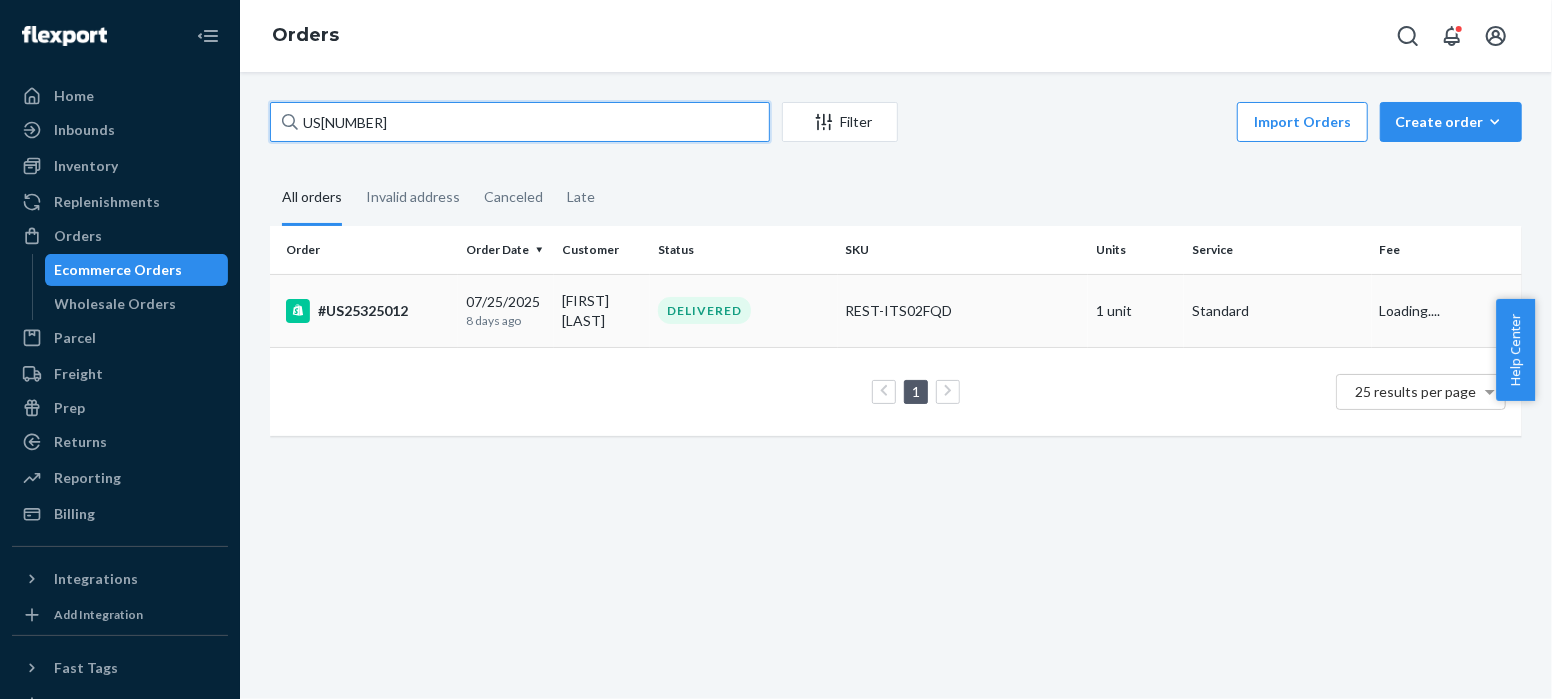type on "US[NUMBER]" 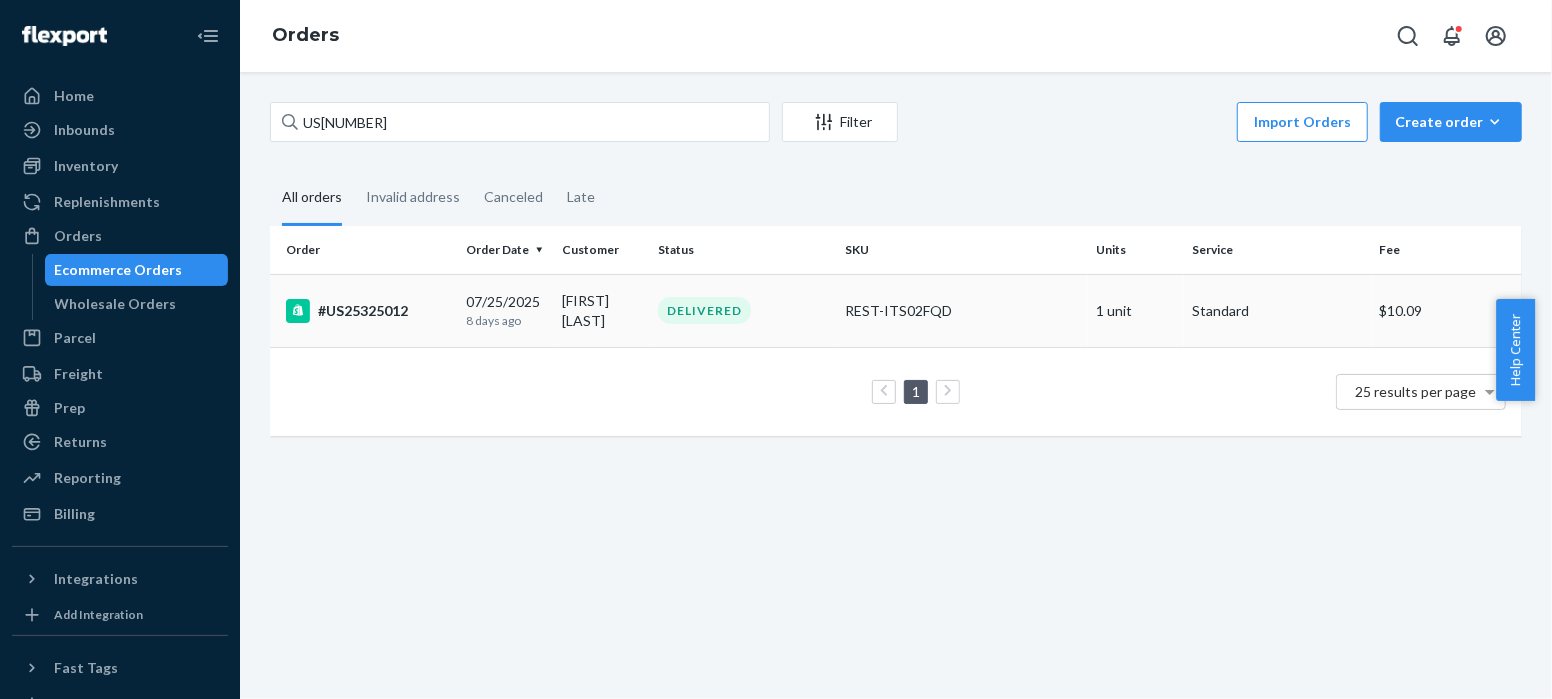 click on "#US25325012" at bounding box center (368, 311) 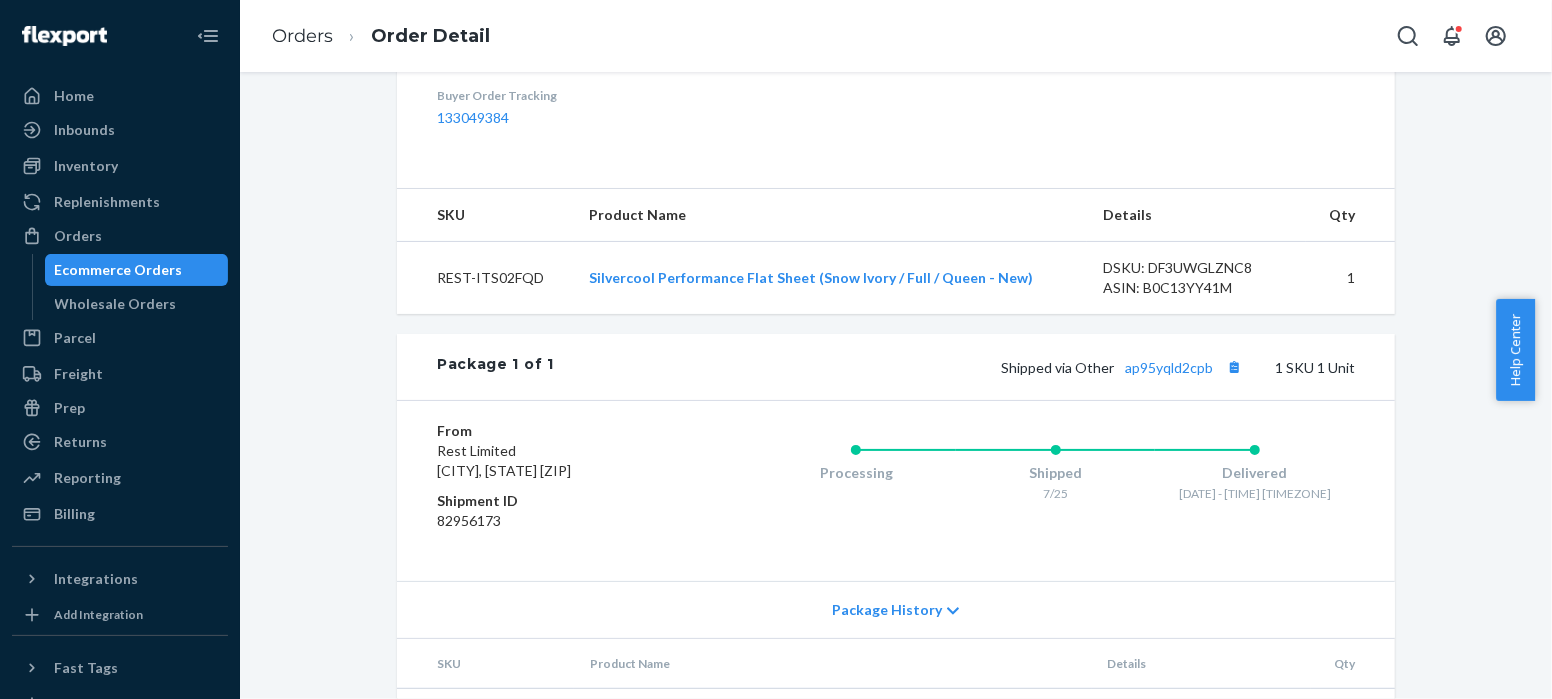 scroll, scrollTop: 738, scrollLeft: 0, axis: vertical 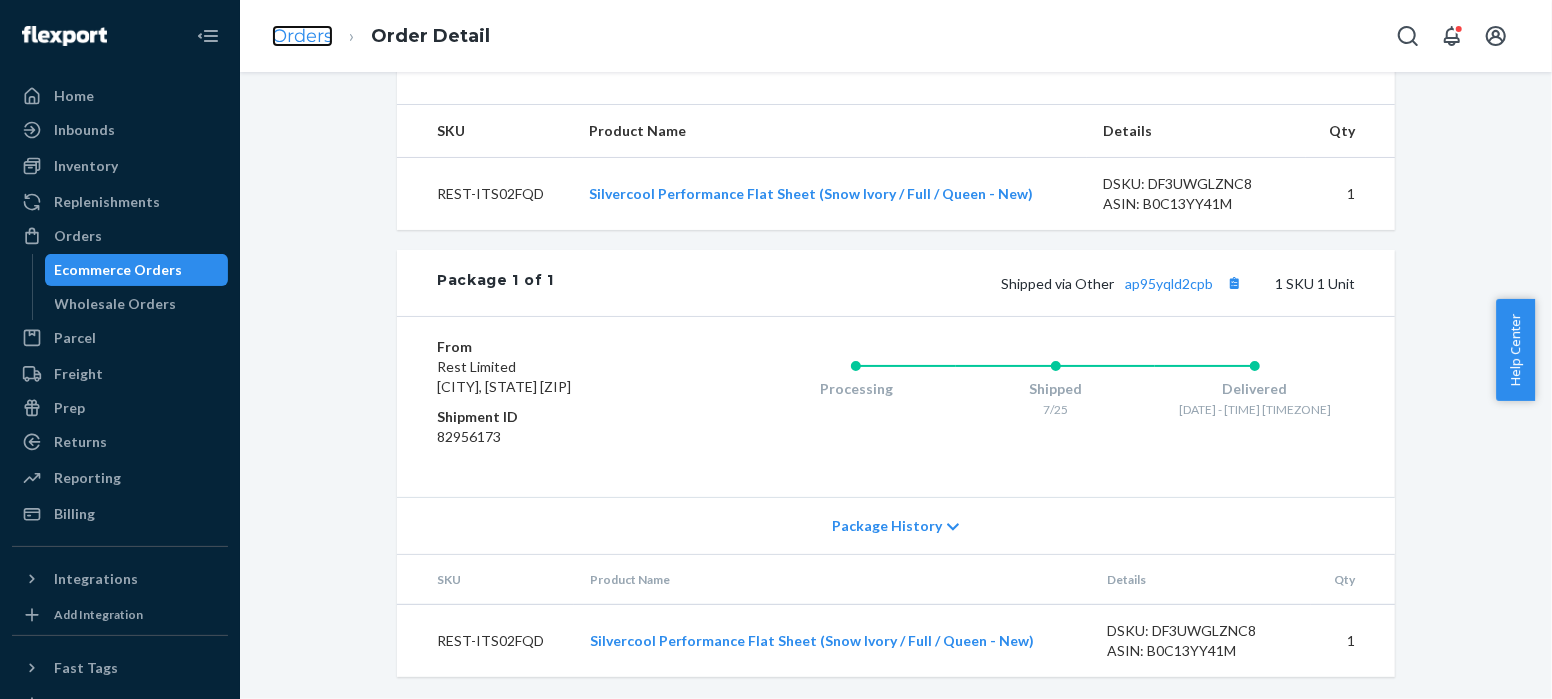 click on "Orders" at bounding box center (302, 36) 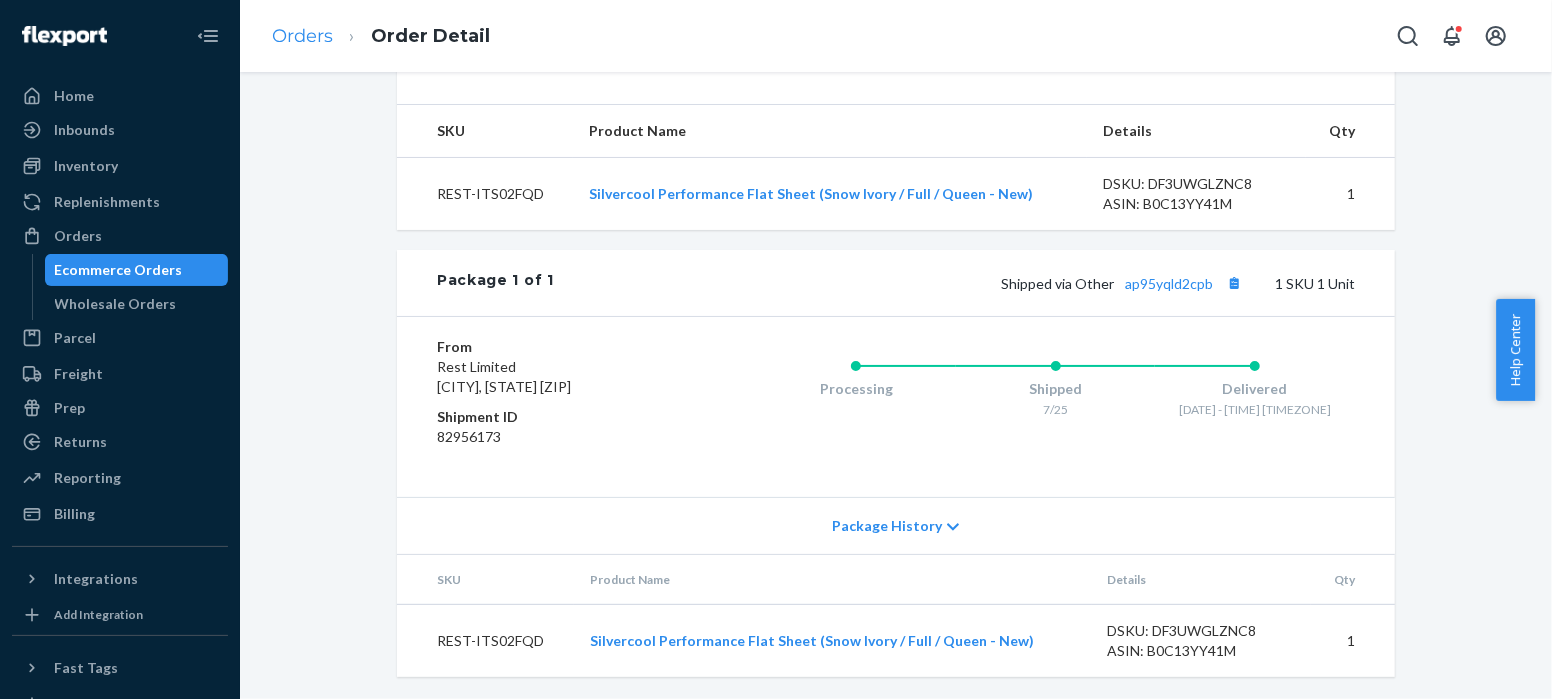 scroll, scrollTop: 0, scrollLeft: 0, axis: both 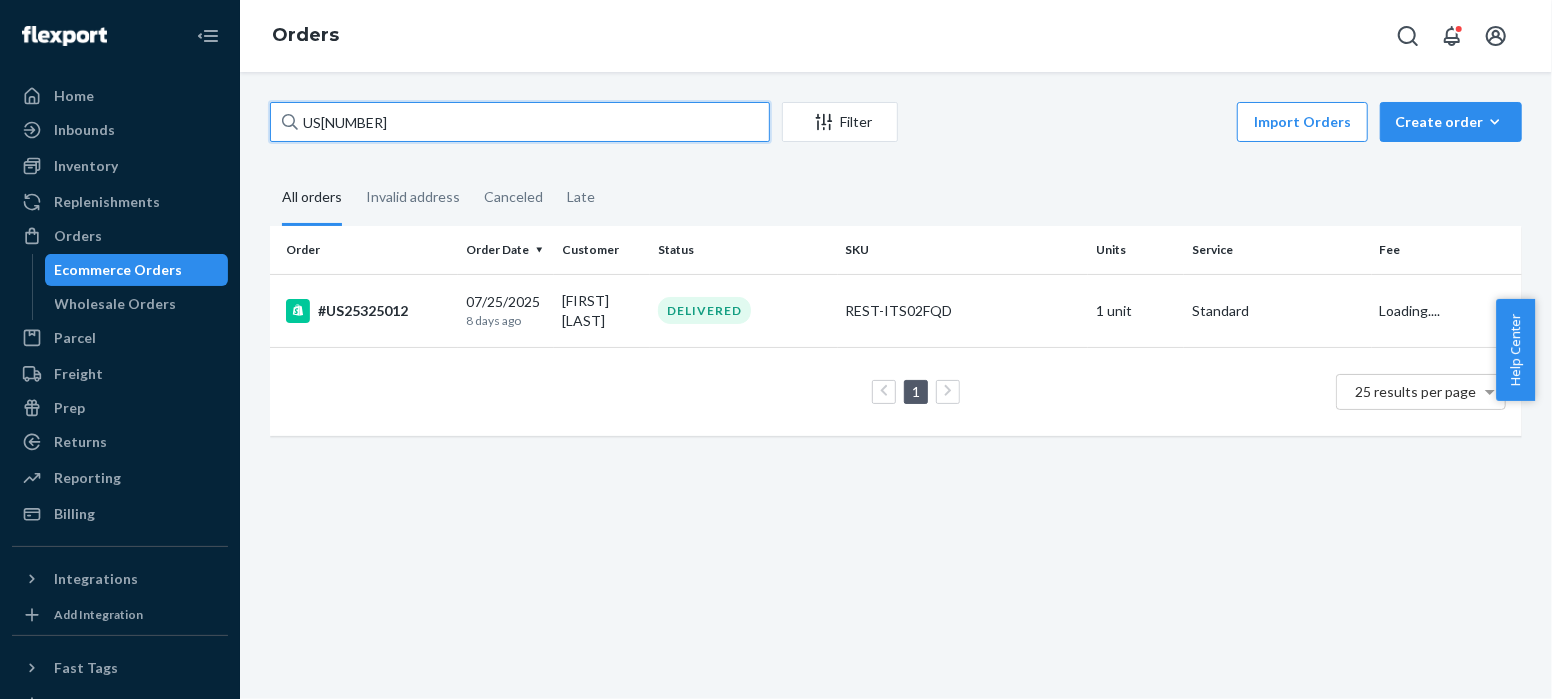 drag, startPoint x: 411, startPoint y: 128, endPoint x: 259, endPoint y: 116, distance: 152.47295 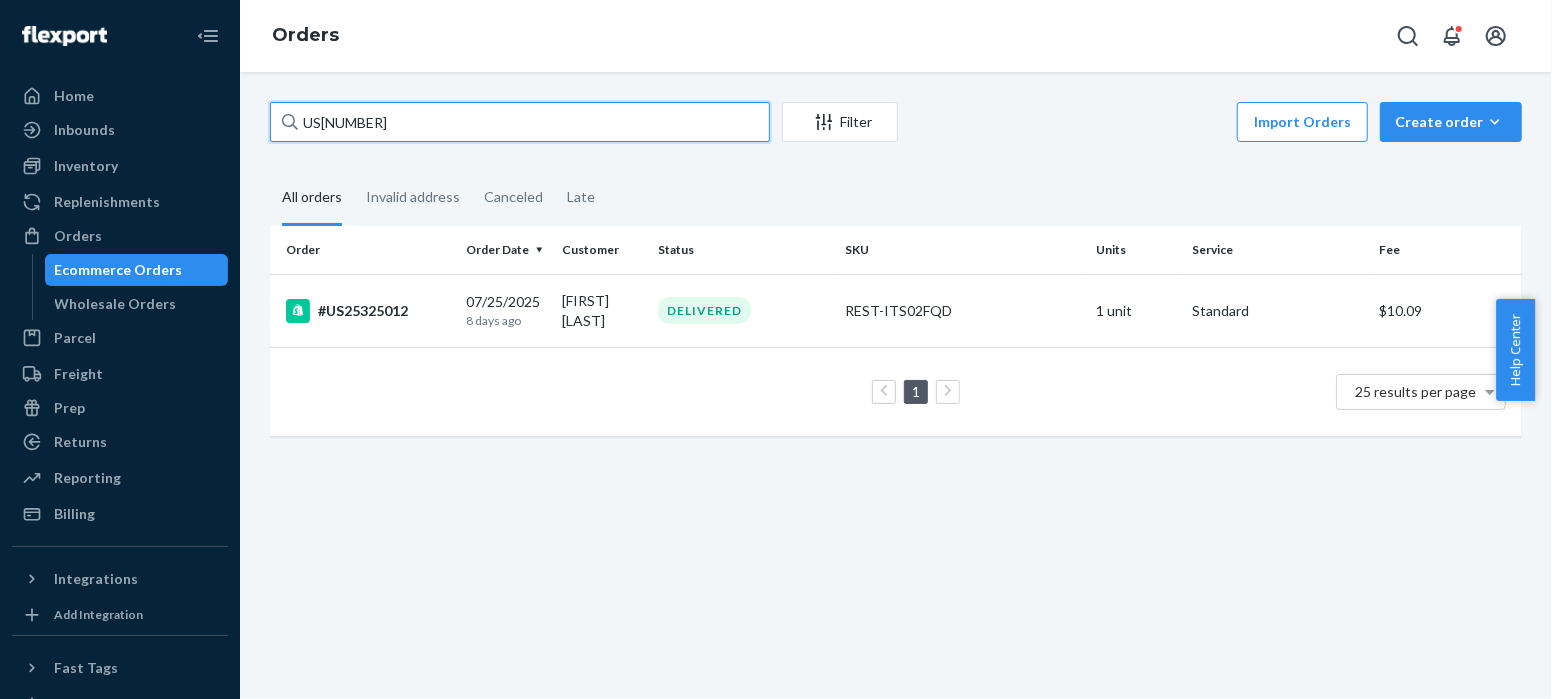 paste on "5" 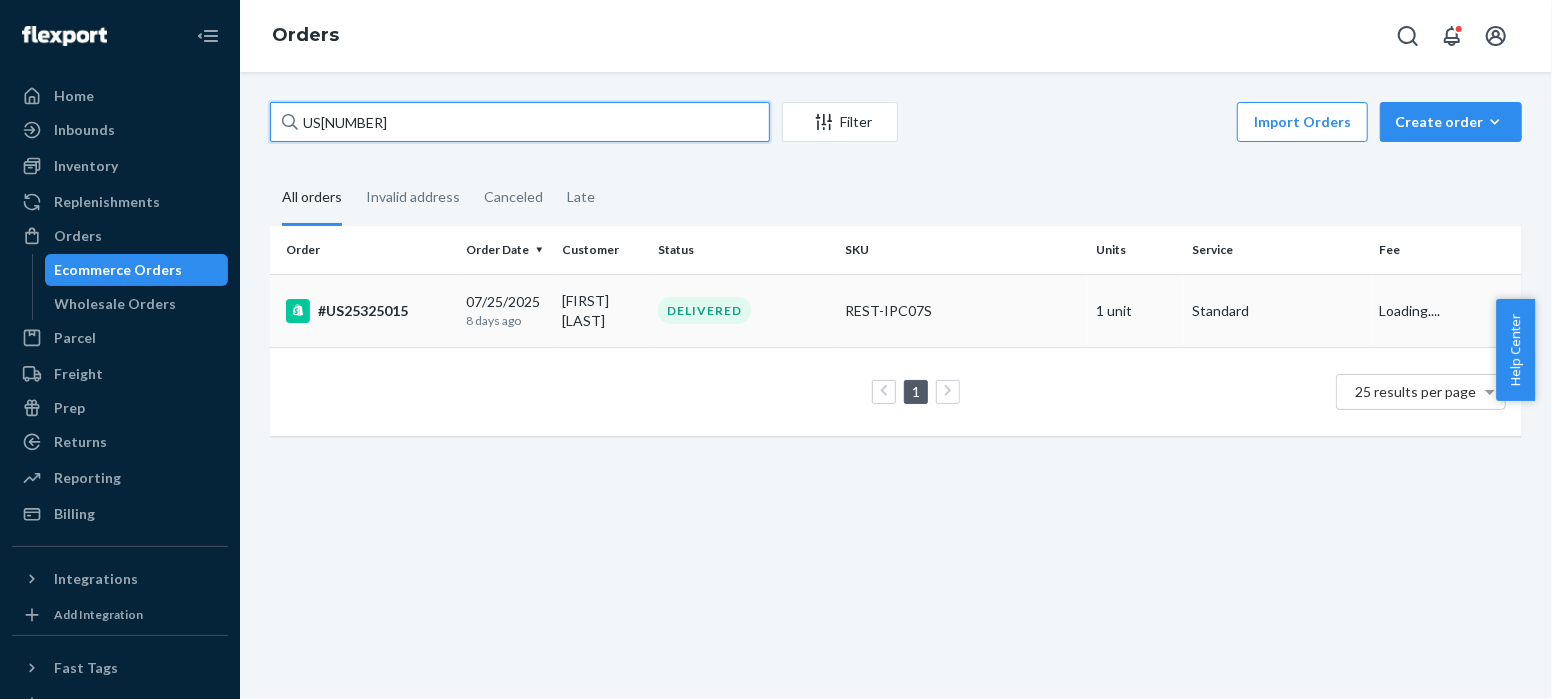 type on "US[NUMBER]" 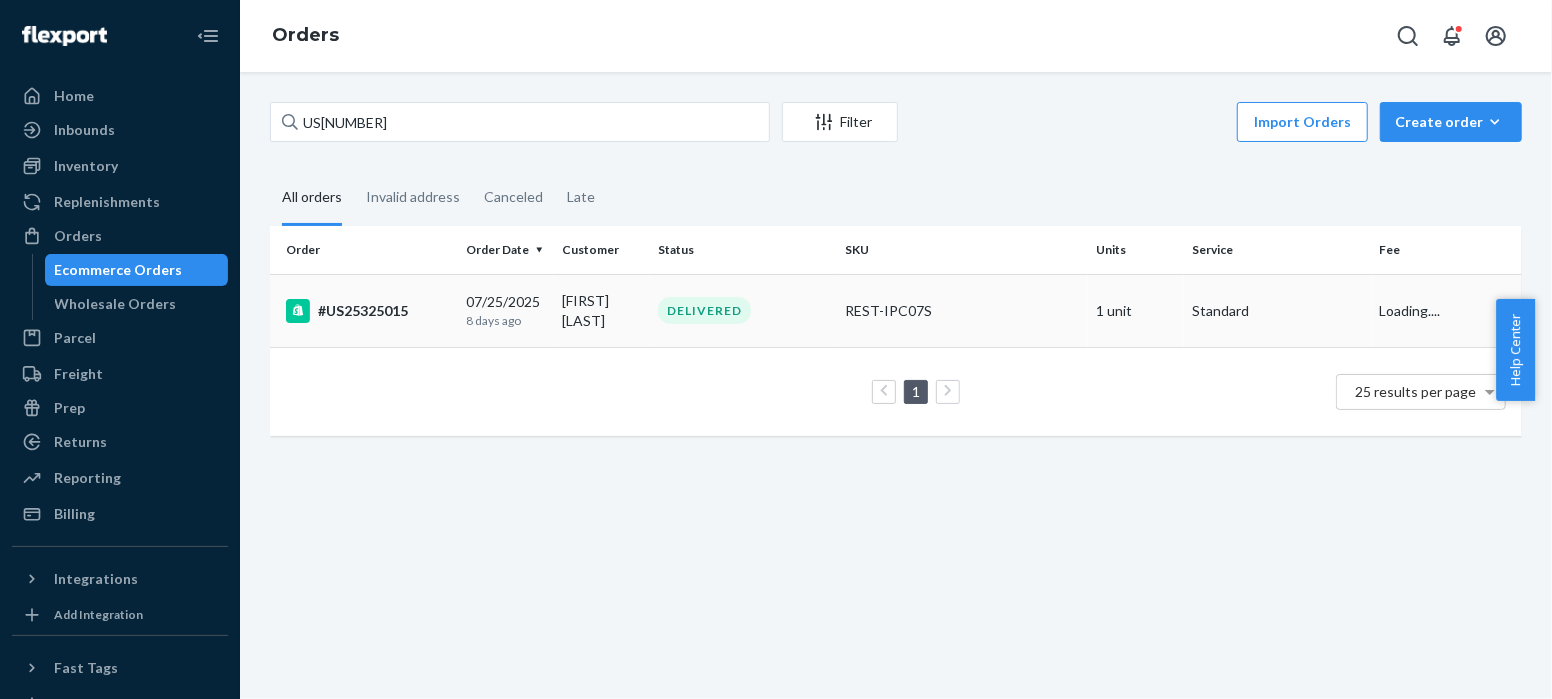 click on "#US25325015" at bounding box center (368, 311) 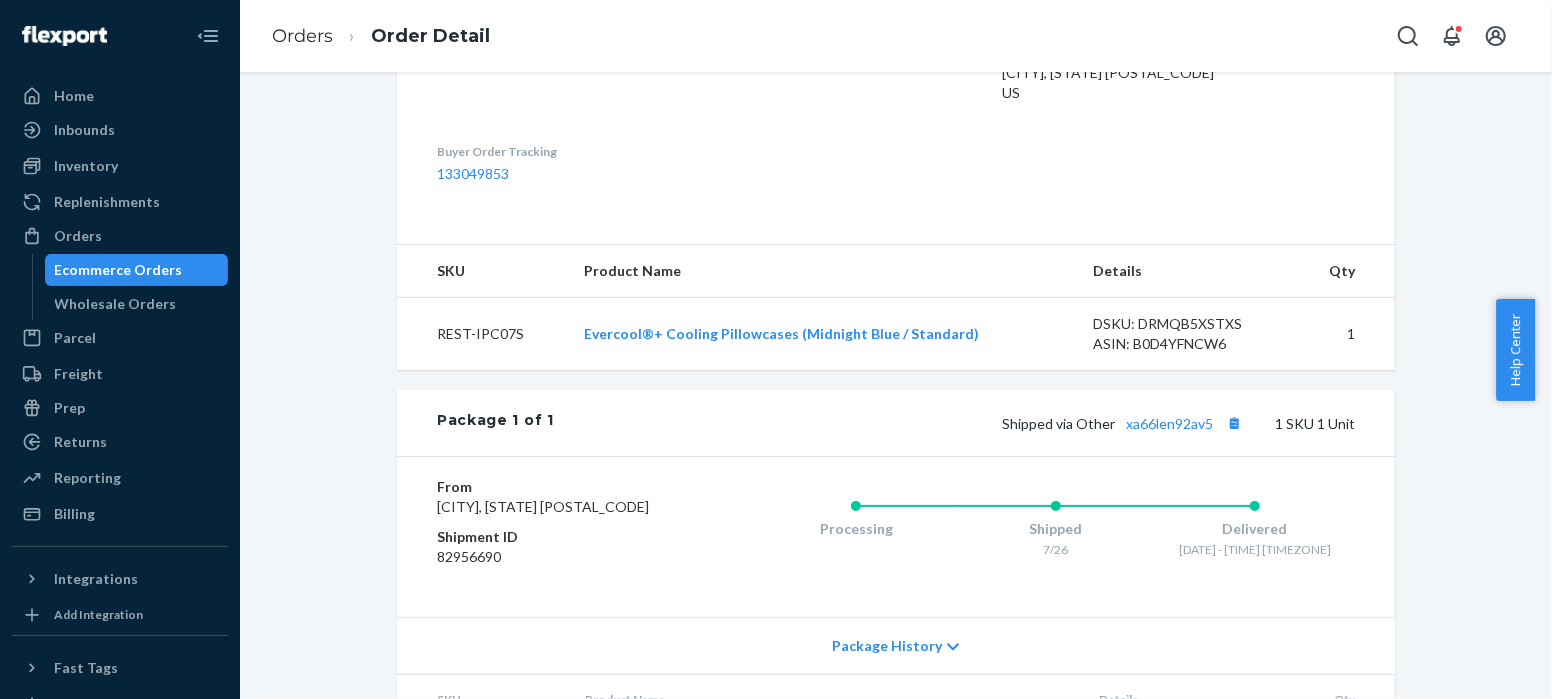 scroll, scrollTop: 738, scrollLeft: 0, axis: vertical 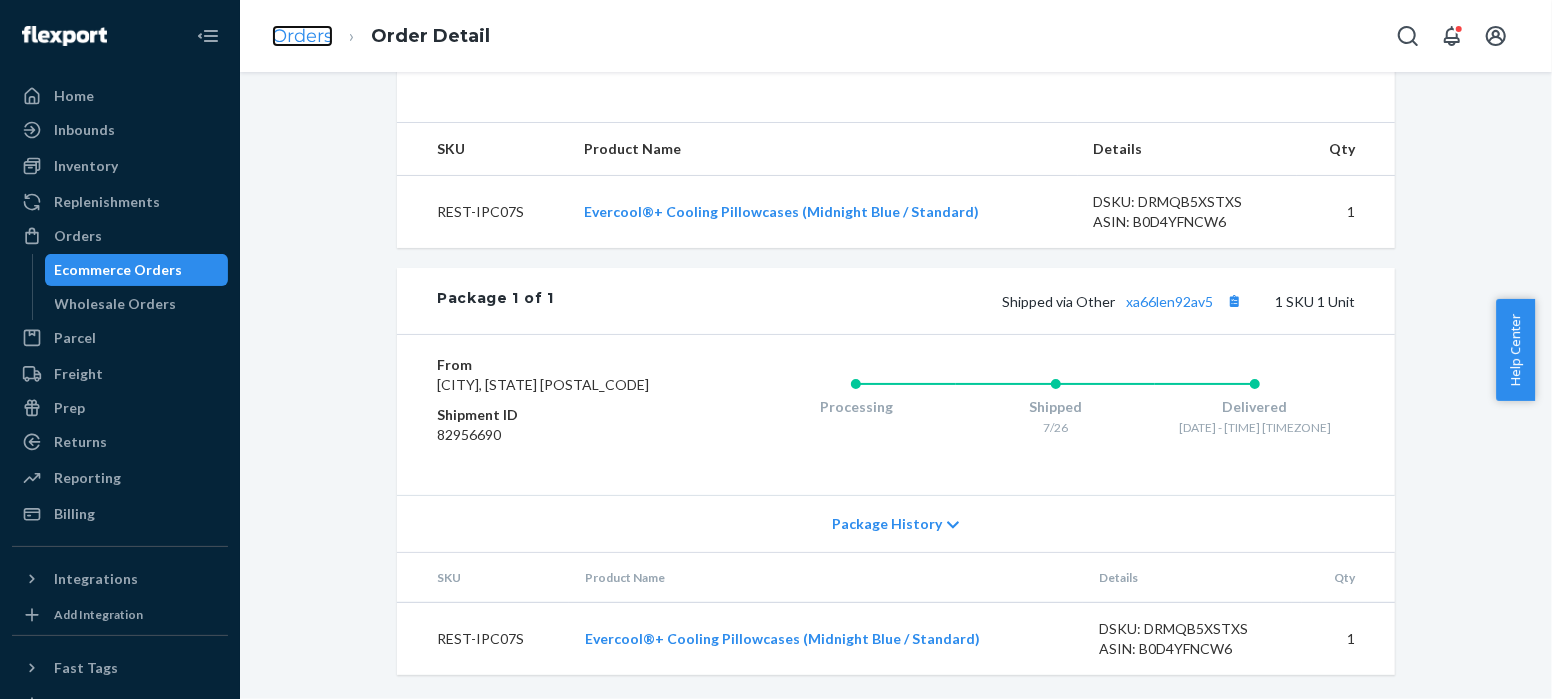 click on "Orders" at bounding box center [302, 36] 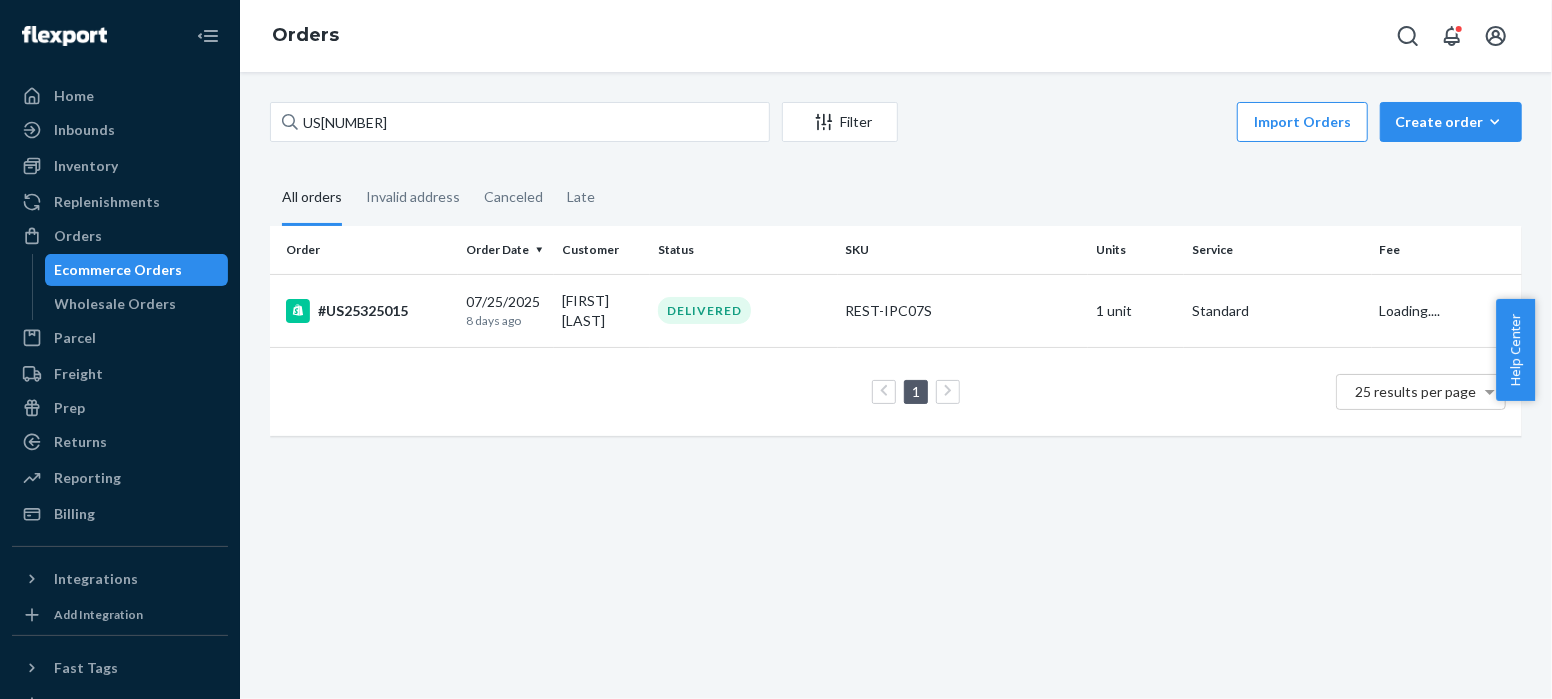 scroll, scrollTop: 0, scrollLeft: 0, axis: both 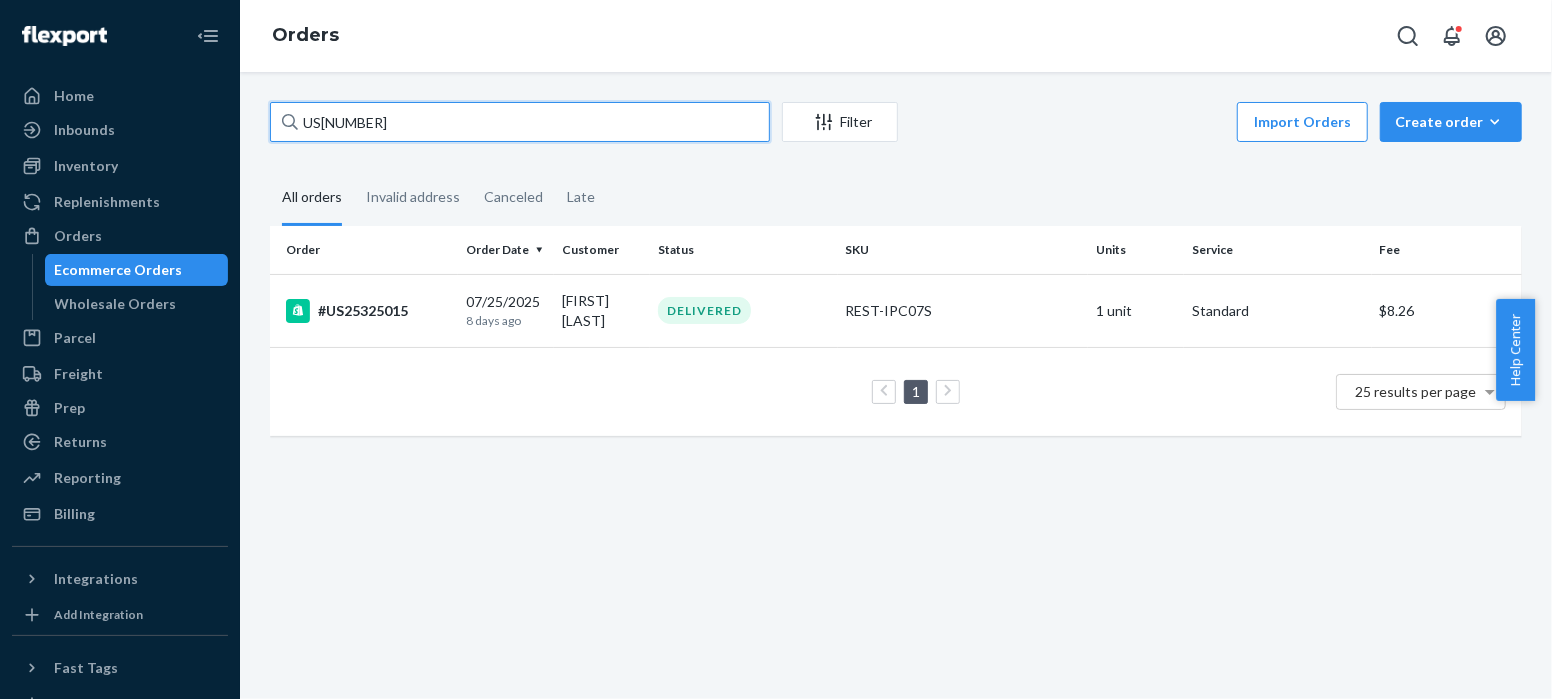 drag, startPoint x: 395, startPoint y: 121, endPoint x: 261, endPoint y: 125, distance: 134.0597 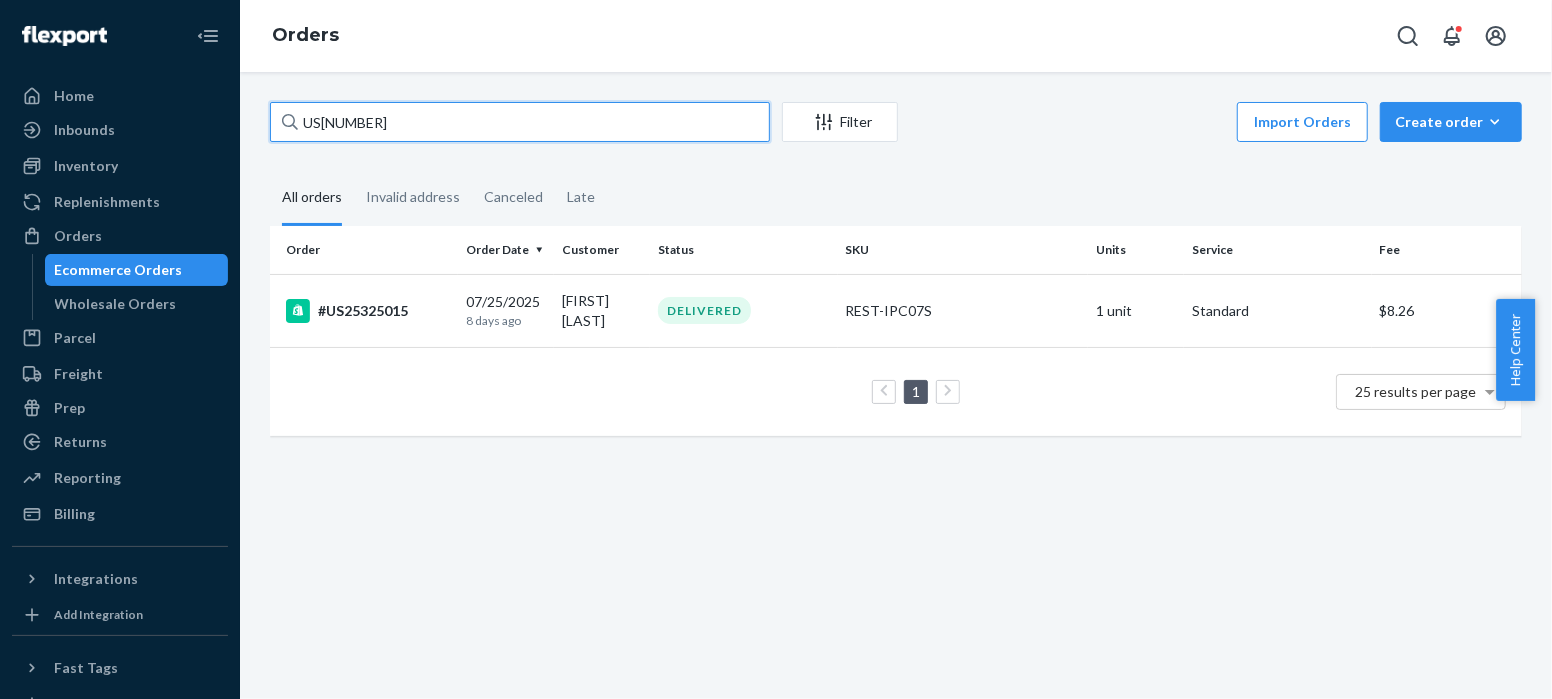 click on "[ORDER_ID] Filter Import Orders Create order Ecommerce order Removal order All orders Invalid address Canceled Late Order Order Date Customer Status SKU Units Service Fee #[ORDER_ID] [DATE] [TIME_AGO] [FIRST] [LAST] DELIVERED [PRODUCT_SKU] 1 unit Standard [CURRENCY][PRICE] 1 25 results per page" at bounding box center (896, 279) 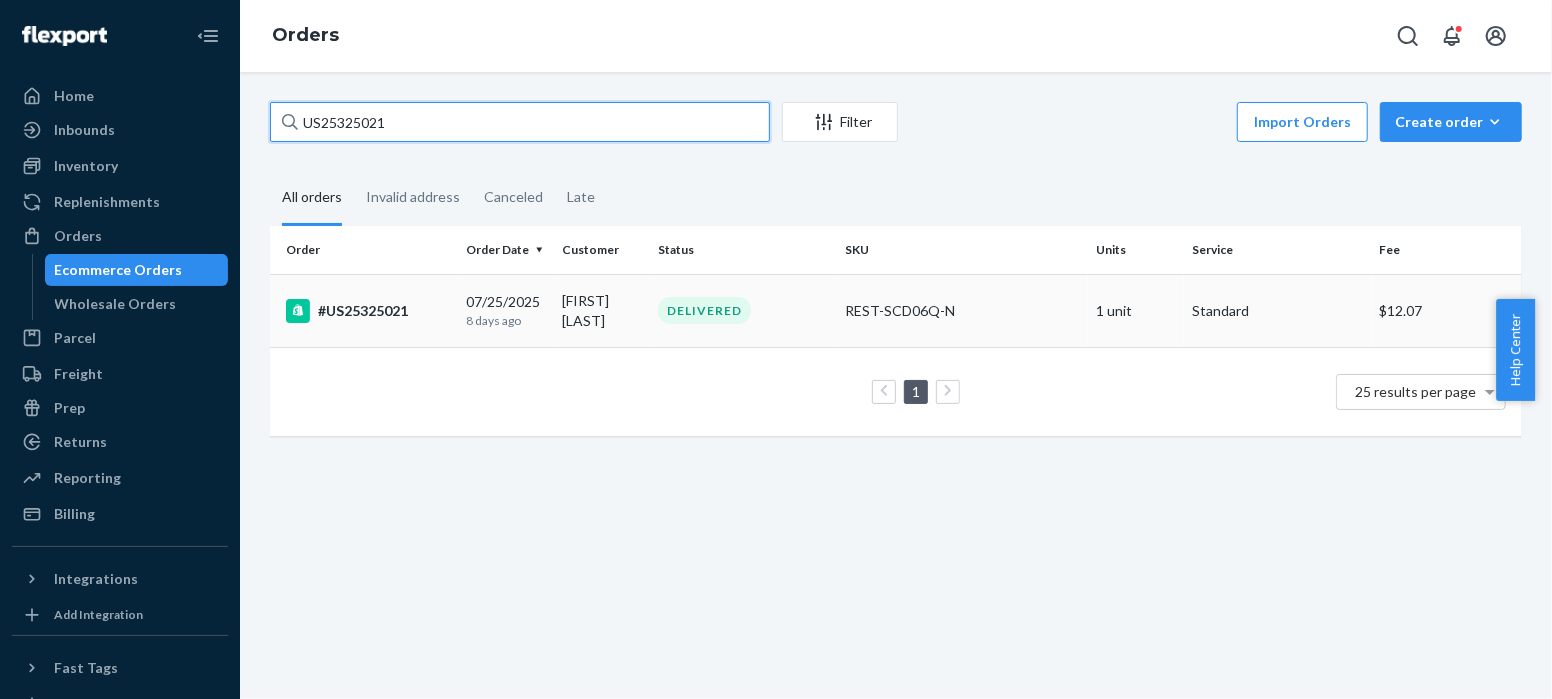 type on "US25325021" 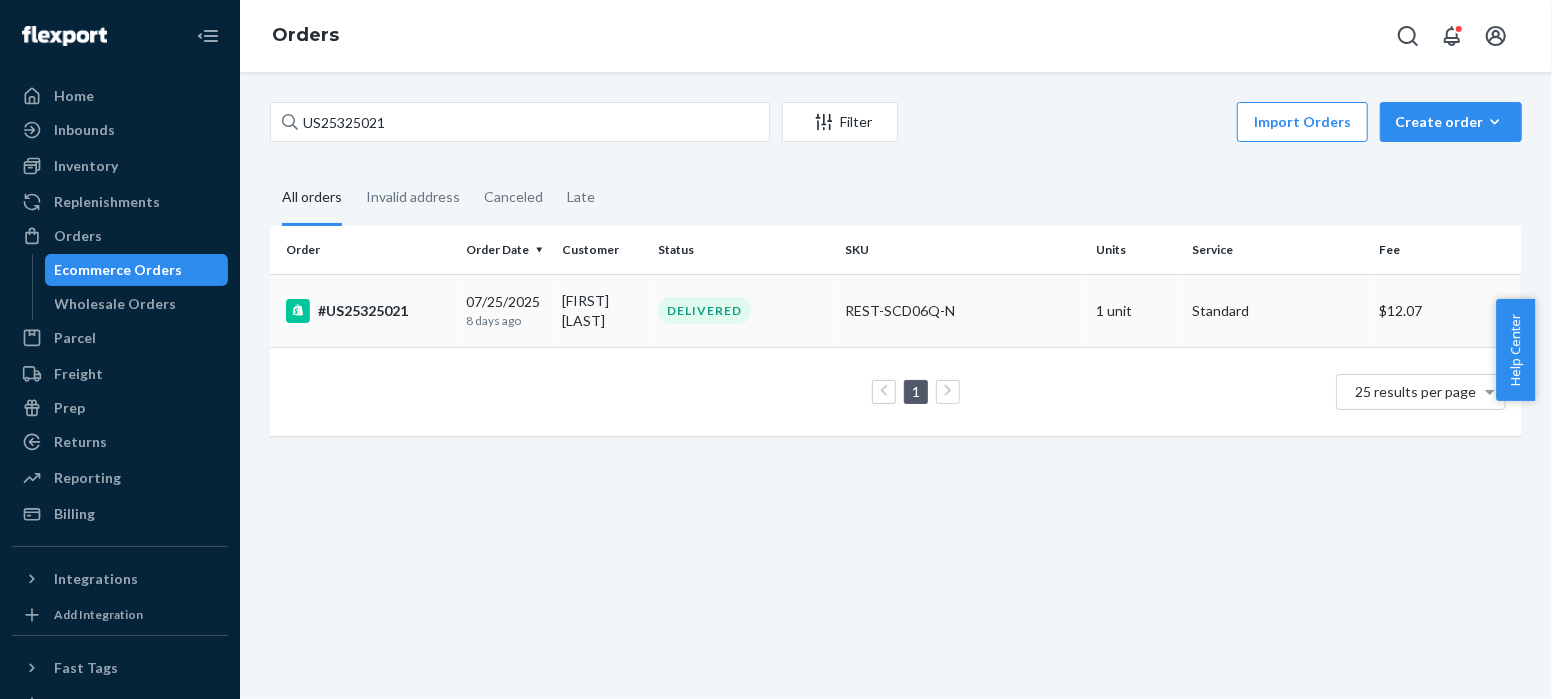 click on "#US25325021" at bounding box center (368, 311) 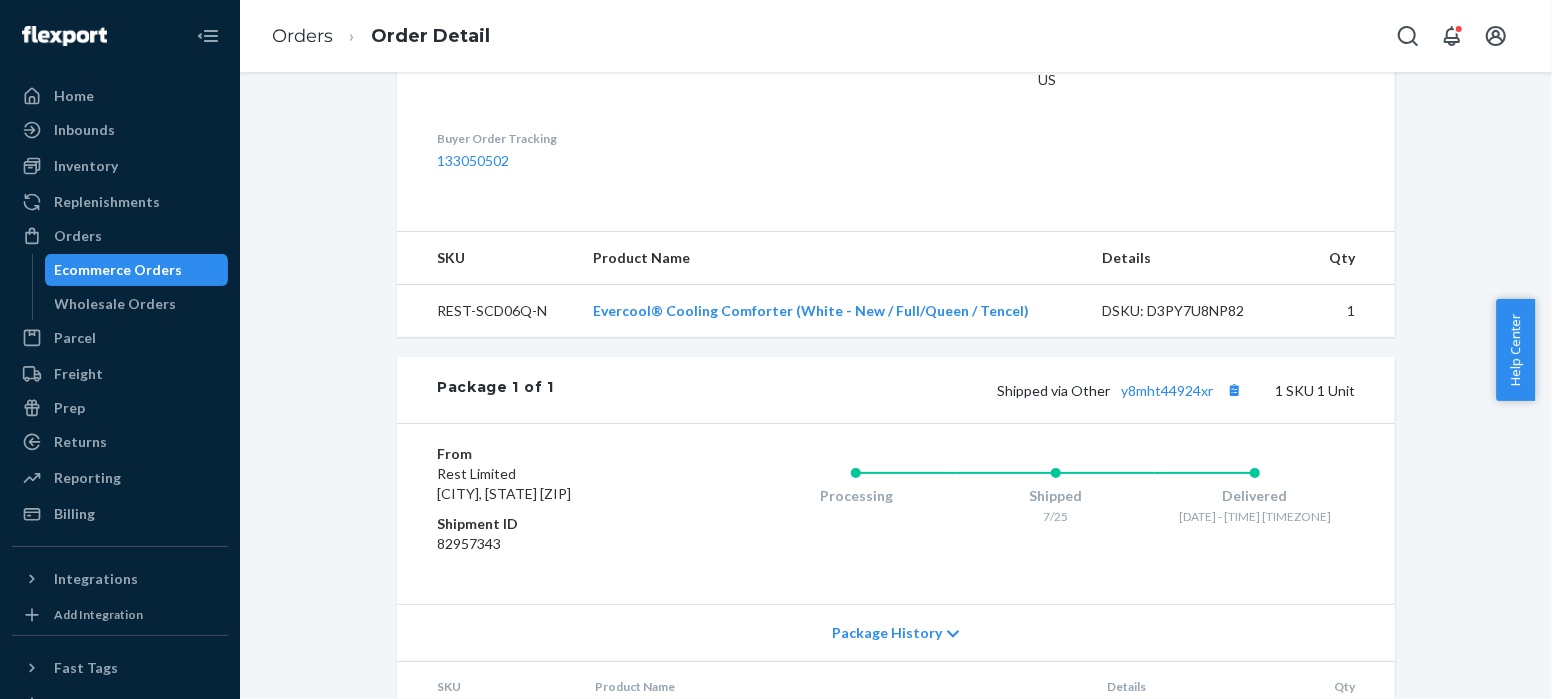 scroll, scrollTop: 698, scrollLeft: 0, axis: vertical 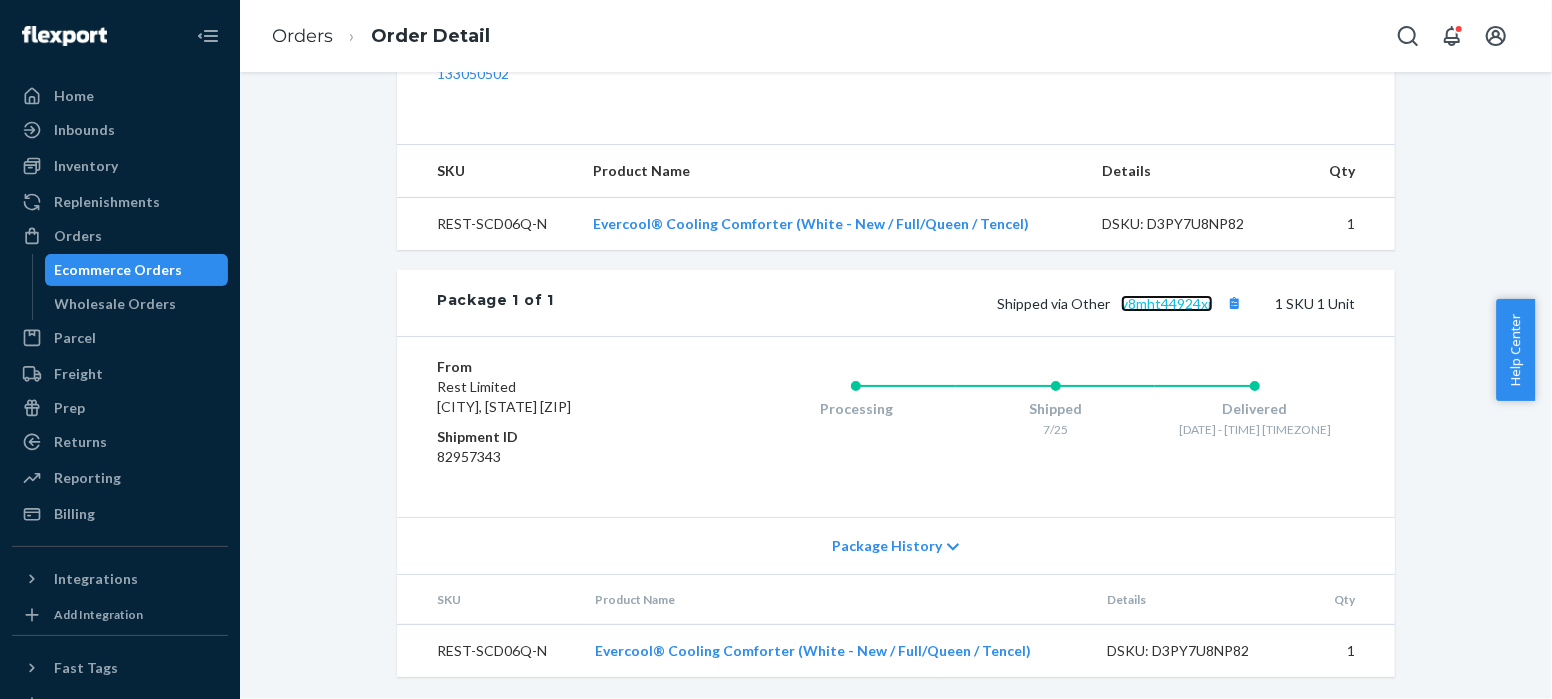 click on "y8mht44924xr" at bounding box center (1167, 303) 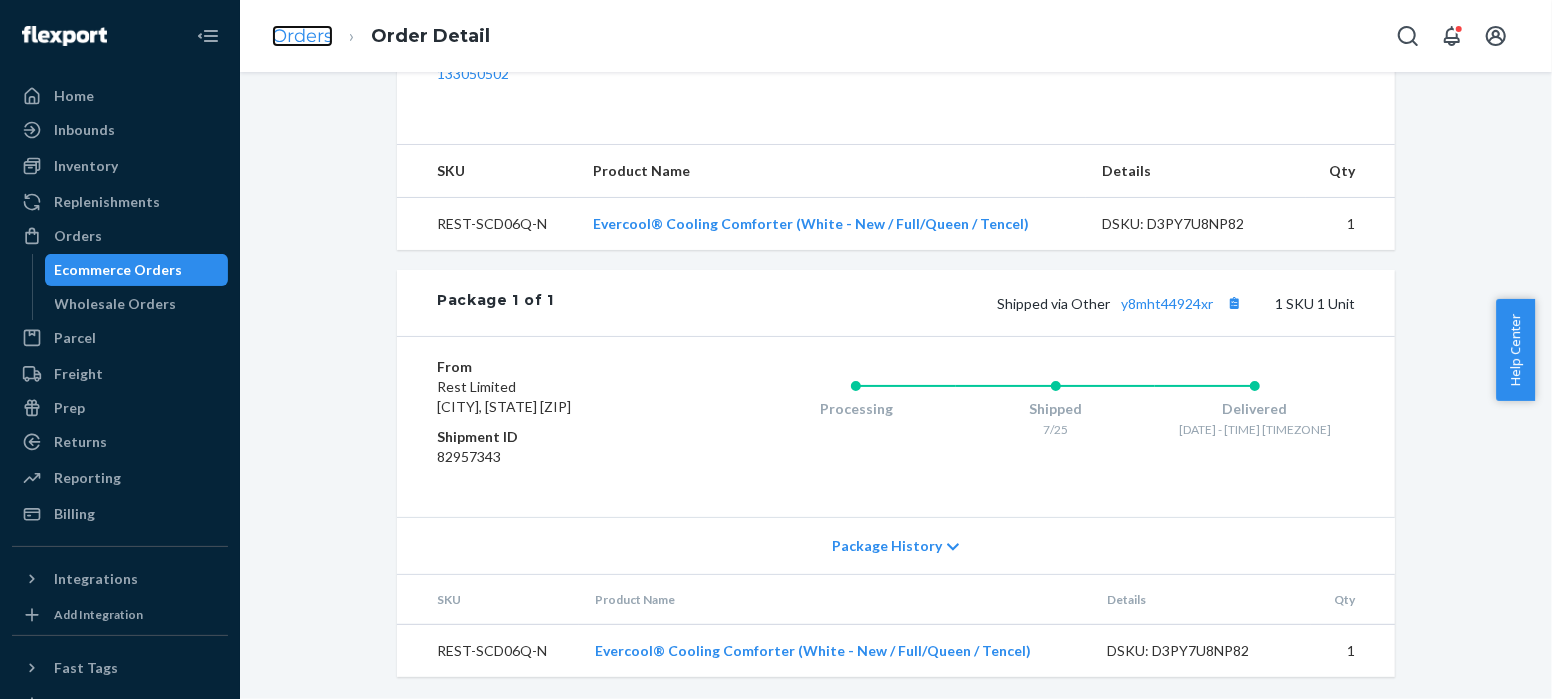 click on "Orders" at bounding box center [302, 36] 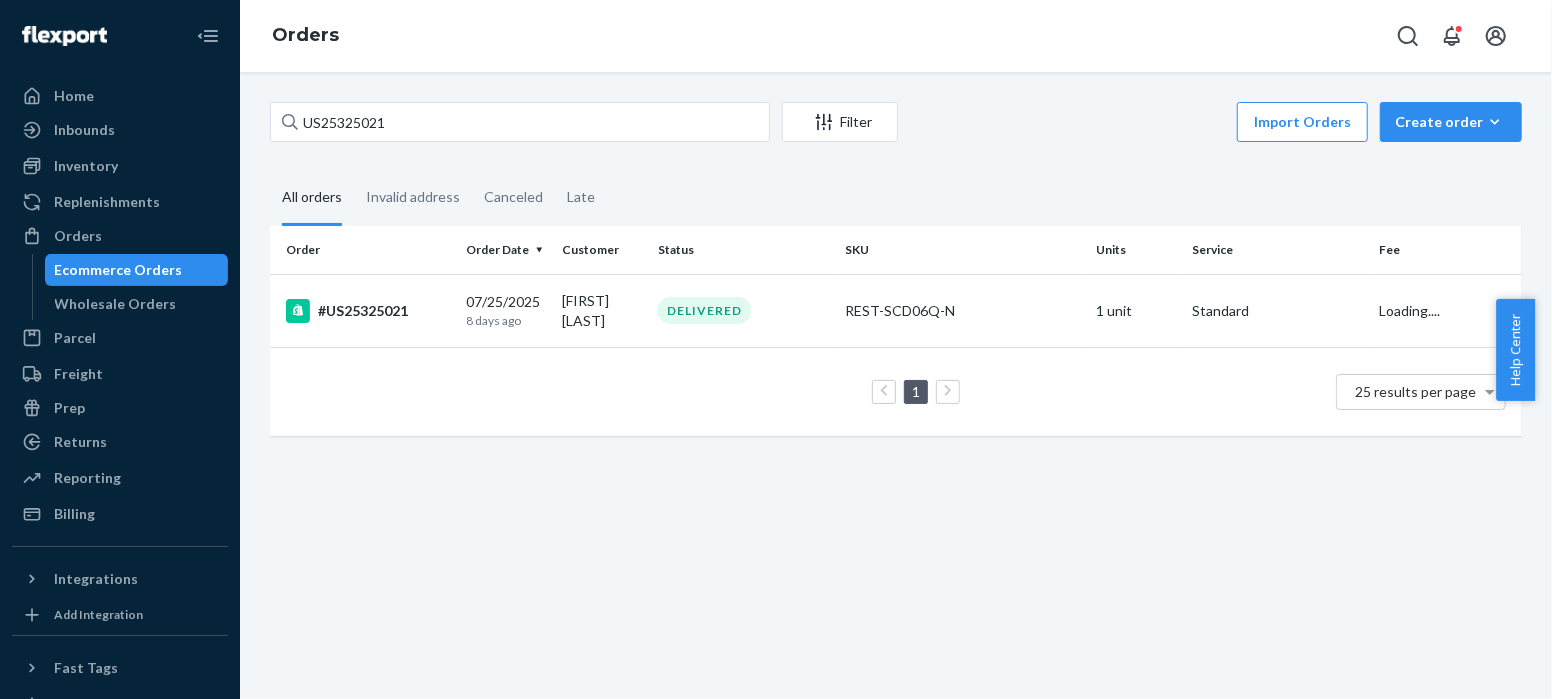 scroll, scrollTop: 0, scrollLeft: 0, axis: both 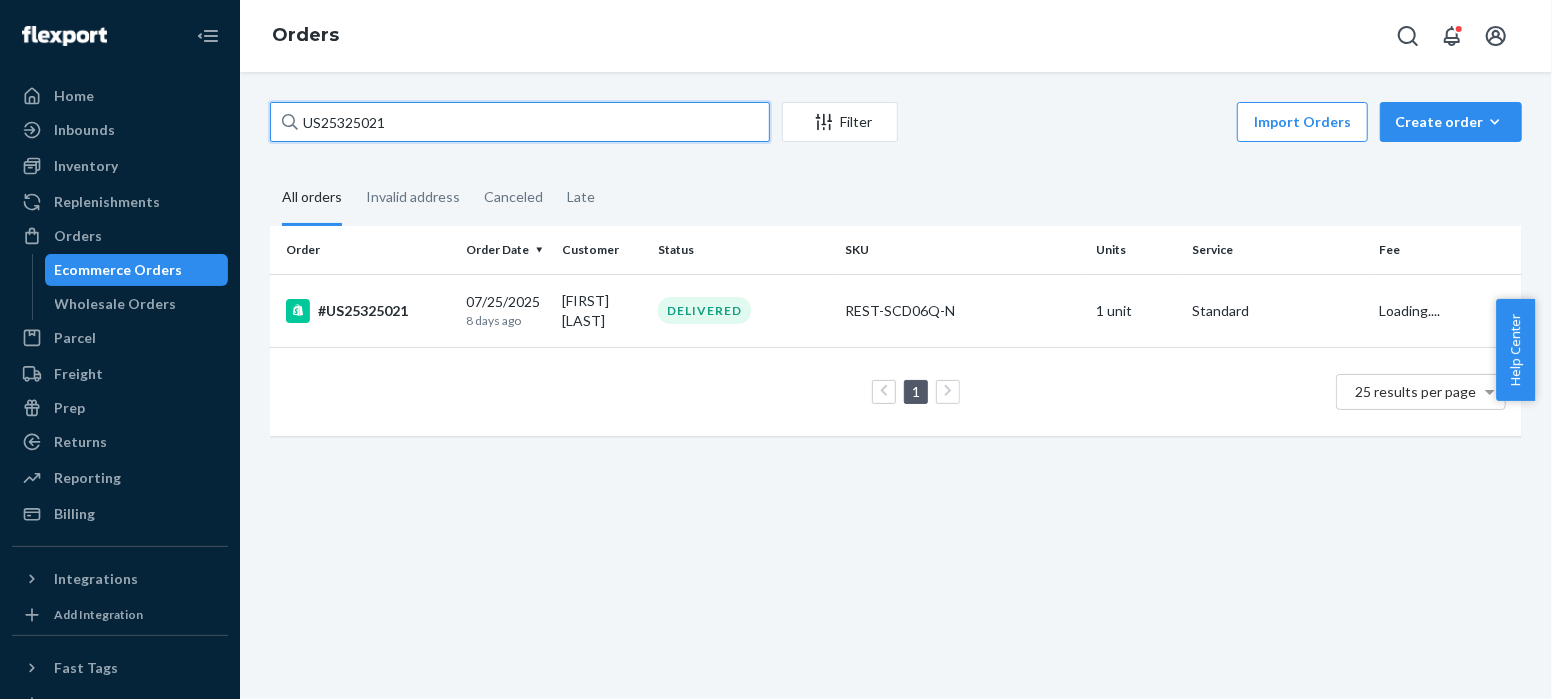 drag, startPoint x: 404, startPoint y: 118, endPoint x: 278, endPoint y: 121, distance: 126.035706 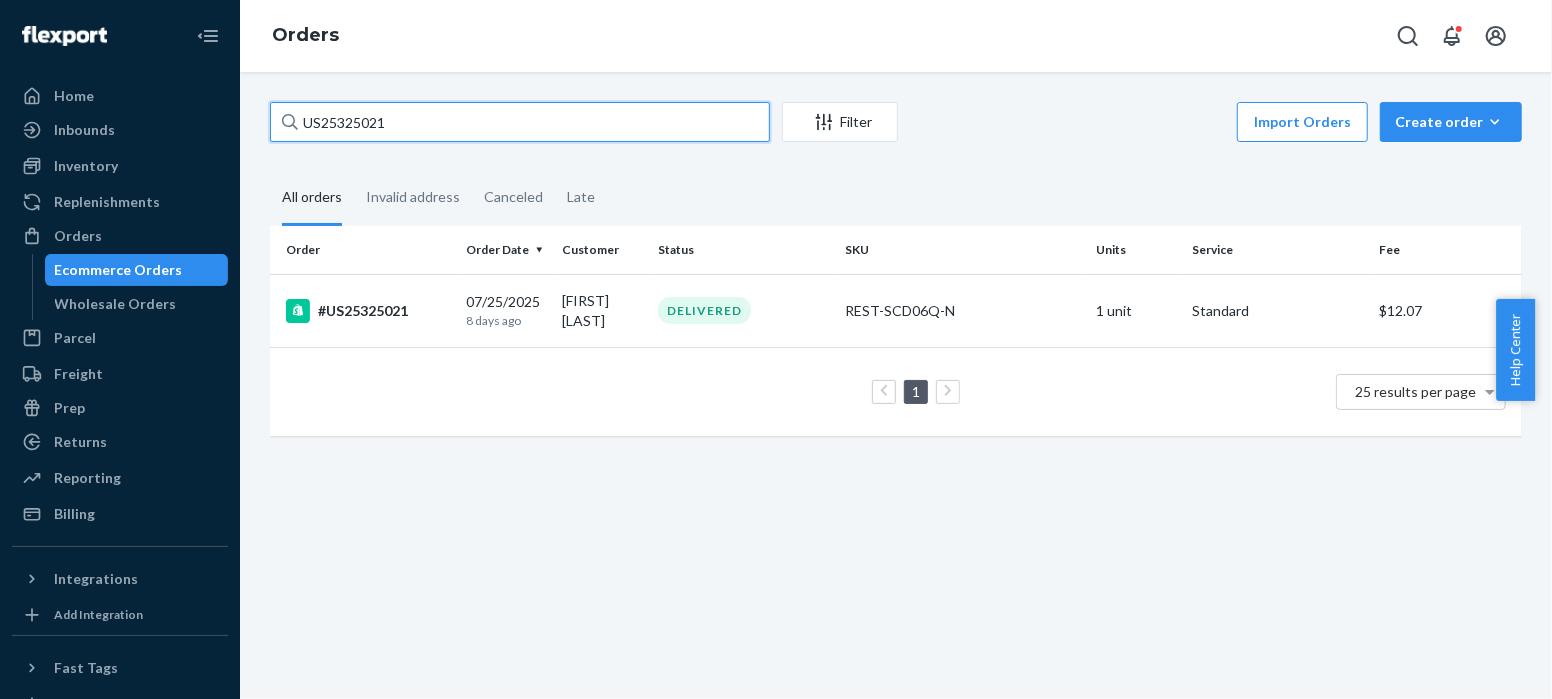 paste on "6" 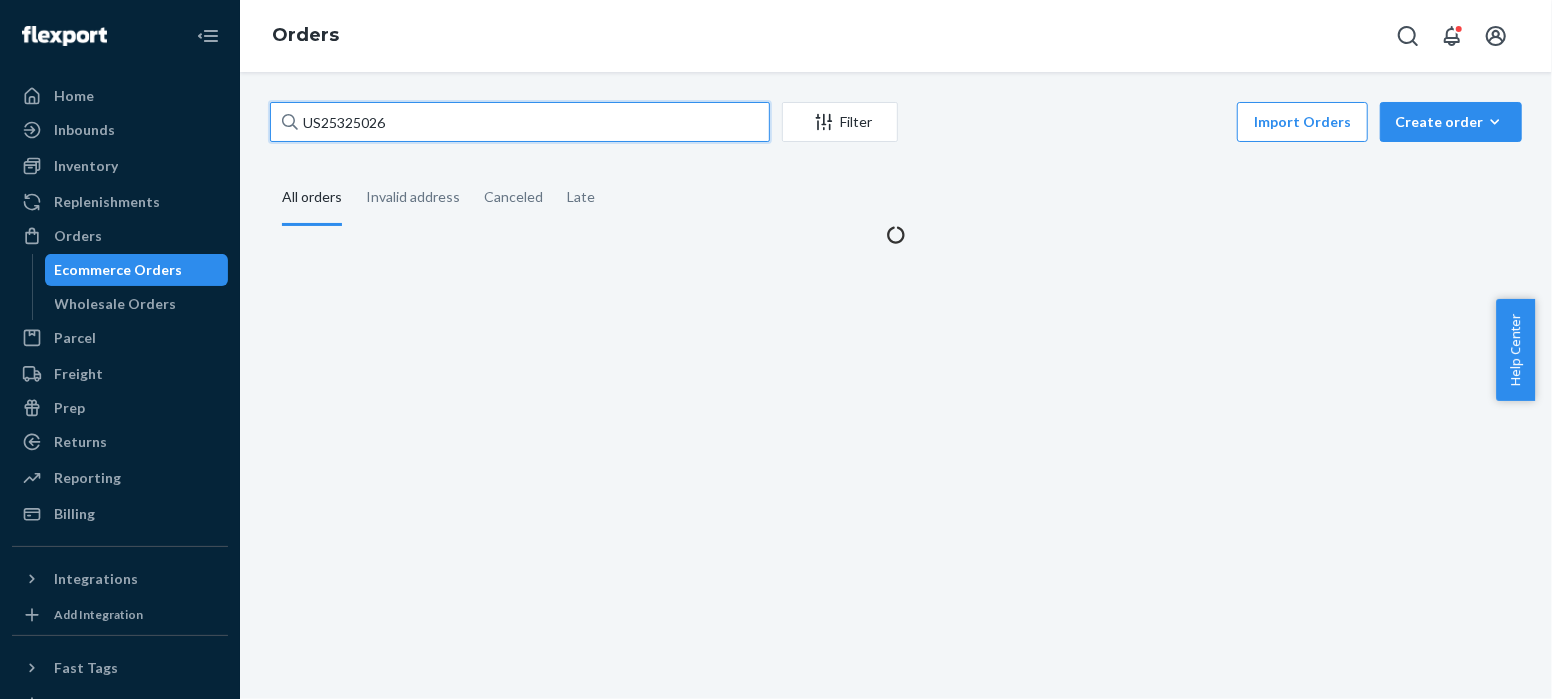 type on "US25325026" 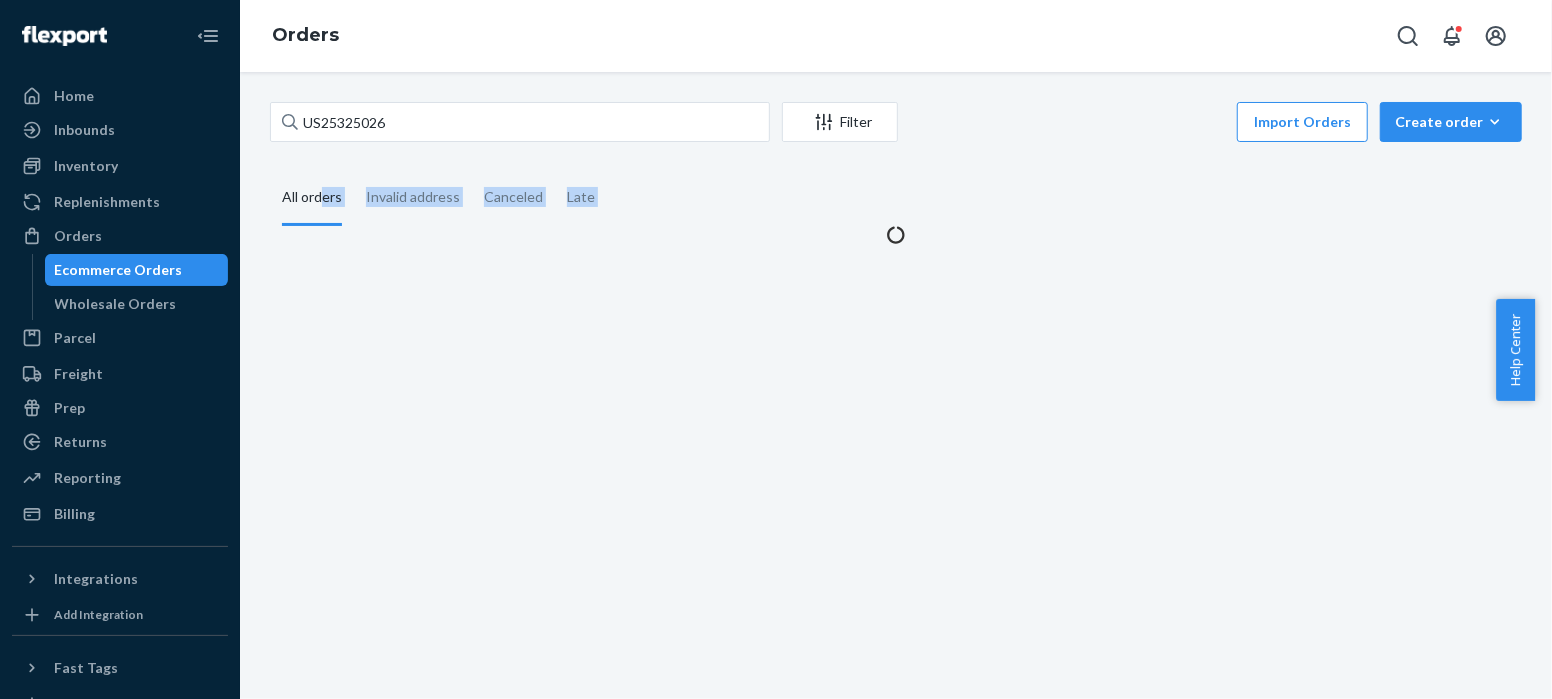 drag, startPoint x: 346, startPoint y: 285, endPoint x: 337, endPoint y: 349, distance: 64.629715 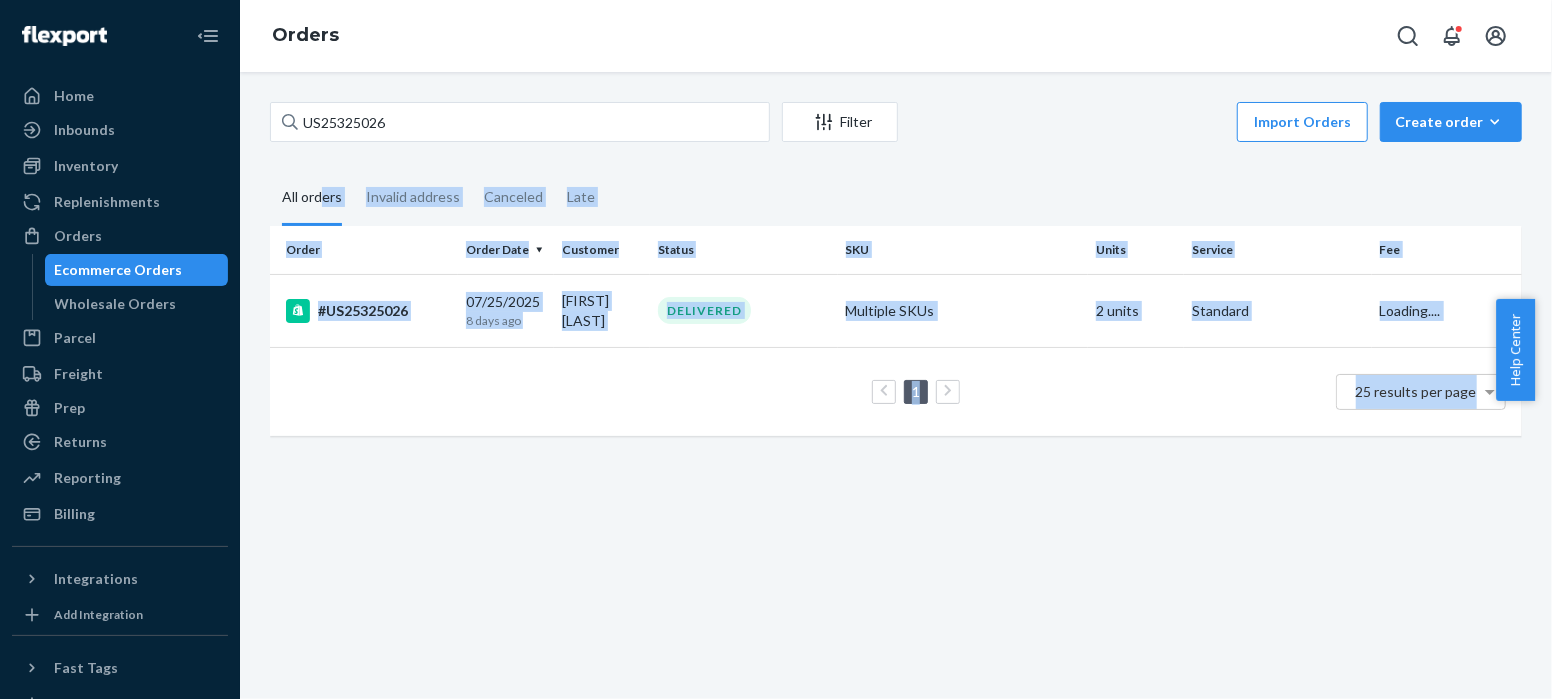 click on "1 25 results per page" at bounding box center (896, 392) 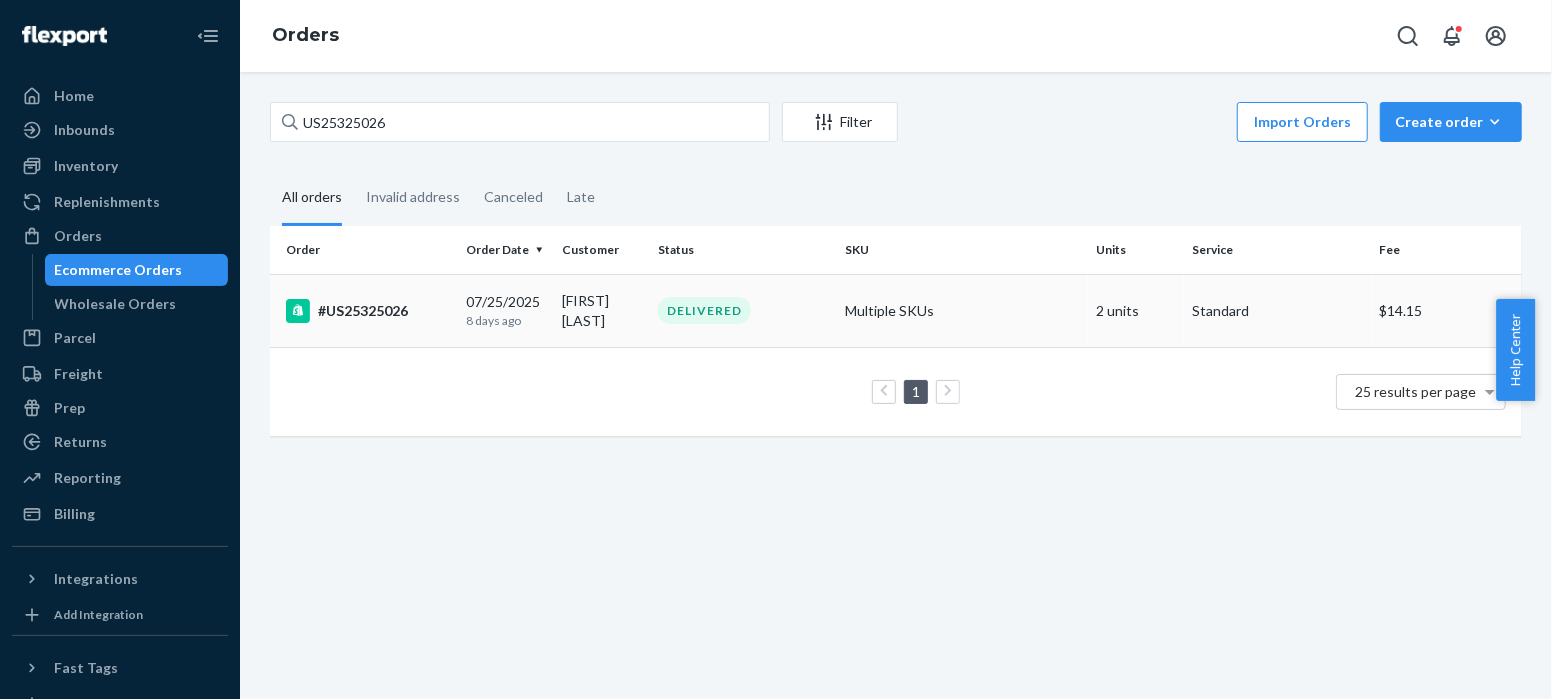 click on "#US25325026" at bounding box center (368, 311) 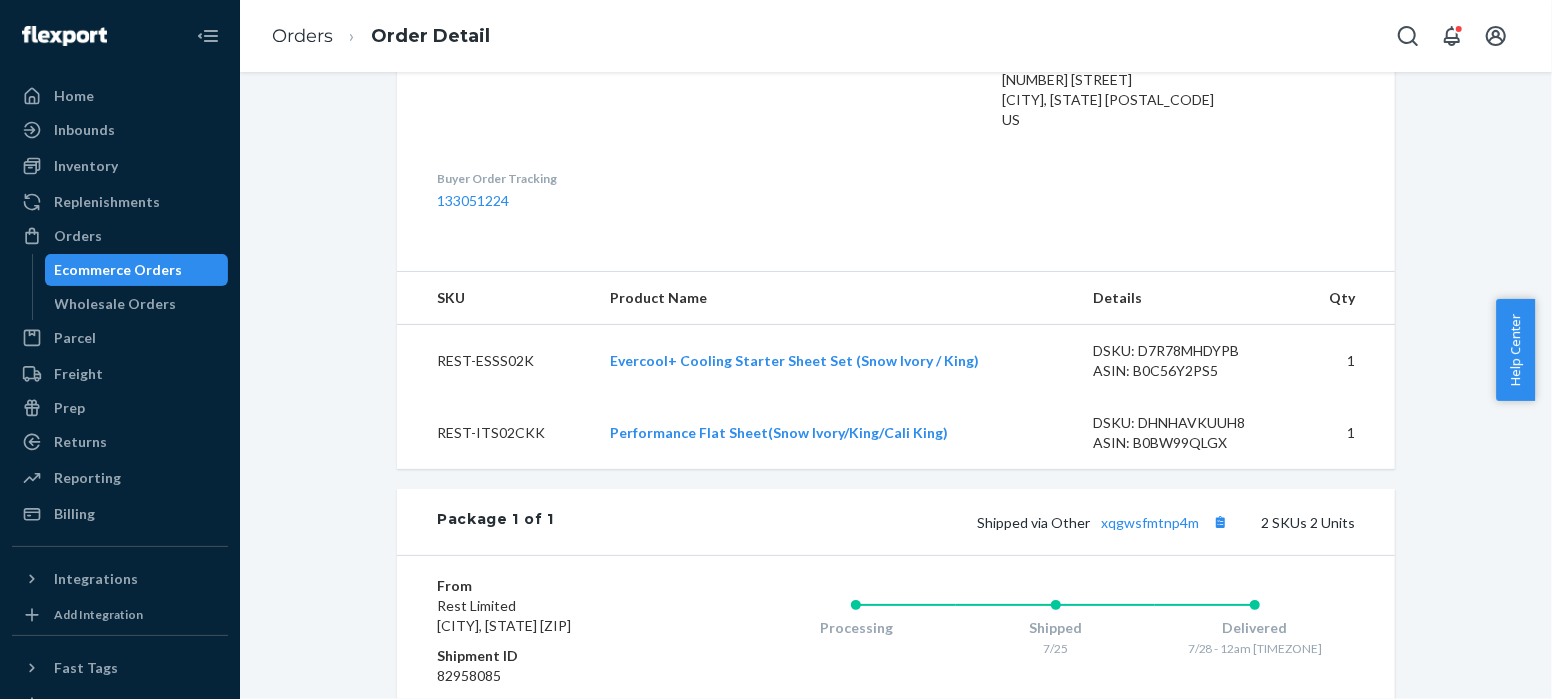 scroll, scrollTop: 882, scrollLeft: 0, axis: vertical 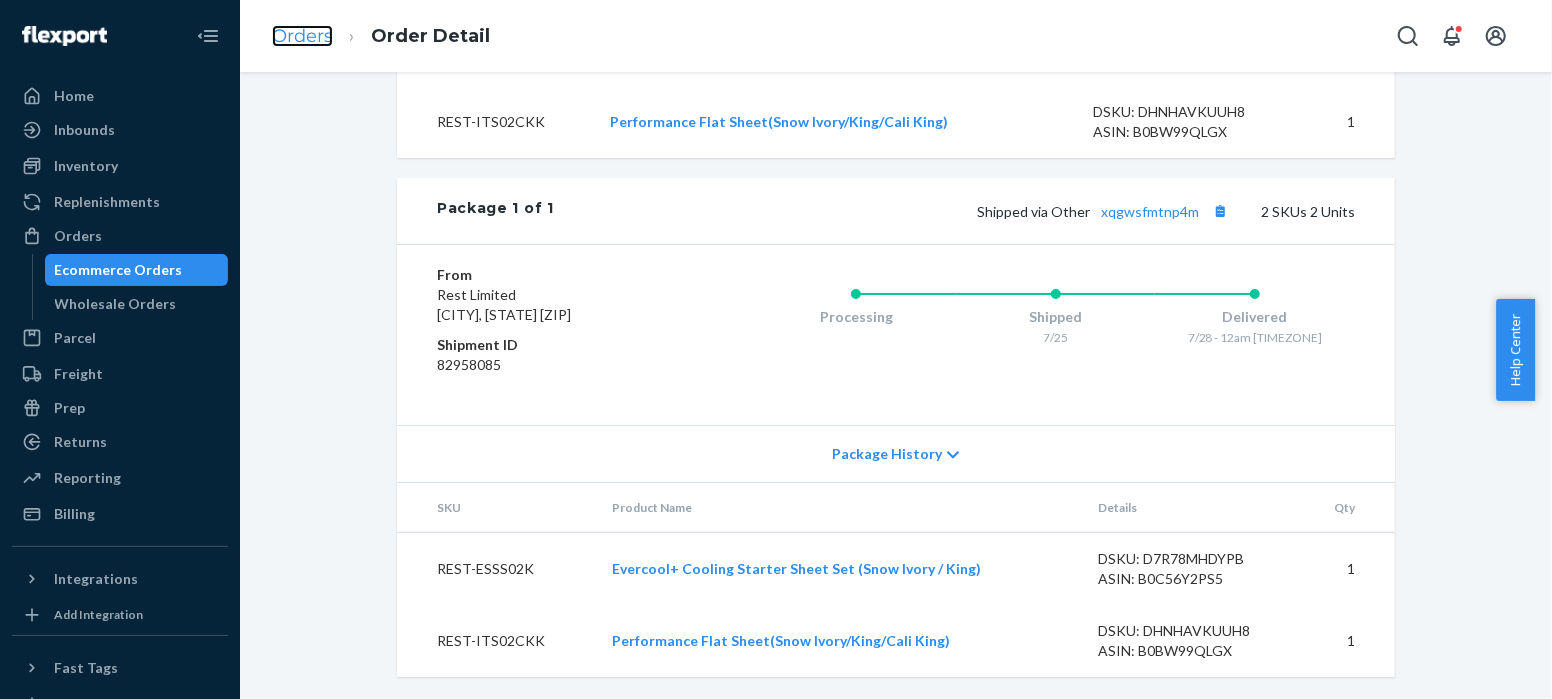 click on "Orders" at bounding box center (302, 36) 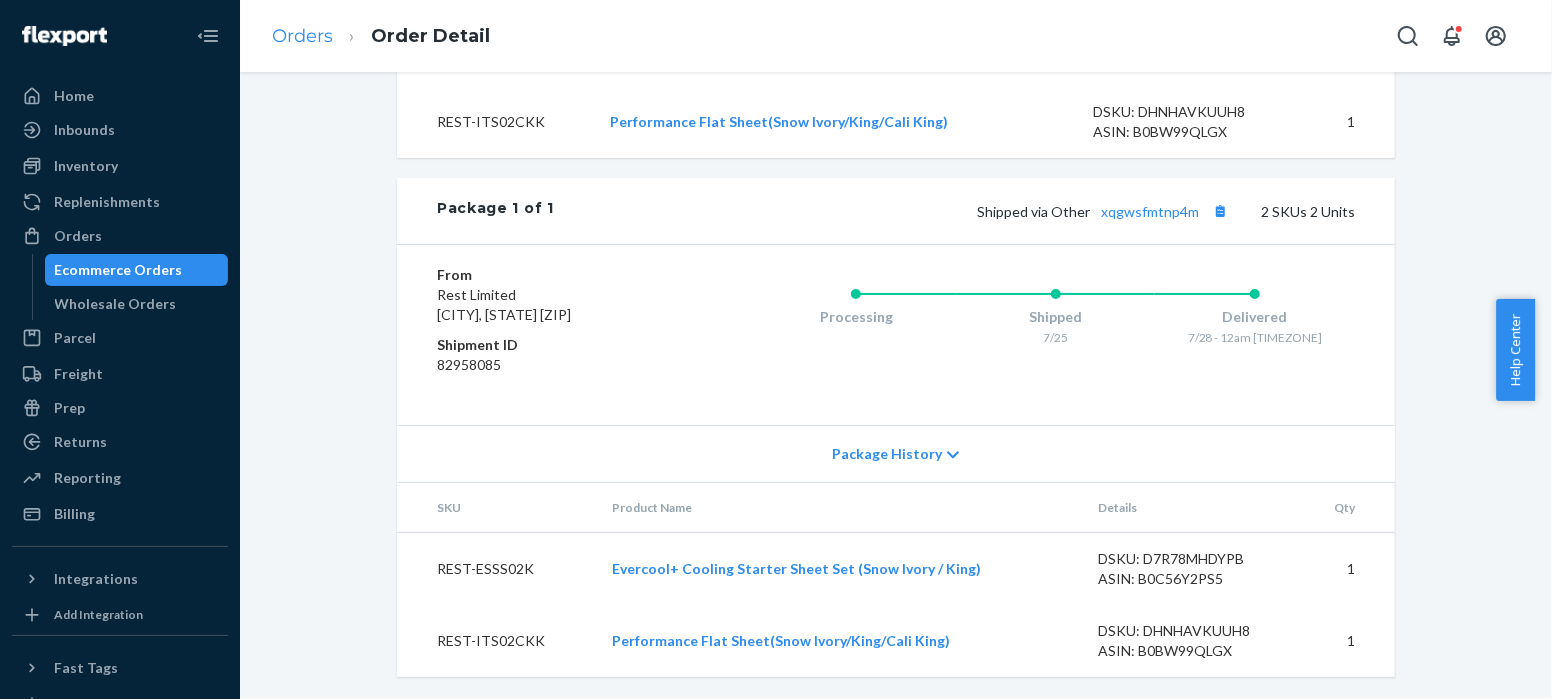 scroll, scrollTop: 0, scrollLeft: 0, axis: both 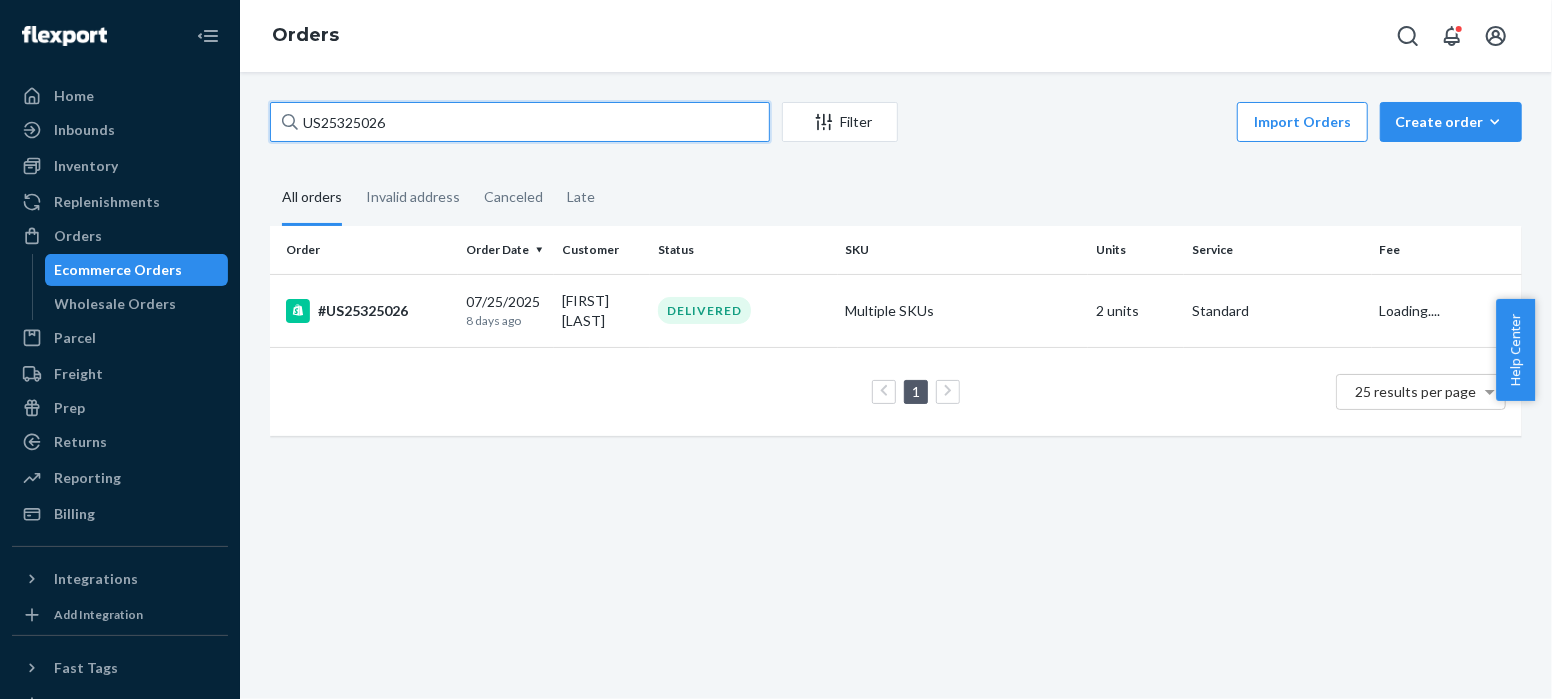 drag, startPoint x: 408, startPoint y: 122, endPoint x: 263, endPoint y: 122, distance: 145 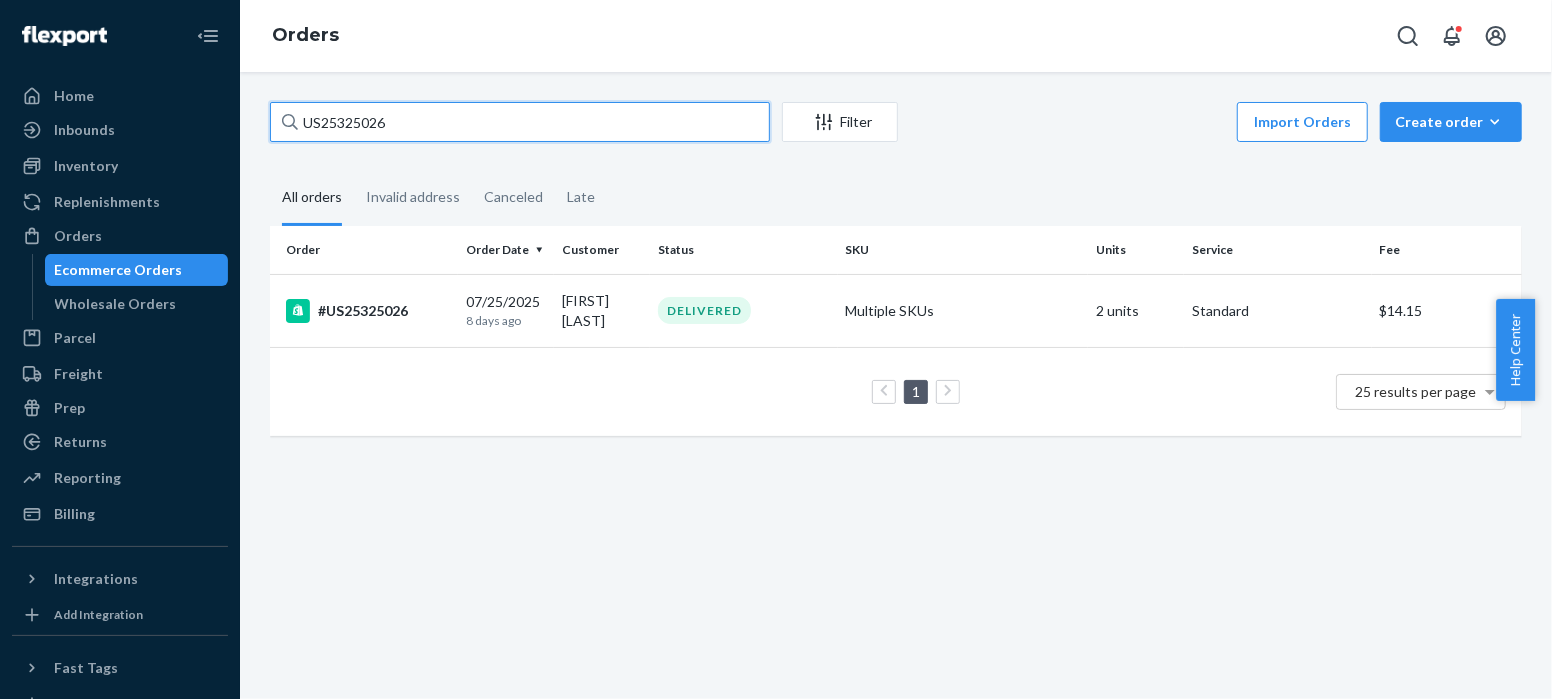 paste on "8" 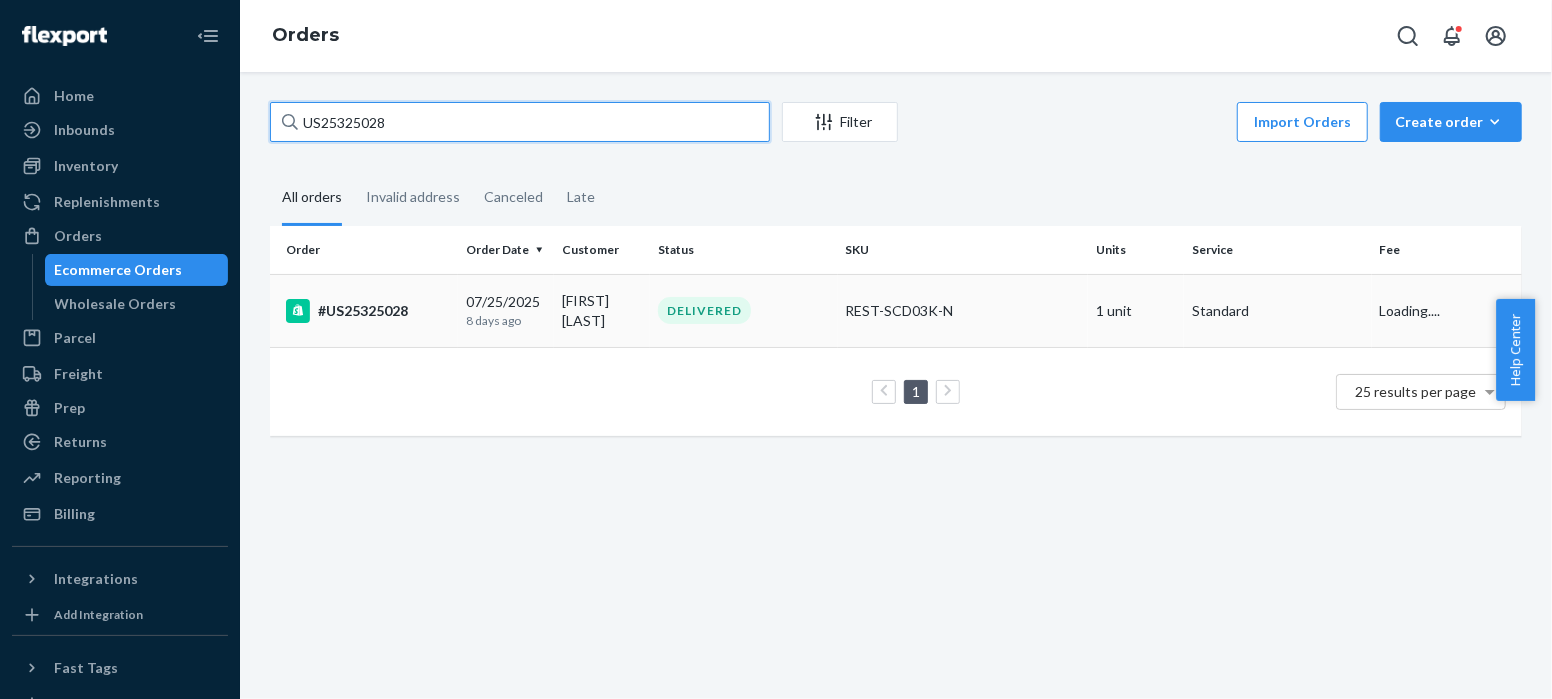 type on "US25325028" 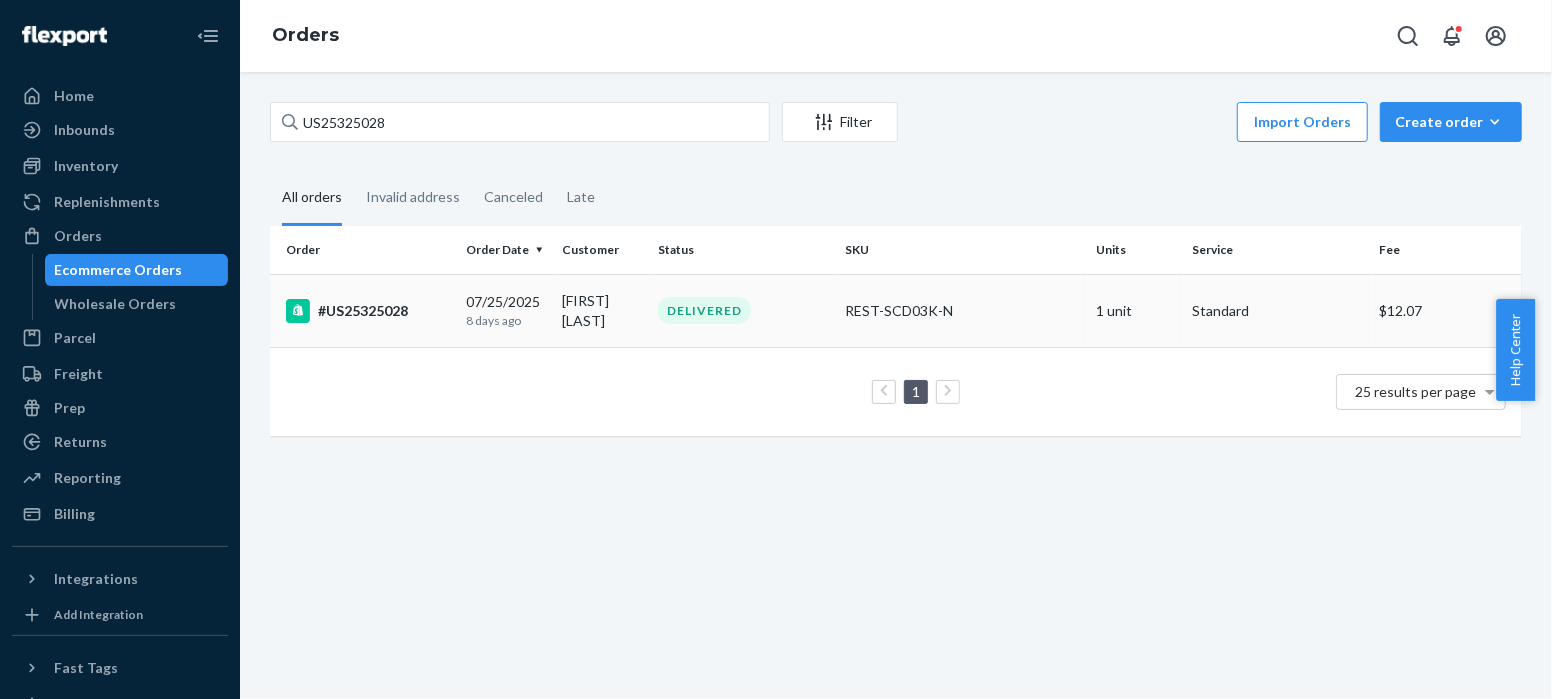 click on "#US25325028" at bounding box center (368, 311) 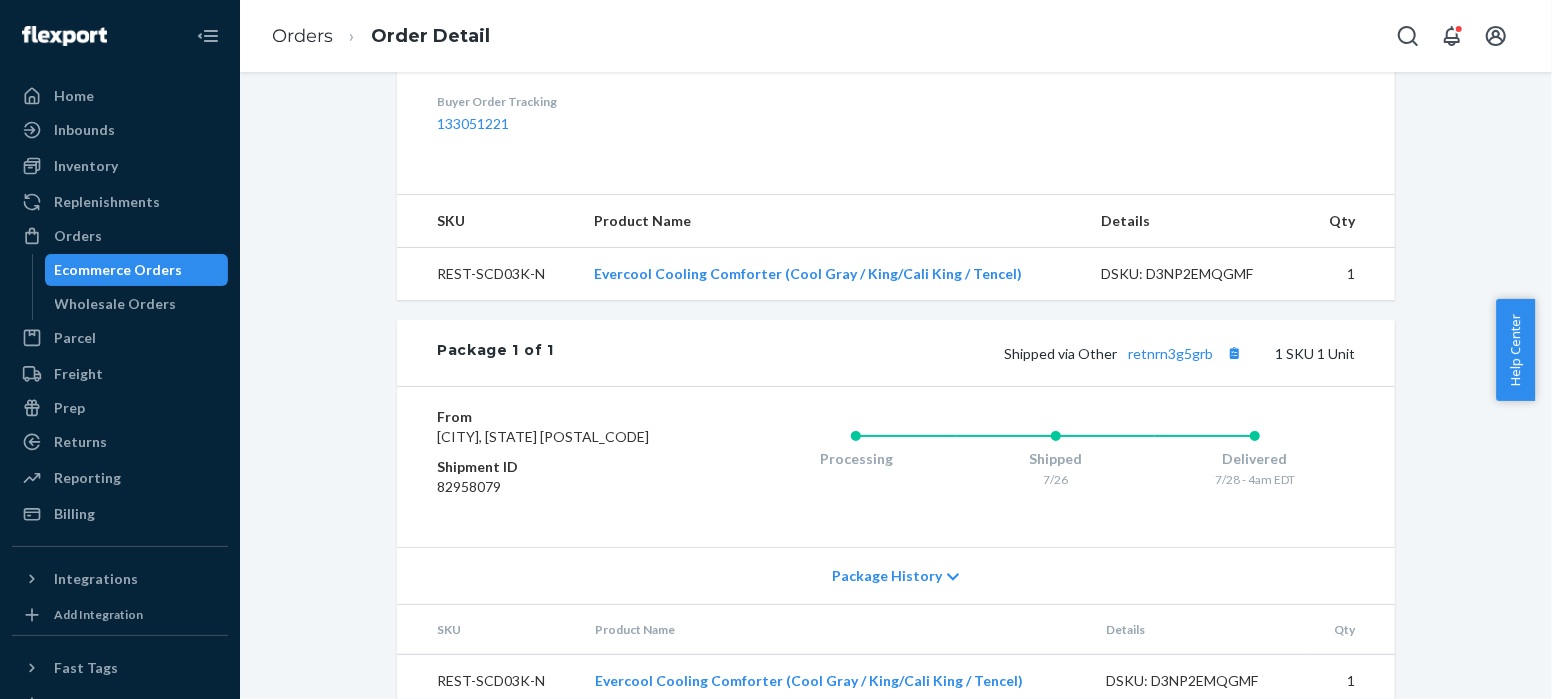 scroll, scrollTop: 698, scrollLeft: 0, axis: vertical 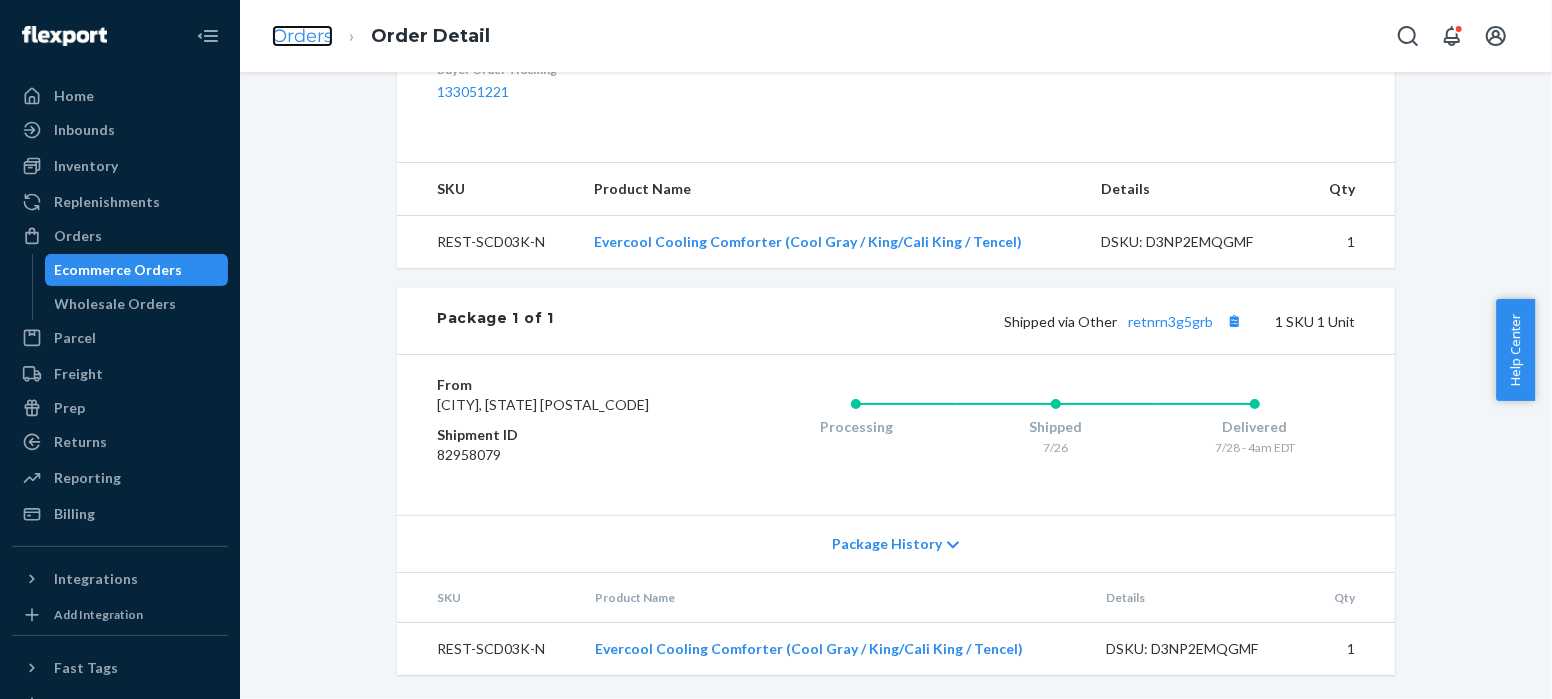 click on "Orders" at bounding box center (302, 36) 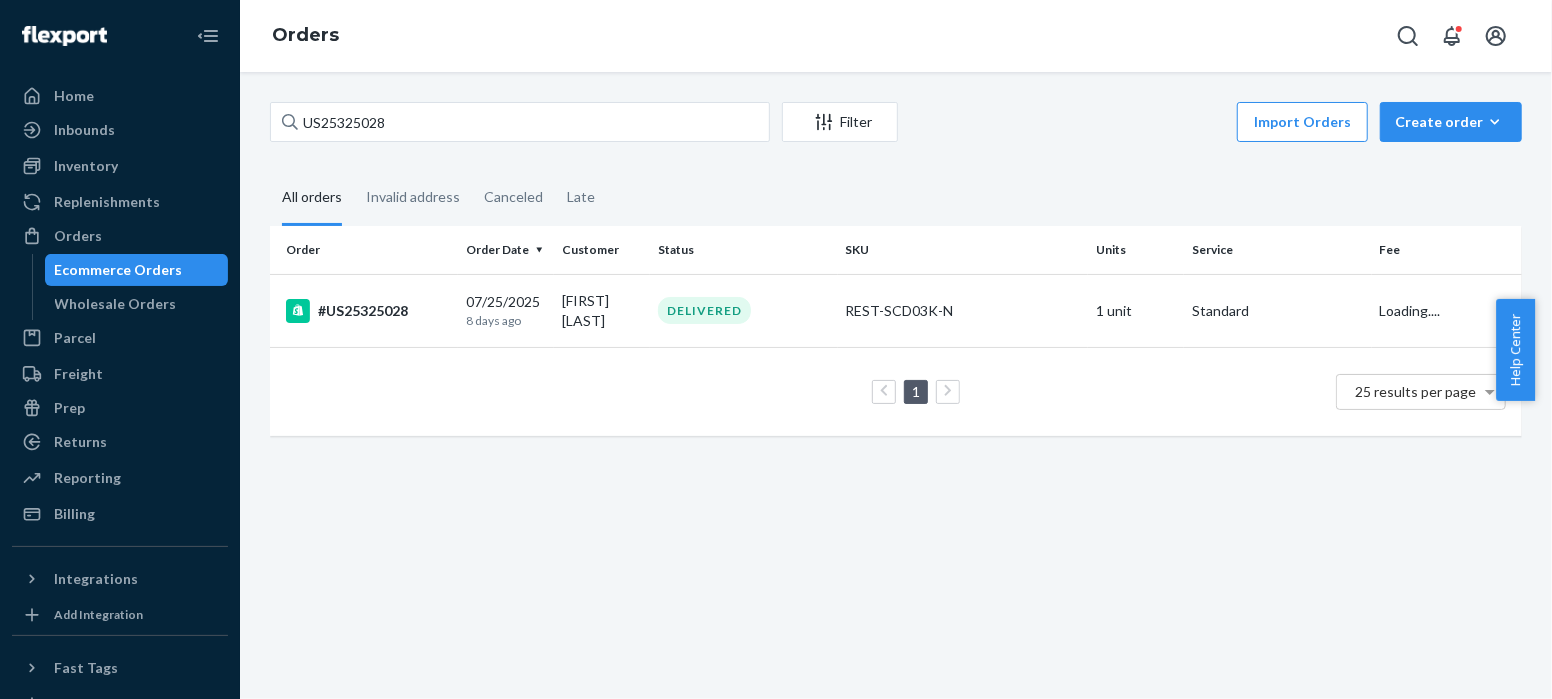 scroll, scrollTop: 0, scrollLeft: 0, axis: both 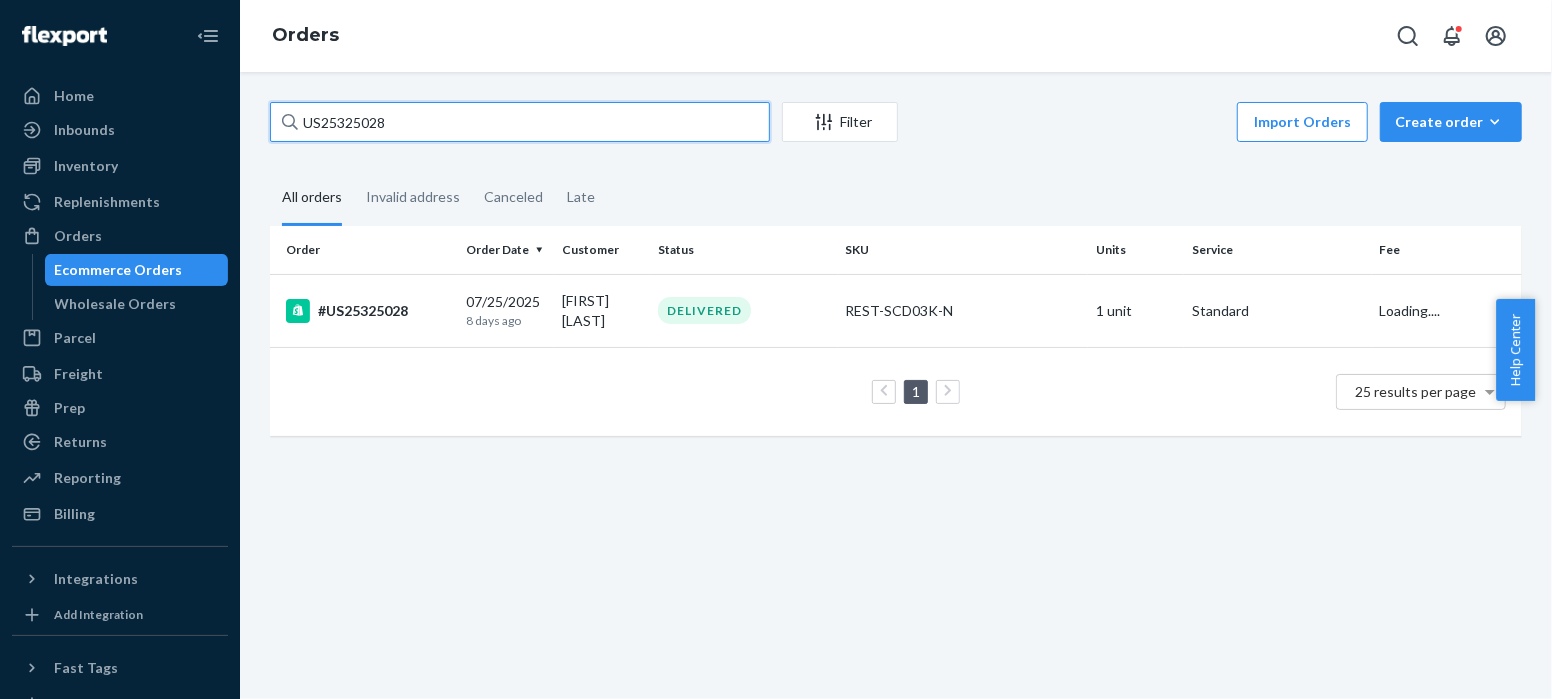 drag, startPoint x: 403, startPoint y: 128, endPoint x: 244, endPoint y: 127, distance: 159.00314 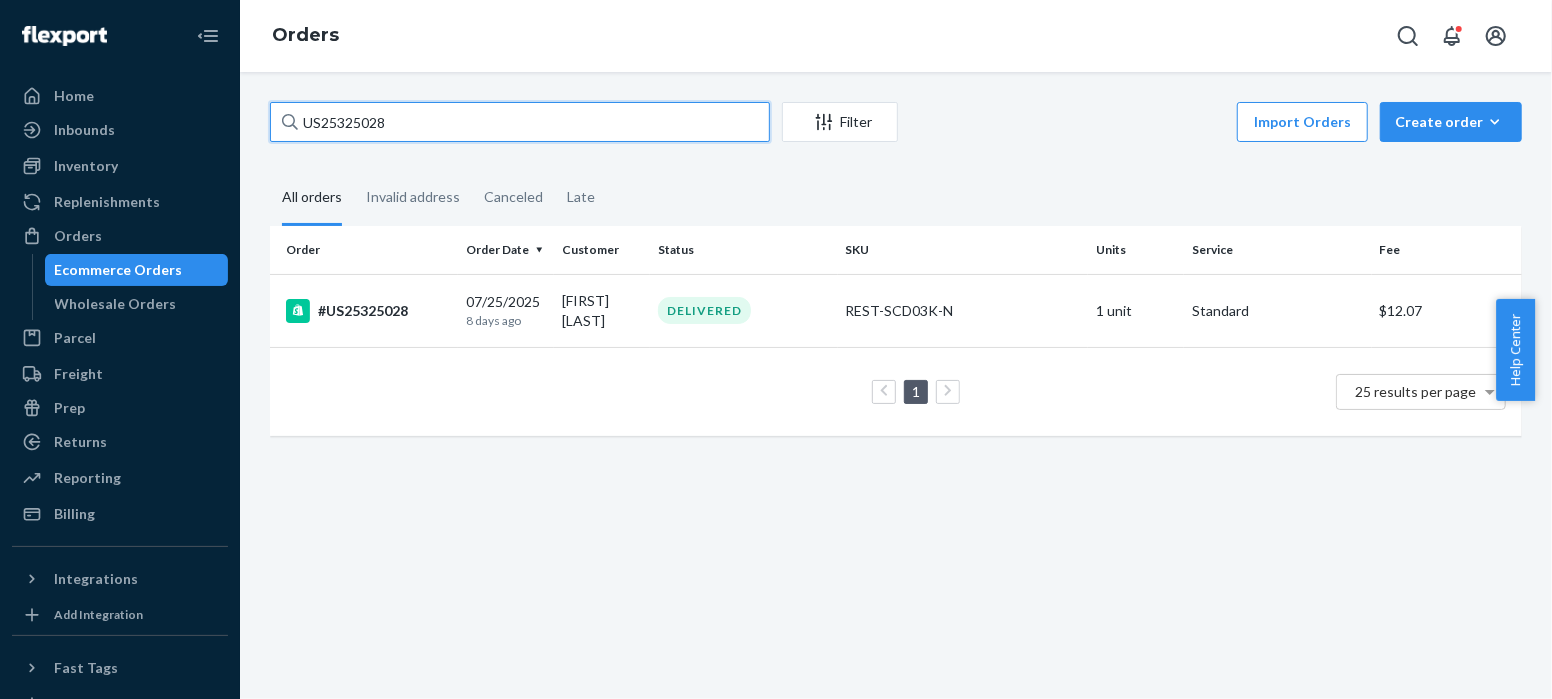 paste on "32" 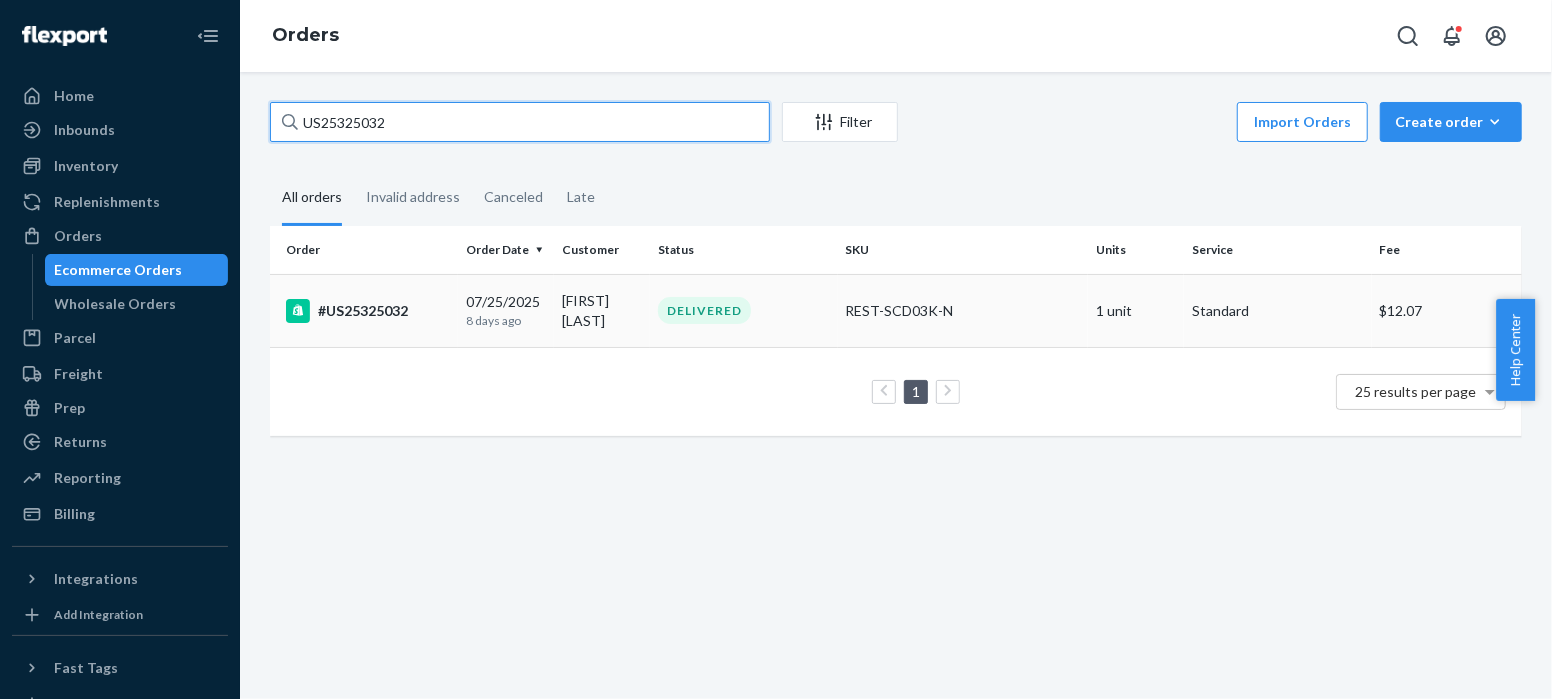 type on "US25325032" 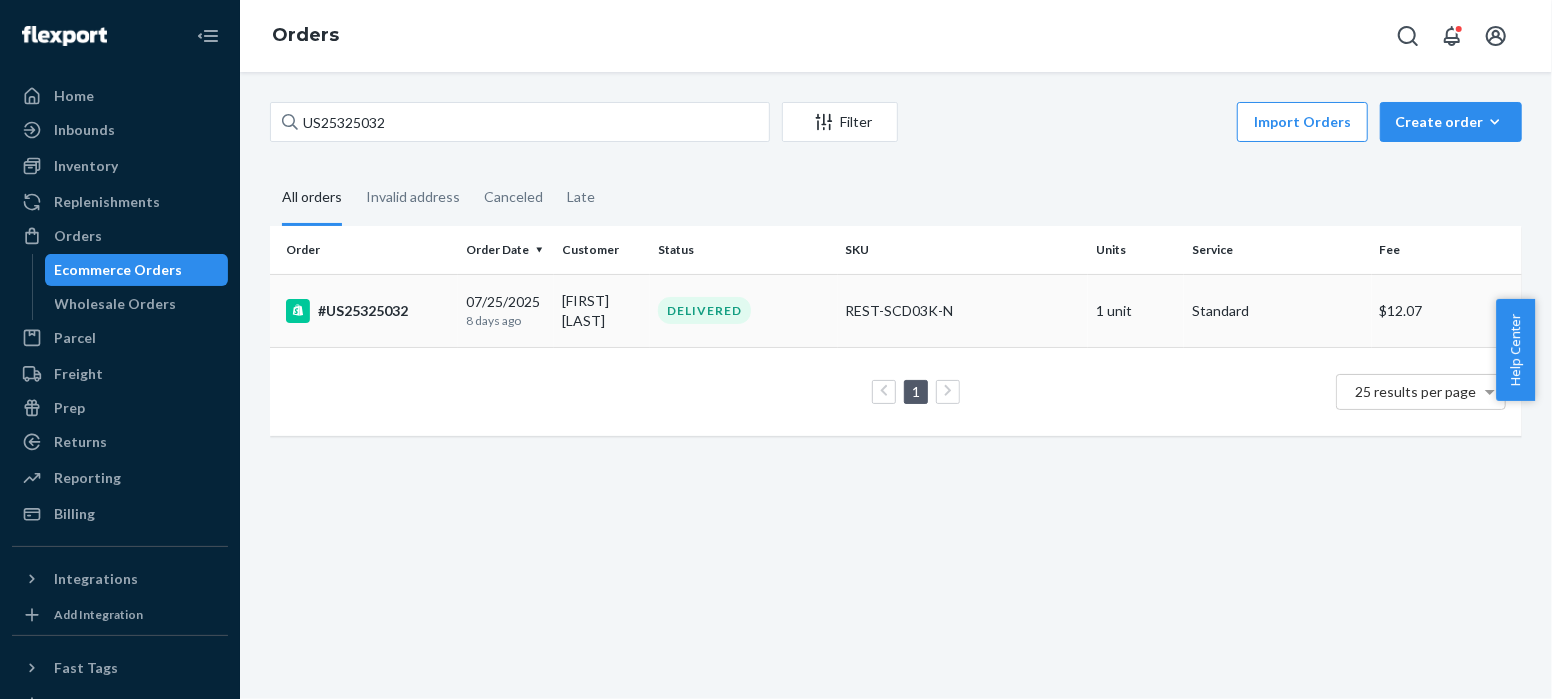click on "#US25325032" at bounding box center (368, 311) 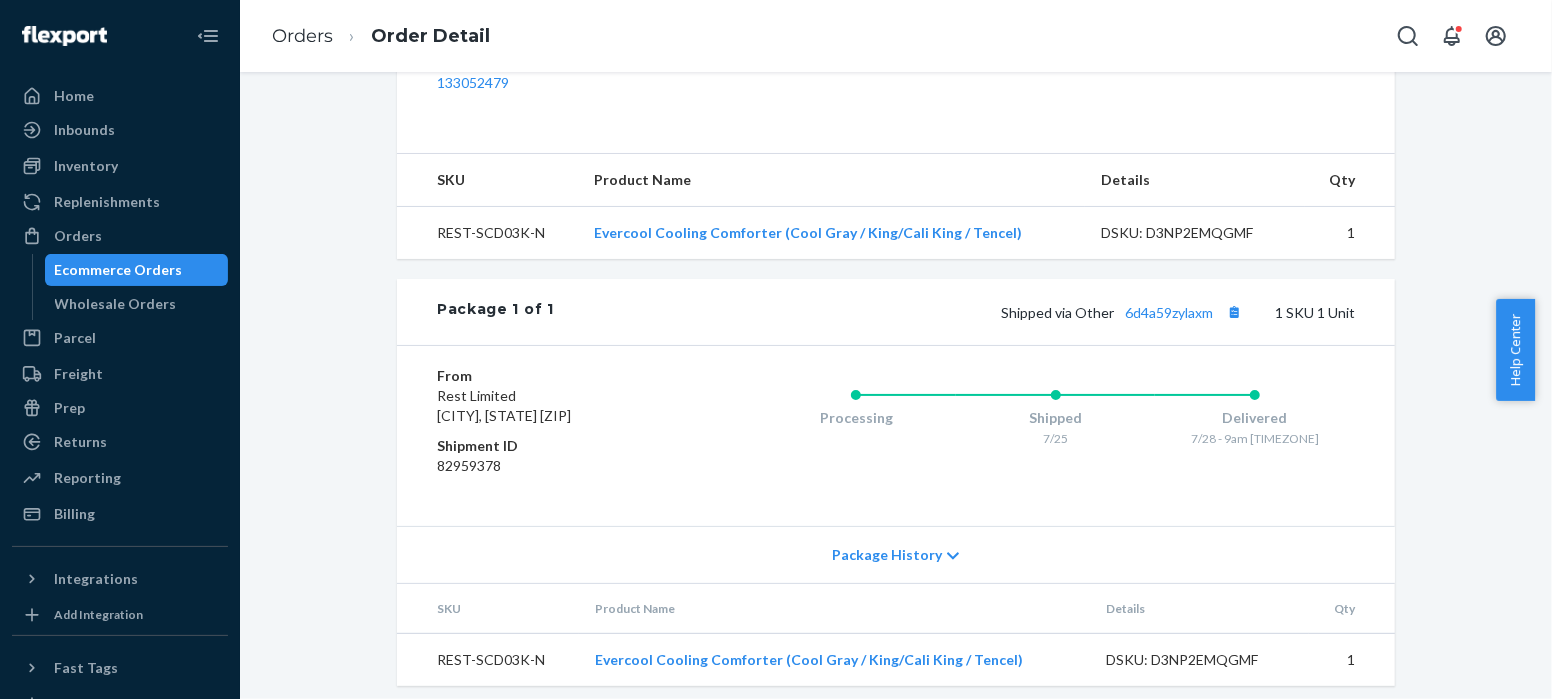 scroll, scrollTop: 698, scrollLeft: 0, axis: vertical 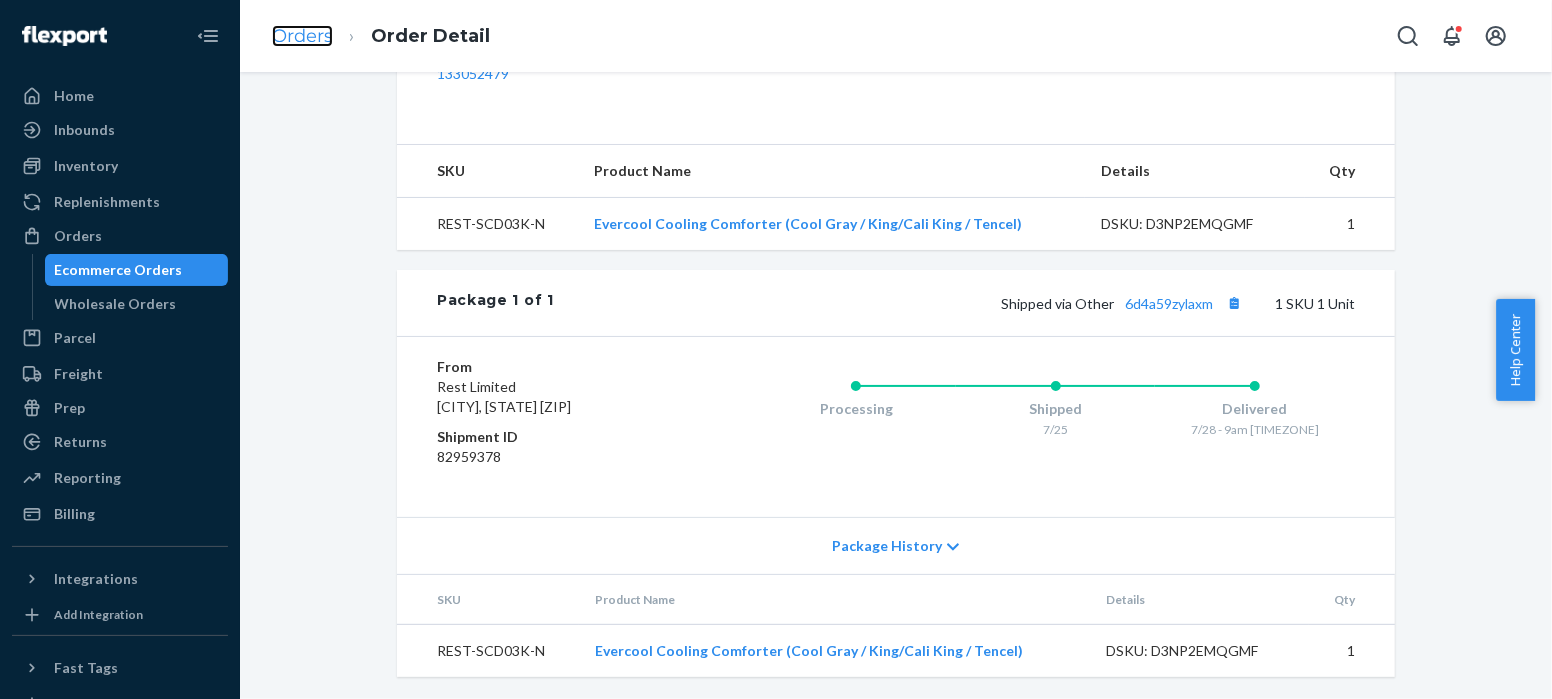 click on "Orders" at bounding box center (302, 36) 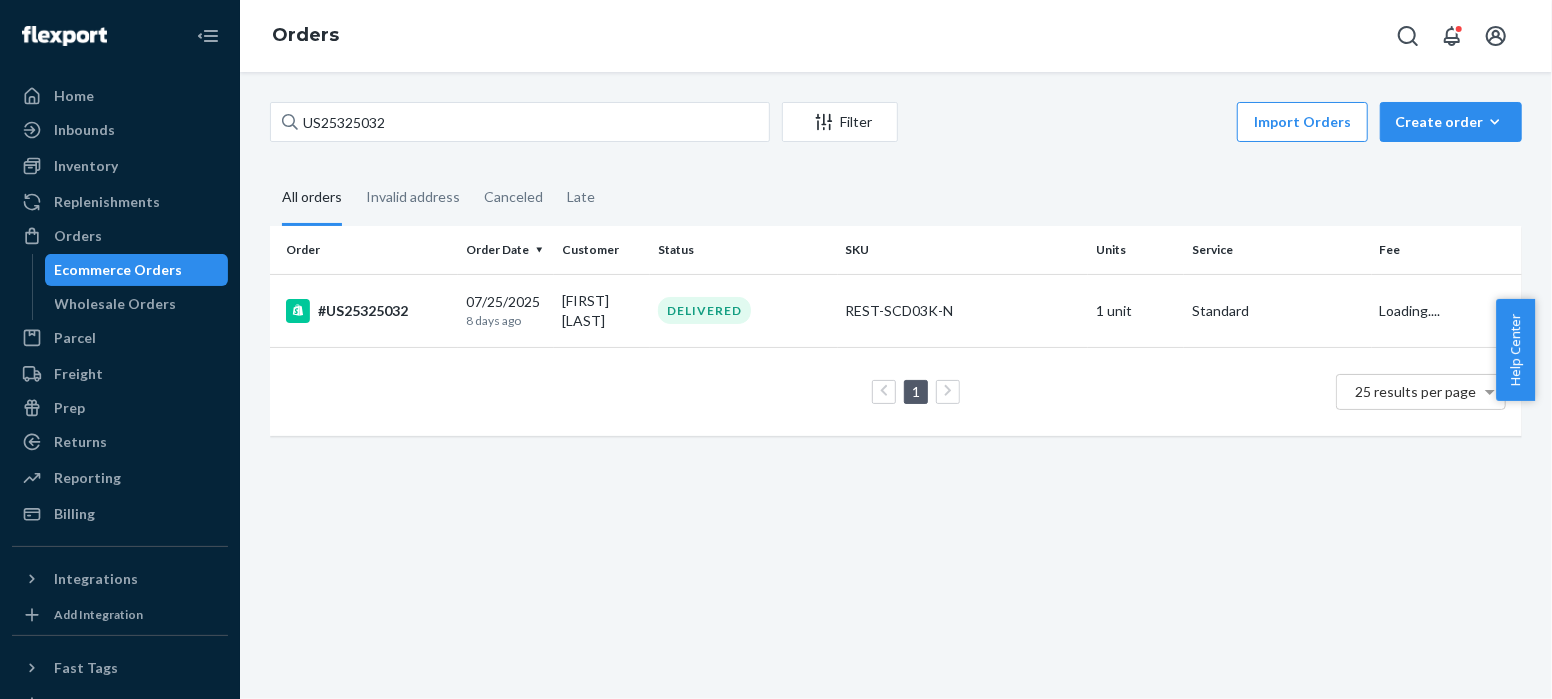 scroll, scrollTop: 0, scrollLeft: 0, axis: both 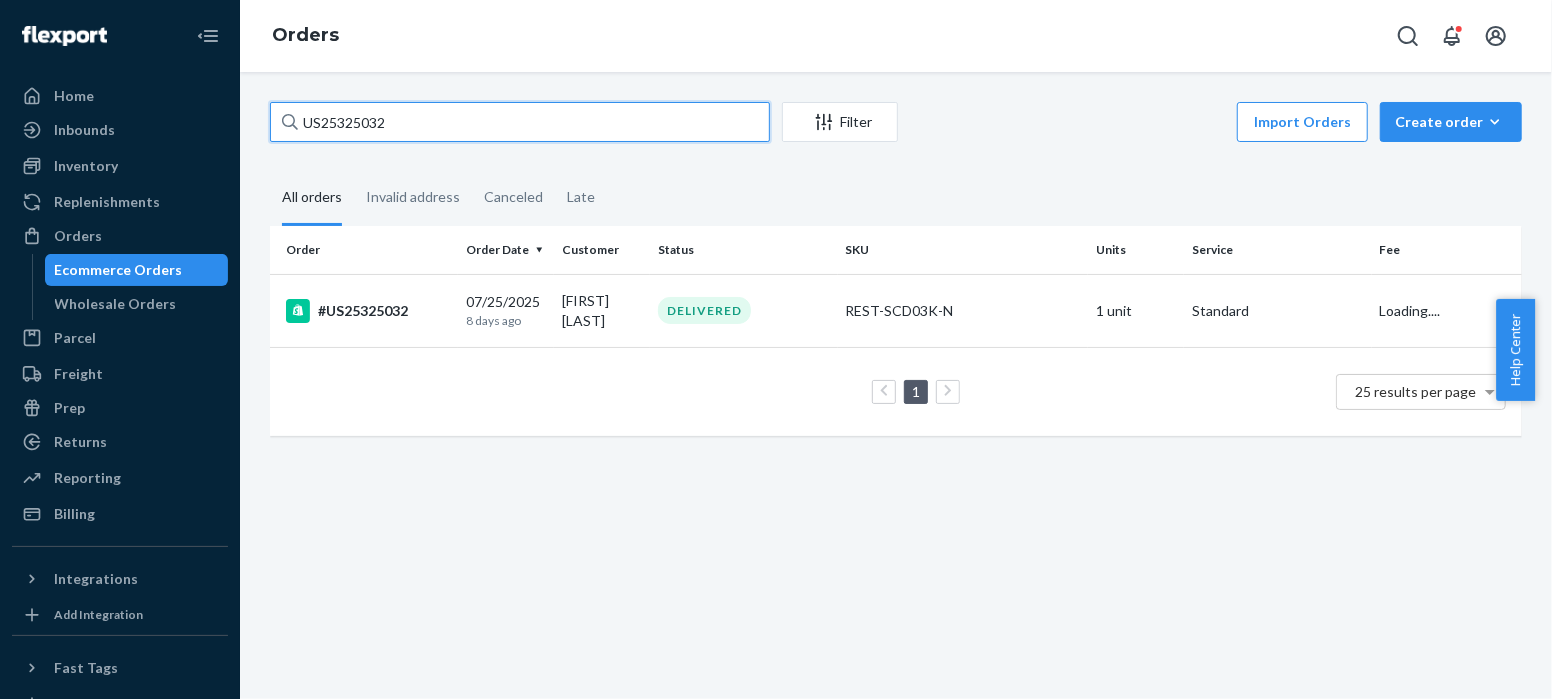drag, startPoint x: 408, startPoint y: 131, endPoint x: 255, endPoint y: 128, distance: 153.0294 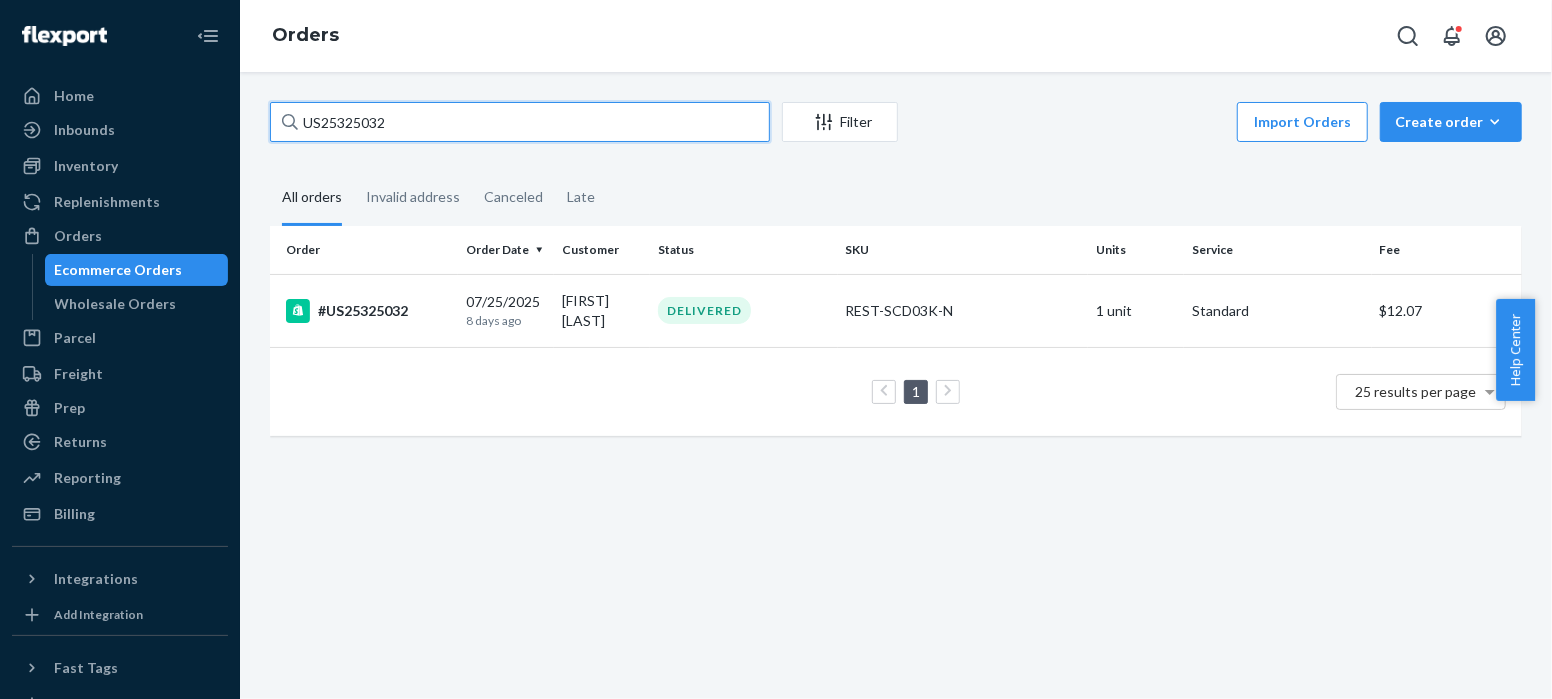 paste on "EXC-PD1829533-1 Complete" 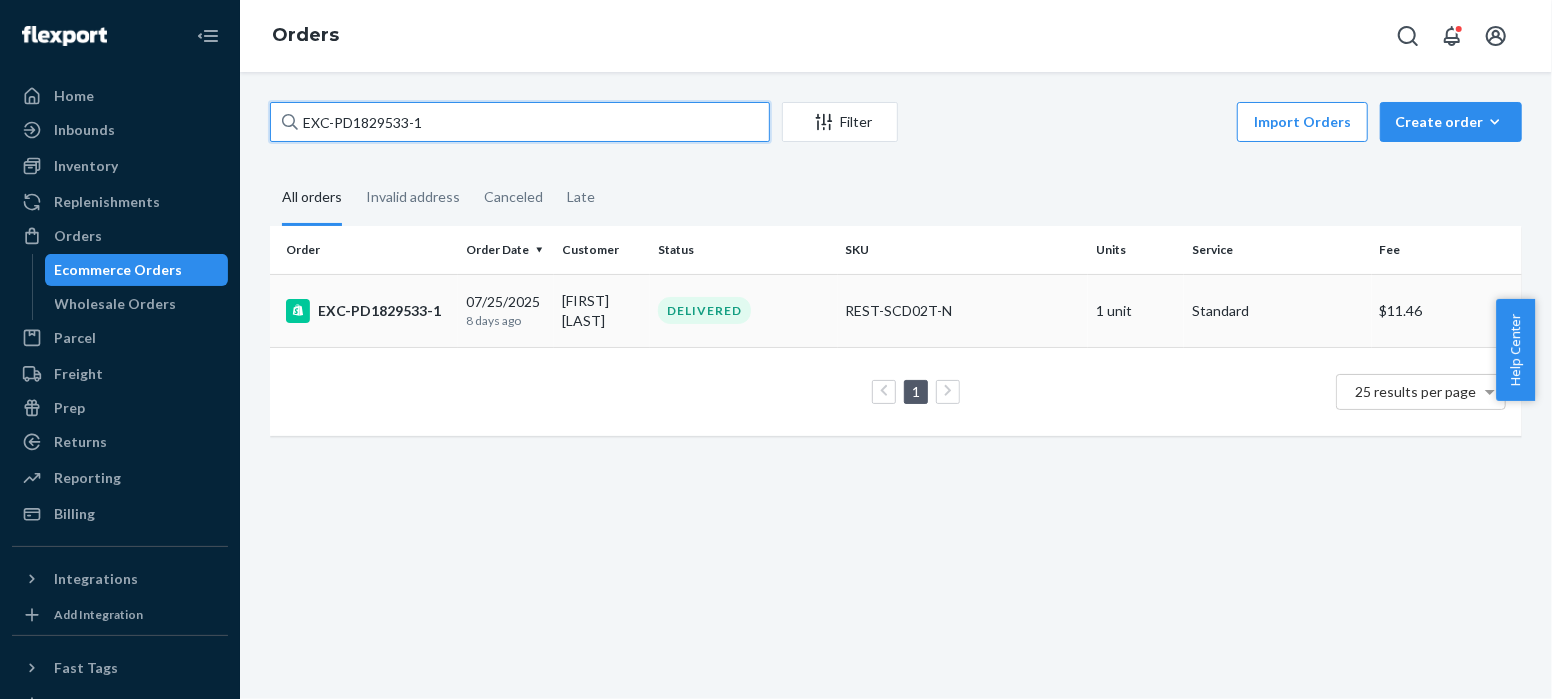 type on "EXC-PD1829533-1" 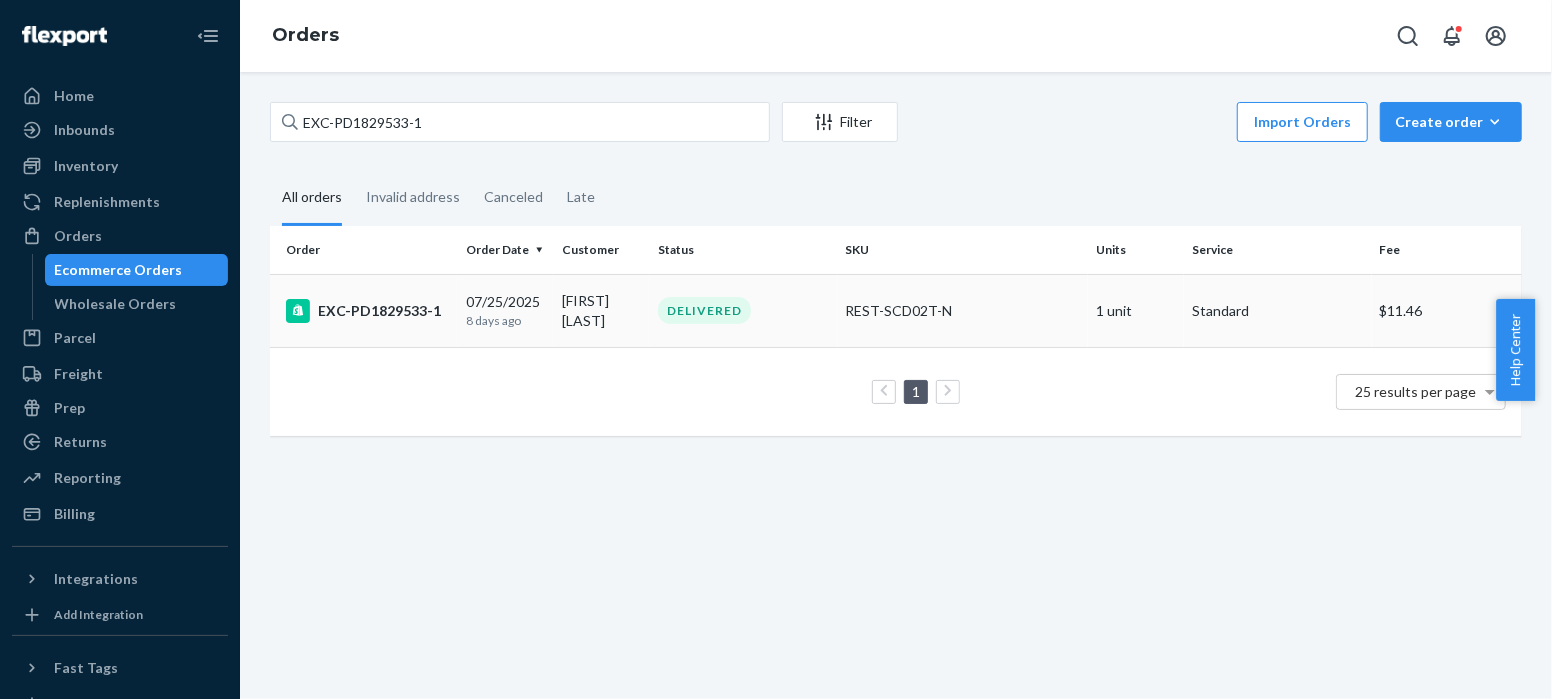 click on "EXC-PD1829533-1" at bounding box center [368, 311] 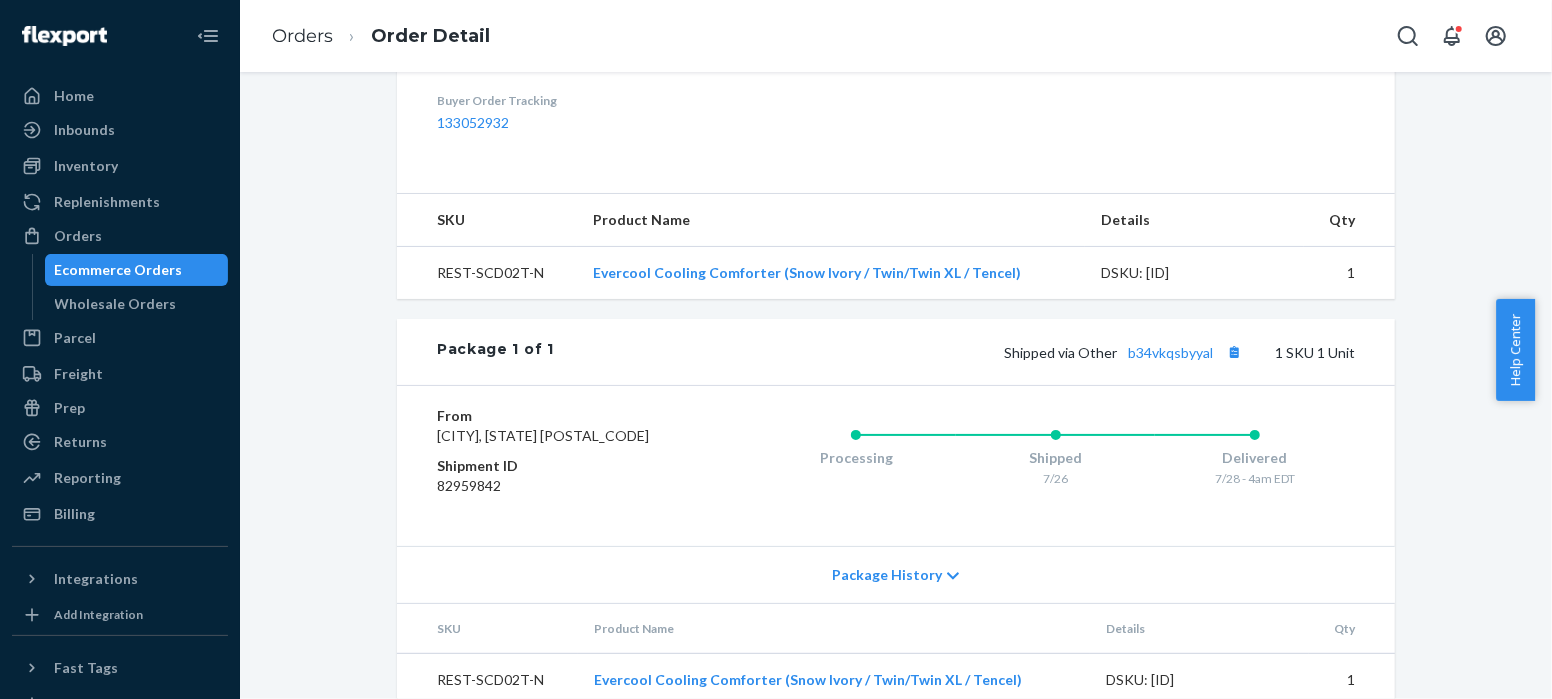 scroll, scrollTop: 698, scrollLeft: 0, axis: vertical 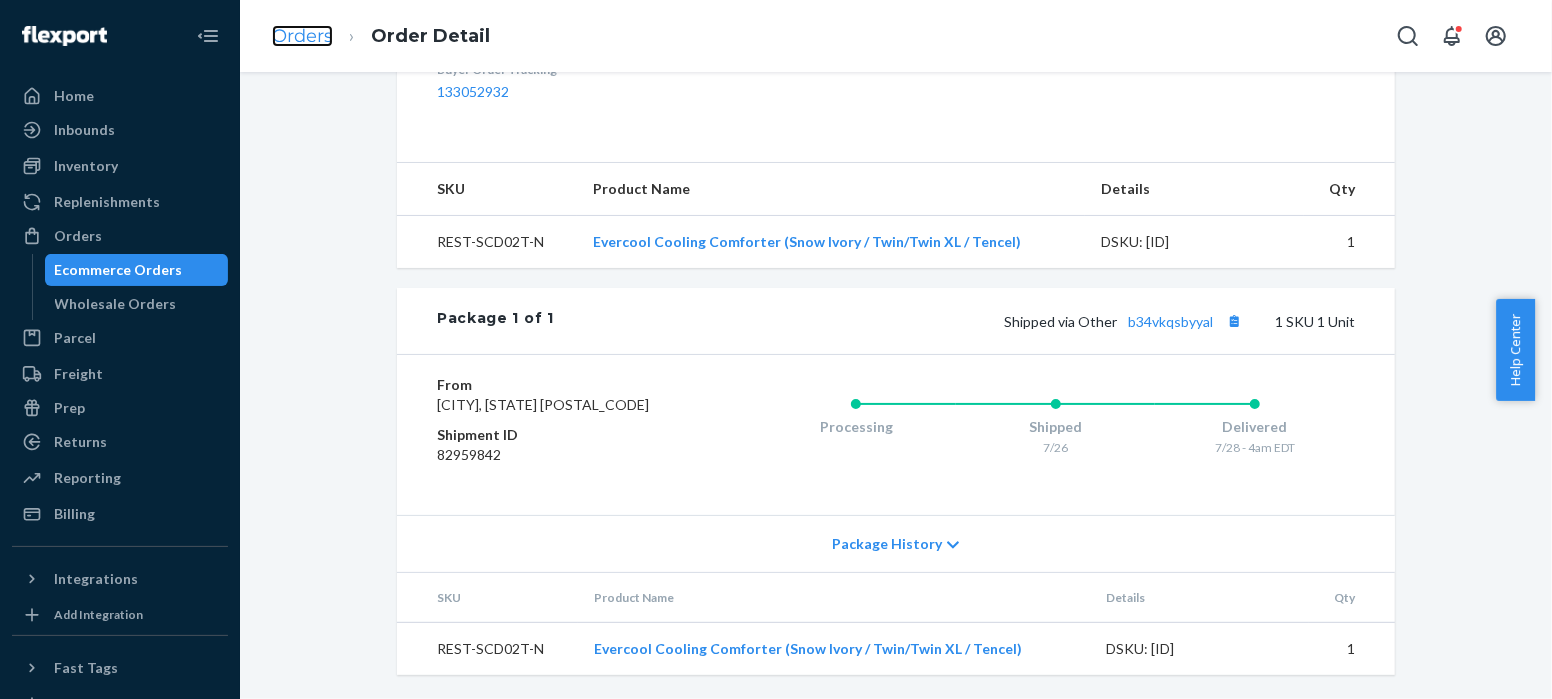 click on "Orders" at bounding box center [302, 36] 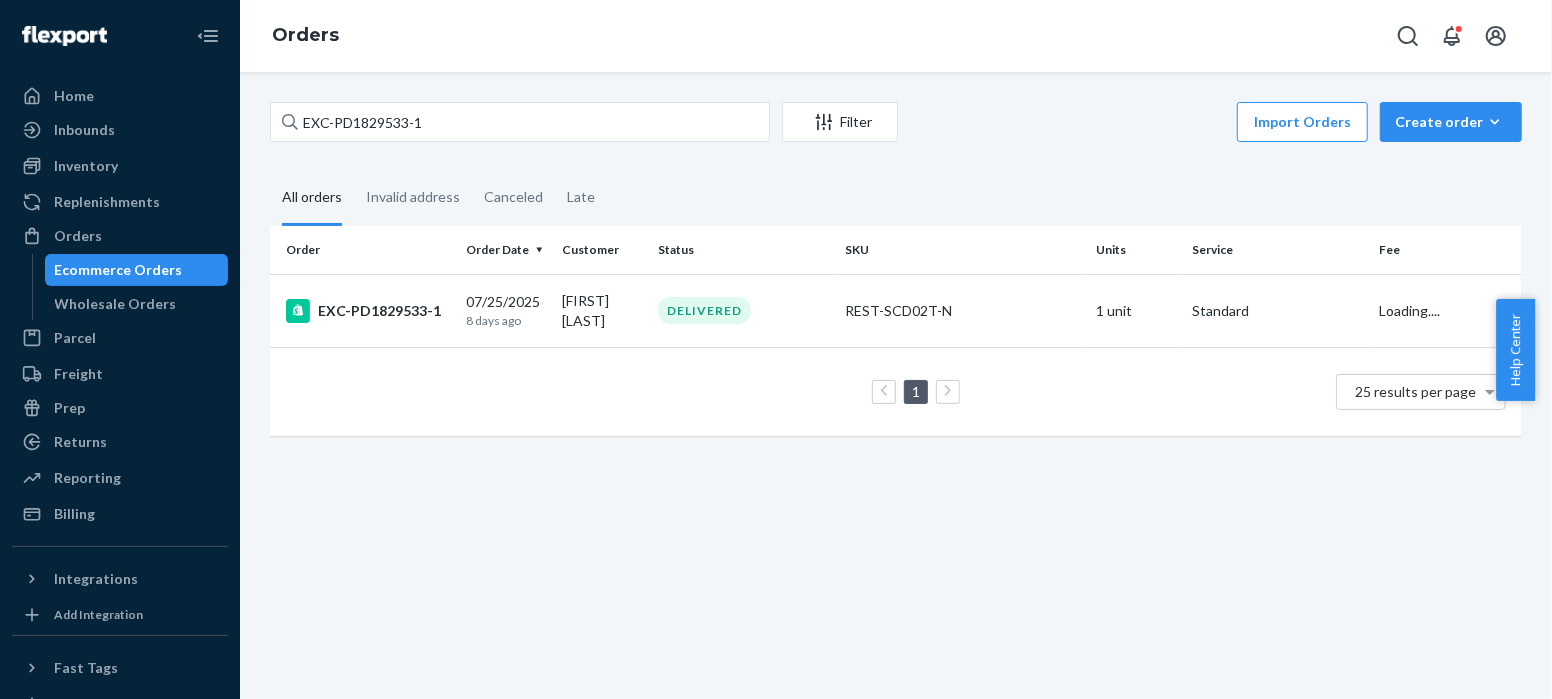 scroll, scrollTop: 0, scrollLeft: 0, axis: both 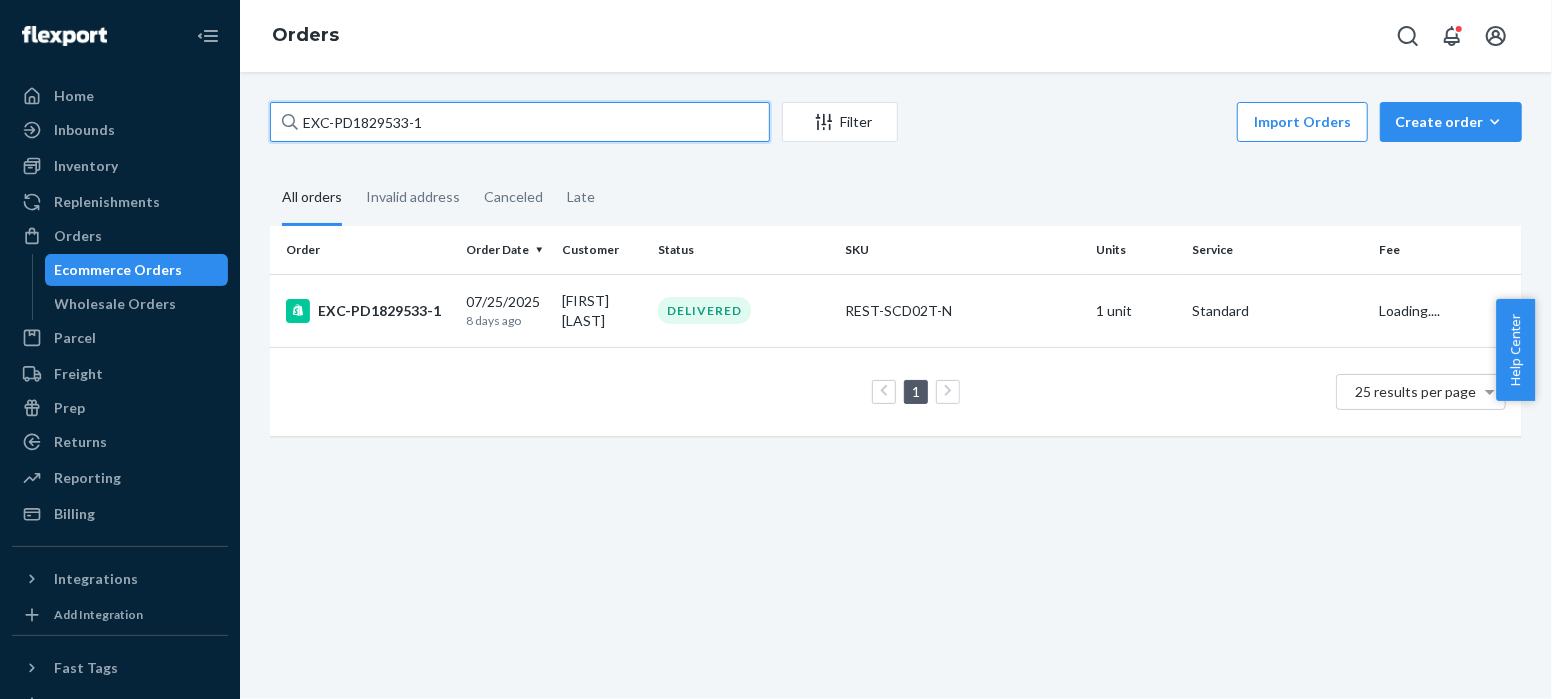 drag, startPoint x: 438, startPoint y: 124, endPoint x: 286, endPoint y: 123, distance: 152.0033 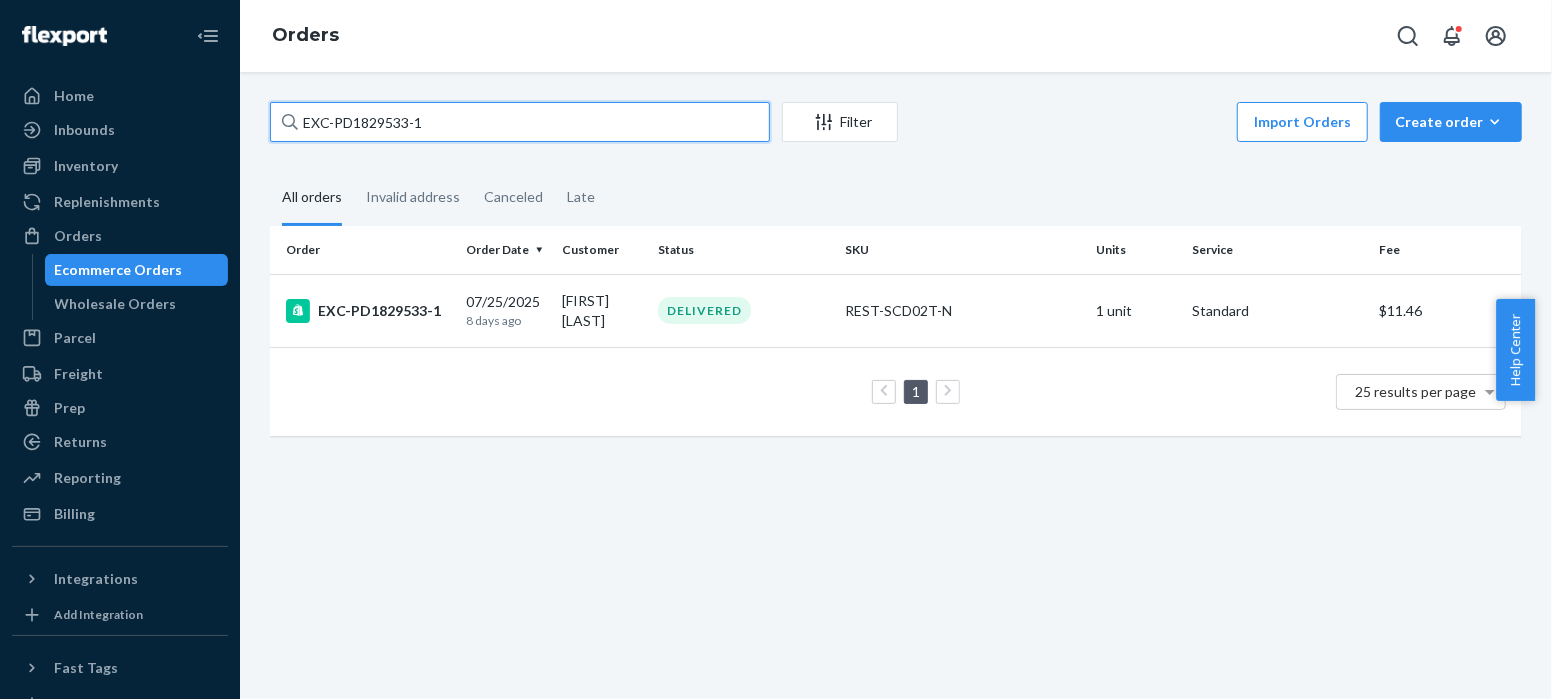 paste on "US25325036" 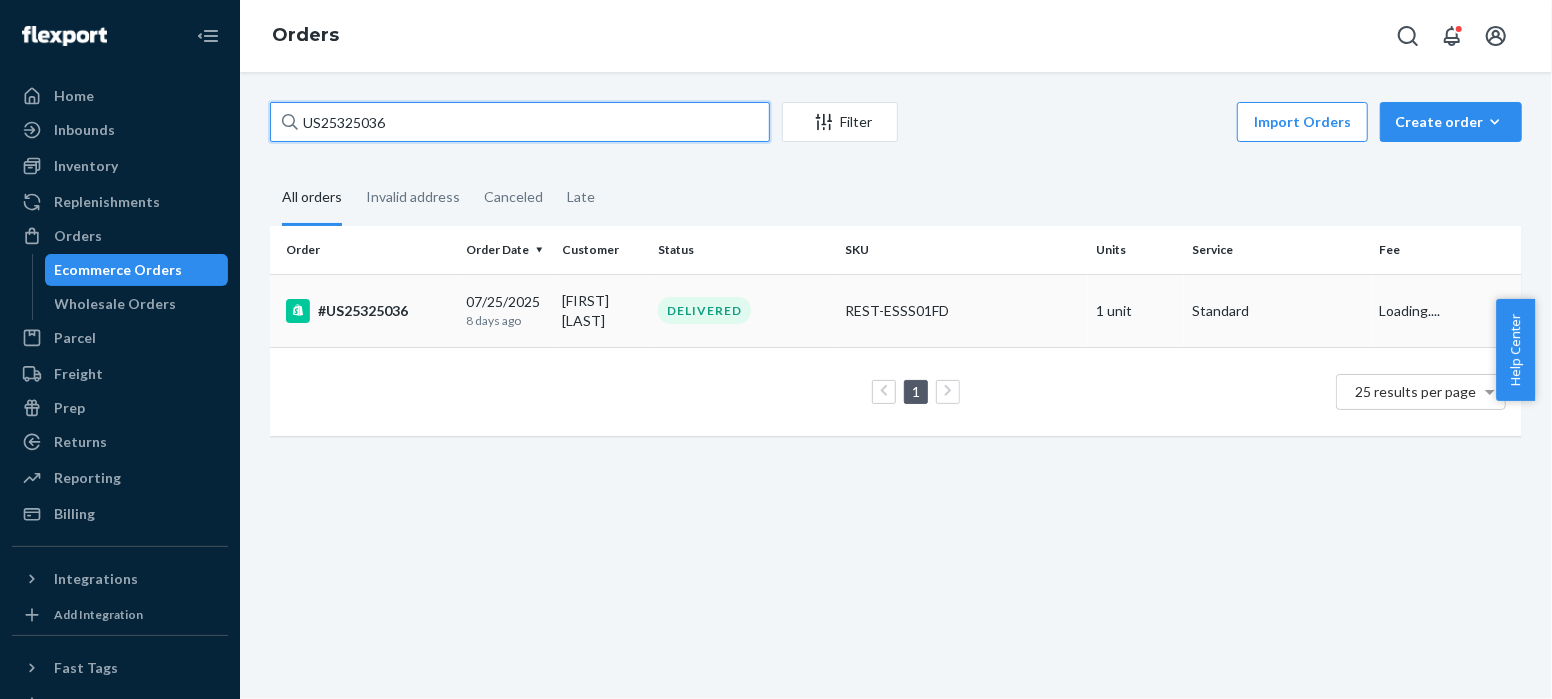 type on "US25325036" 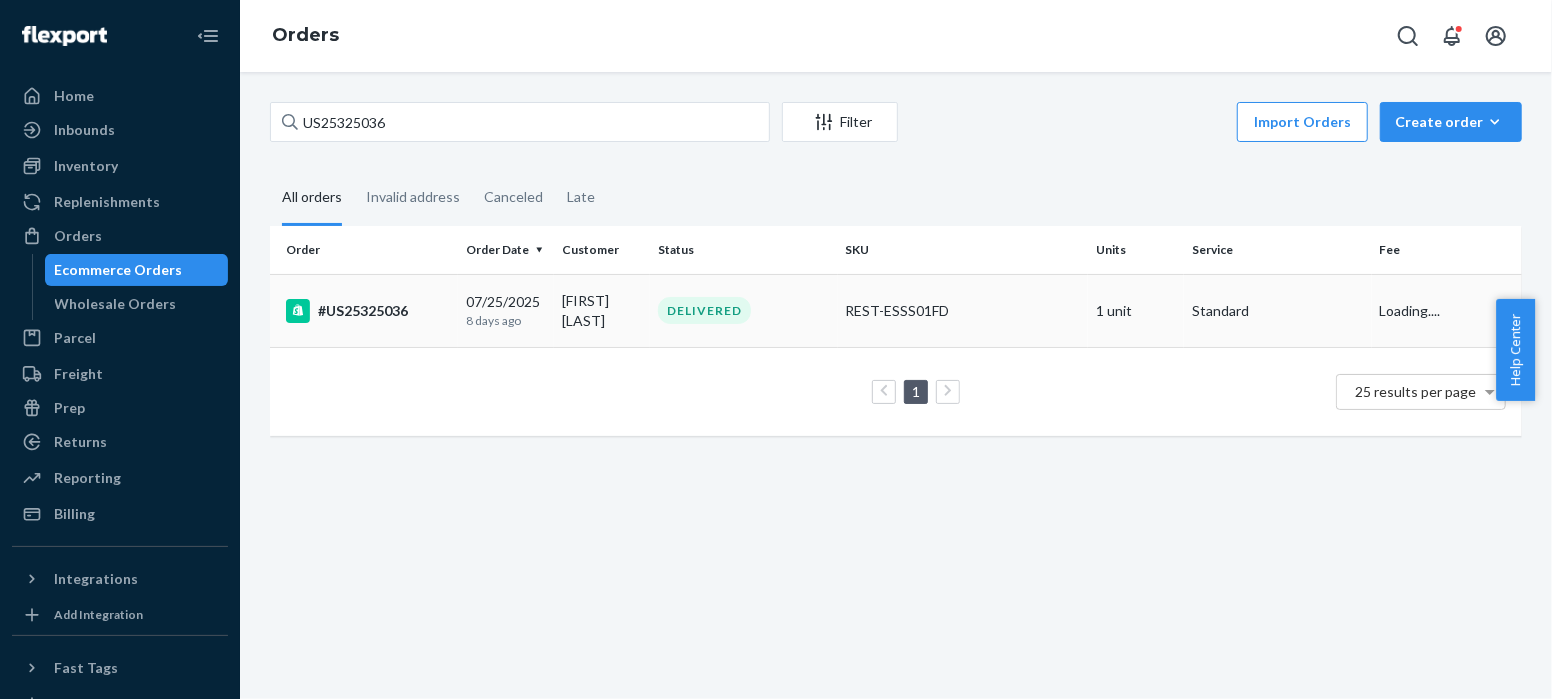 click on "#US25325036" at bounding box center (368, 311) 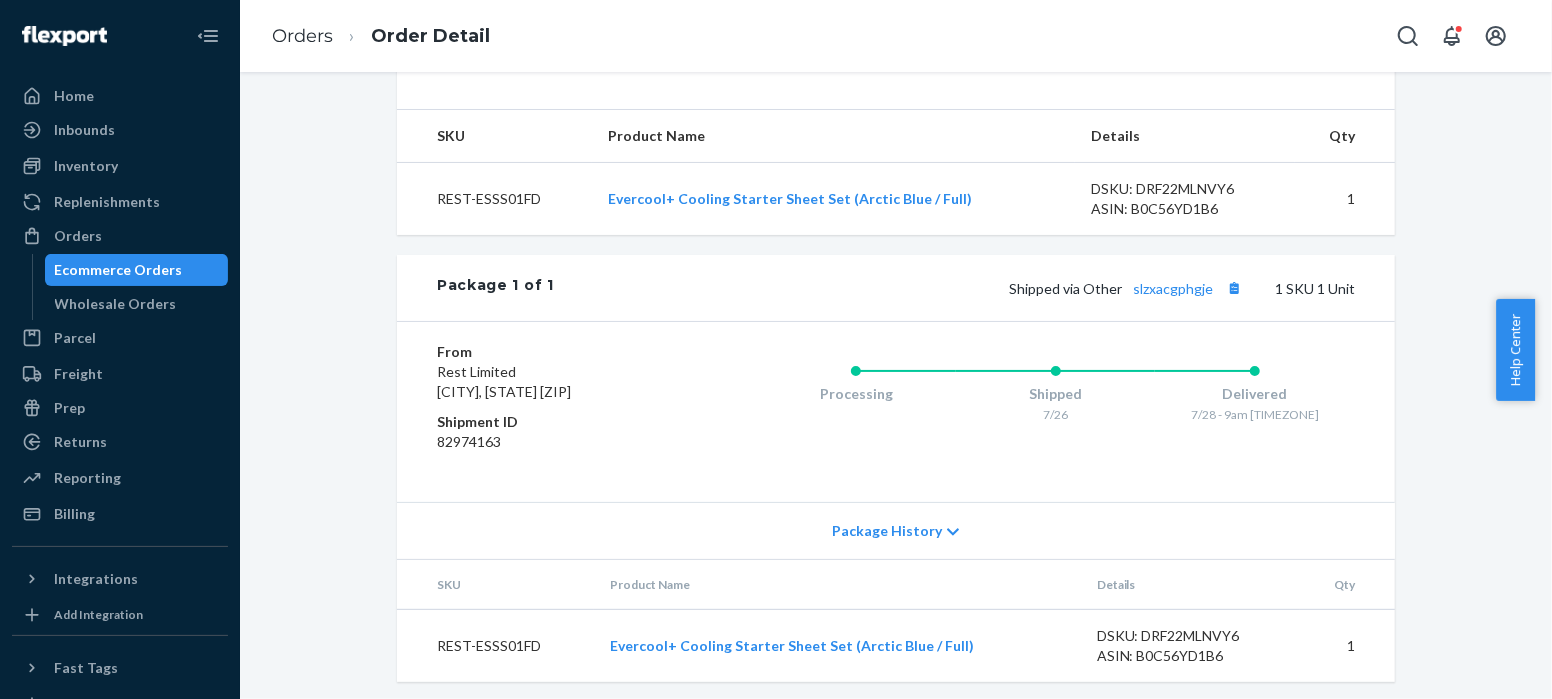 scroll, scrollTop: 738, scrollLeft: 0, axis: vertical 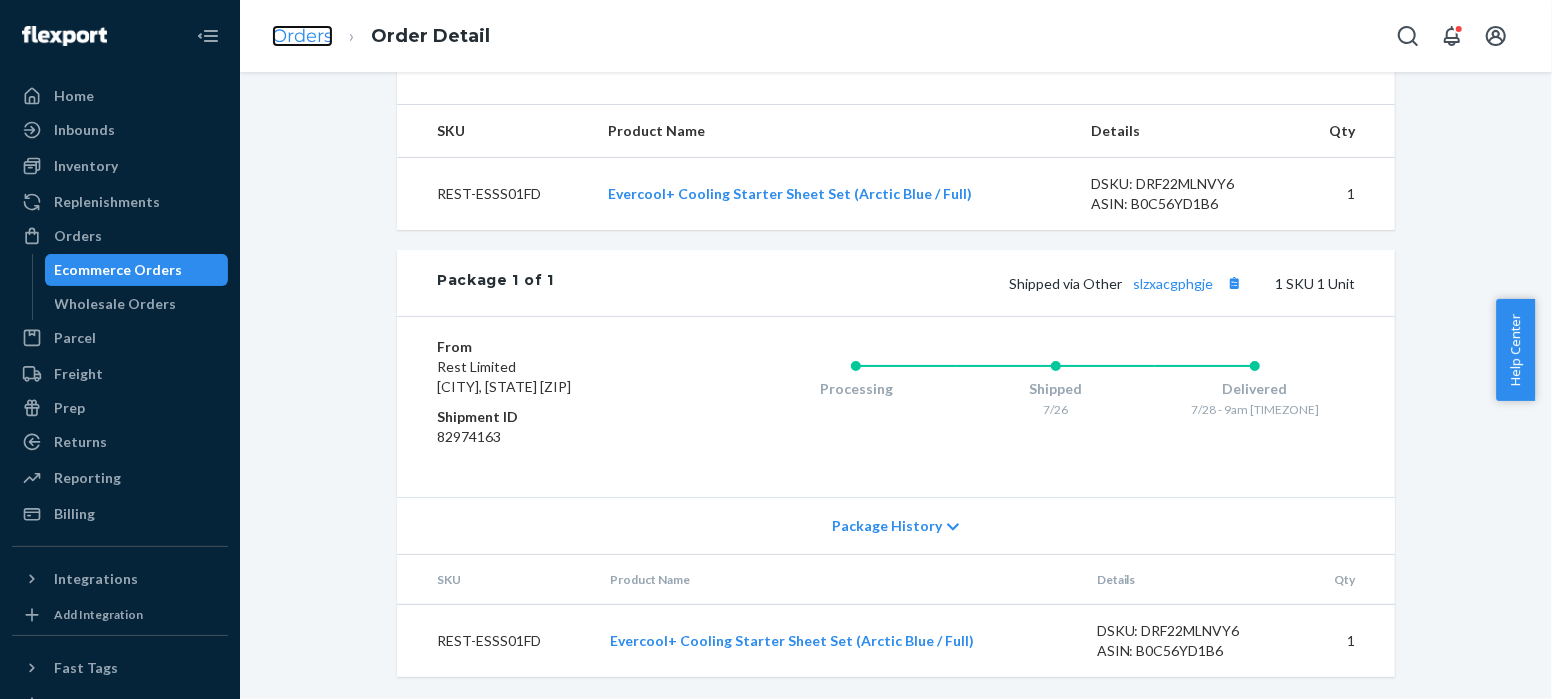 click on "Orders" at bounding box center (302, 36) 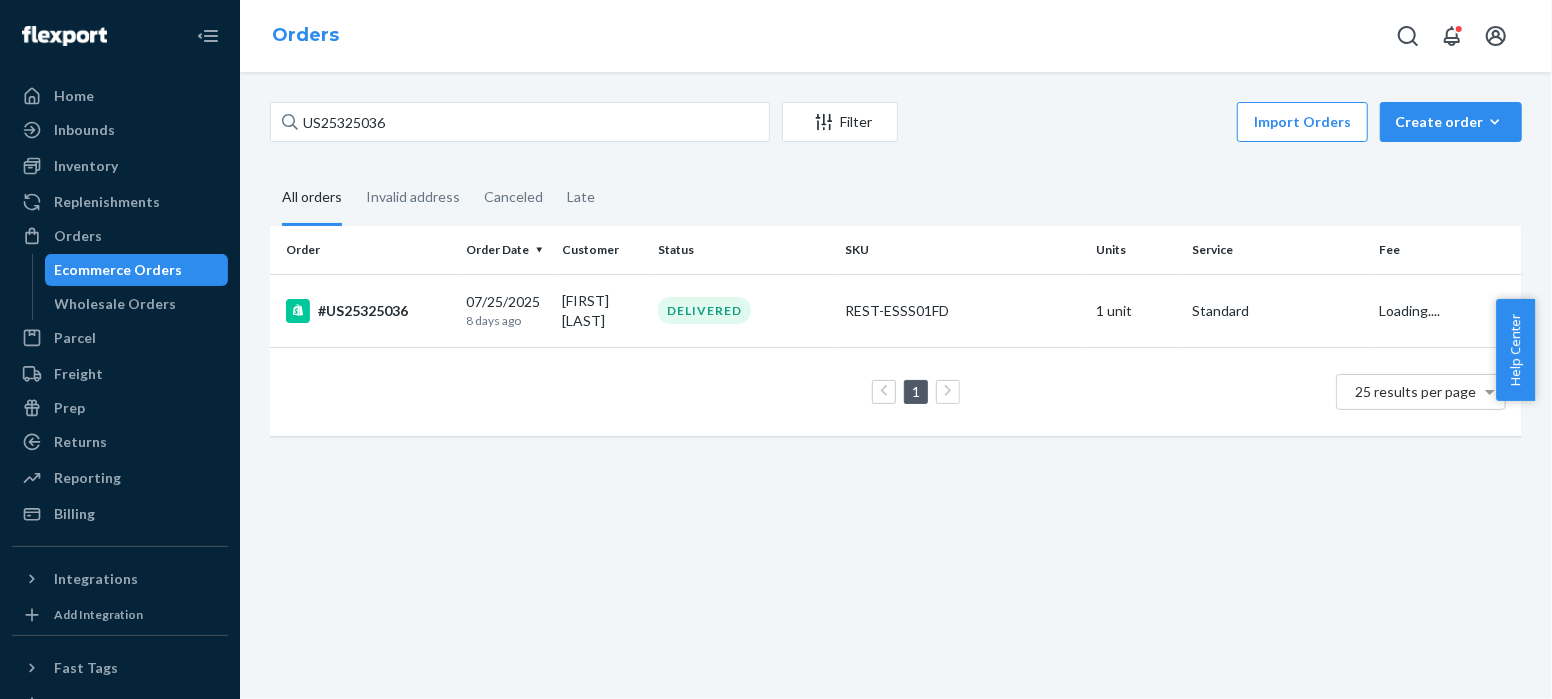 scroll, scrollTop: 0, scrollLeft: 0, axis: both 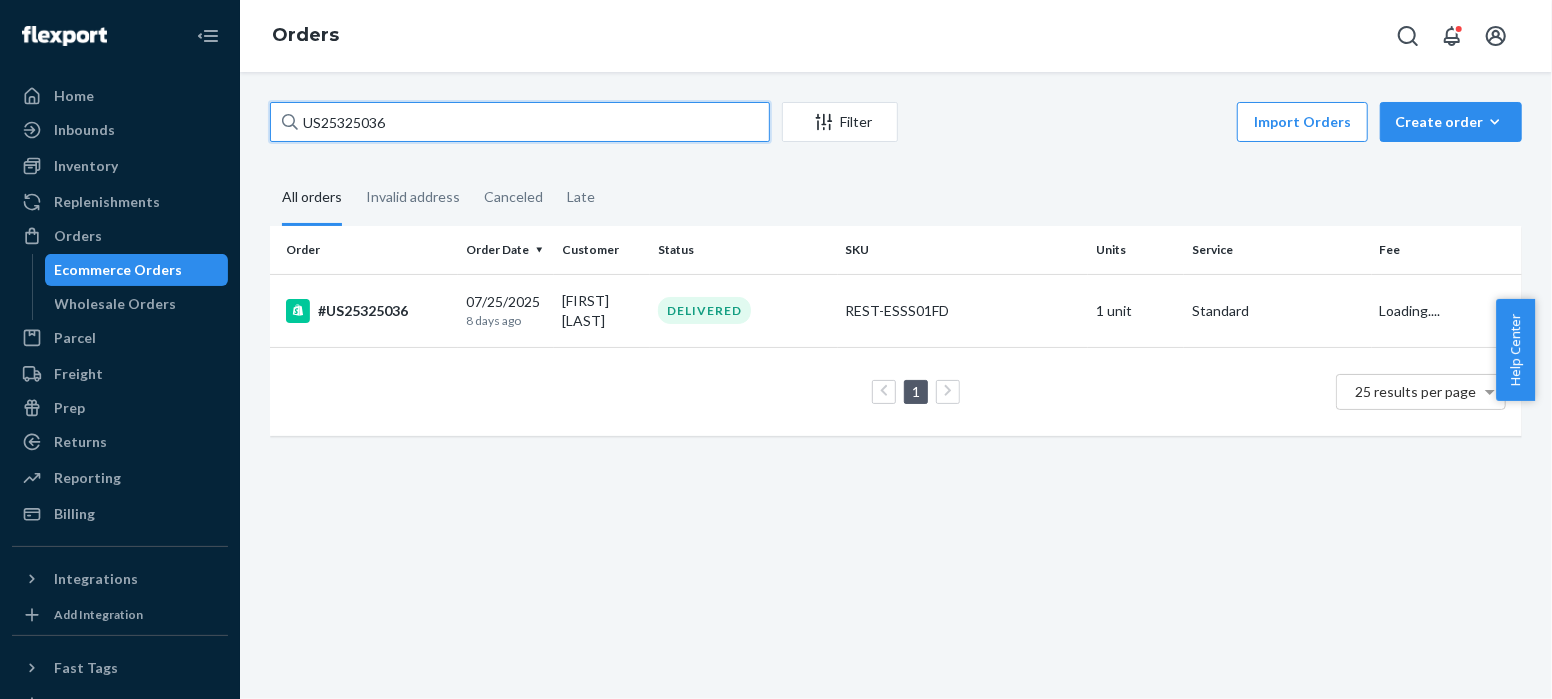 drag, startPoint x: 399, startPoint y: 121, endPoint x: 255, endPoint y: 116, distance: 144.08678 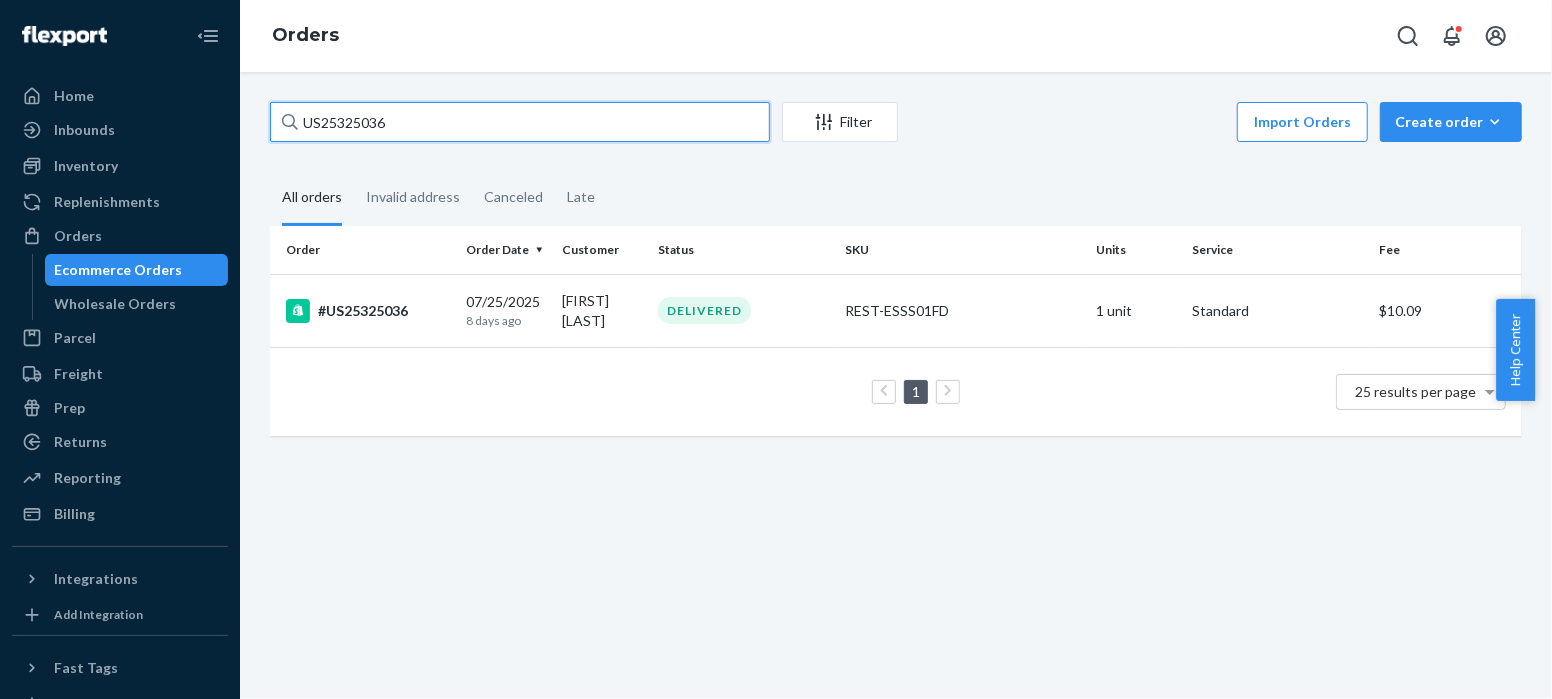 paste on "72" 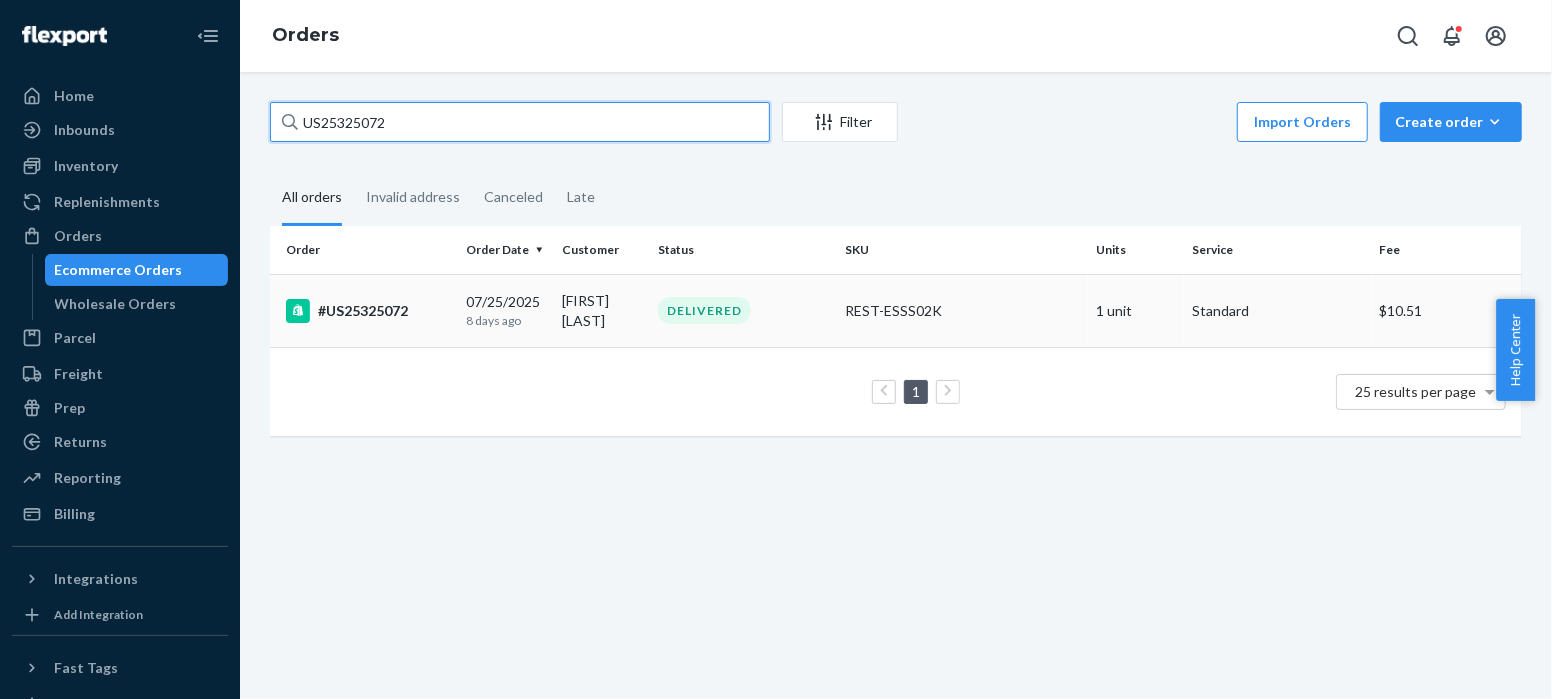type on "US25325072" 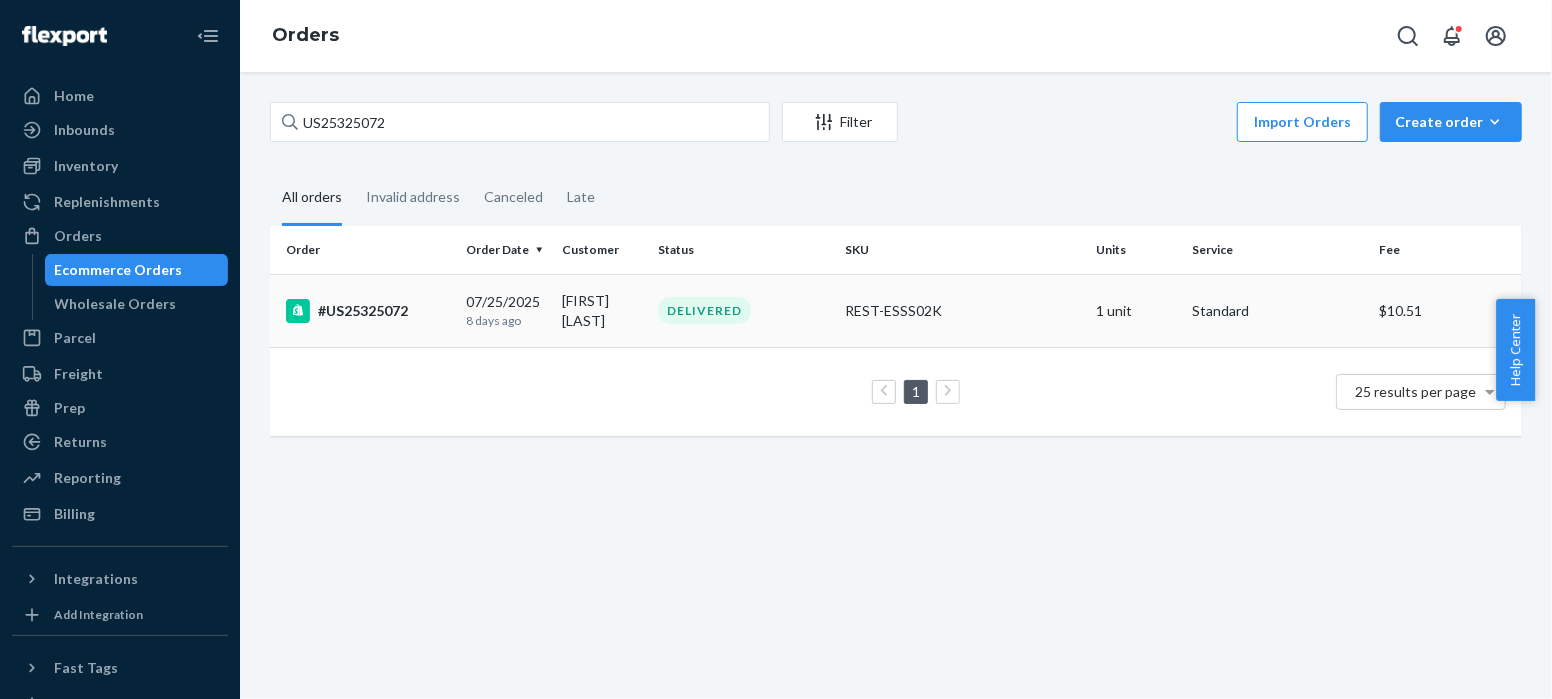 click on "#US25325072" at bounding box center [368, 311] 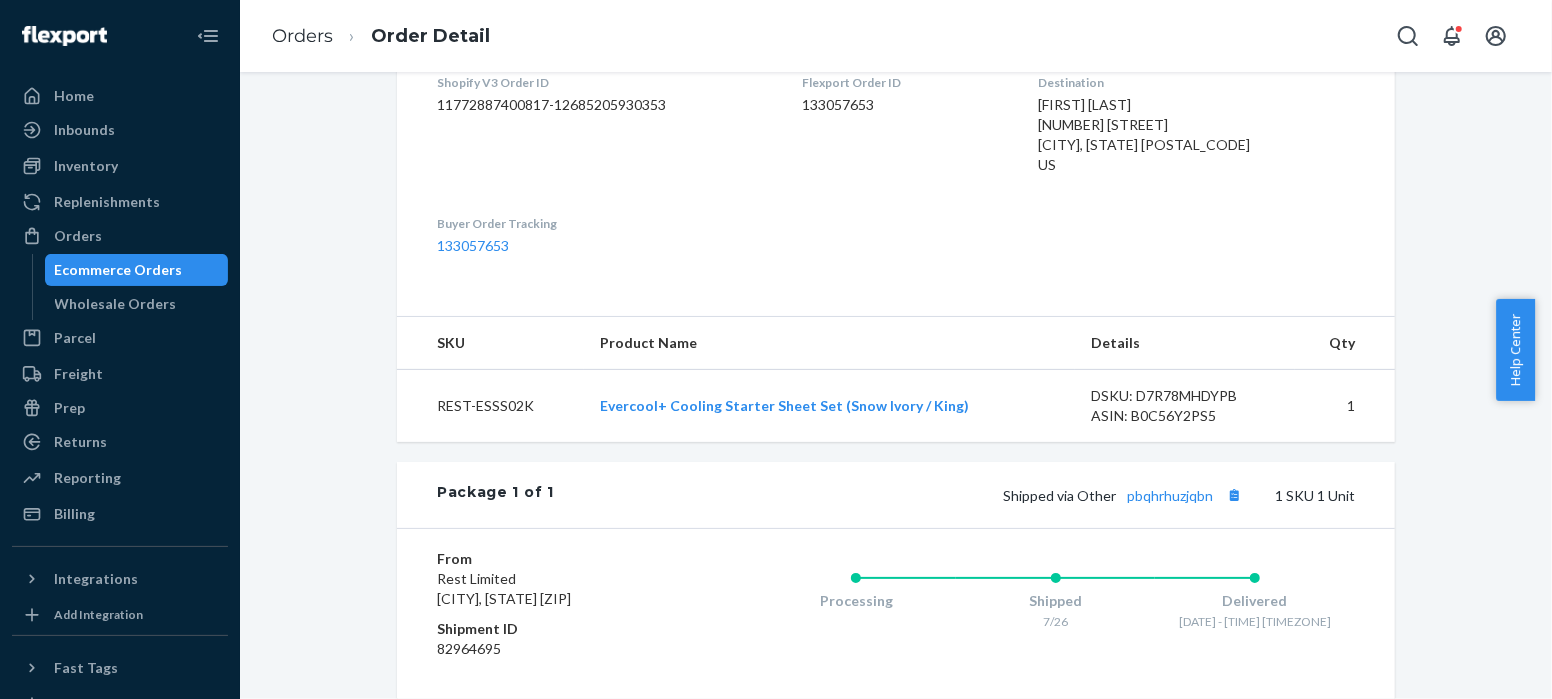scroll, scrollTop: 738, scrollLeft: 0, axis: vertical 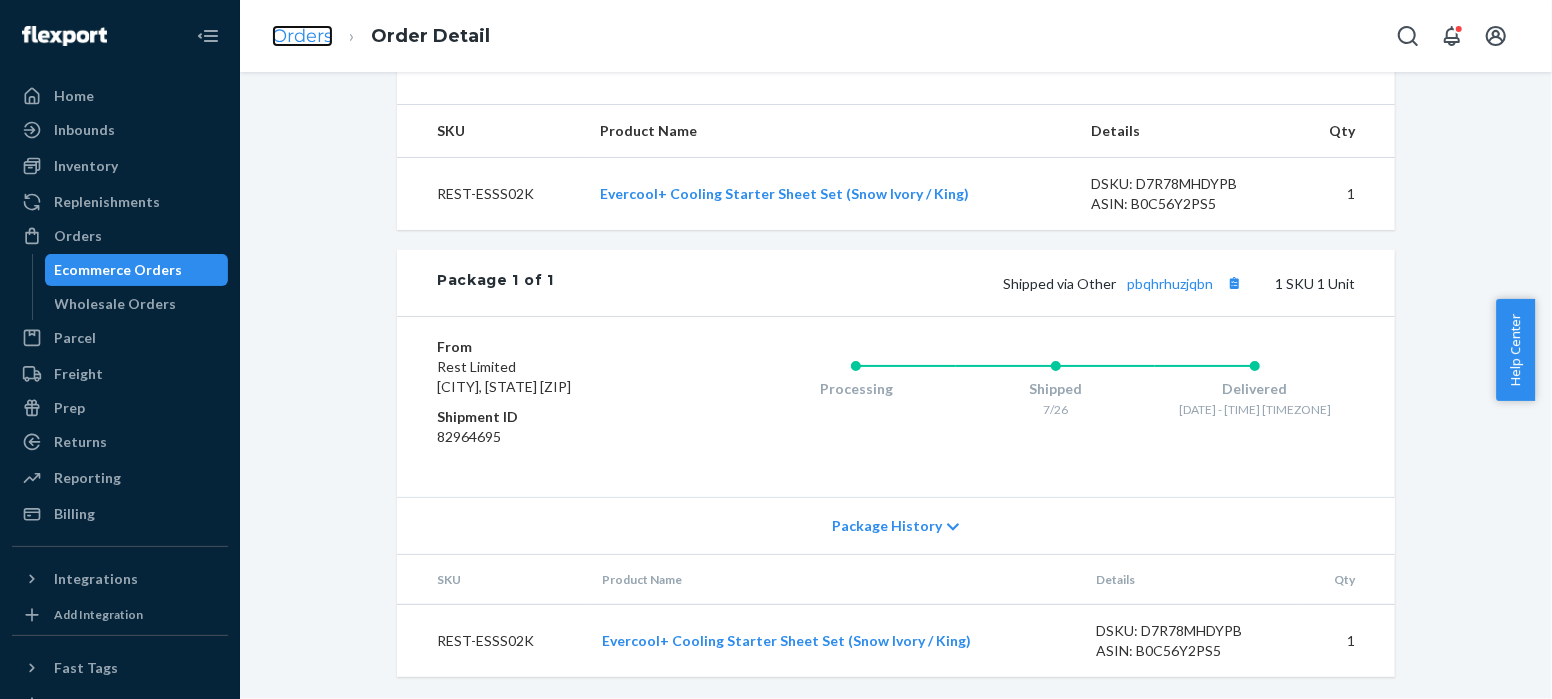 click on "Orders" at bounding box center (302, 36) 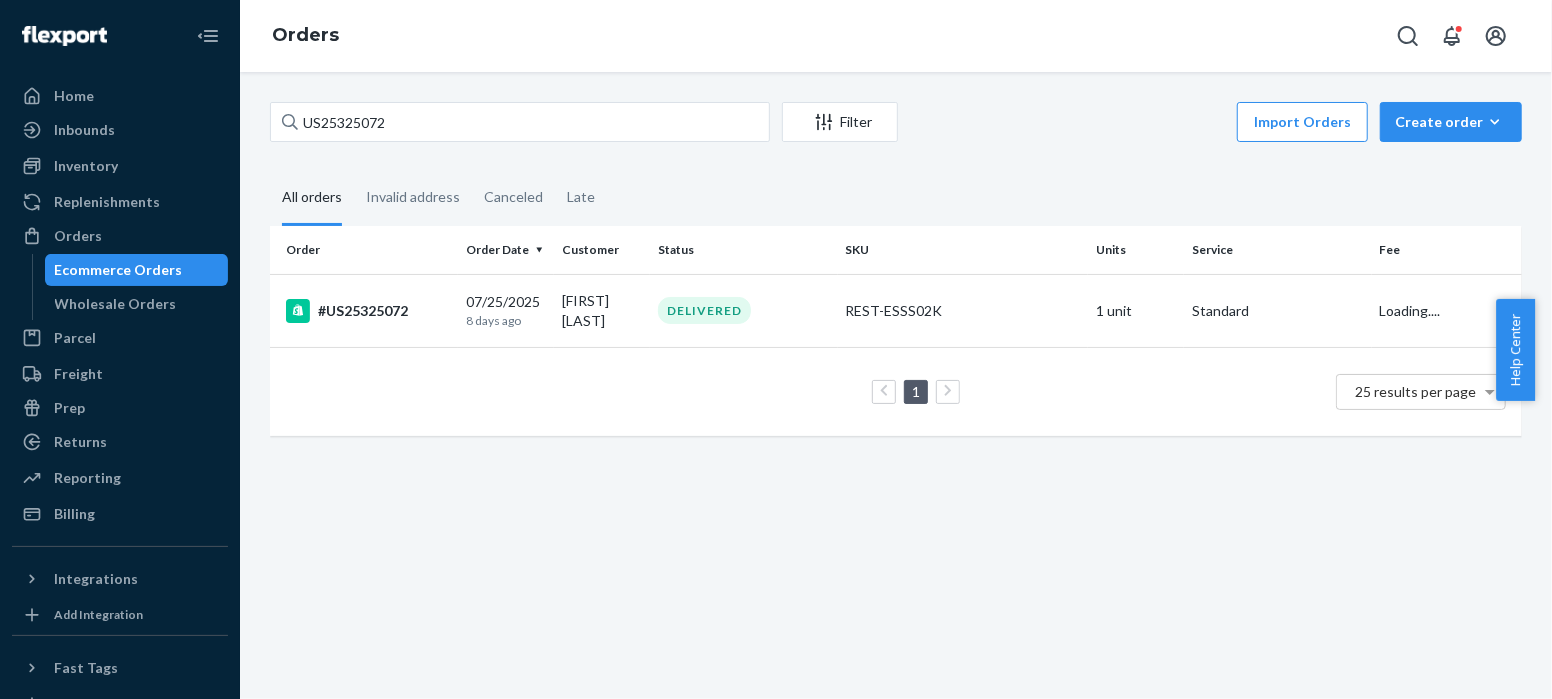 scroll, scrollTop: 0, scrollLeft: 0, axis: both 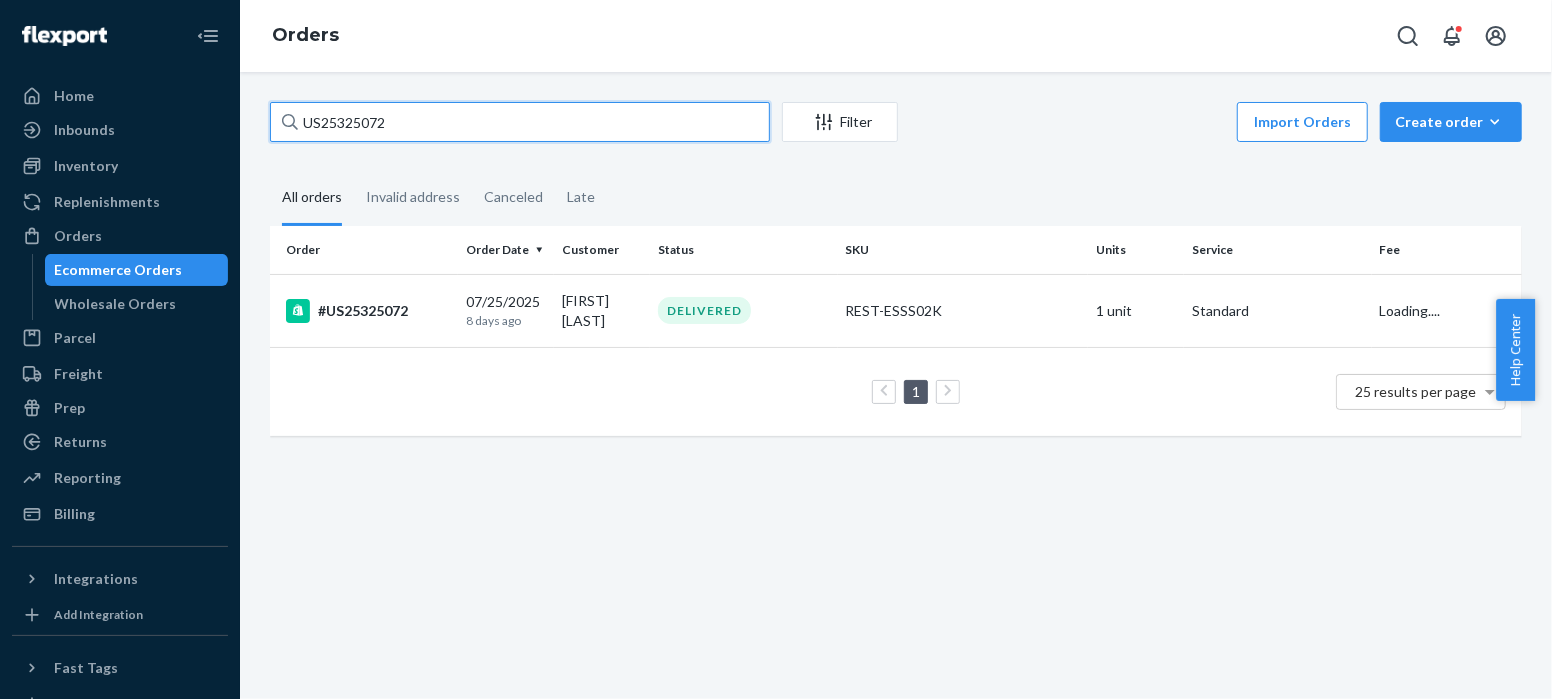 drag, startPoint x: 408, startPoint y: 133, endPoint x: 255, endPoint y: 107, distance: 155.19342 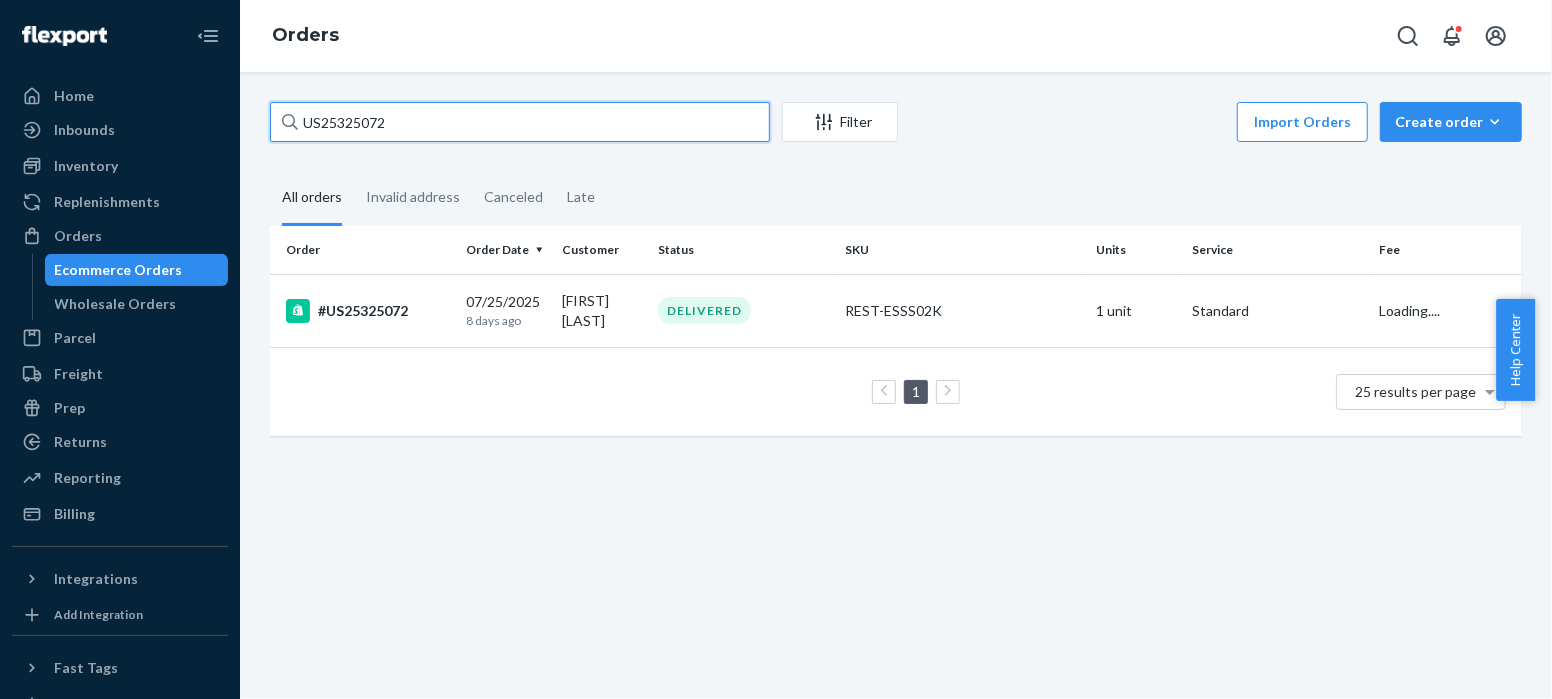 click on "US[NUMBER] Filter Import Orders Create order Ecommerce order Removal order All orders Invalid address Canceled Late Order Order Date Customer Status SKU Units Service Fee #US[NUMBER] [DATE] [TIME_AGO] [FIRST] [LAST] DELIVERED REST-ESSS02K 1 unit Standard Loading.... 1 25 results per page" at bounding box center [896, 279] 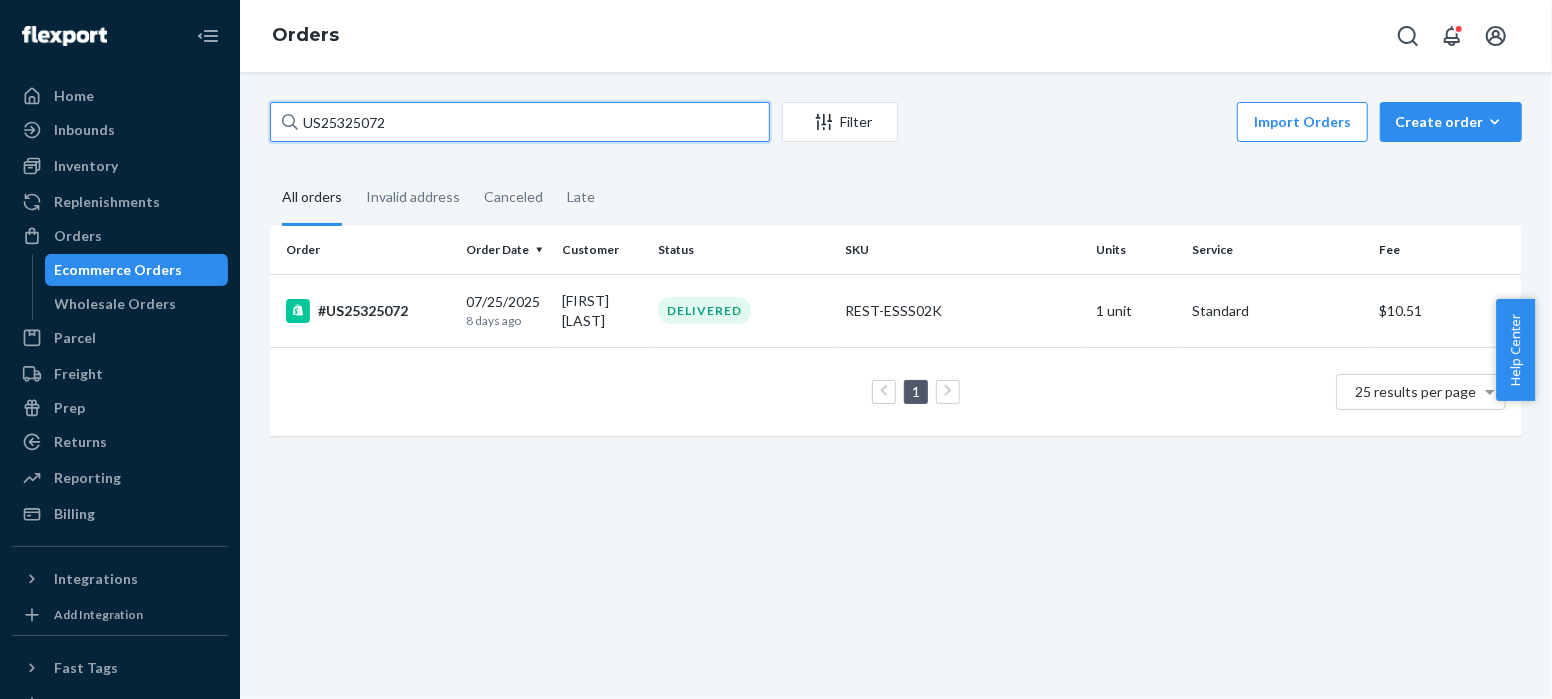 paste on "83" 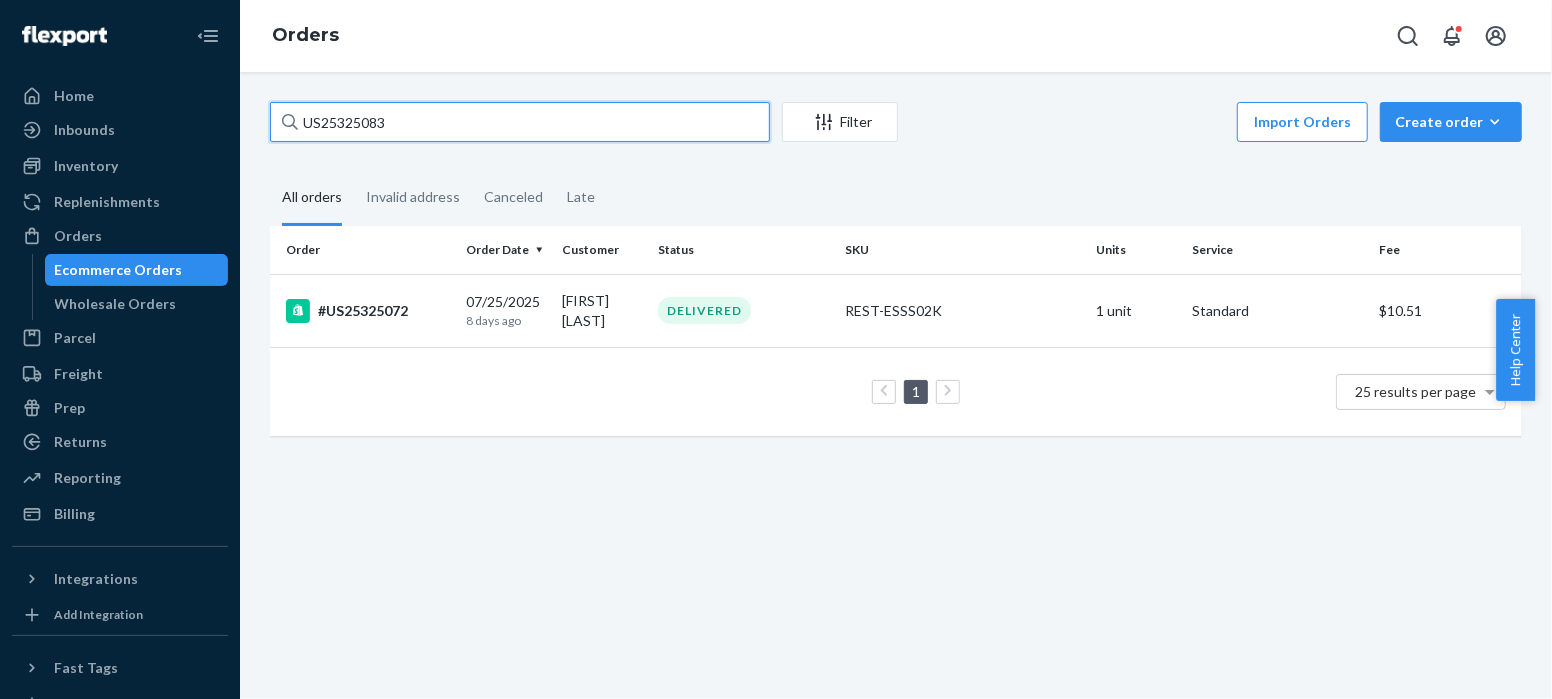 type on "US25325083" 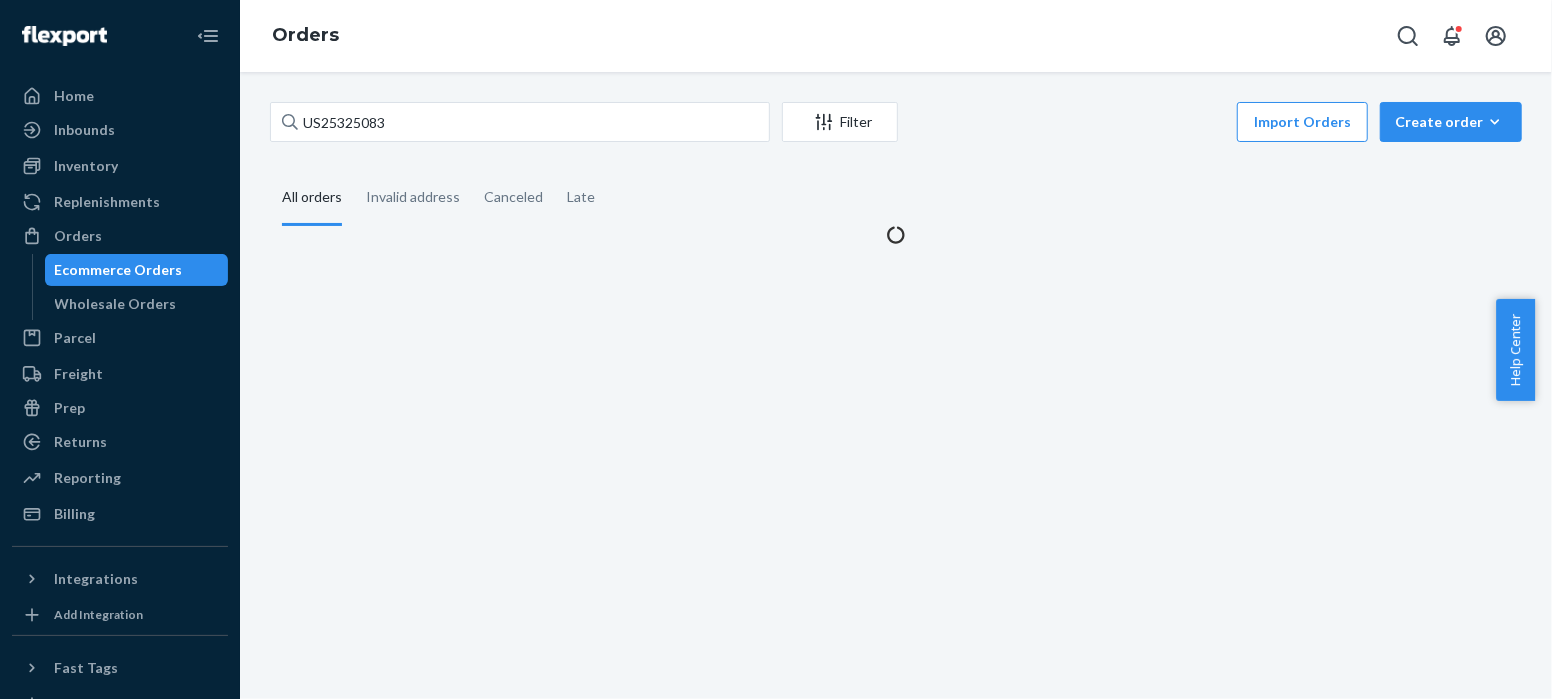click on "US25325083 Filter Import Orders Create orderEcommerce order Removal order All orders Invalid address Canceled Late" at bounding box center (896, 173) 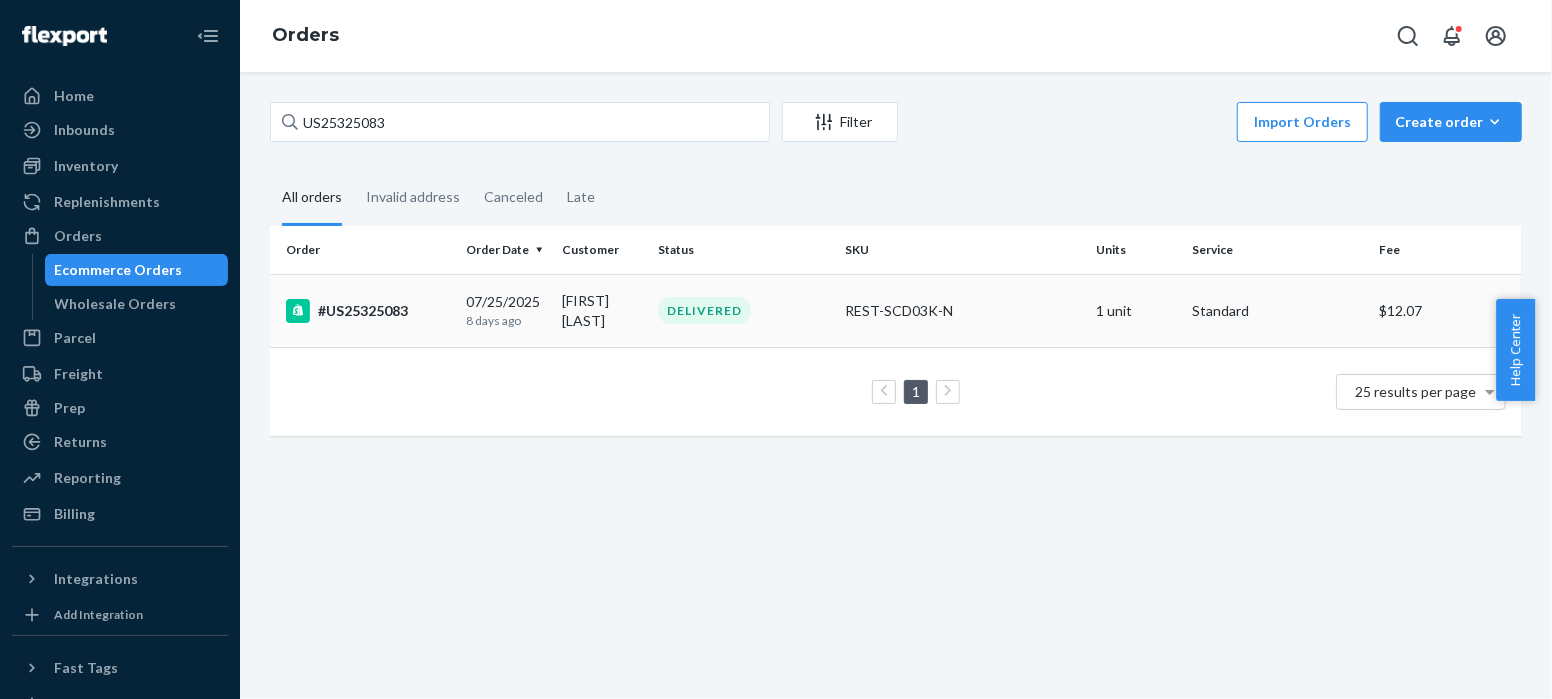 click on "#US25325083" at bounding box center [368, 311] 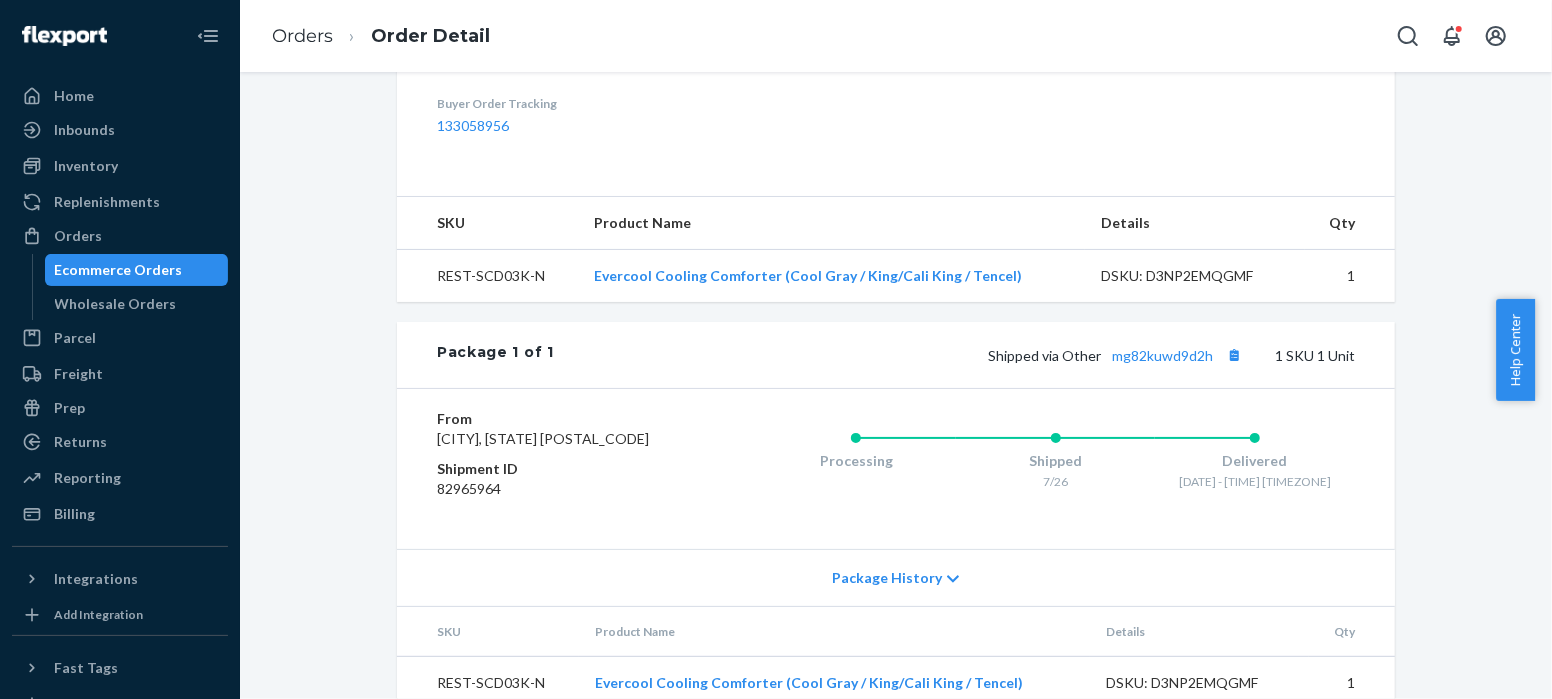 scroll, scrollTop: 698, scrollLeft: 0, axis: vertical 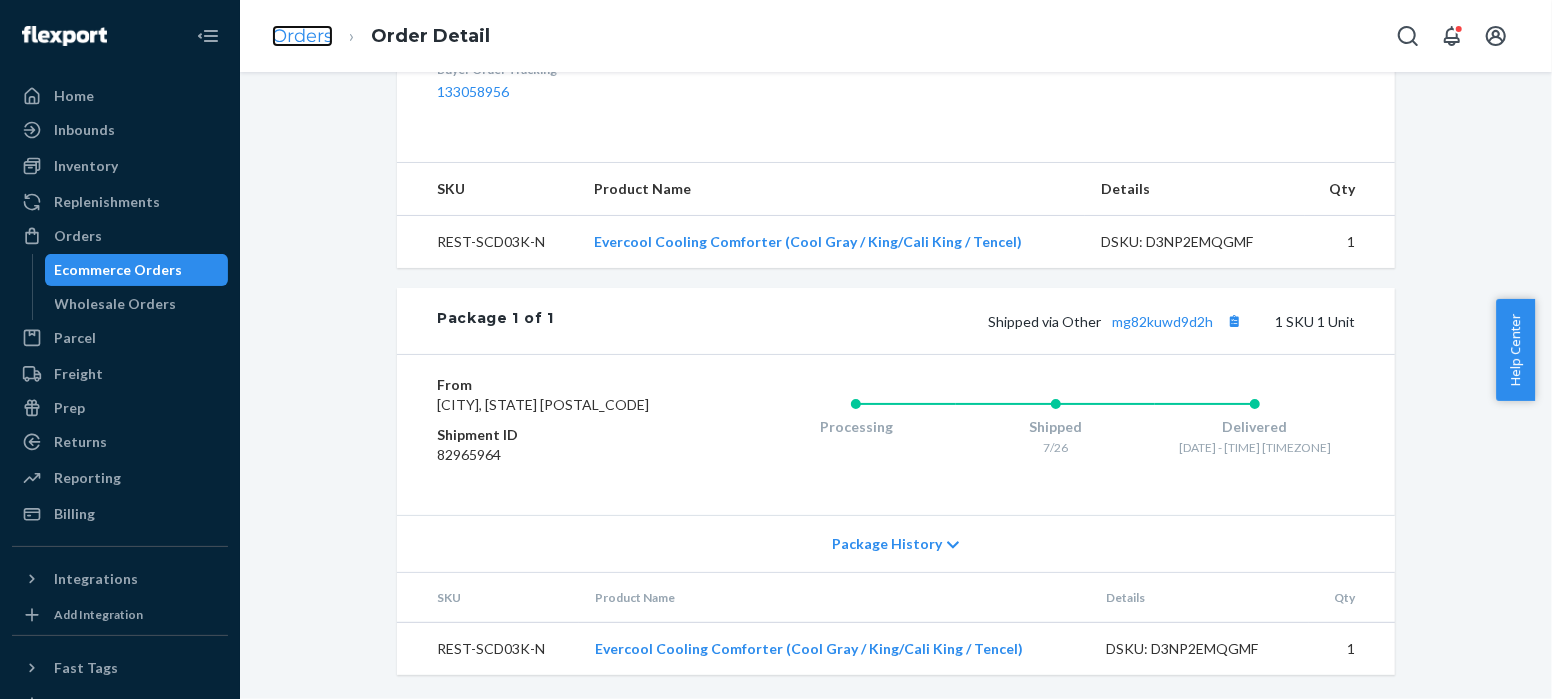 click on "Orders" at bounding box center (302, 36) 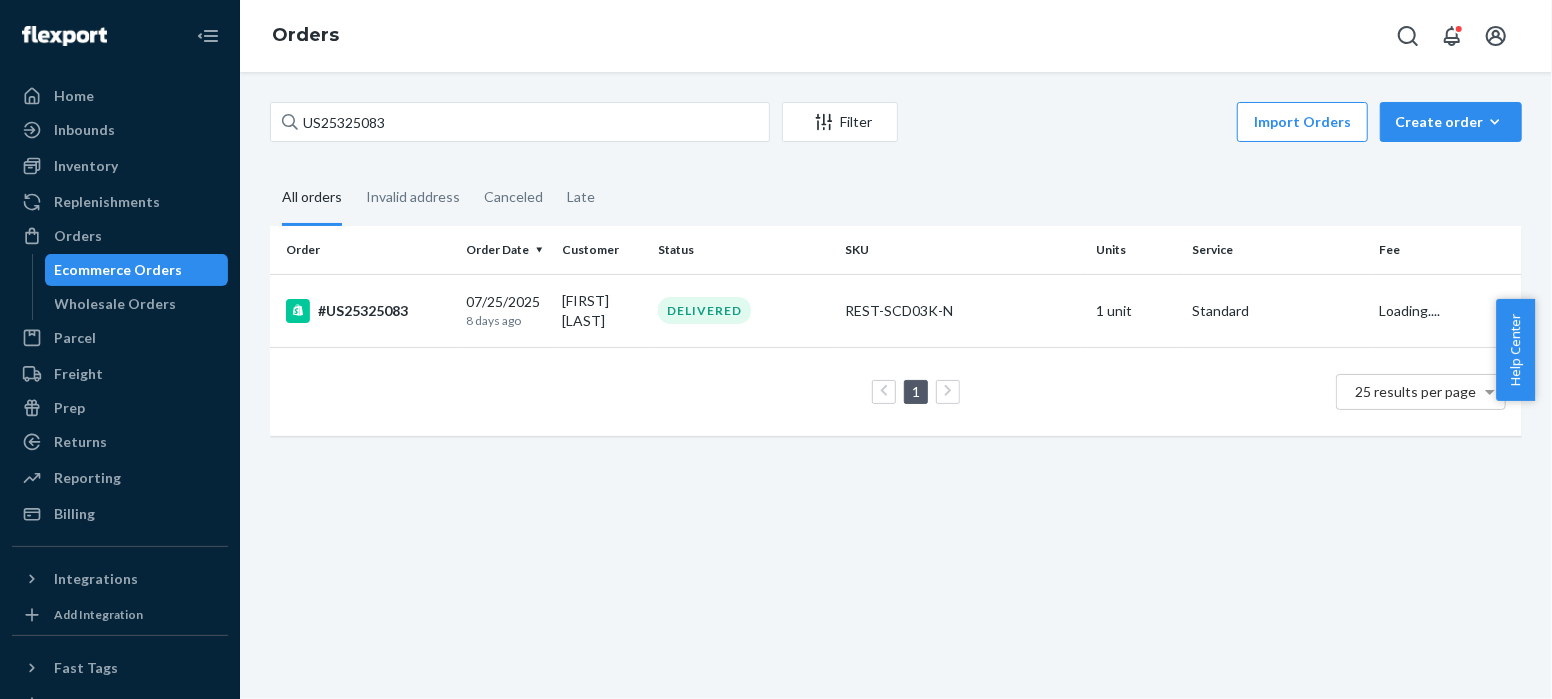 scroll, scrollTop: 0, scrollLeft: 0, axis: both 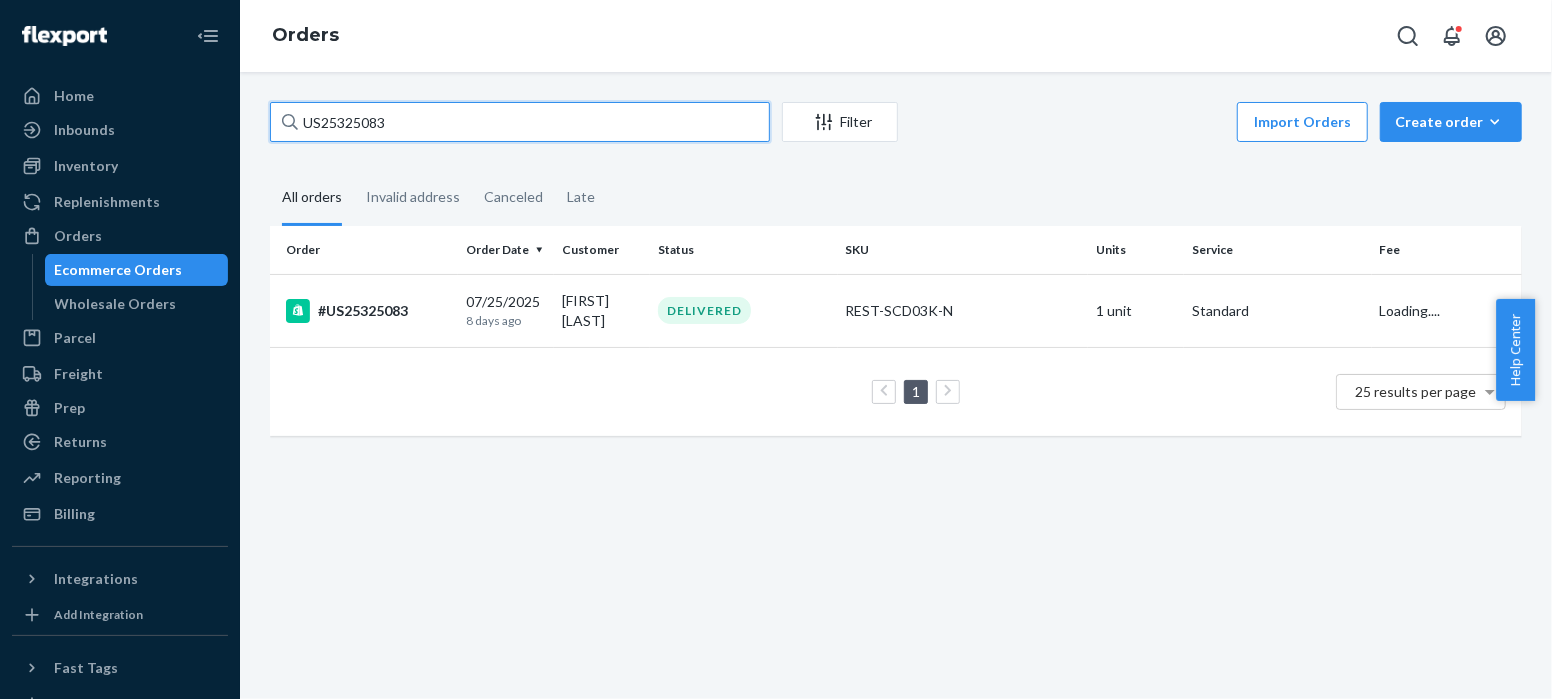 drag, startPoint x: 411, startPoint y: 126, endPoint x: 251, endPoint y: 124, distance: 160.0125 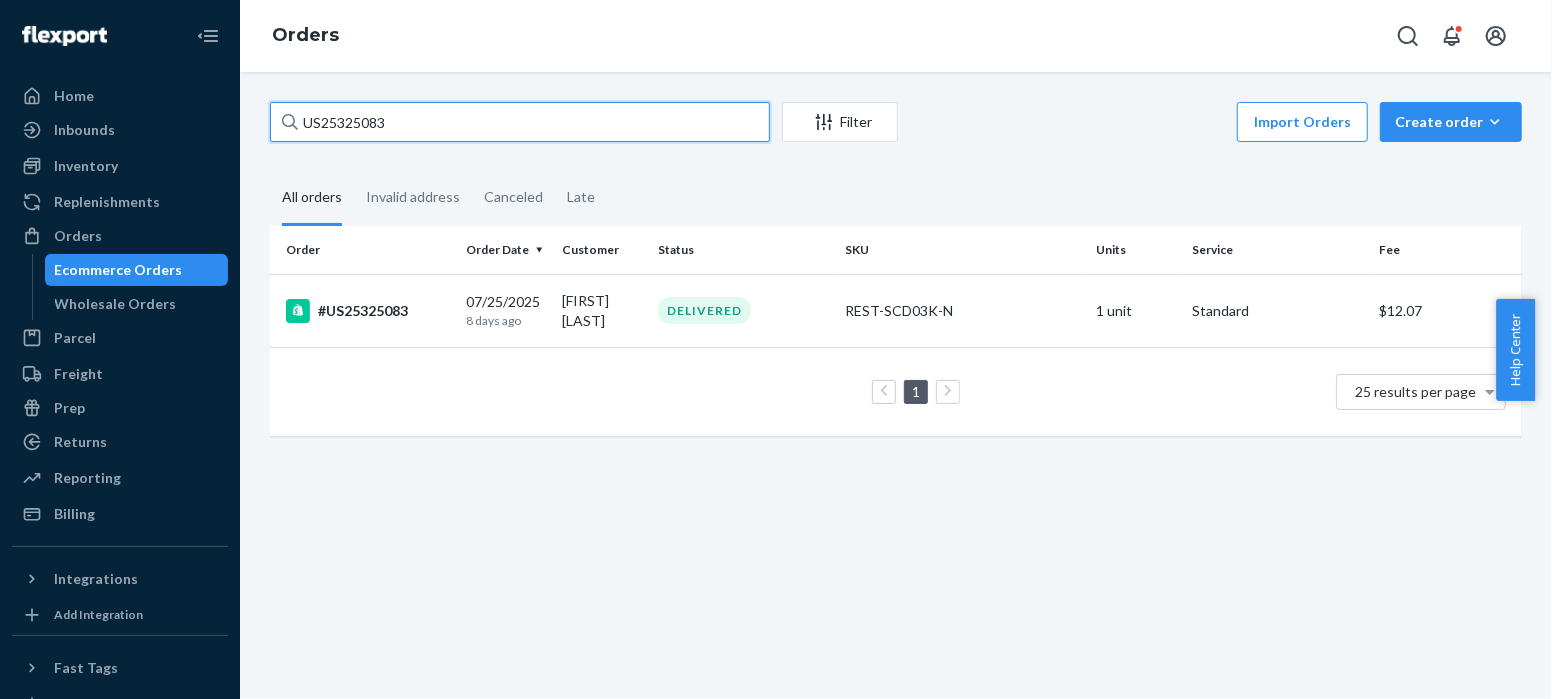 paste on "96" 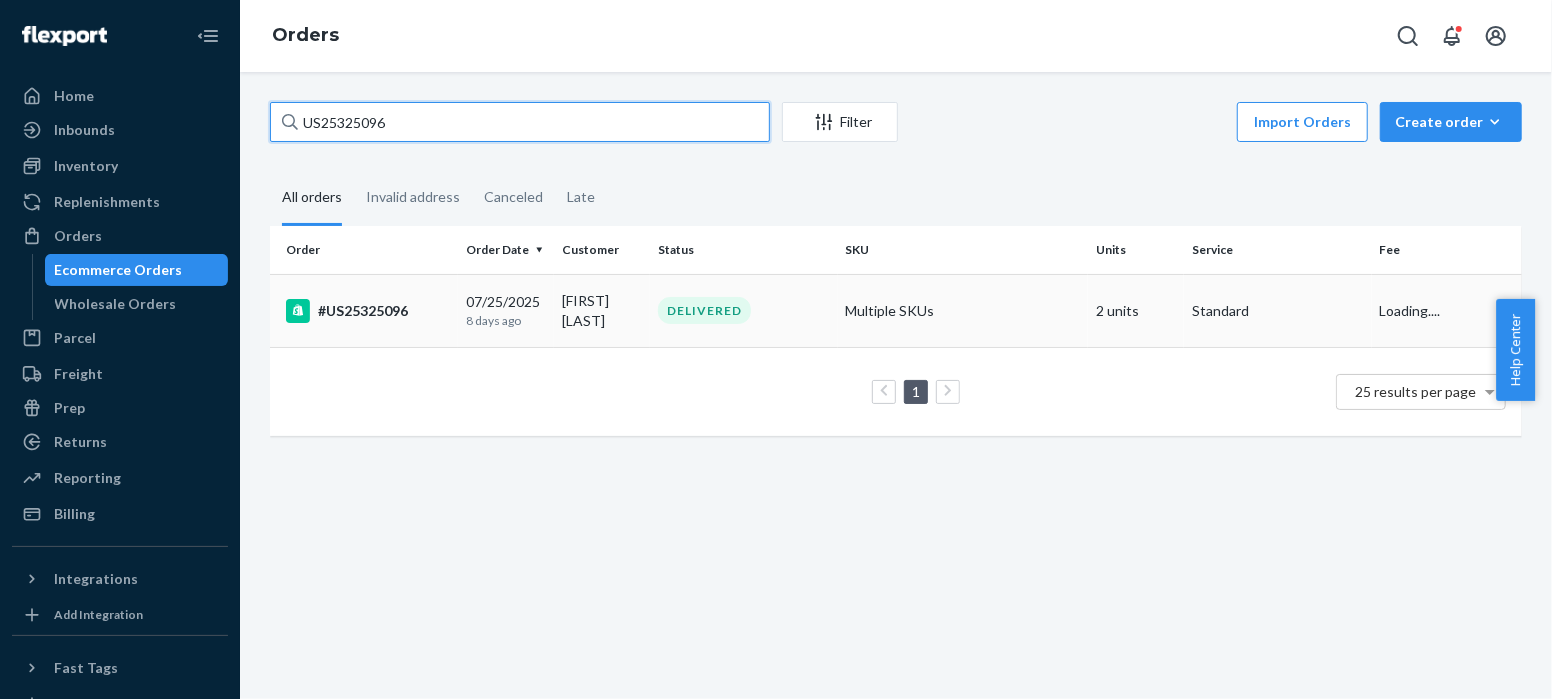 type on "US25325096" 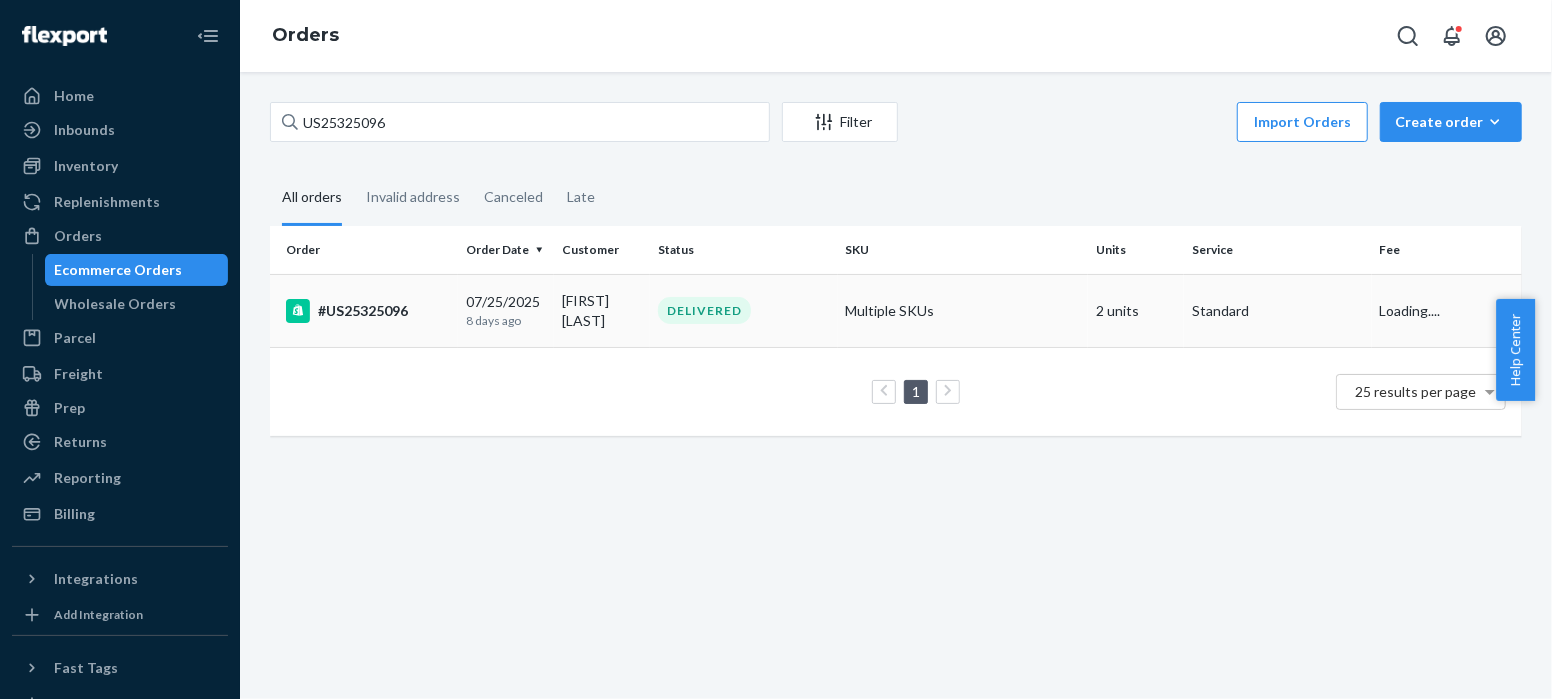 click on "#US25325096" at bounding box center [368, 311] 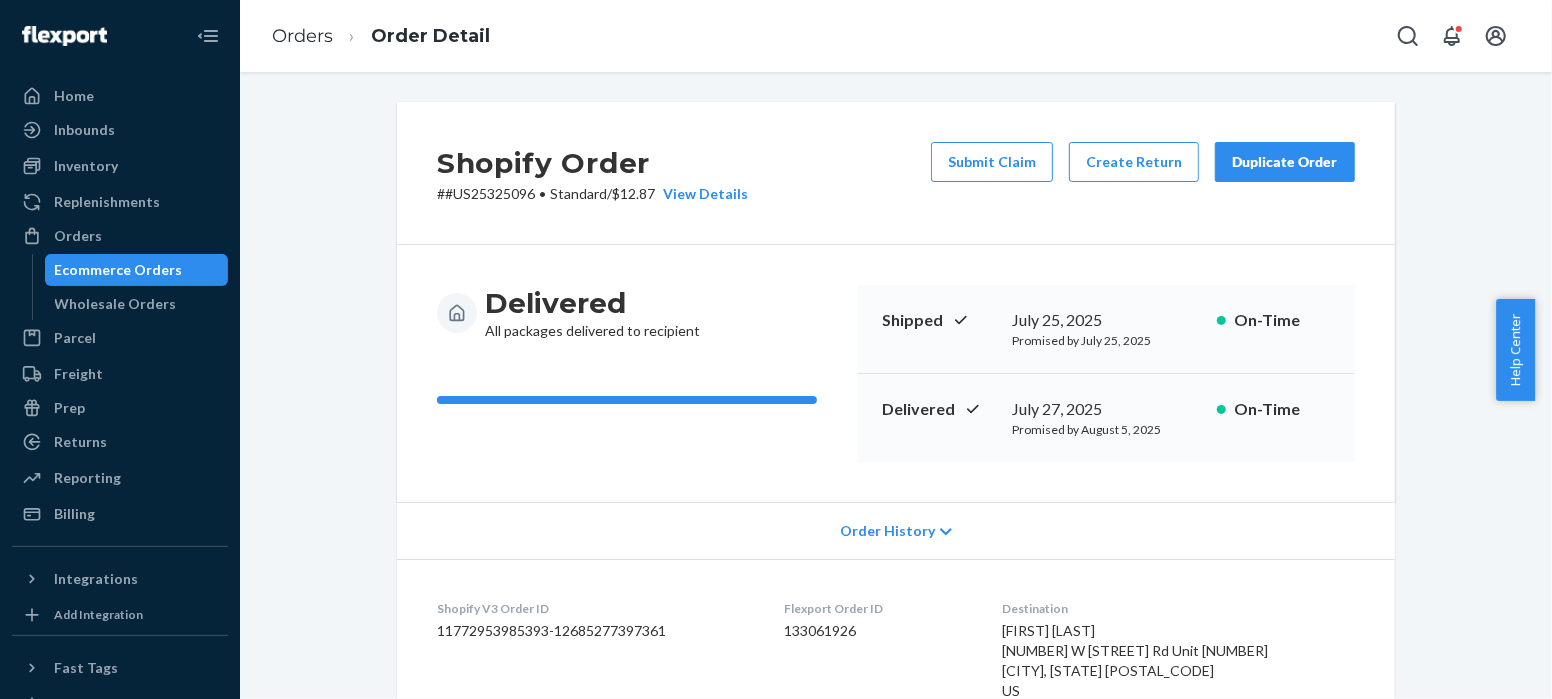 click on "Delivered All packages delivered to recipient" at bounding box center [639, 373] 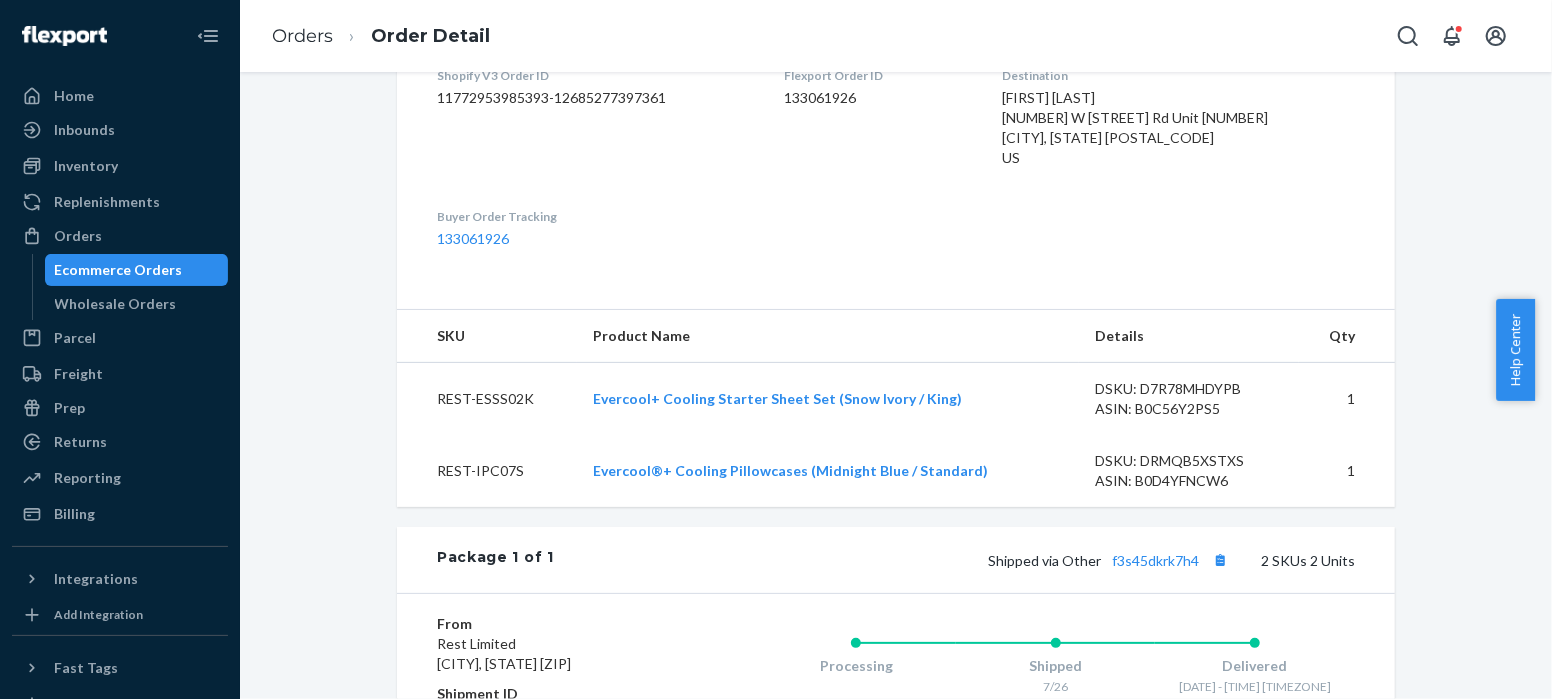 scroll, scrollTop: 882, scrollLeft: 0, axis: vertical 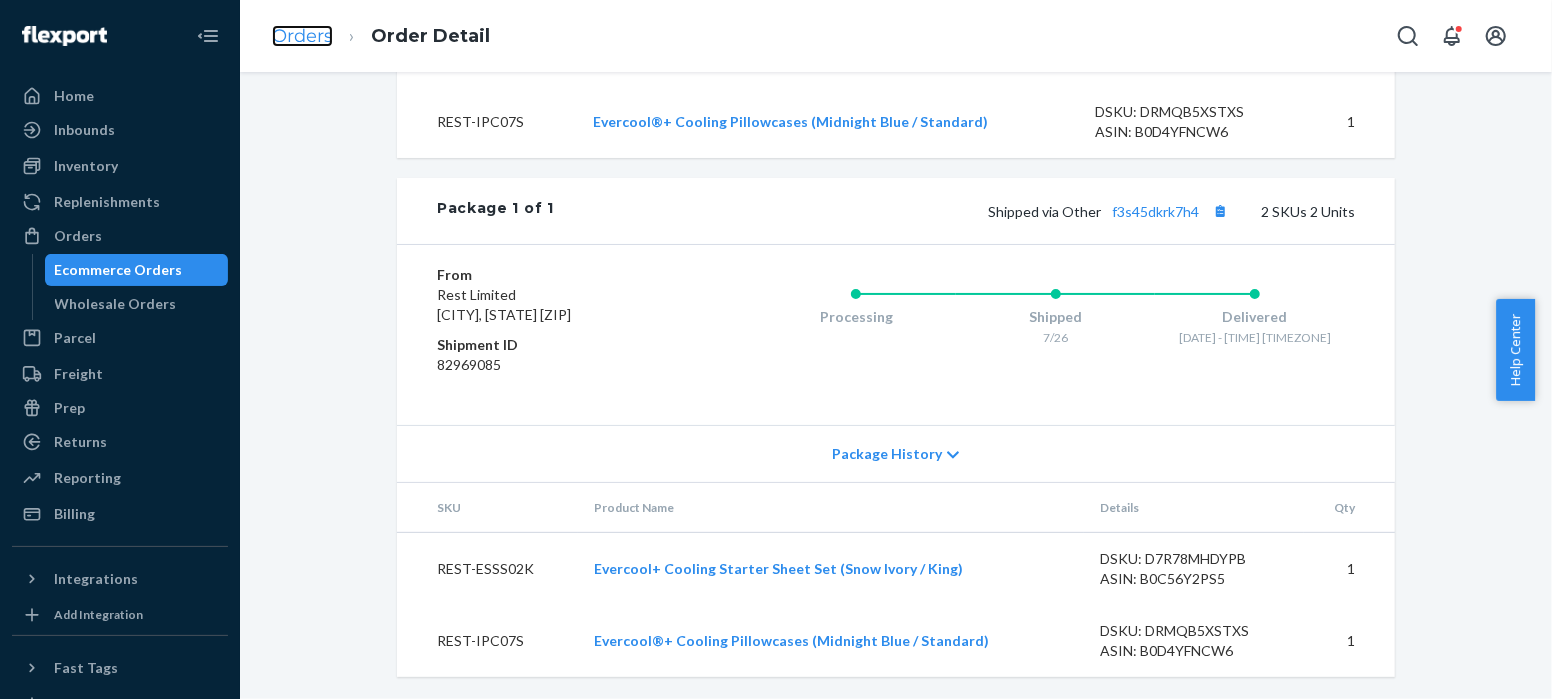 click on "Orders" at bounding box center (302, 36) 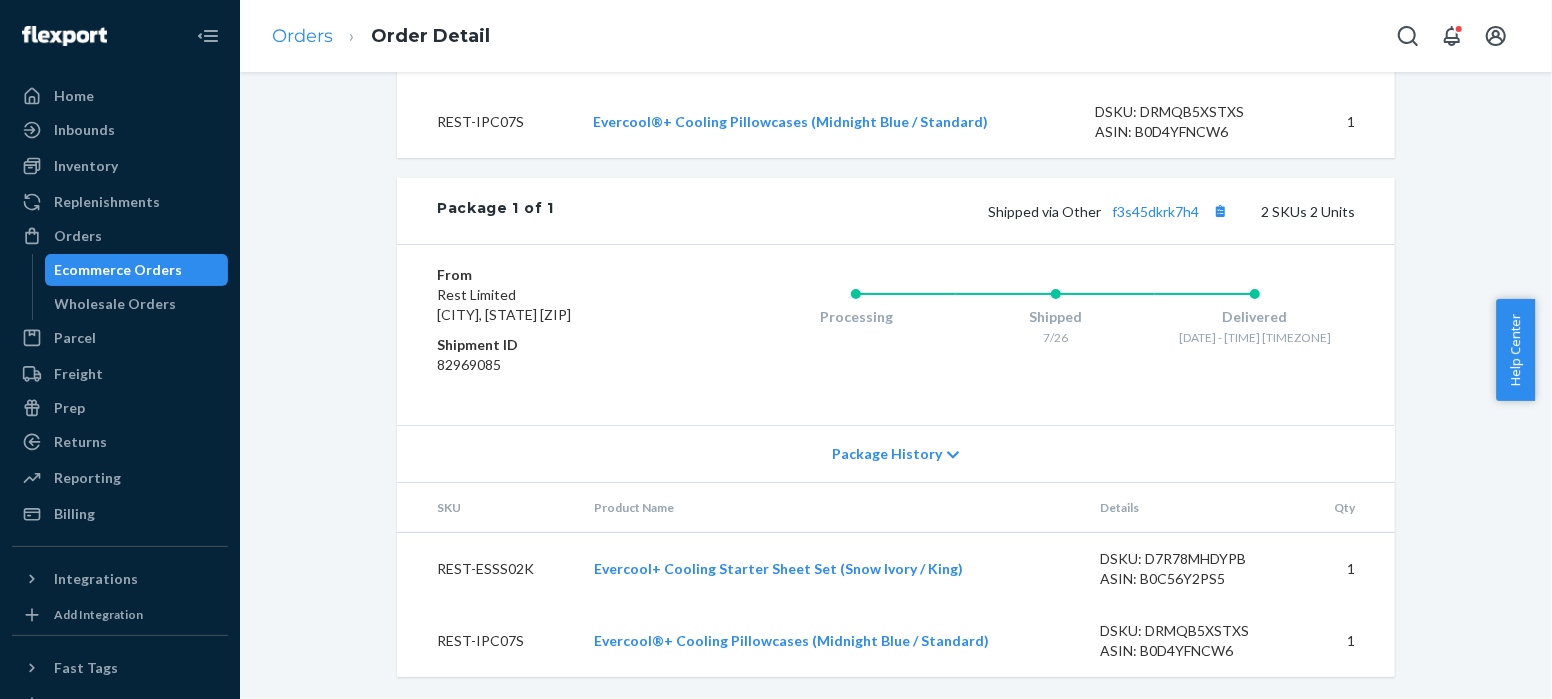 scroll, scrollTop: 0, scrollLeft: 0, axis: both 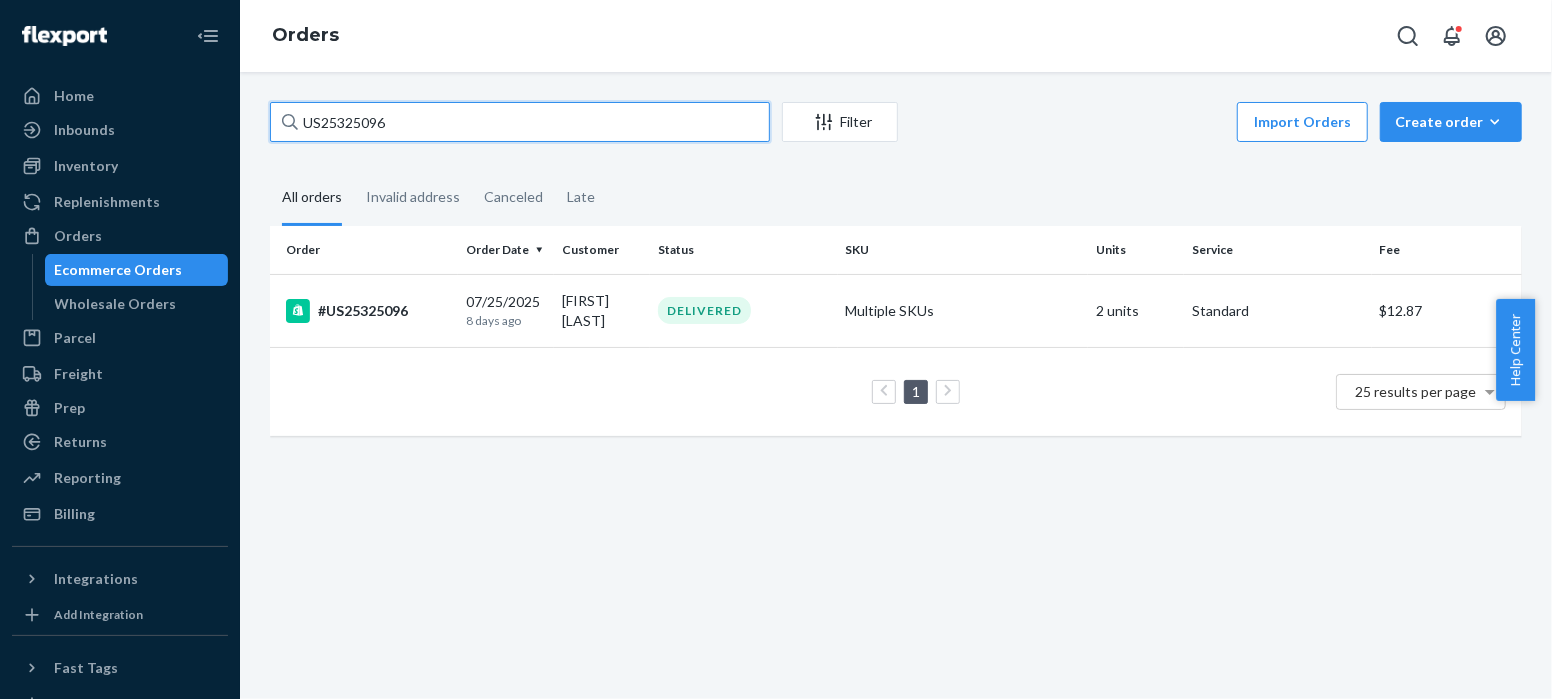 drag, startPoint x: 402, startPoint y: 122, endPoint x: 246, endPoint y: 119, distance: 156.02884 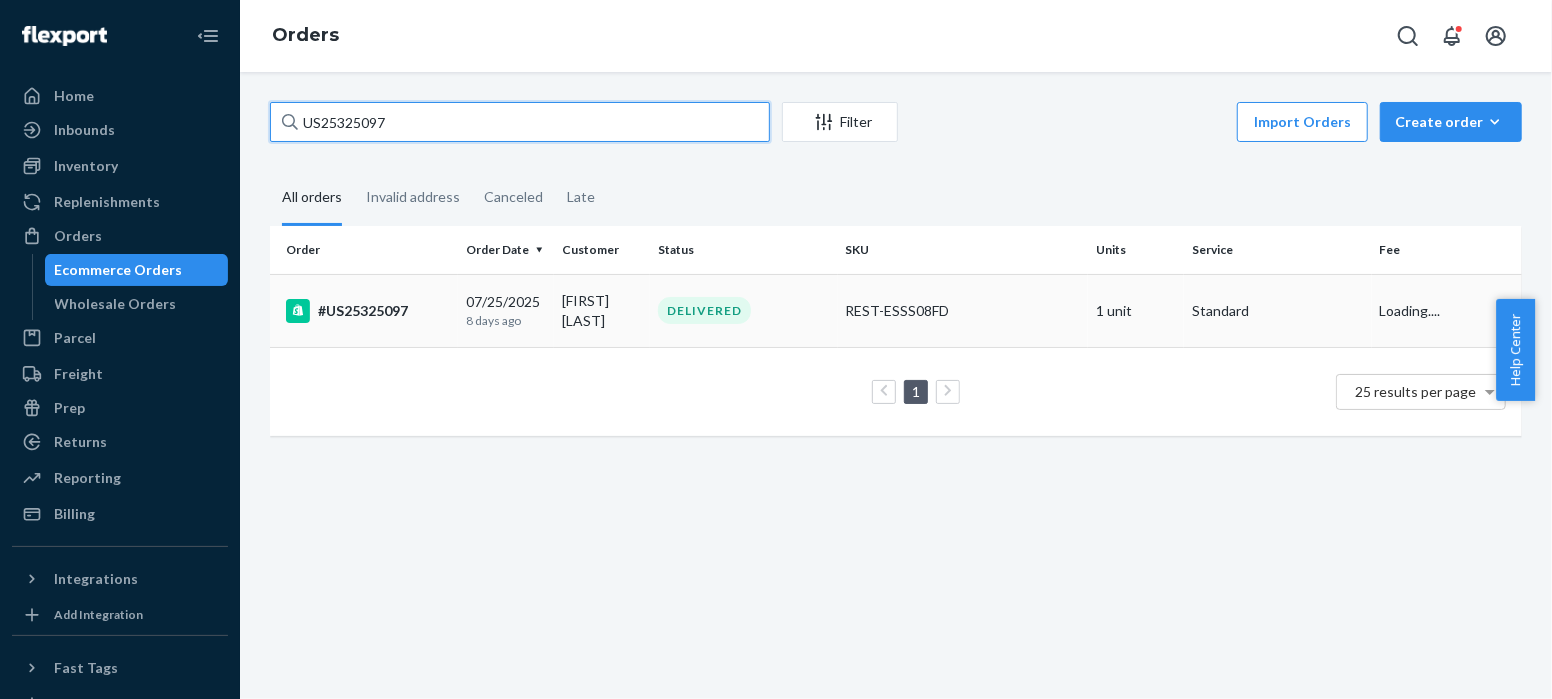type on "US25325097" 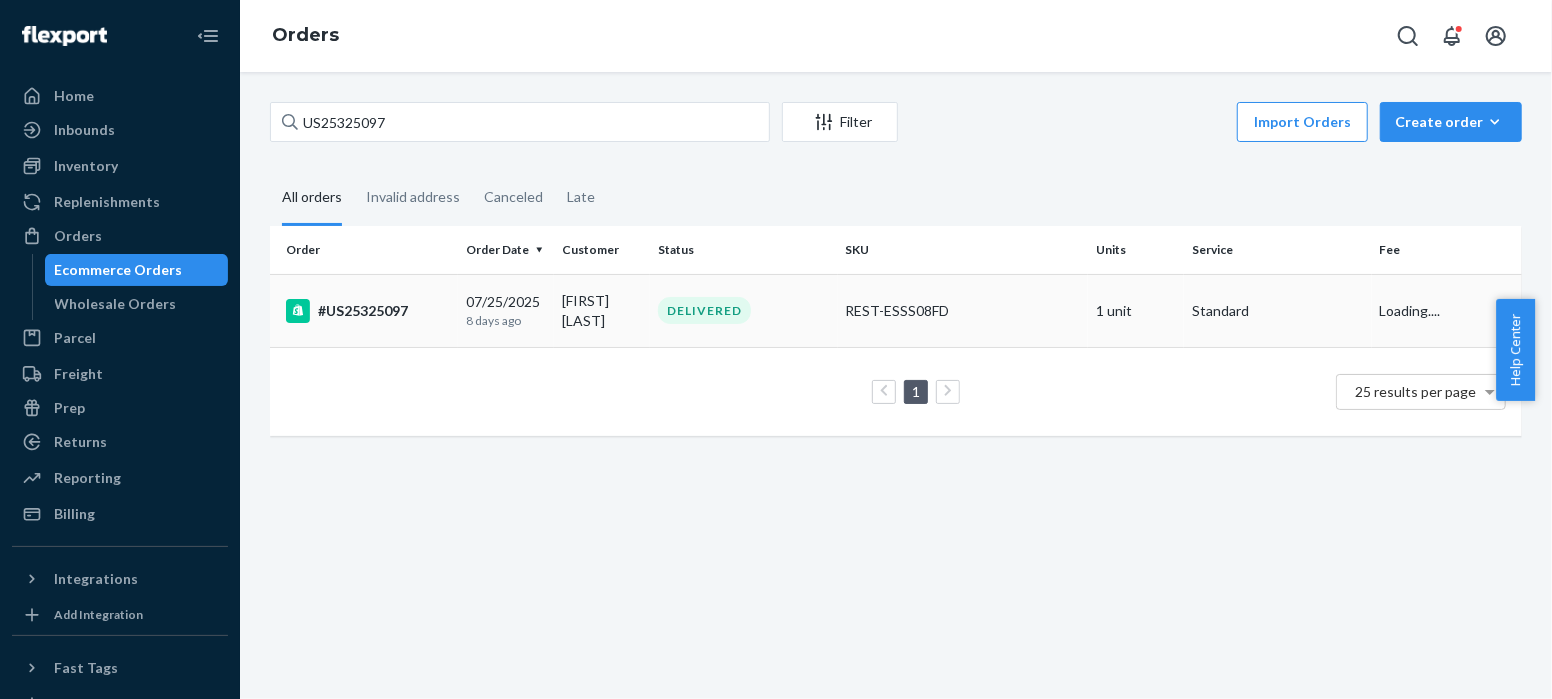 click on "#US25325097" at bounding box center [368, 311] 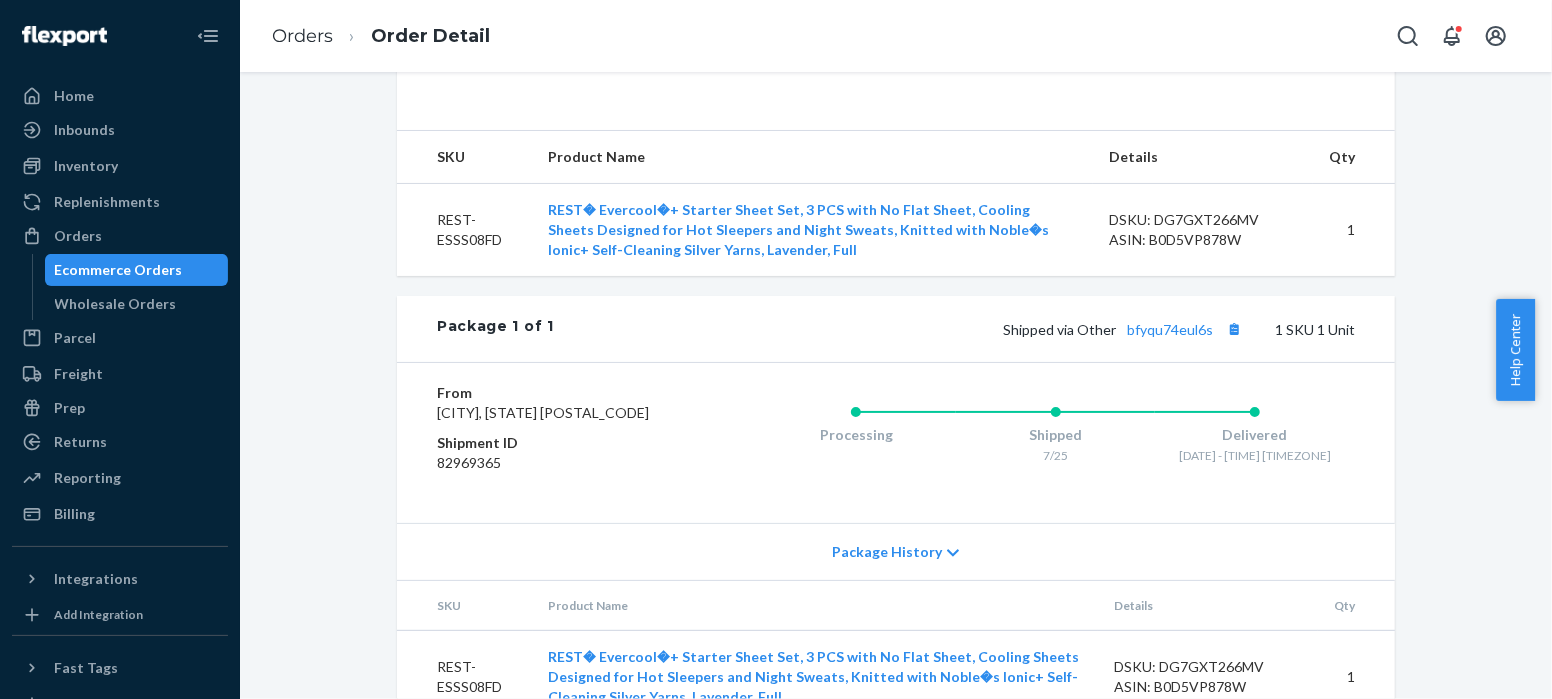 scroll, scrollTop: 798, scrollLeft: 0, axis: vertical 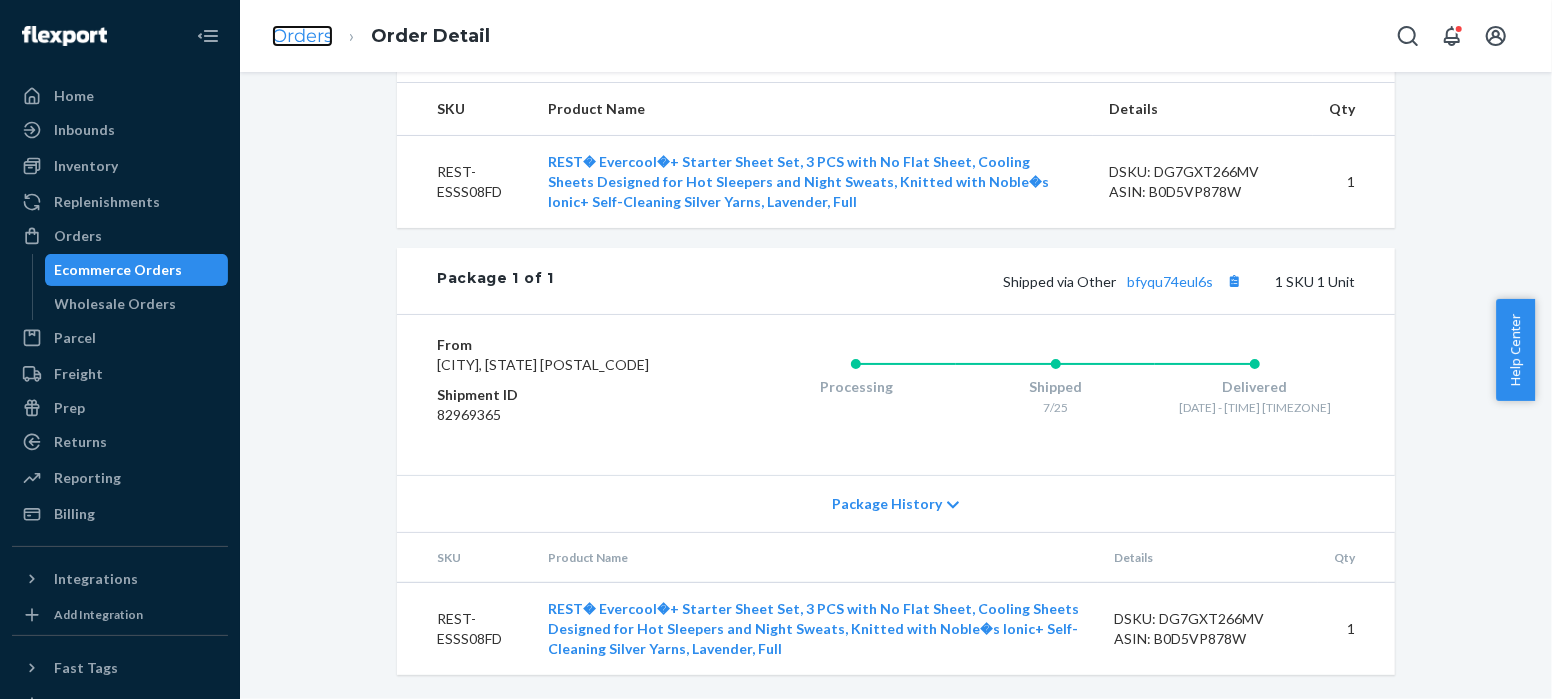 click on "Orders" at bounding box center (302, 36) 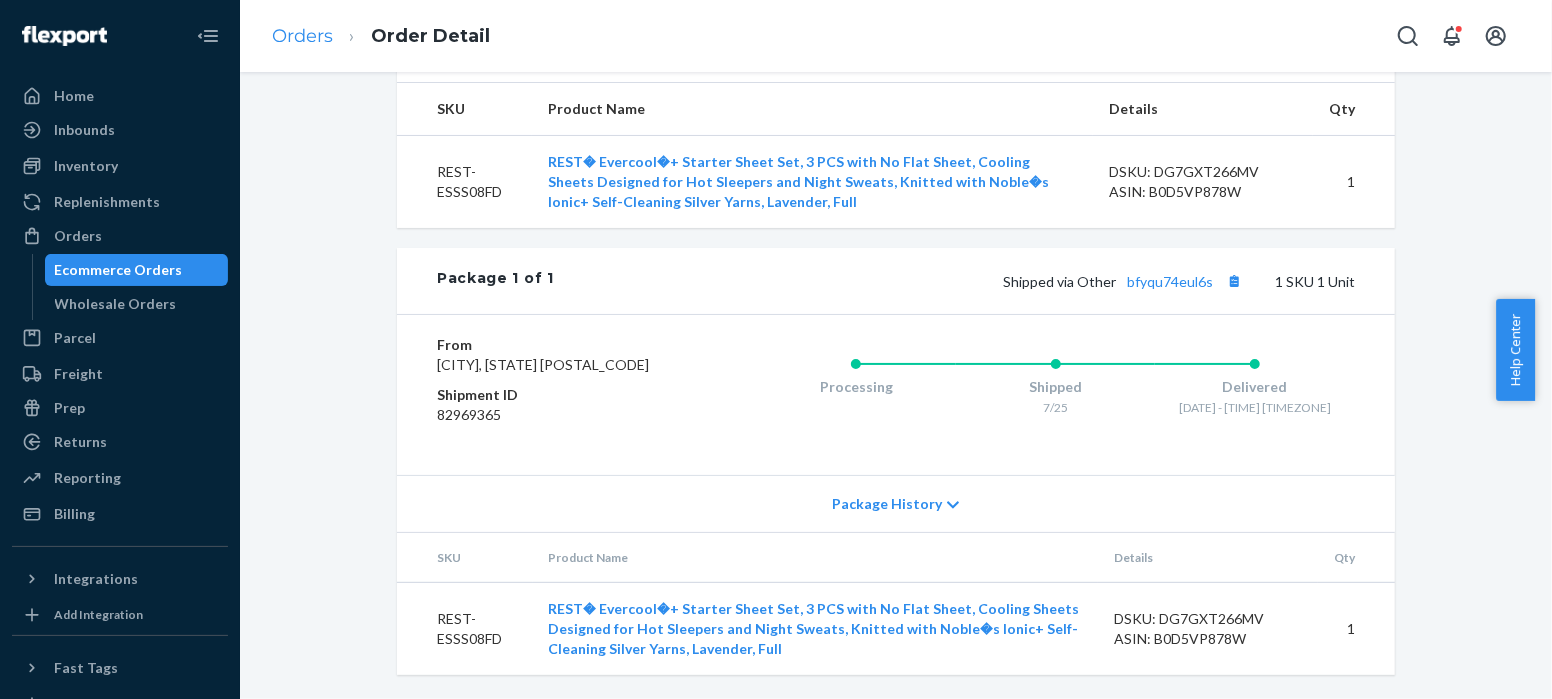 scroll, scrollTop: 0, scrollLeft: 0, axis: both 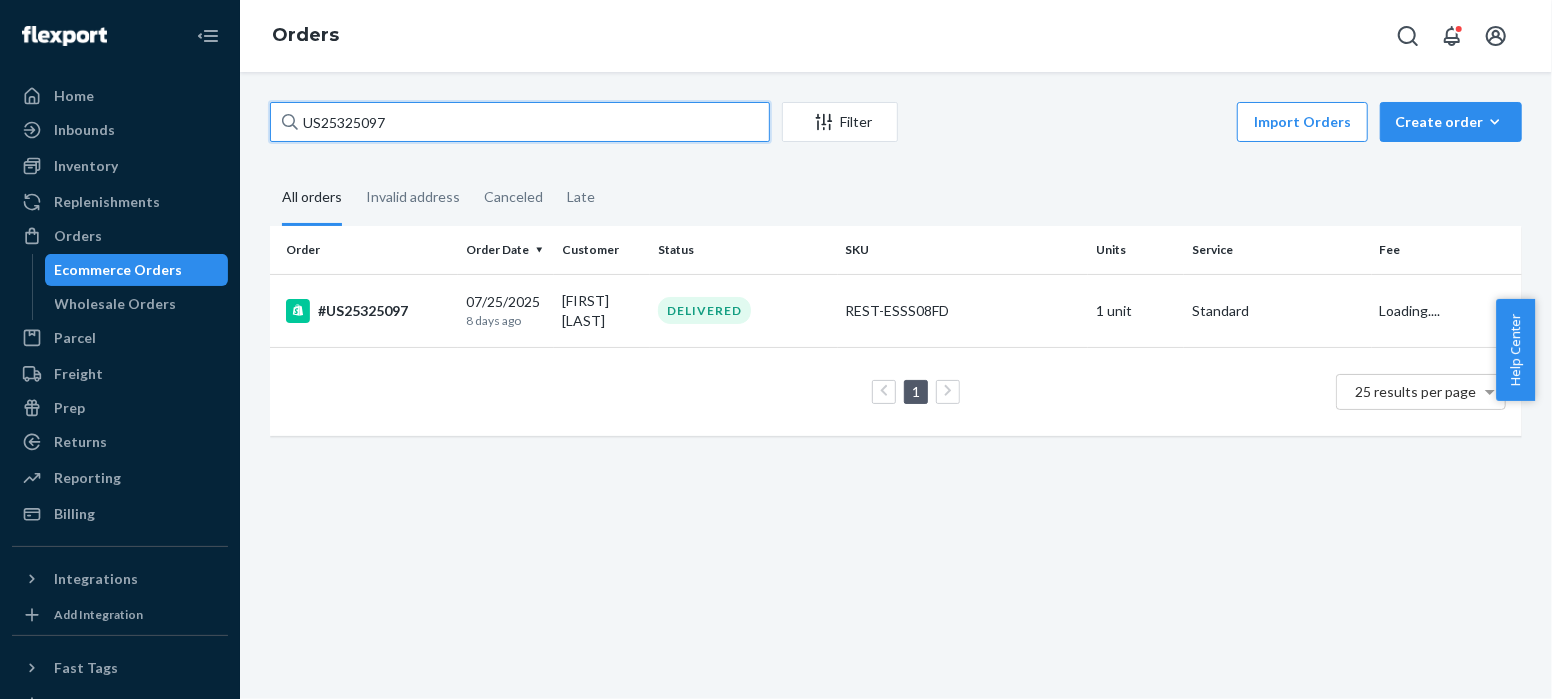 drag, startPoint x: 412, startPoint y: 123, endPoint x: 291, endPoint y: 124, distance: 121.004135 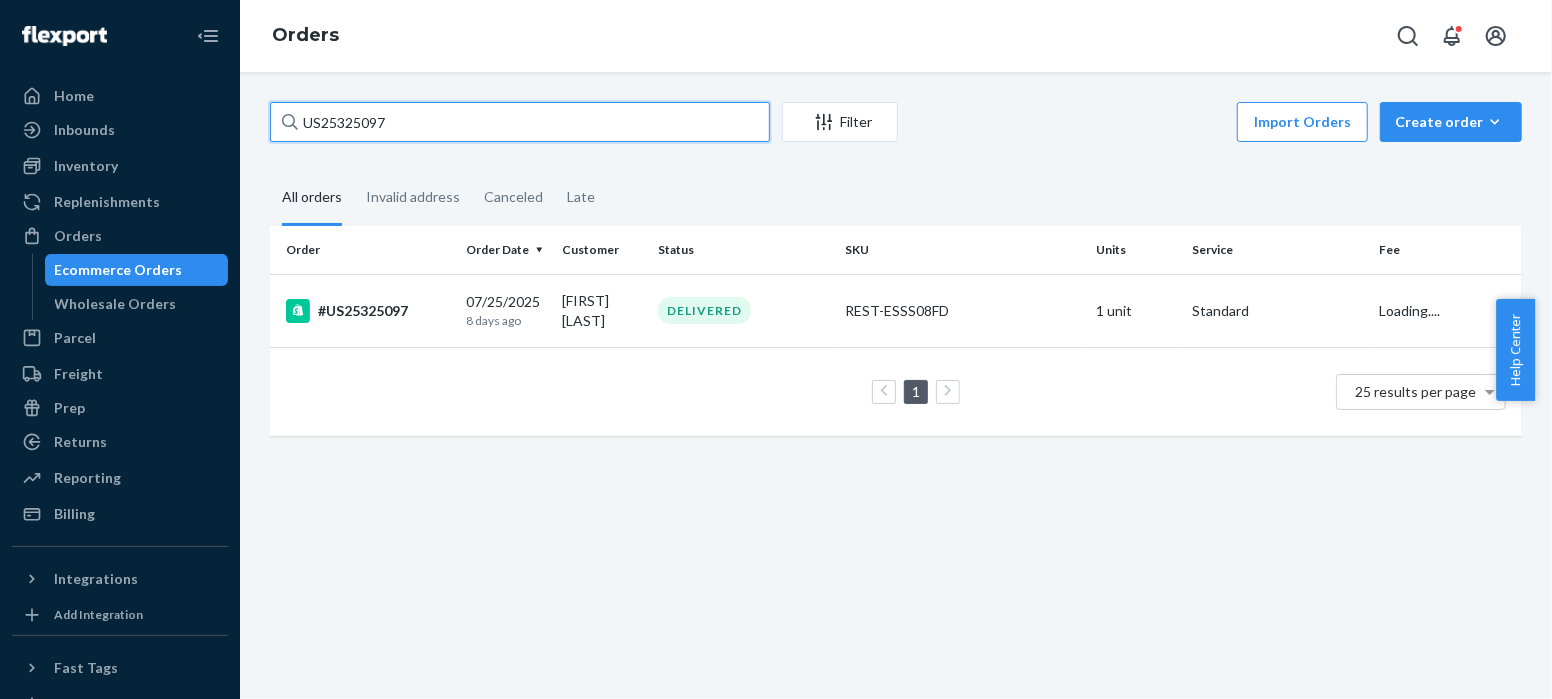 click on "US25325097" at bounding box center [520, 122] 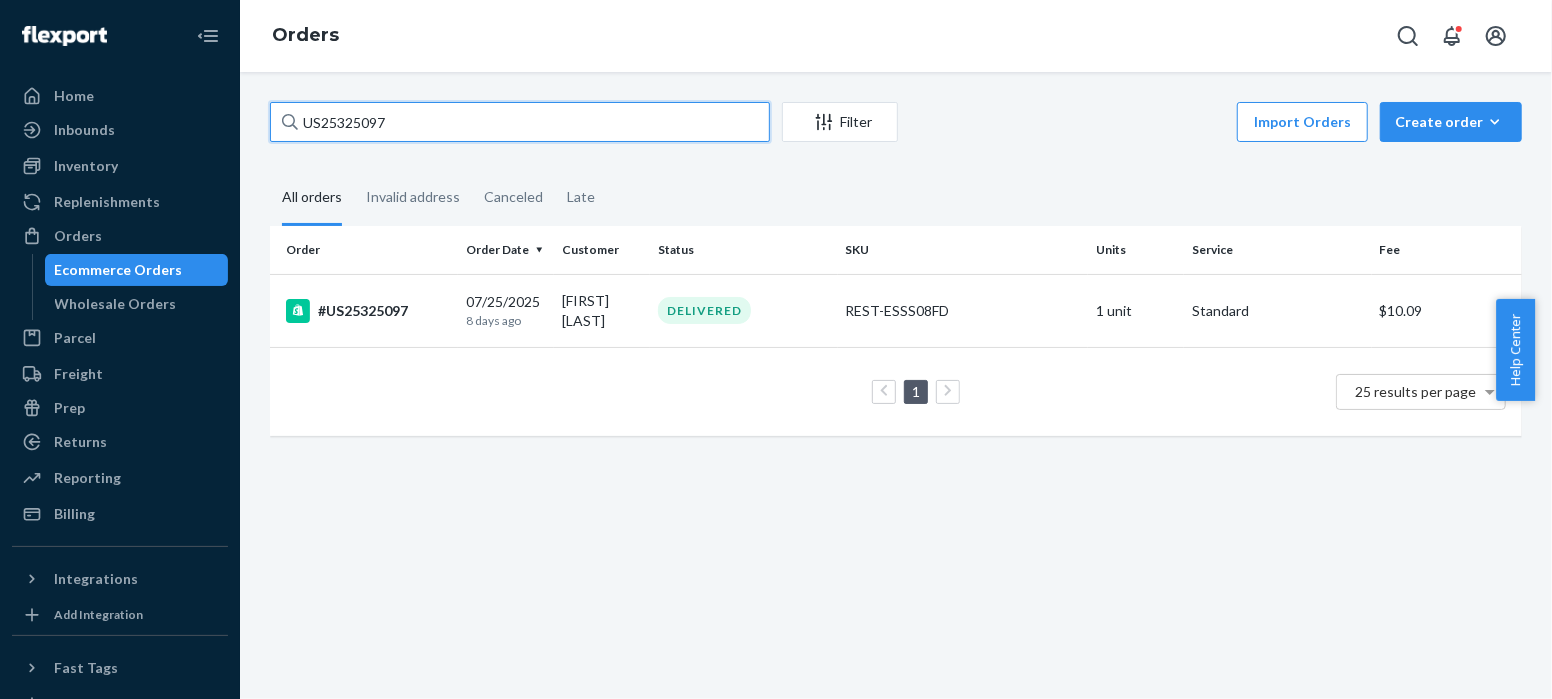 paste on "100" 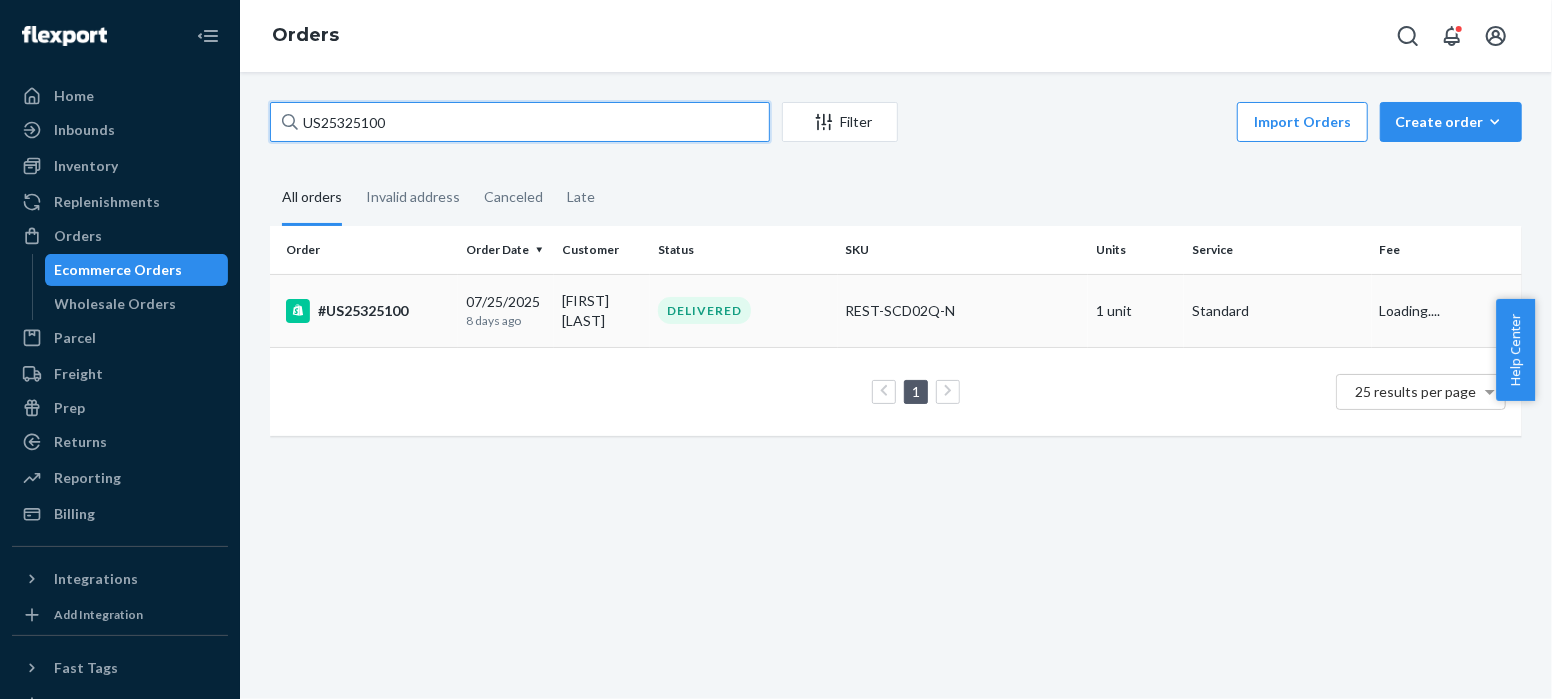 type on "US25325100" 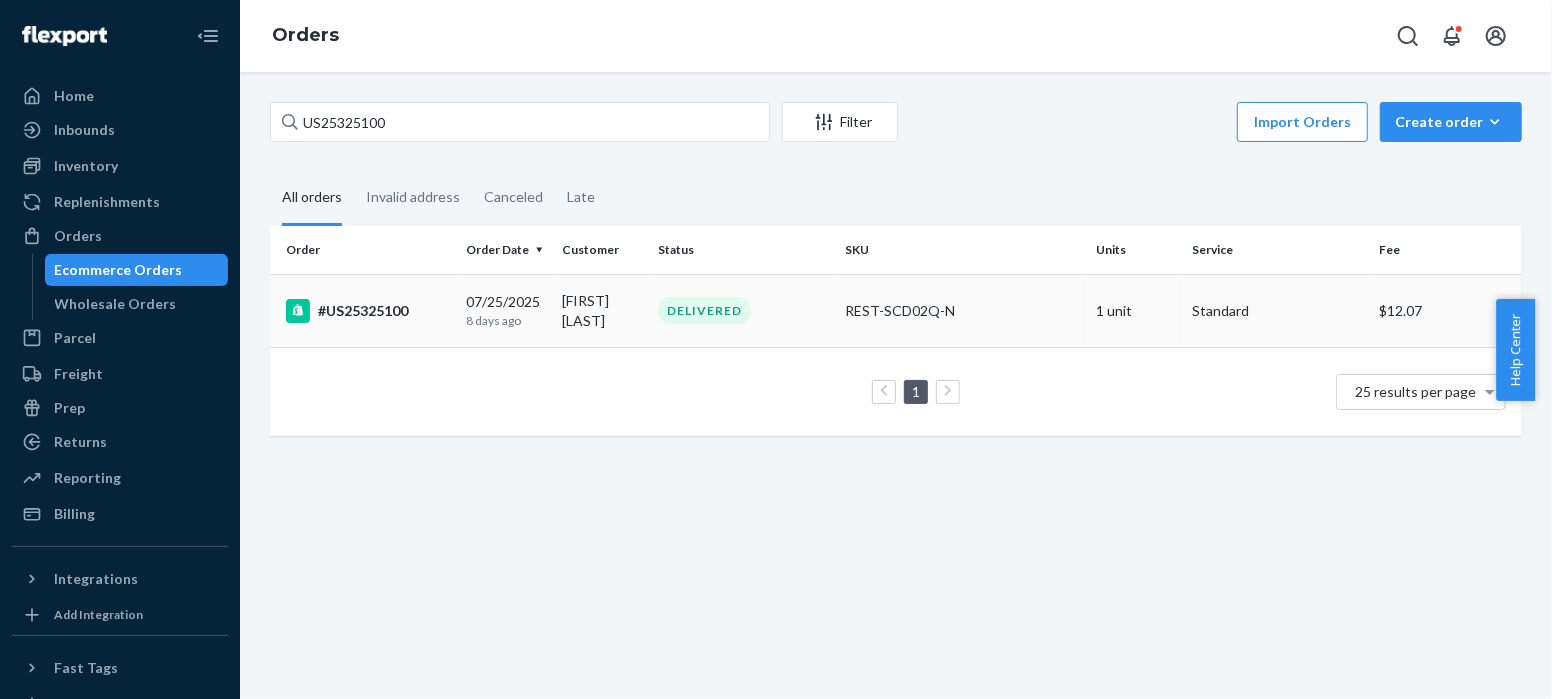 click on "#US25325100" at bounding box center (368, 311) 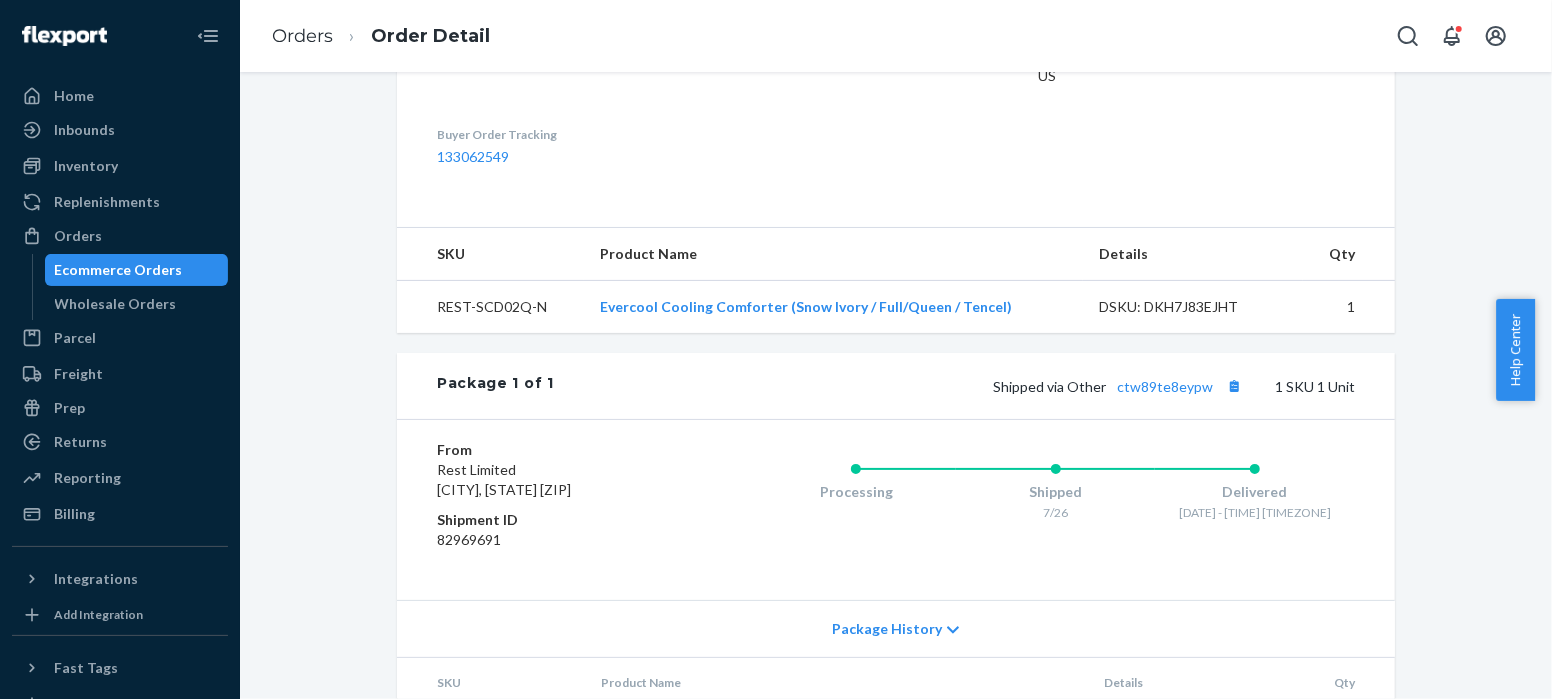 scroll, scrollTop: 698, scrollLeft: 0, axis: vertical 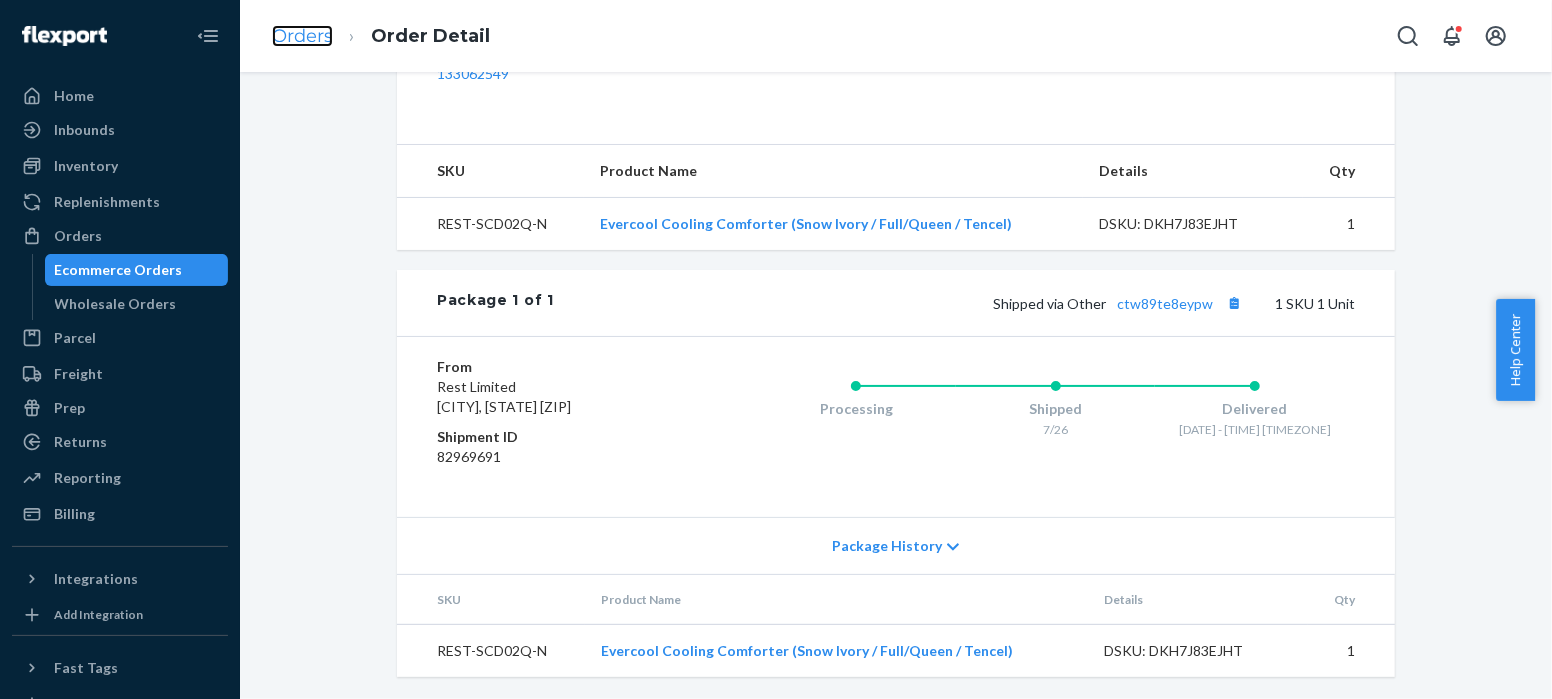 click on "Orders" at bounding box center [302, 36] 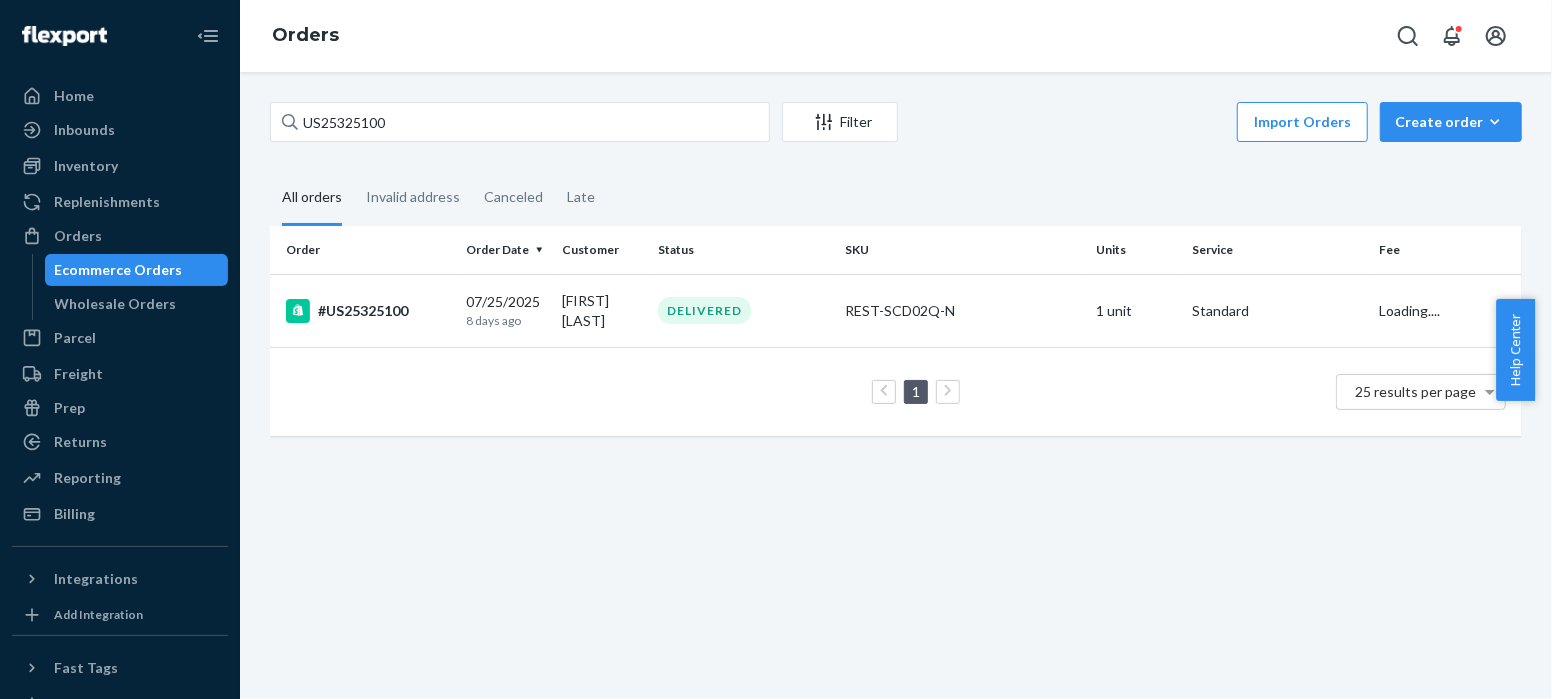 scroll, scrollTop: 0, scrollLeft: 0, axis: both 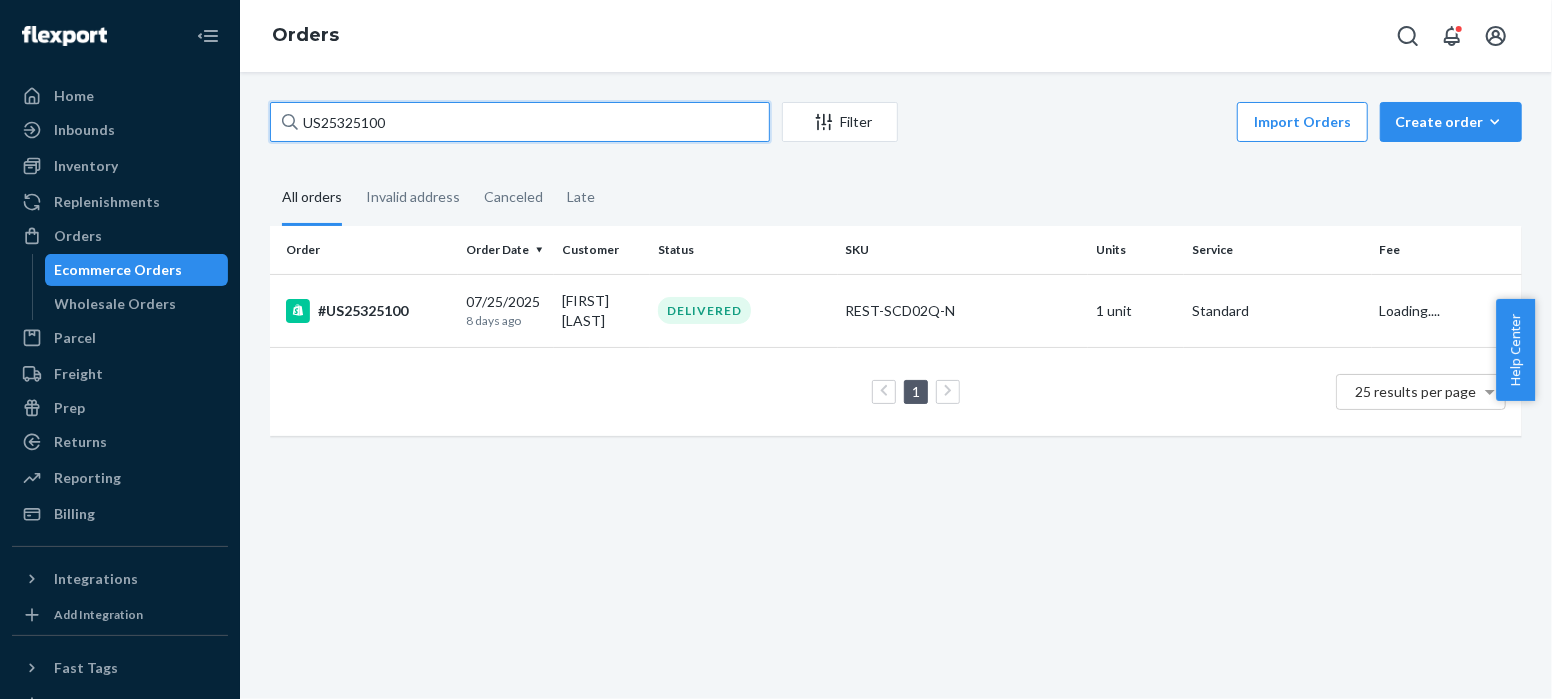drag, startPoint x: 412, startPoint y: 123, endPoint x: 274, endPoint y: 129, distance: 138.13037 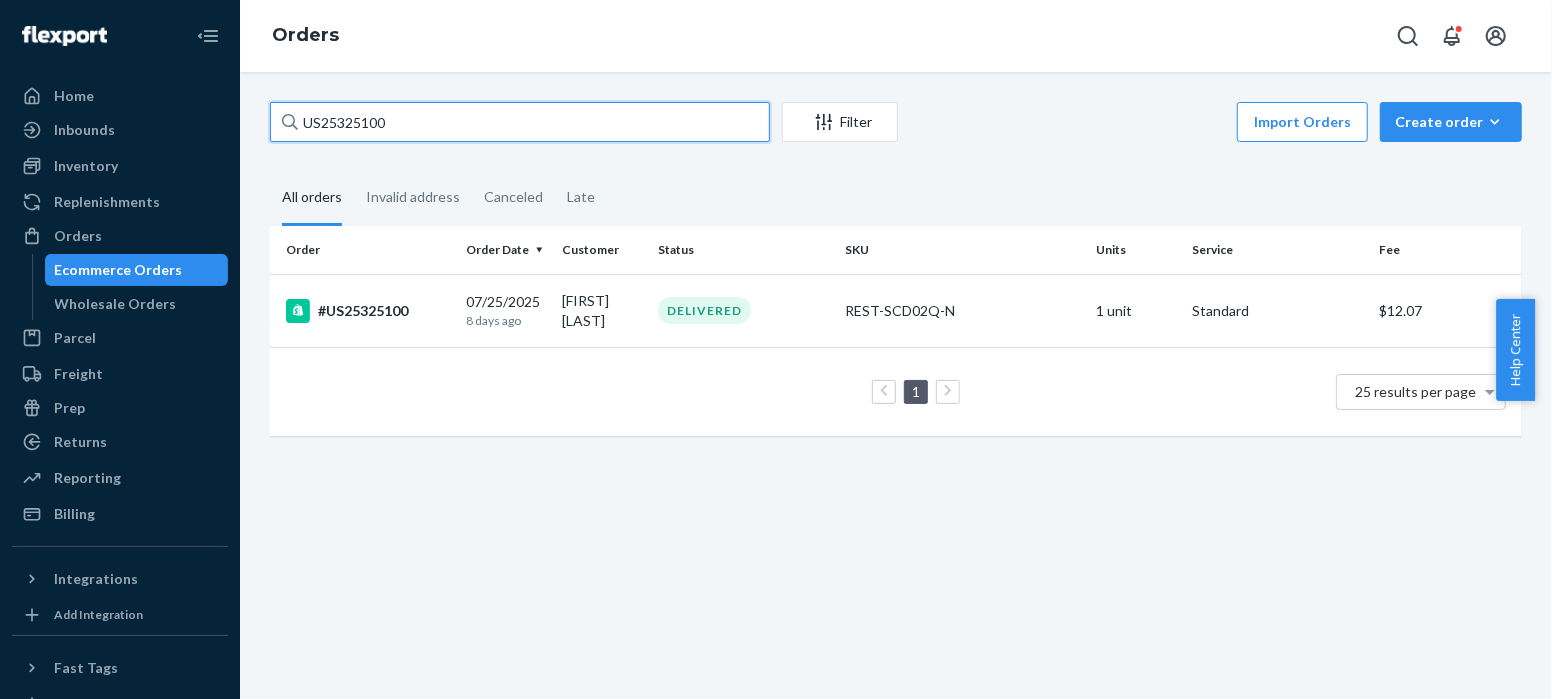 paste on "delivered" 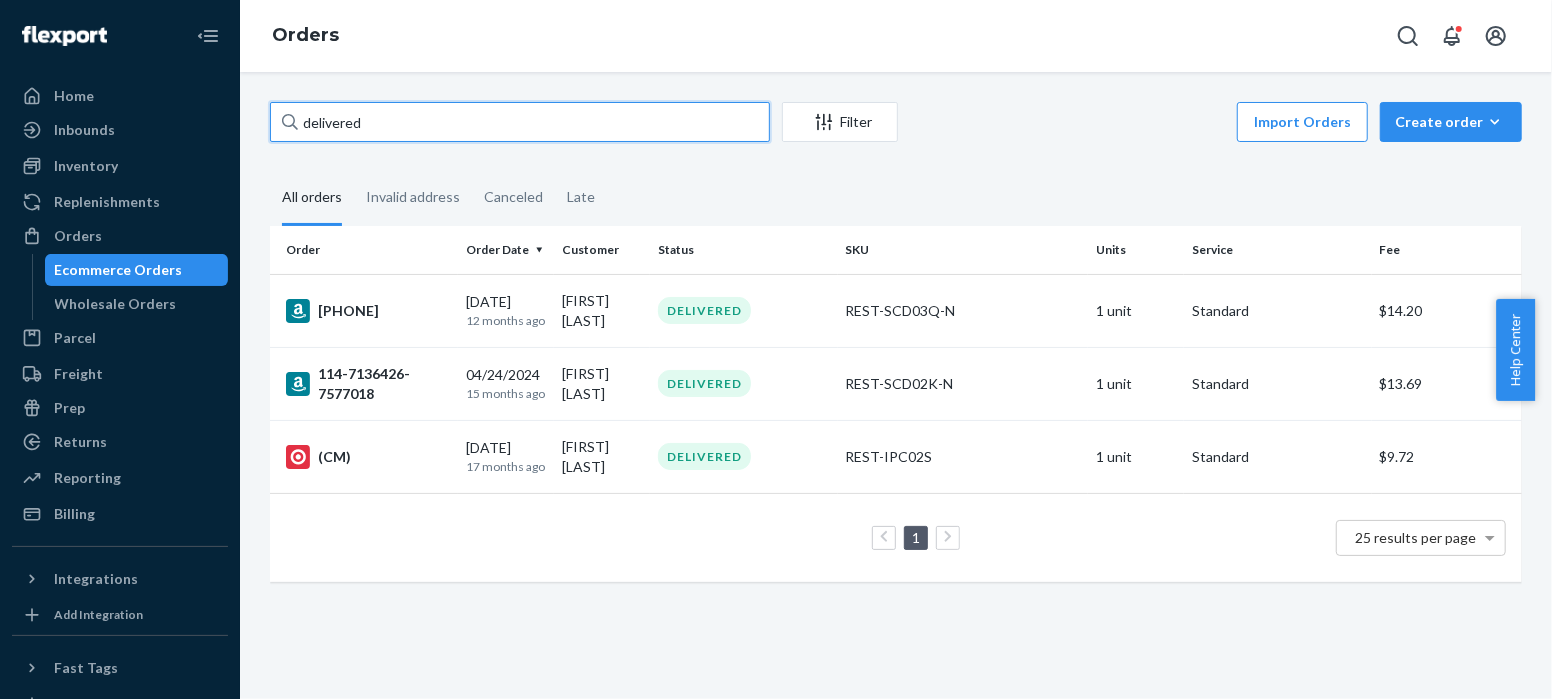 drag, startPoint x: 378, startPoint y: 120, endPoint x: 262, endPoint y: 125, distance: 116.10771 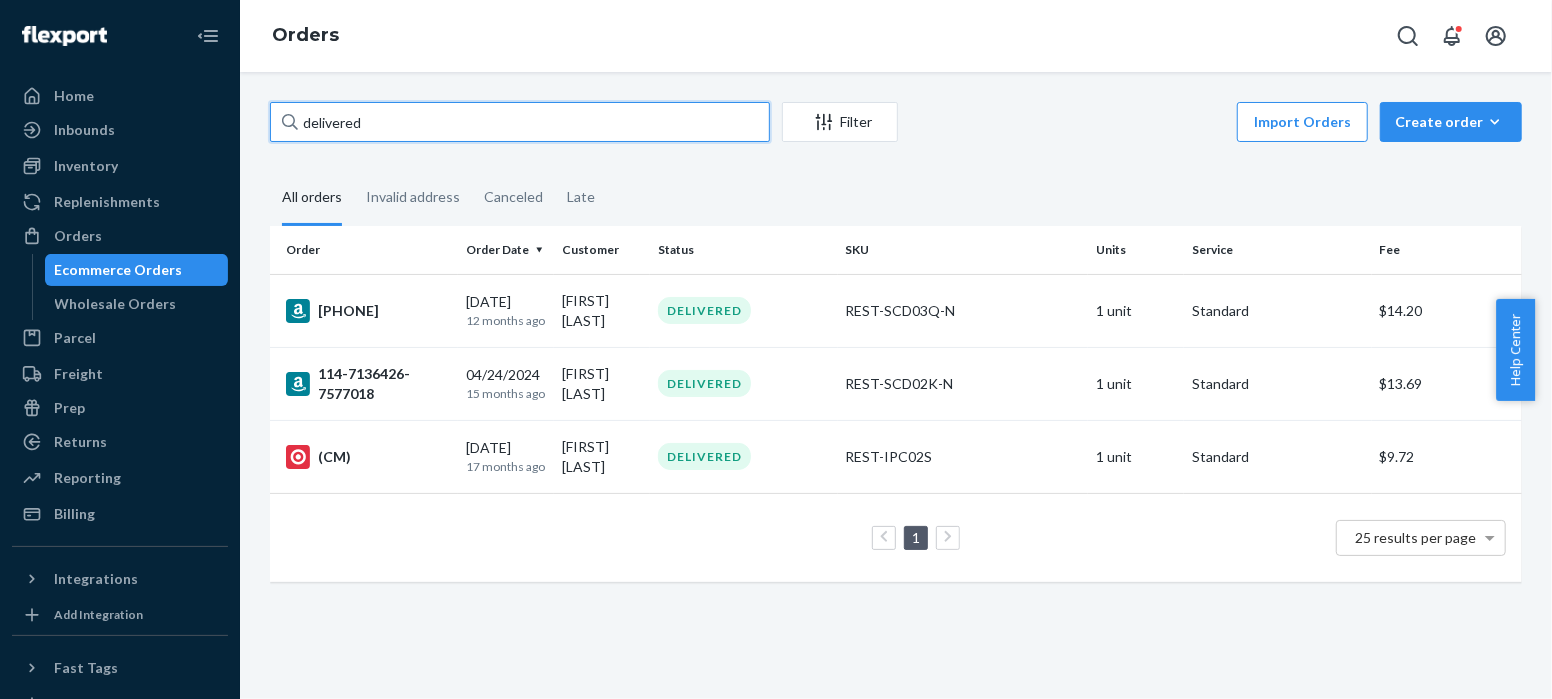 click on "delivered Filter Import Orders Create order Ecommerce order Removal order All orders Invalid address Canceled Late Order Order Date Customer Status SKU Units Service Fee [ORDER_ID] [DATE] [TIME_AGO] [FIRST] [LAST] DELIVERED [PRODUCT_SKU] 1 unit Standard [CURRENCY][PRICE] [ORDER_ID] [DATE] [TIME_AGO] [FIRST] [LAST] DELIVERED [PRODUCT_SKU] 1 unit Standard [CURRENCY][PRICE] [DATE] [TIME_AGO] [FIRST] [LAST] DELIVERED [PRODUCT_SKU] 1 unit Standard [CURRENCY][PRICE] 1 25 results per page" at bounding box center (896, 352) 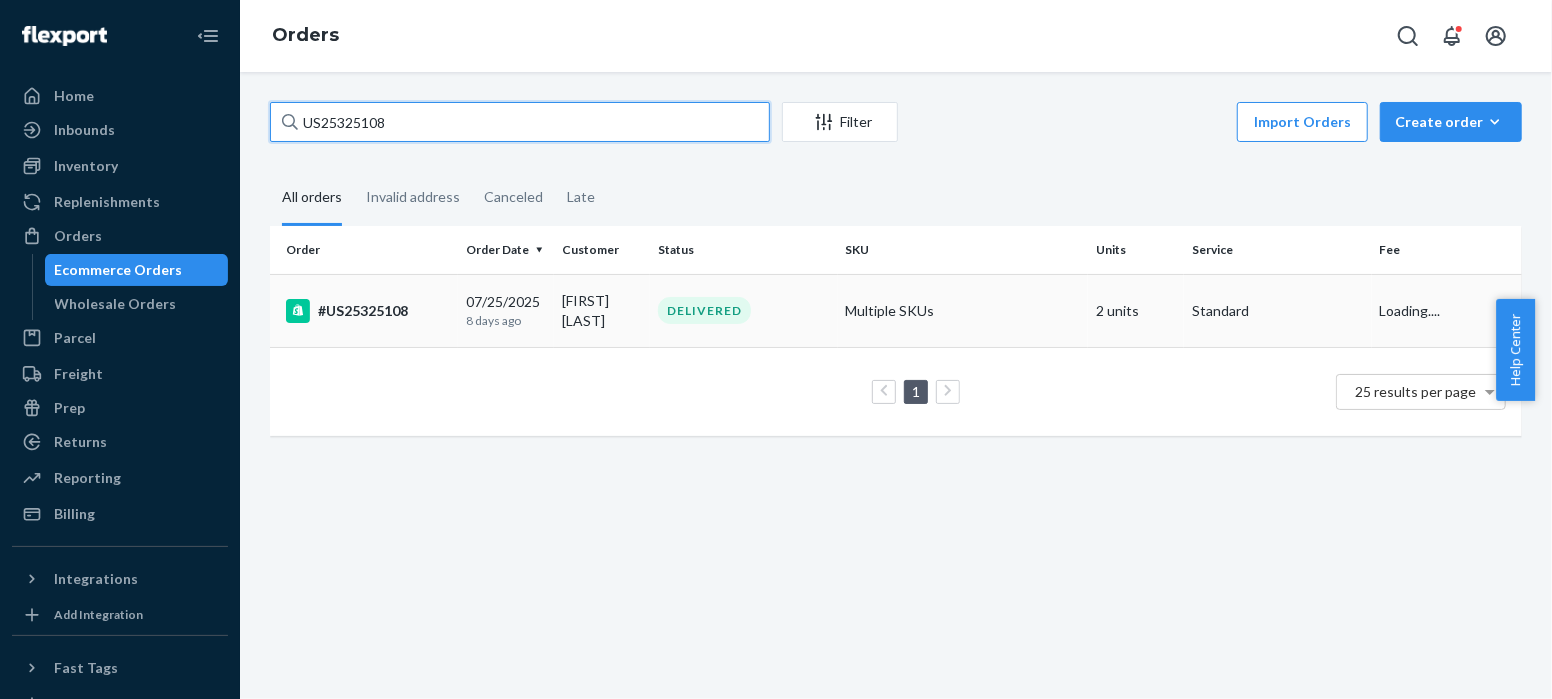 type on "US25325108" 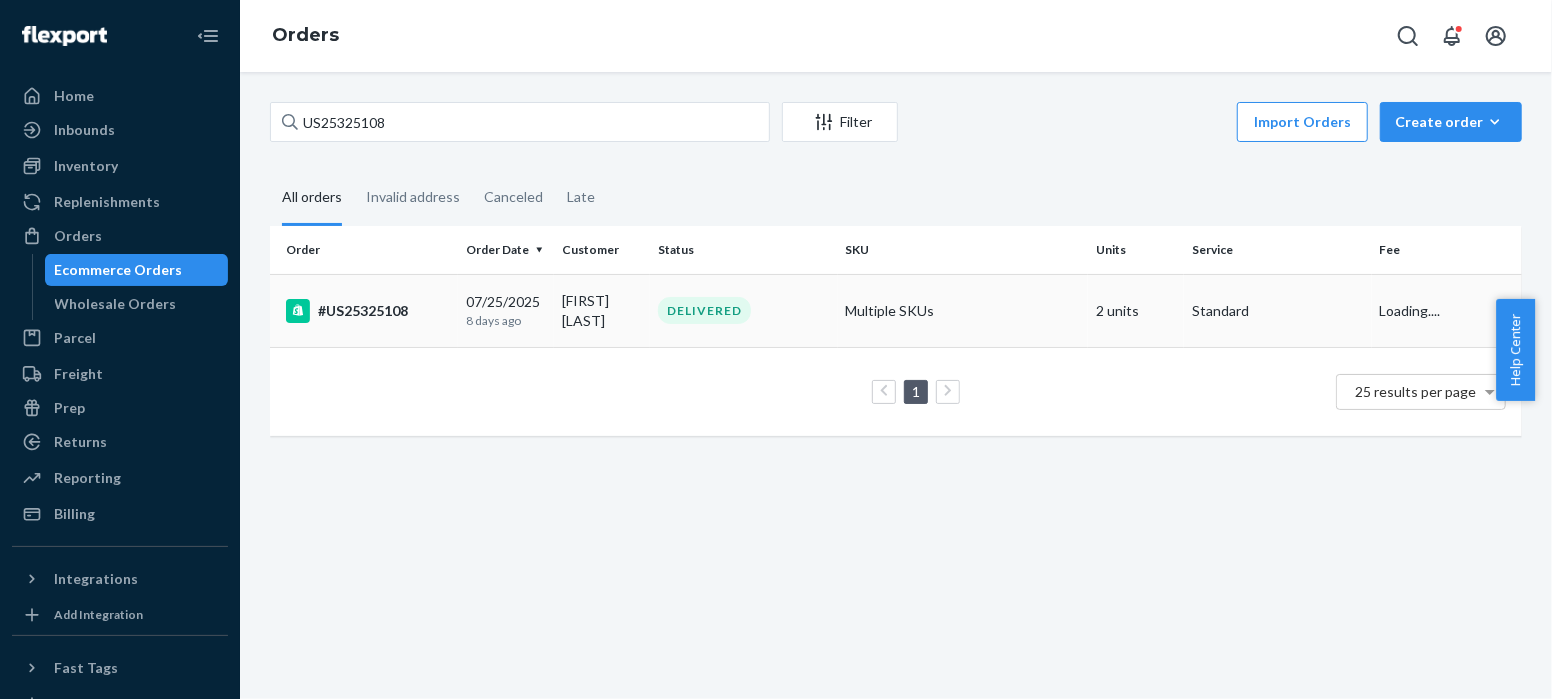 click on "#US25325108" at bounding box center [368, 311] 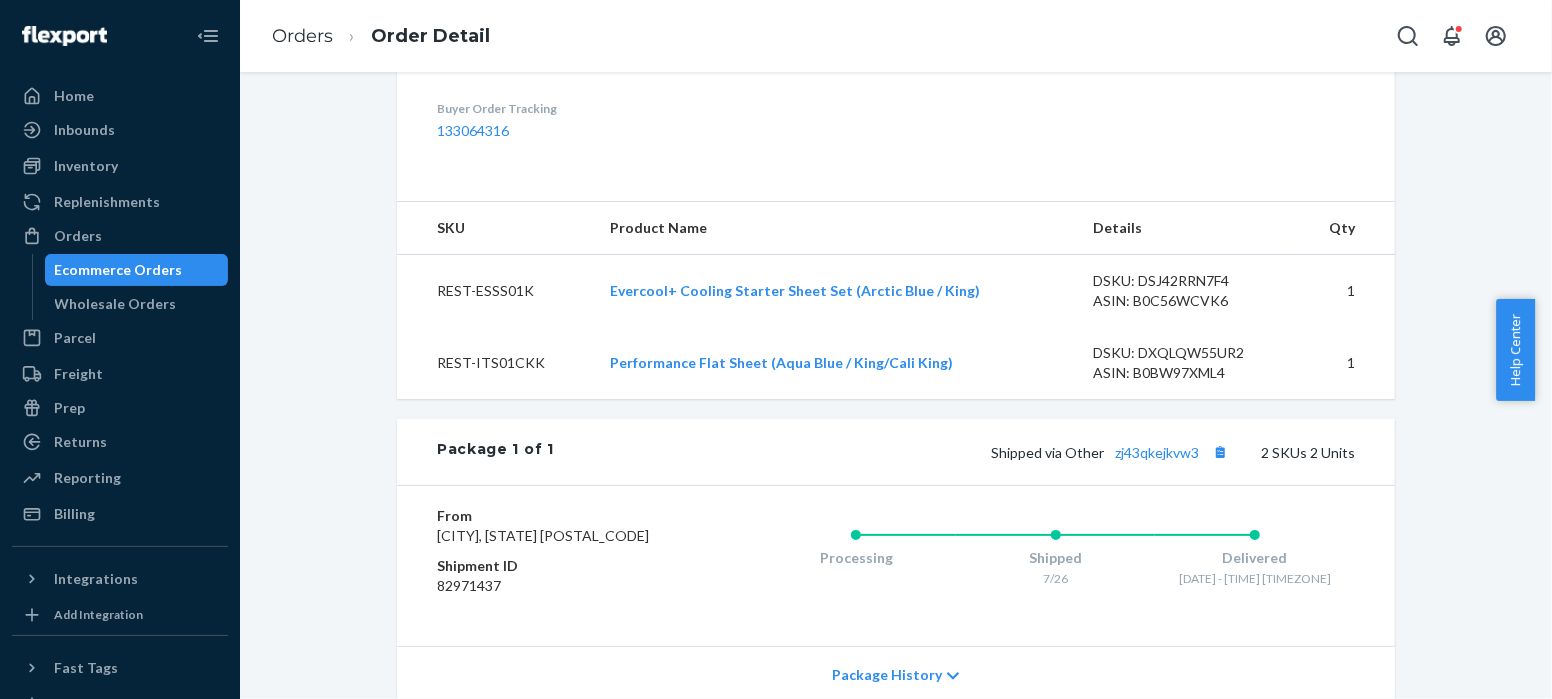 scroll, scrollTop: 882, scrollLeft: 0, axis: vertical 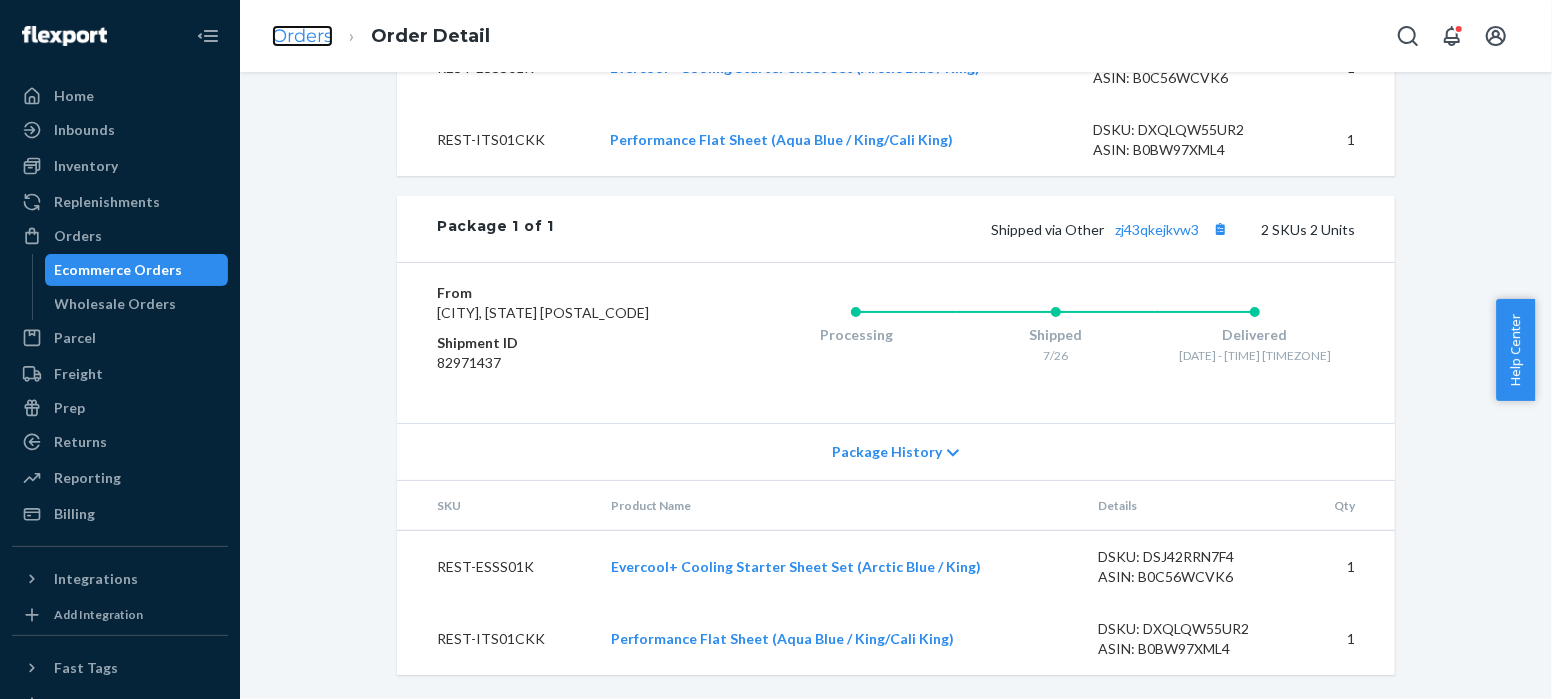 click on "Orders" at bounding box center [302, 36] 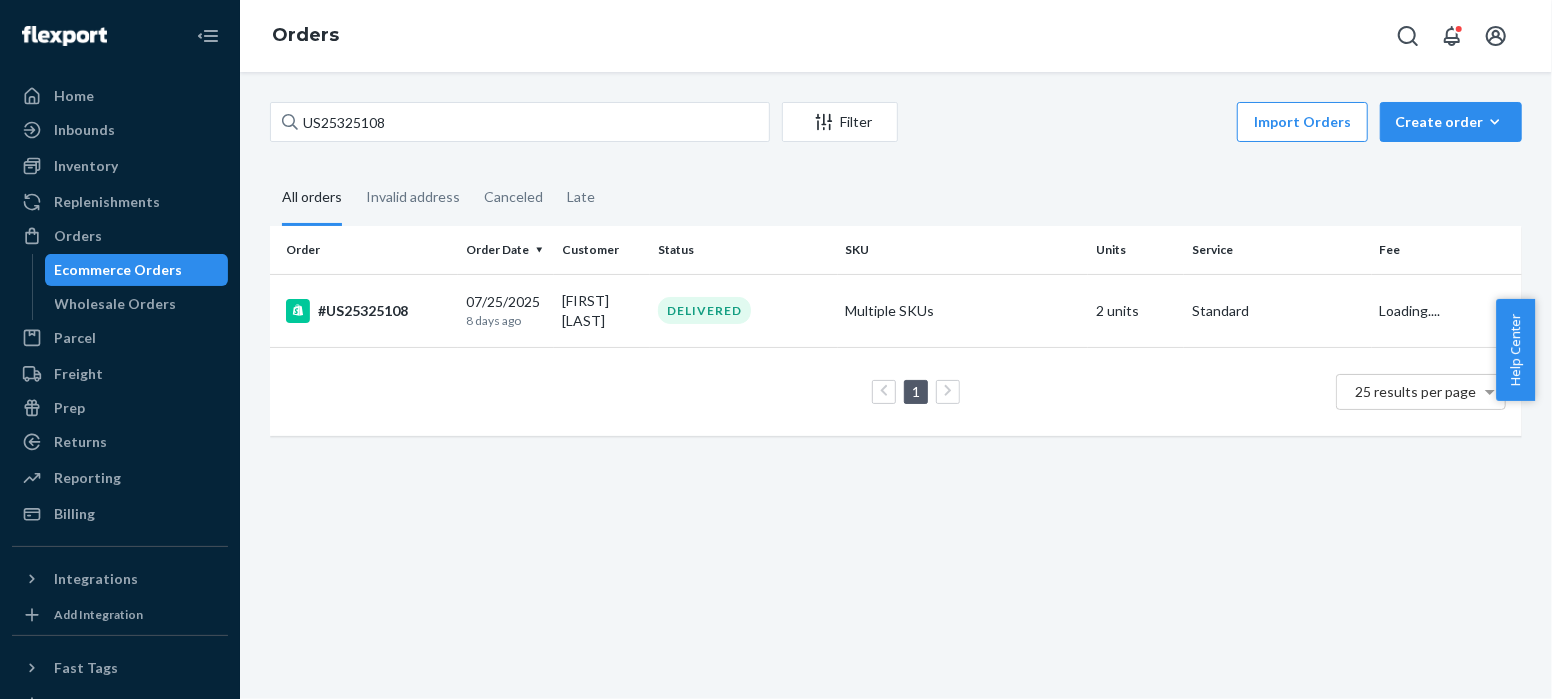 scroll, scrollTop: 0, scrollLeft: 0, axis: both 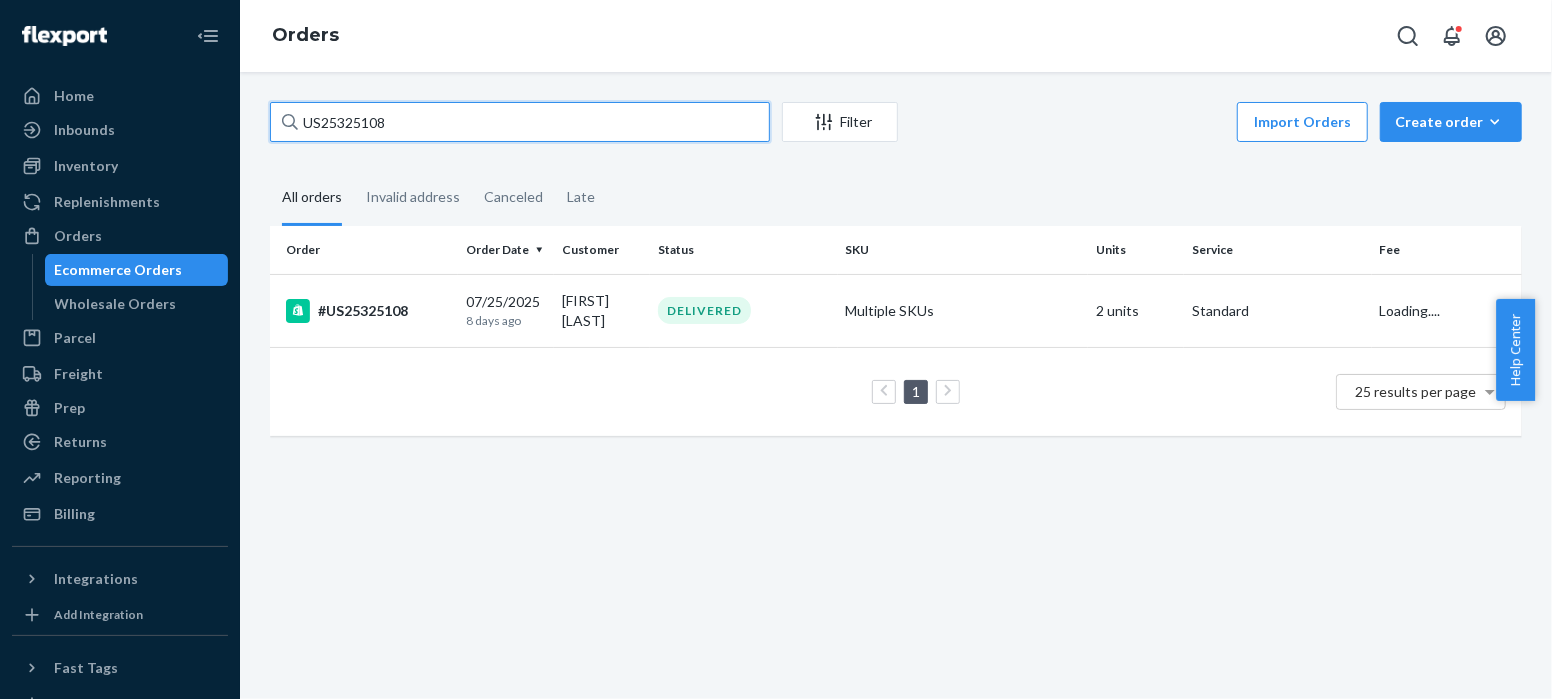 drag, startPoint x: 407, startPoint y: 128, endPoint x: 256, endPoint y: 121, distance: 151.16217 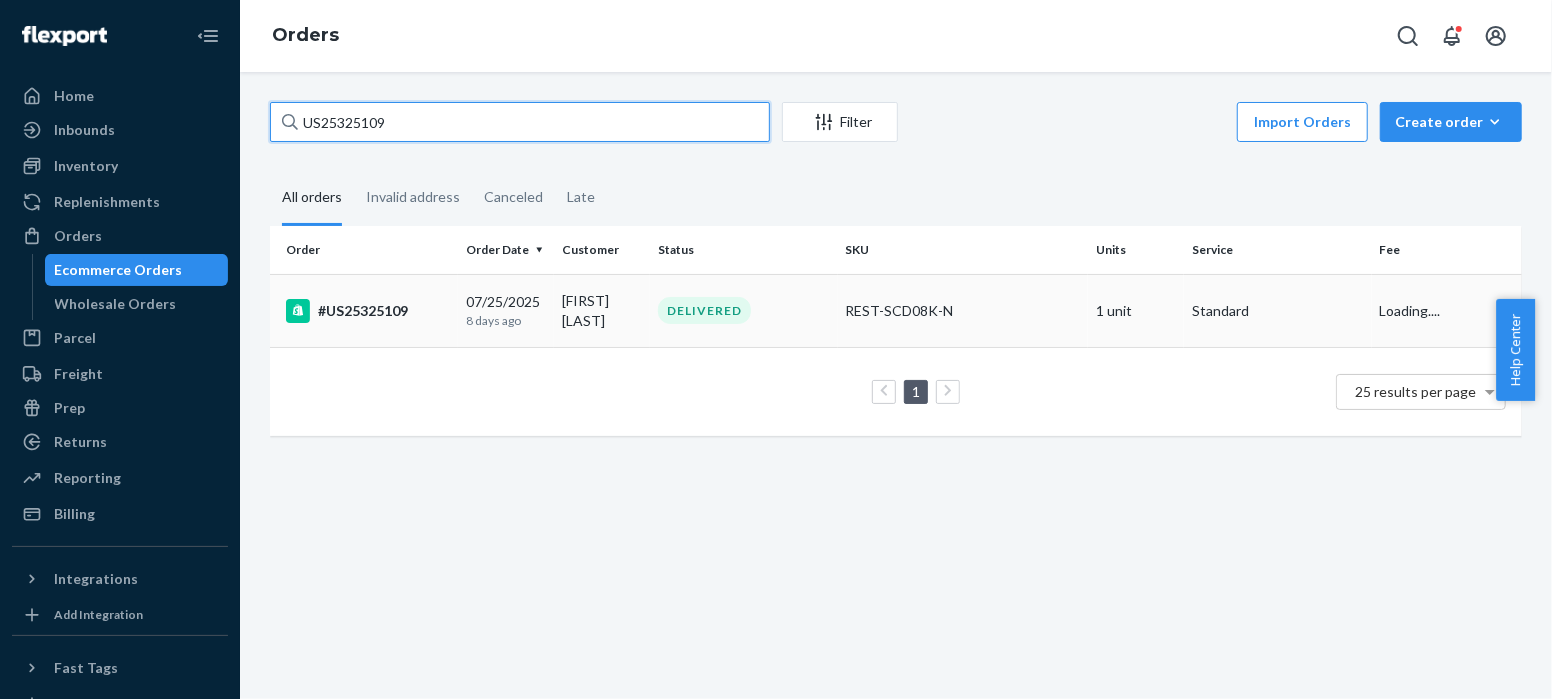 type on "US25325109" 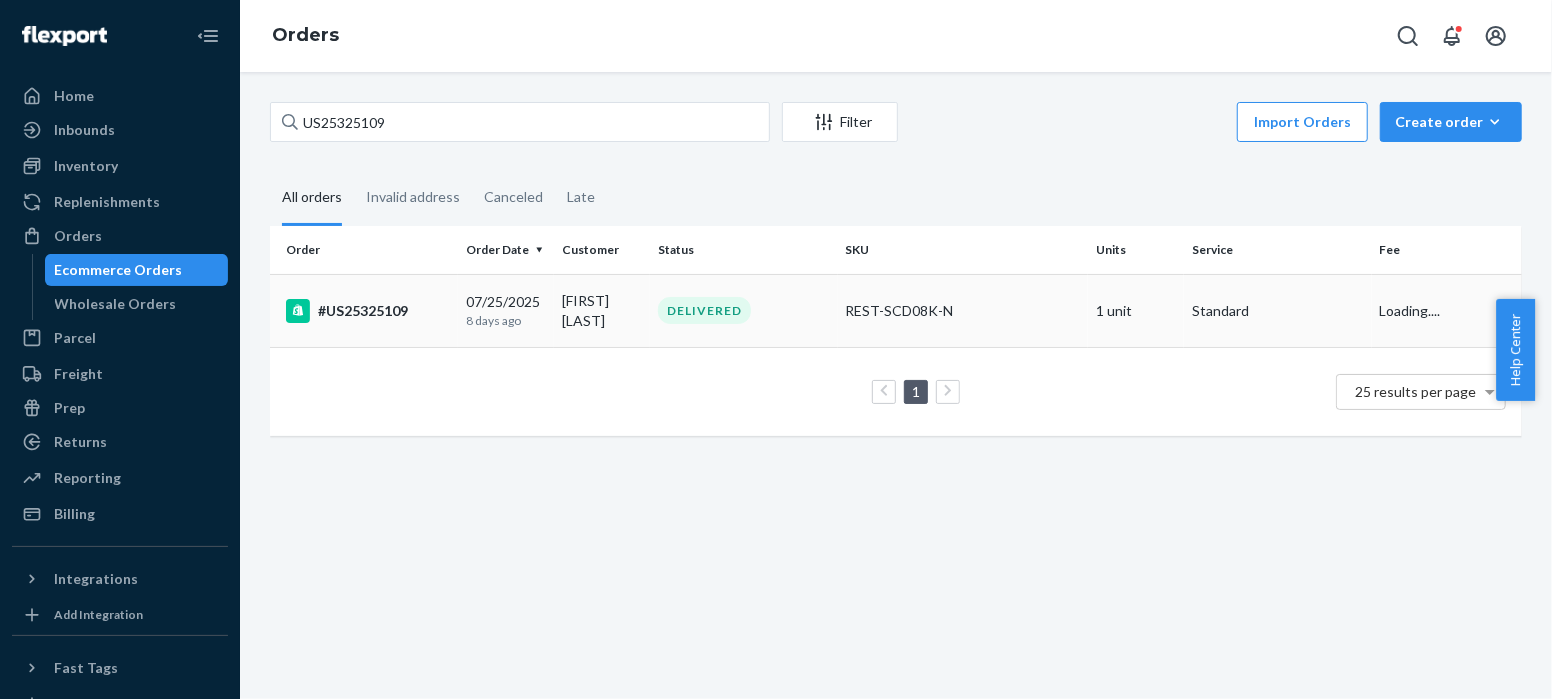 click on "#US25325109" at bounding box center [368, 311] 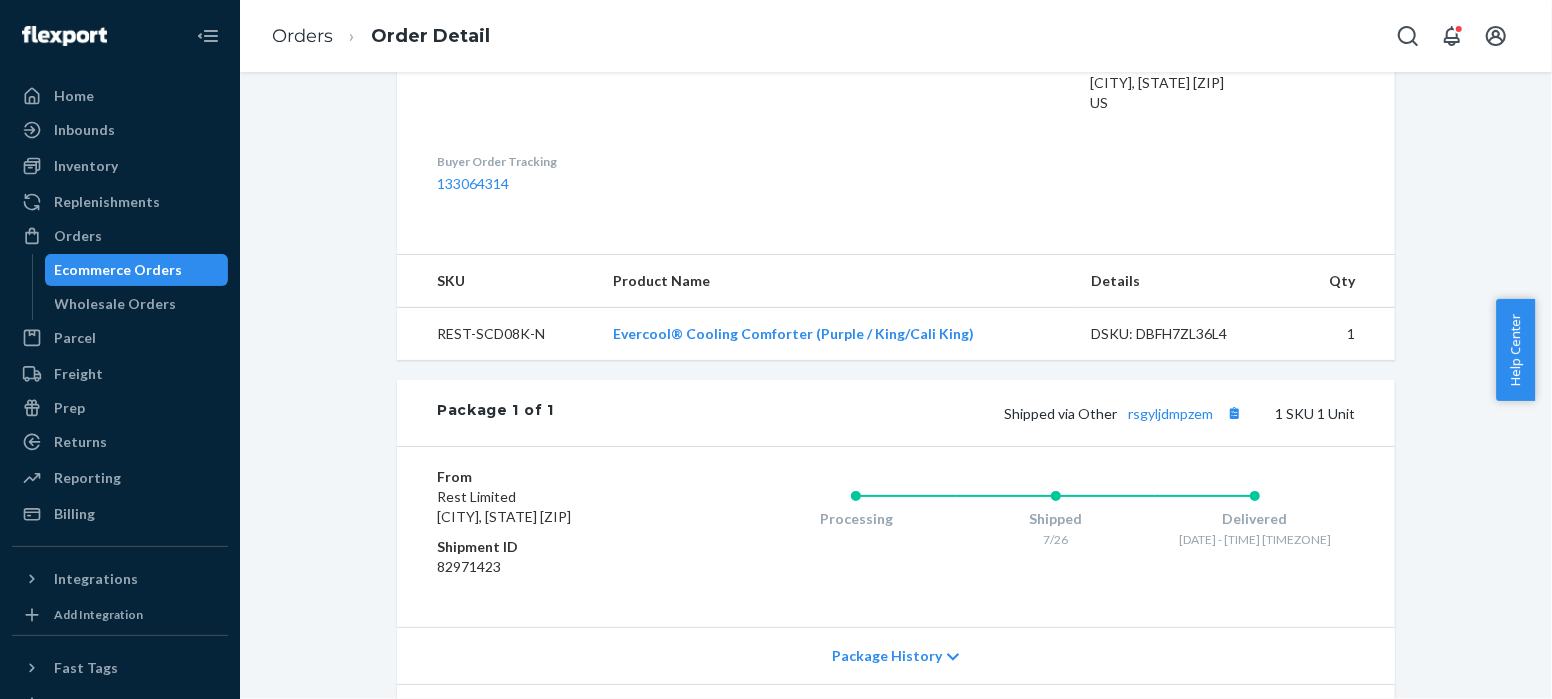 scroll, scrollTop: 698, scrollLeft: 0, axis: vertical 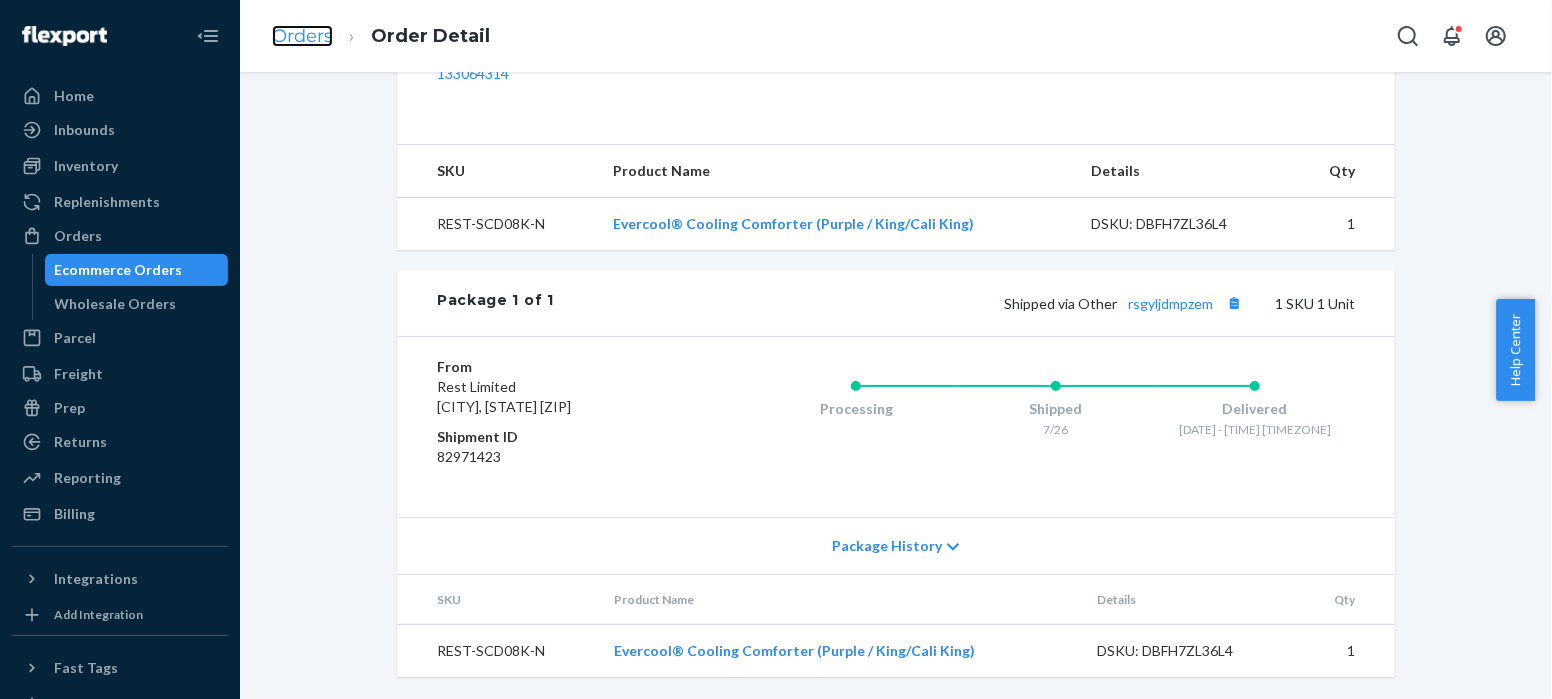 click on "Orders" at bounding box center [302, 36] 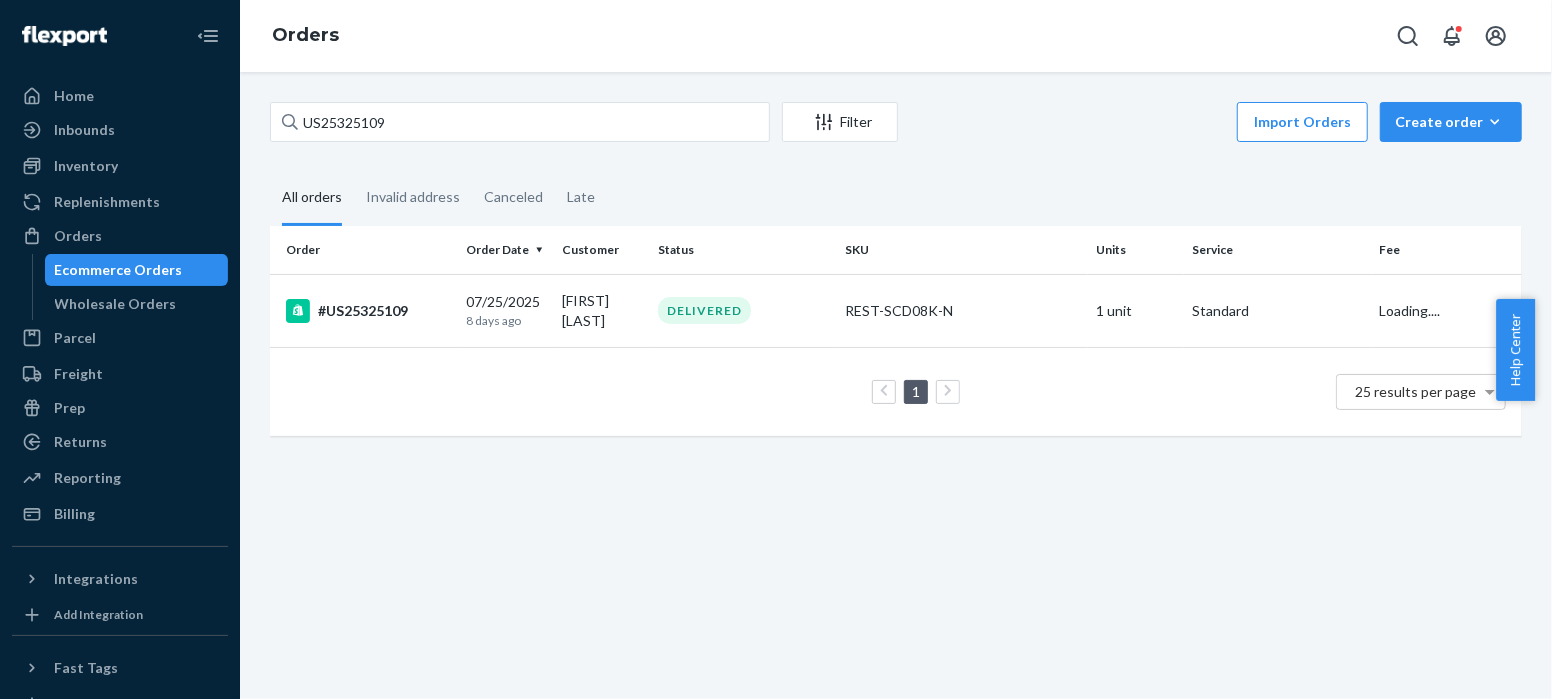 scroll, scrollTop: 0, scrollLeft: 0, axis: both 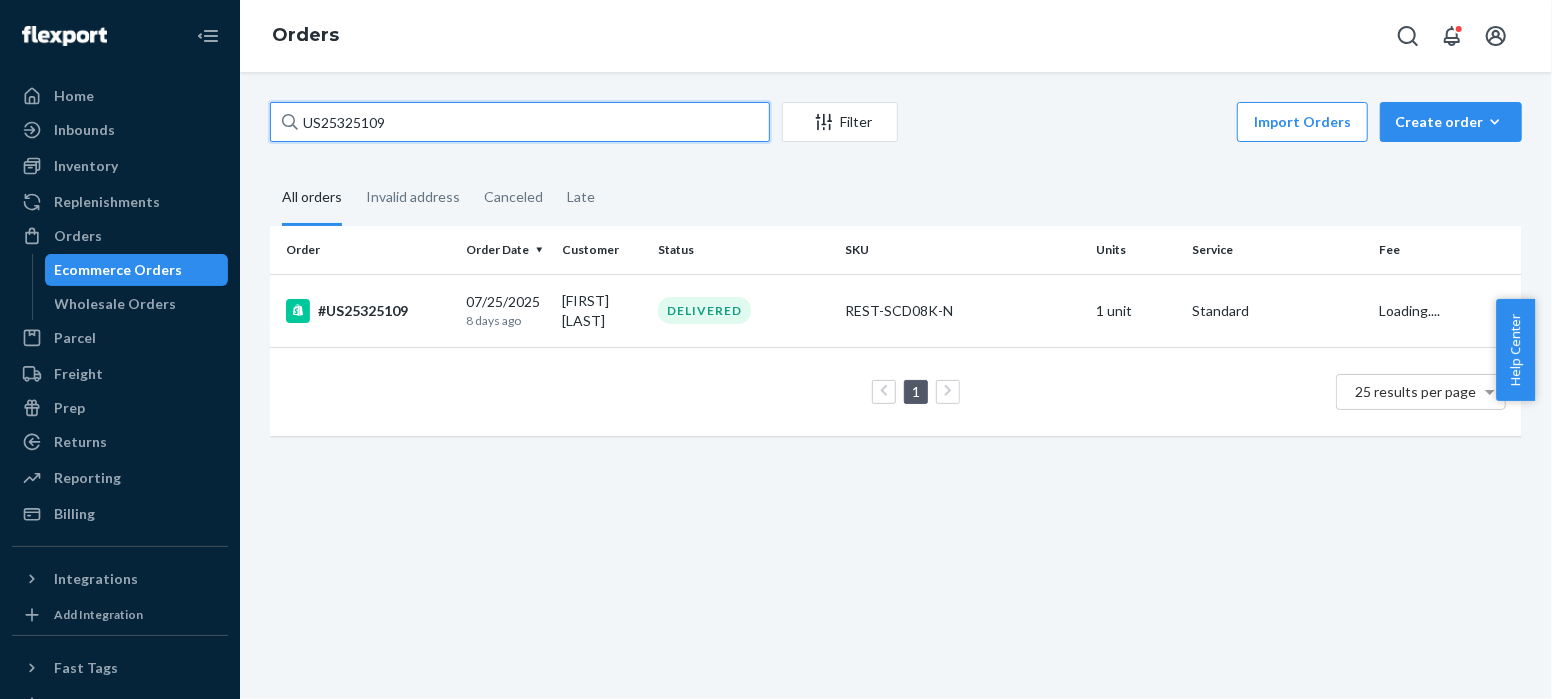 drag, startPoint x: 400, startPoint y: 124, endPoint x: 243, endPoint y: 132, distance: 157.20369 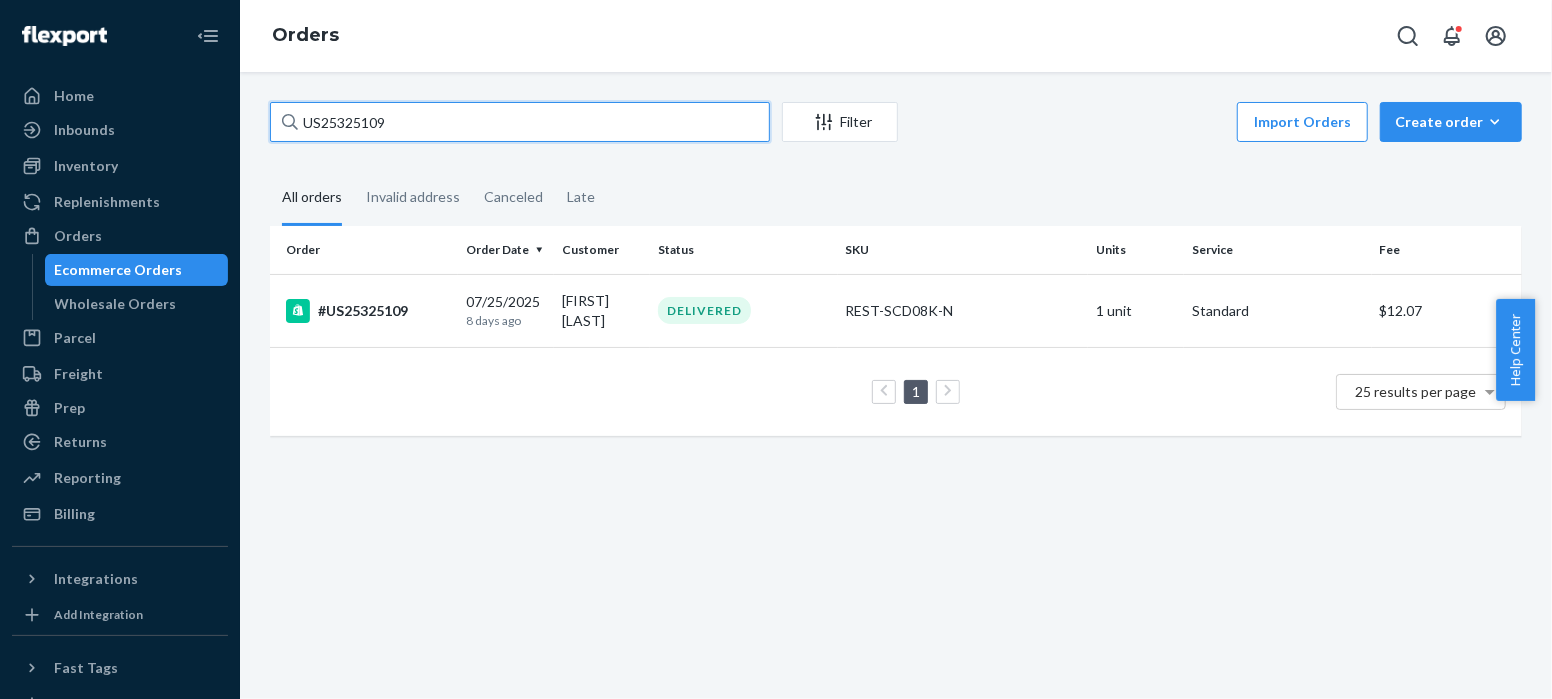 paste on "17" 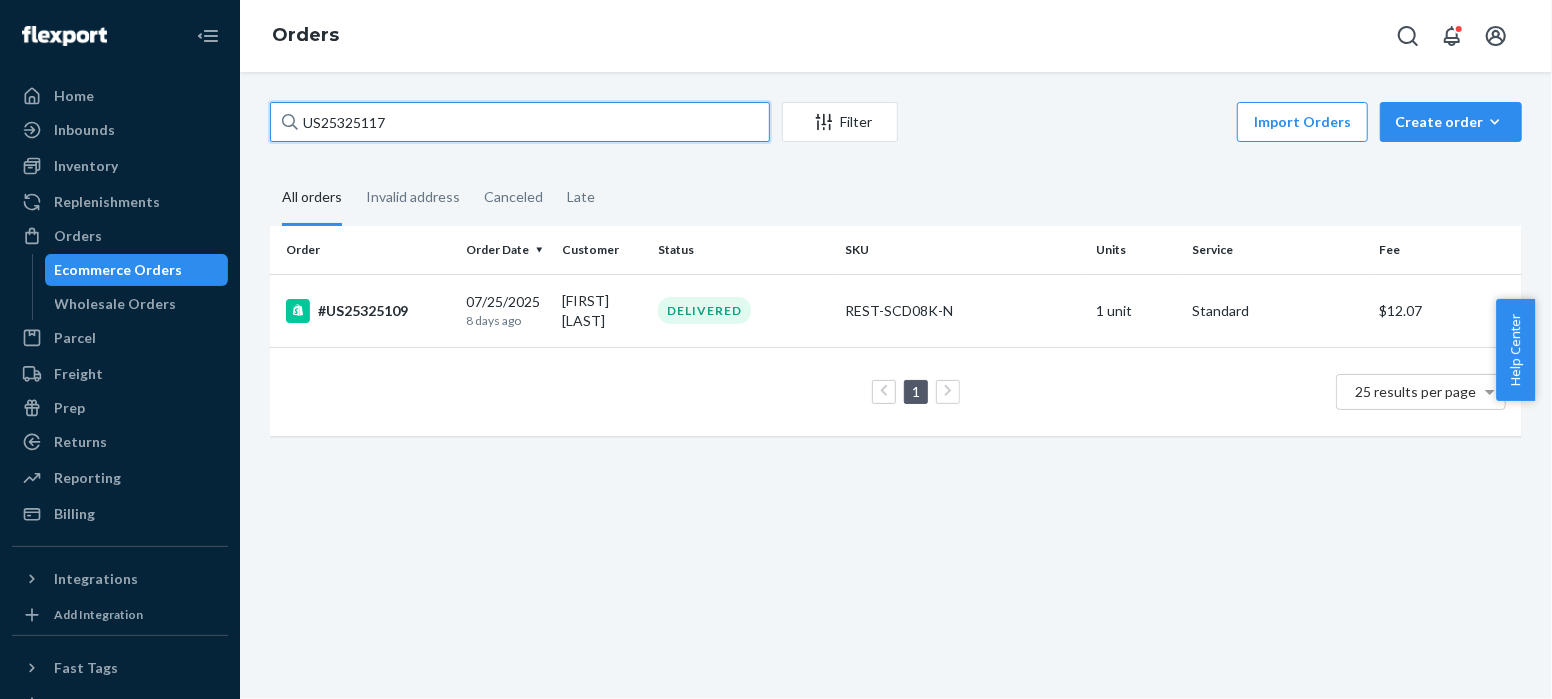type on "US25325117" 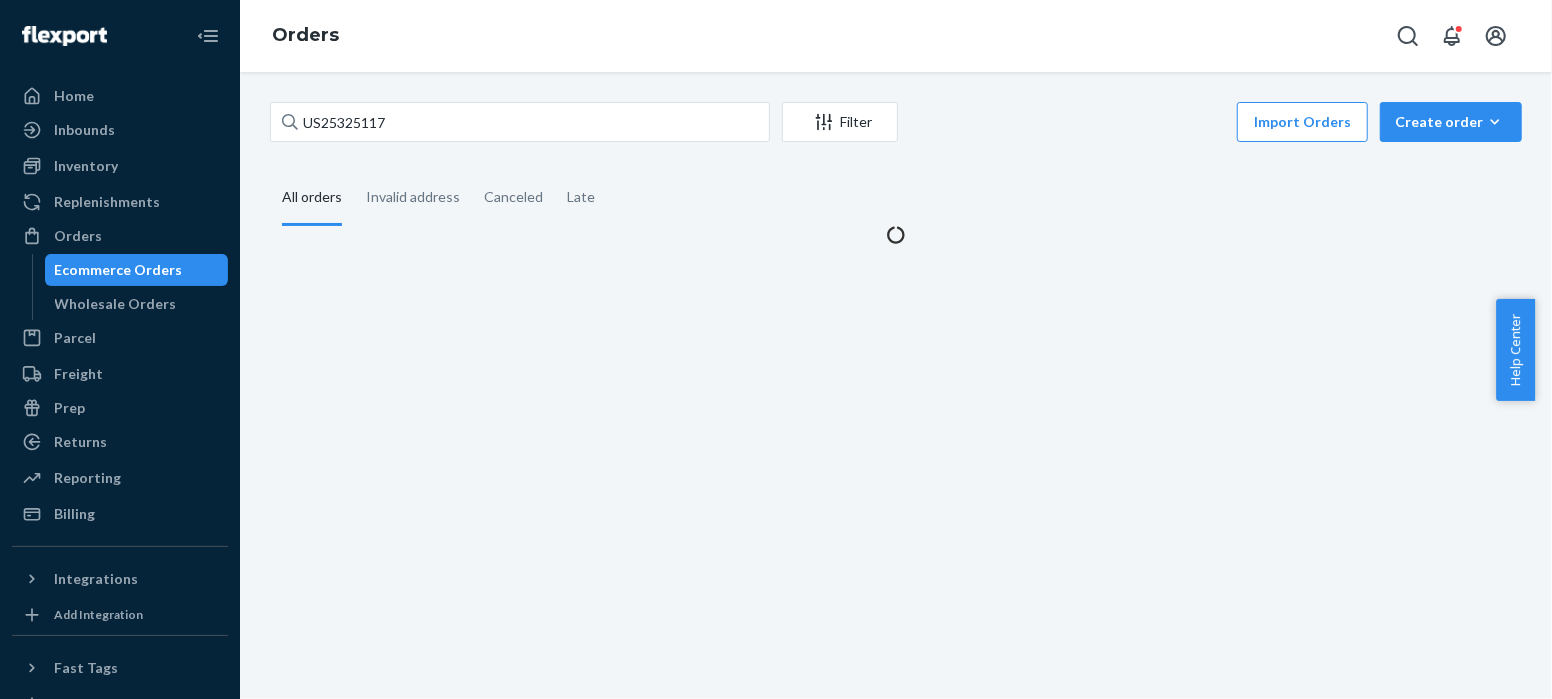 drag, startPoint x: 265, startPoint y: 116, endPoint x: 331, endPoint y: 205, distance: 110.80163 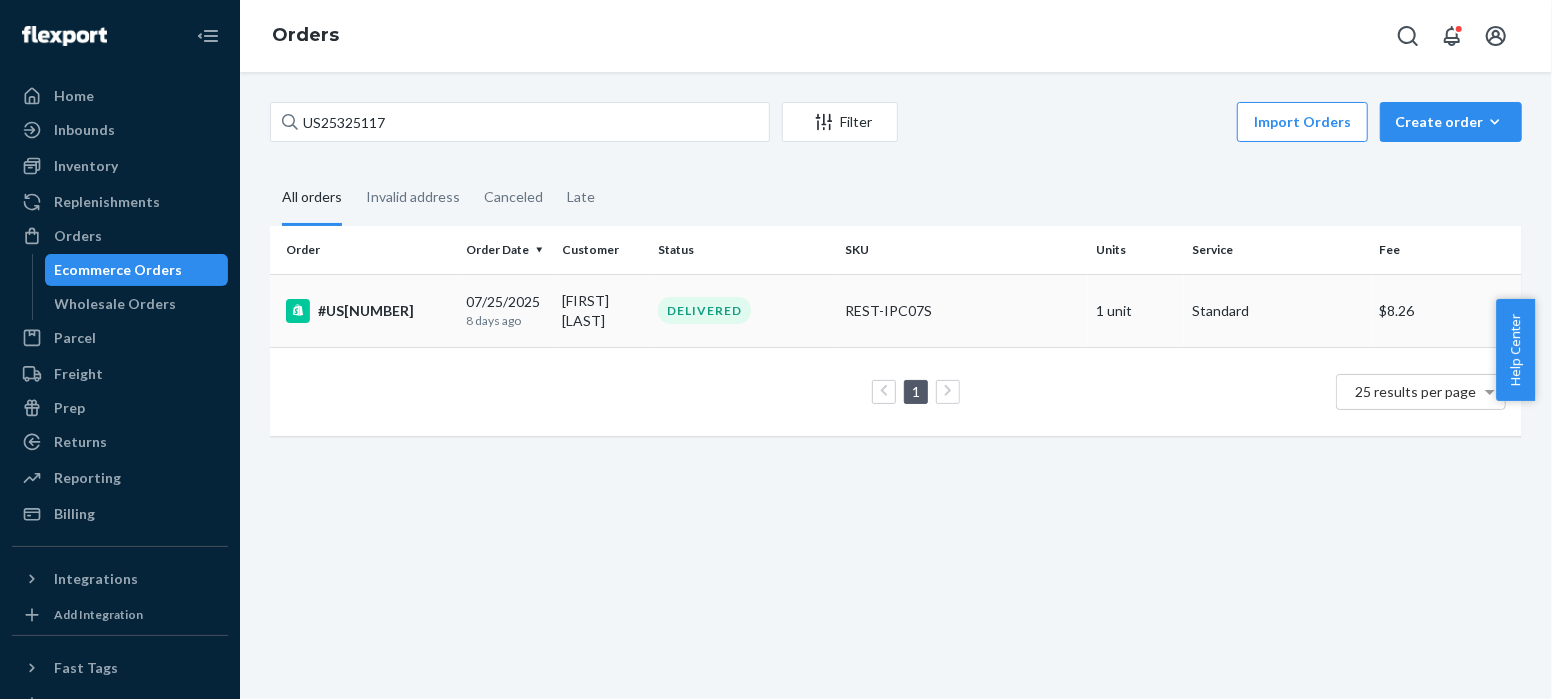 click on "#US[NUMBER]" at bounding box center (368, 311) 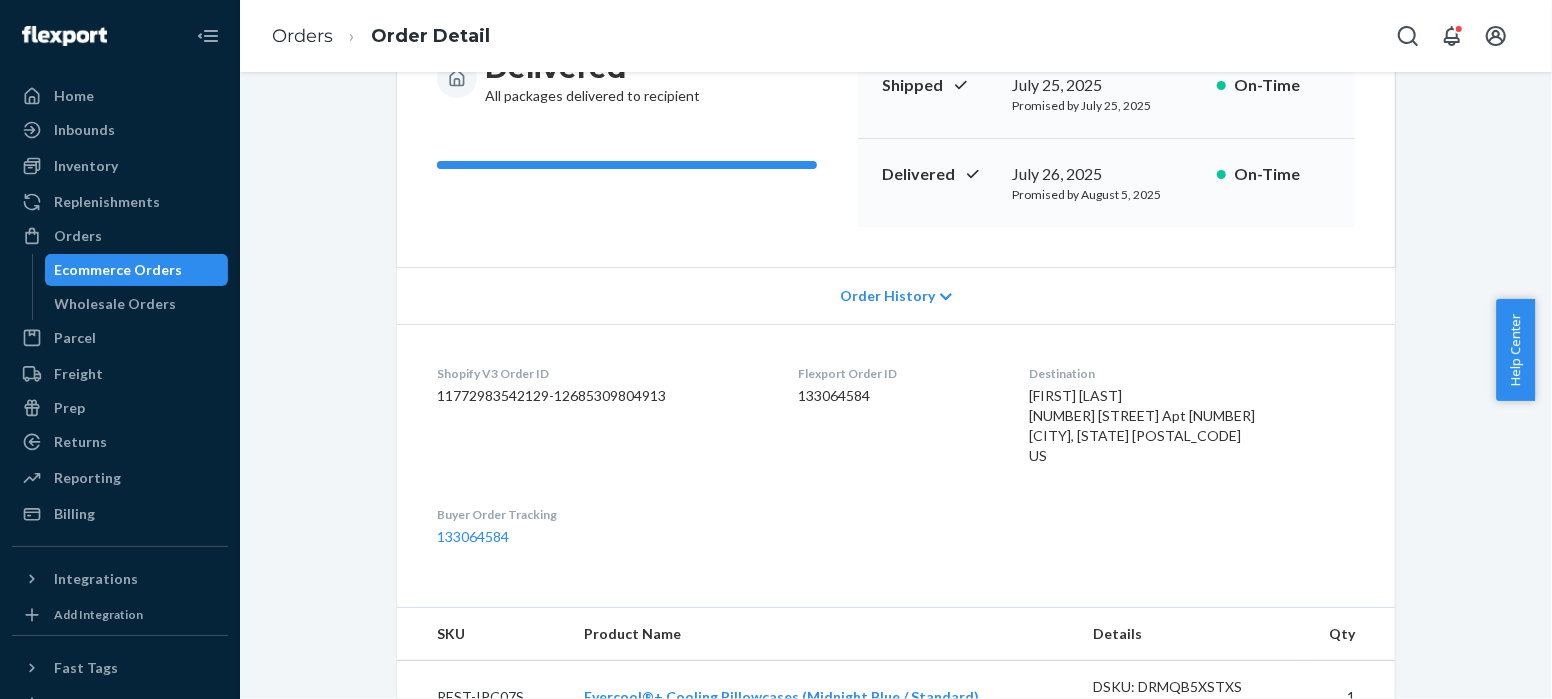 scroll, scrollTop: 738, scrollLeft: 0, axis: vertical 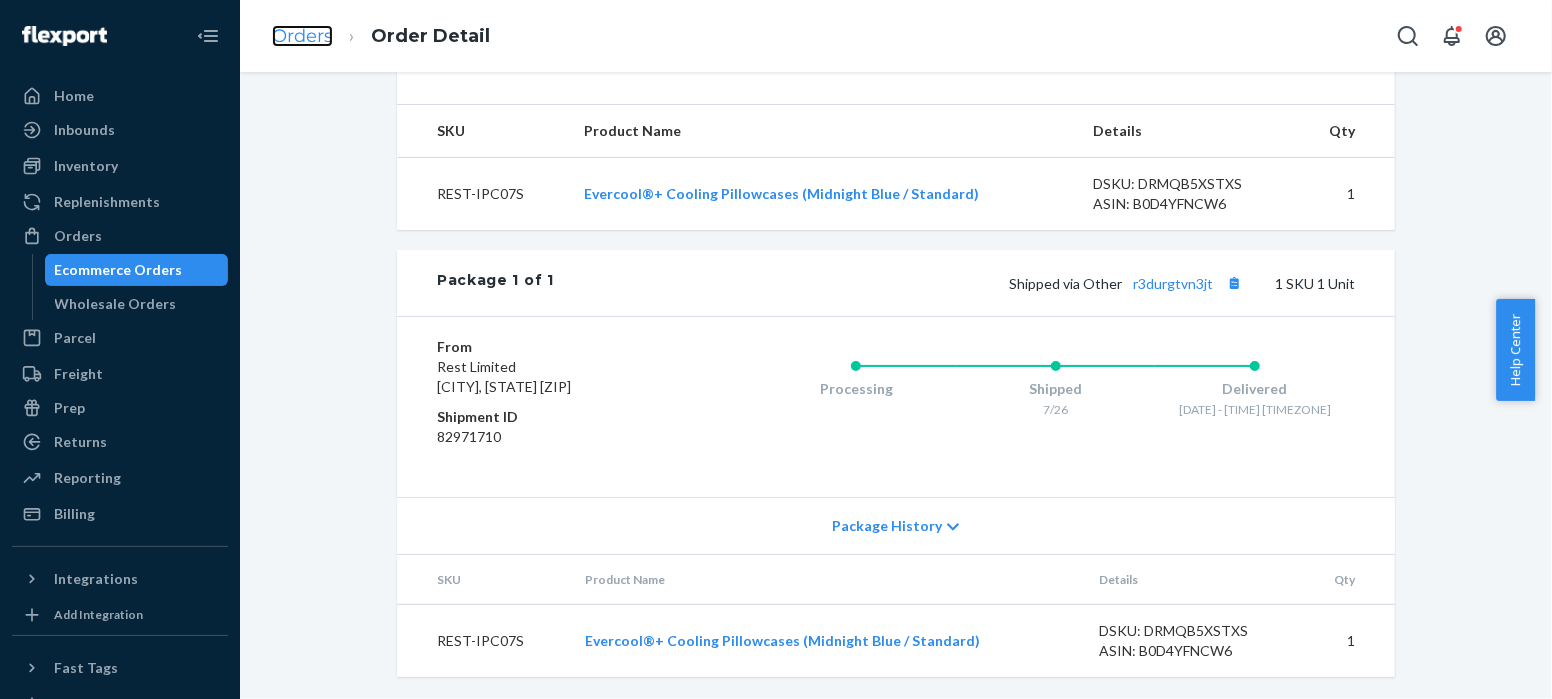 click on "Orders" at bounding box center [302, 36] 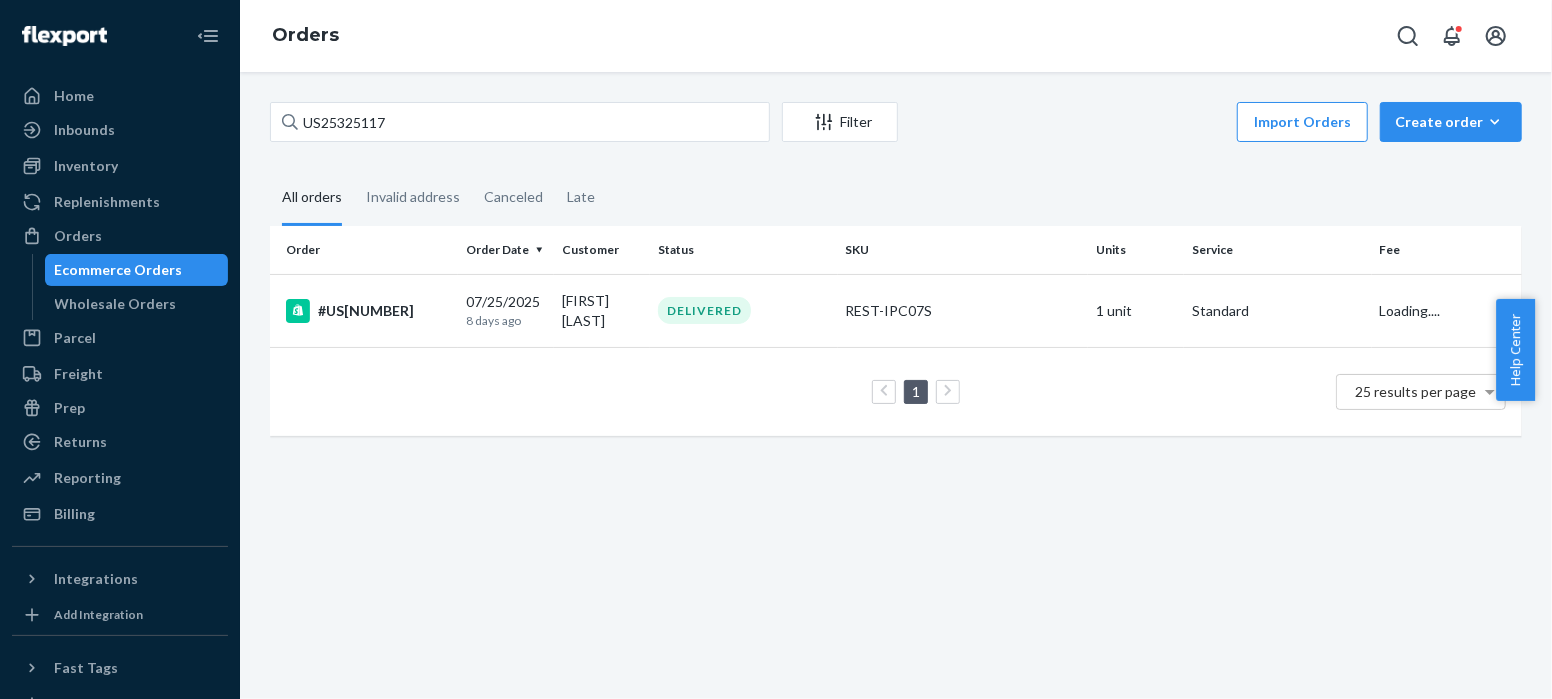 scroll, scrollTop: 0, scrollLeft: 0, axis: both 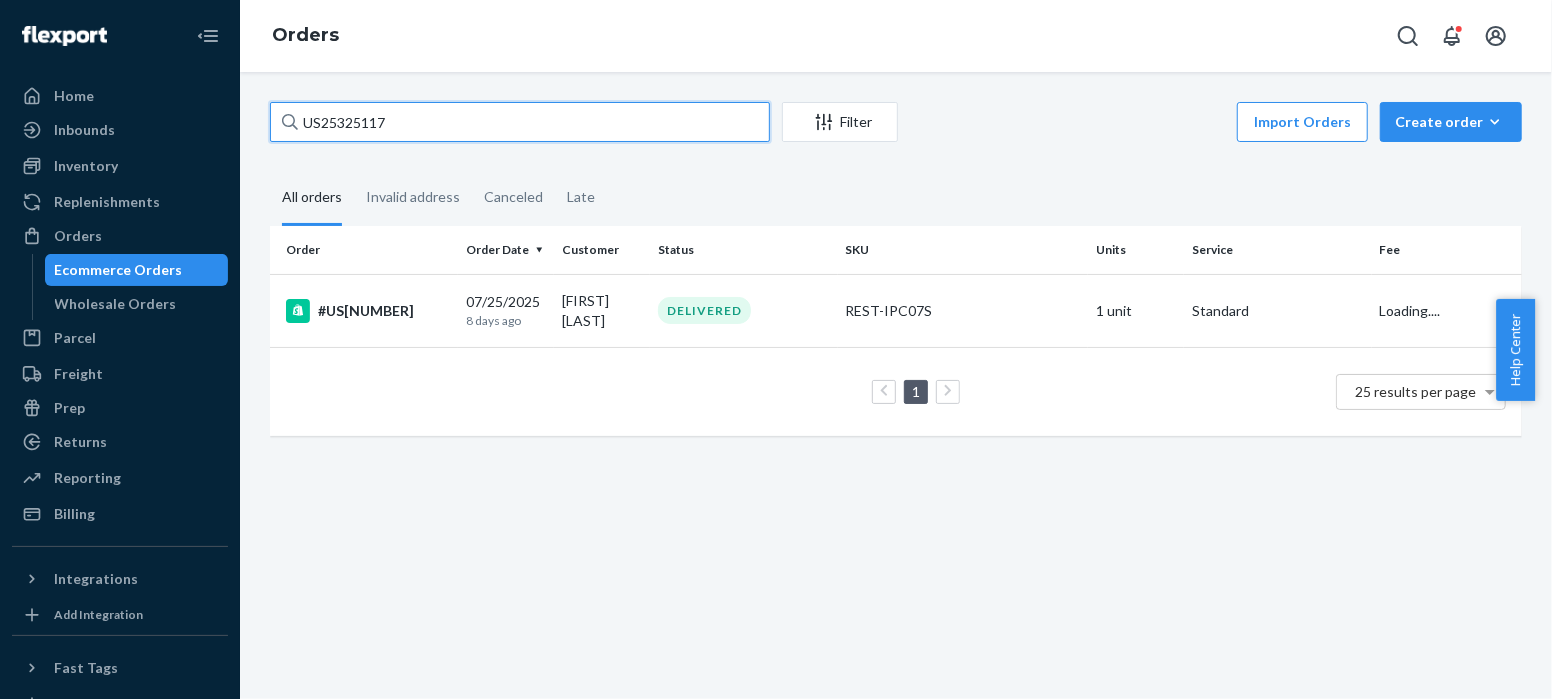 drag, startPoint x: 402, startPoint y: 122, endPoint x: 387, endPoint y: 122, distance: 15 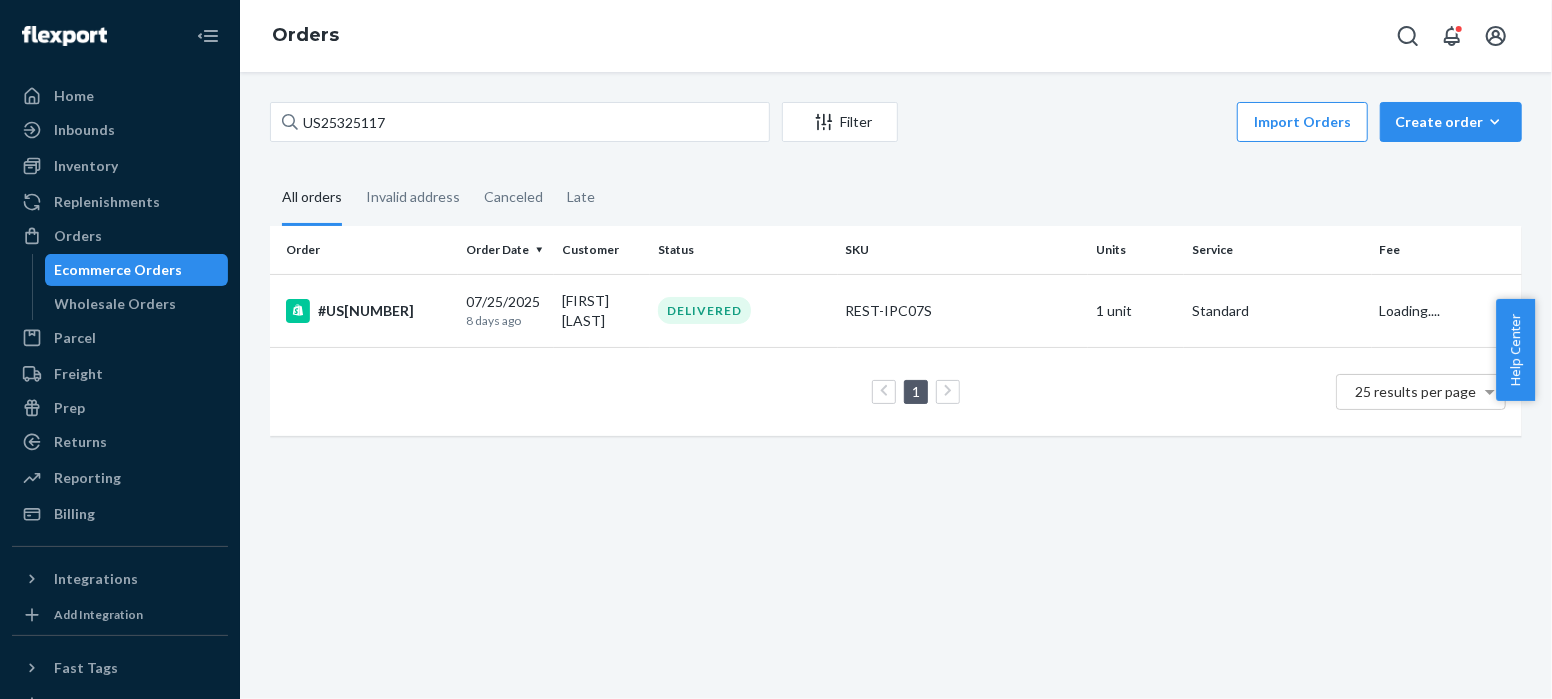 click on "US25325117 Filter Import Orders Create order Ecommerce order Removal order All orders Invalid address Canceled Late Order Order Date Customer Status SKU Units Service Fee #US25325117 07/25/2025 8 days ago [FIRST] [LAST] DELIVERED REST-IPC07S 1 unit Standard Loading.... 1 25 results per page" at bounding box center (896, 385) 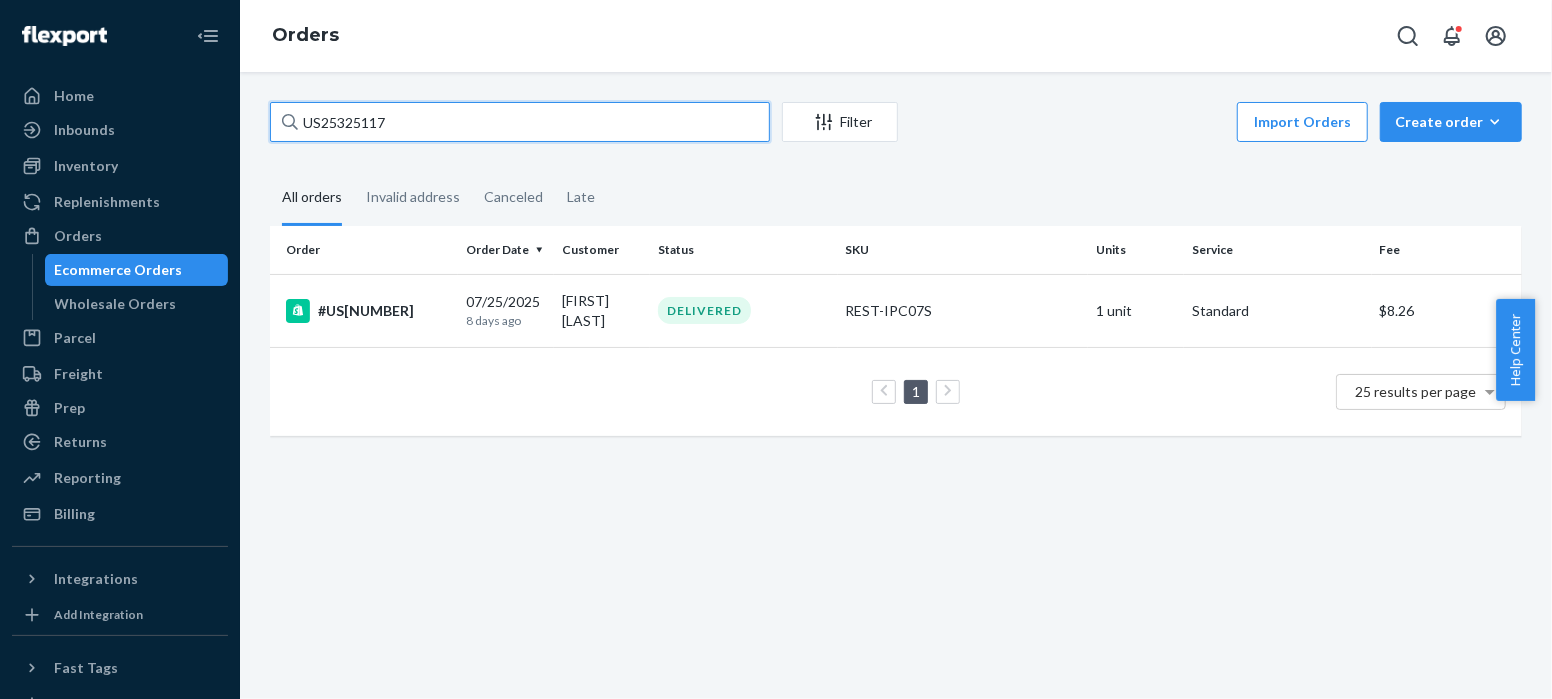 drag, startPoint x: 402, startPoint y: 127, endPoint x: 261, endPoint y: 118, distance: 141.28694 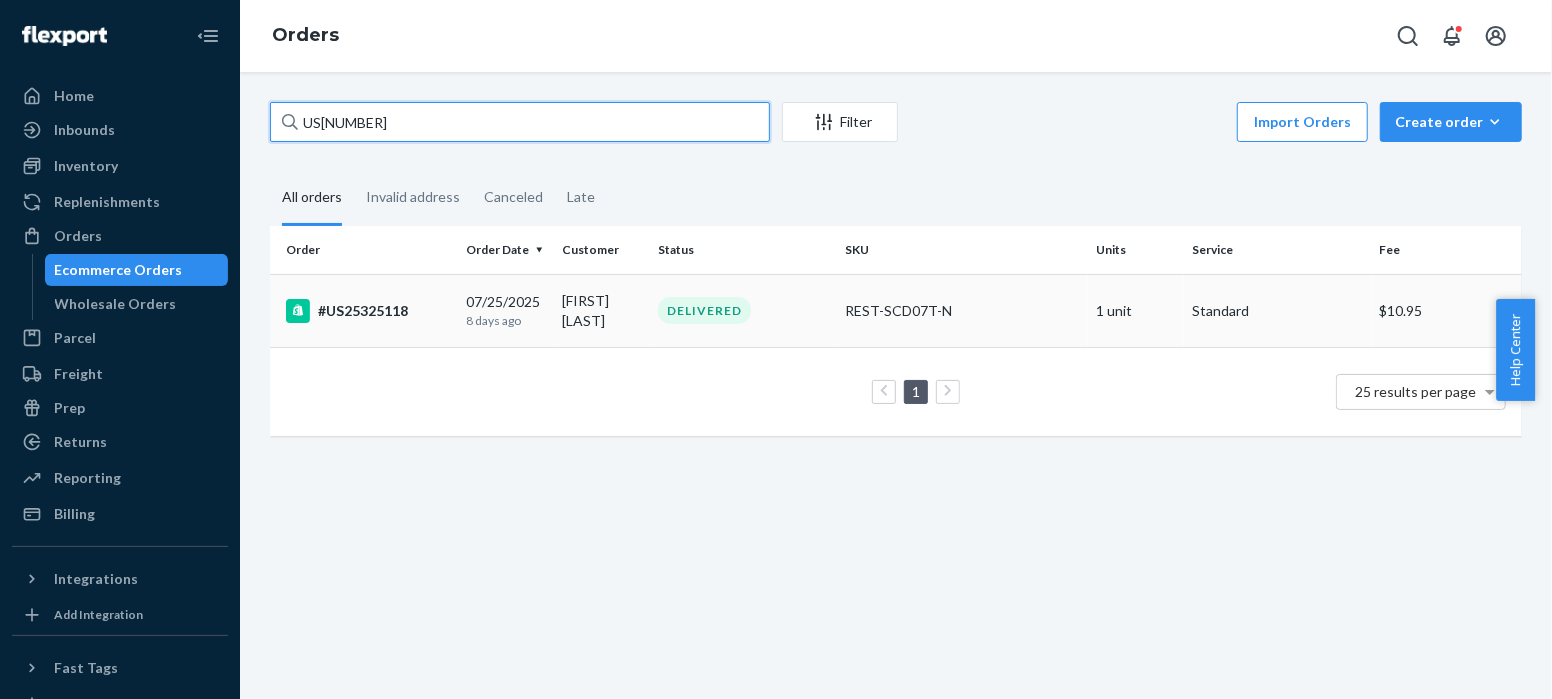 type on "US[NUMBER]" 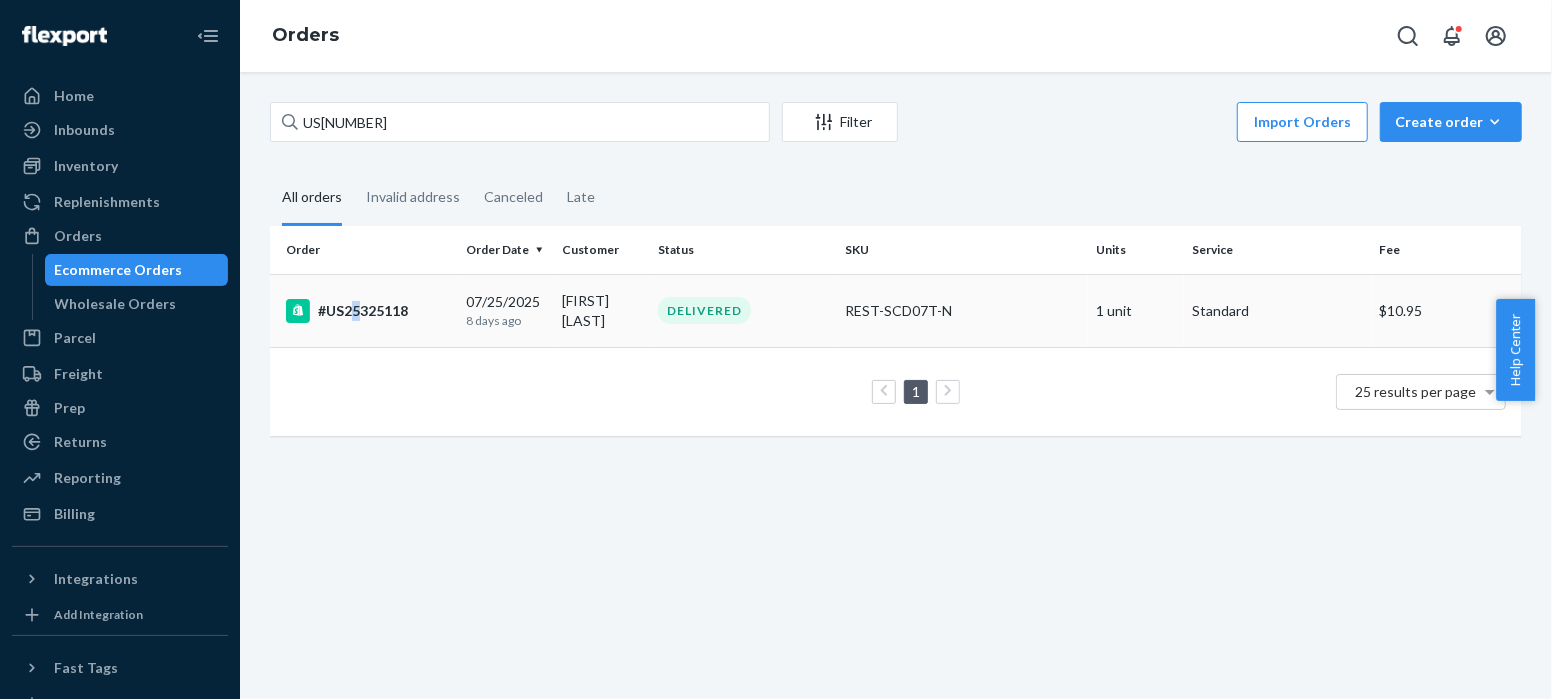 click on "#US25325118" at bounding box center (368, 311) 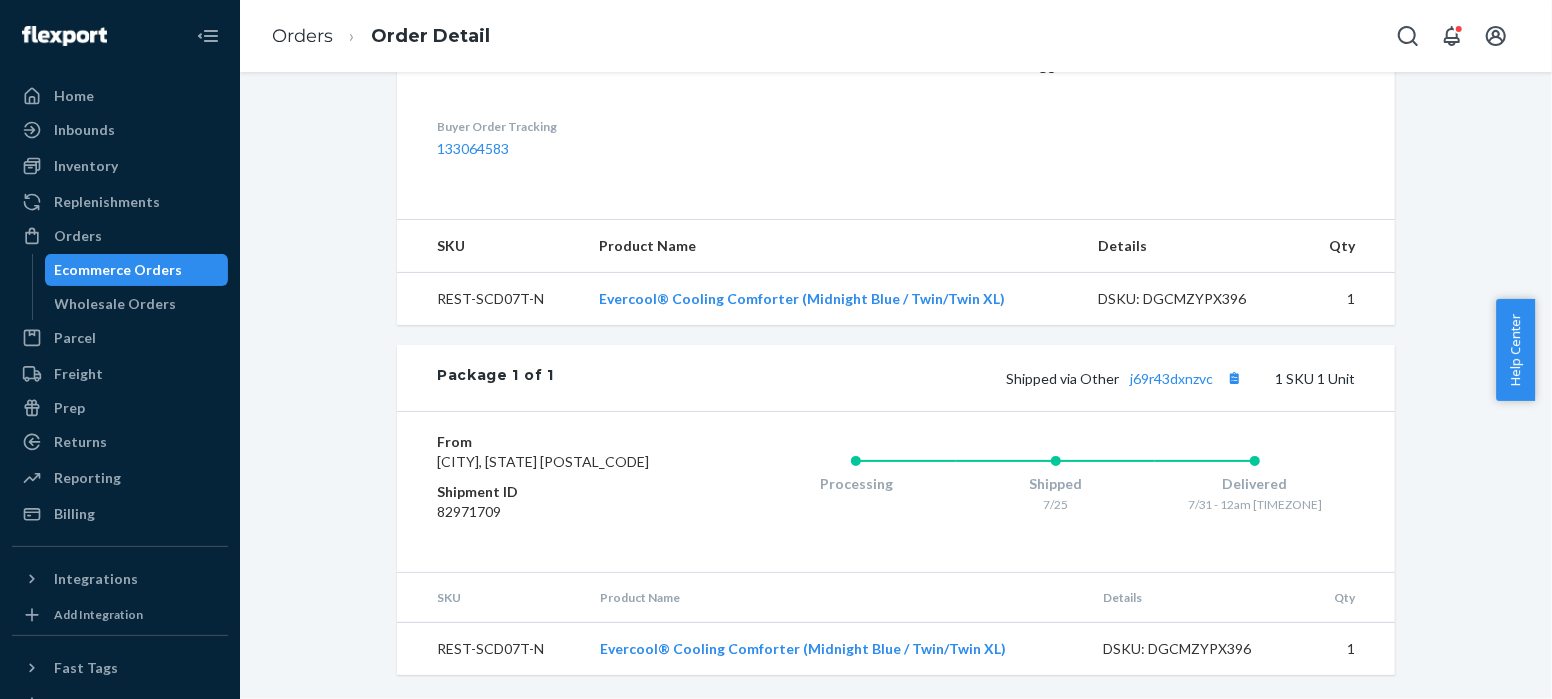 scroll, scrollTop: 641, scrollLeft: 0, axis: vertical 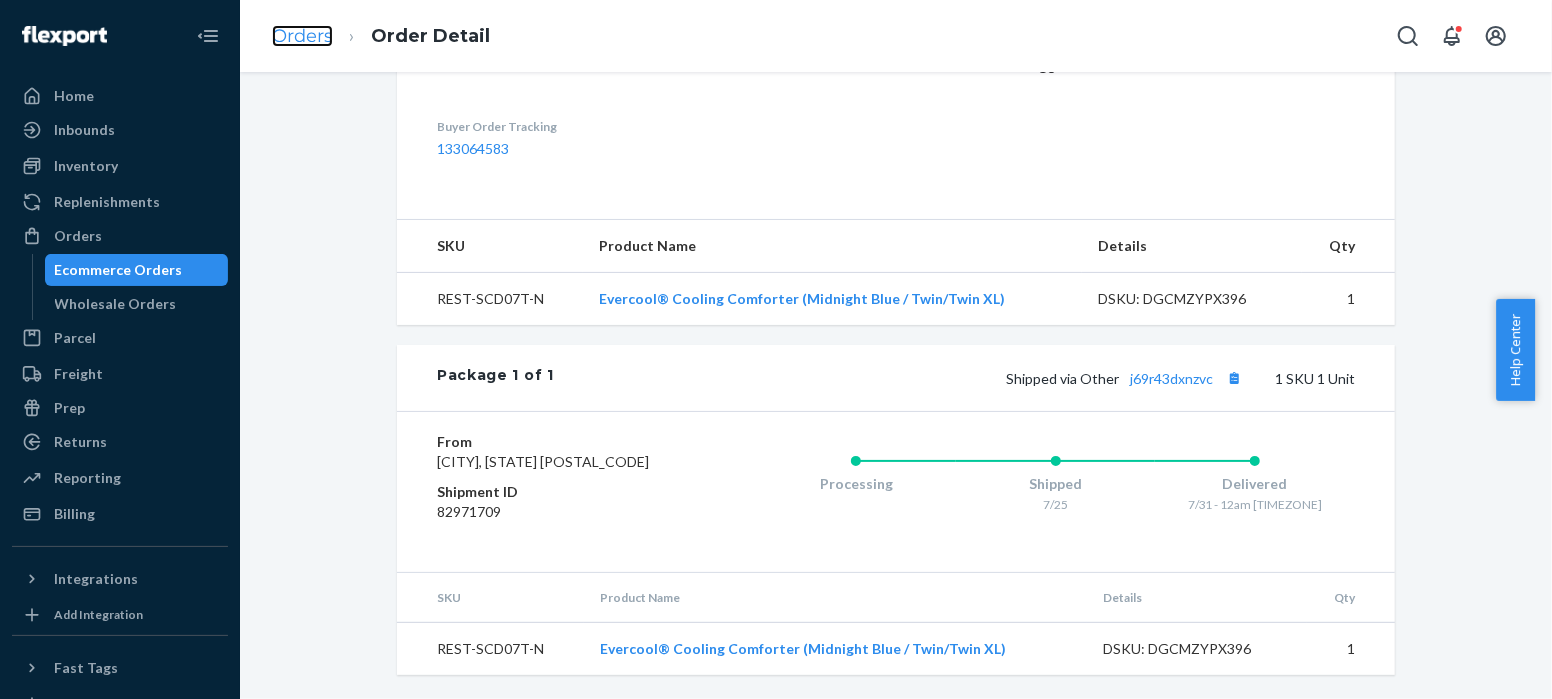 click on "Orders" at bounding box center [302, 36] 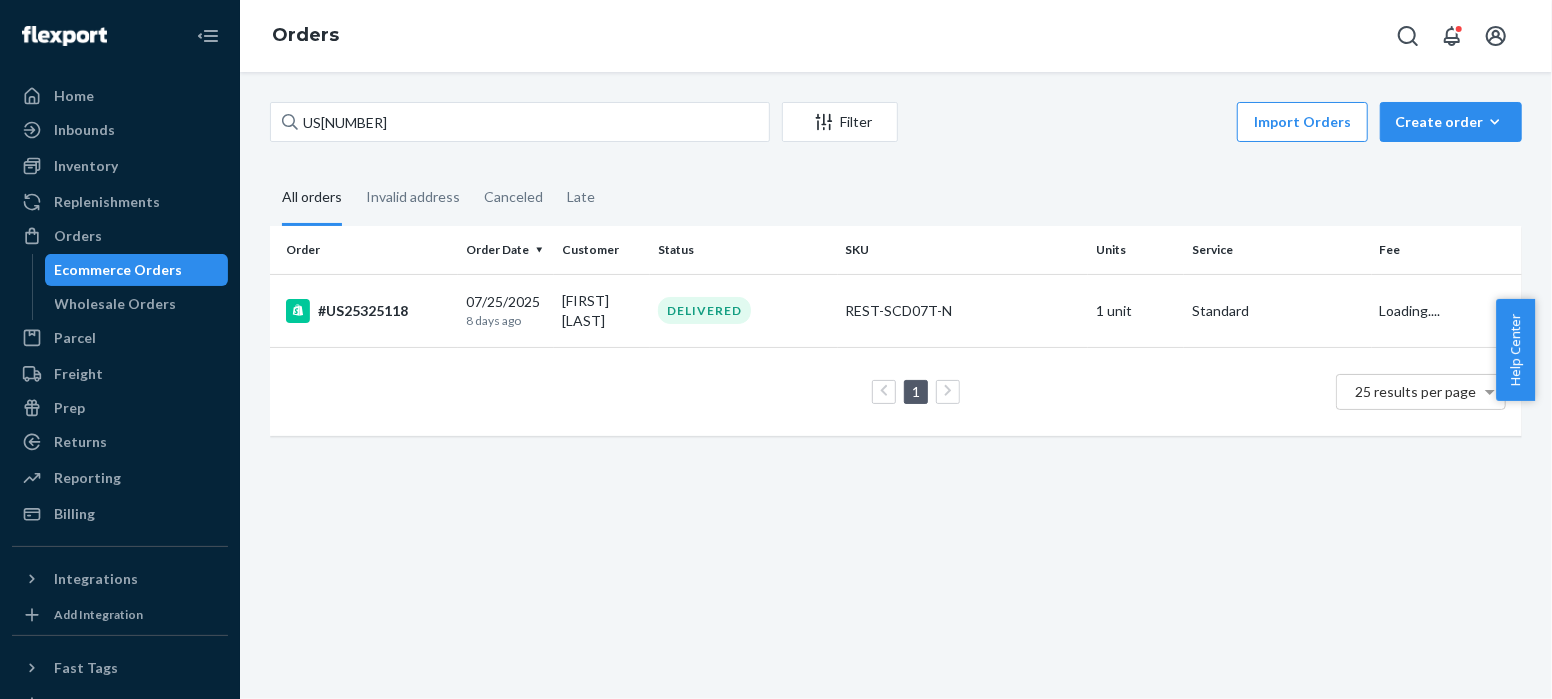 scroll, scrollTop: 0, scrollLeft: 0, axis: both 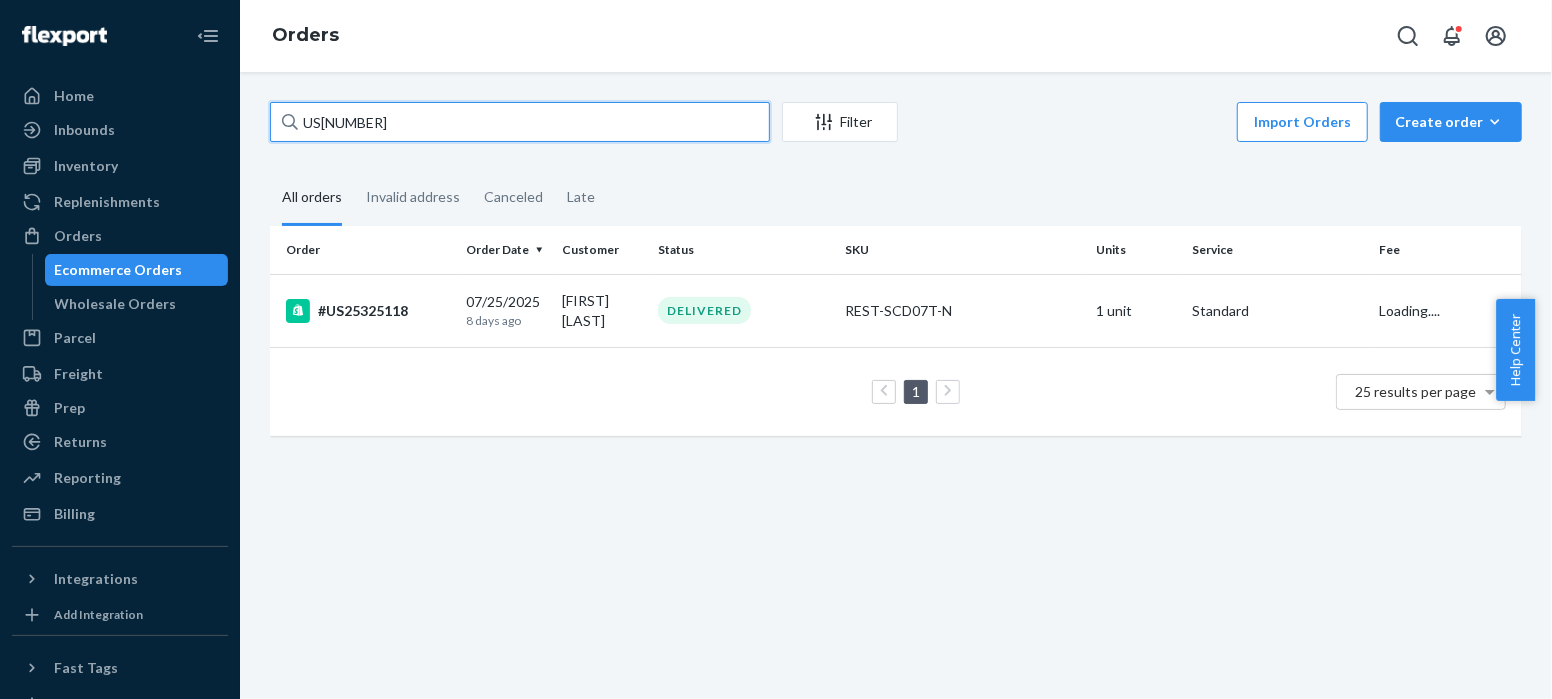 drag, startPoint x: 403, startPoint y: 126, endPoint x: 248, endPoint y: 137, distance: 155.38983 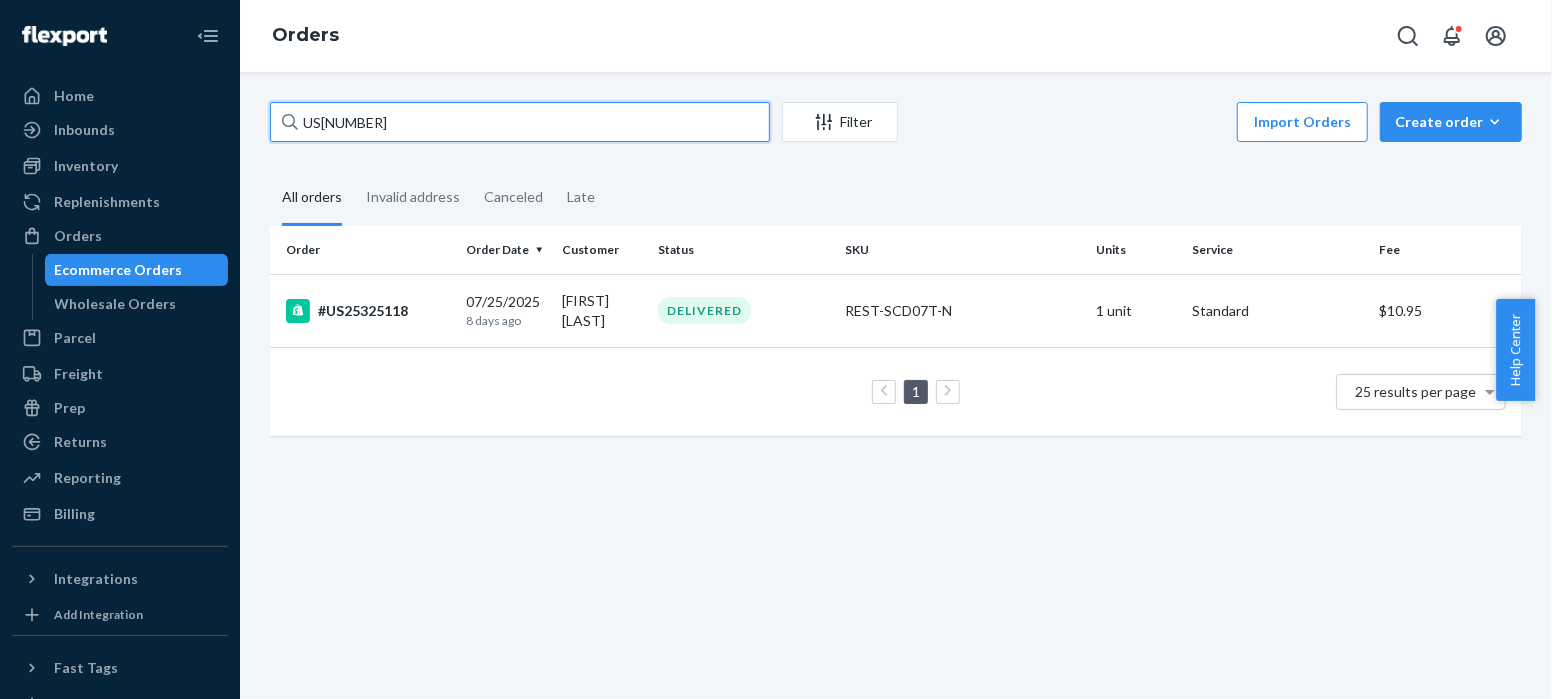 paste on "23" 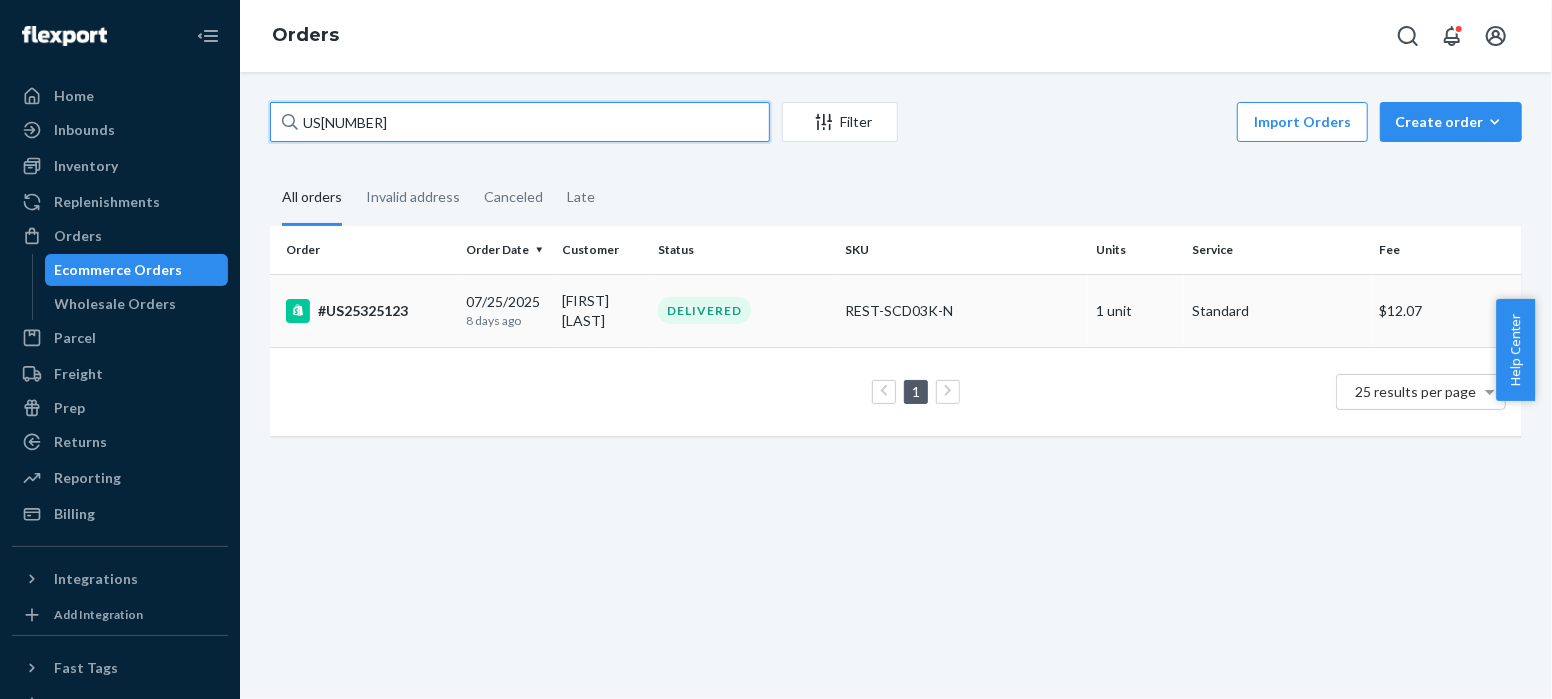 type on "US[NUMBER]" 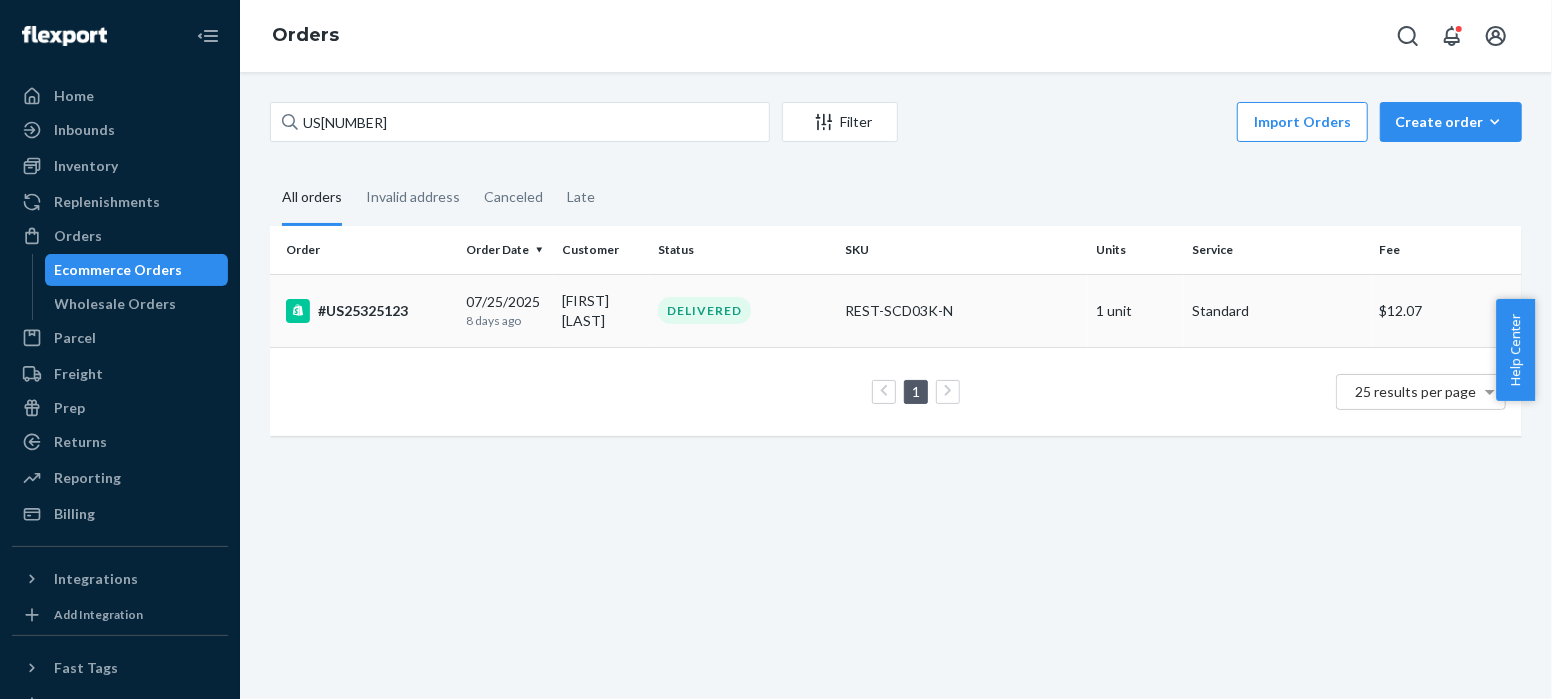 click on "#US25325123" at bounding box center (368, 311) 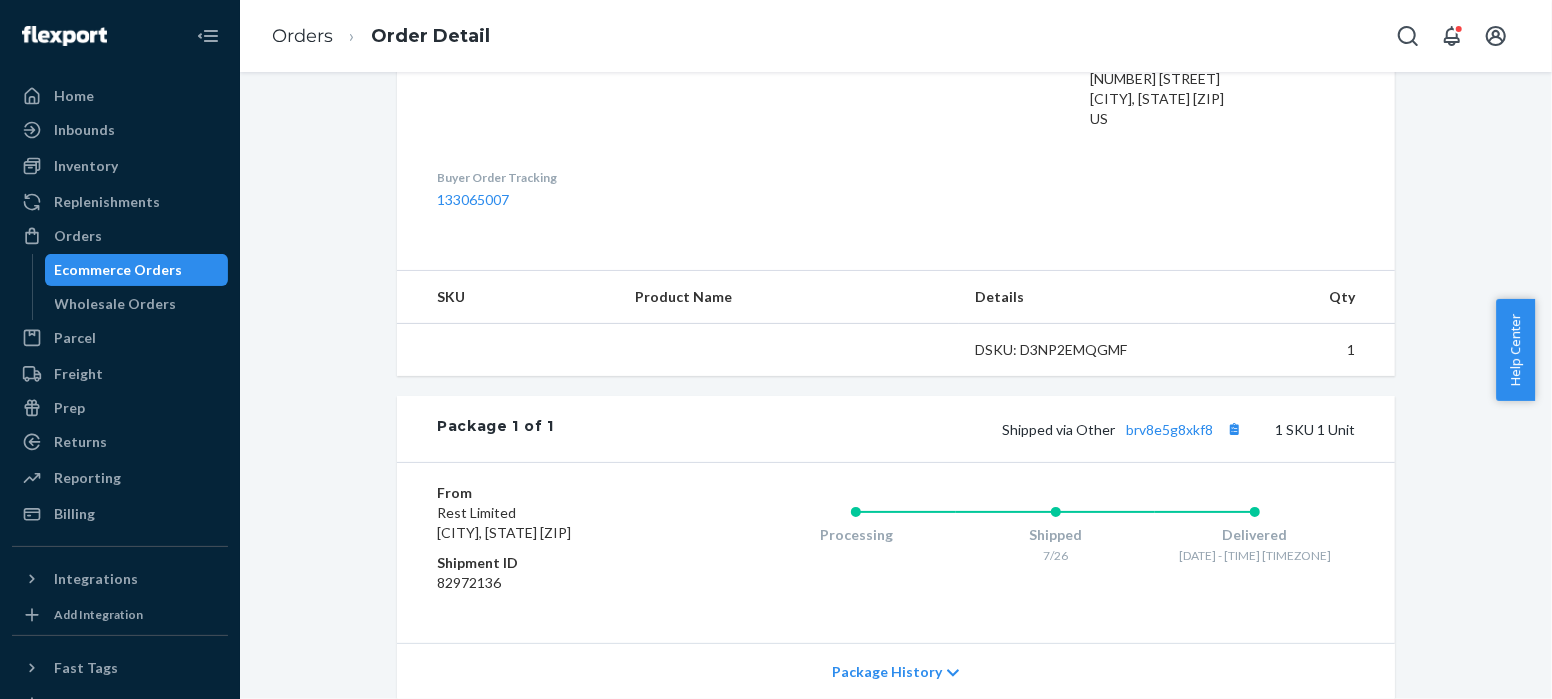 scroll, scrollTop: 698, scrollLeft: 0, axis: vertical 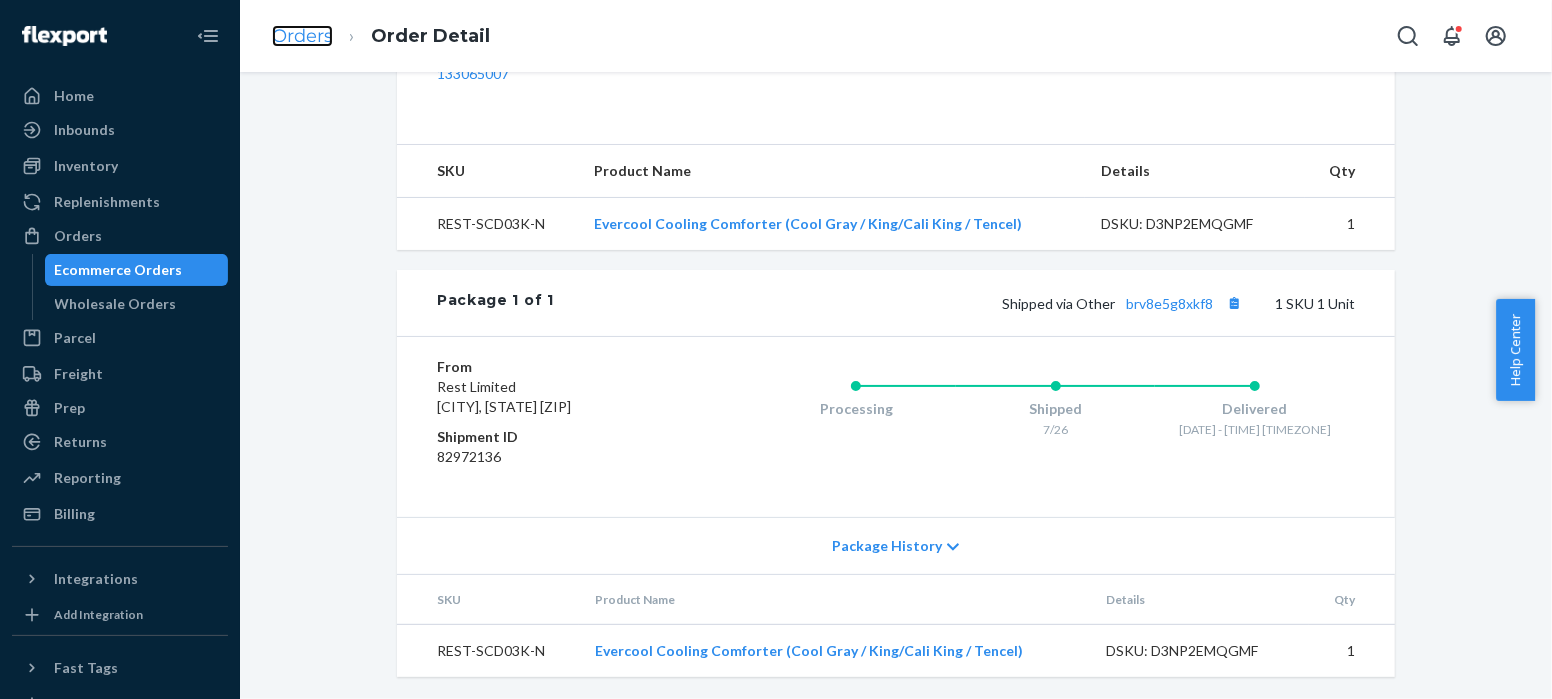 click on "Orders" at bounding box center [302, 36] 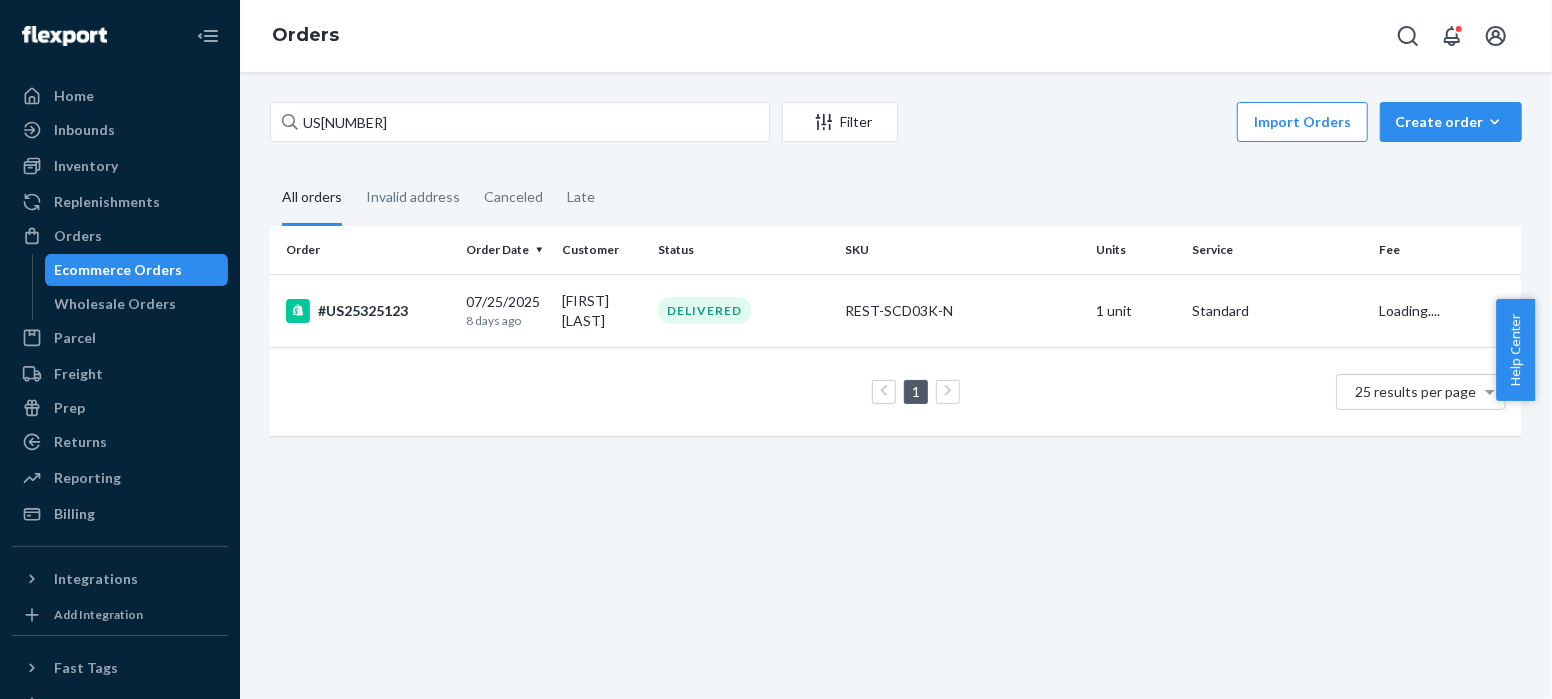 scroll, scrollTop: 0, scrollLeft: 0, axis: both 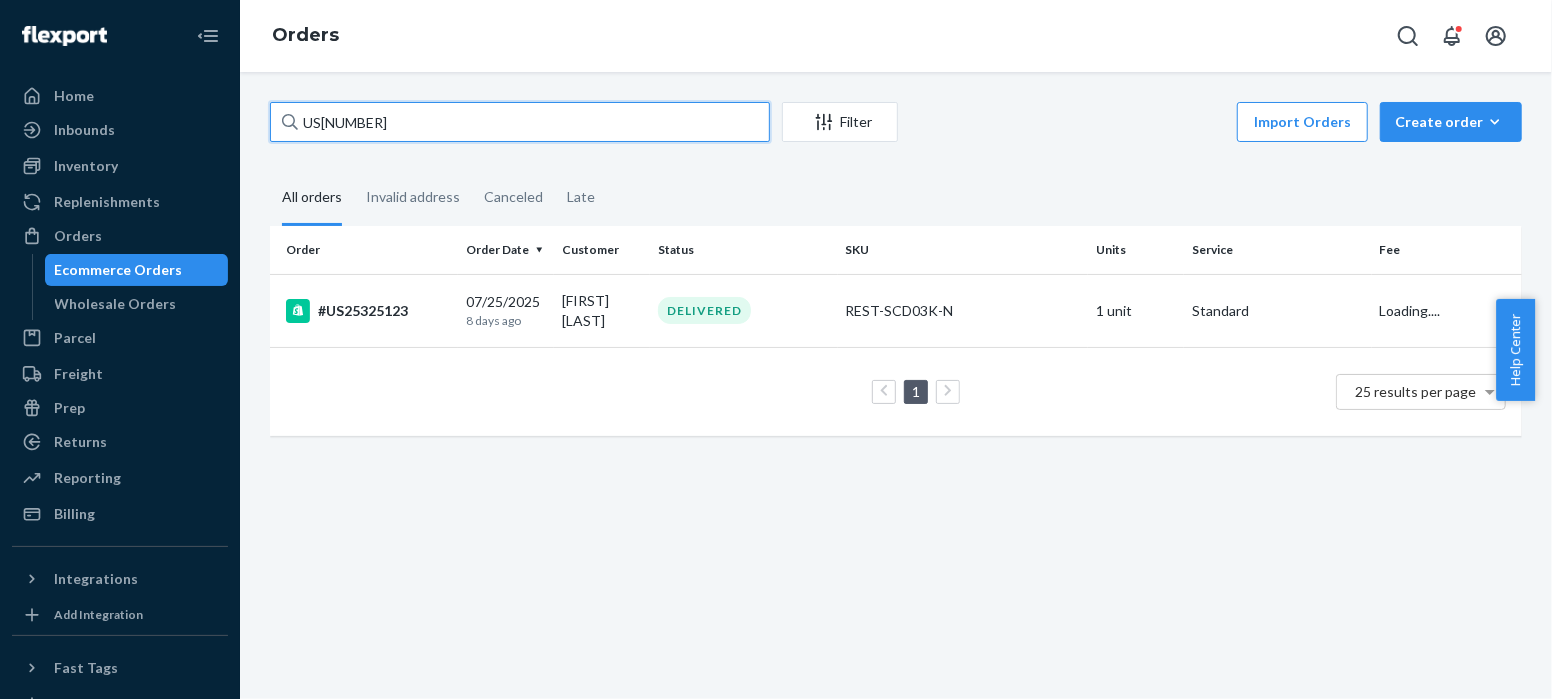 drag, startPoint x: 402, startPoint y: 128, endPoint x: 256, endPoint y: 128, distance: 146 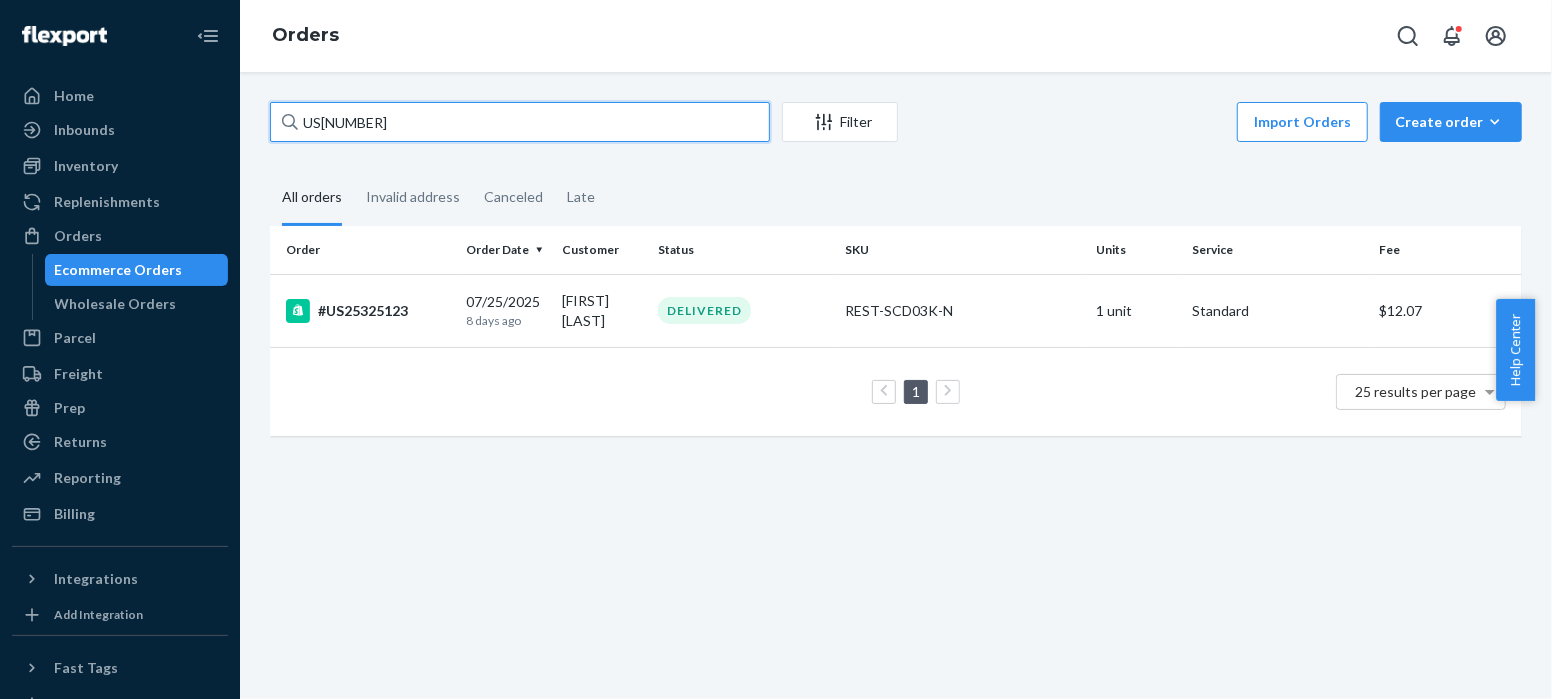 paste on "30" 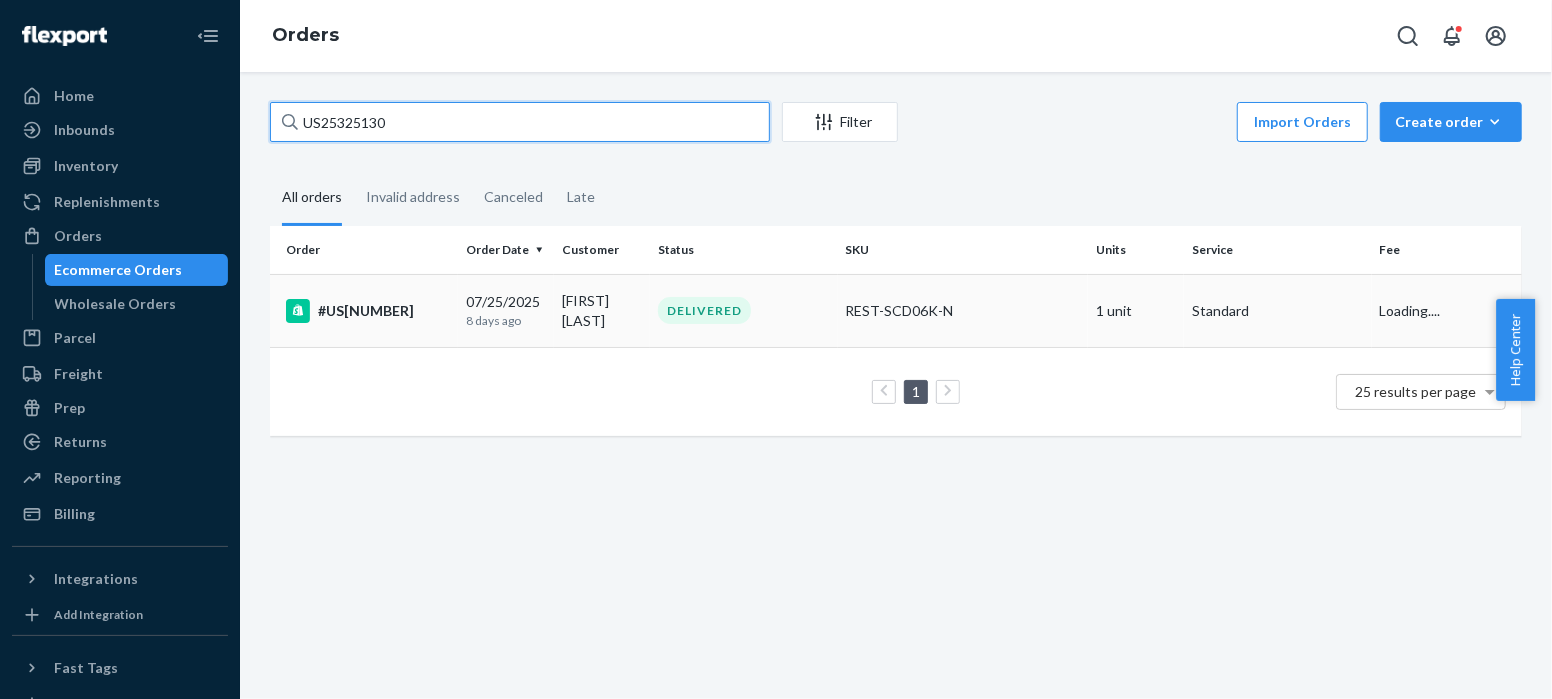 type on "US25325130" 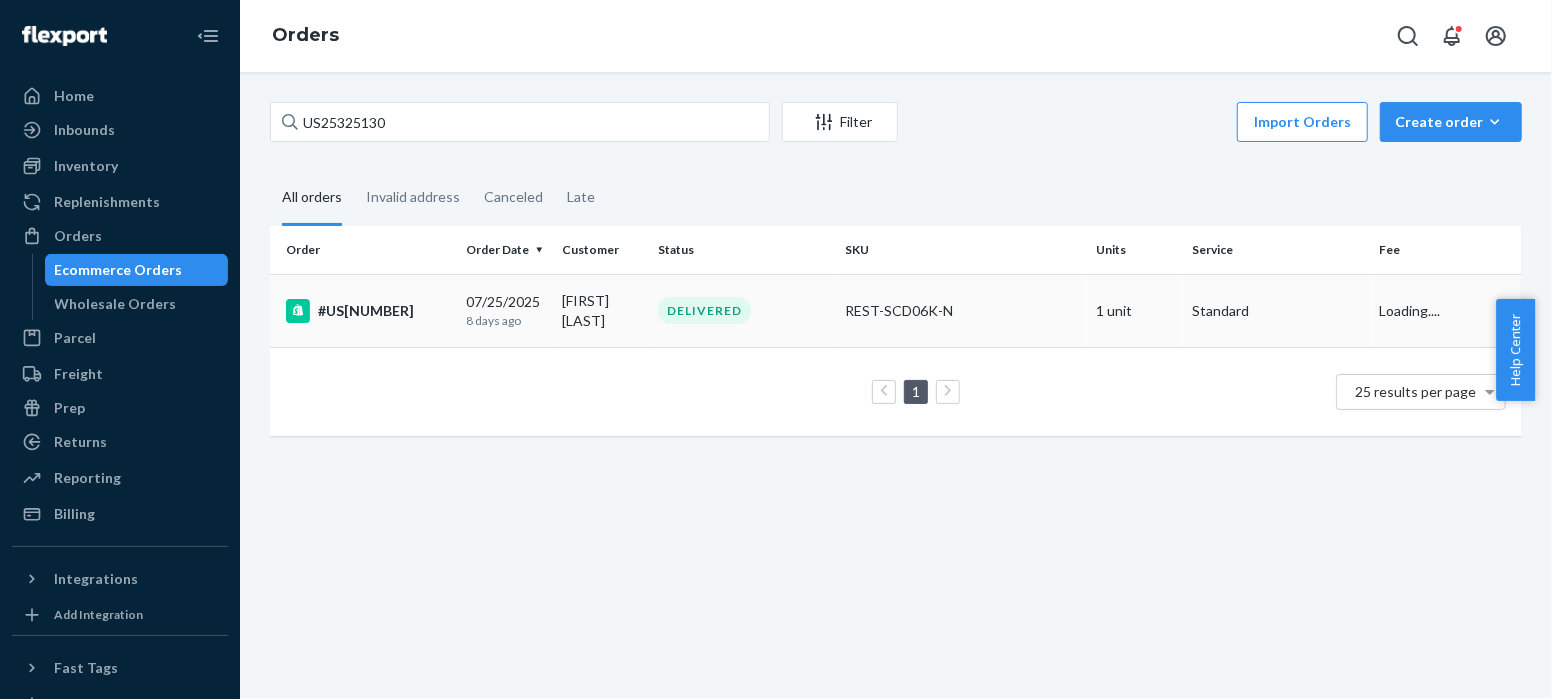 click on "#US[NUMBER]" at bounding box center (368, 311) 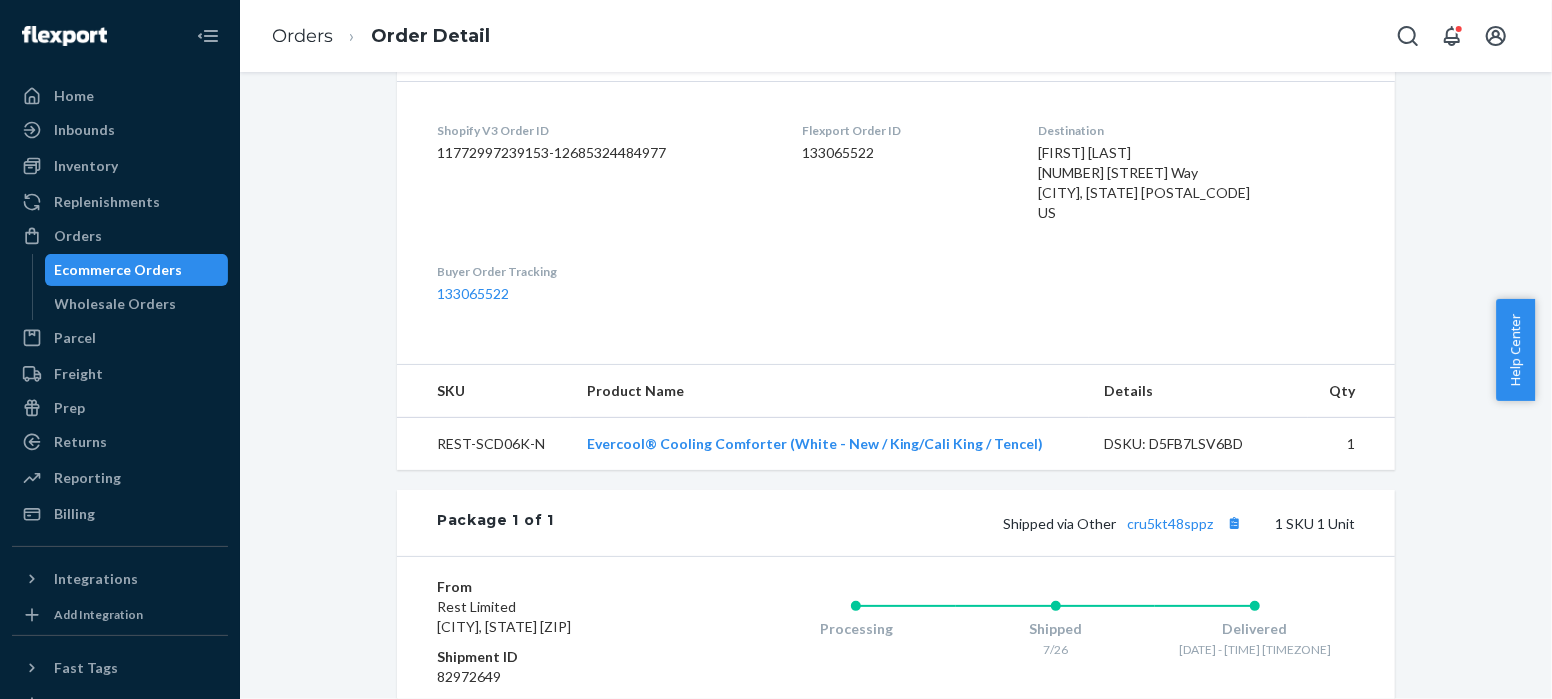 scroll, scrollTop: 698, scrollLeft: 0, axis: vertical 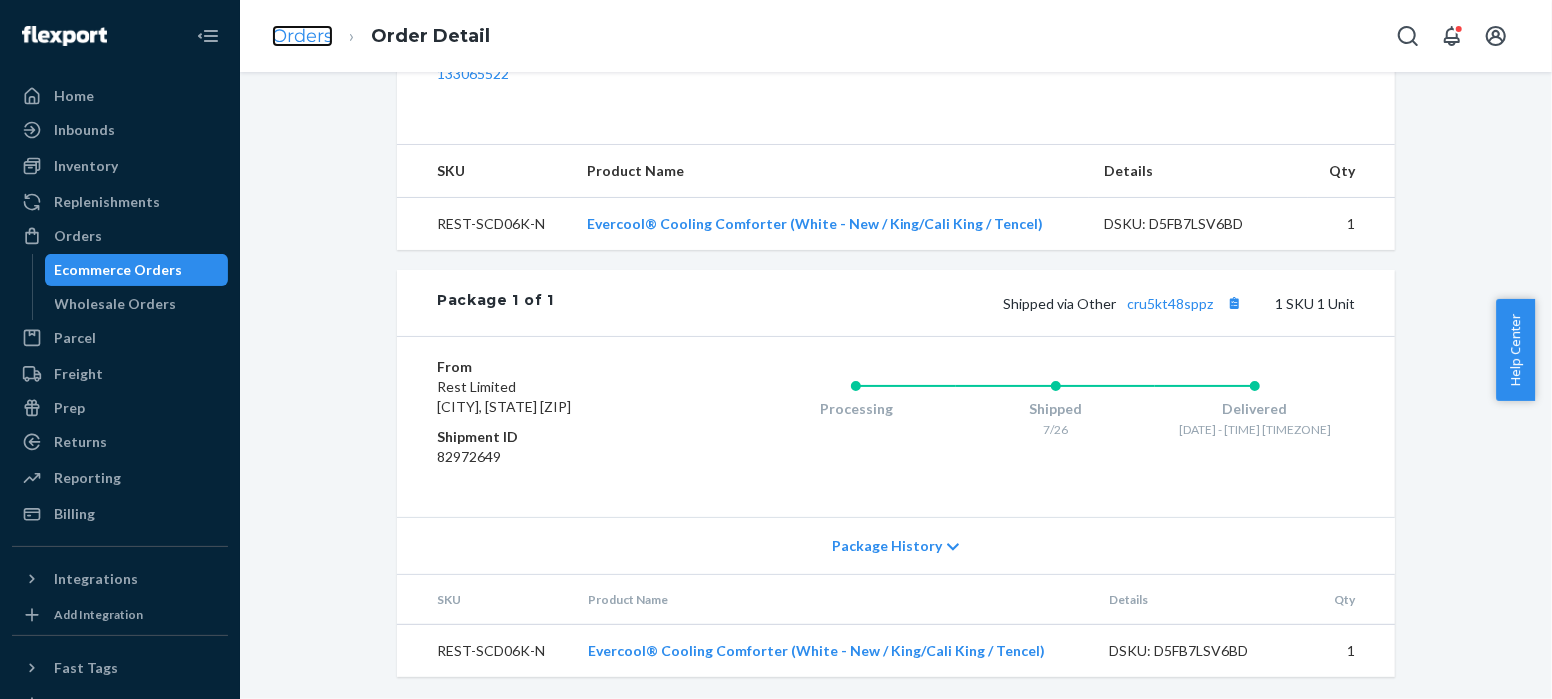 click on "Orders" at bounding box center (302, 36) 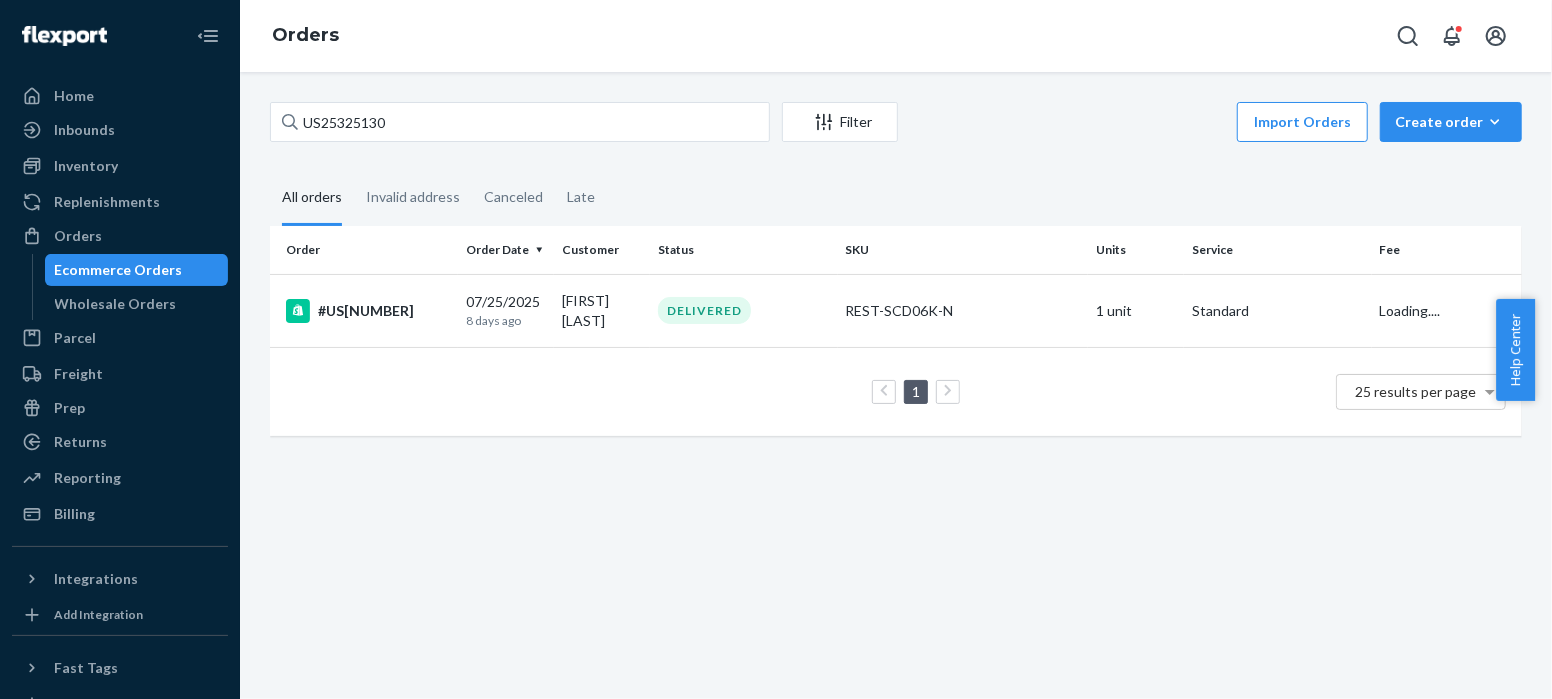 scroll, scrollTop: 0, scrollLeft: 0, axis: both 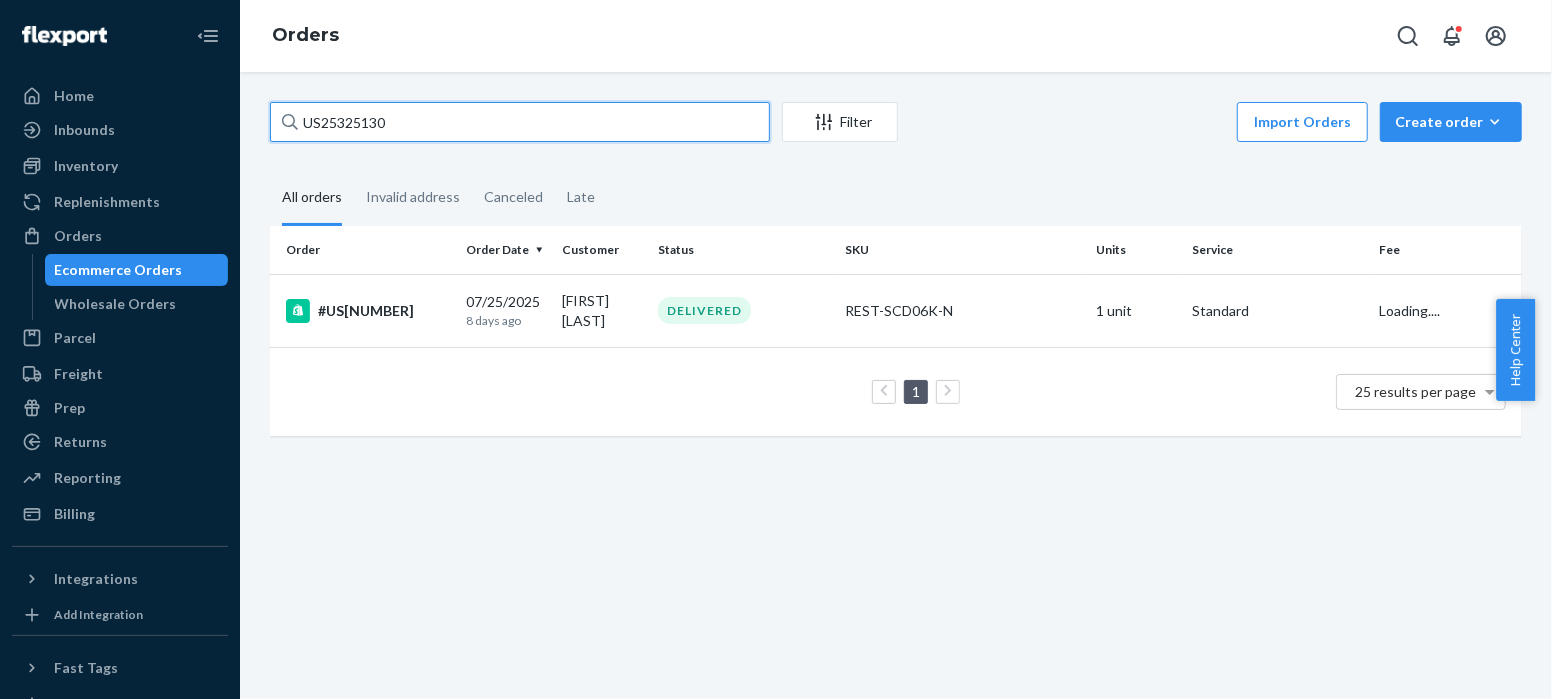 drag, startPoint x: 418, startPoint y: 123, endPoint x: 253, endPoint y: 126, distance: 165.02727 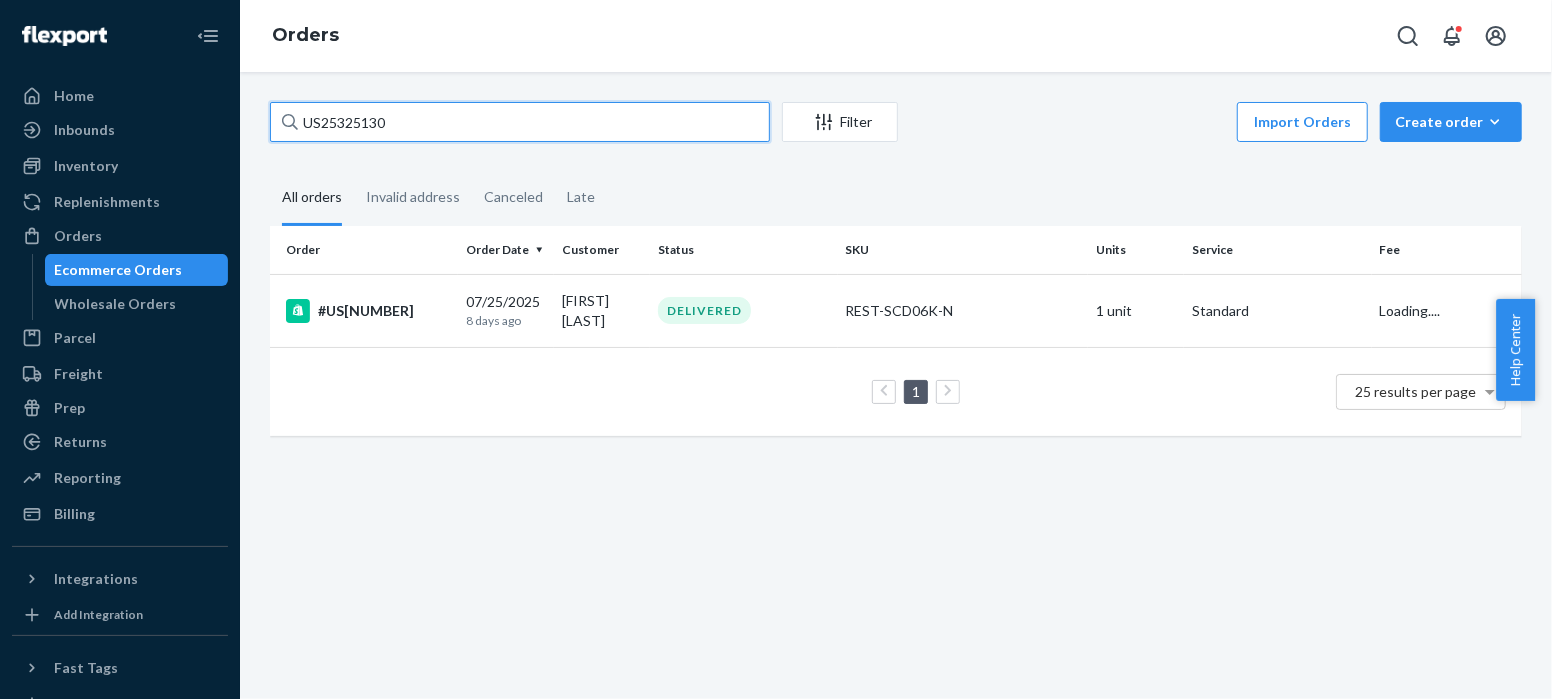 click on "US25325130 Filter Import Orders Create order Ecommerce order Removal order All orders Invalid address Canceled Late Order Order Date Customer Status SKU Units Service Fee #US25325130 07/25/2025 8 days ago [FIRST] [LAST] DELIVERED REST-SCD06K-N 1 unit Standard Loading.... 1 25 results per page" at bounding box center [896, 385] 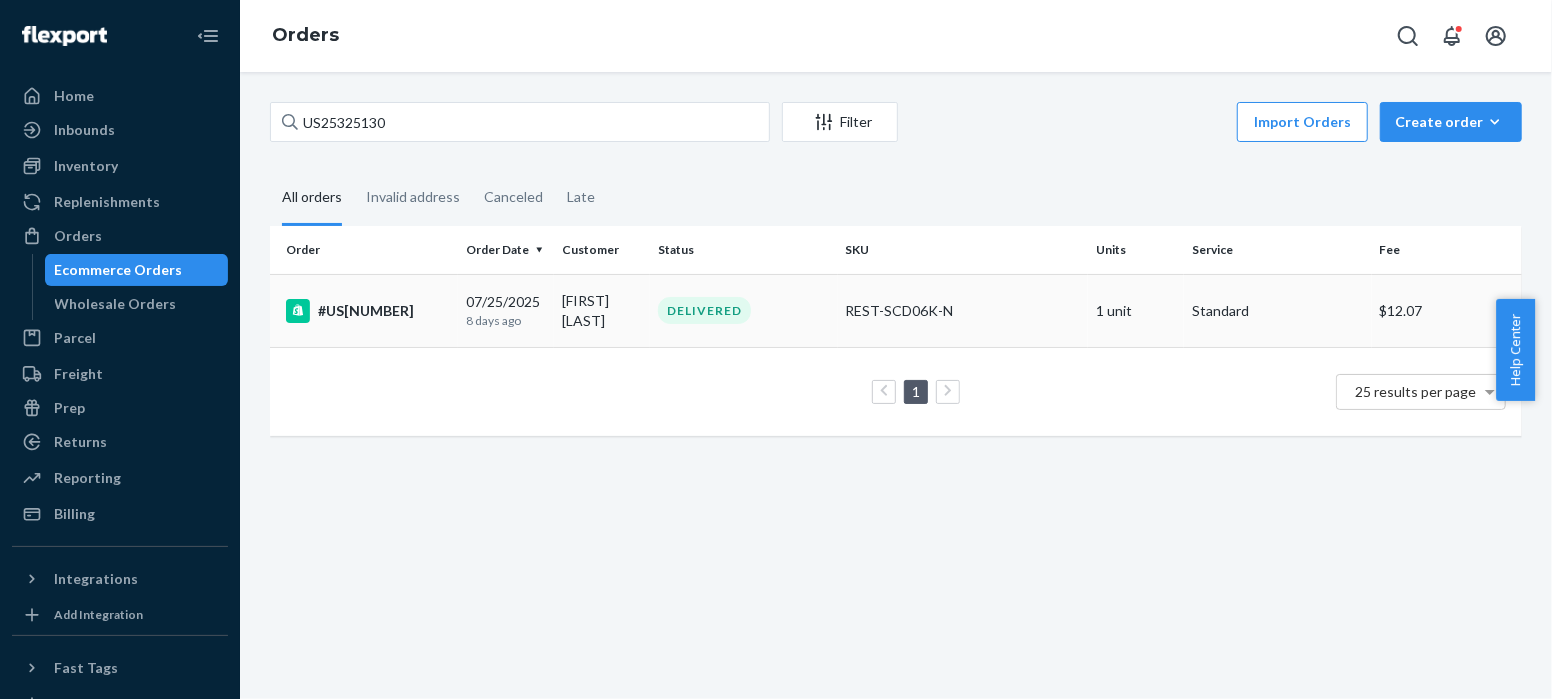 click on "#US[NUMBER]" at bounding box center [368, 311] 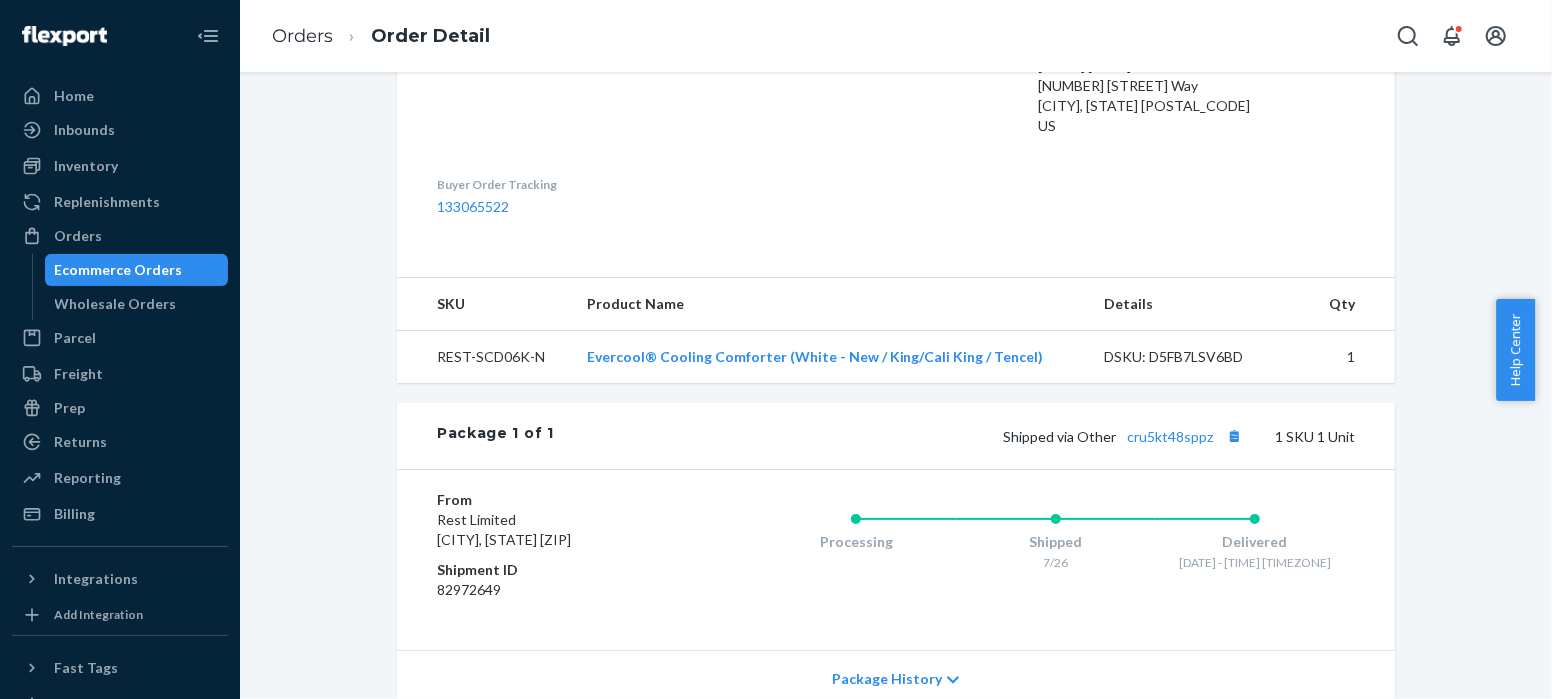 scroll, scrollTop: 698, scrollLeft: 0, axis: vertical 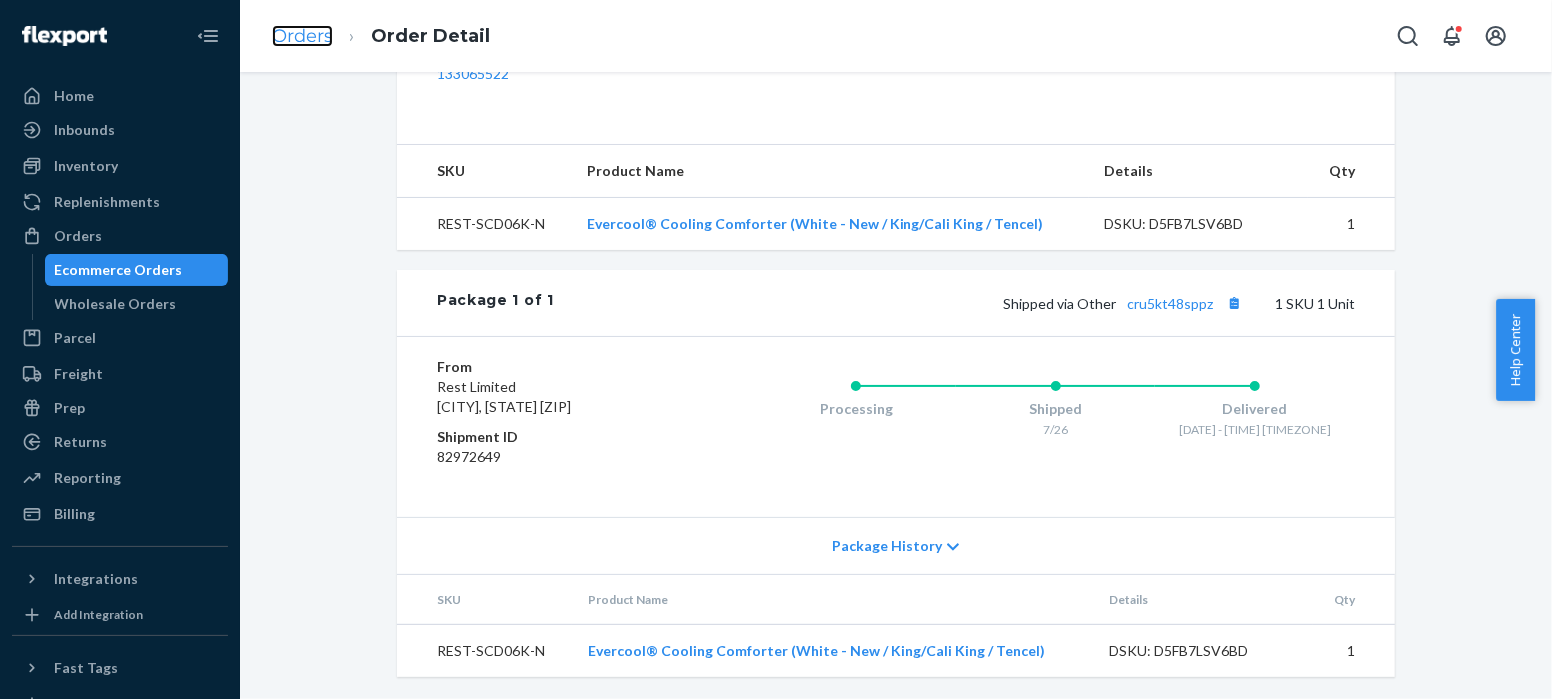 click on "Orders" at bounding box center (302, 36) 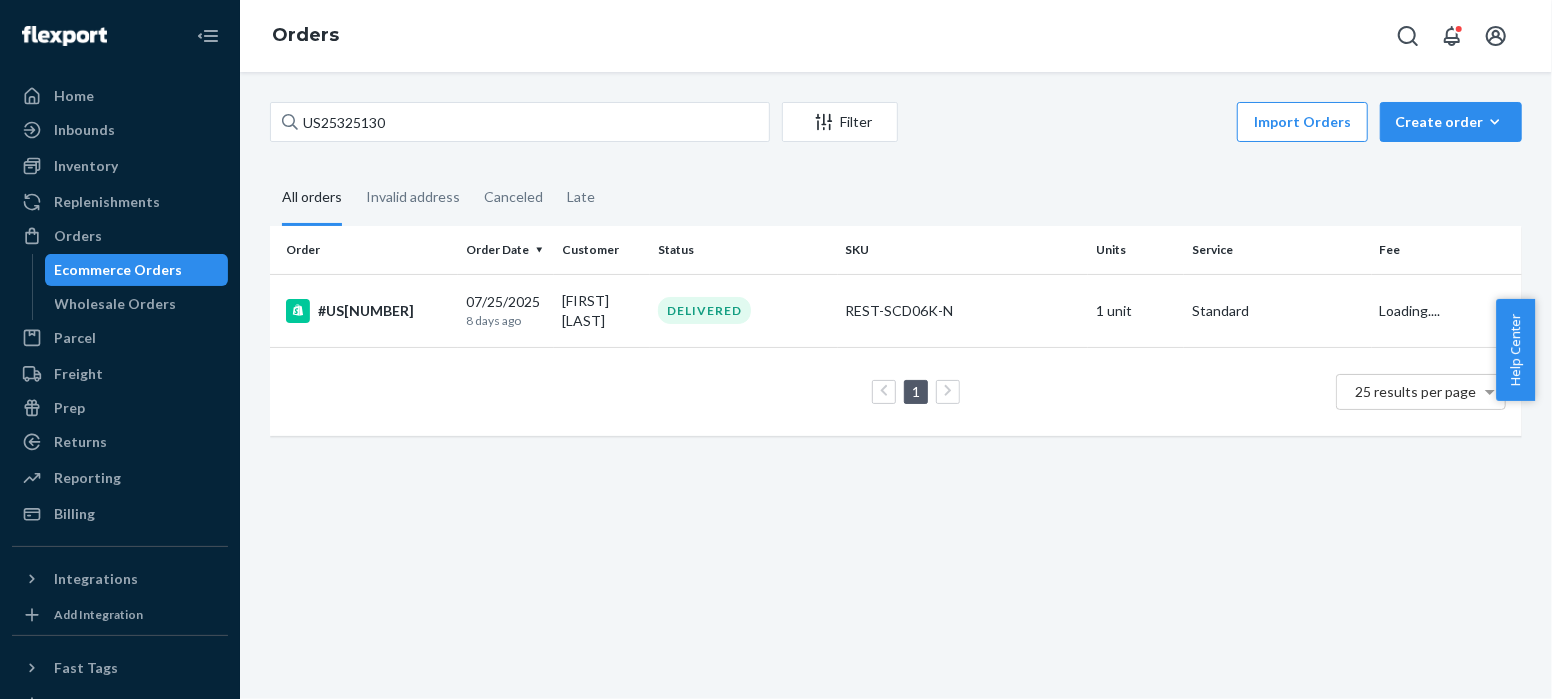 scroll, scrollTop: 0, scrollLeft: 0, axis: both 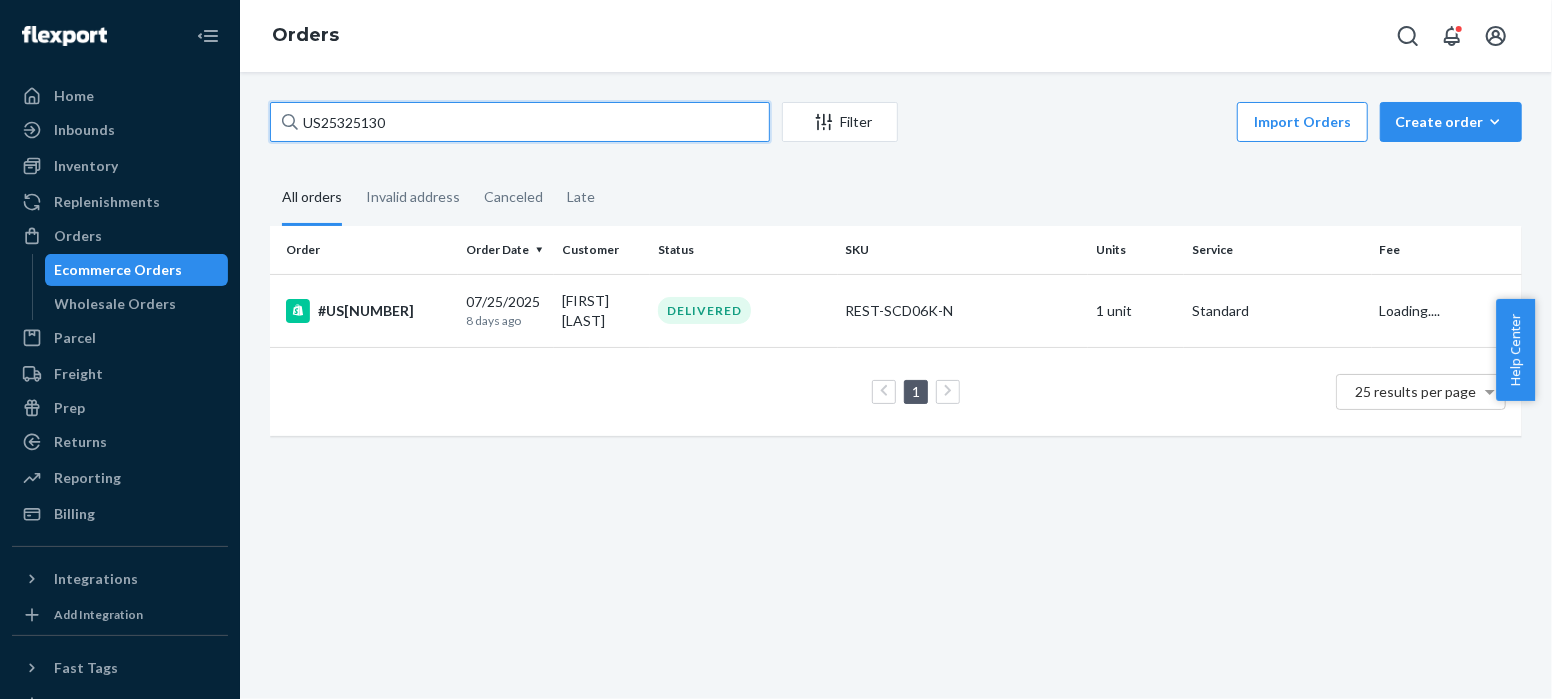 drag, startPoint x: 407, startPoint y: 120, endPoint x: 265, endPoint y: 120, distance: 142 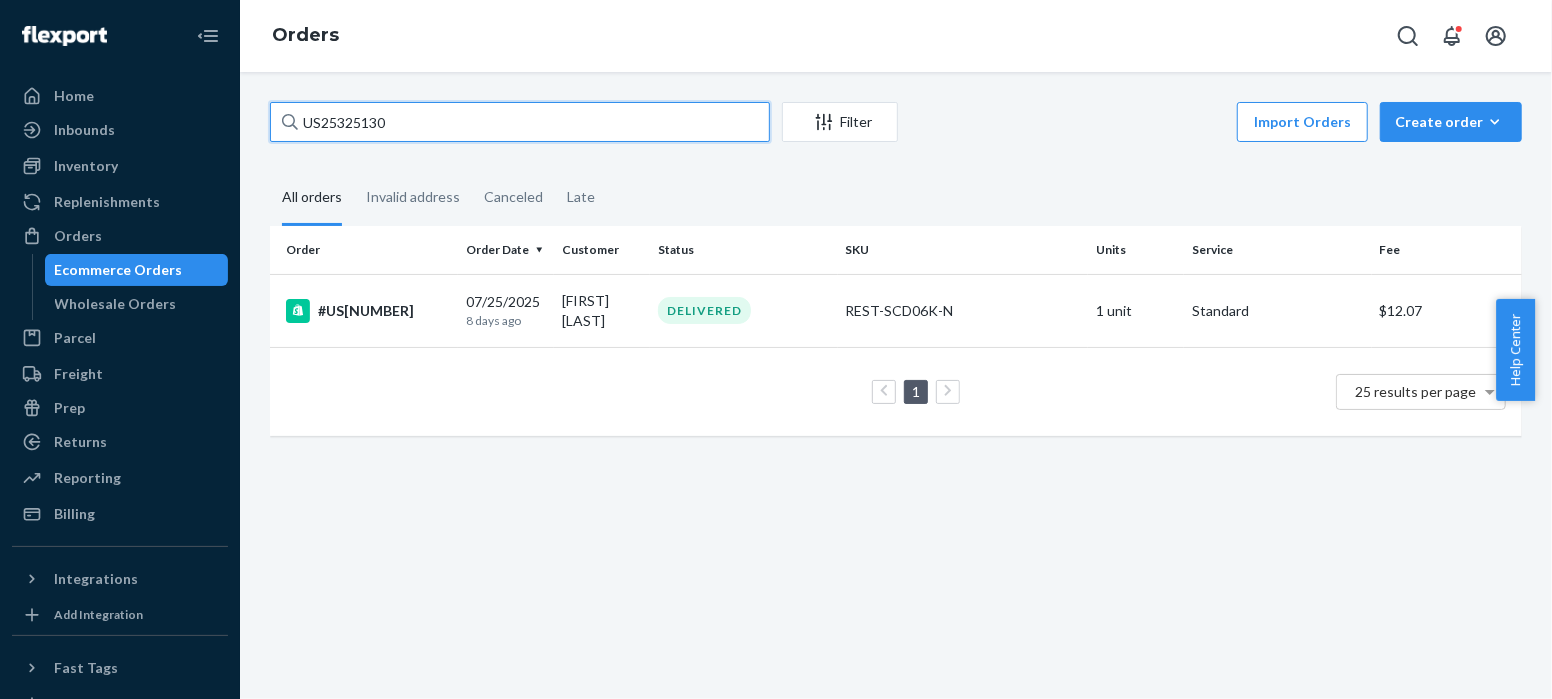 paste on "2" 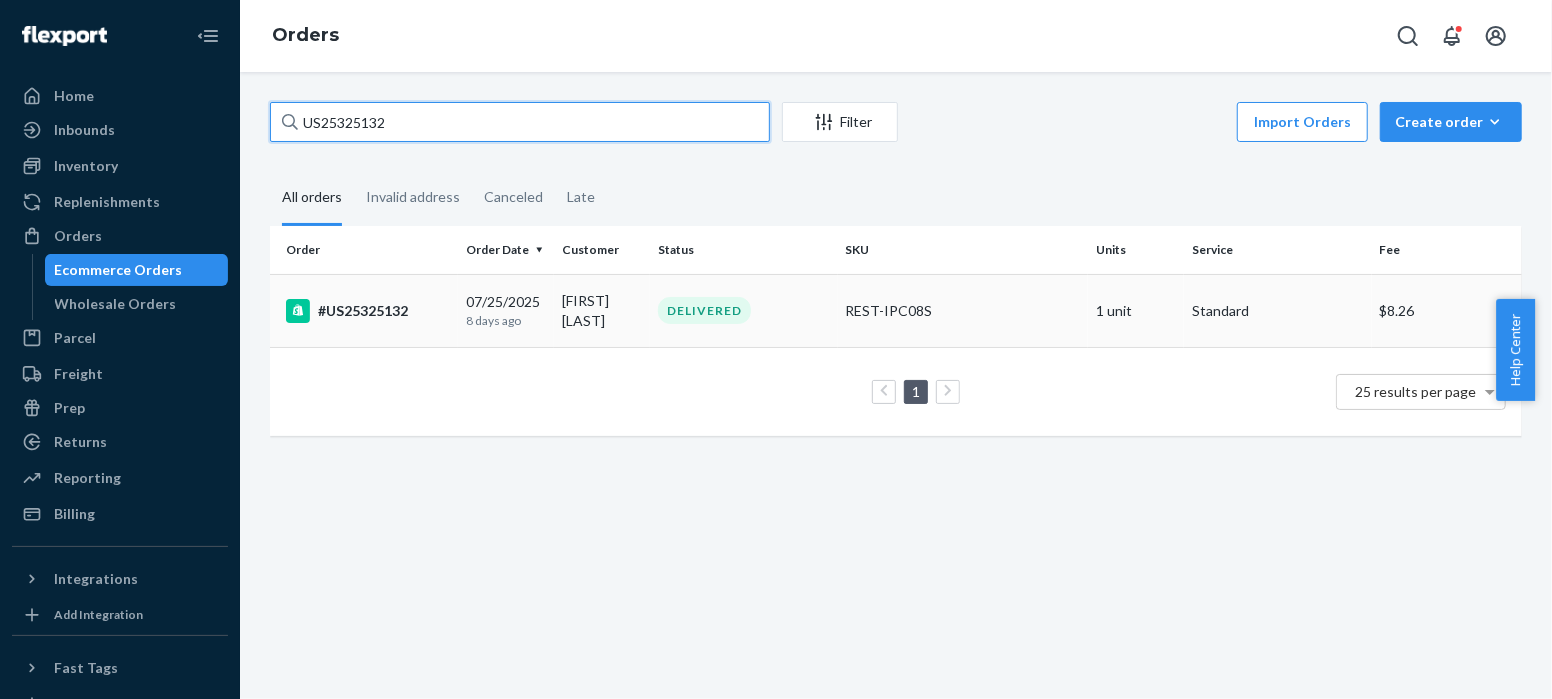 type on "US25325132" 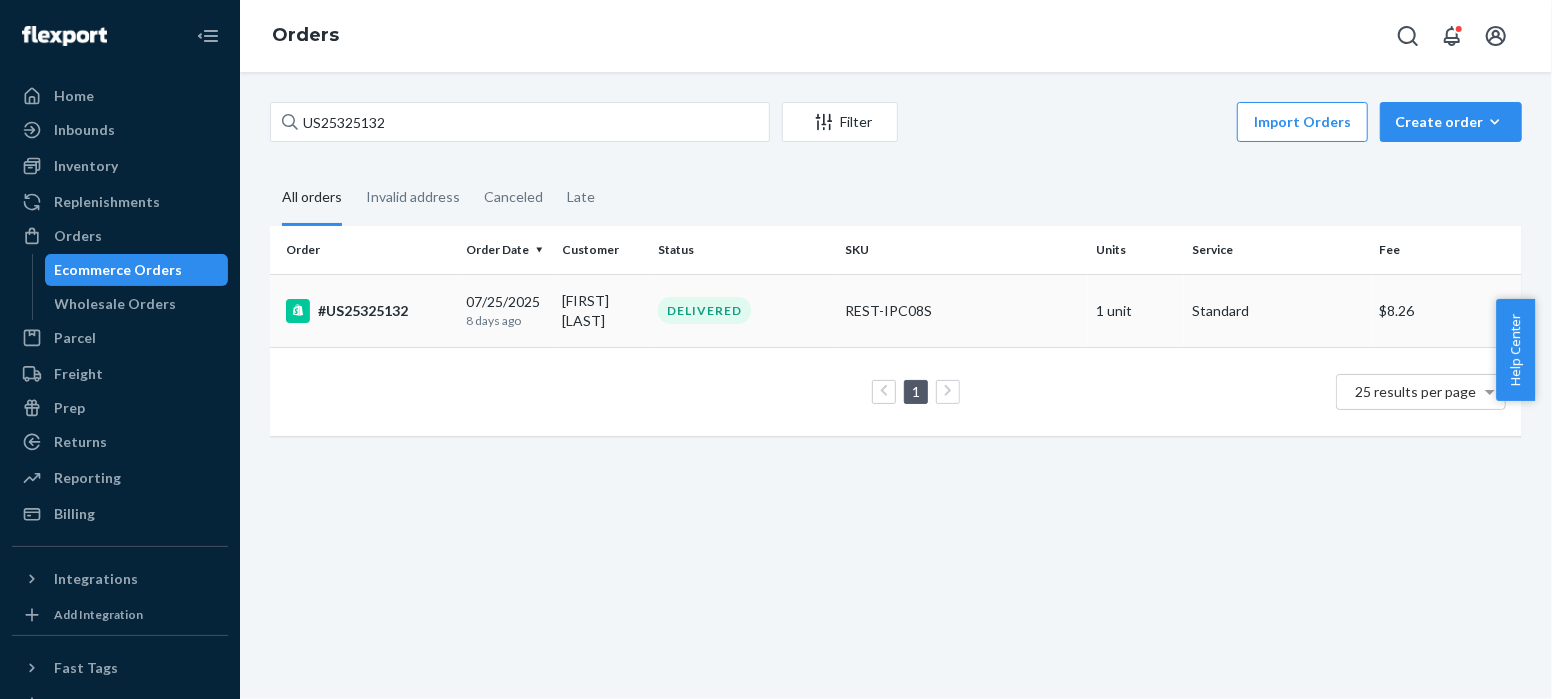 click on "#US25325132" at bounding box center (368, 311) 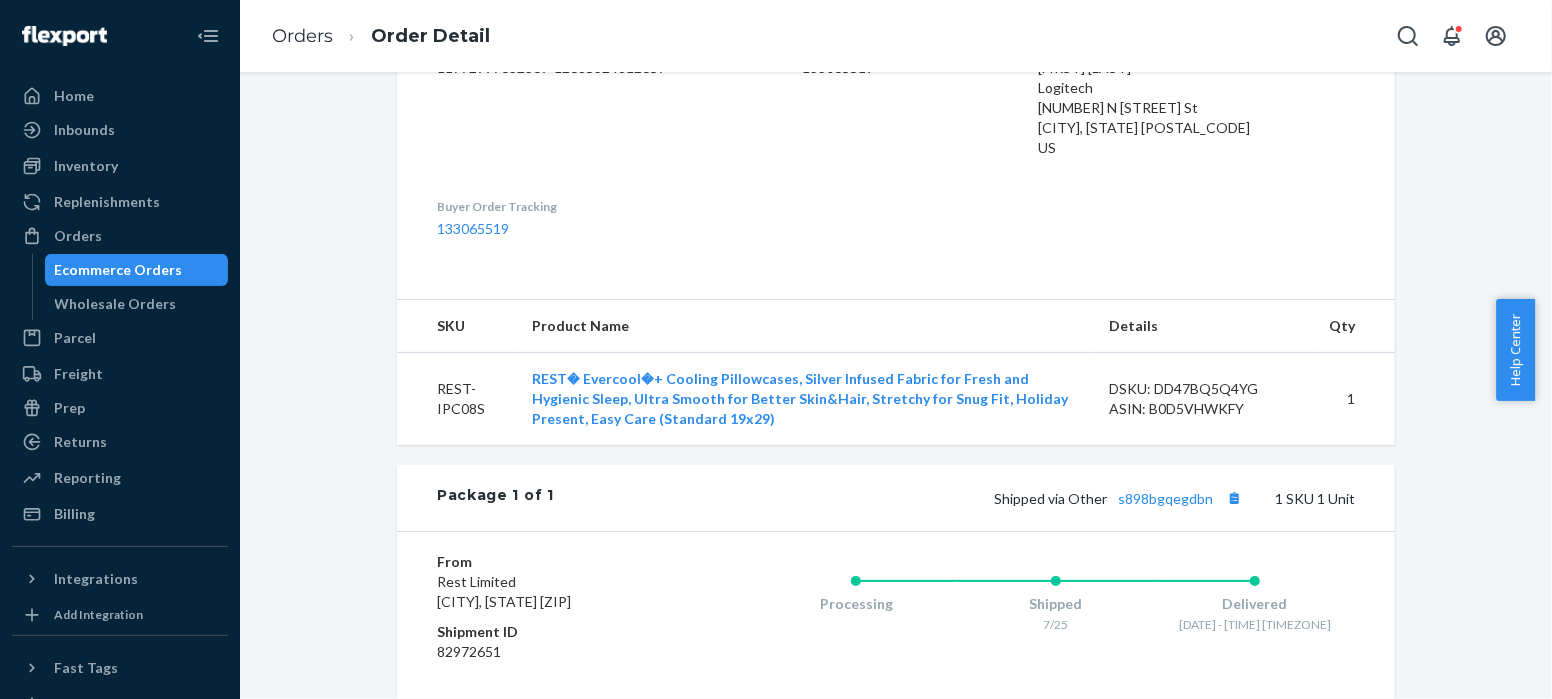scroll, scrollTop: 741, scrollLeft: 0, axis: vertical 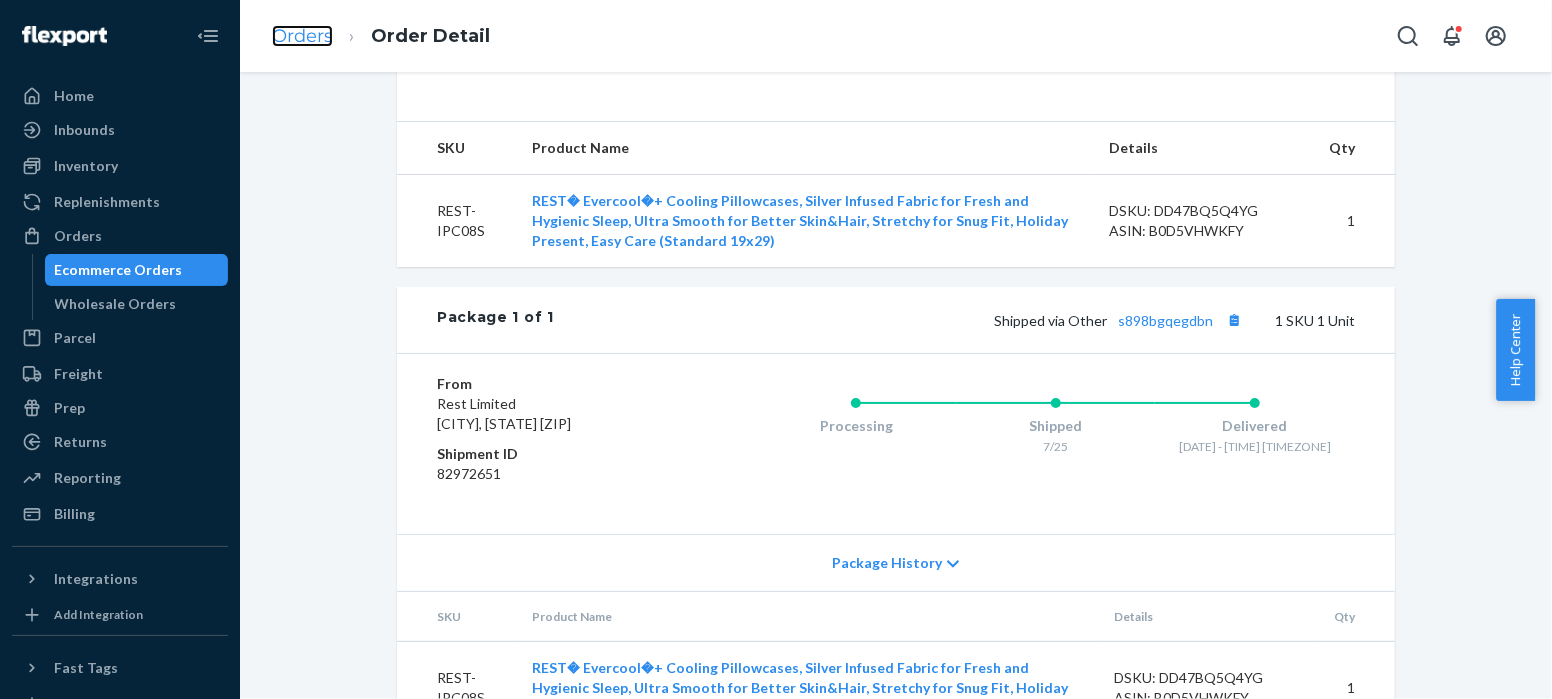 click on "Orders" at bounding box center [302, 36] 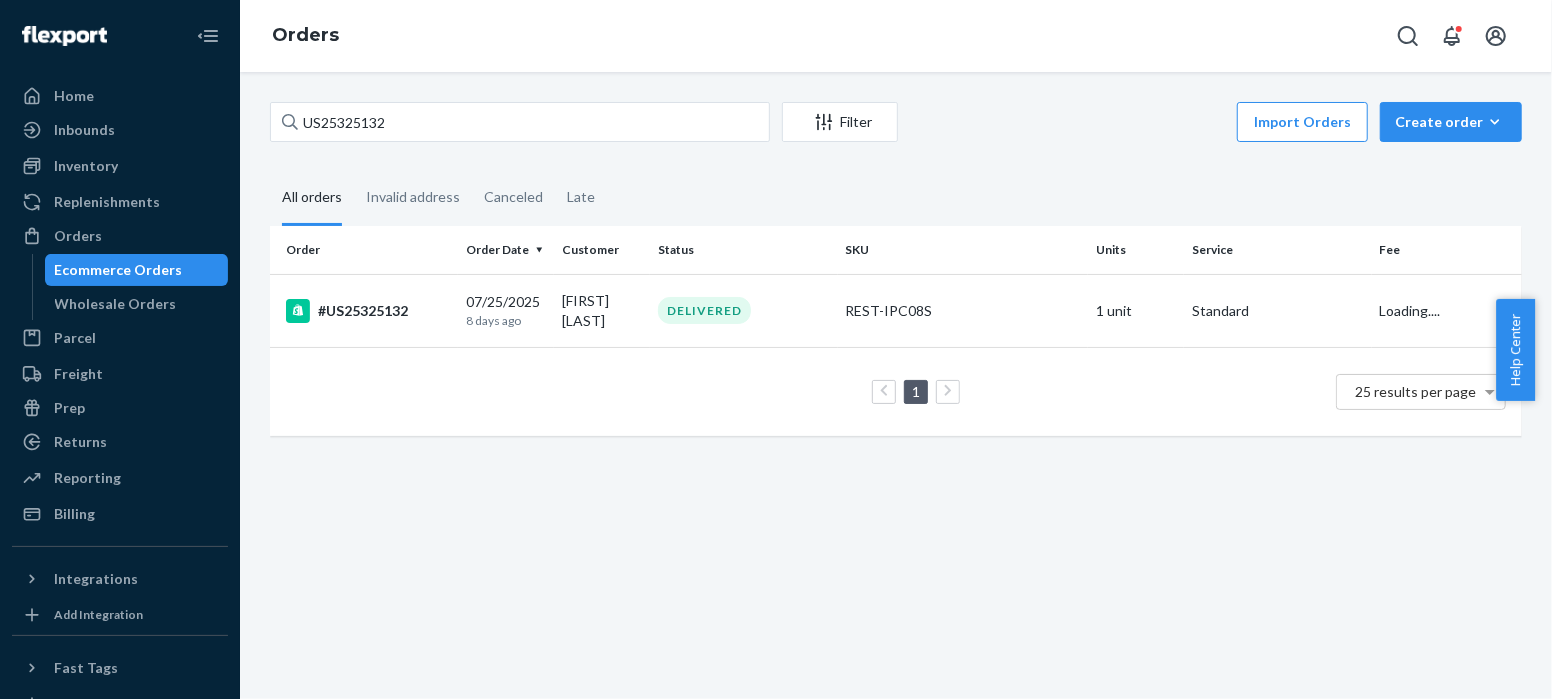 scroll, scrollTop: 0, scrollLeft: 0, axis: both 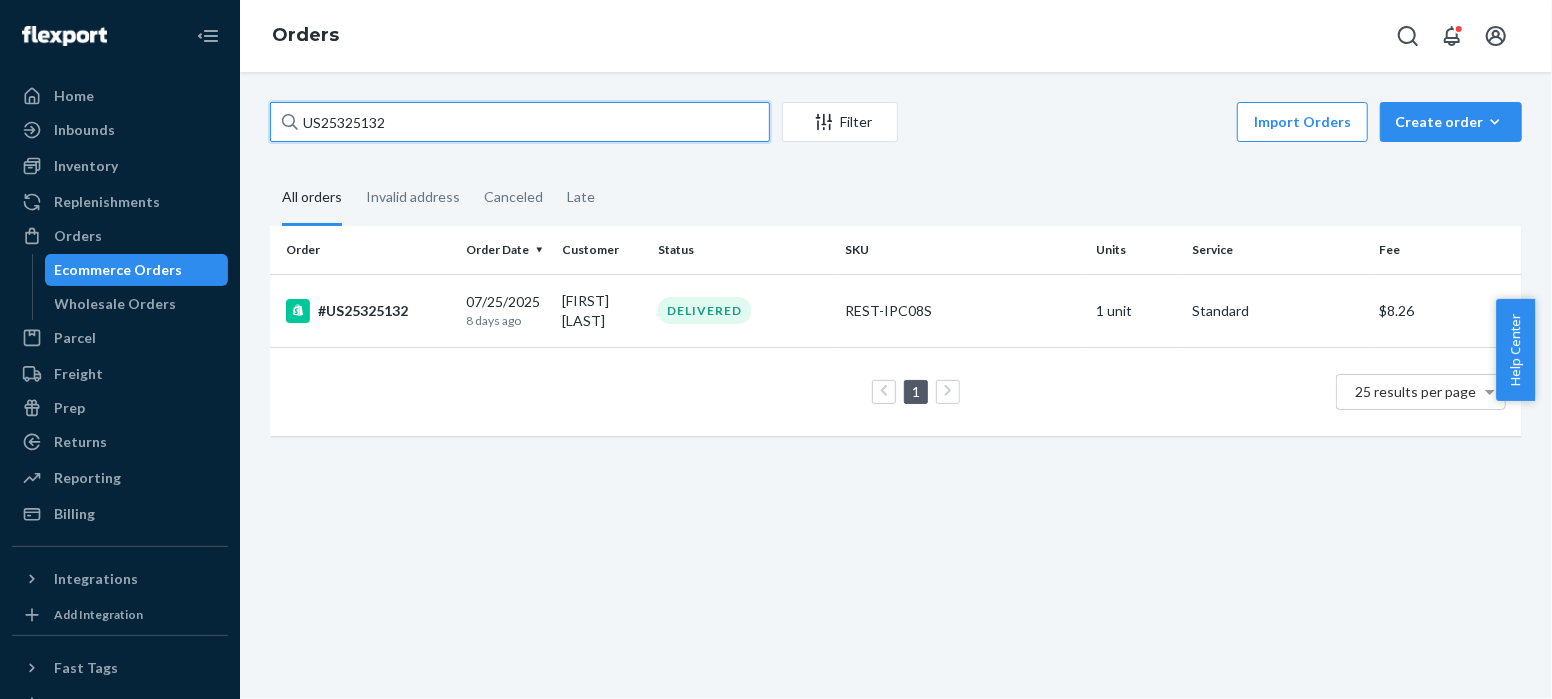 drag, startPoint x: 400, startPoint y: 121, endPoint x: 272, endPoint y: 121, distance: 128 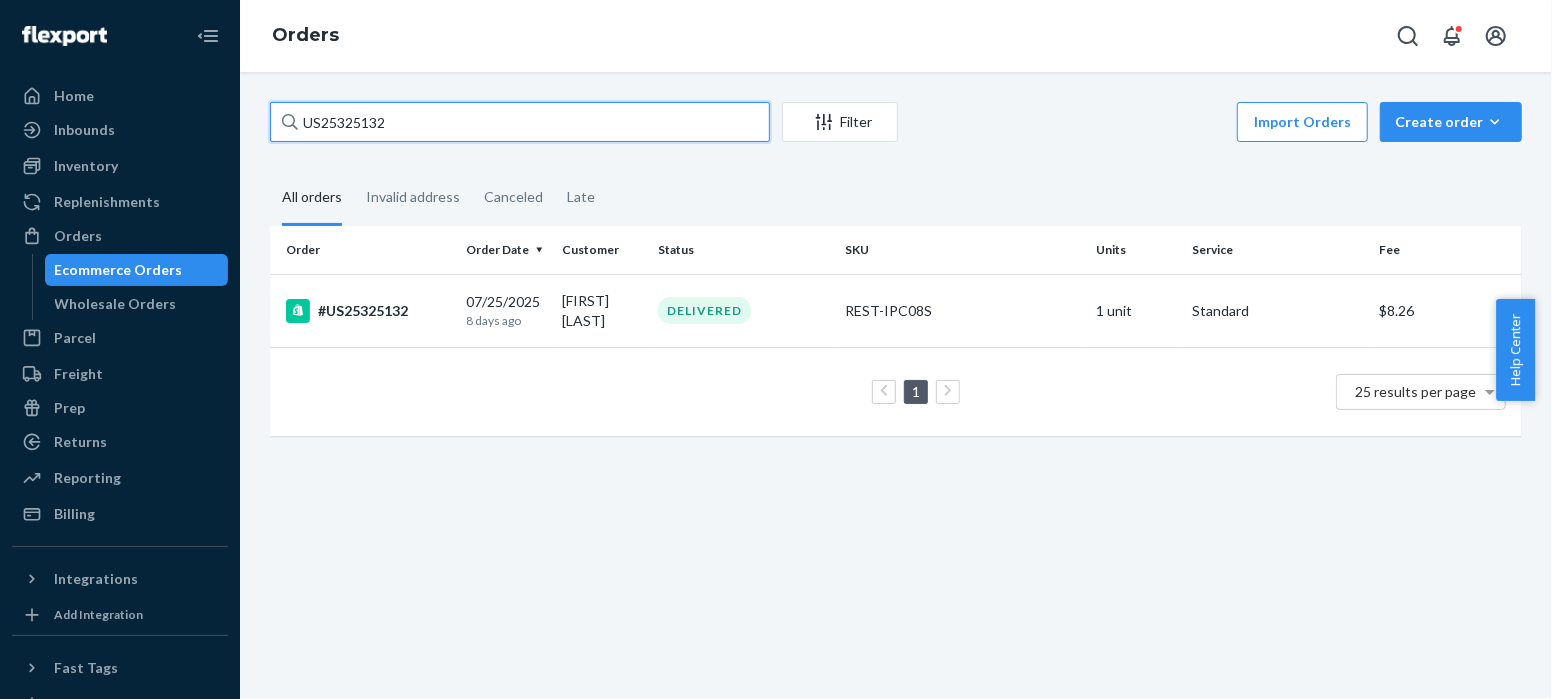 click on "US25325132" at bounding box center (520, 122) 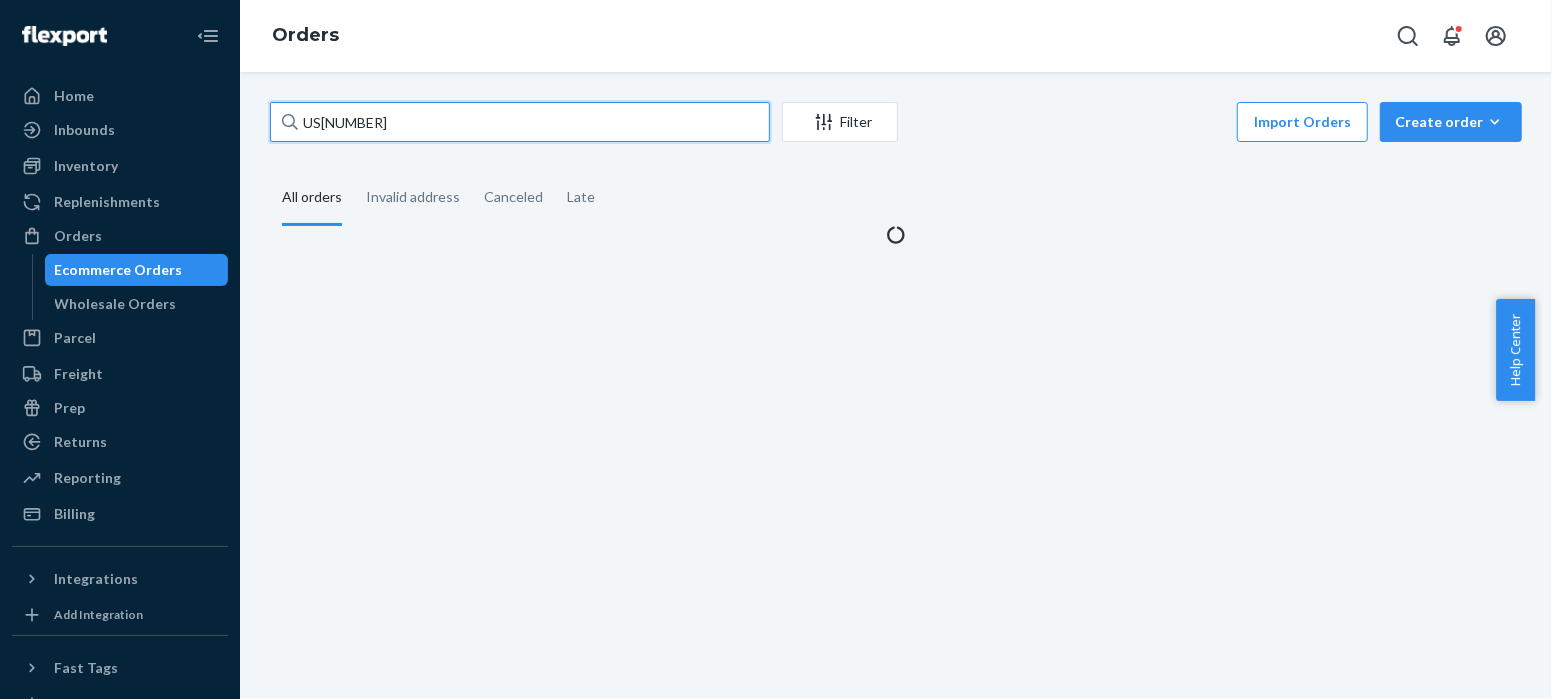 drag, startPoint x: 311, startPoint y: 126, endPoint x: 330, endPoint y: 128, distance: 19.104973 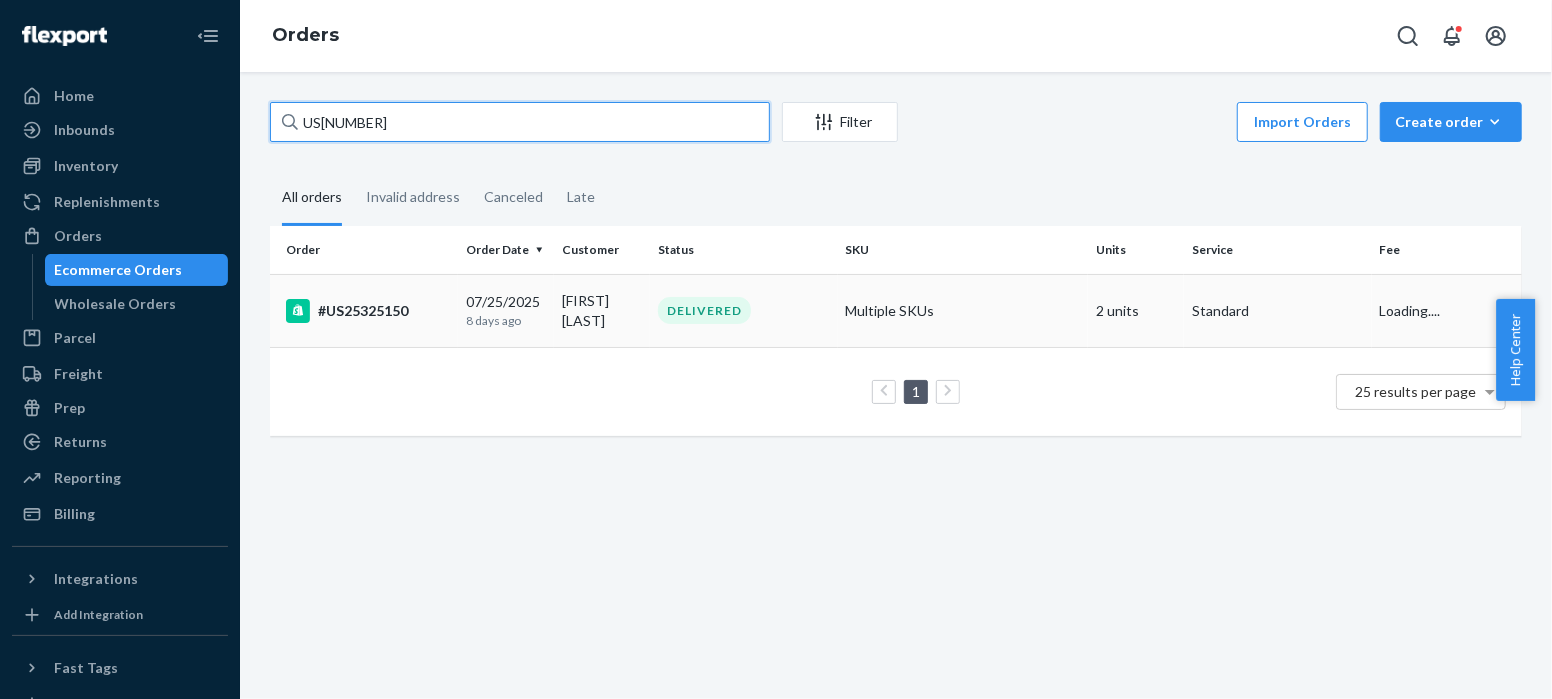 type on "US[NUMBER]" 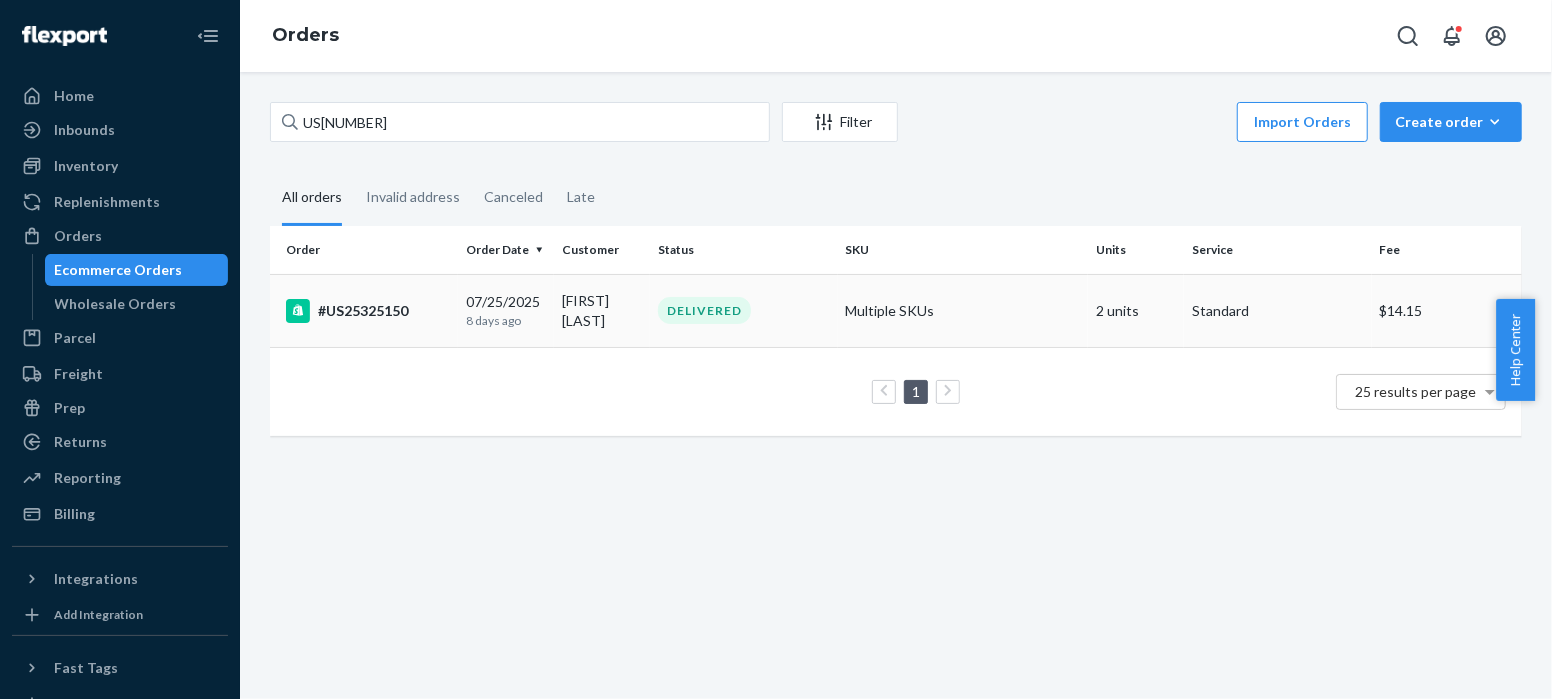 click on "#US25325150" at bounding box center [368, 311] 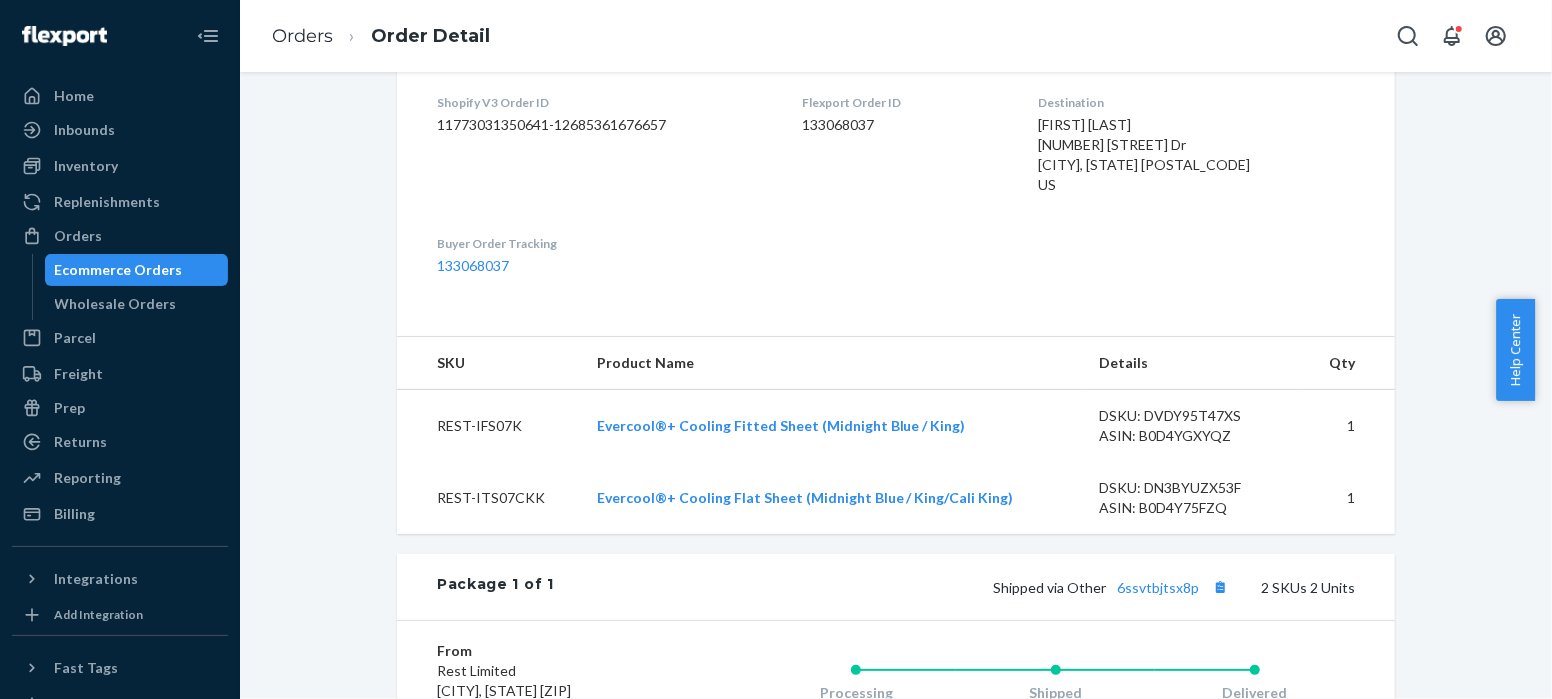 scroll, scrollTop: 741, scrollLeft: 0, axis: vertical 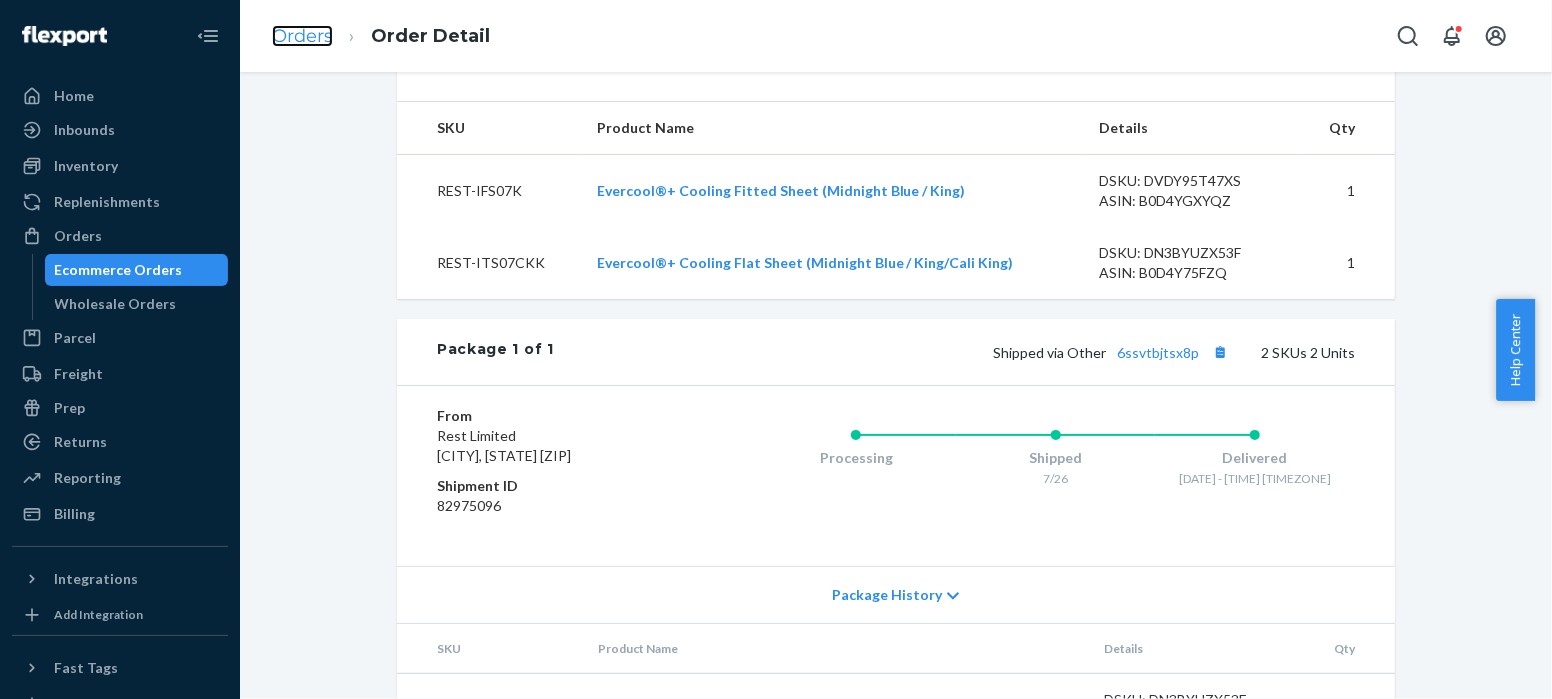 click on "Orders" at bounding box center [302, 36] 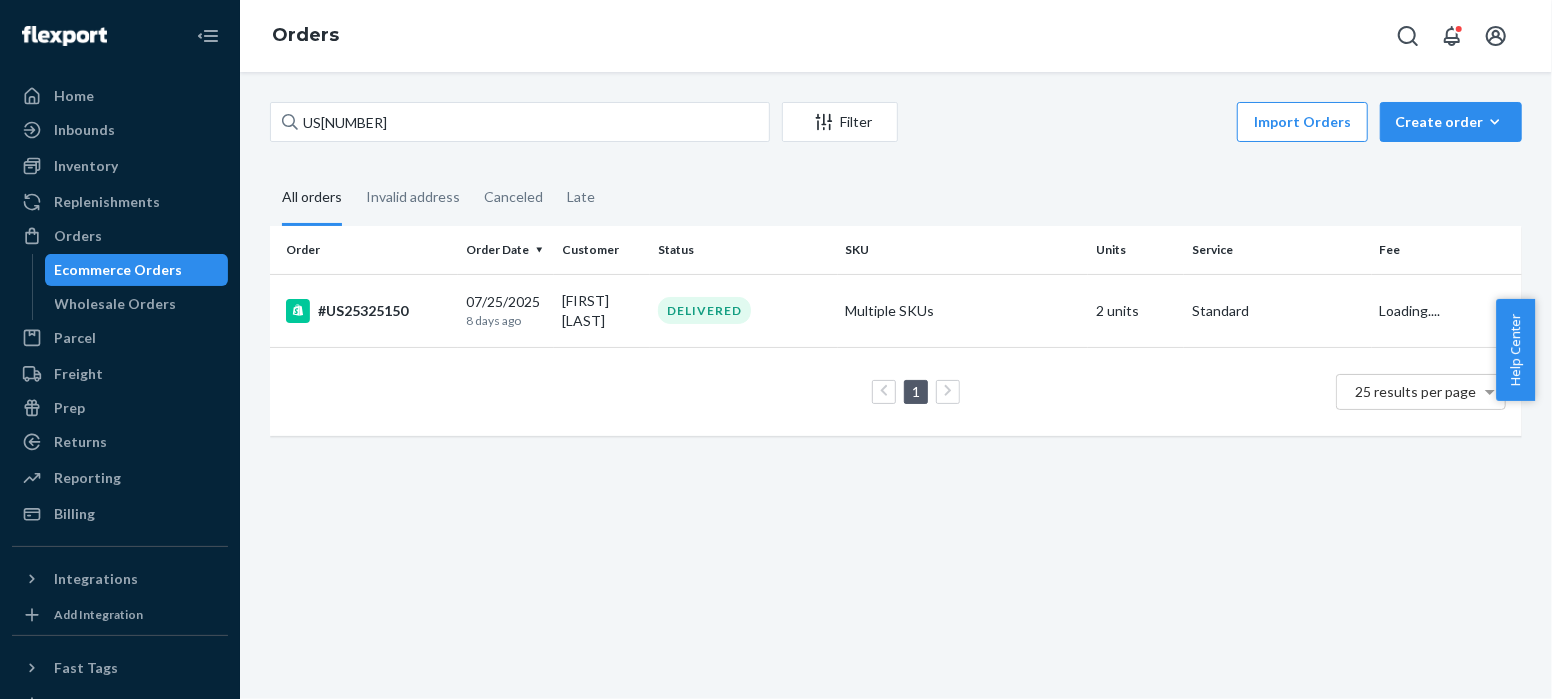 scroll, scrollTop: 0, scrollLeft: 0, axis: both 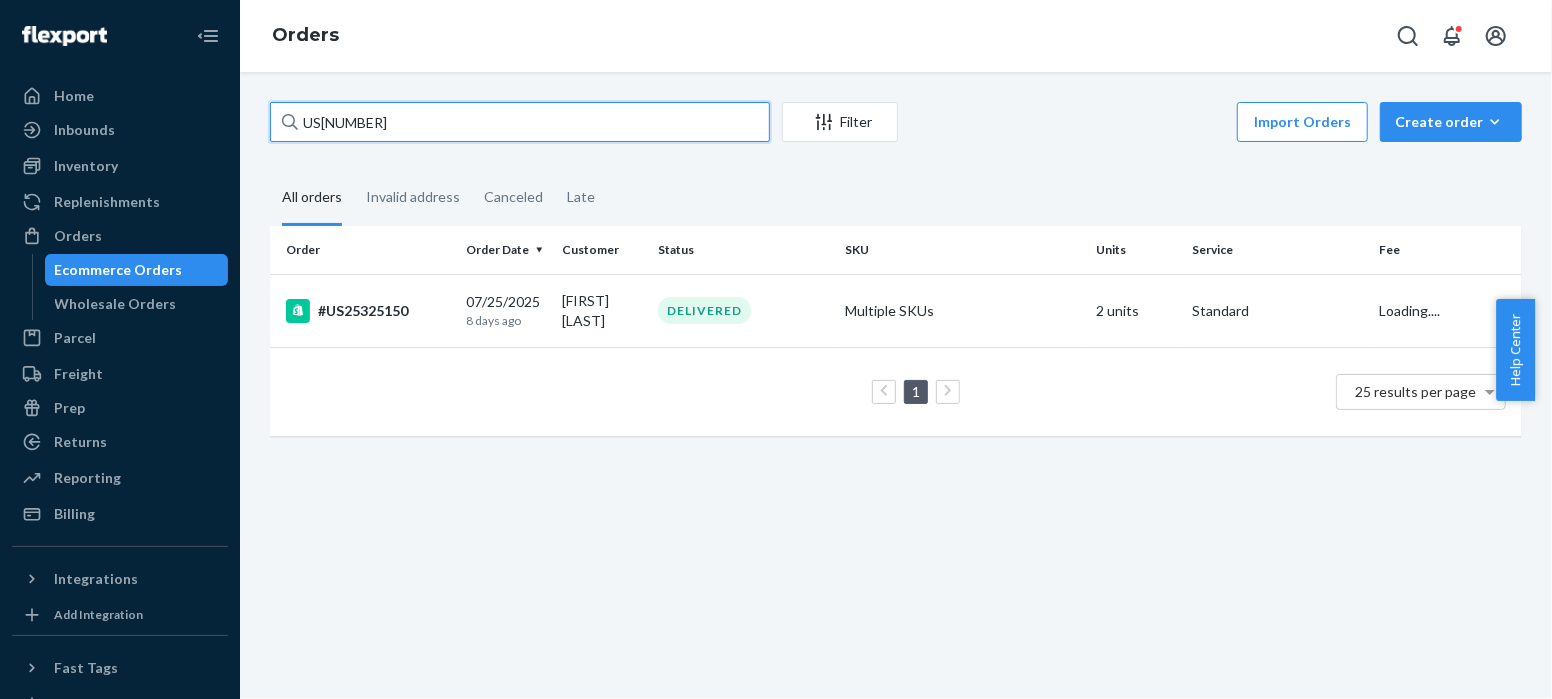 drag, startPoint x: 393, startPoint y: 125, endPoint x: 230, endPoint y: 116, distance: 163.24828 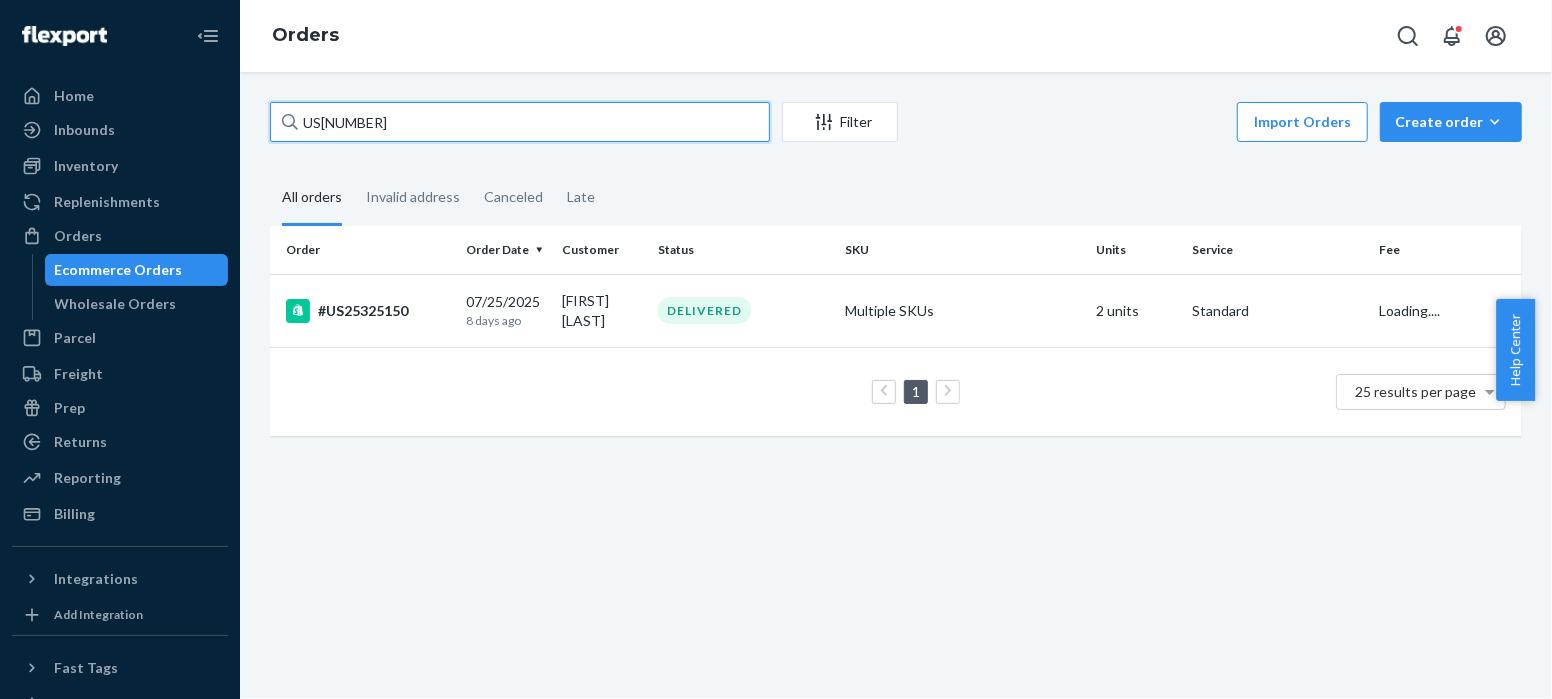 click on "Home Inbounds Shipping Plans Problems Inventory Products Replenishments Orders Ecommerce Orders Wholesale Orders Parcel Parcel orders Integrations Freight Prep Returns All Returns Settings Packages Reporting Reports Analytics Billing Integrations Add Integration Fast Tags Add Fast Tag Settings Talk to Support Help Center Give Feedback Orders US25325150 Filter Import Orders Create order Ecommerce order Removal order All orders Invalid address Canceled Late Order Order Date Customer Status SKU Units Service Fee #US25325150 07/25/2025 8 days ago [FIRST] [LAST] DELIVERED Multiple SKUs 2 units Standard Loading.... 1 25 results per page" at bounding box center (776, 349) 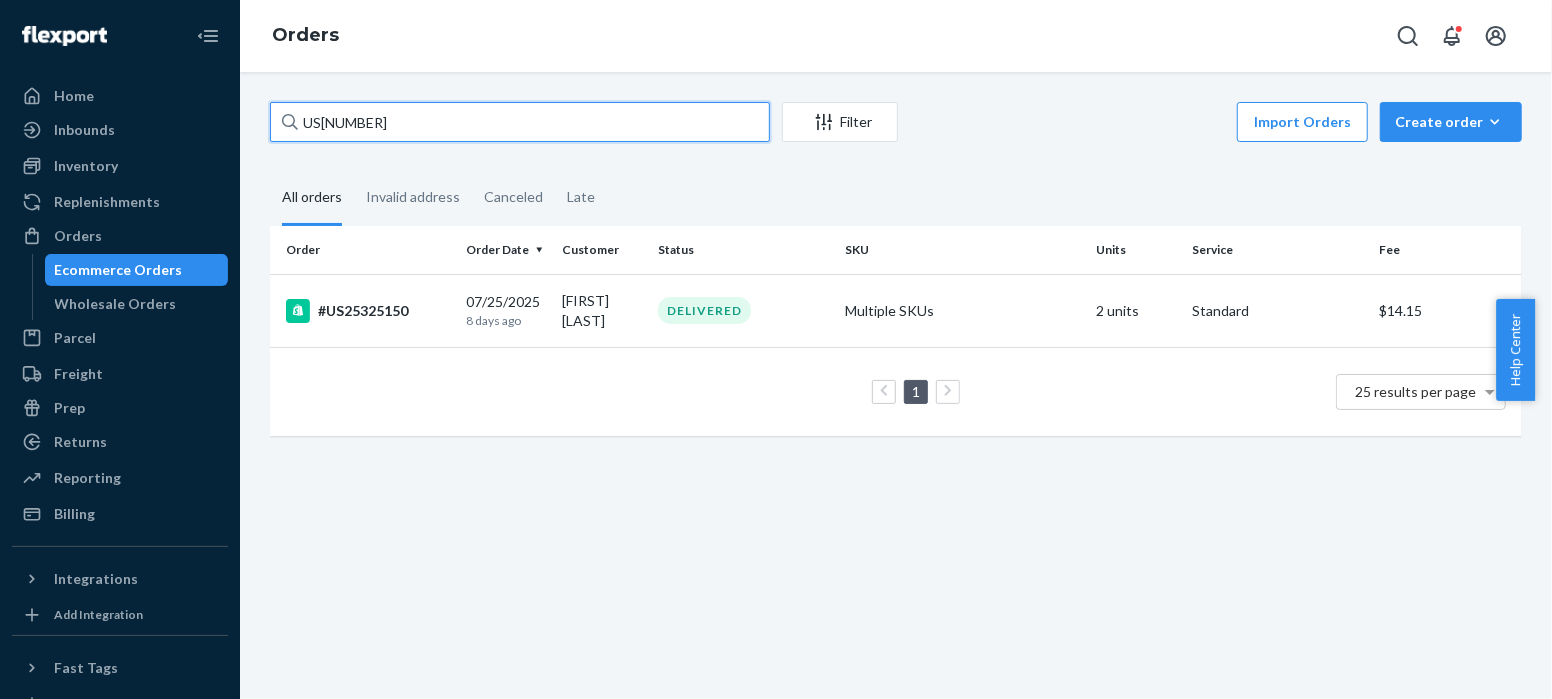 paste on "77" 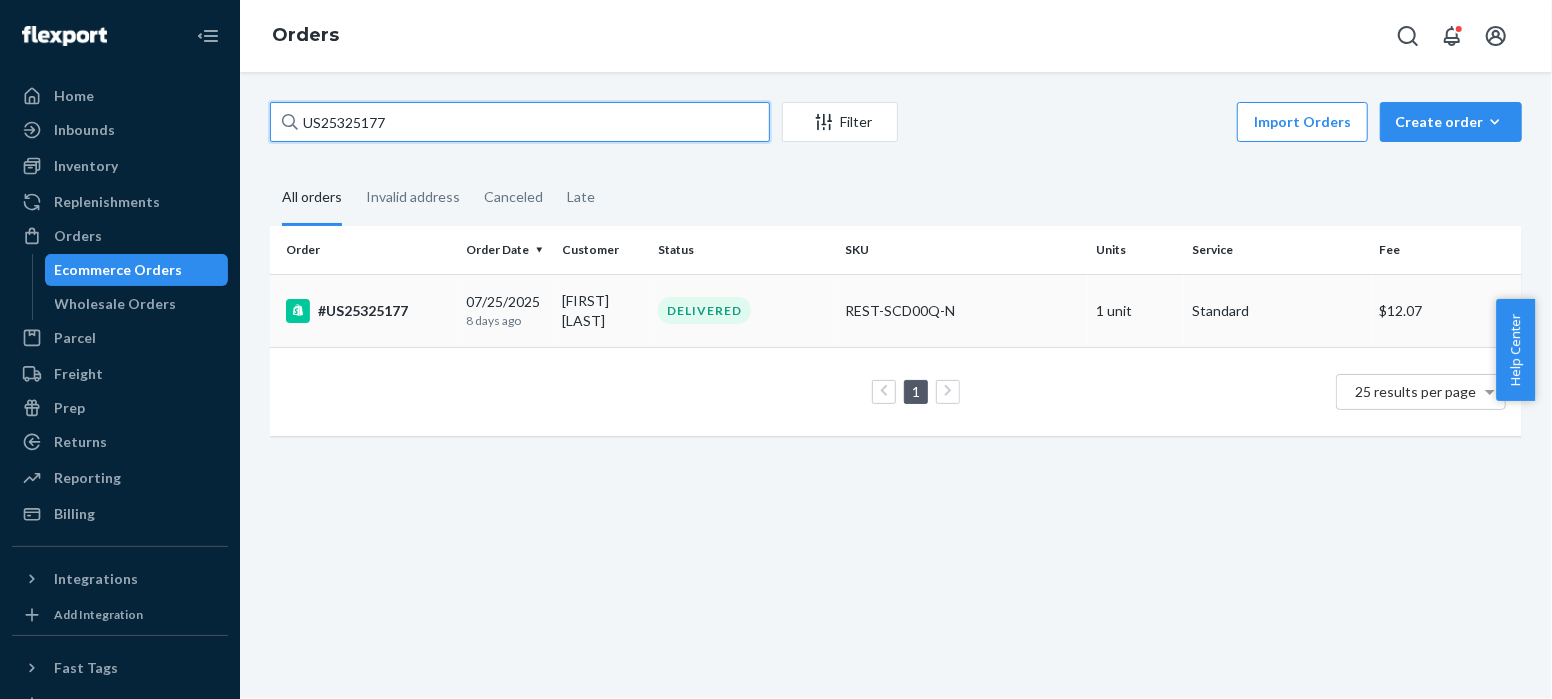 type on "US25325177" 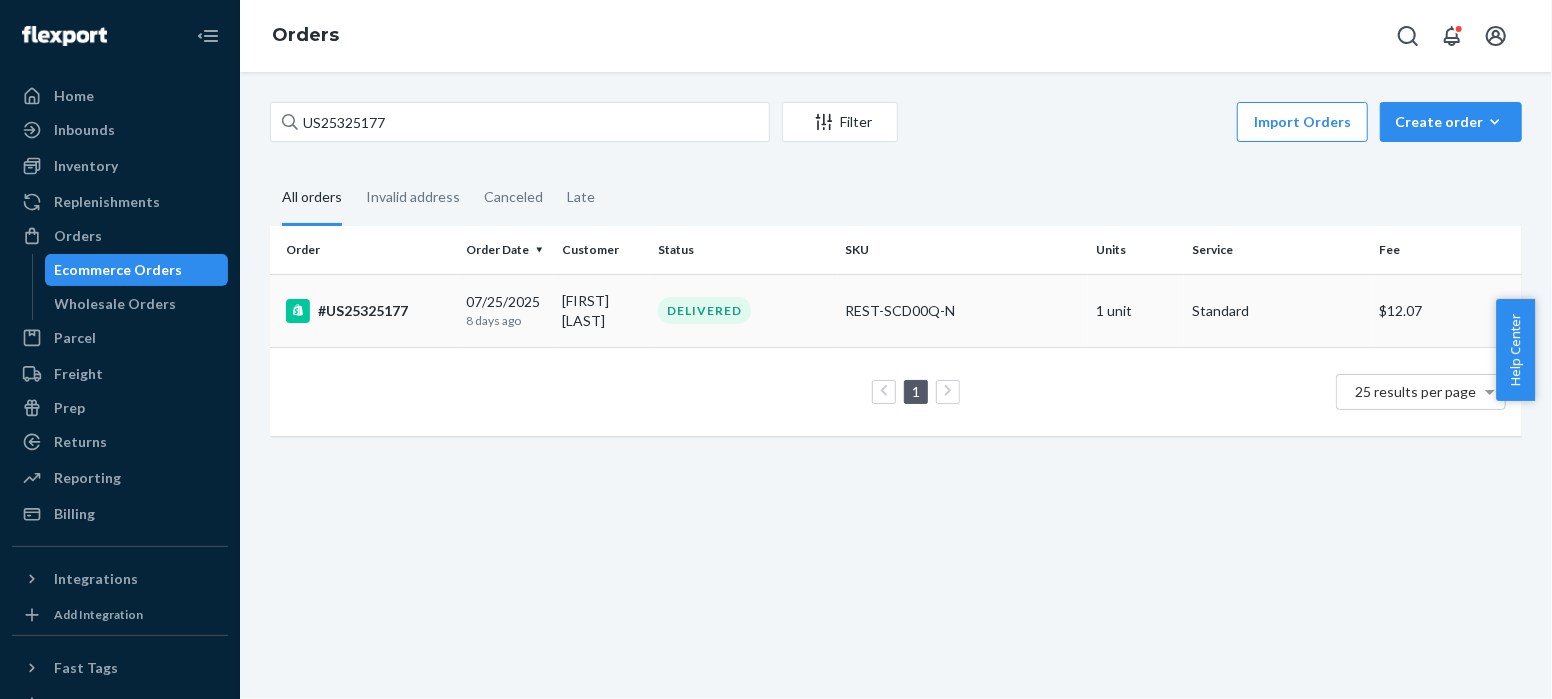 click on "#US25325177" at bounding box center [368, 311] 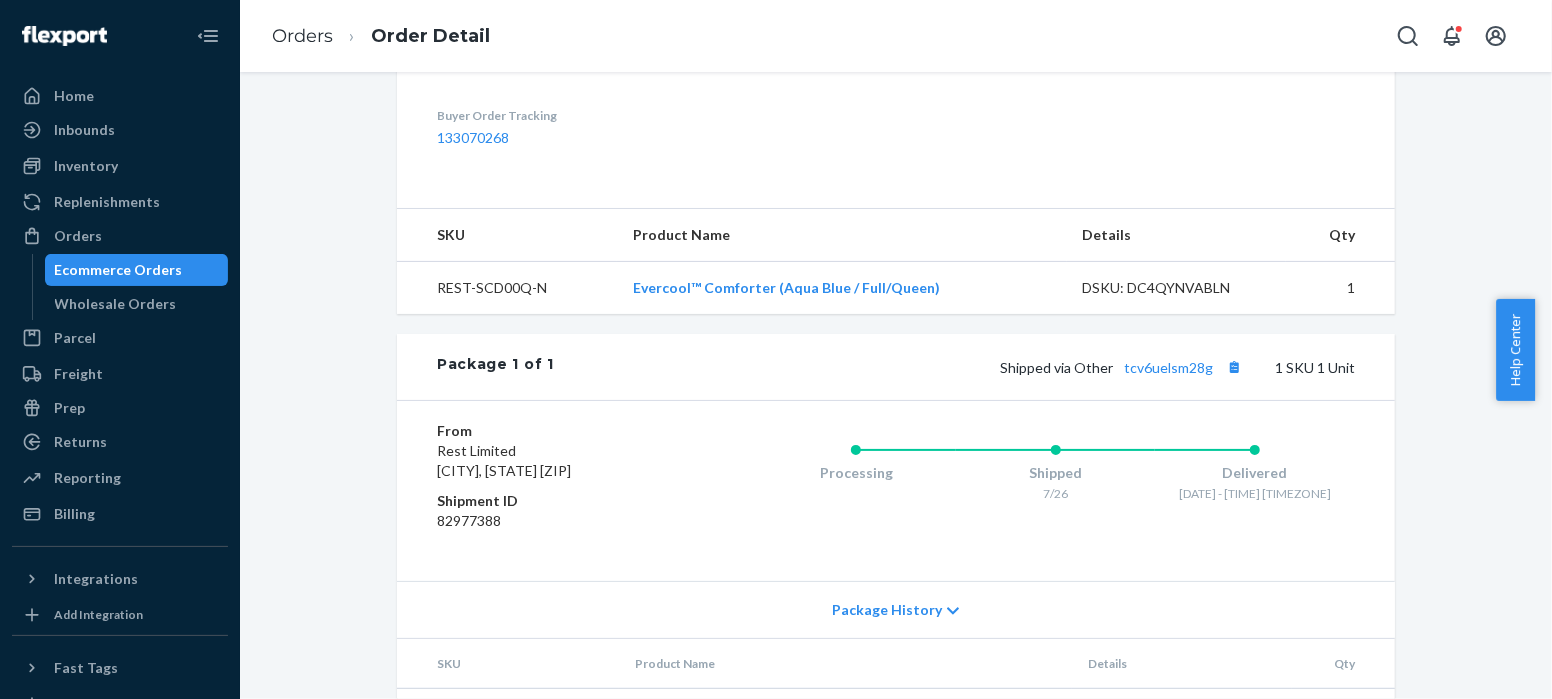 scroll, scrollTop: 698, scrollLeft: 0, axis: vertical 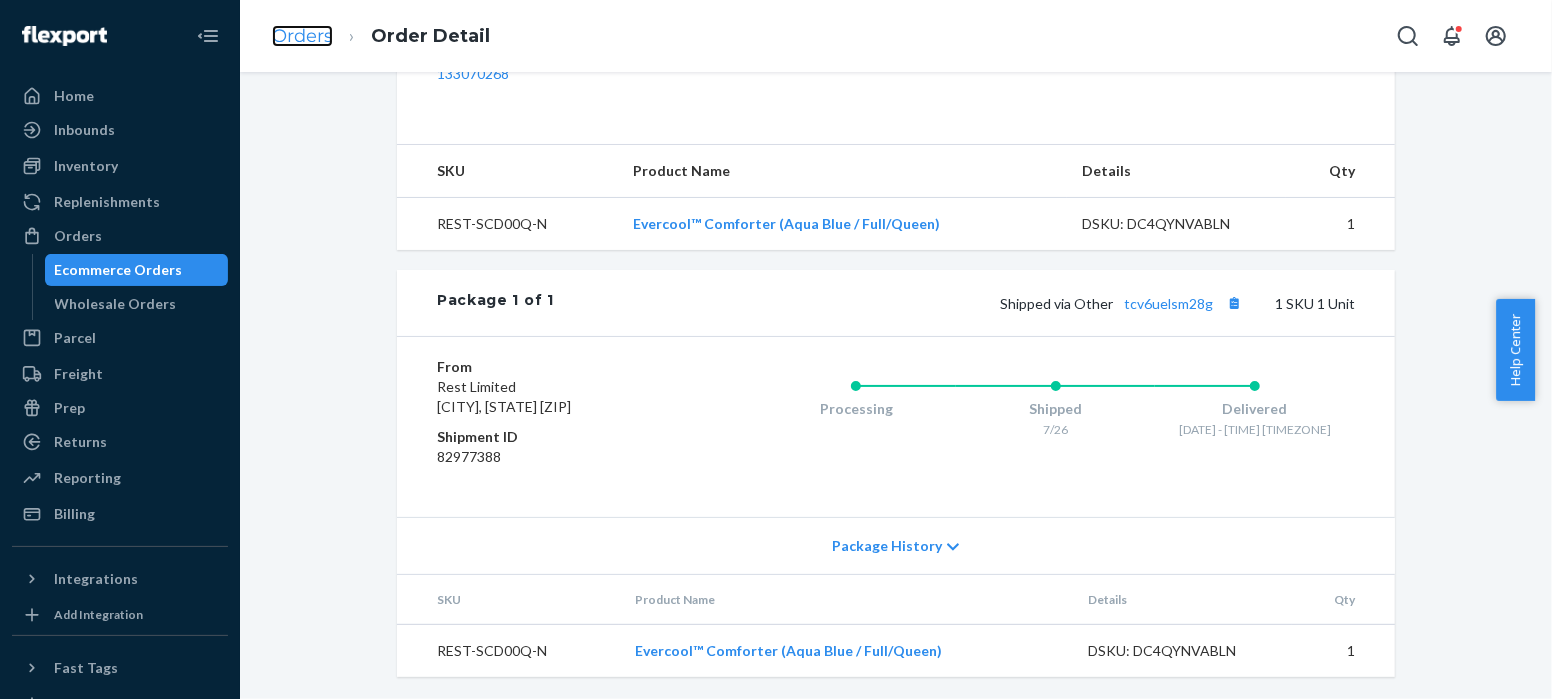 click on "Orders" at bounding box center (302, 36) 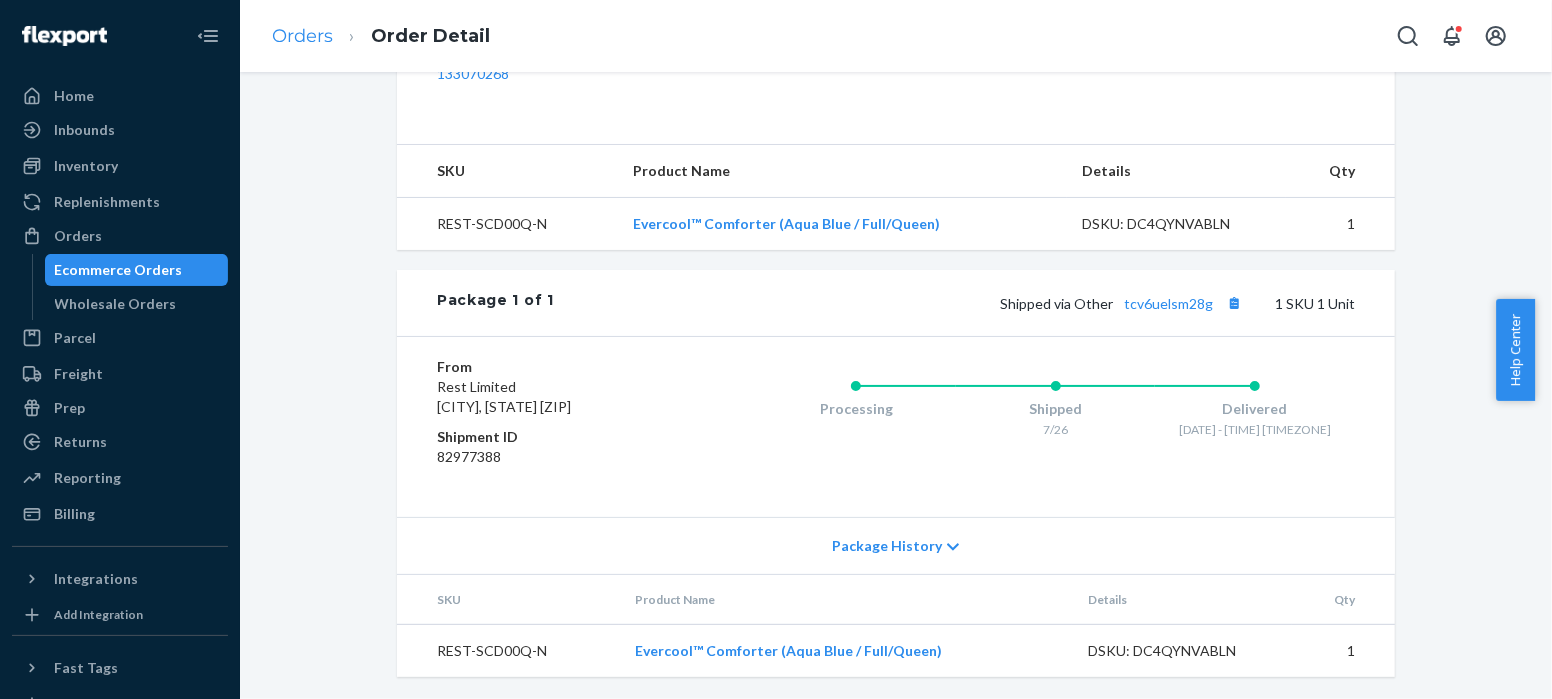 scroll, scrollTop: 0, scrollLeft: 0, axis: both 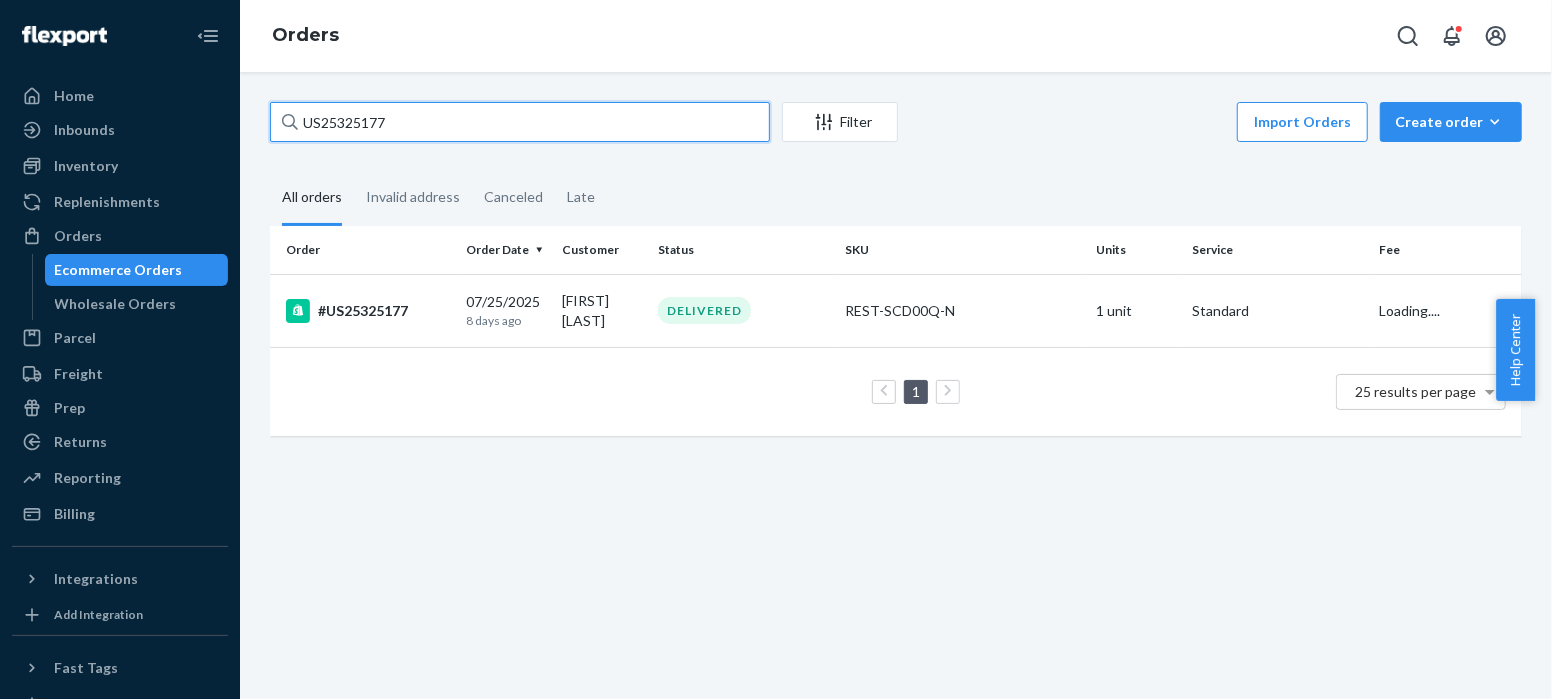 drag, startPoint x: 406, startPoint y: 118, endPoint x: 265, endPoint y: 121, distance: 141.0319 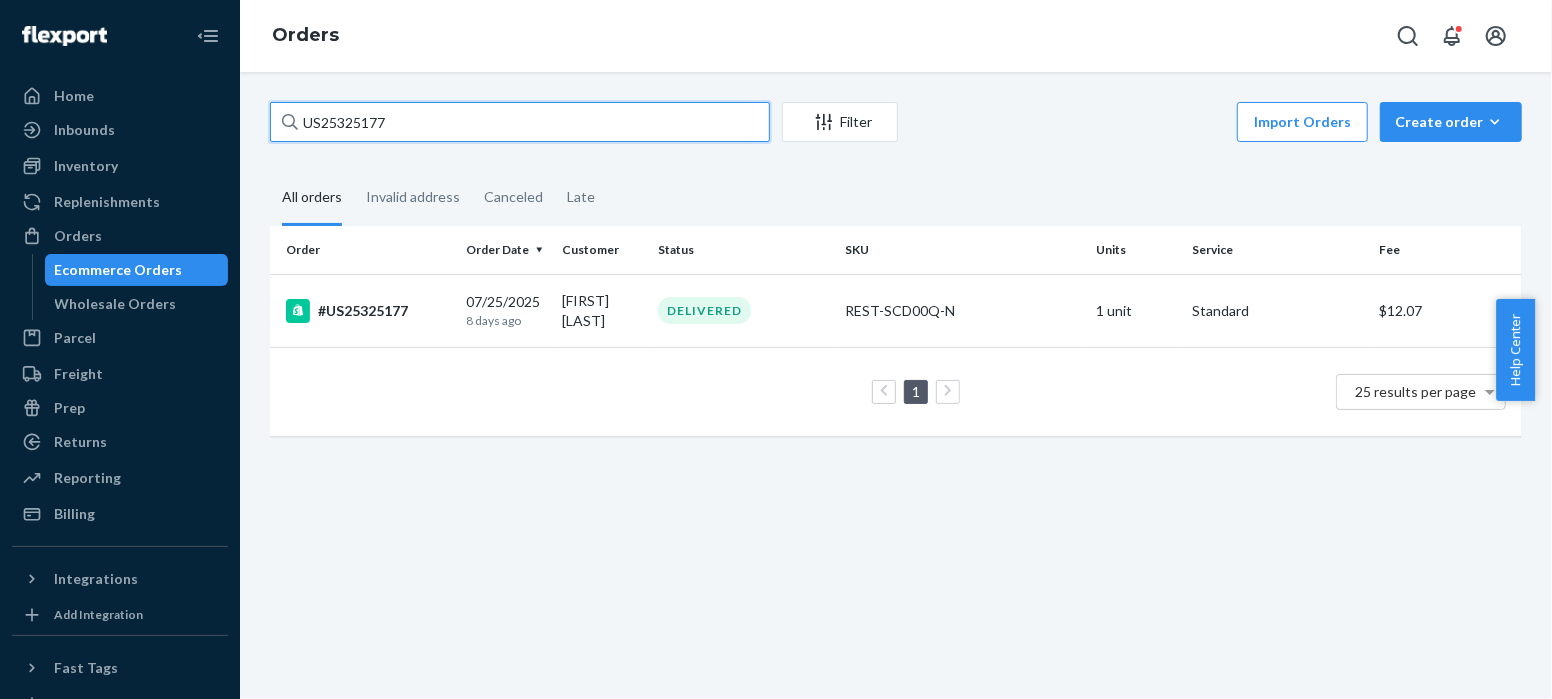 paste on "92" 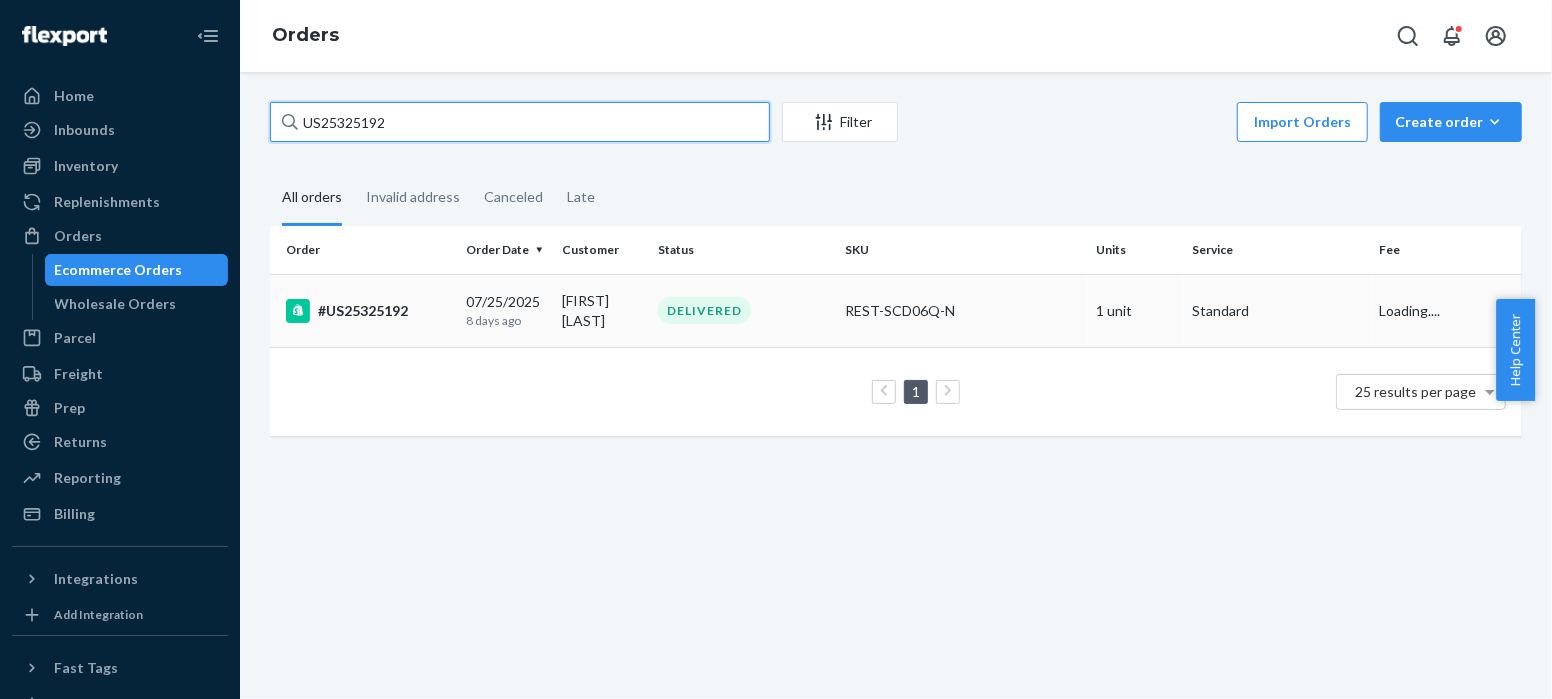 type on "US25325192" 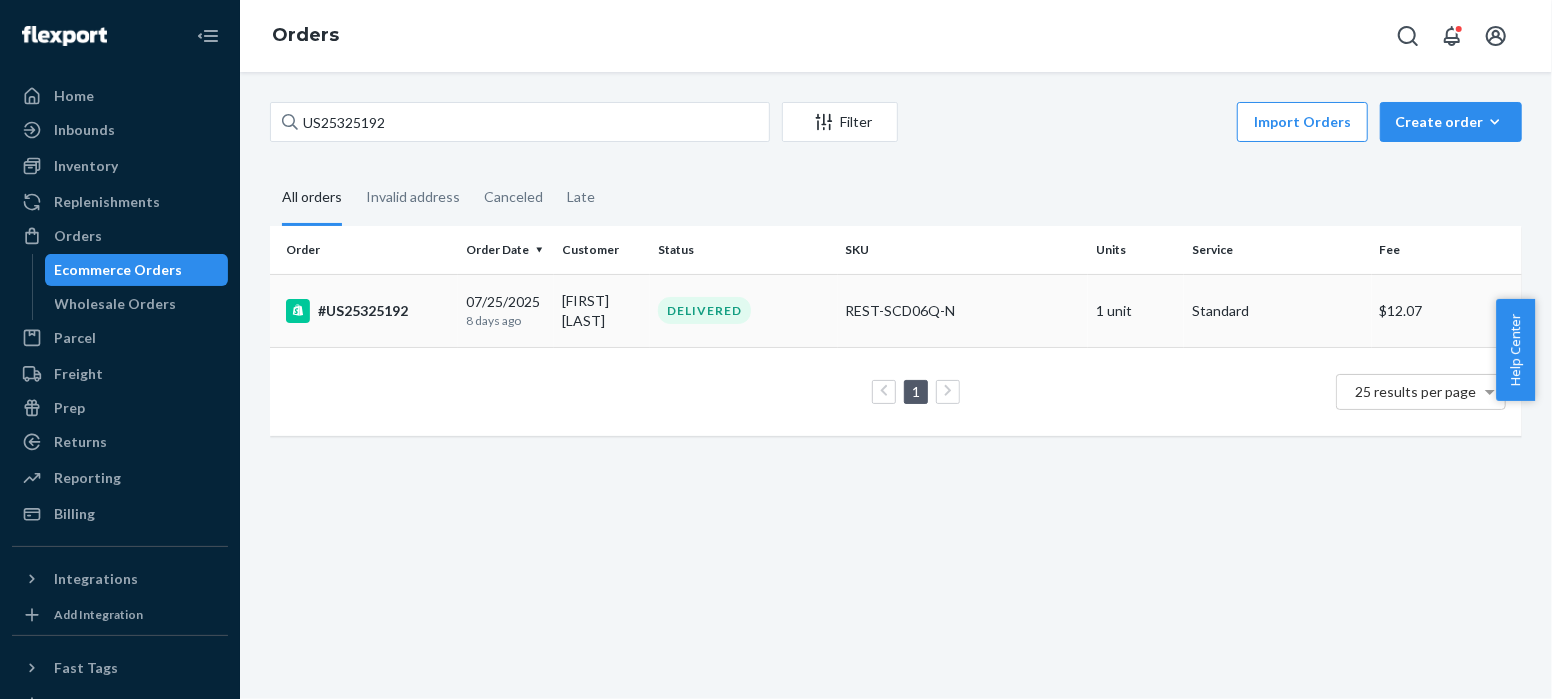 click on "#US25325192" at bounding box center (368, 311) 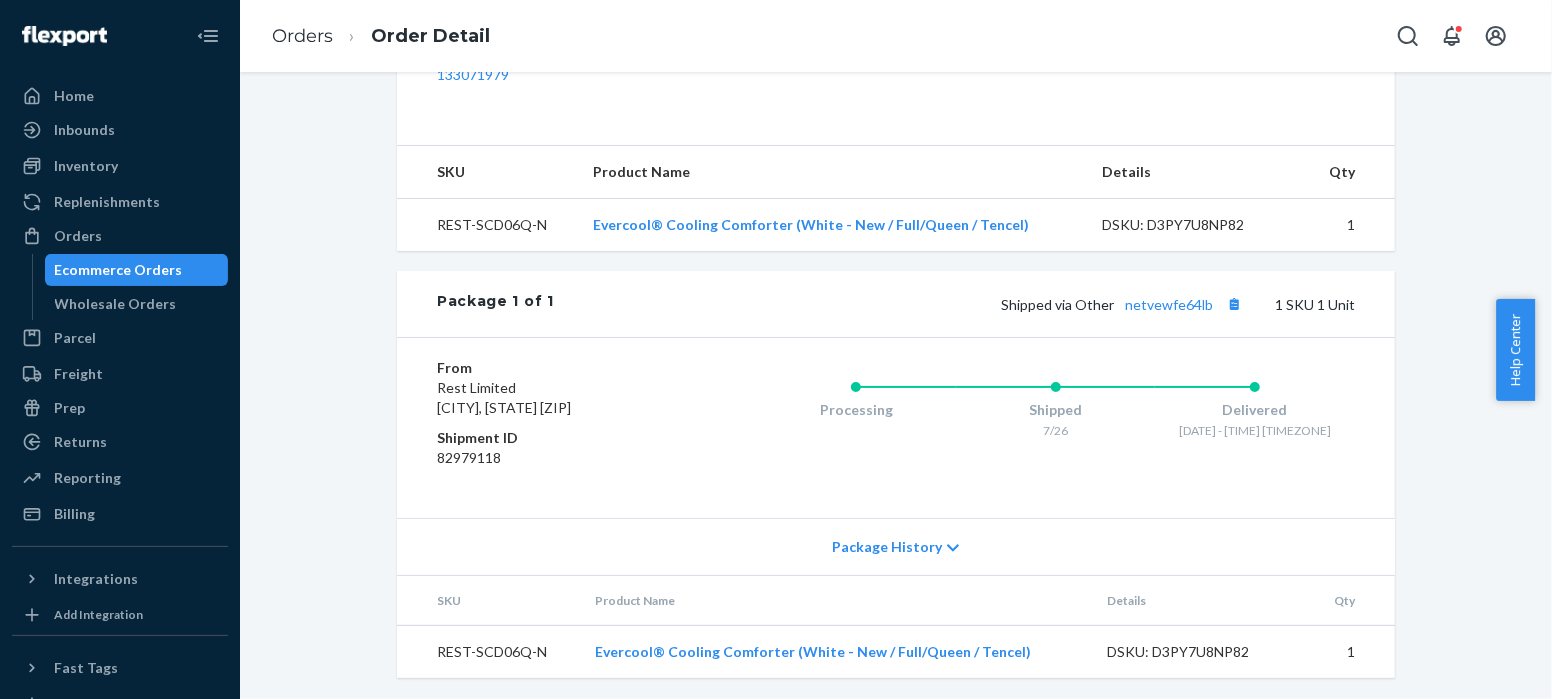 scroll, scrollTop: 698, scrollLeft: 0, axis: vertical 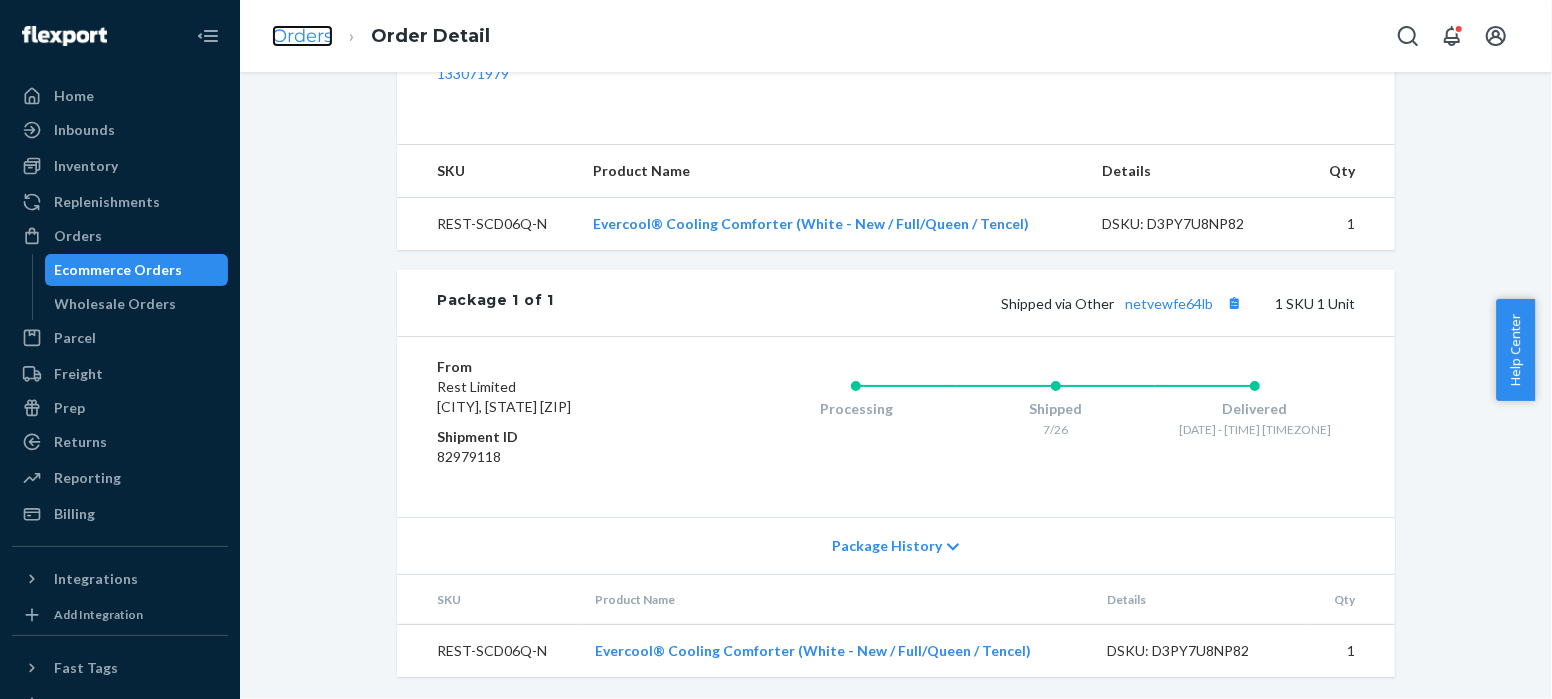 click on "Orders" at bounding box center (302, 36) 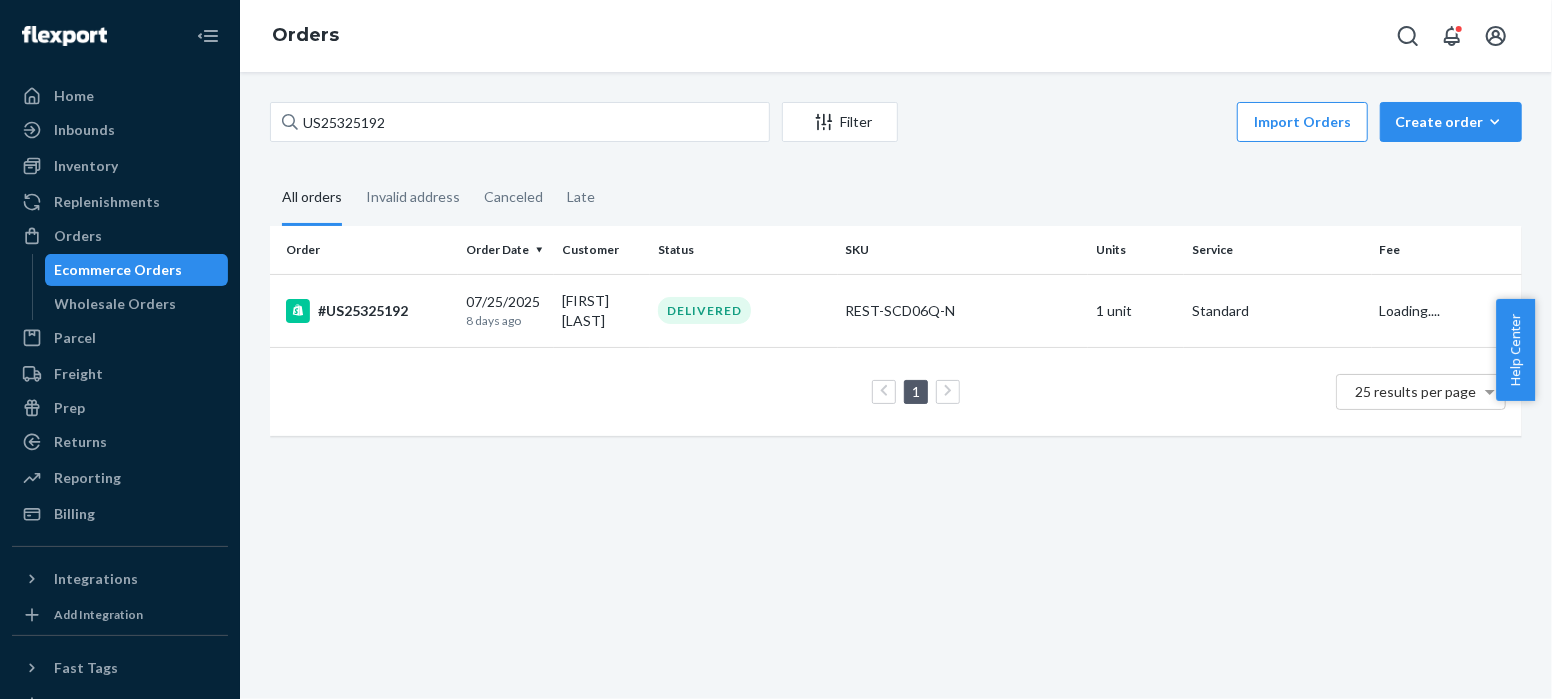 scroll, scrollTop: 0, scrollLeft: 0, axis: both 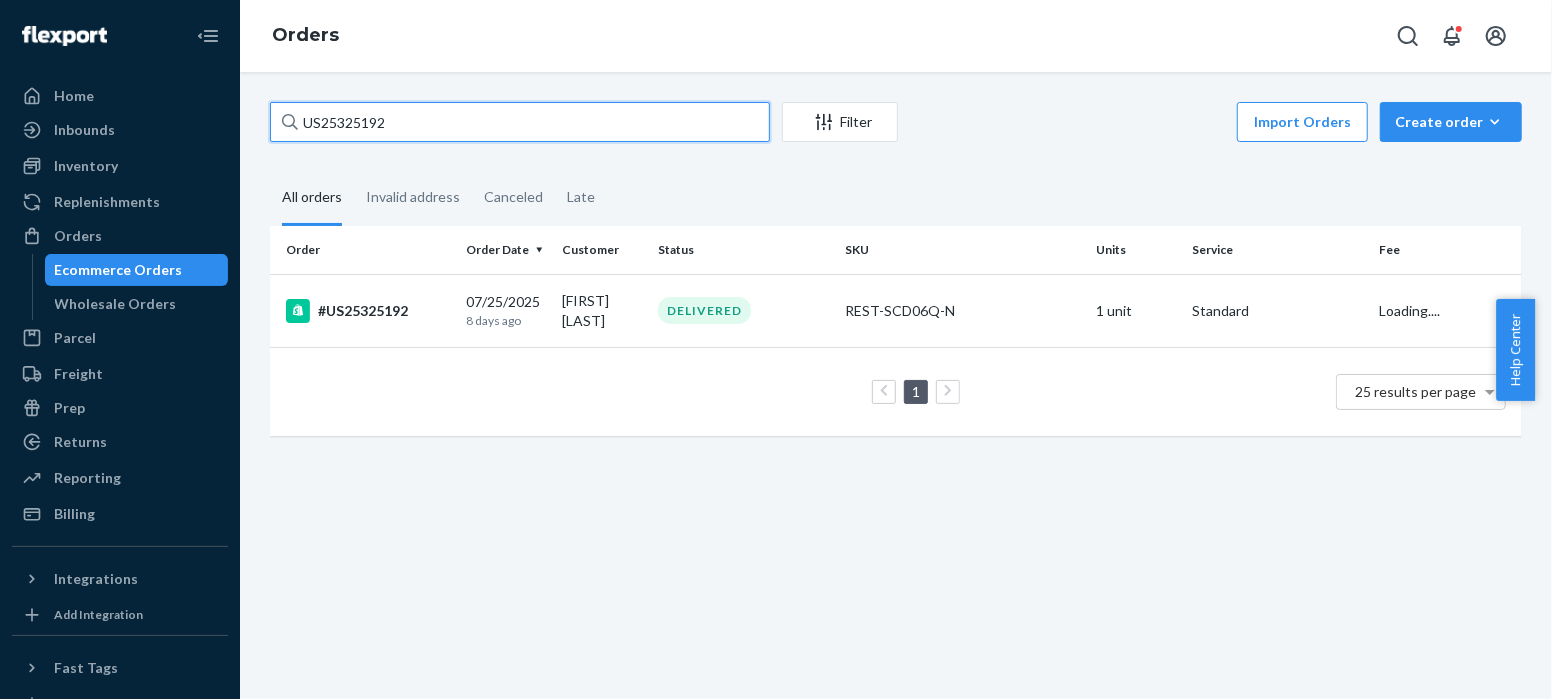 drag, startPoint x: 403, startPoint y: 120, endPoint x: 248, endPoint y: 120, distance: 155 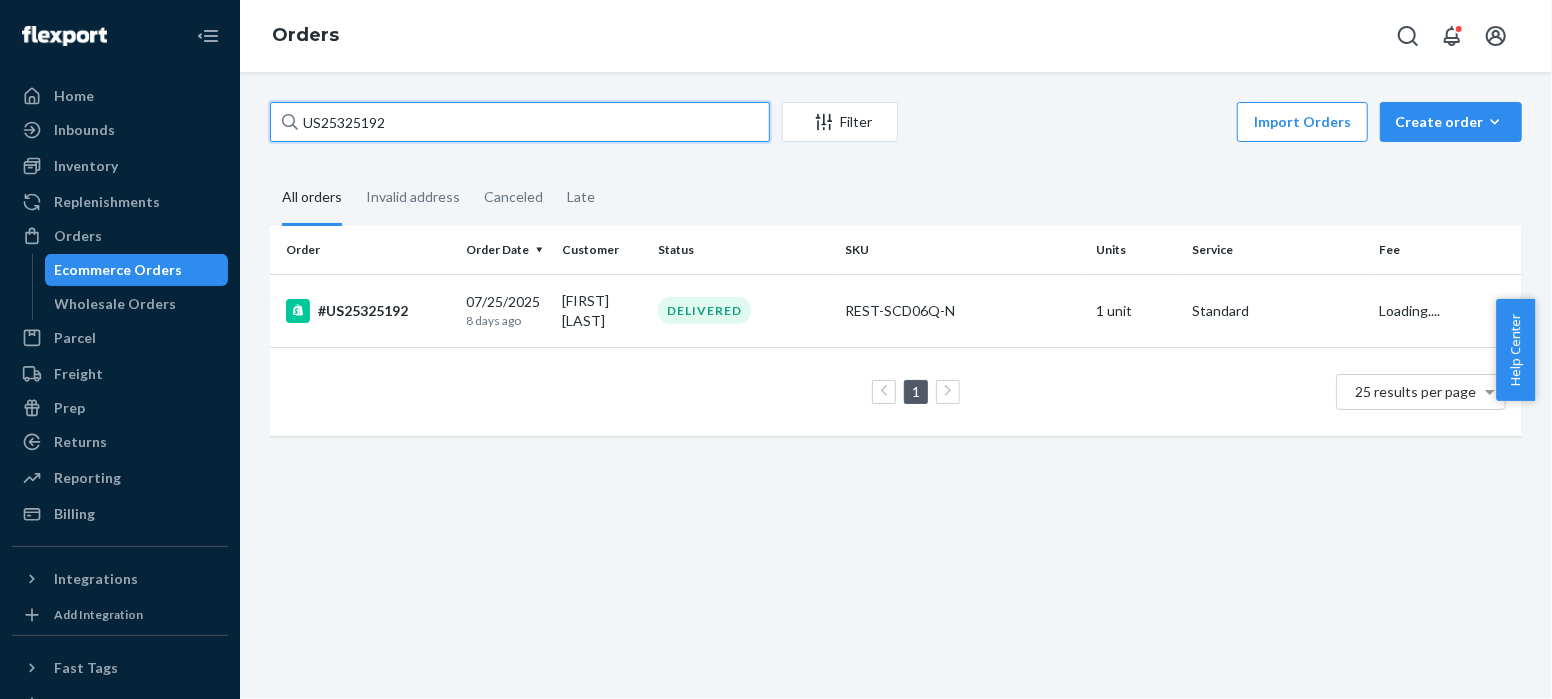 click on "US25325192 Filter Import Orders Create orderEcommerce order Removal order All orders Invalid address Canceled Late Order Order Date Customer Status SKU Units Service Fee #US25325192 07/25/2025 8 days ago [FIRST] [LAST] DELIVERED REST-SCD06Q-N 1 unit Standard Loading.... 1 25 results per page" at bounding box center (896, 385) 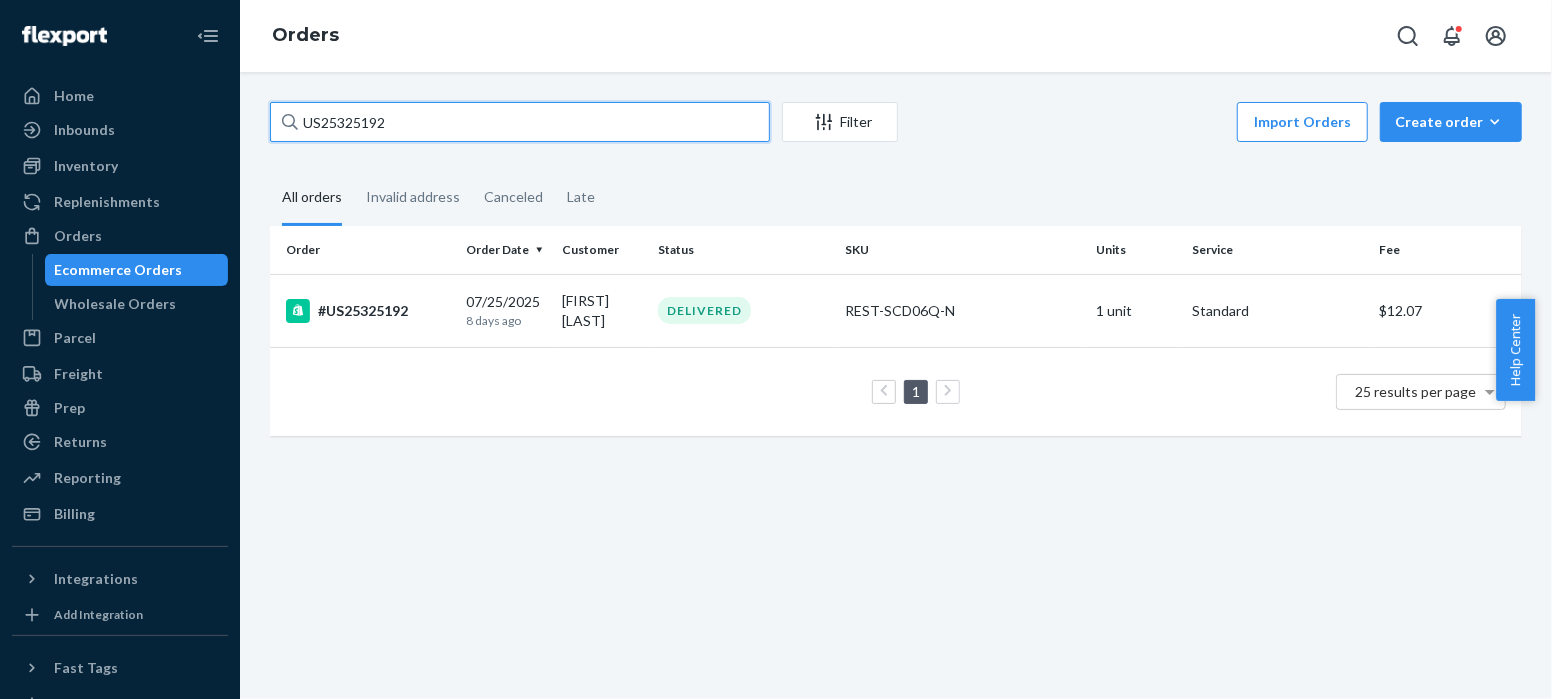 paste on "WAR-PD1224371-1 Complete" 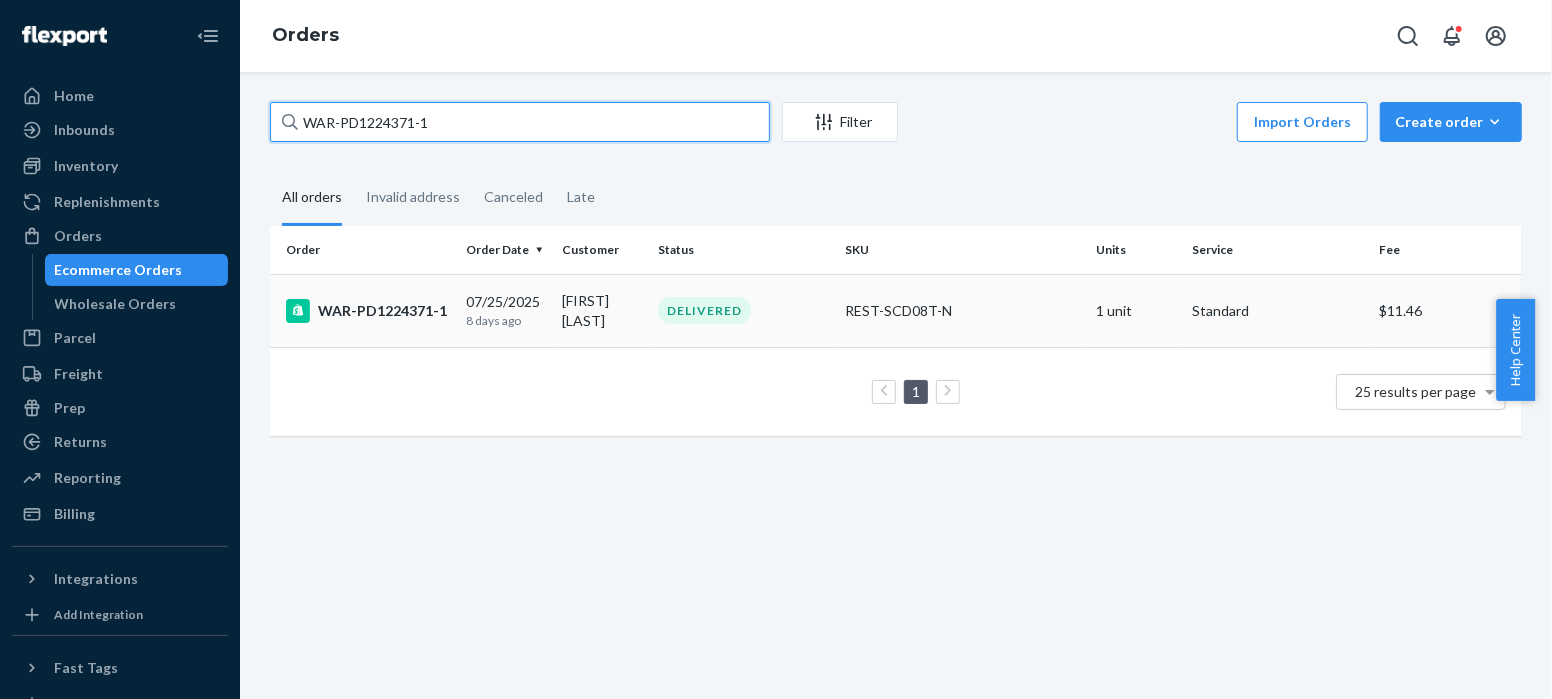 type on "WAR-PD1224371-1" 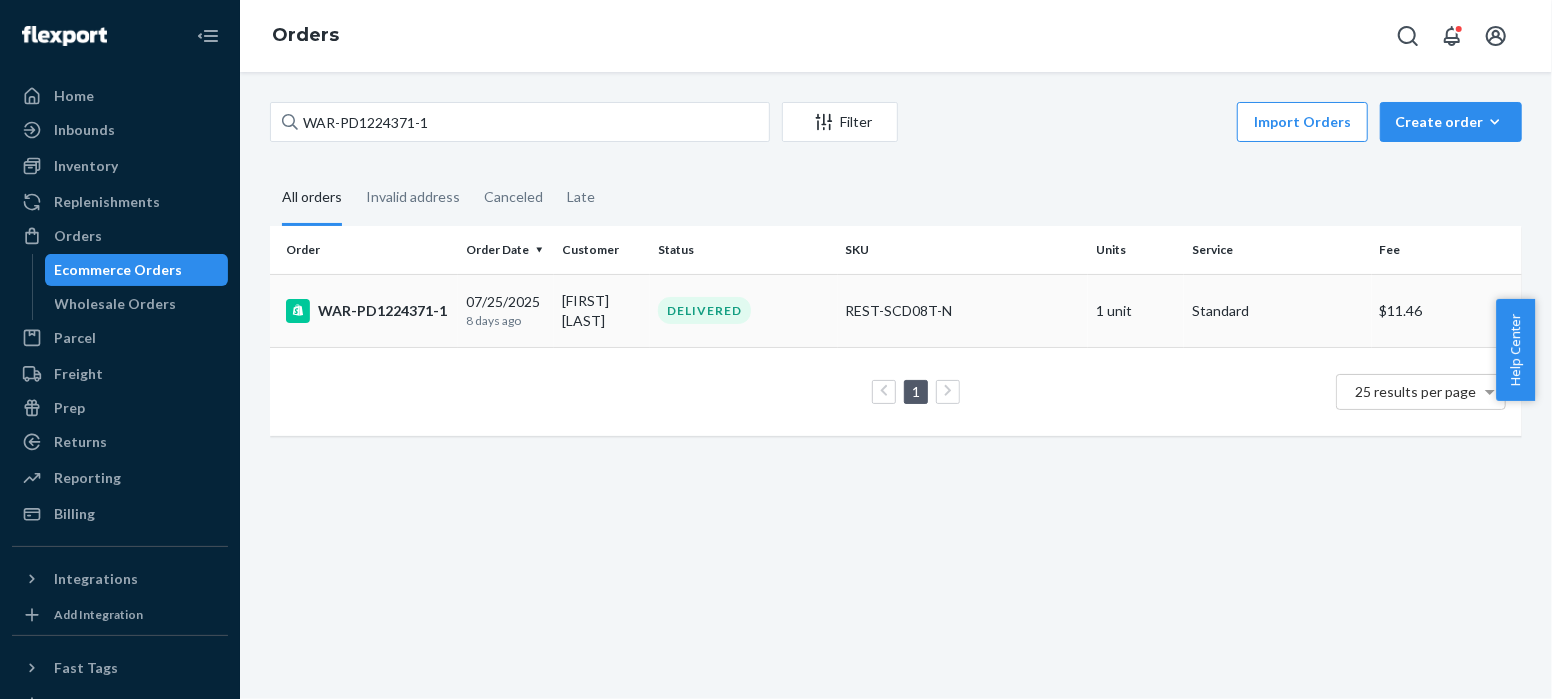 click on "WAR-PD1224371-1" at bounding box center (368, 311) 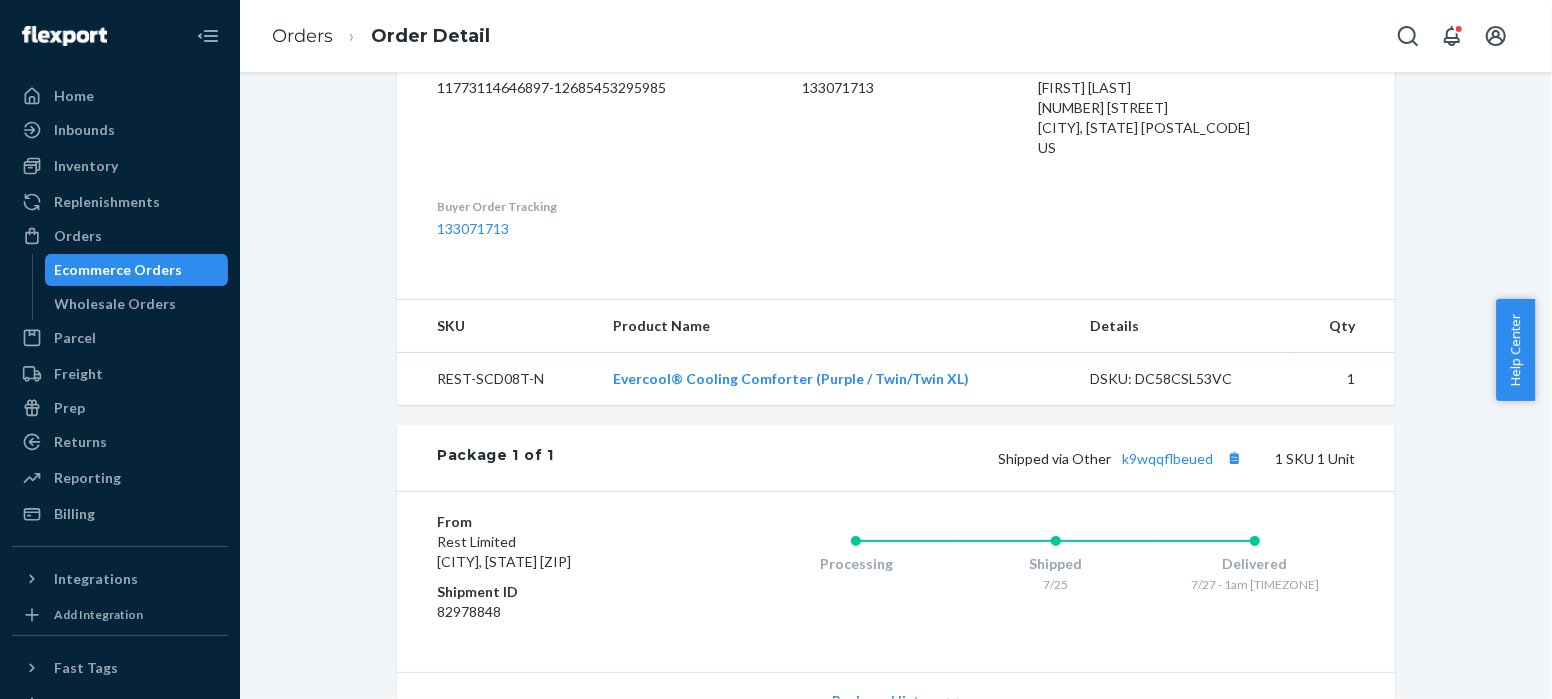 scroll, scrollTop: 698, scrollLeft: 0, axis: vertical 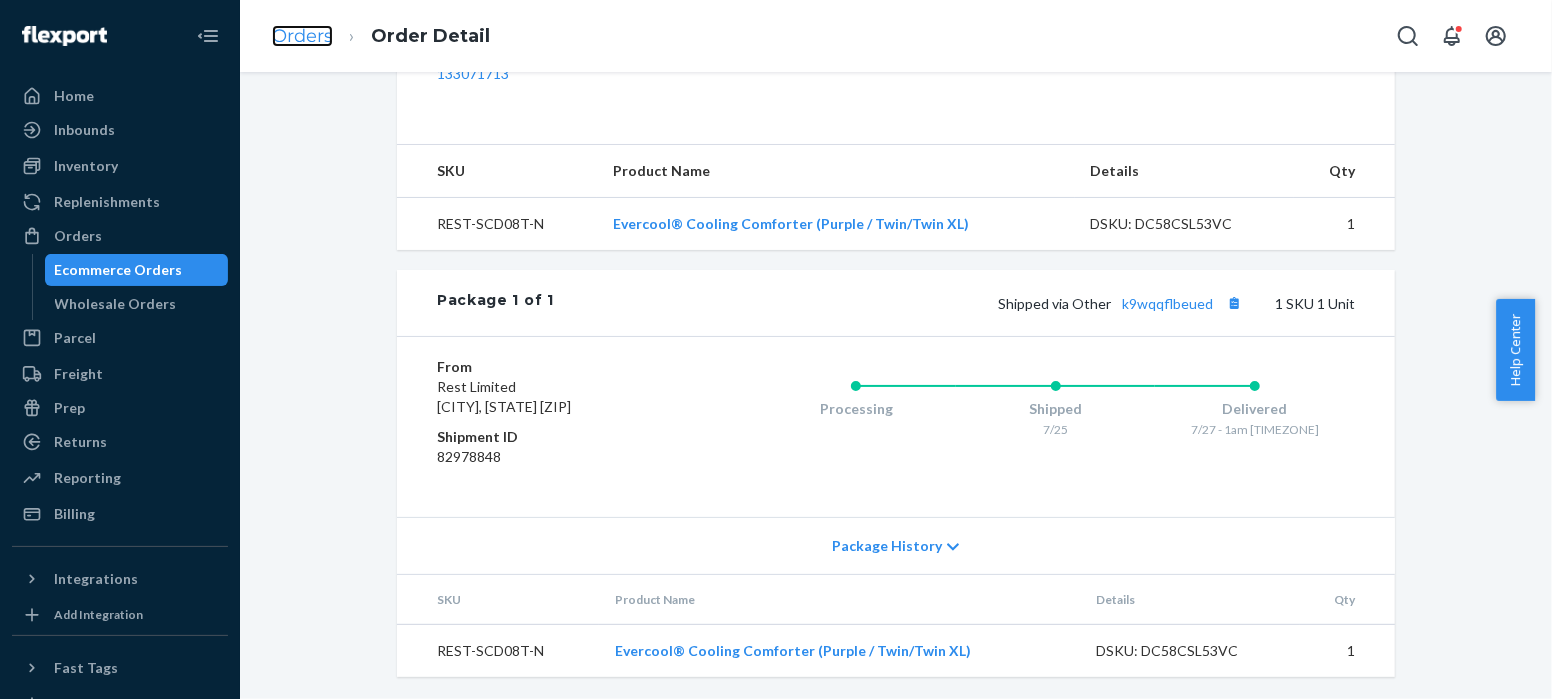 click on "Orders" at bounding box center [302, 36] 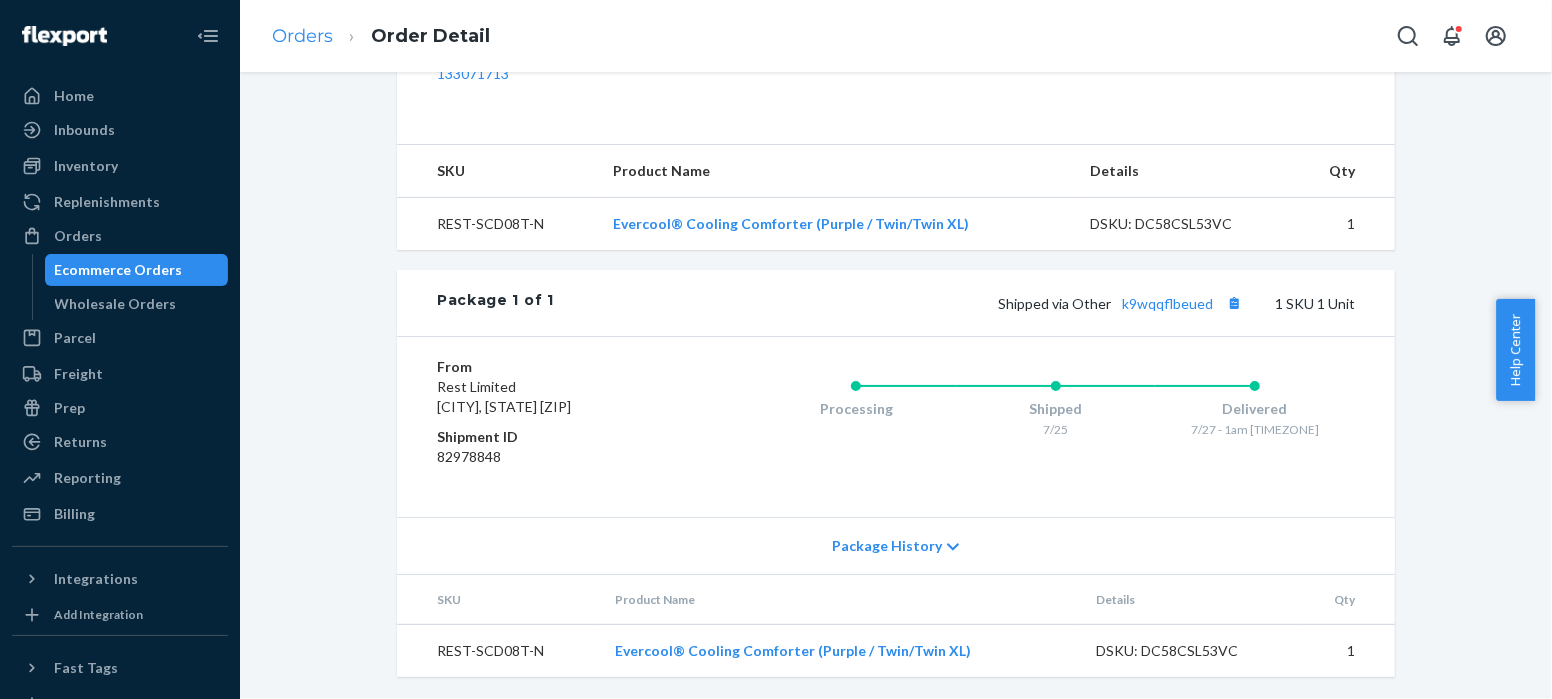 scroll, scrollTop: 0, scrollLeft: 0, axis: both 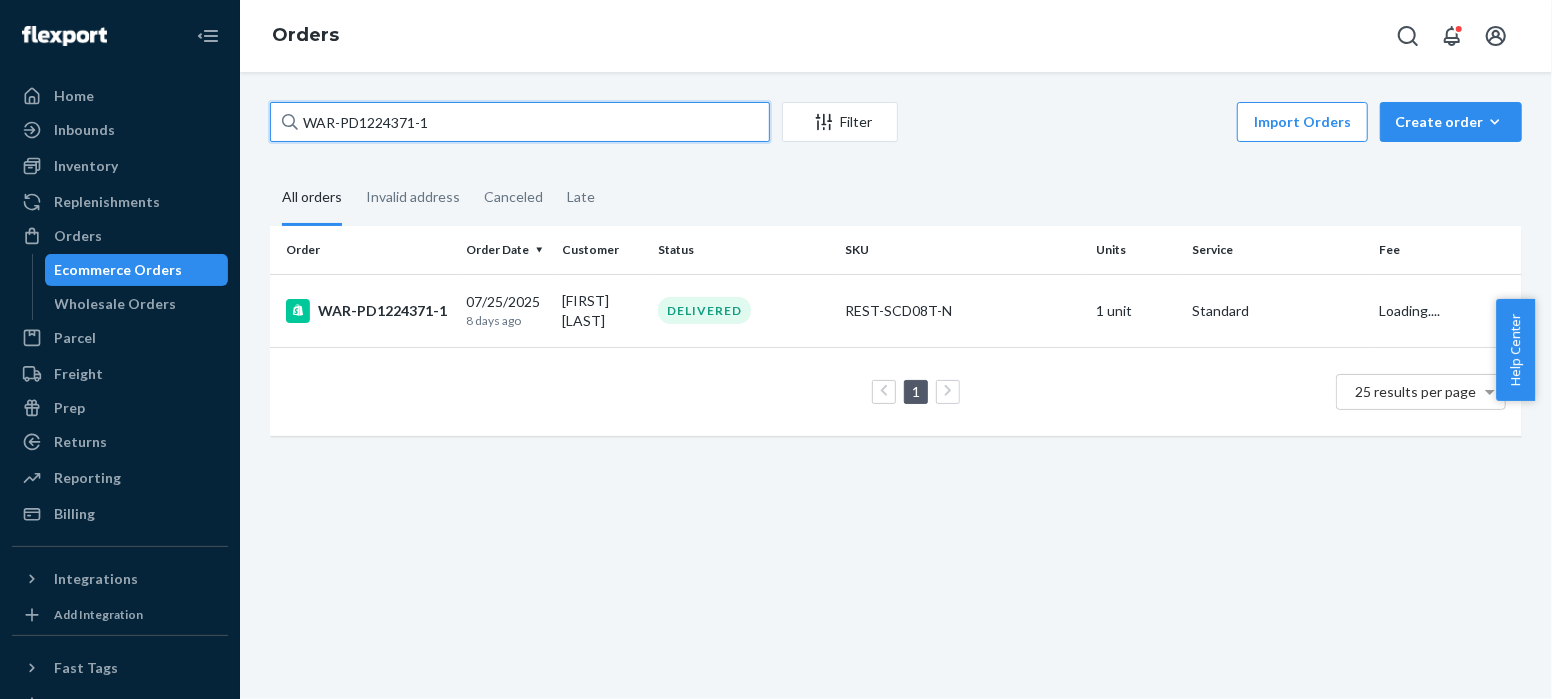 drag, startPoint x: 442, startPoint y: 128, endPoint x: 260, endPoint y: 121, distance: 182.13457 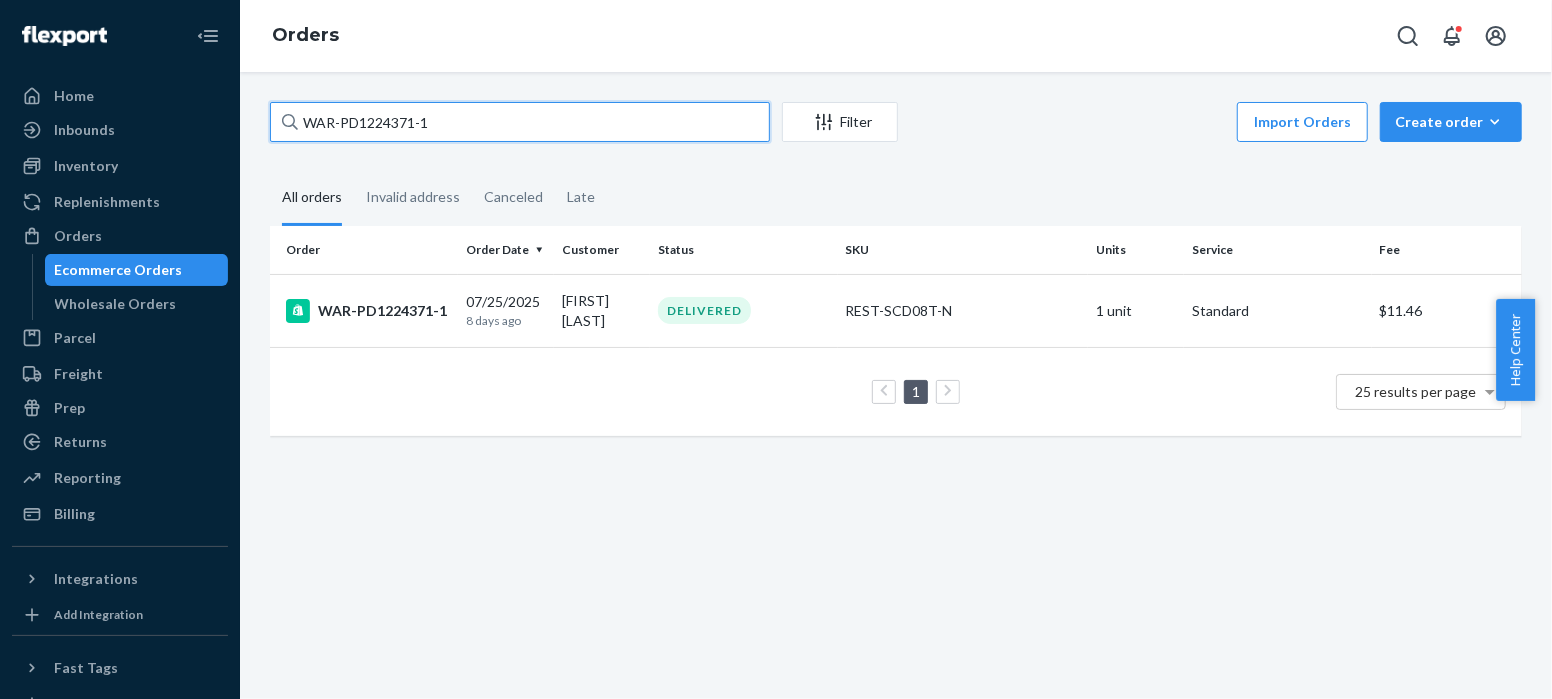 paste on "US25325215" 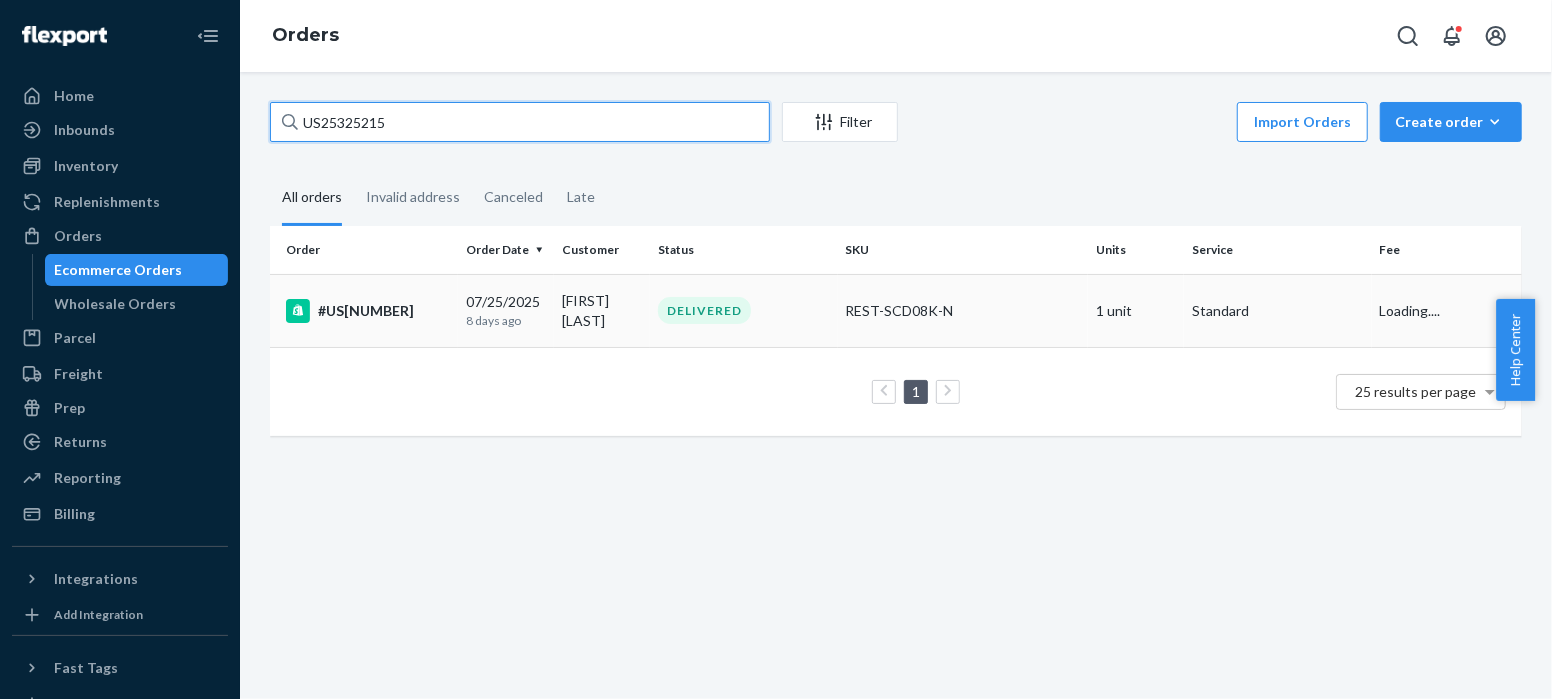 type on "US25325215" 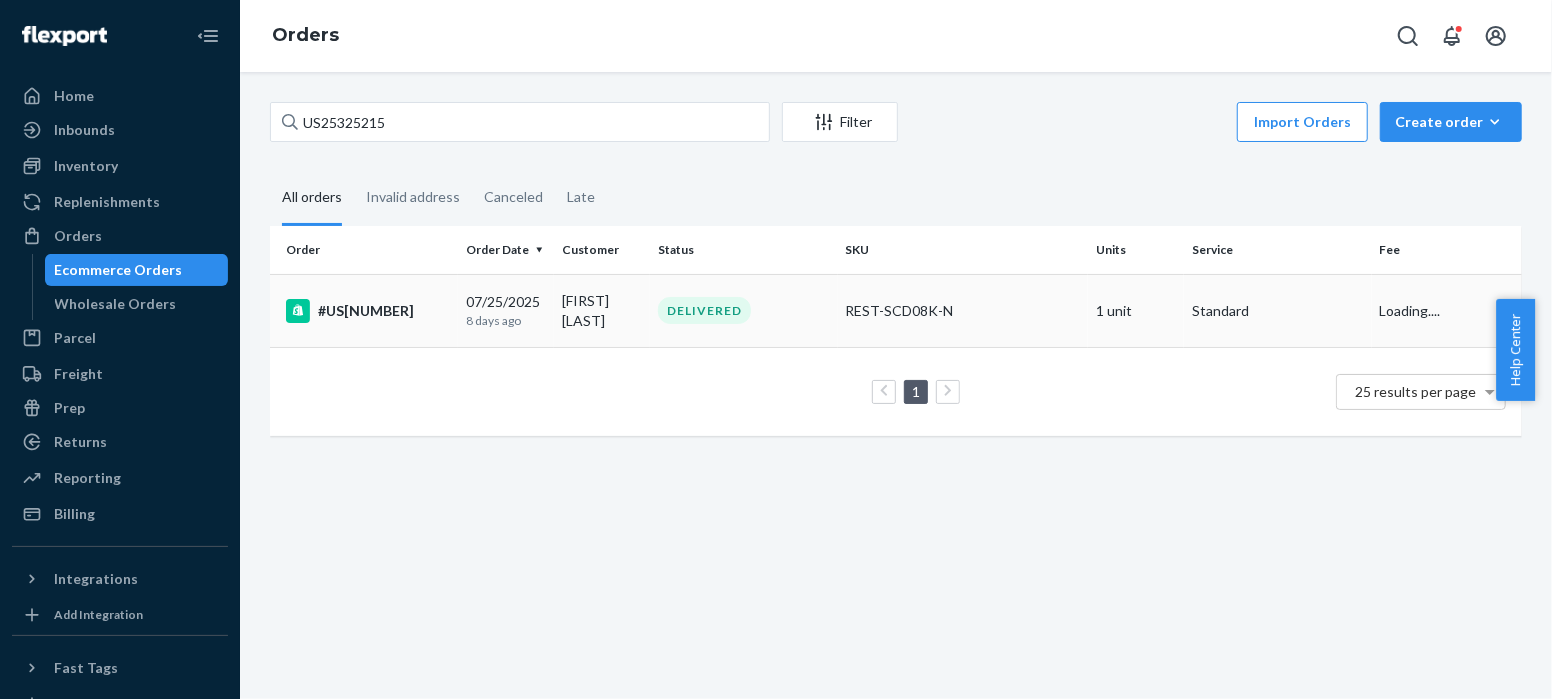 click on "#US[NUMBER]" at bounding box center (368, 311) 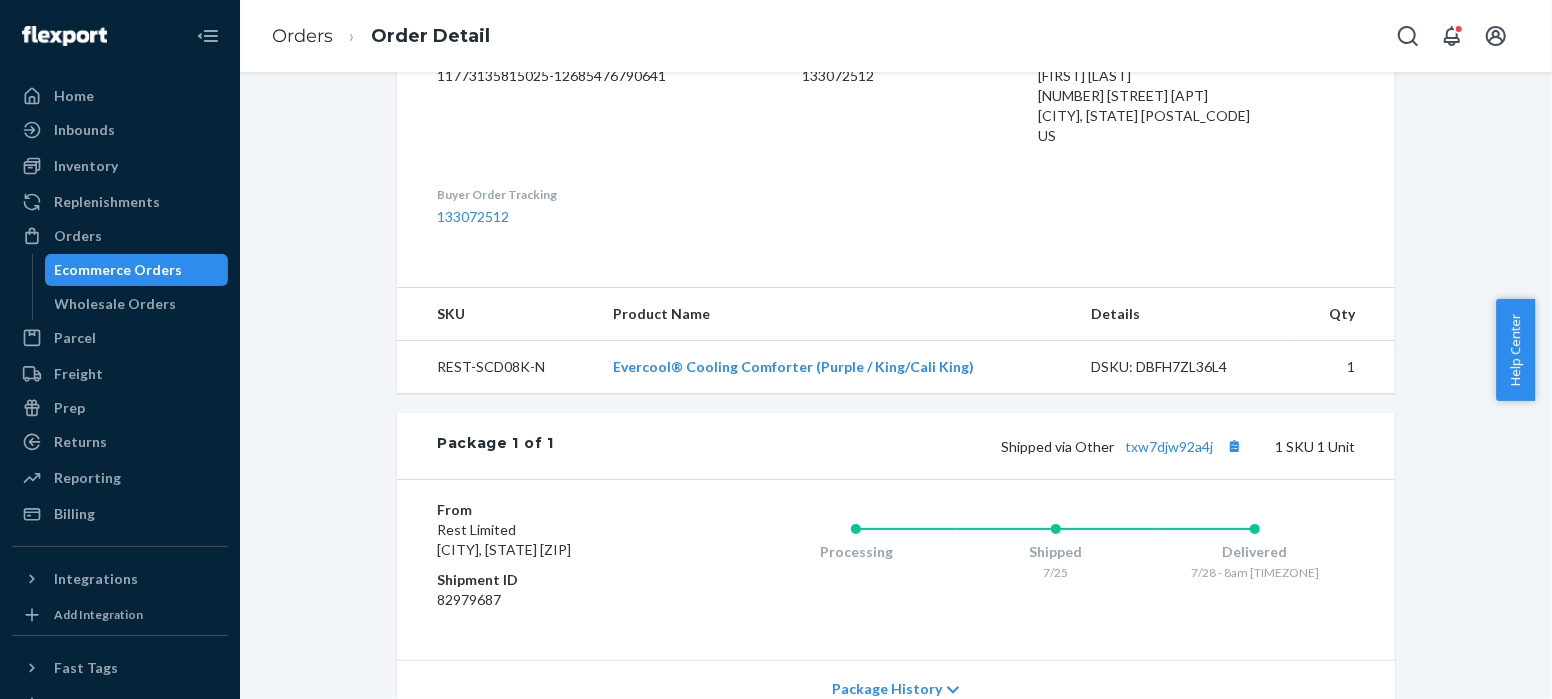 scroll, scrollTop: 698, scrollLeft: 0, axis: vertical 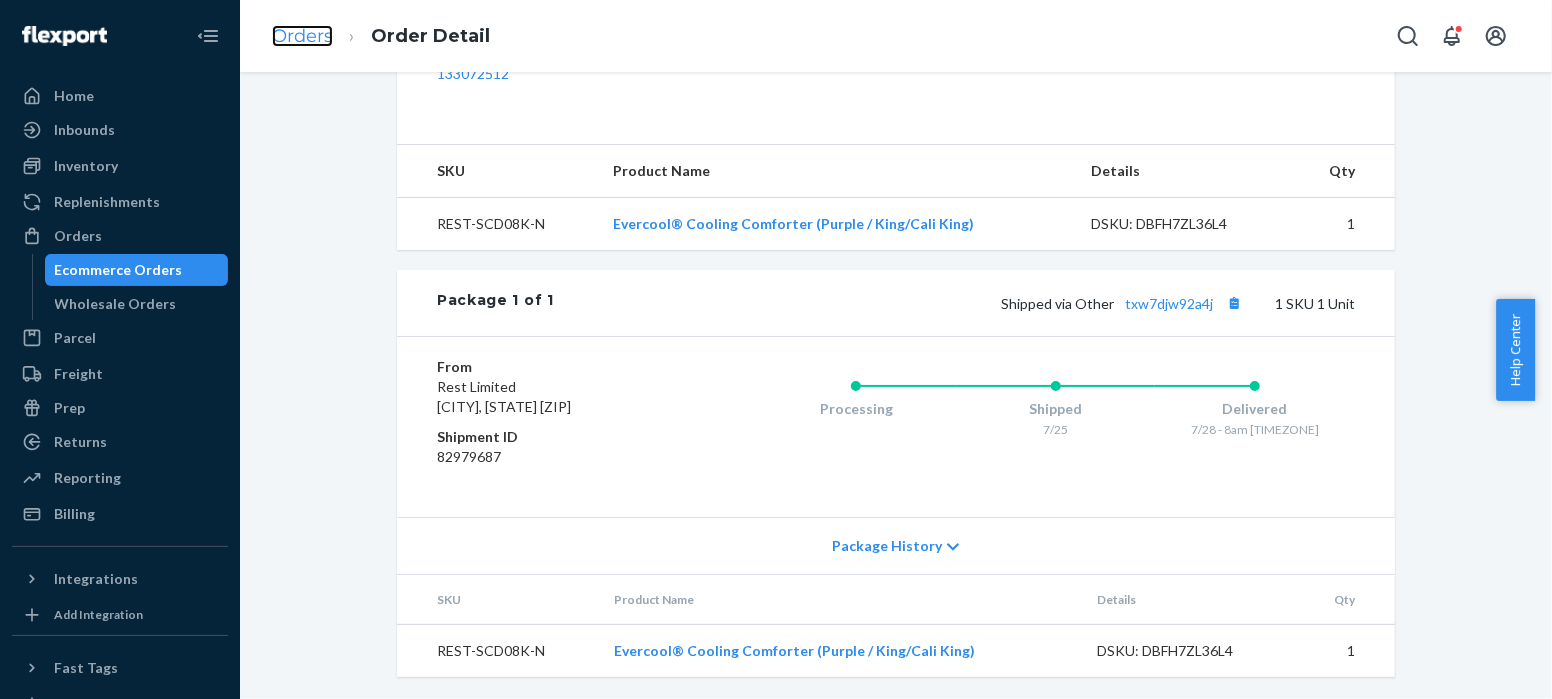 click on "Orders" at bounding box center (302, 36) 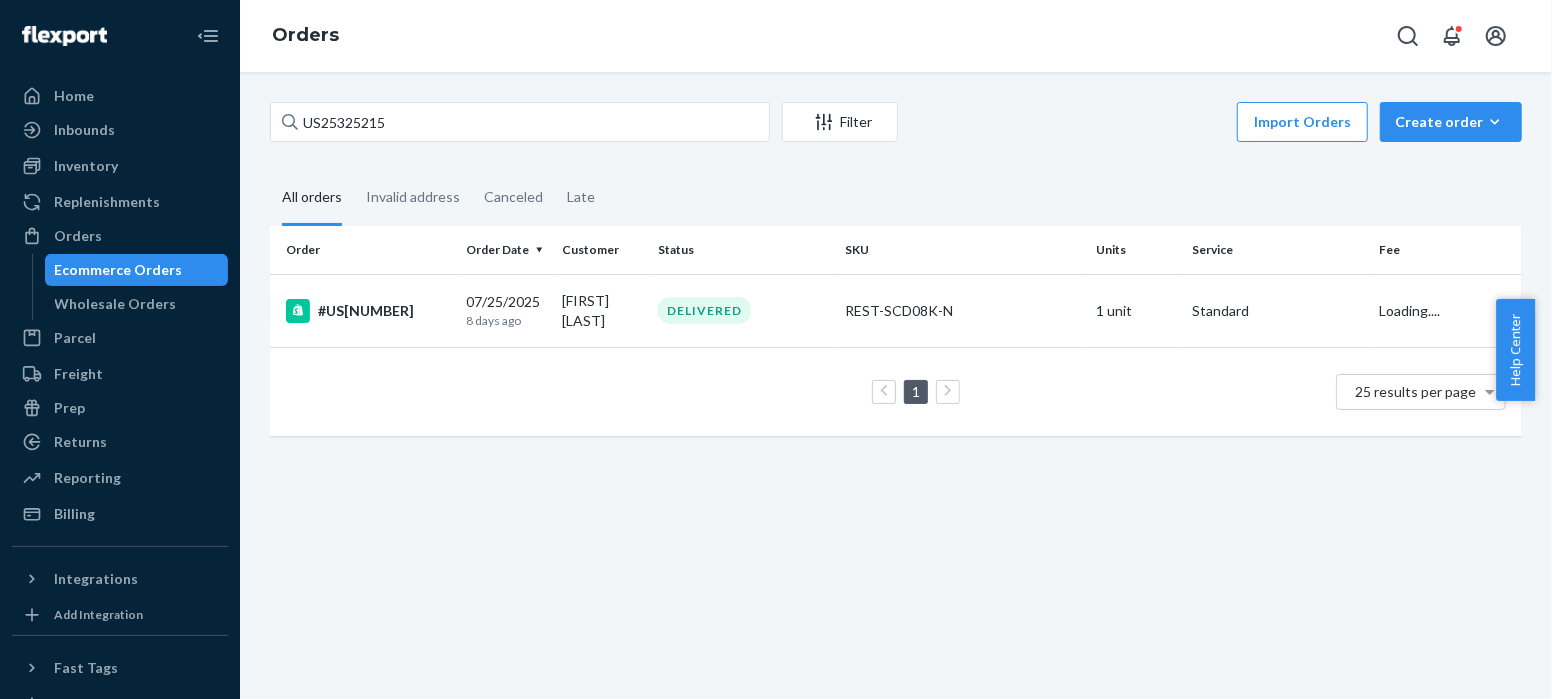 scroll, scrollTop: 0, scrollLeft: 0, axis: both 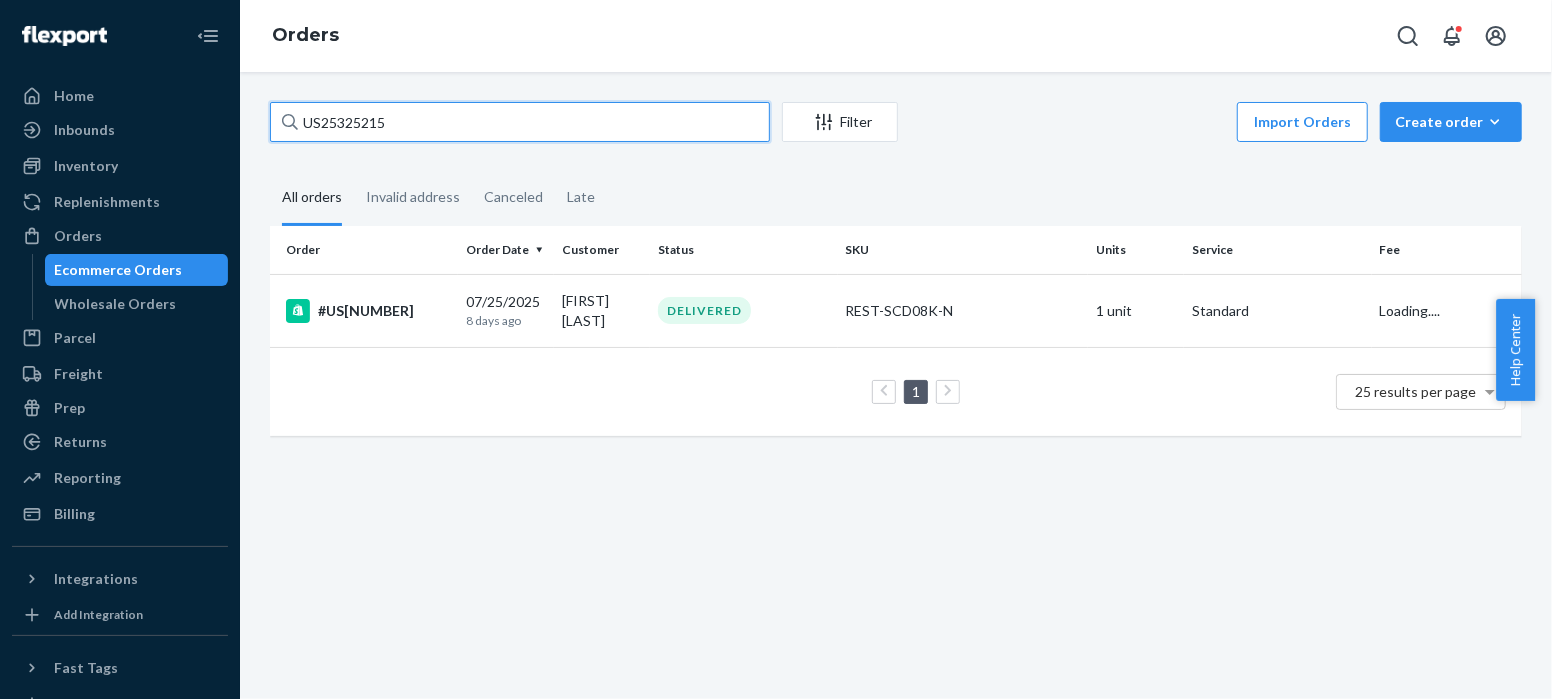 drag, startPoint x: 398, startPoint y: 127, endPoint x: 255, endPoint y: 124, distance: 143.03146 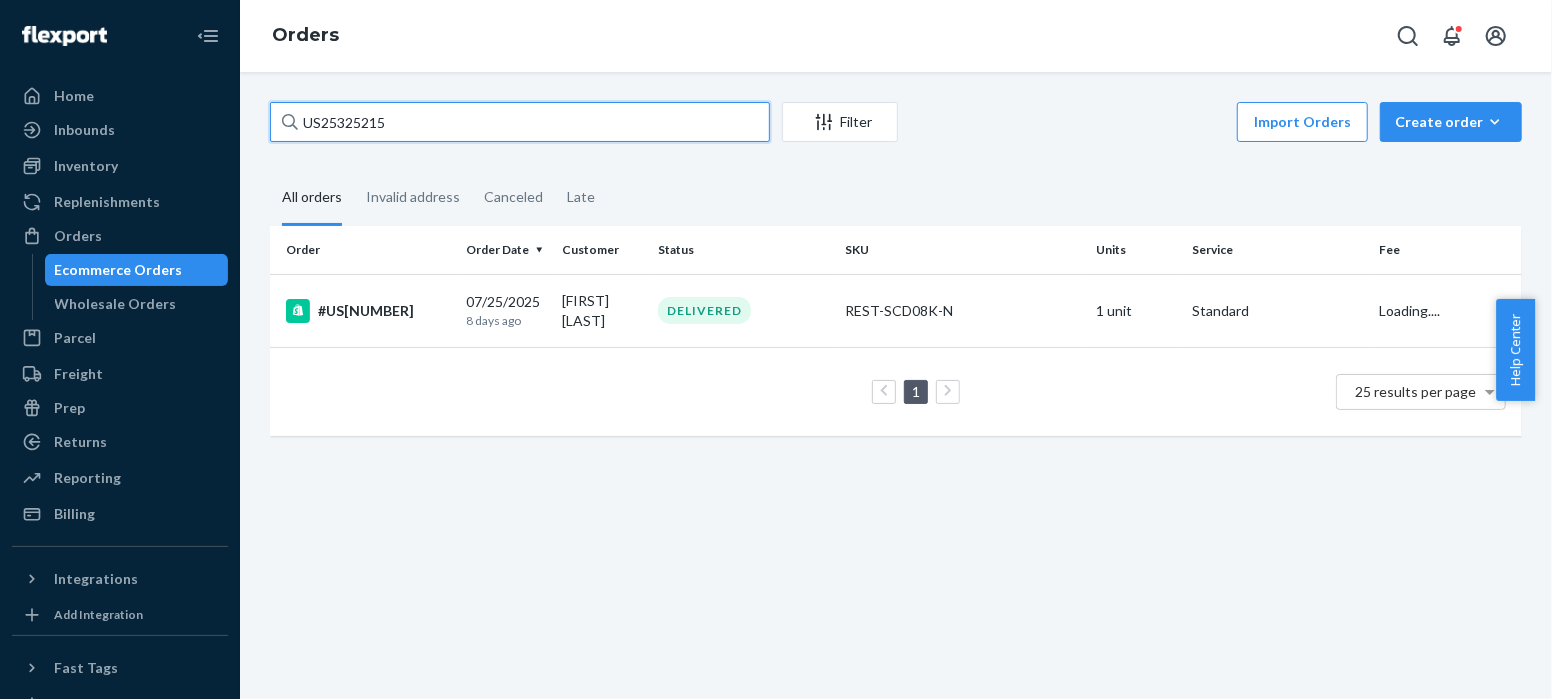 click on "[ORDER_ID] Filter Import Orders Create order Ecommerce order Removal order All orders Invalid address Canceled Late Order Order Date Customer Status SKU Units Service Fee #[ORDER_ID] [DATE] [TIME_AGO] [FIRST] [LAST] DELIVERED [PRODUCT_SKU] 1 unit Standard Loading.... 1 25 results per page" at bounding box center [896, 279] 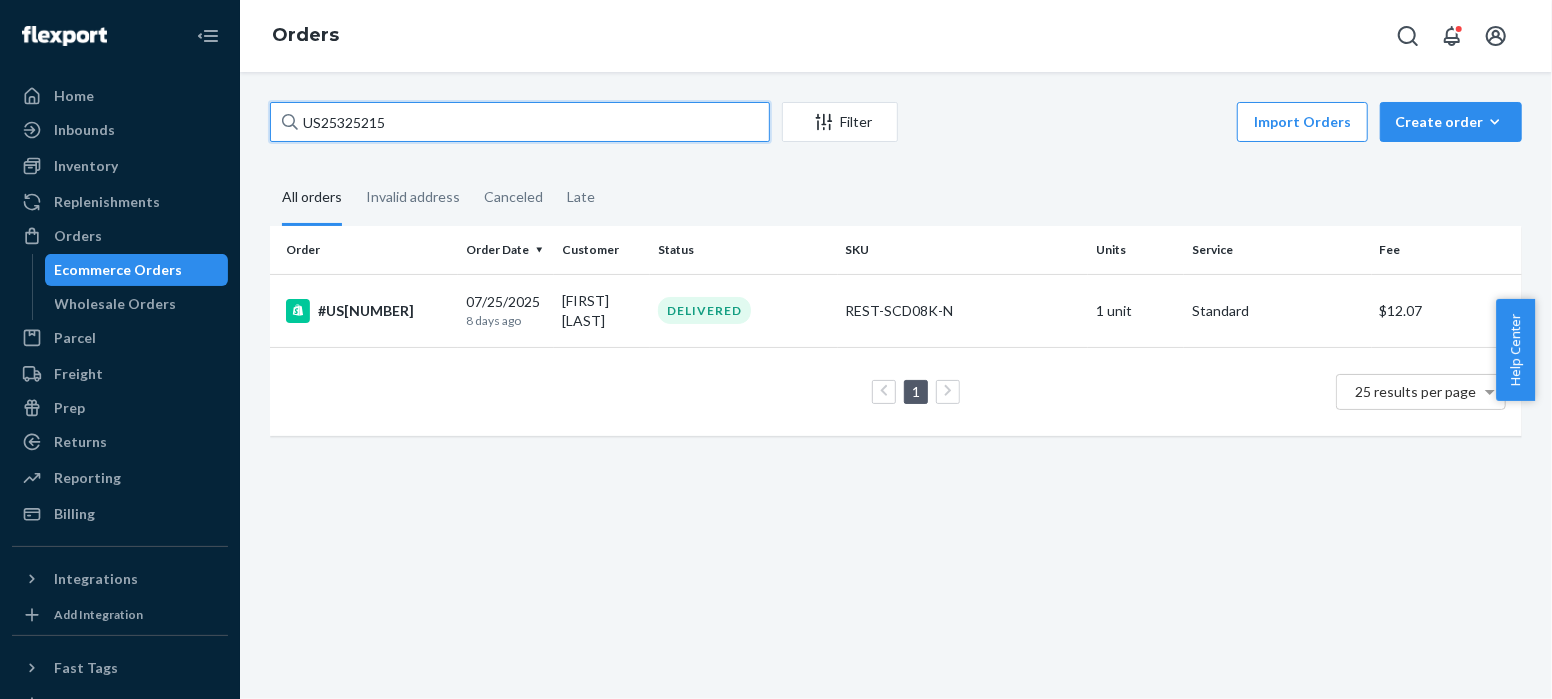 paste on "WAR-US25294244-1" 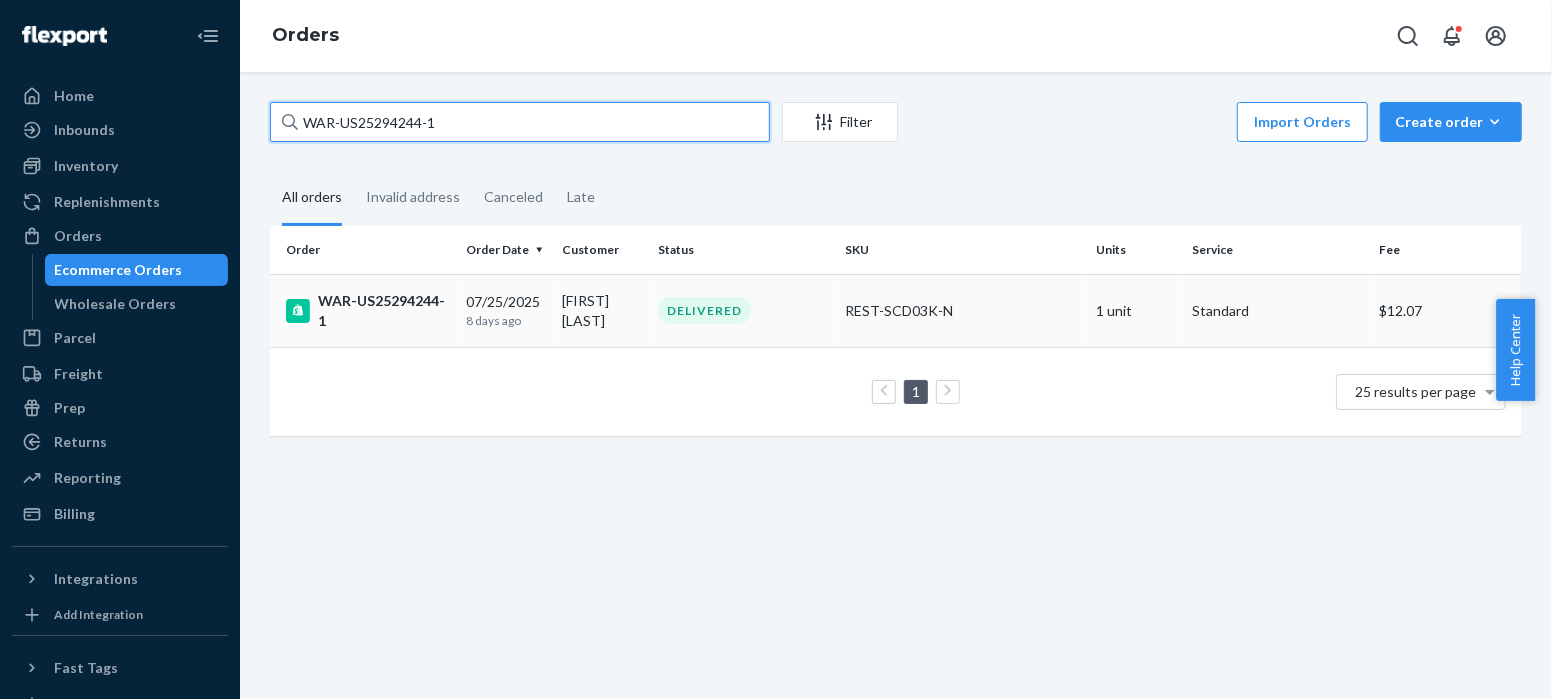 type on "WAR-US25294244-1" 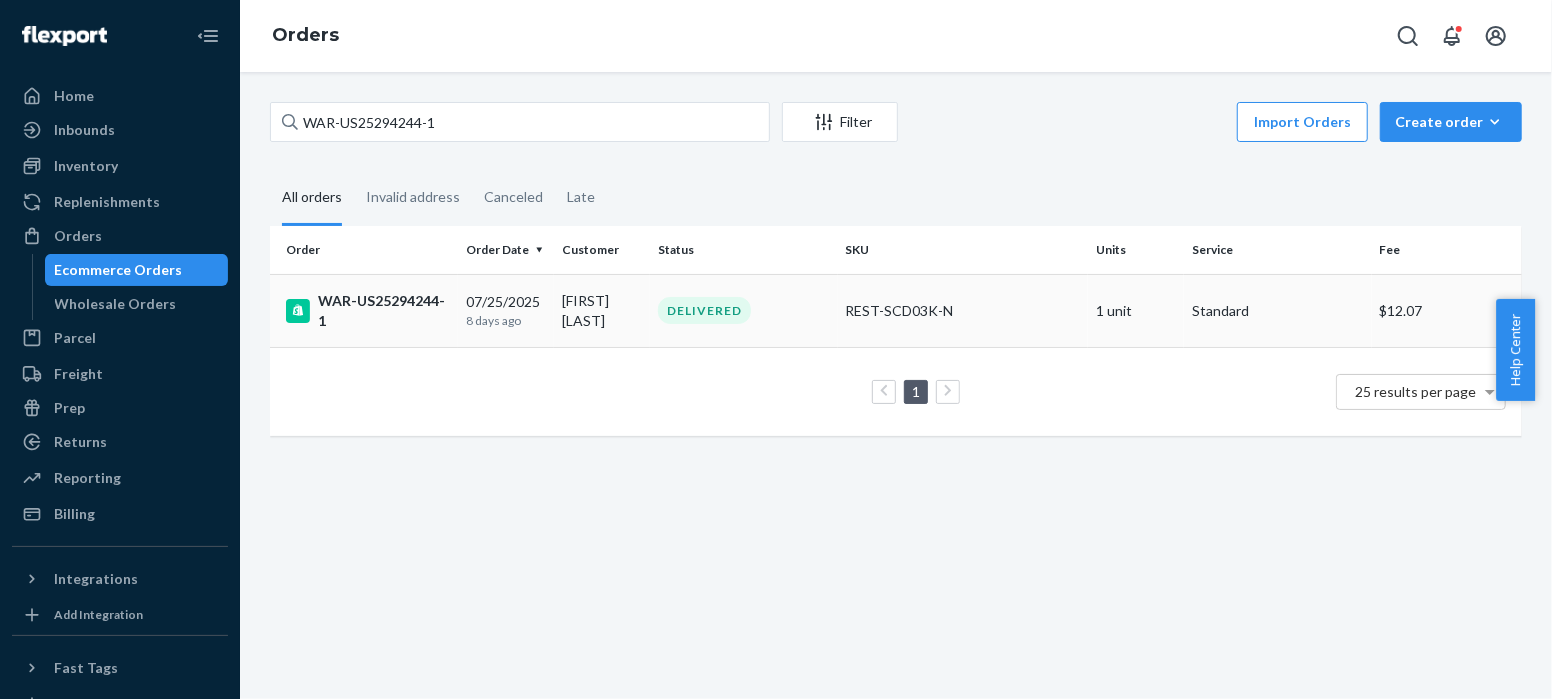 click on "WAR-US25294244-1" at bounding box center (368, 311) 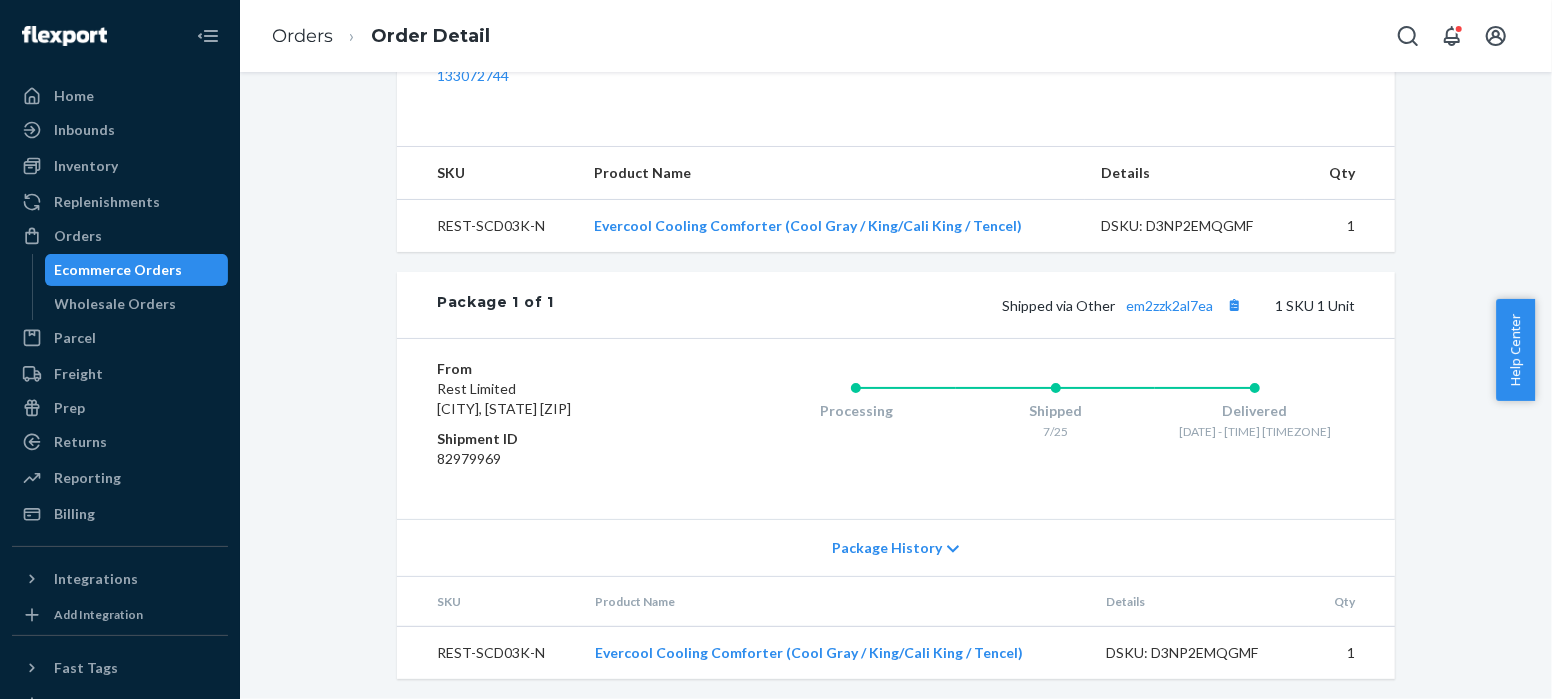 scroll, scrollTop: 698, scrollLeft: 0, axis: vertical 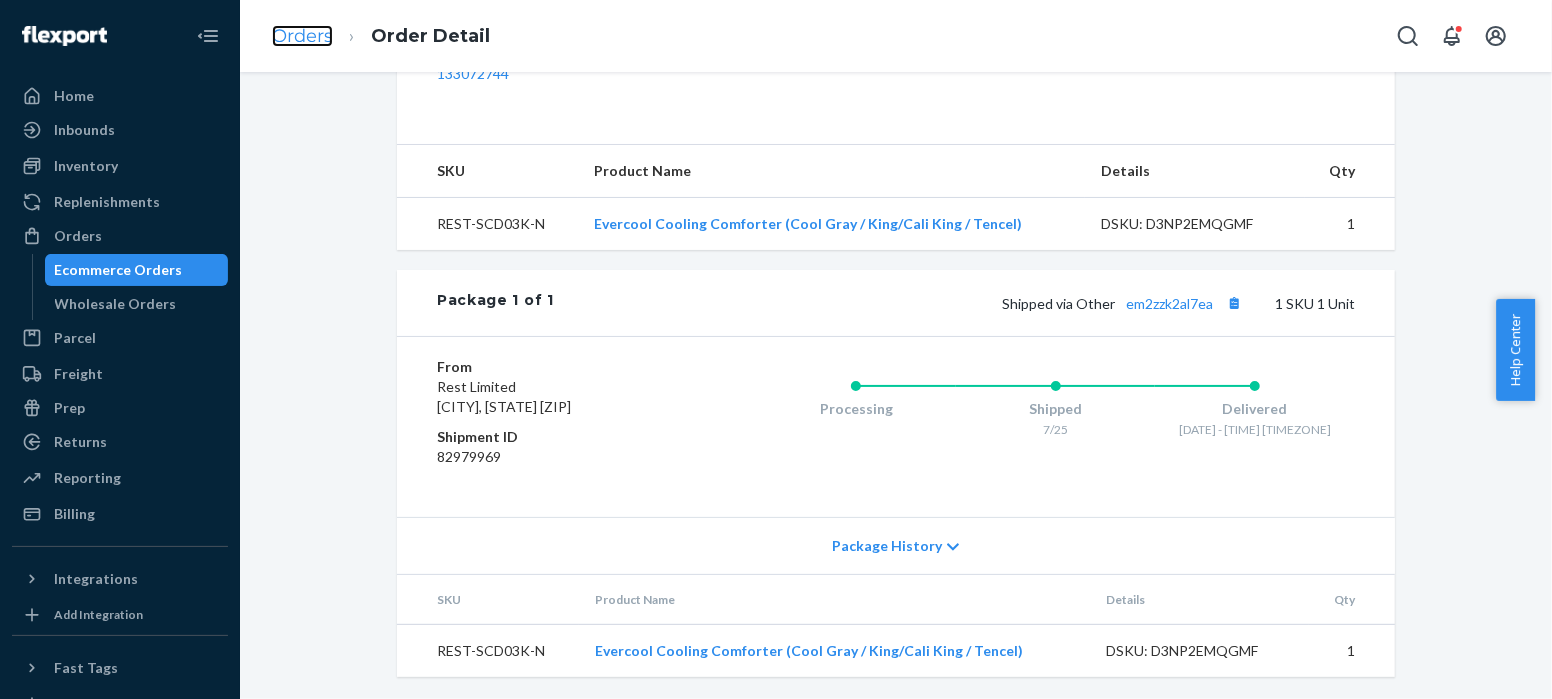 click on "Orders" at bounding box center (302, 36) 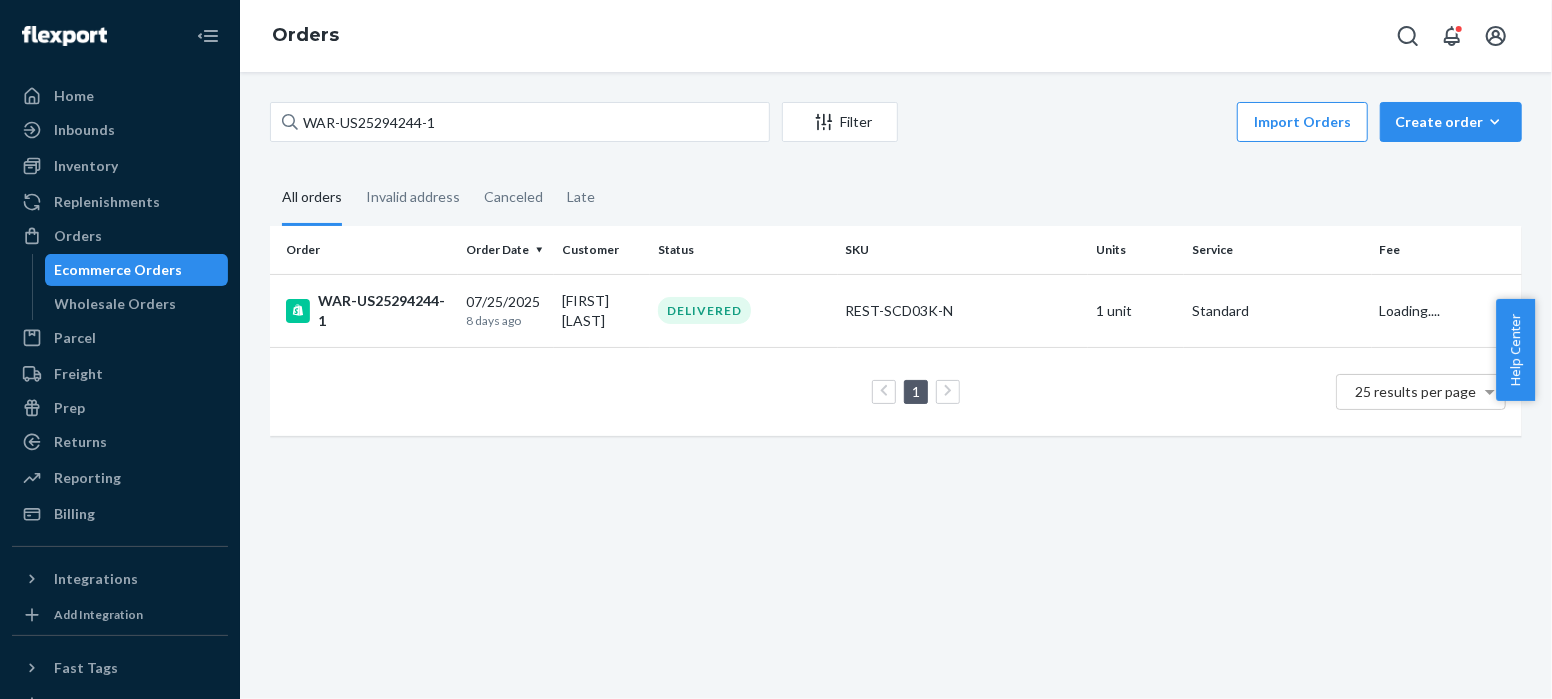 scroll, scrollTop: 0, scrollLeft: 0, axis: both 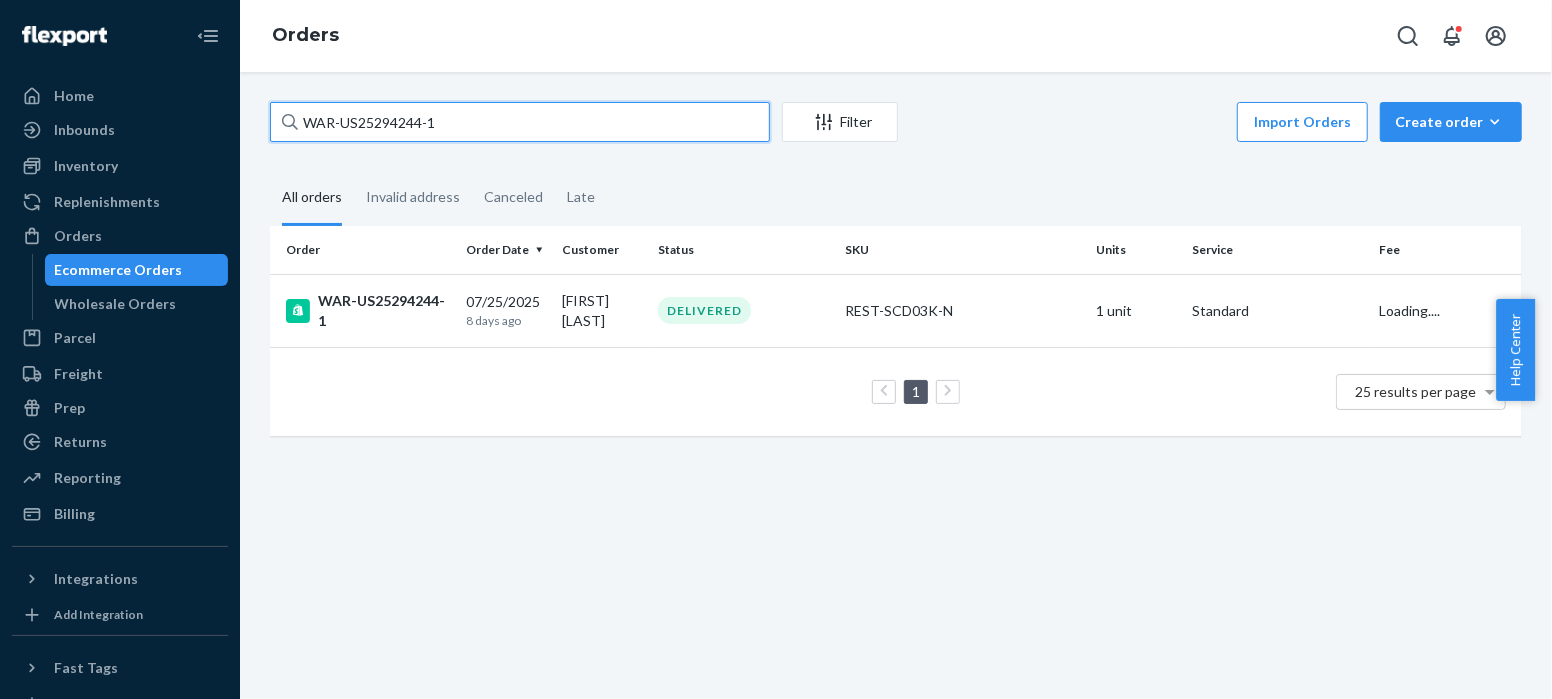 drag, startPoint x: 458, startPoint y: 129, endPoint x: 265, endPoint y: 124, distance: 193.06476 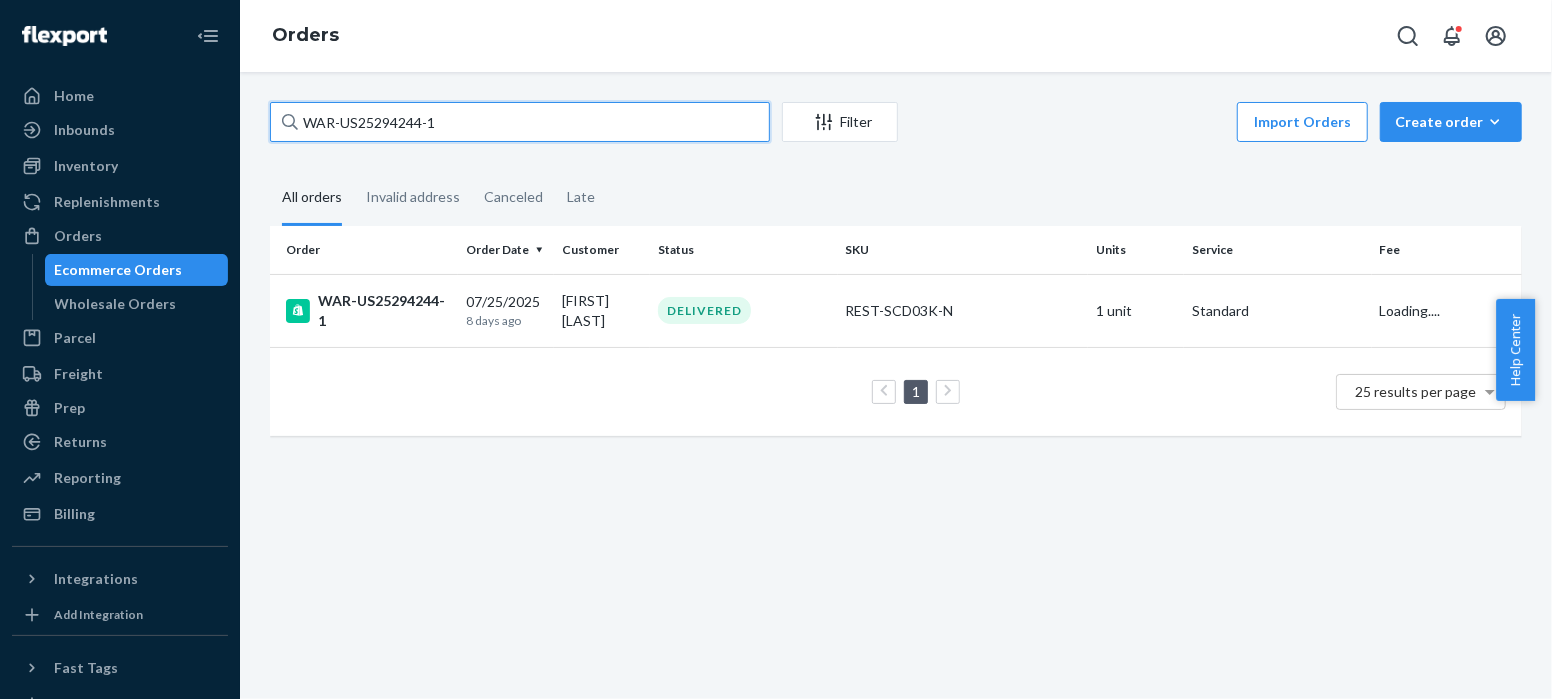 click on "WAR-US25294244-1 Filter Import Orders Create orderEcommerce order Removal order All orders Invalid address Canceled Late Order Order Date Customer Status SKU Units Service Fee WAR-US25294244-1 07/25/2025 8 days ago [FIRST] [LAST] DELIVERED REST-SCD03K-N 1 unit Standard Loading.... 1 25 results per page" at bounding box center [896, 279] 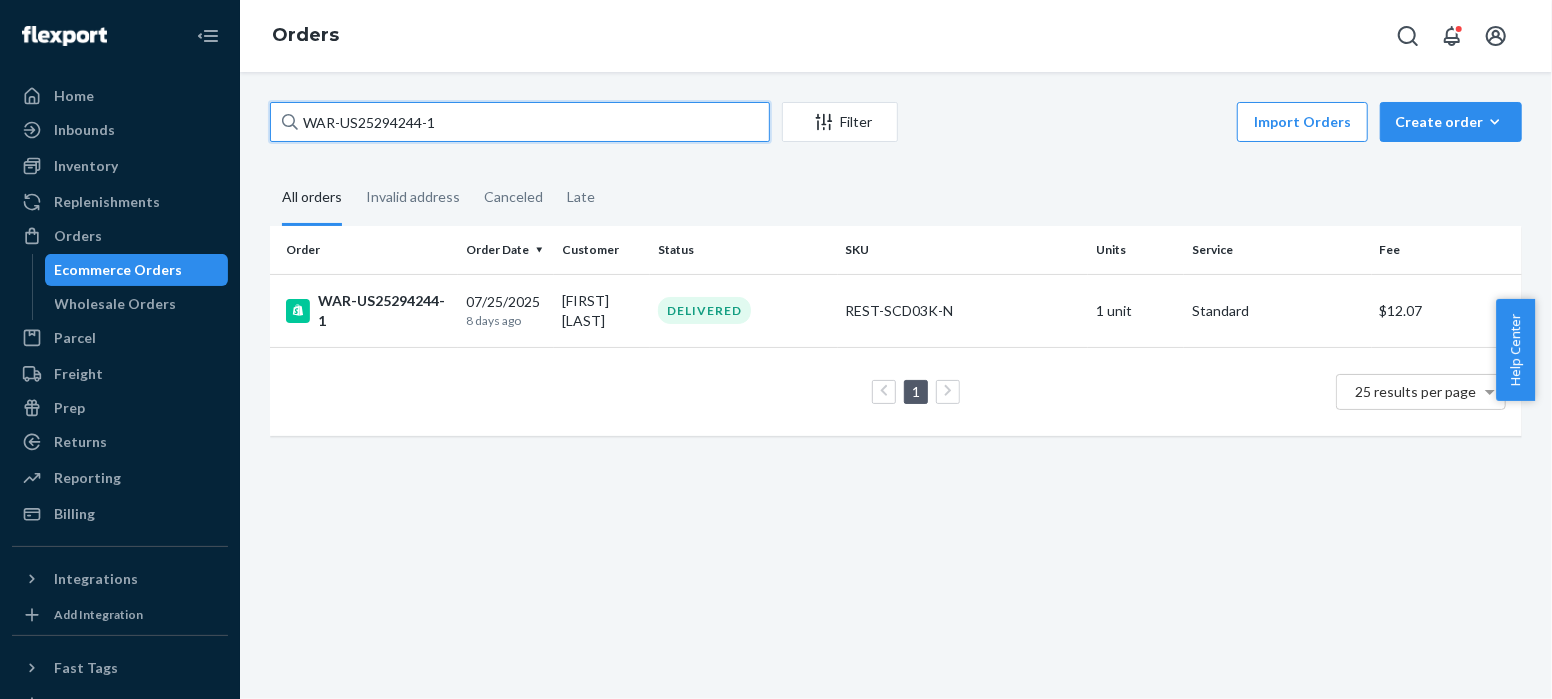 paste on "US2532523" 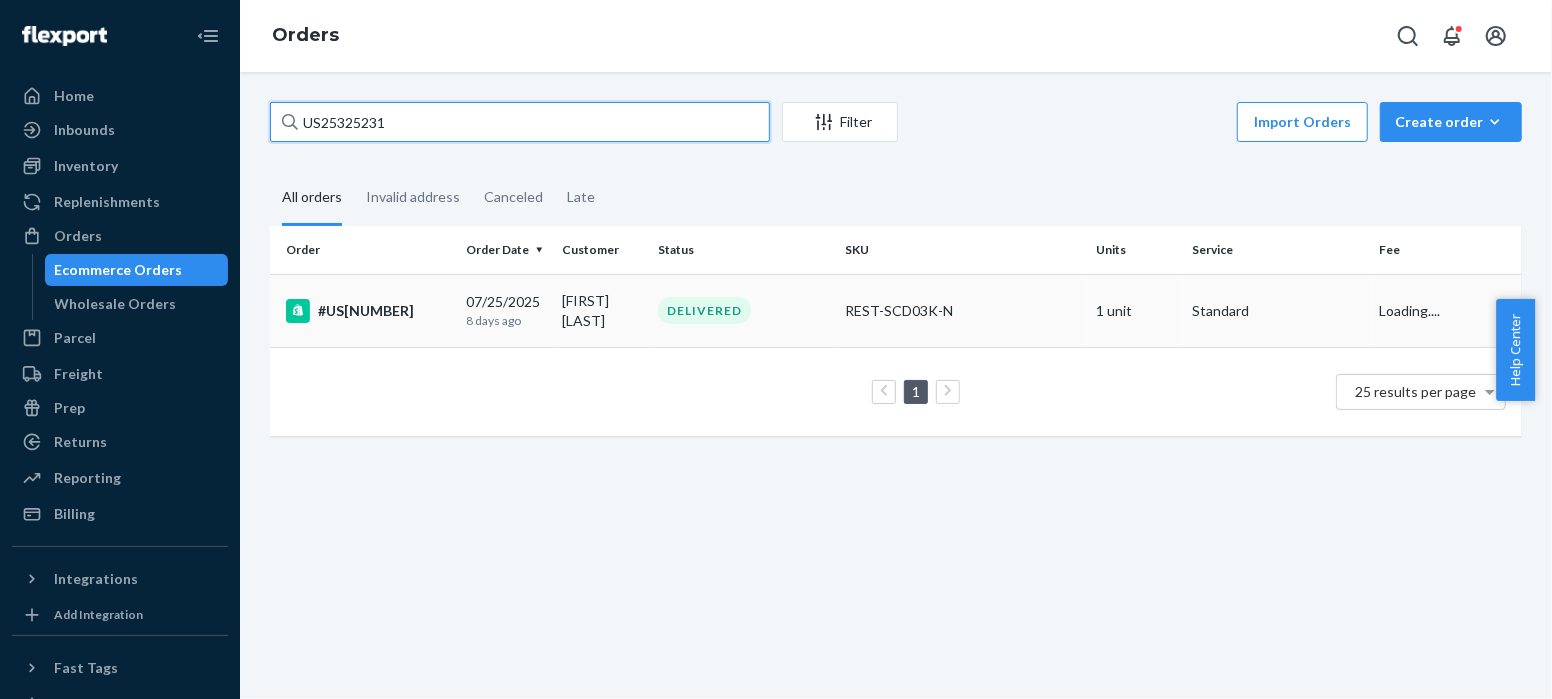 type on "US25325231" 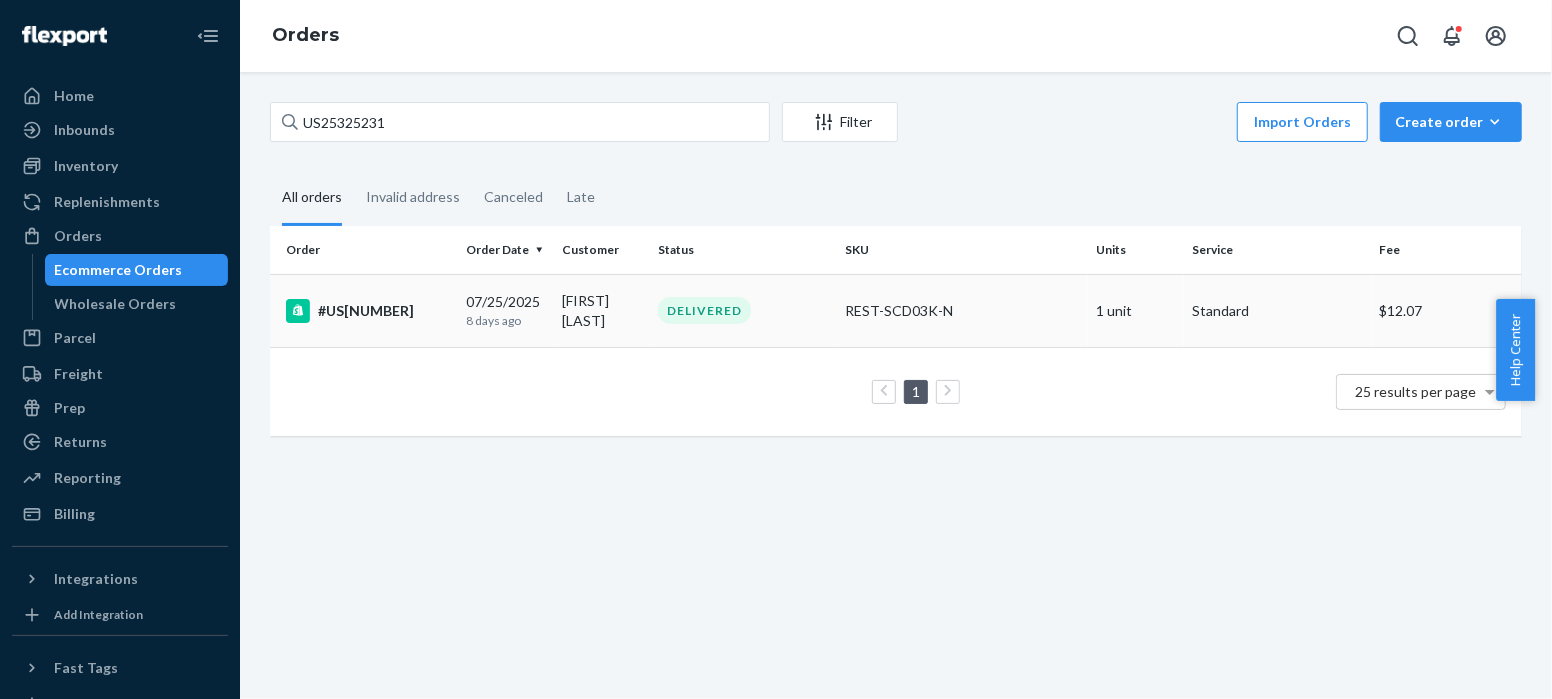 click on "#US[NUMBER]" at bounding box center [368, 311] 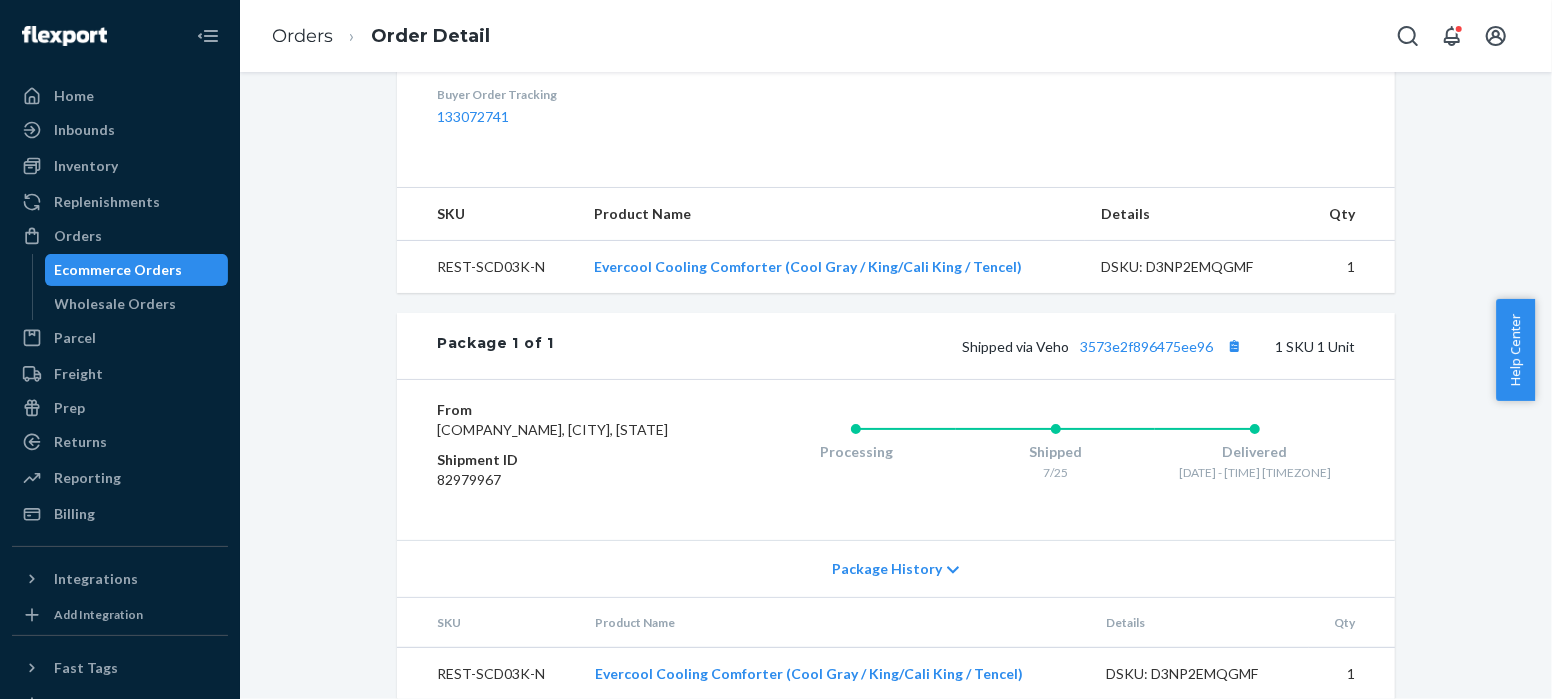 scroll, scrollTop: 698, scrollLeft: 0, axis: vertical 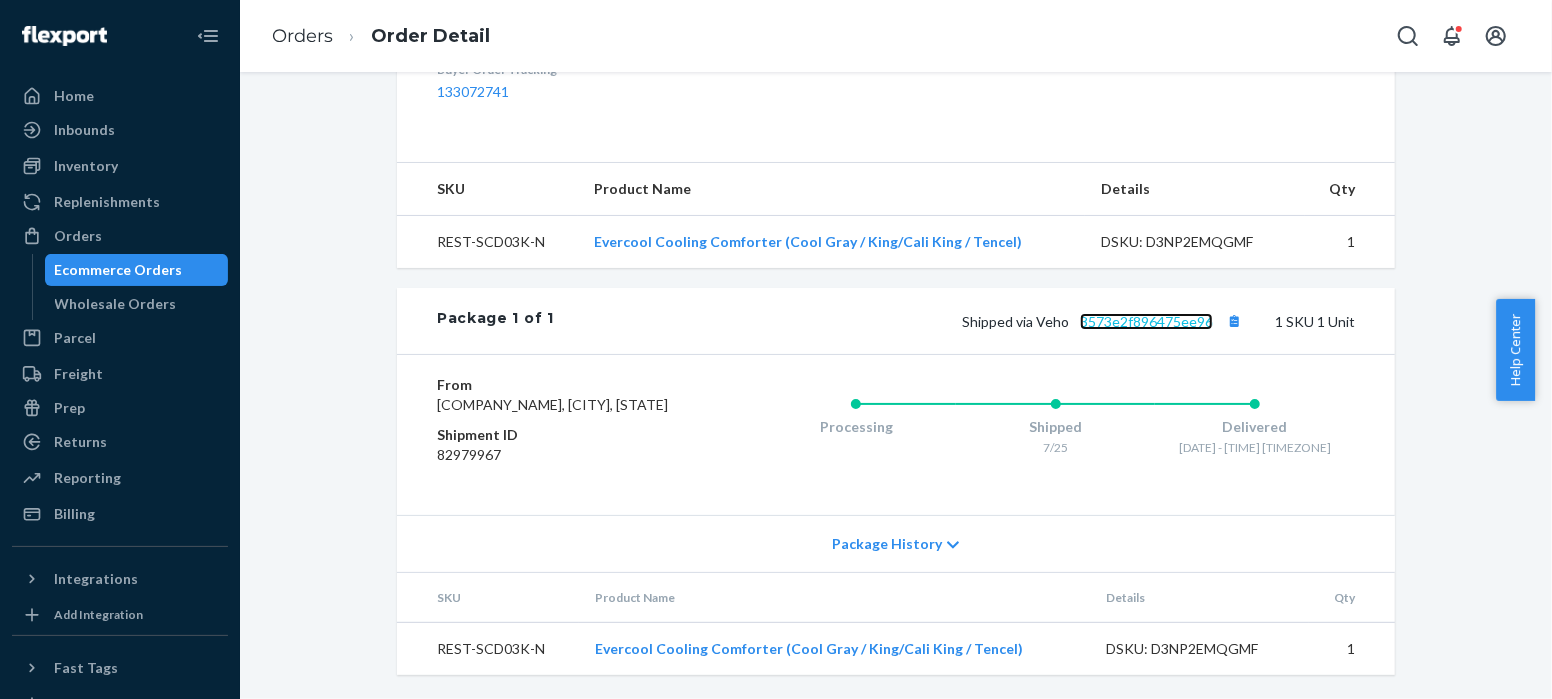 click on "3573e2f896475ee96" at bounding box center [1146, 321] 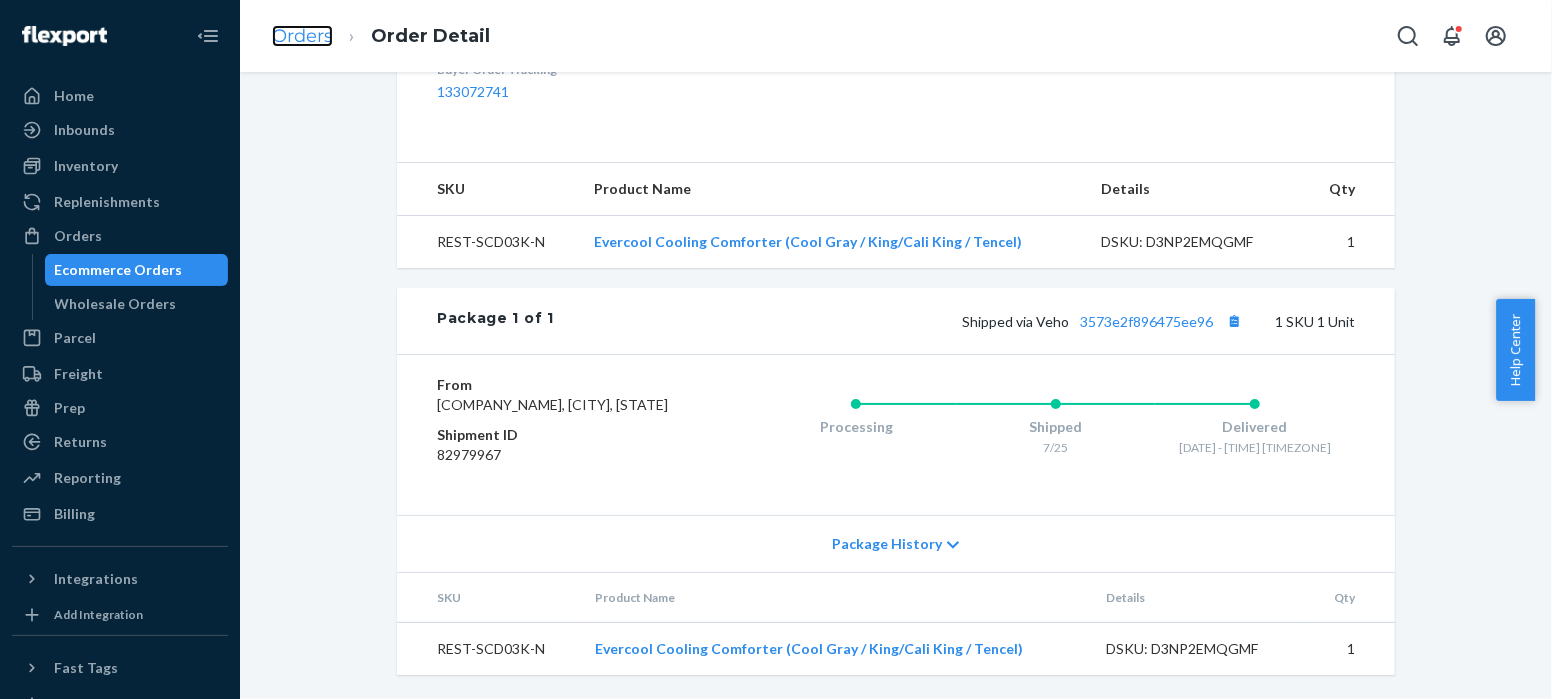 click on "Orders" at bounding box center (302, 36) 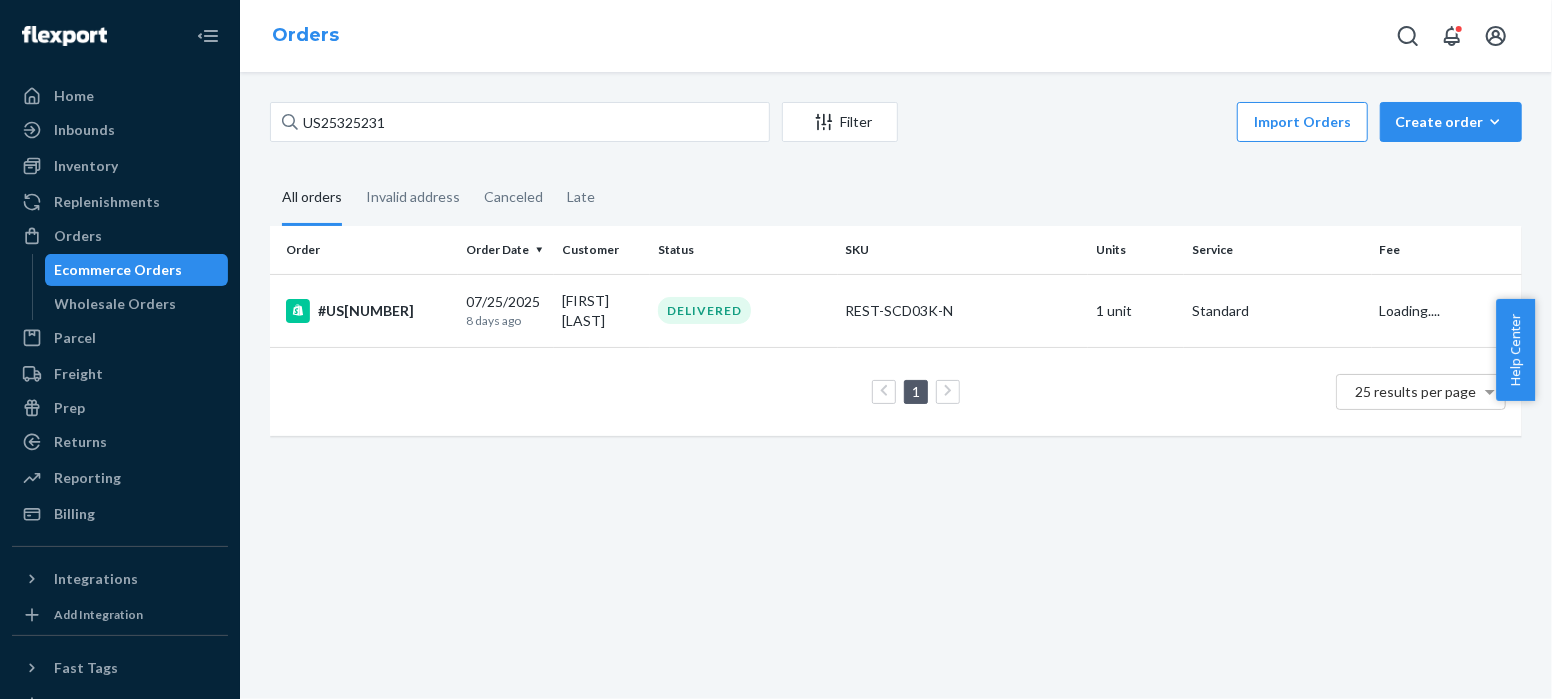 scroll, scrollTop: 0, scrollLeft: 0, axis: both 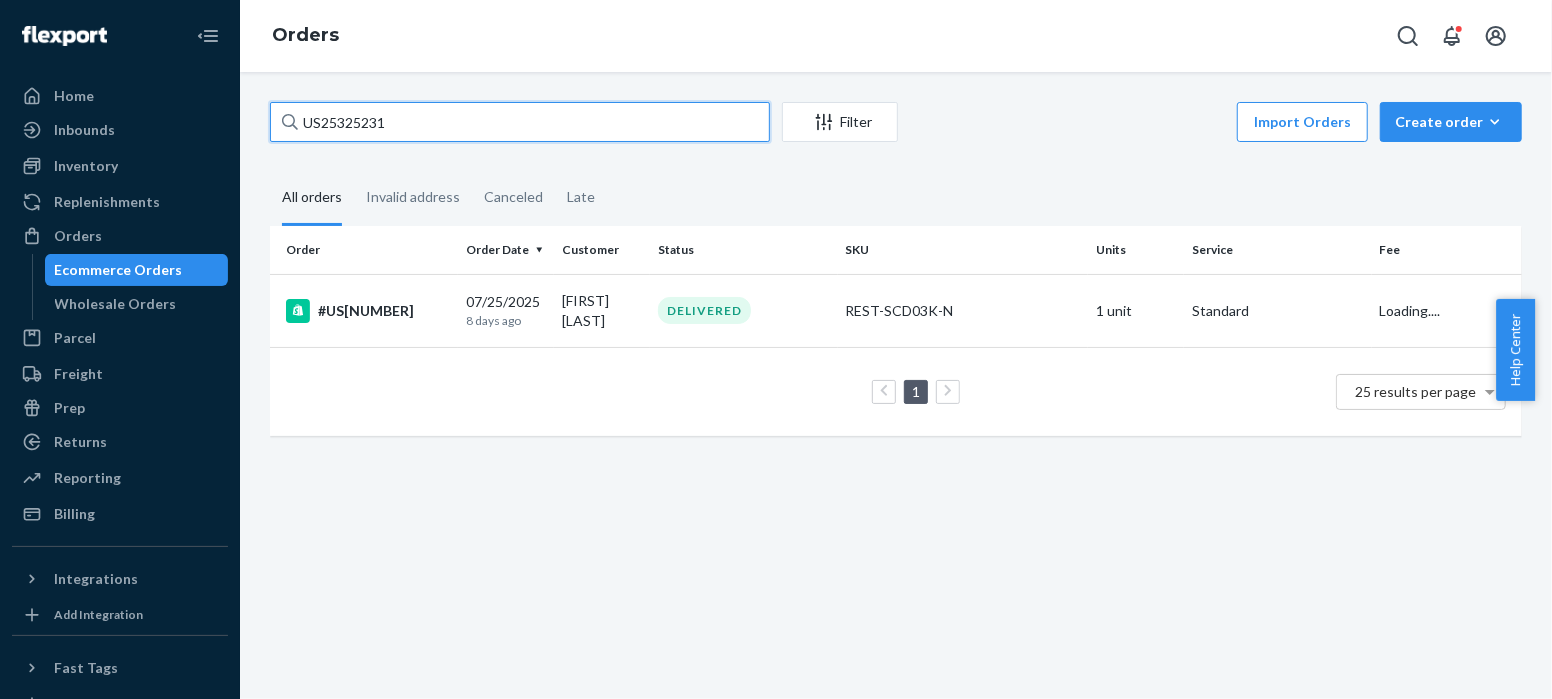 drag, startPoint x: 404, startPoint y: 123, endPoint x: 258, endPoint y: 107, distance: 146.8741 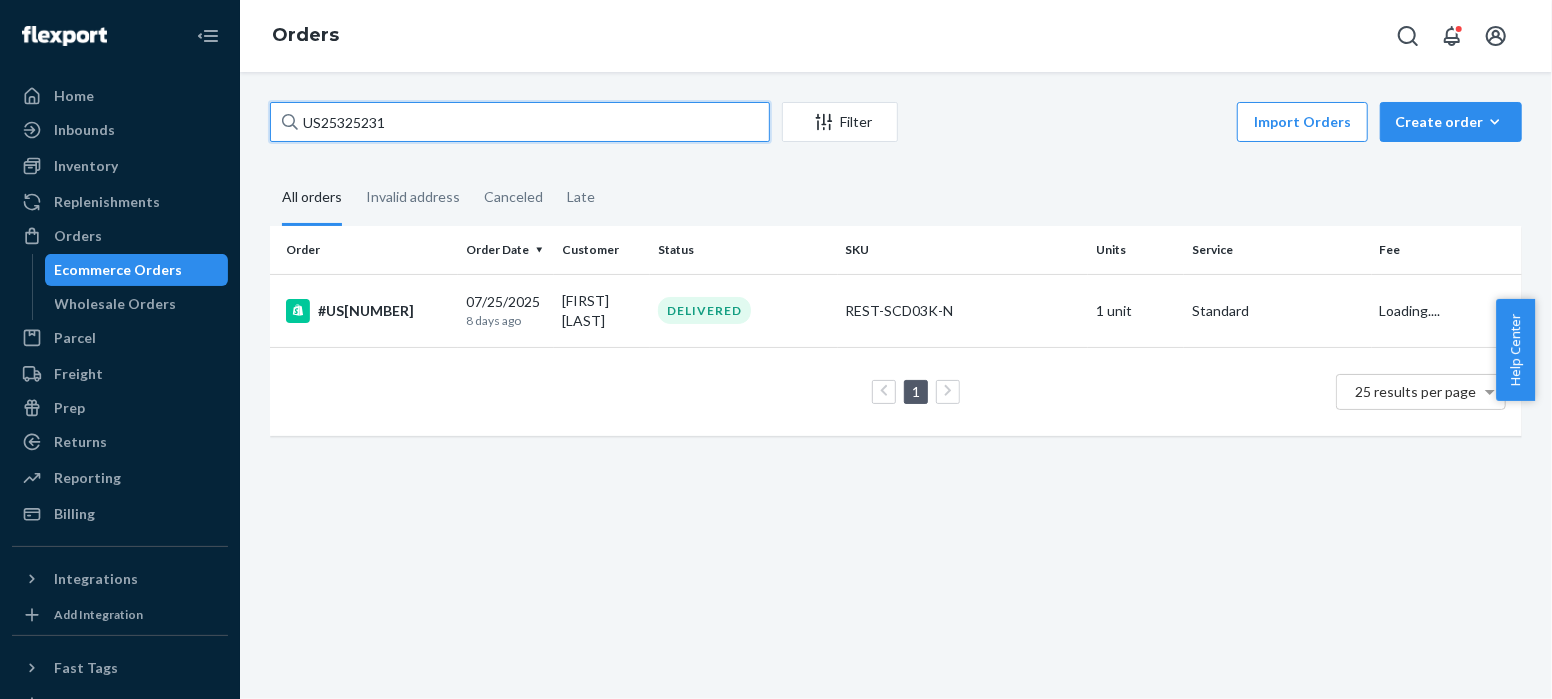 click on "US25325231 Filter Import Orders Create orderEcommerce order Removal order All orders Invalid address Canceled Late Order Order Date Customer Status SKU Units Service Fee #US25325231 07/25/2025 8 days ago [FIRST] [LAST] DELIVERED REST-SCD03K-N 1 unit Standard Loading.... 1 25 results per page" at bounding box center [896, 279] 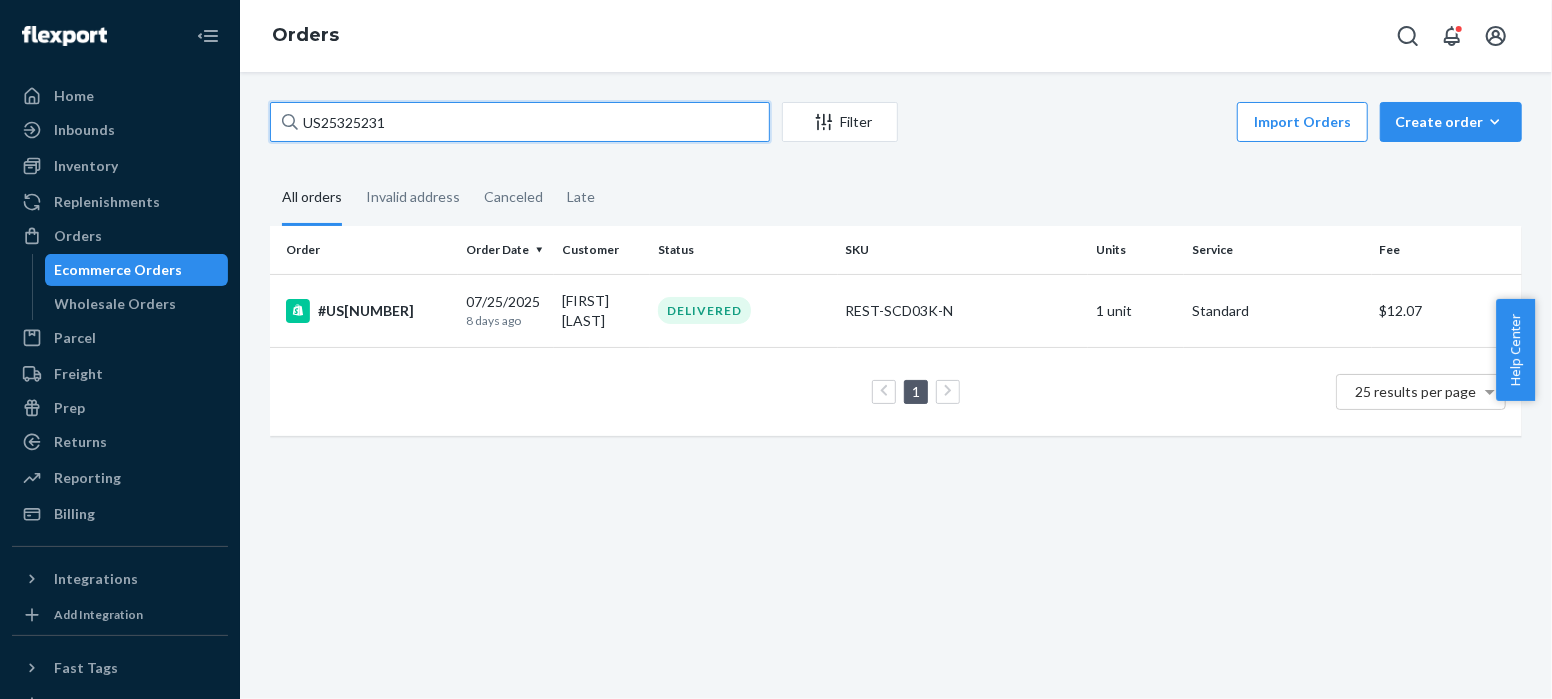 paste on "50" 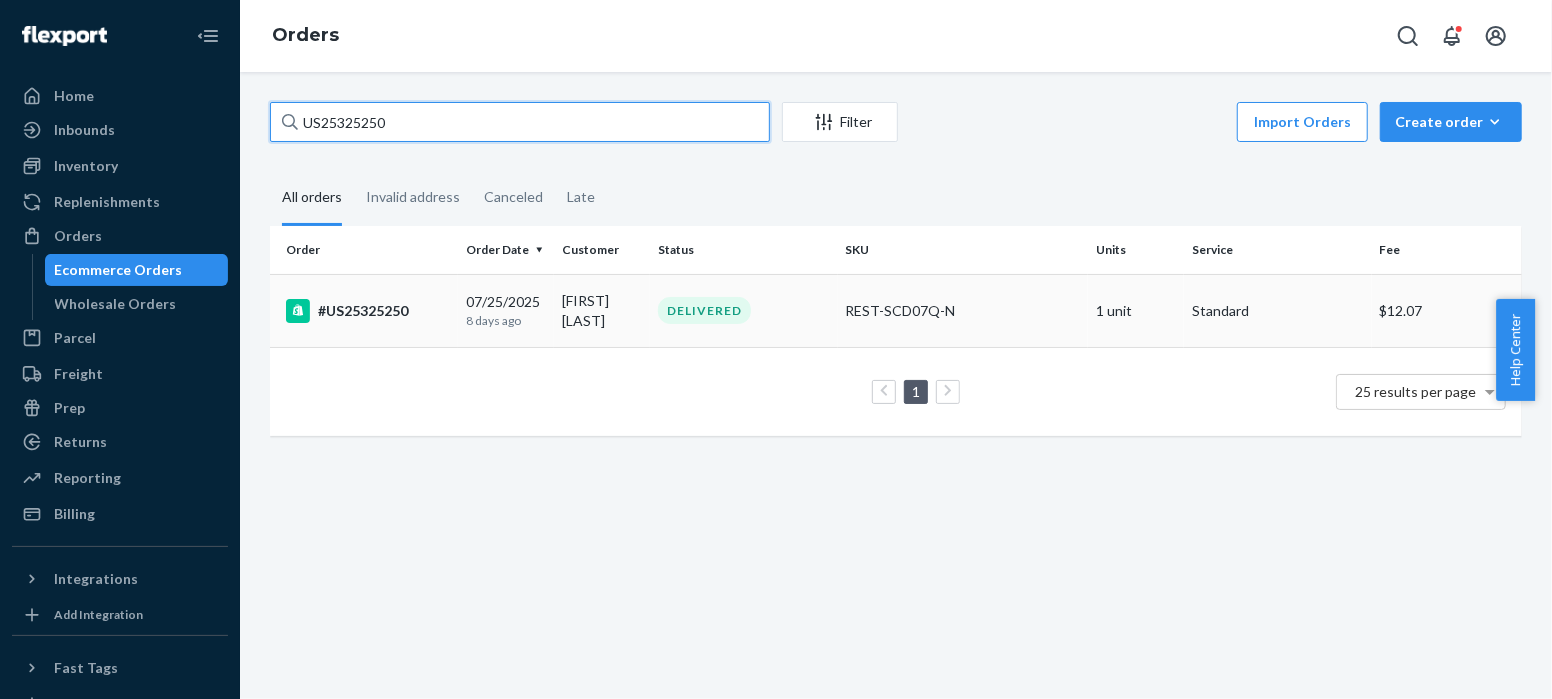 type on "US25325250" 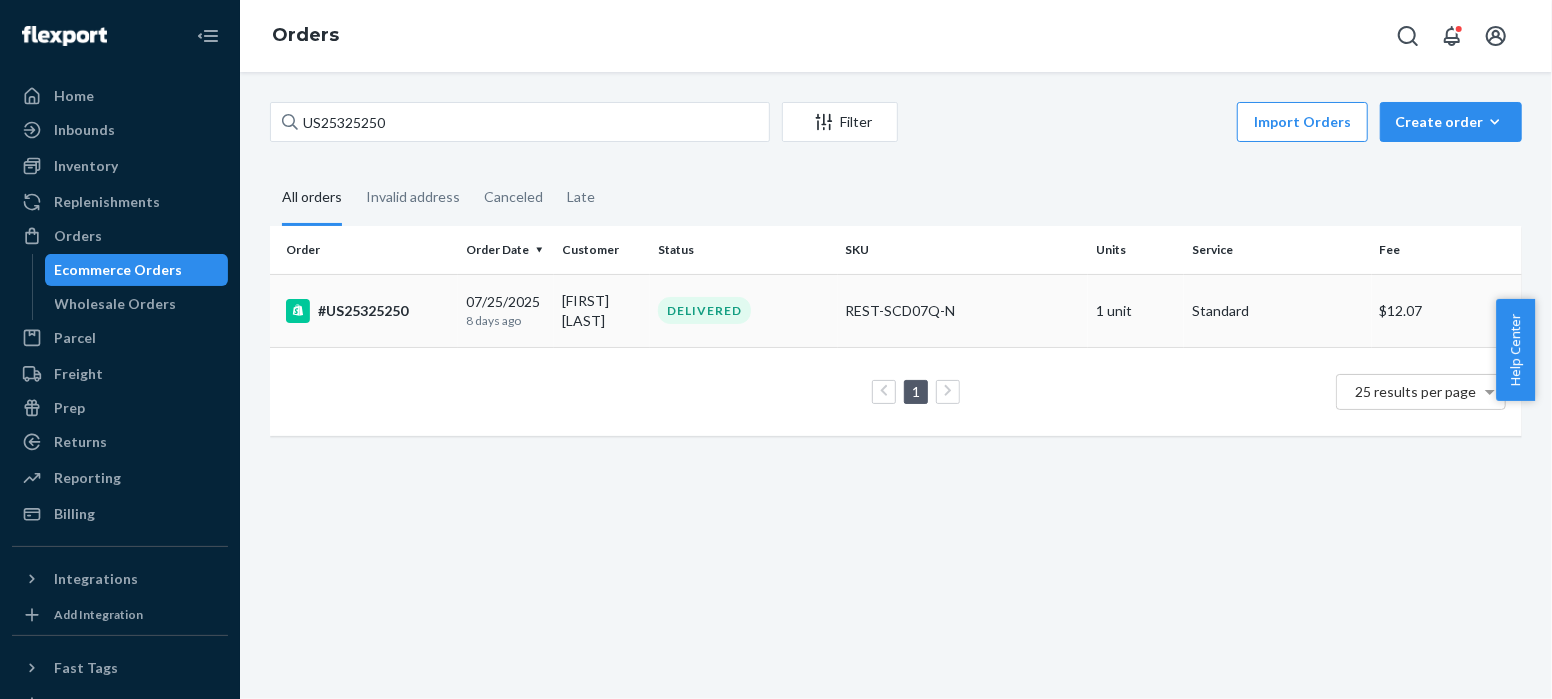 click on "#US25325250" at bounding box center (368, 311) 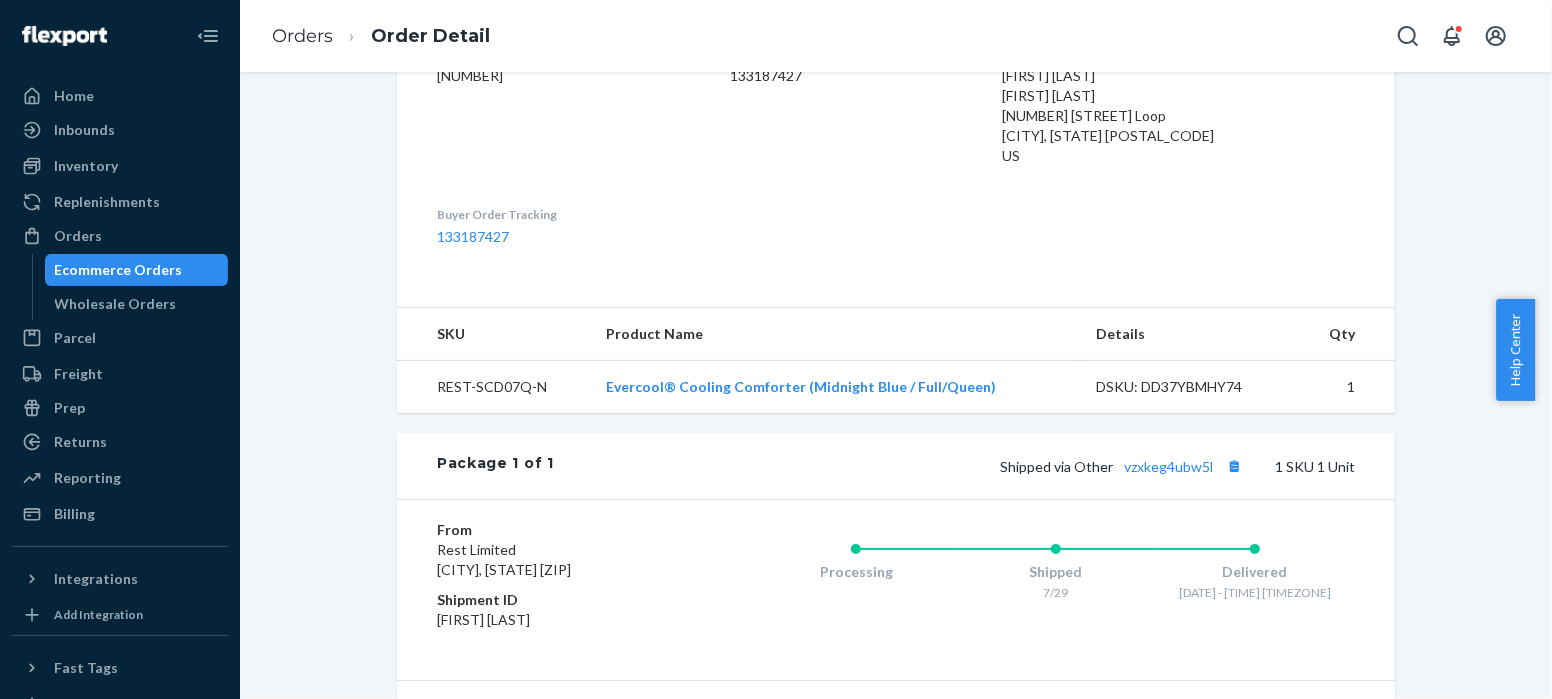 scroll, scrollTop: 718, scrollLeft: 0, axis: vertical 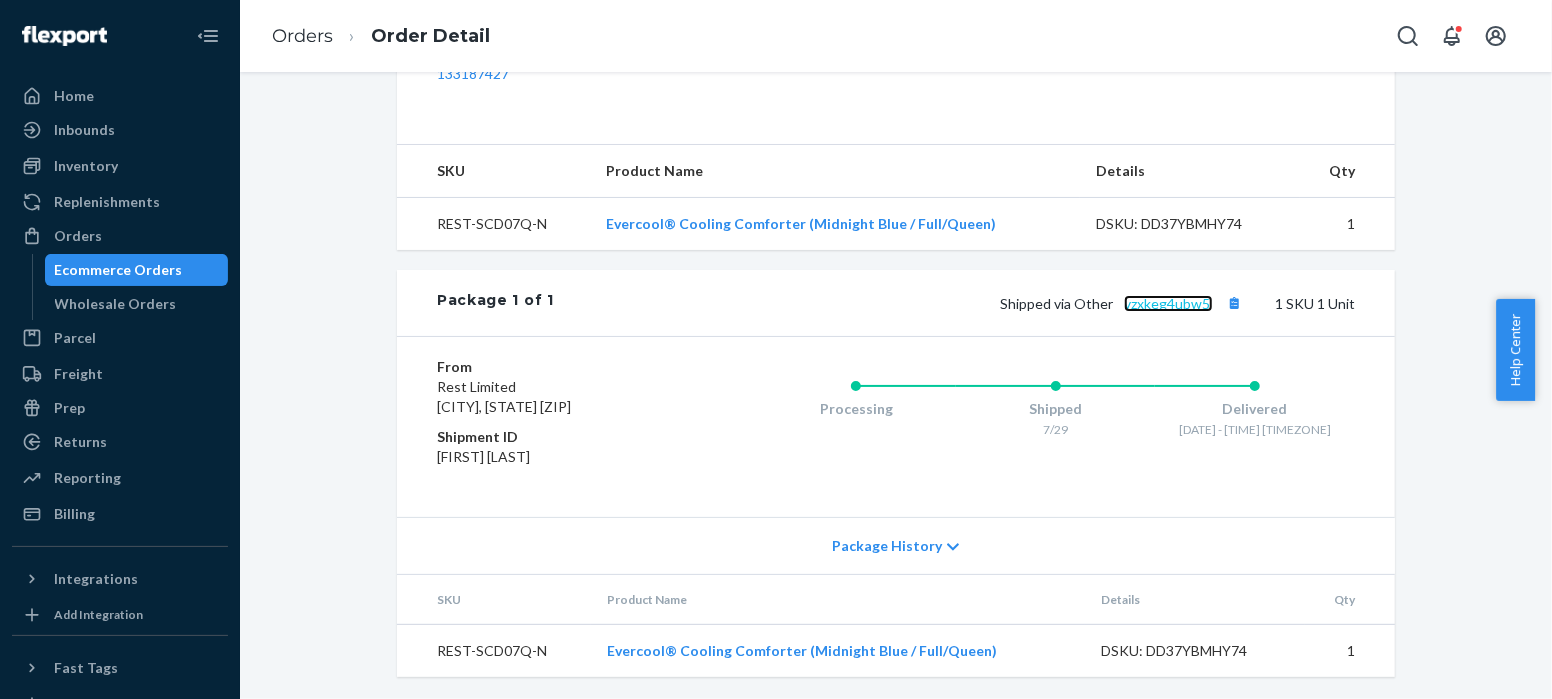 click on "vzxkeg4ubw5l" at bounding box center (1168, 303) 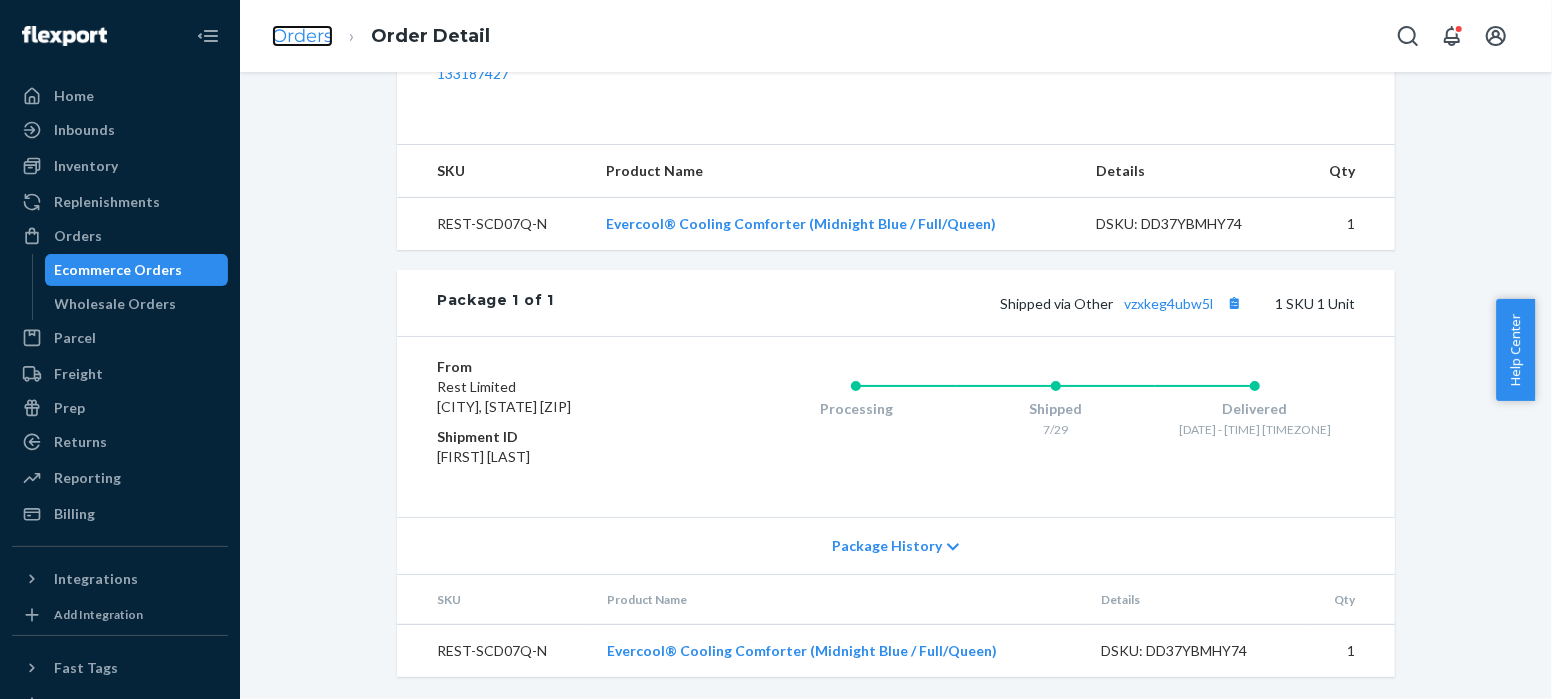 click on "Orders" at bounding box center (302, 36) 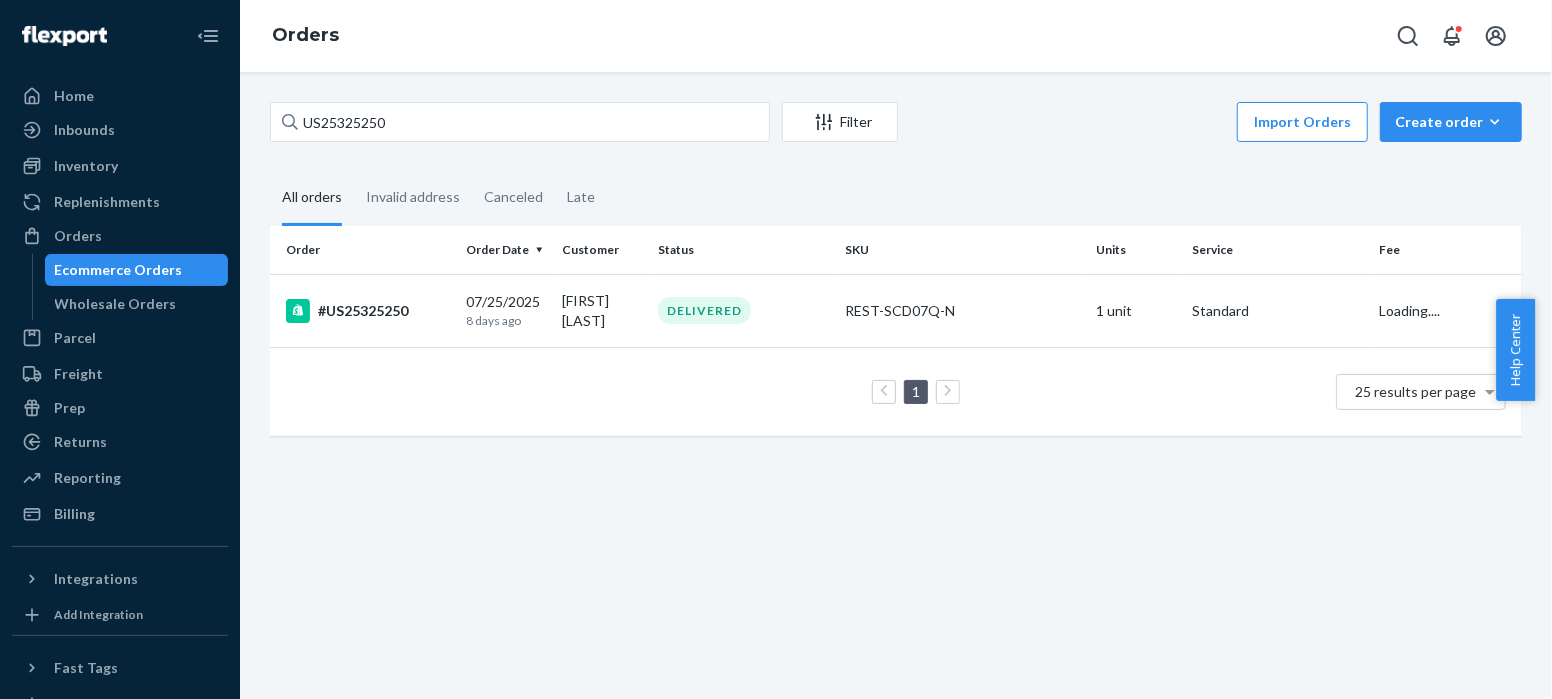 scroll, scrollTop: 0, scrollLeft: 0, axis: both 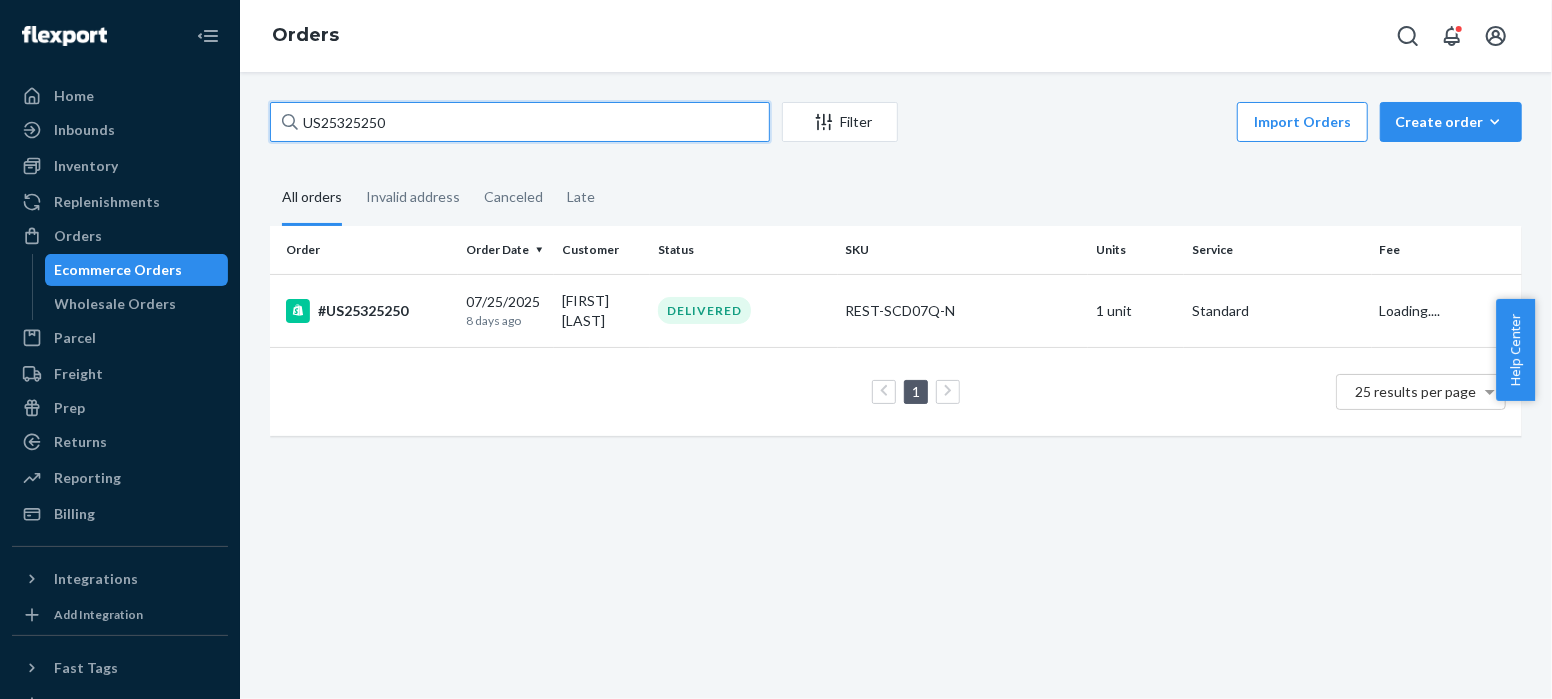 drag, startPoint x: 405, startPoint y: 121, endPoint x: 251, endPoint y: 112, distance: 154.26276 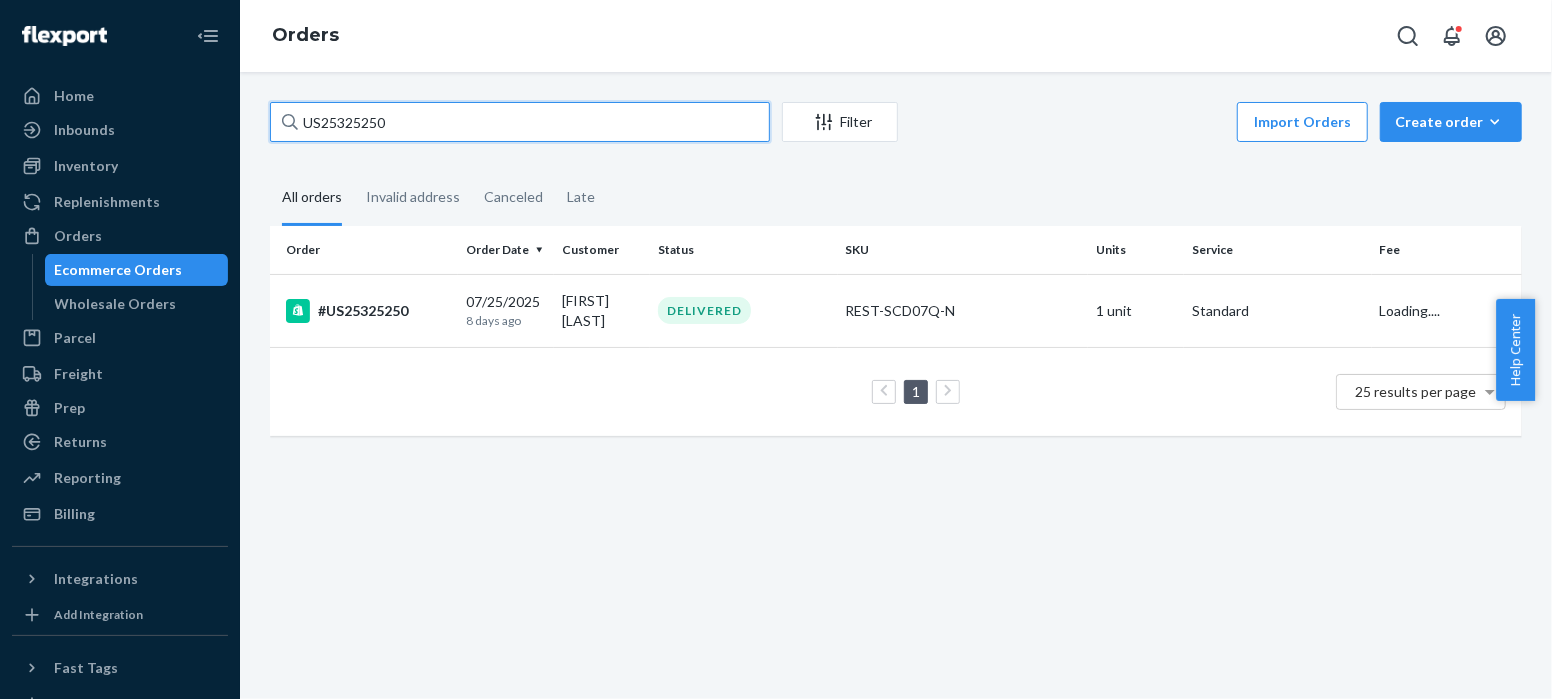 click on "US25325250 Filter Import Orders Create order Ecommerce order Removal order All orders Invalid address Canceled Late Order Order Date Customer Status SKU Units Service Fee #US25325250 07/25/2025 8 days ago [FIRST] [LAST] DELIVERED REST-SCD07Q-N 1 unit Standard Loading.... 1 25 results per page" at bounding box center (896, 385) 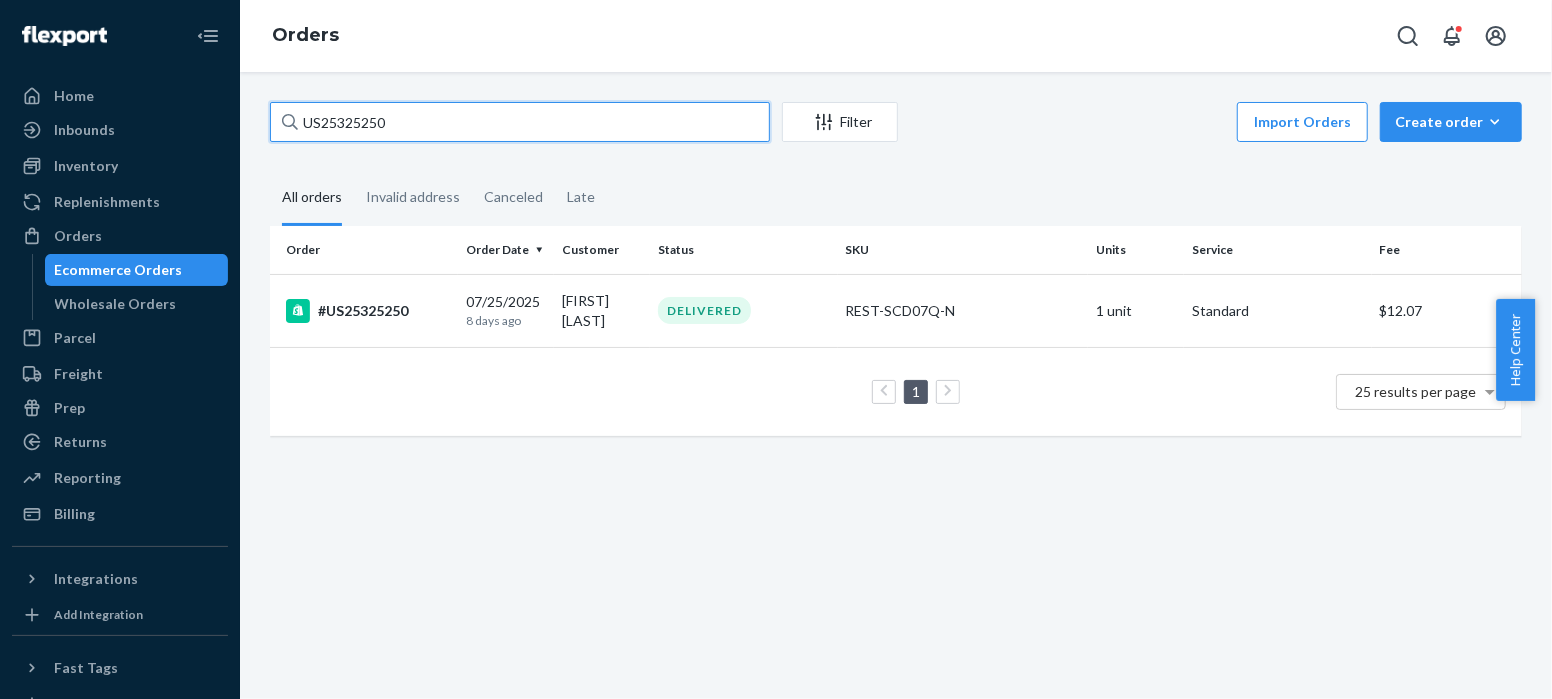 paste on "61" 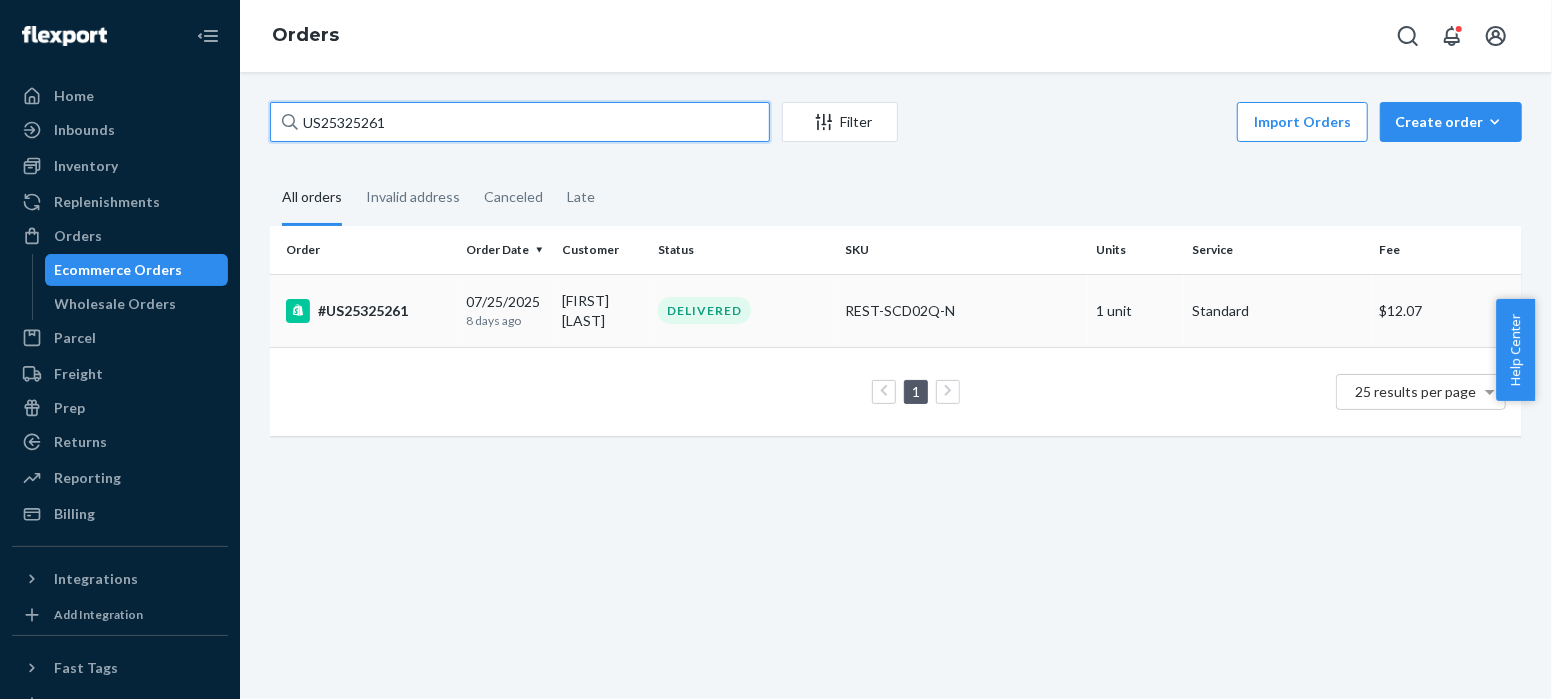 type on "US25325261" 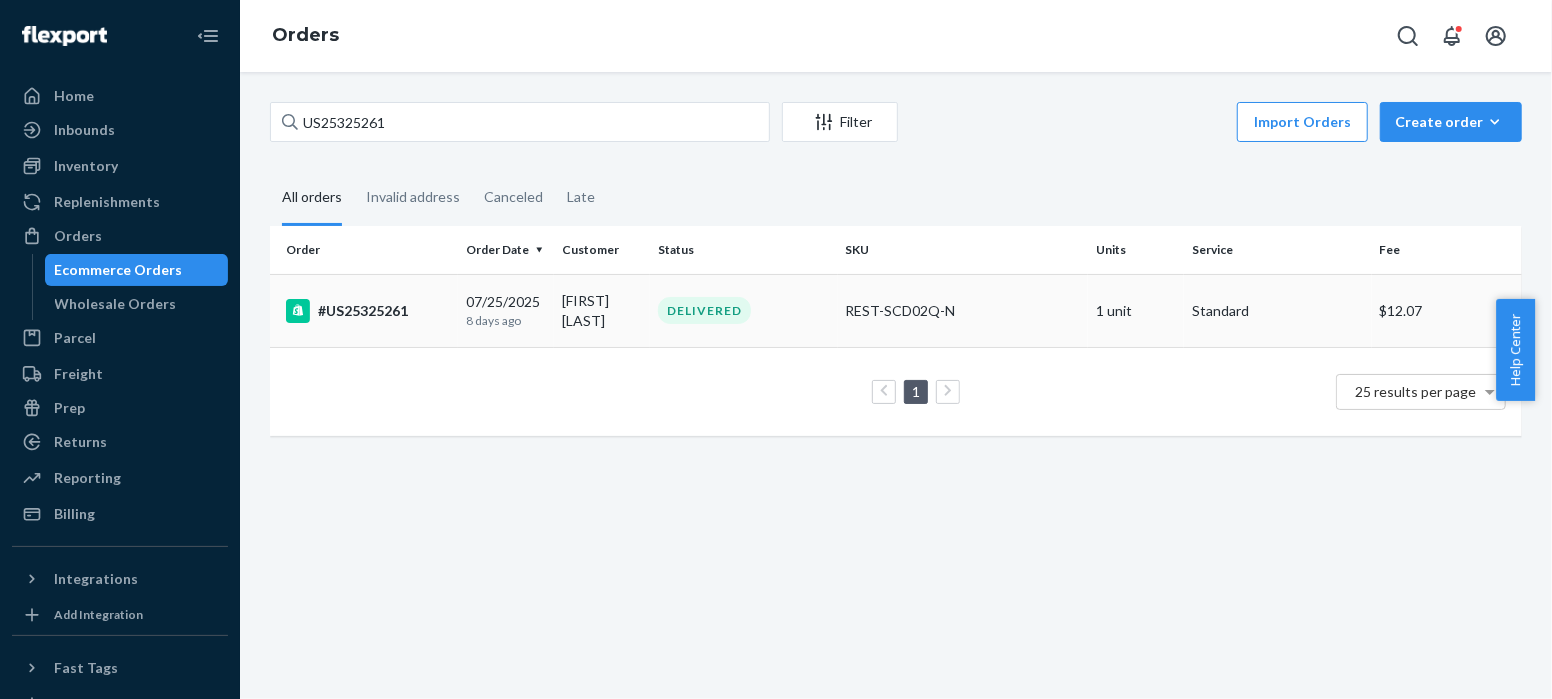 click on "#US25325261" at bounding box center [368, 311] 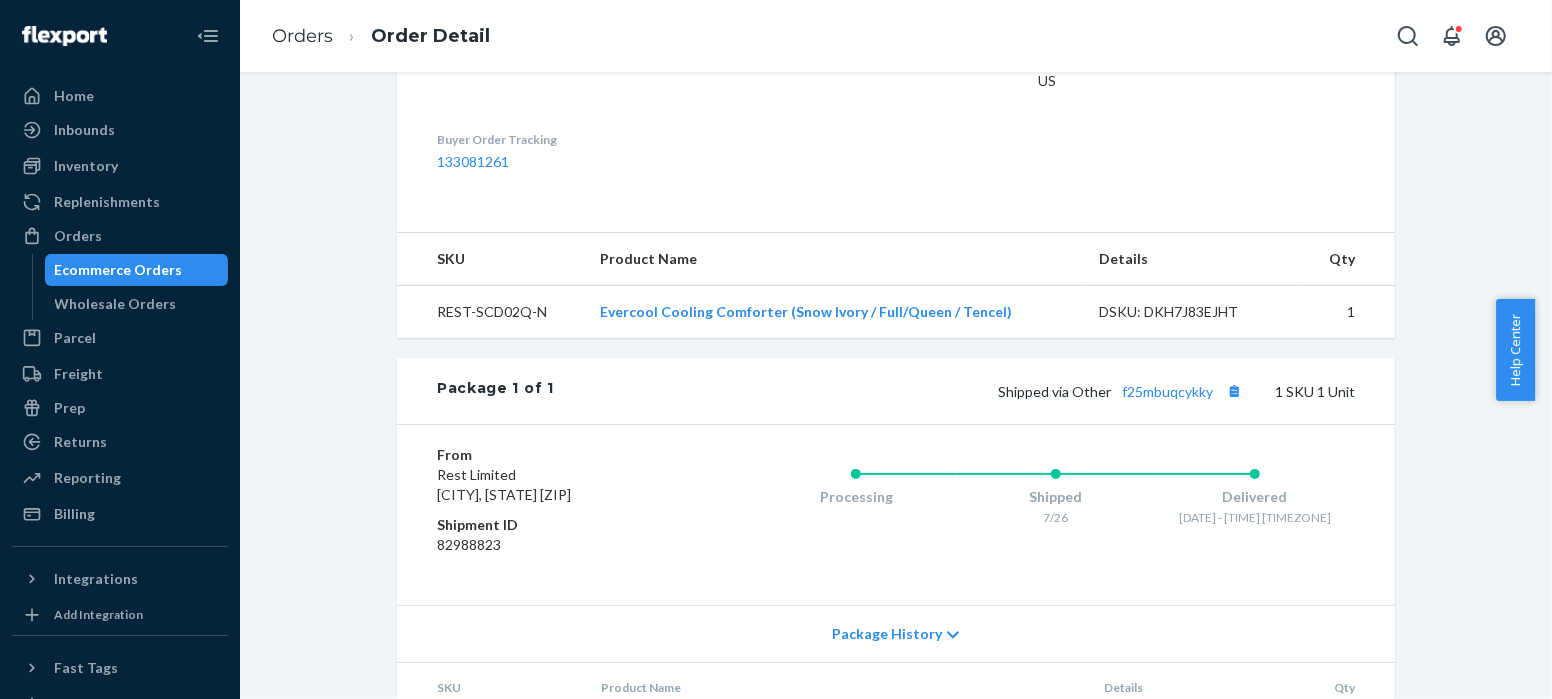 scroll, scrollTop: 718, scrollLeft: 0, axis: vertical 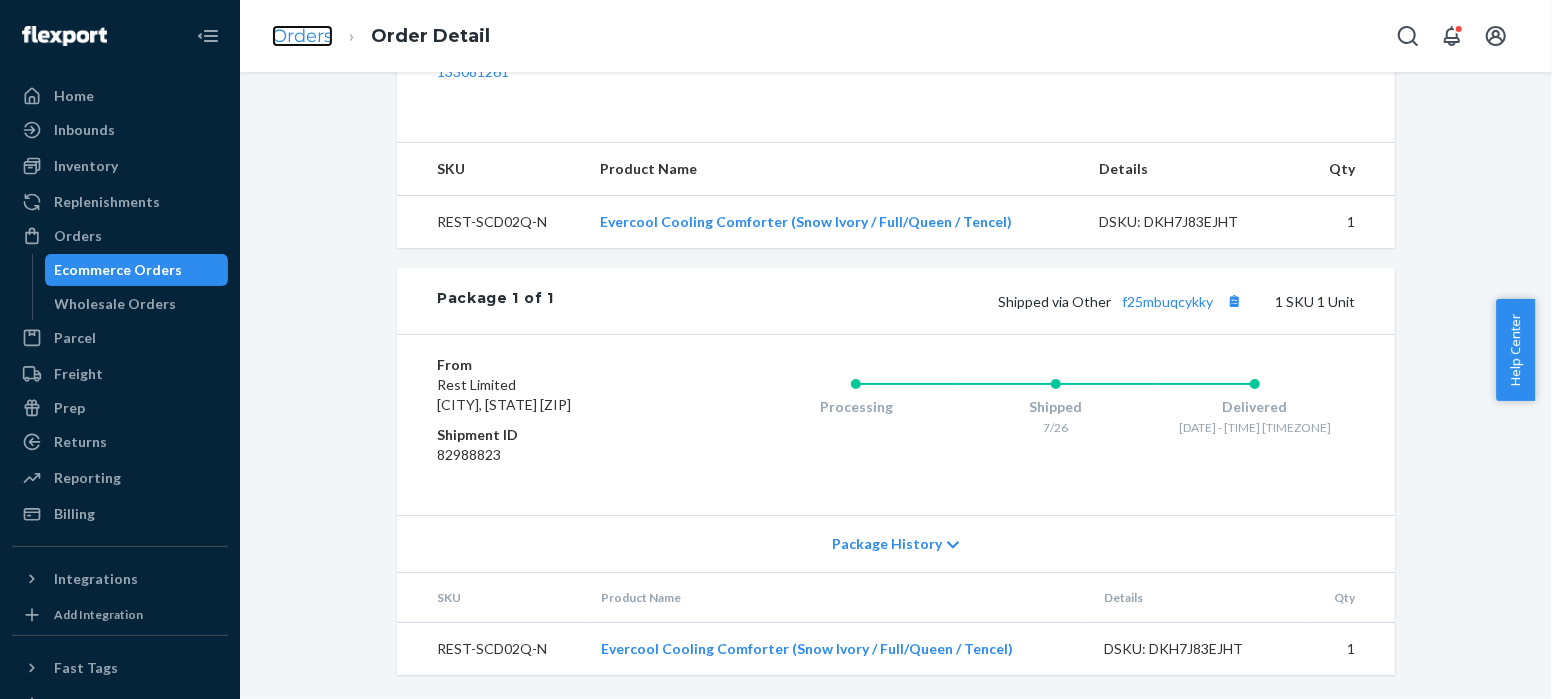 click on "Orders" at bounding box center [302, 36] 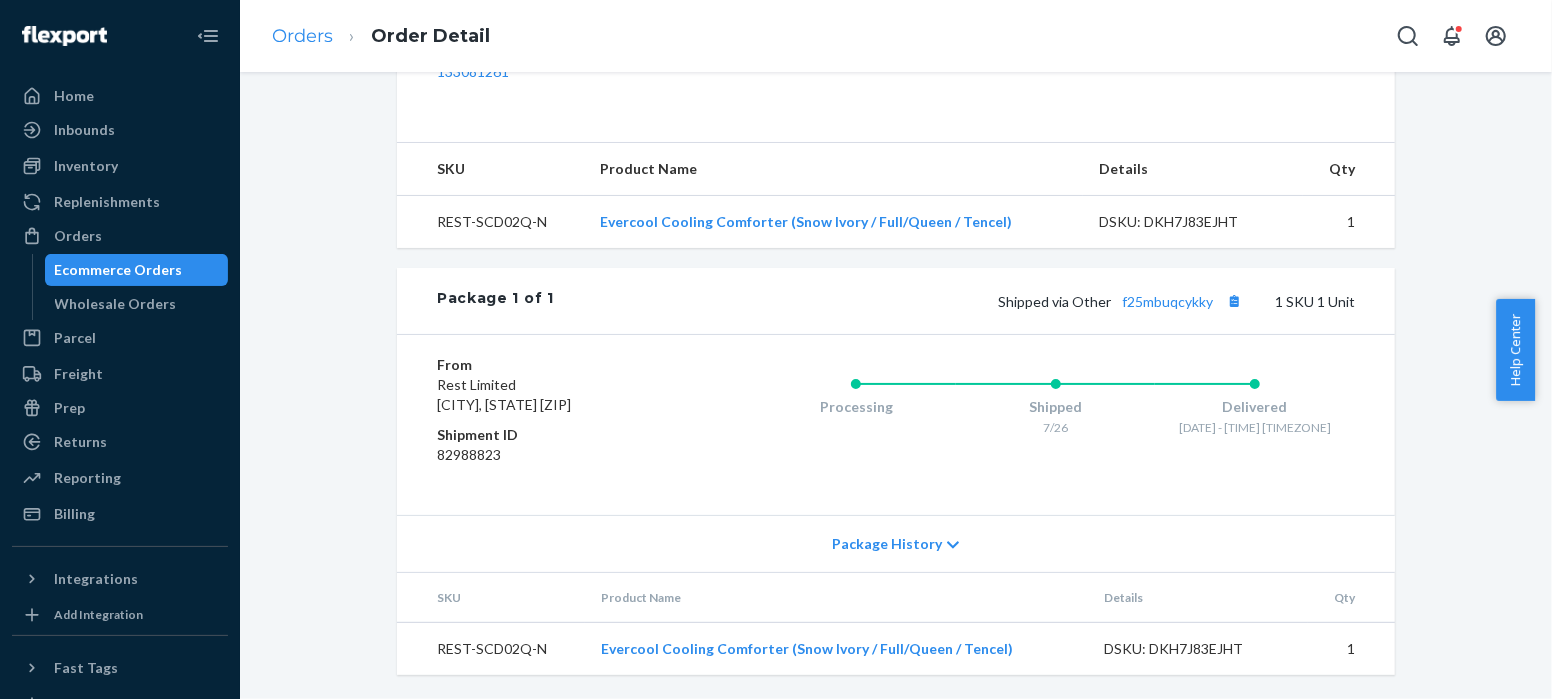 scroll, scrollTop: 0, scrollLeft: 0, axis: both 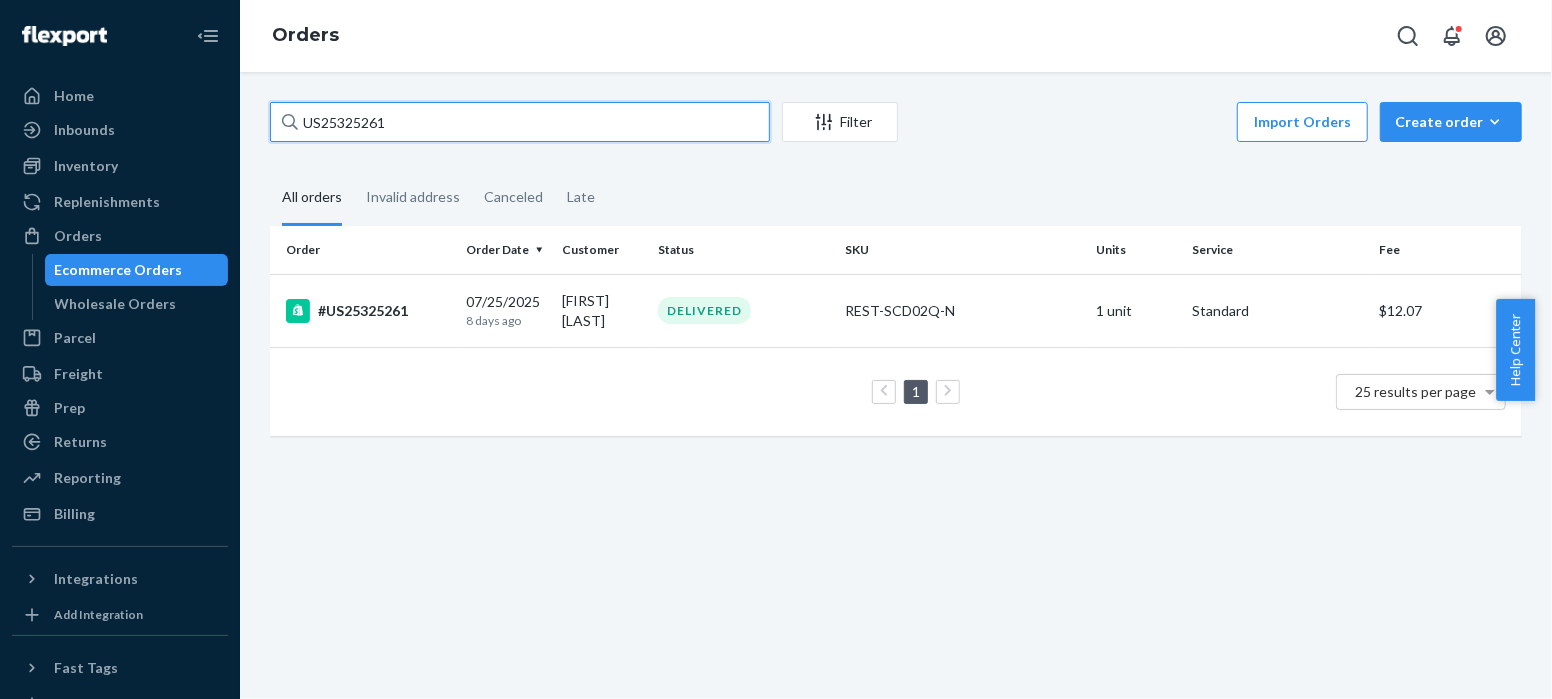 drag, startPoint x: 414, startPoint y: 128, endPoint x: 265, endPoint y: 133, distance: 149.08386 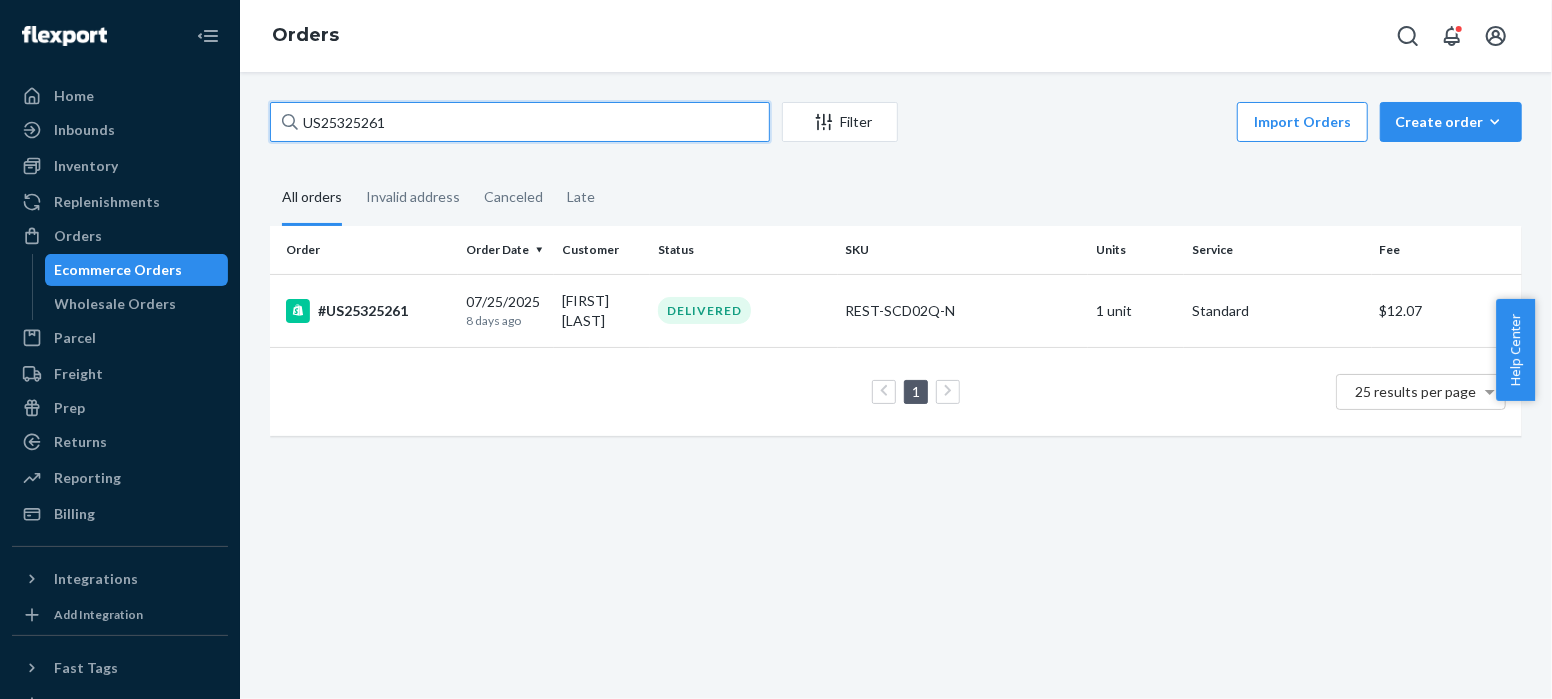 click on "US25325261 Filter Import Orders Create orderEcommerce order Removal order All orders Invalid address Canceled Late Order Order Date Customer Status SKU Units Service Fee #US25325261 07/25/2025 8 days ago [FIRST] [LAST] DELIVERED REST-SCD02Q-N 1 unit Standard $12.07 1 25 results per page" at bounding box center (896, 279) 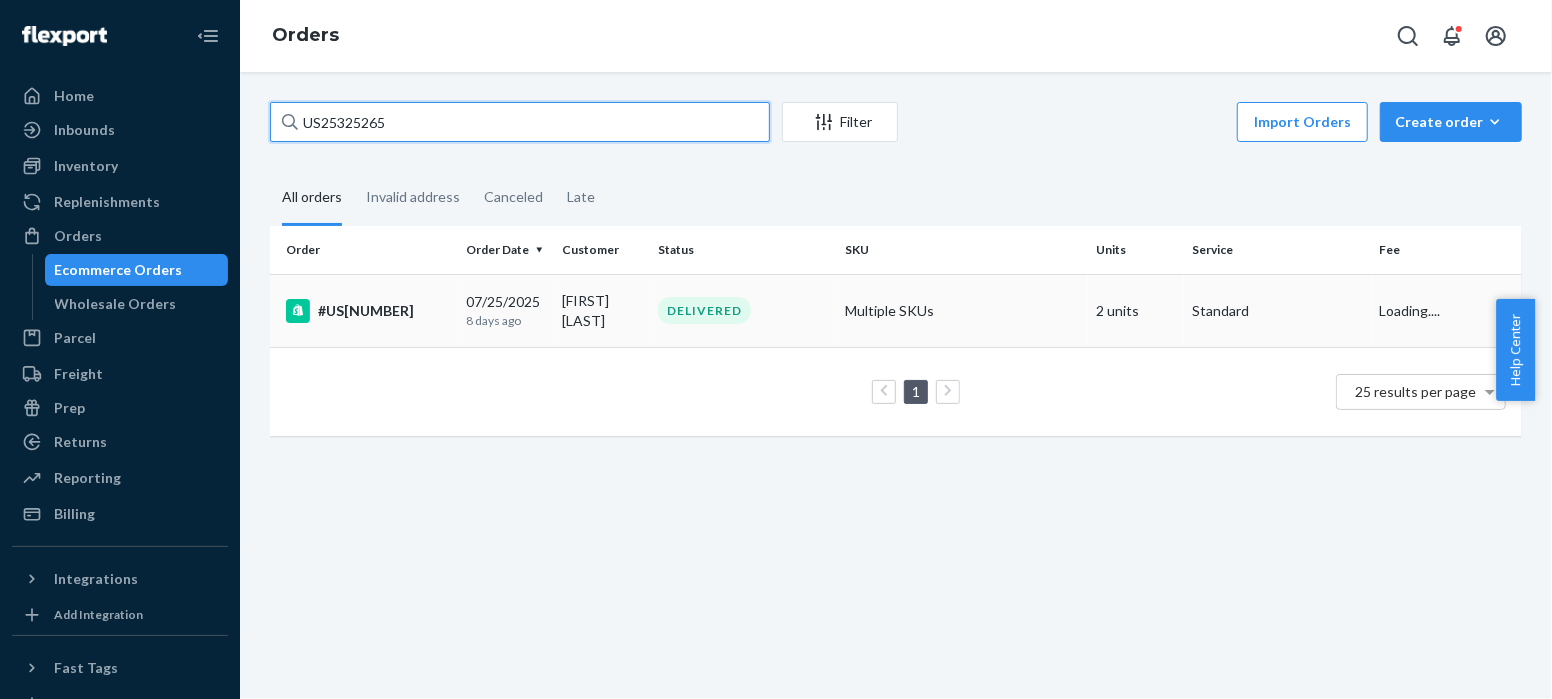 type on "US25325265" 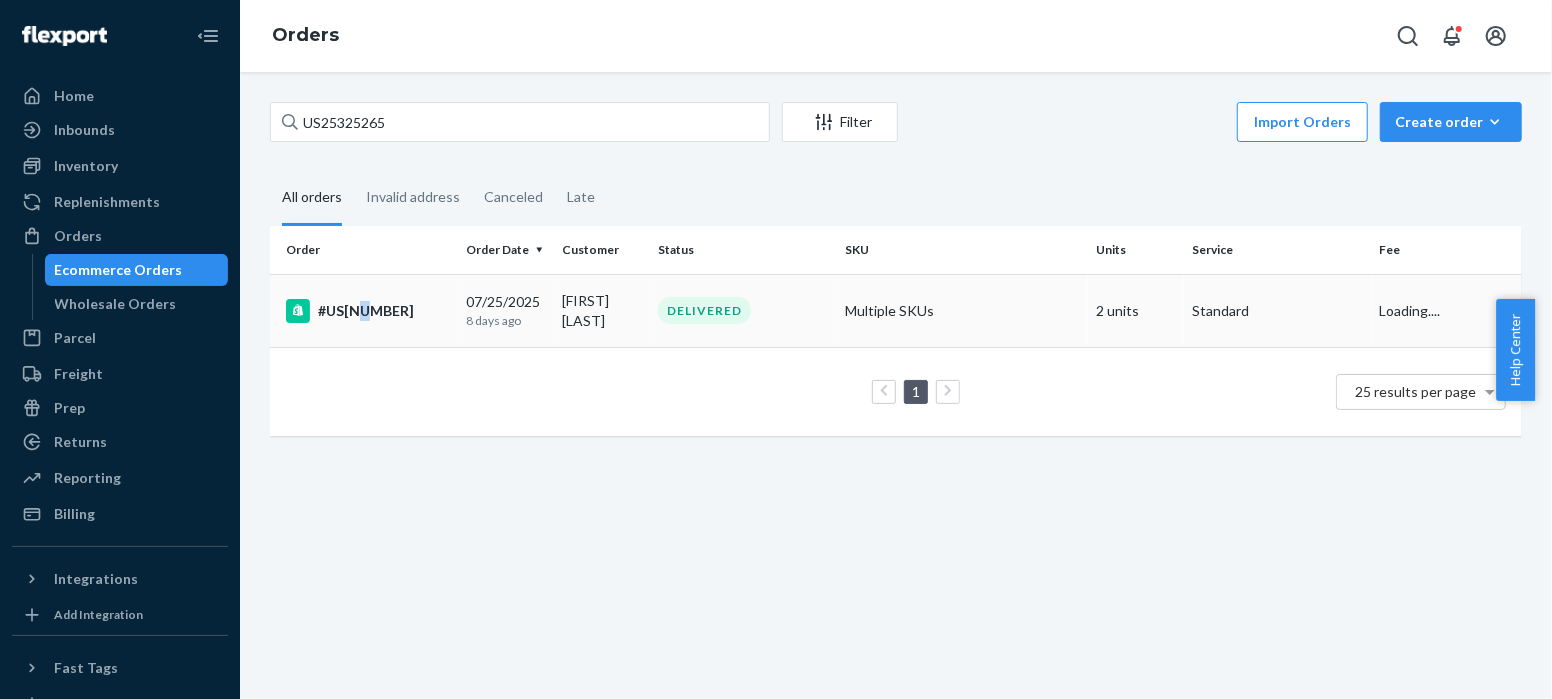 click on "#US[NUMBER]" at bounding box center (368, 311) 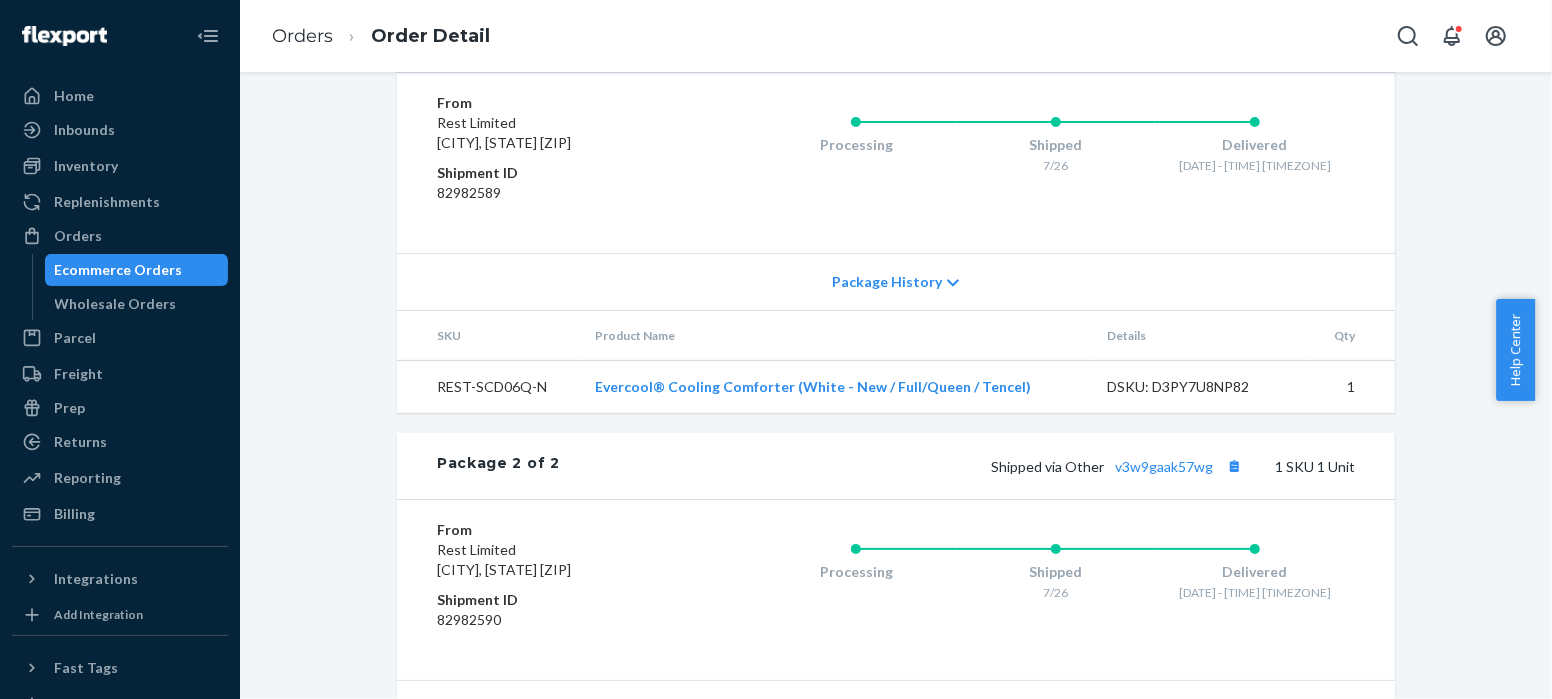scroll, scrollTop: 806, scrollLeft: 0, axis: vertical 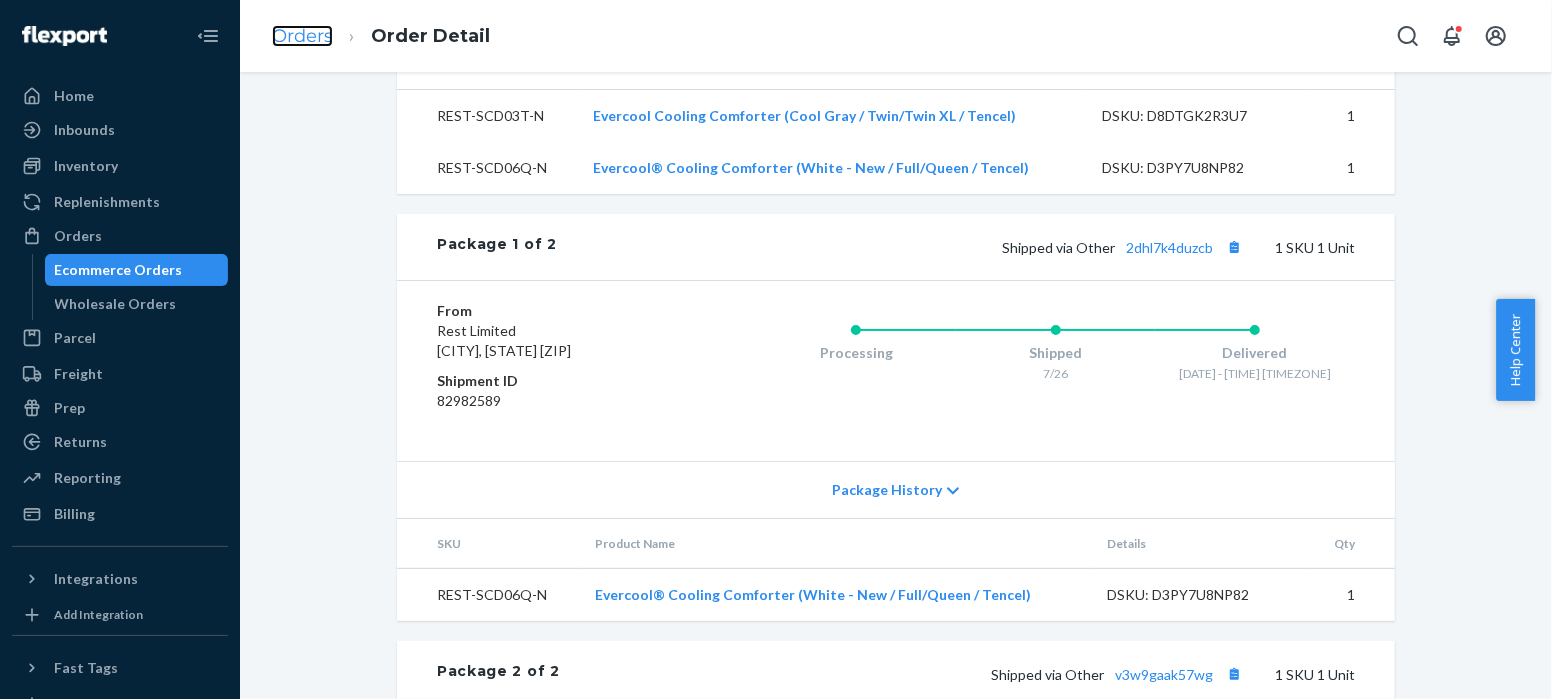 click on "Orders" at bounding box center (302, 36) 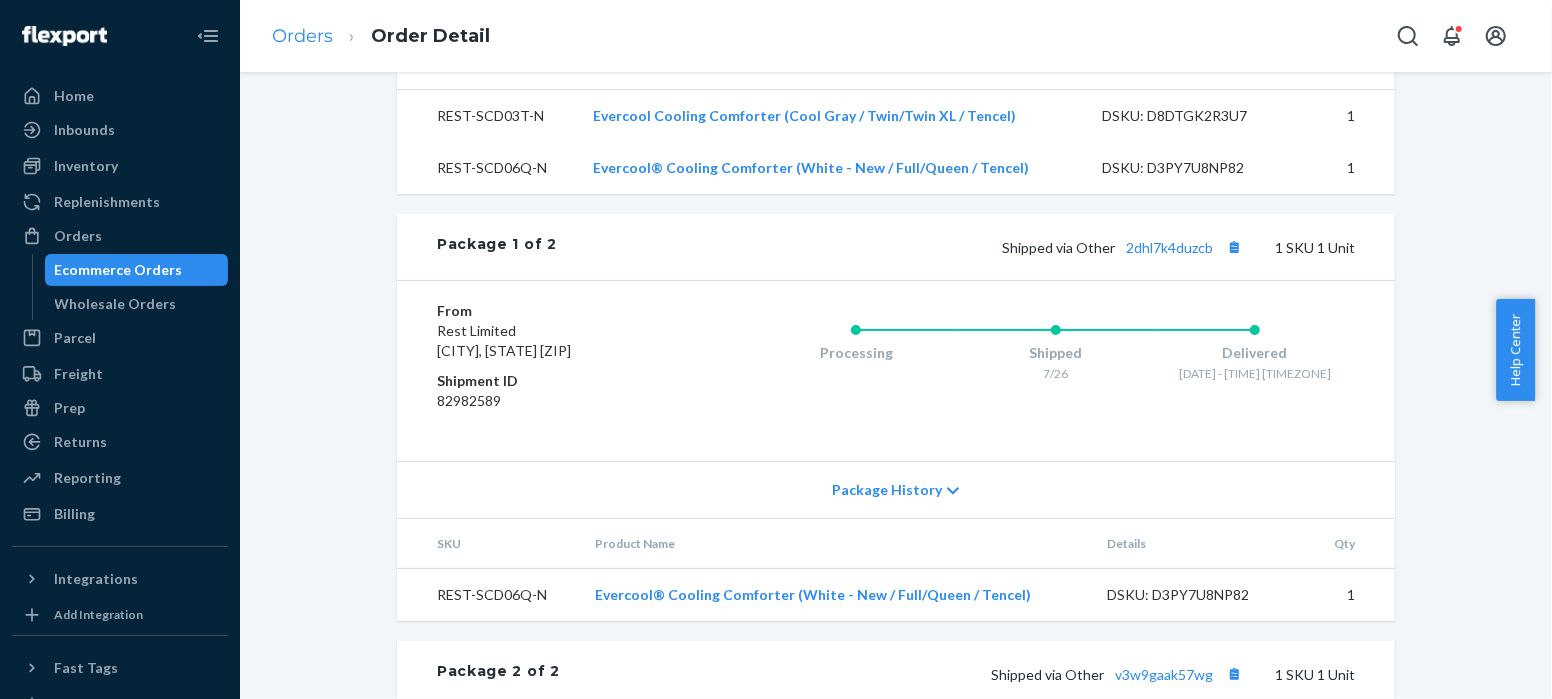 scroll, scrollTop: 0, scrollLeft: 0, axis: both 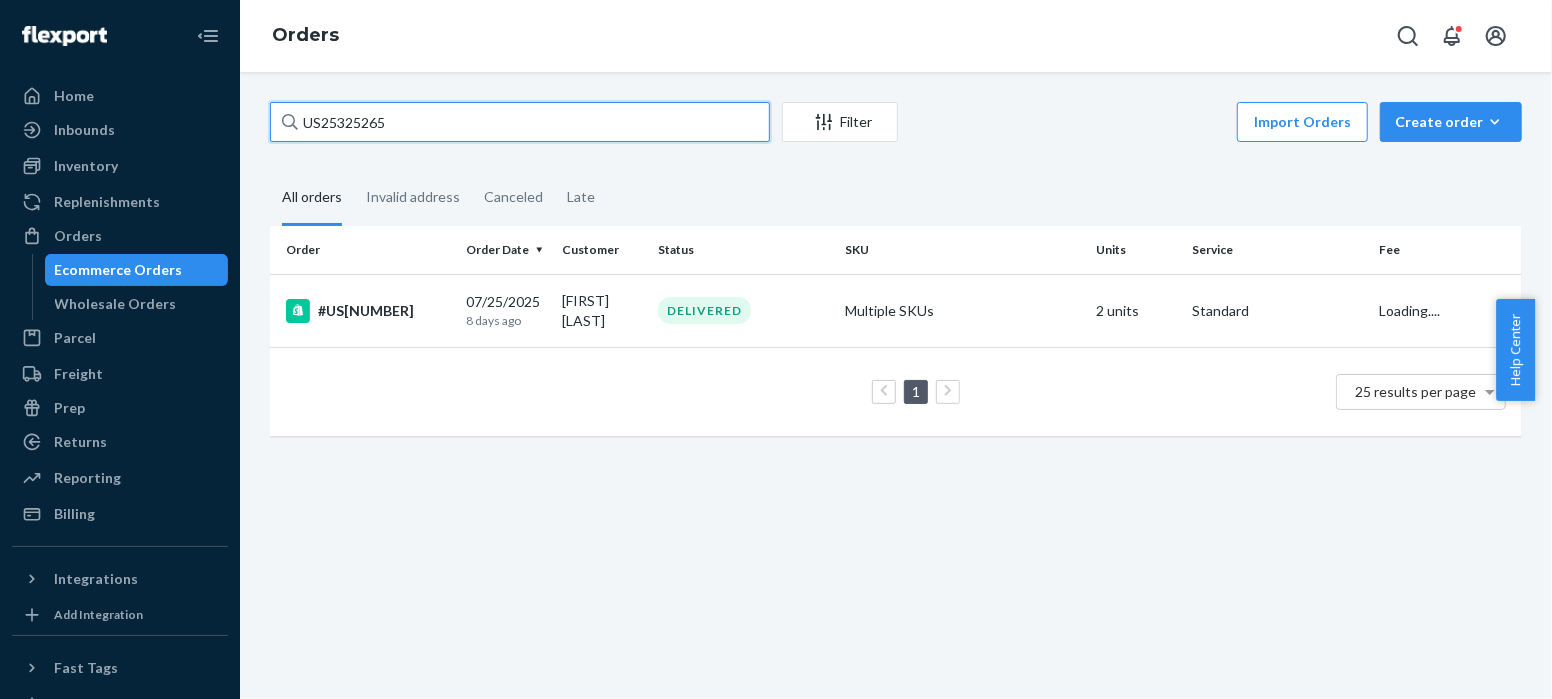 drag, startPoint x: 393, startPoint y: 124, endPoint x: 220, endPoint y: 124, distance: 173 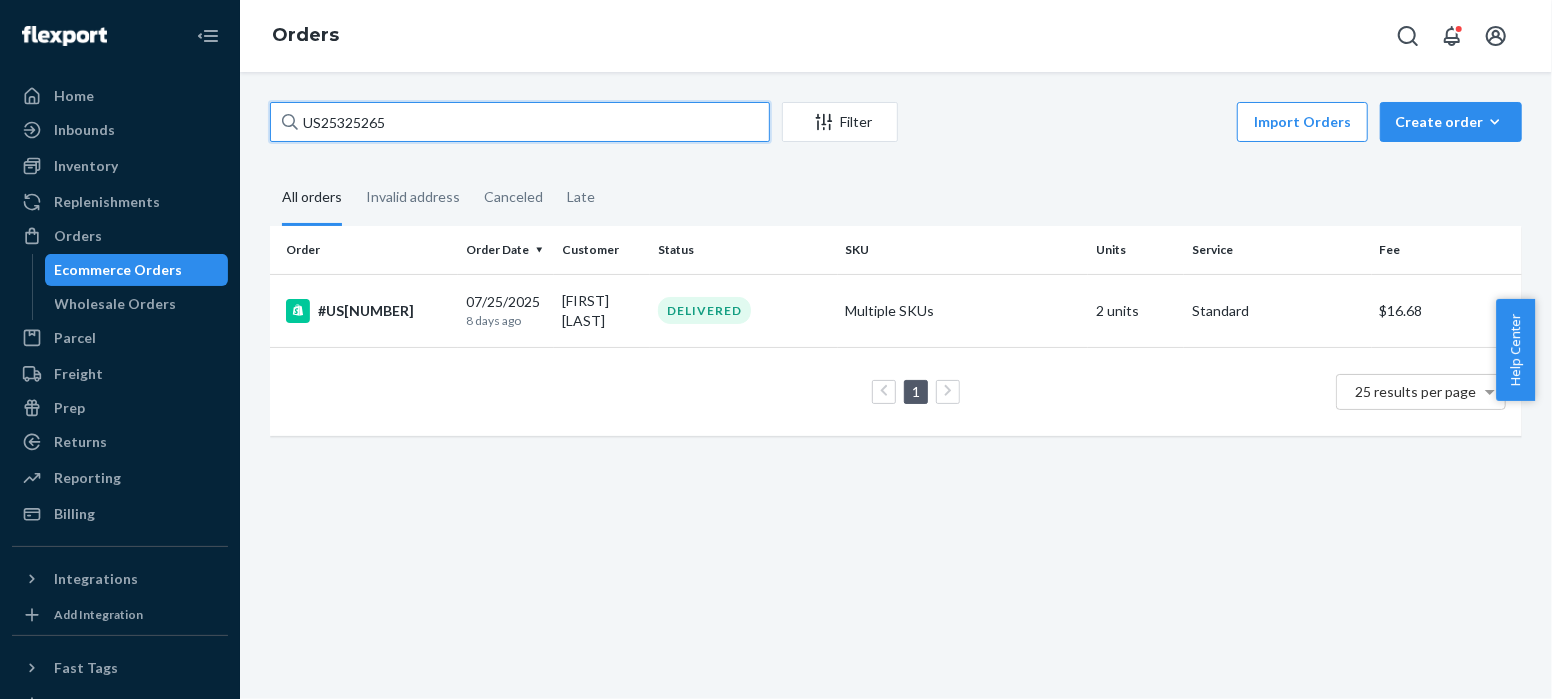 paste on "83" 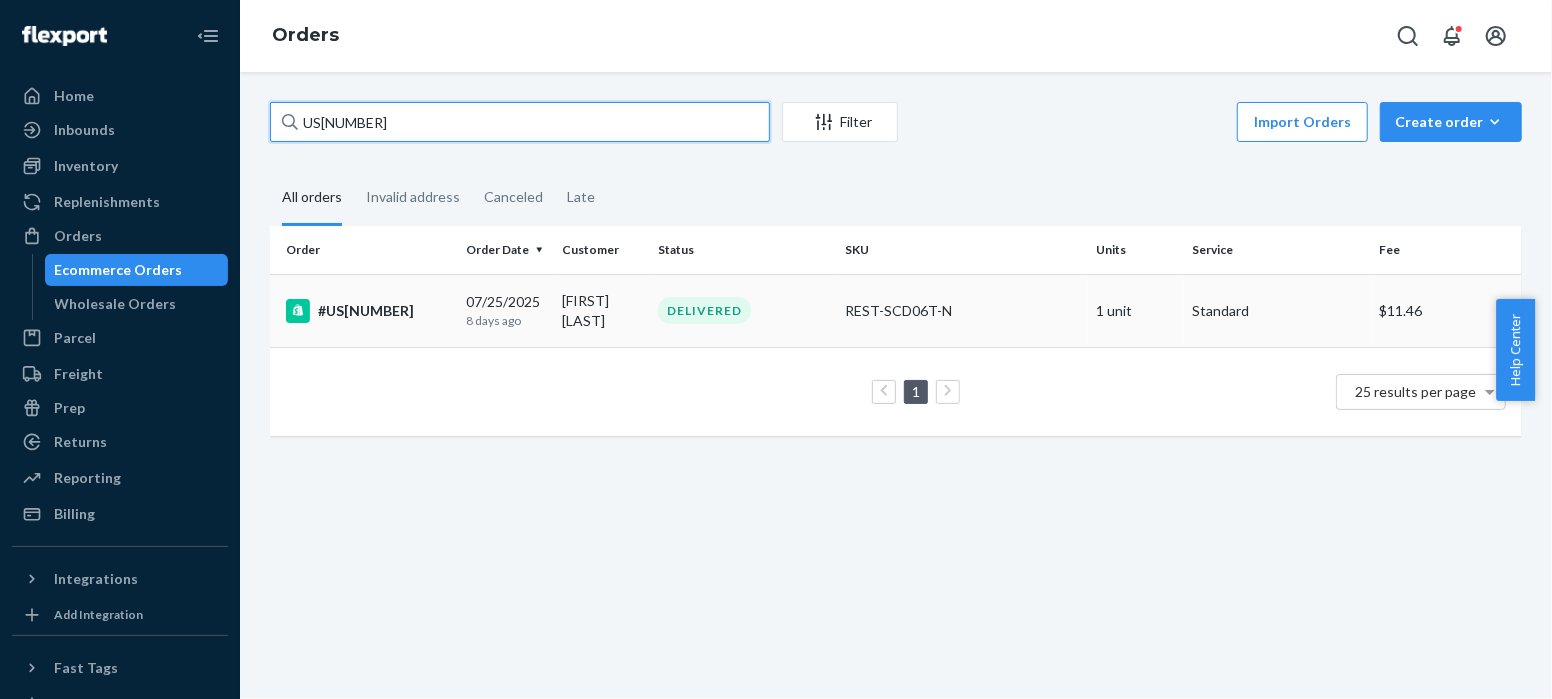 type on "US[NUMBER]" 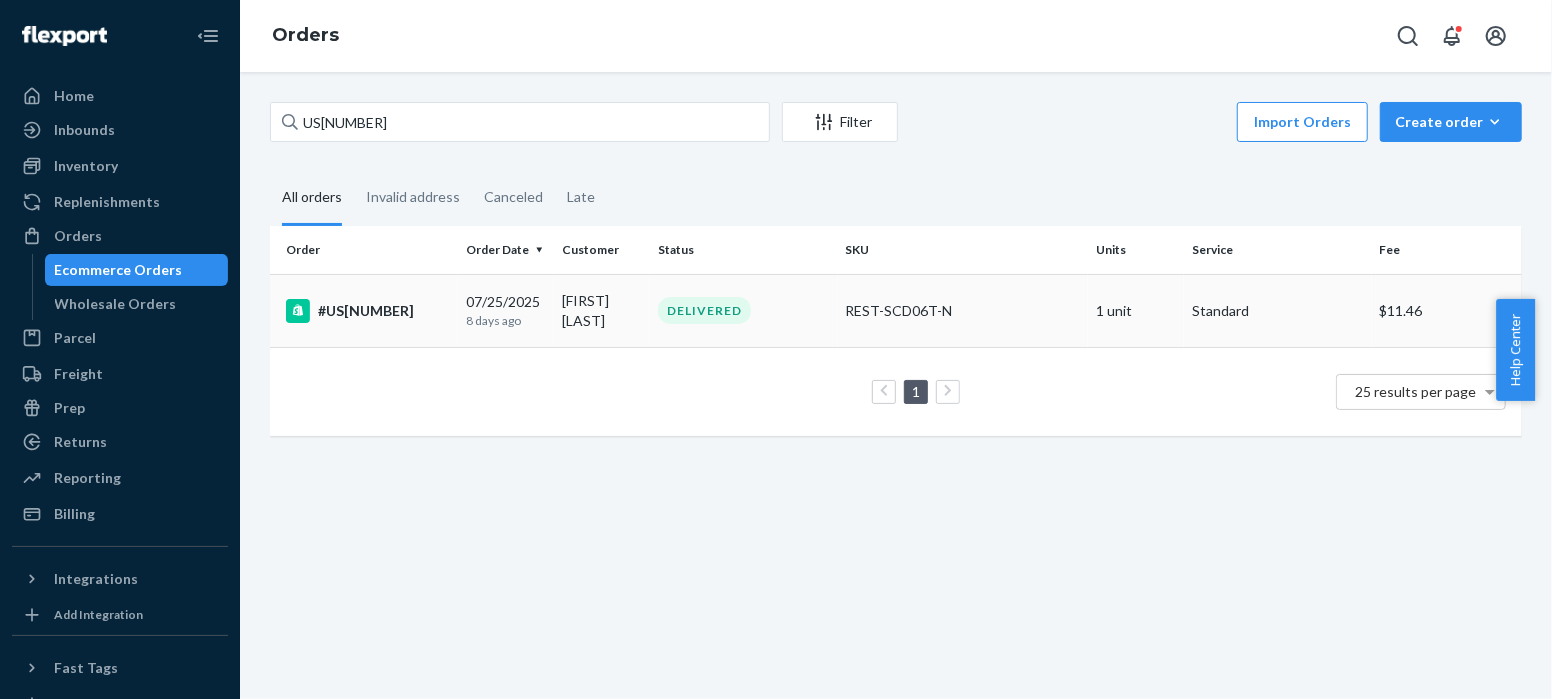 click on "#US[NUMBER]" at bounding box center (368, 311) 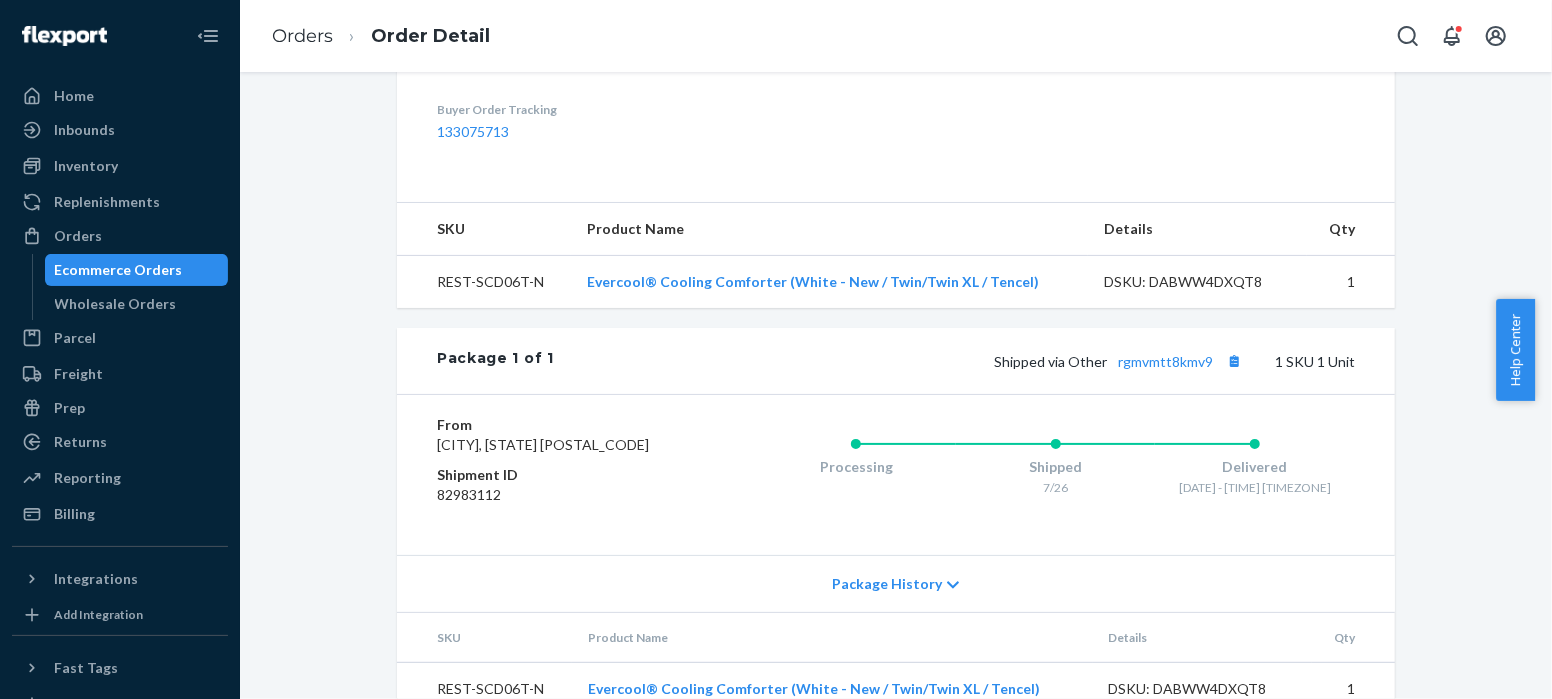 scroll, scrollTop: 698, scrollLeft: 0, axis: vertical 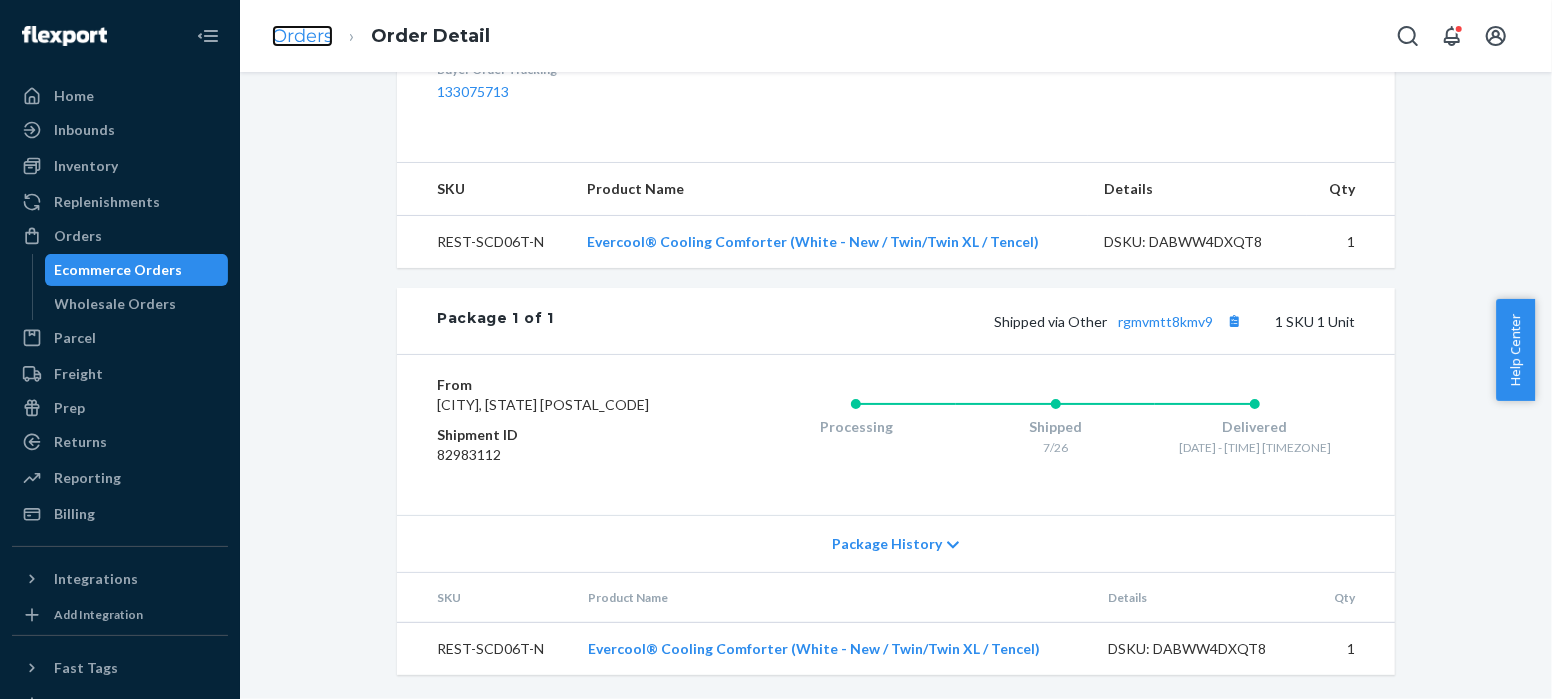 click on "Orders" at bounding box center [302, 36] 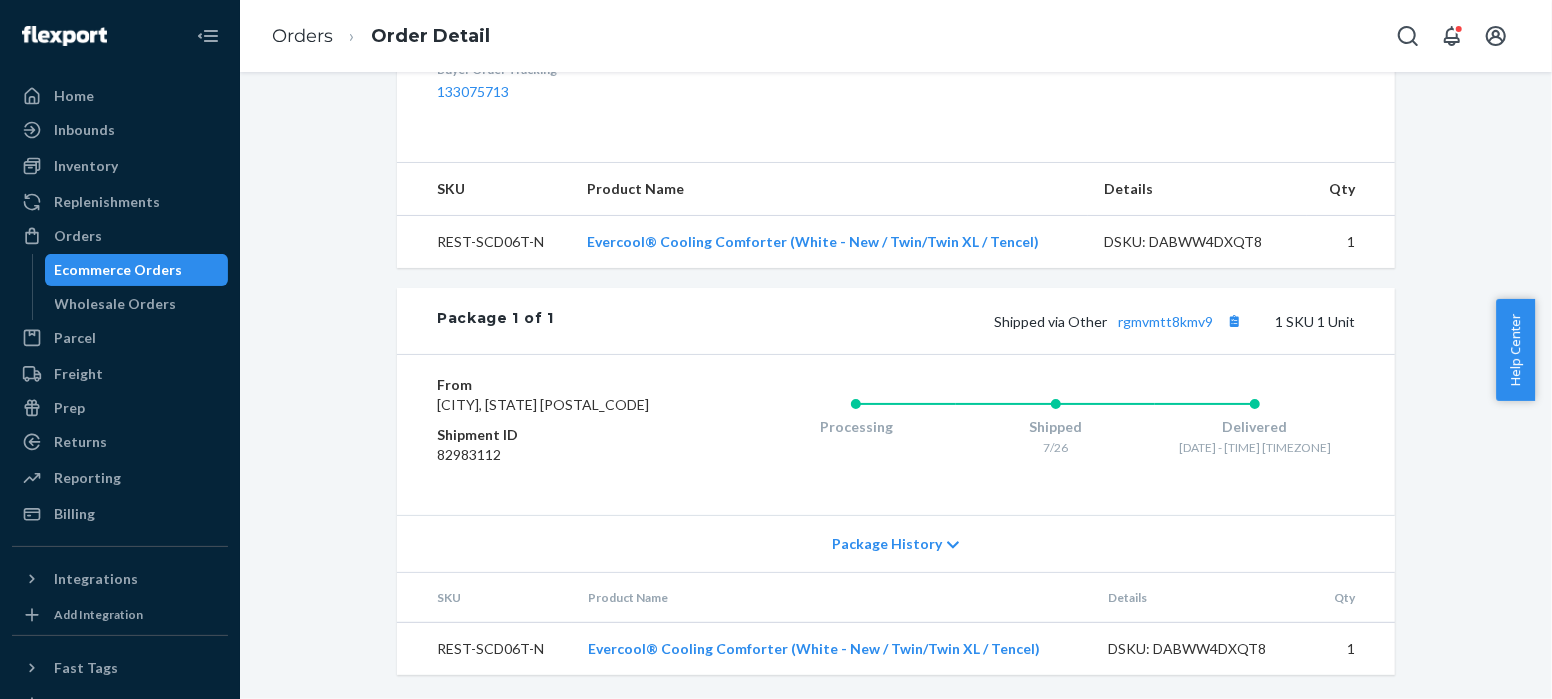 scroll, scrollTop: 0, scrollLeft: 0, axis: both 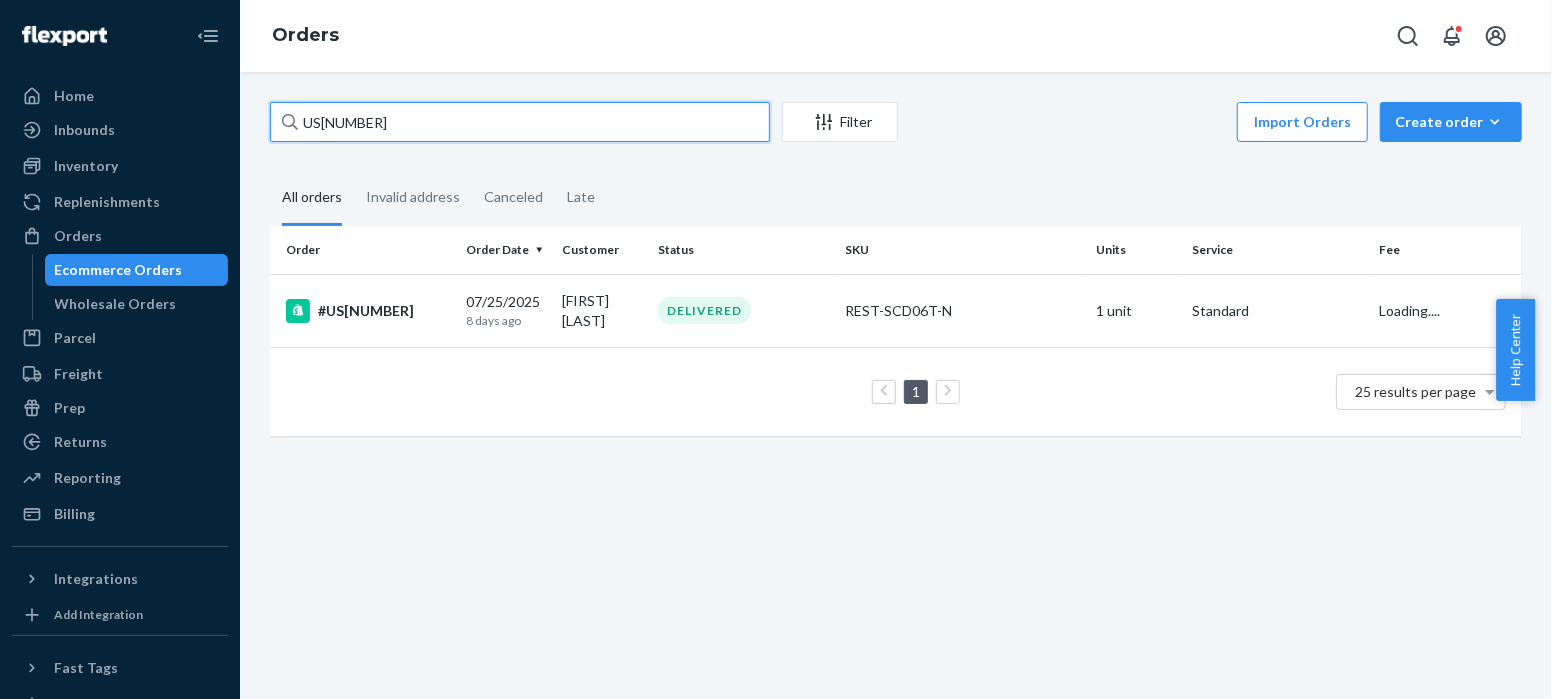 drag, startPoint x: 410, startPoint y: 124, endPoint x: 277, endPoint y: 125, distance: 133.00375 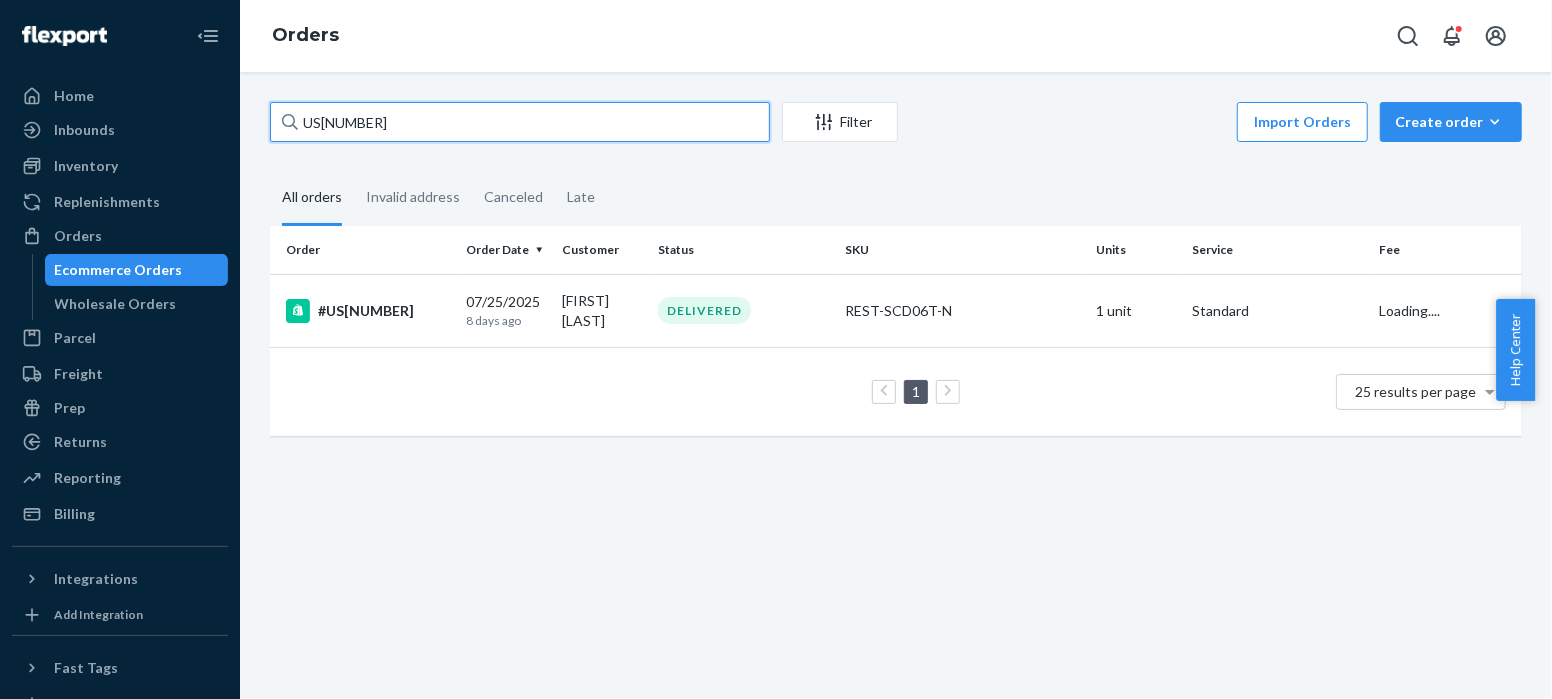 click on "US[NUMBER]" at bounding box center [520, 122] 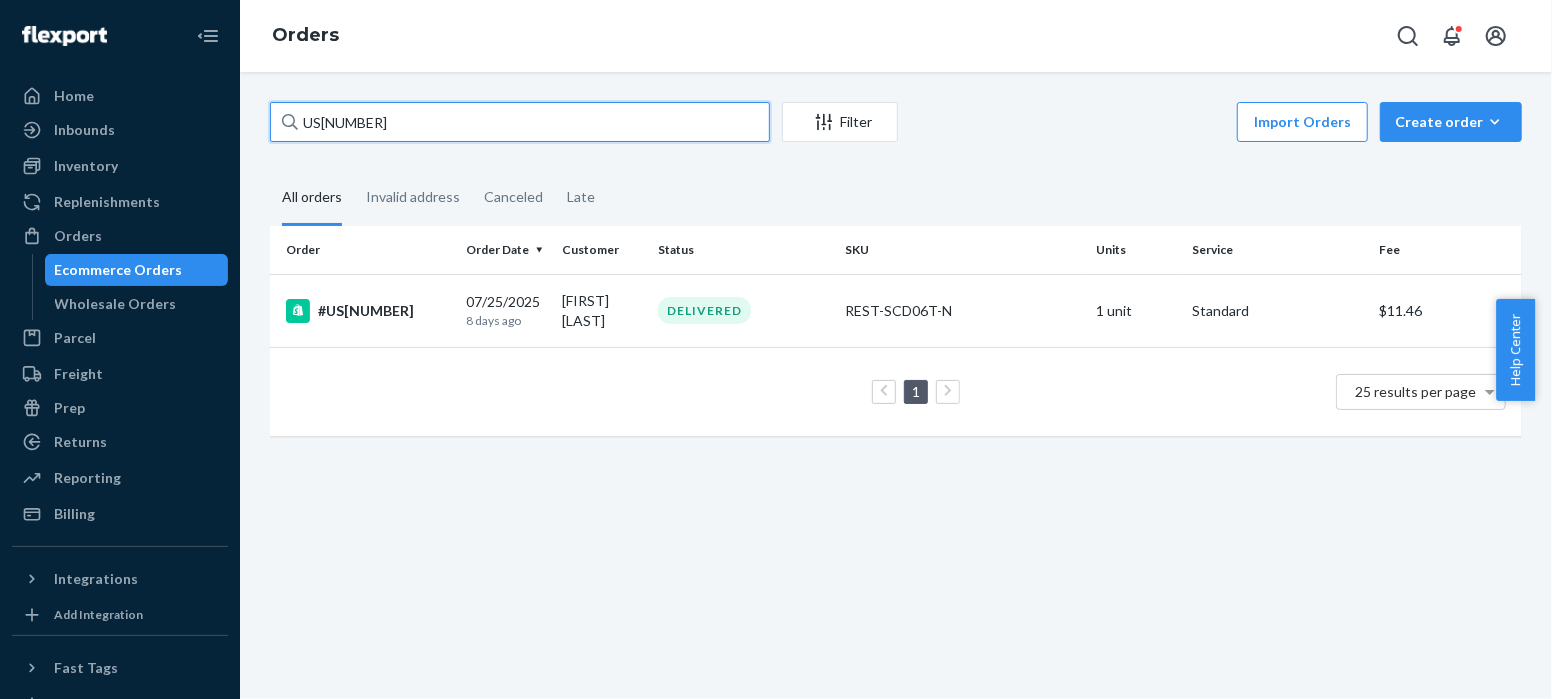 paste on "EXC-US25322154-1" 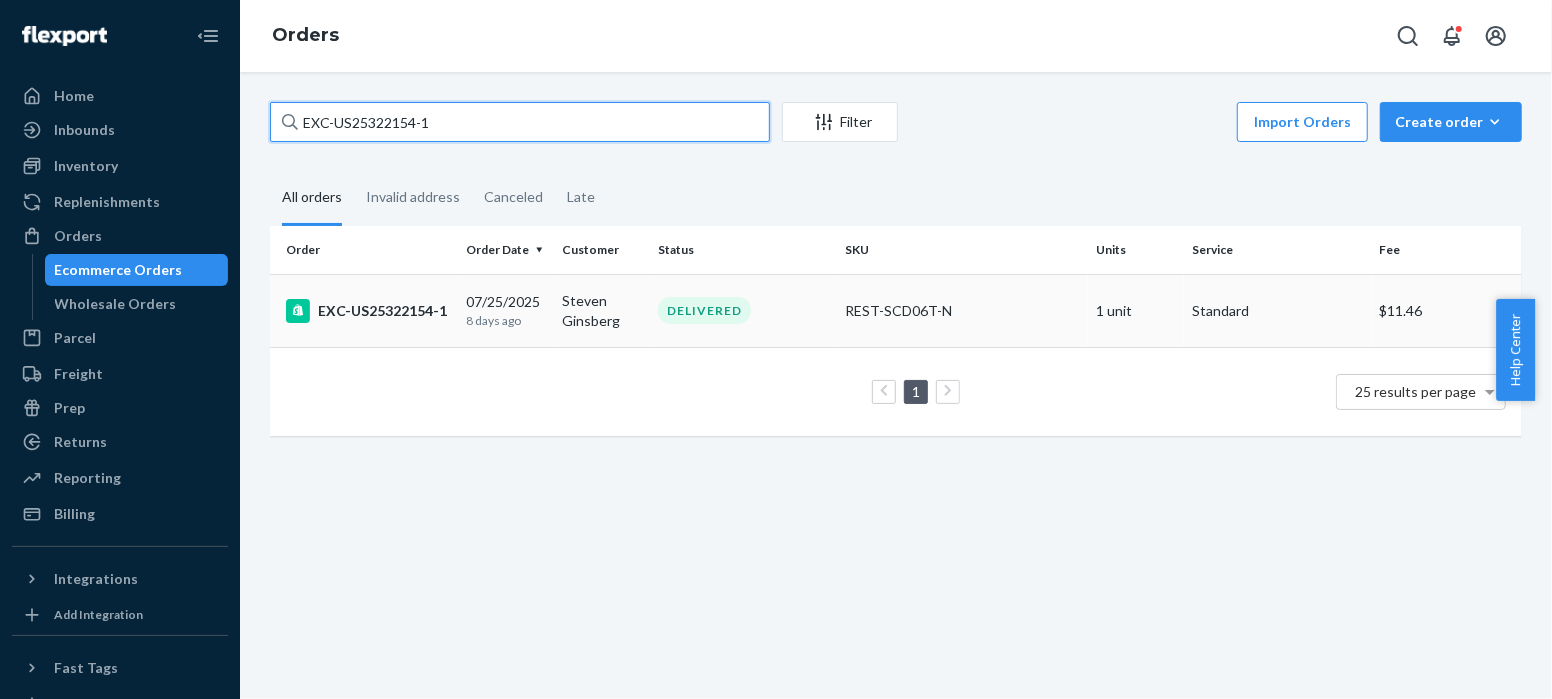 type on "EXC-US25322154-1" 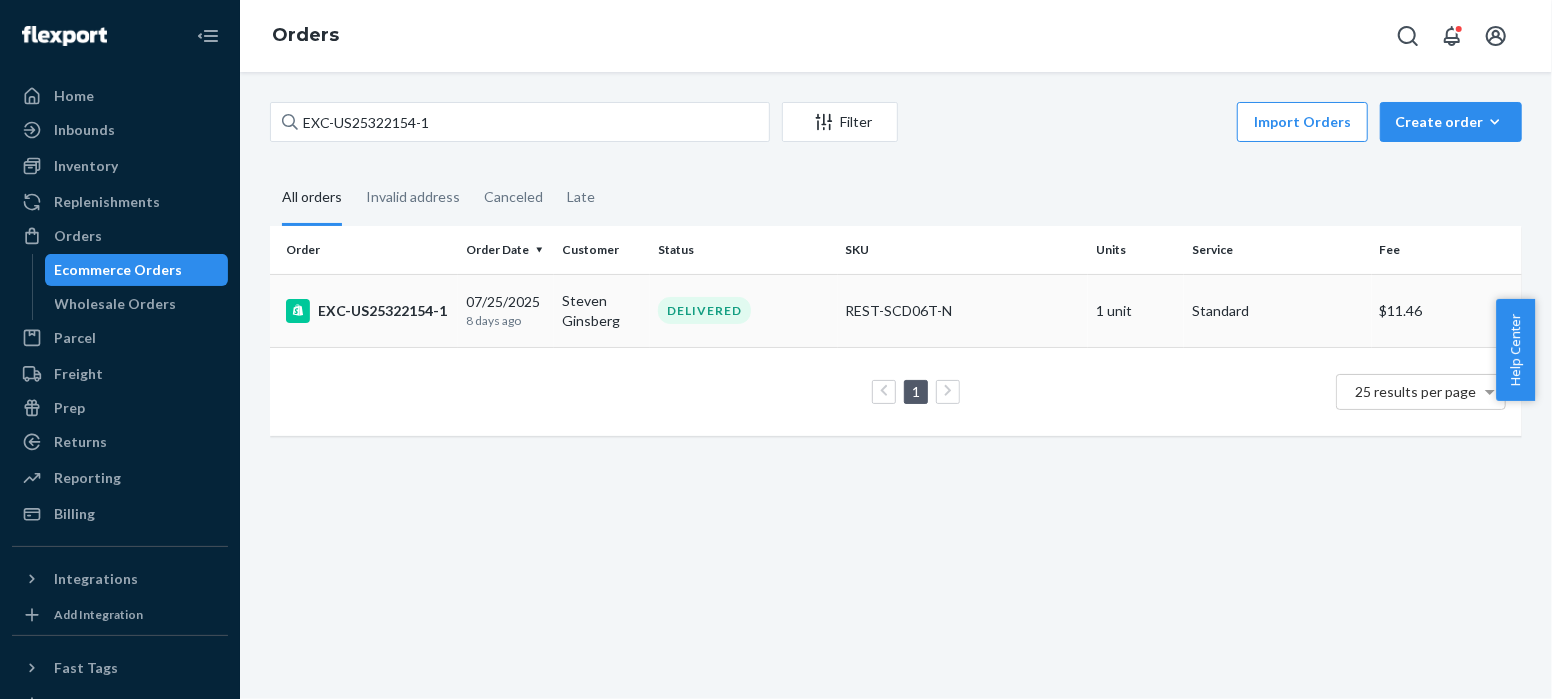 click on "EXC-US25322154-1" at bounding box center (368, 311) 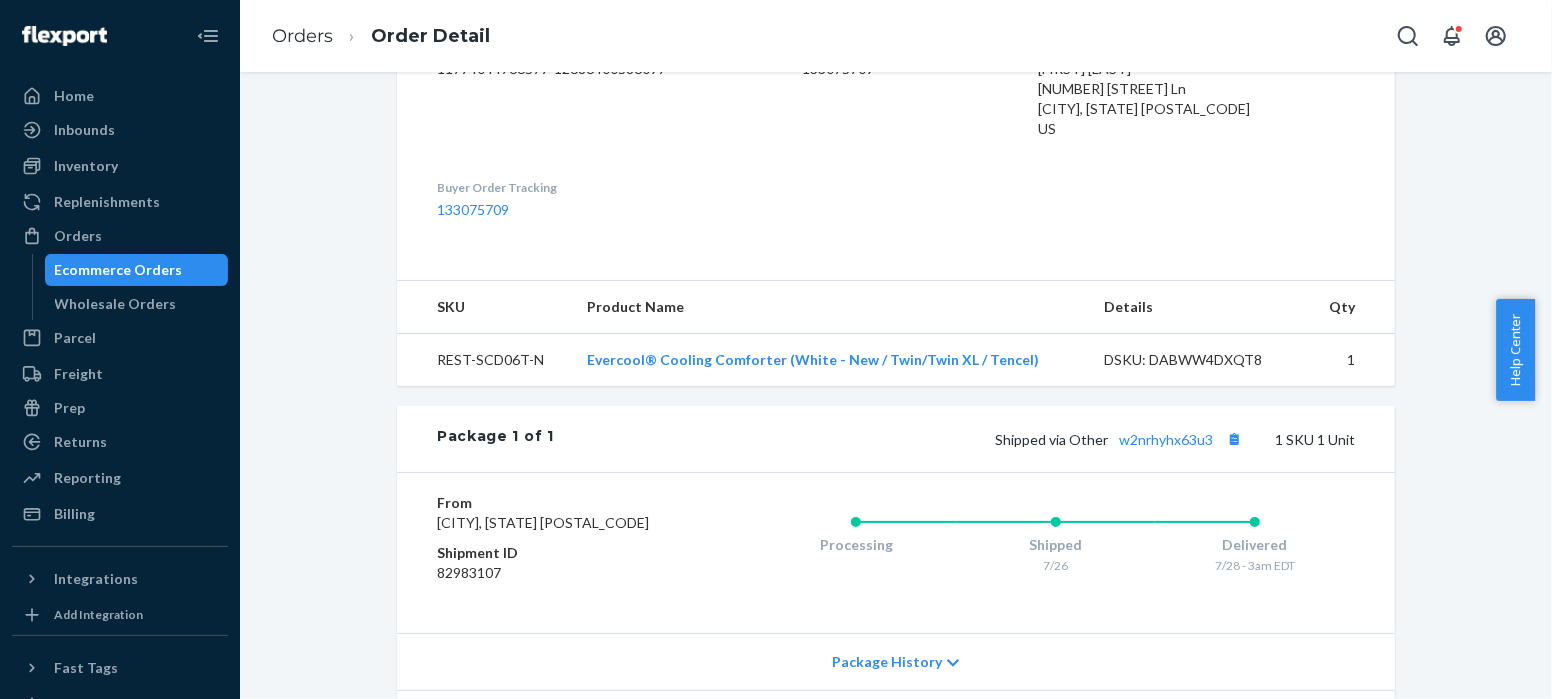 scroll, scrollTop: 698, scrollLeft: 0, axis: vertical 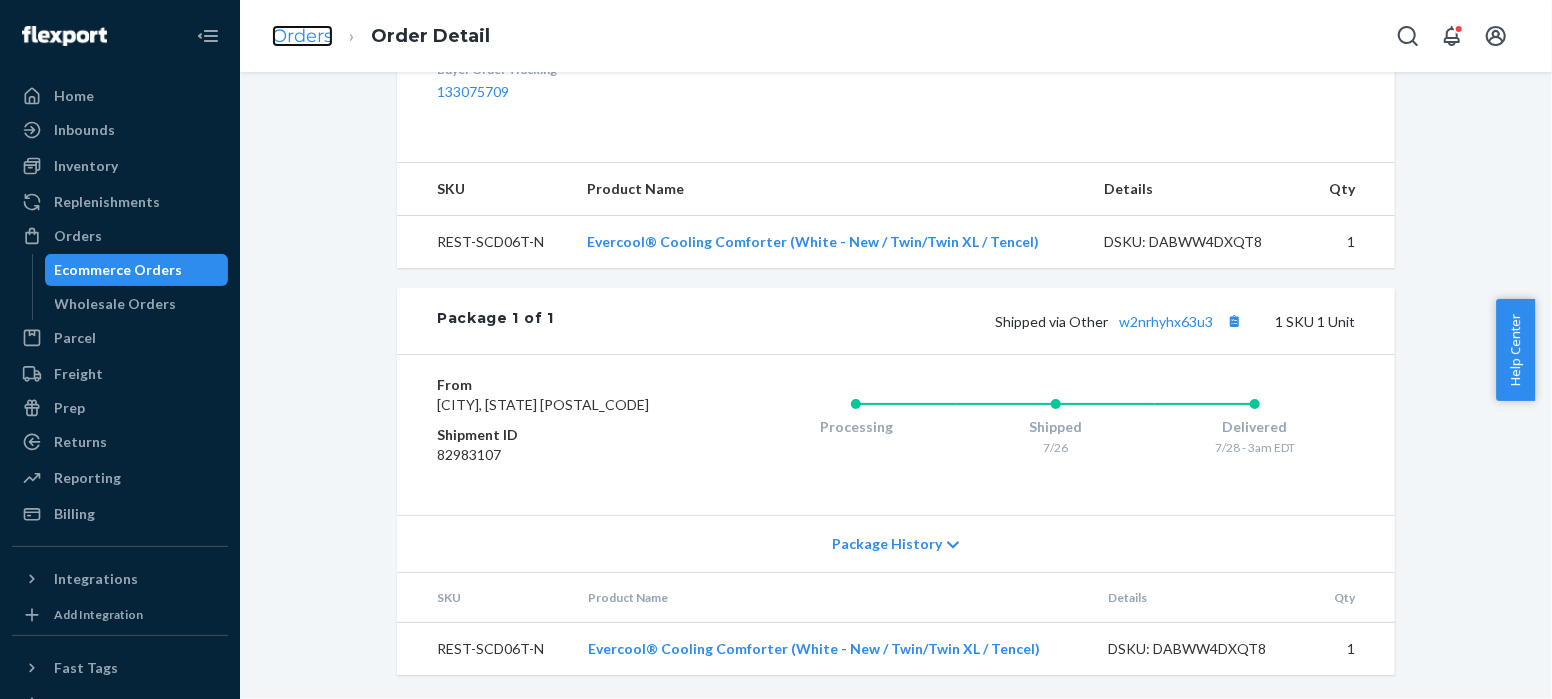 click on "Orders" at bounding box center (302, 36) 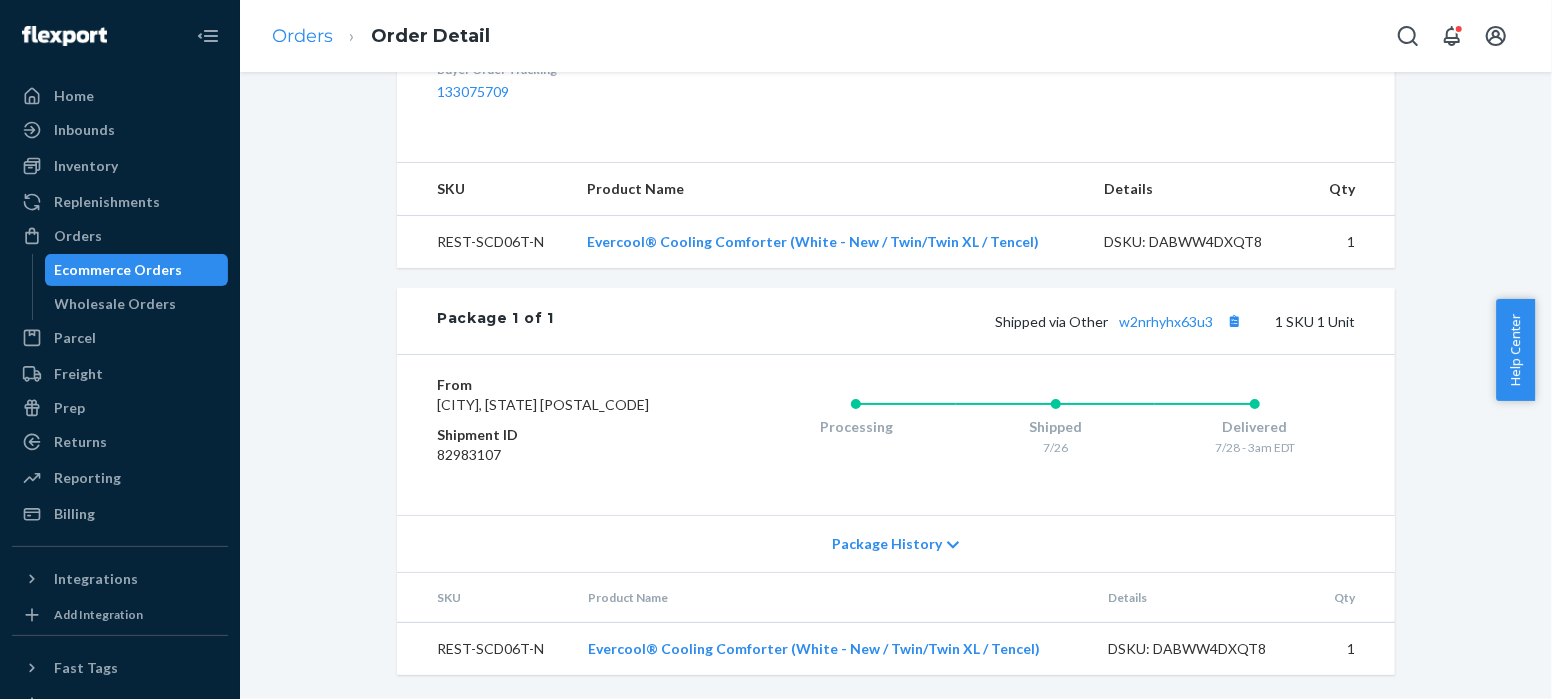 scroll, scrollTop: 0, scrollLeft: 0, axis: both 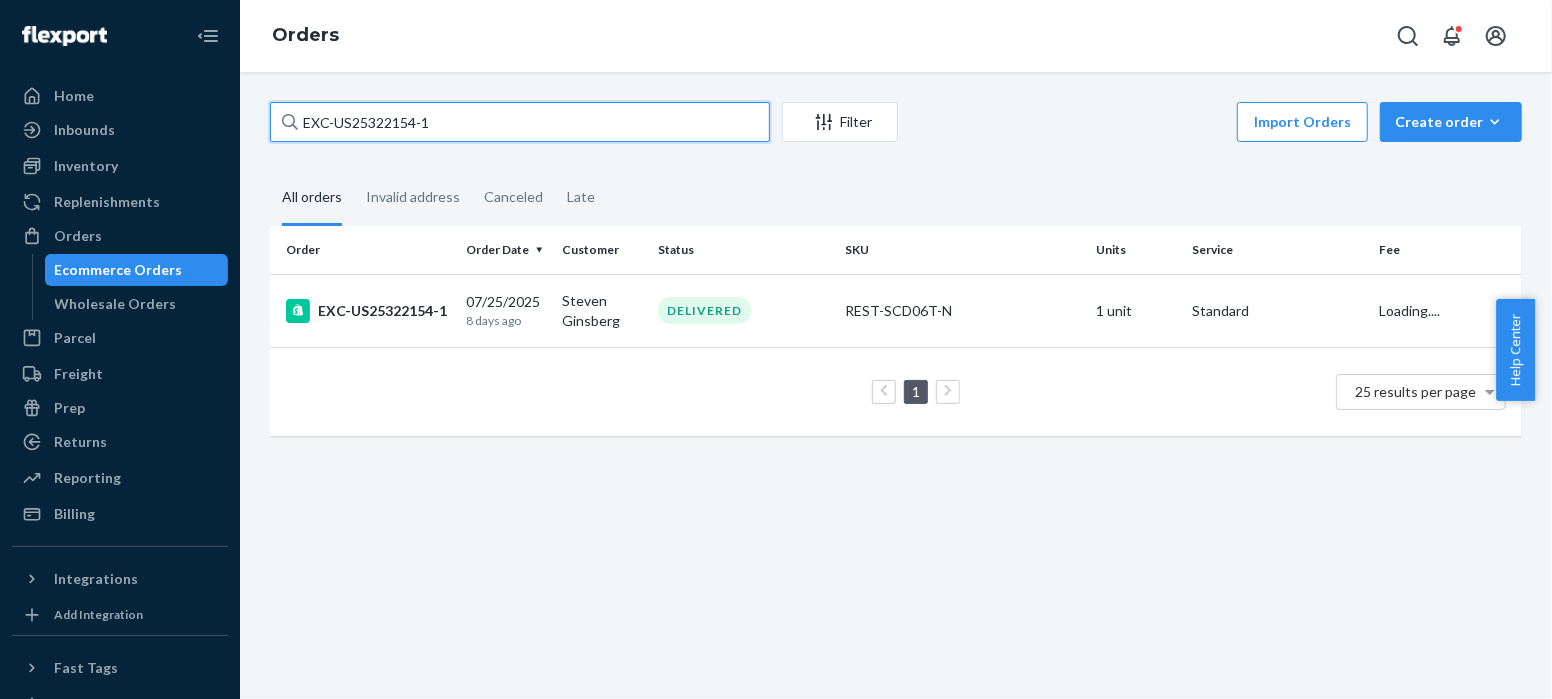 drag, startPoint x: 438, startPoint y: 128, endPoint x: 271, endPoint y: 128, distance: 167 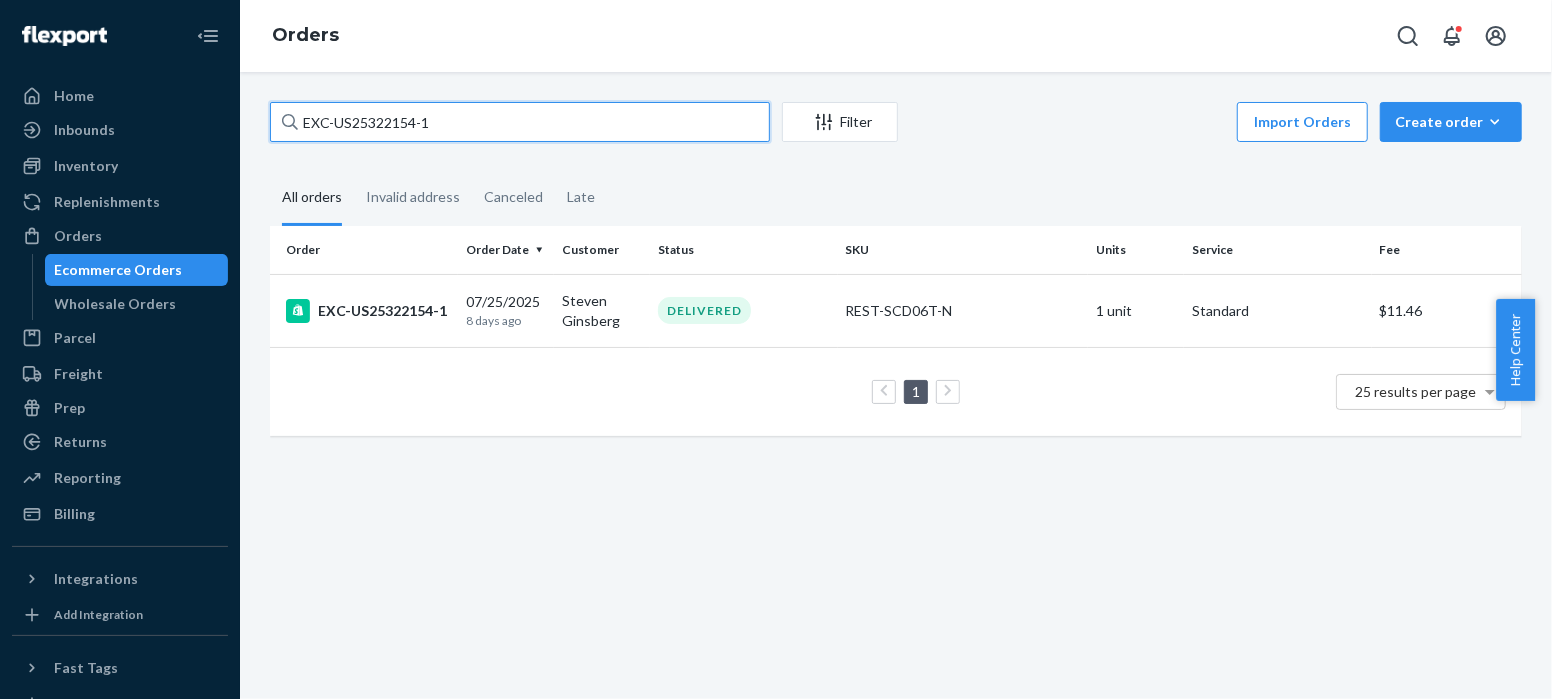 paste on "US25325285" 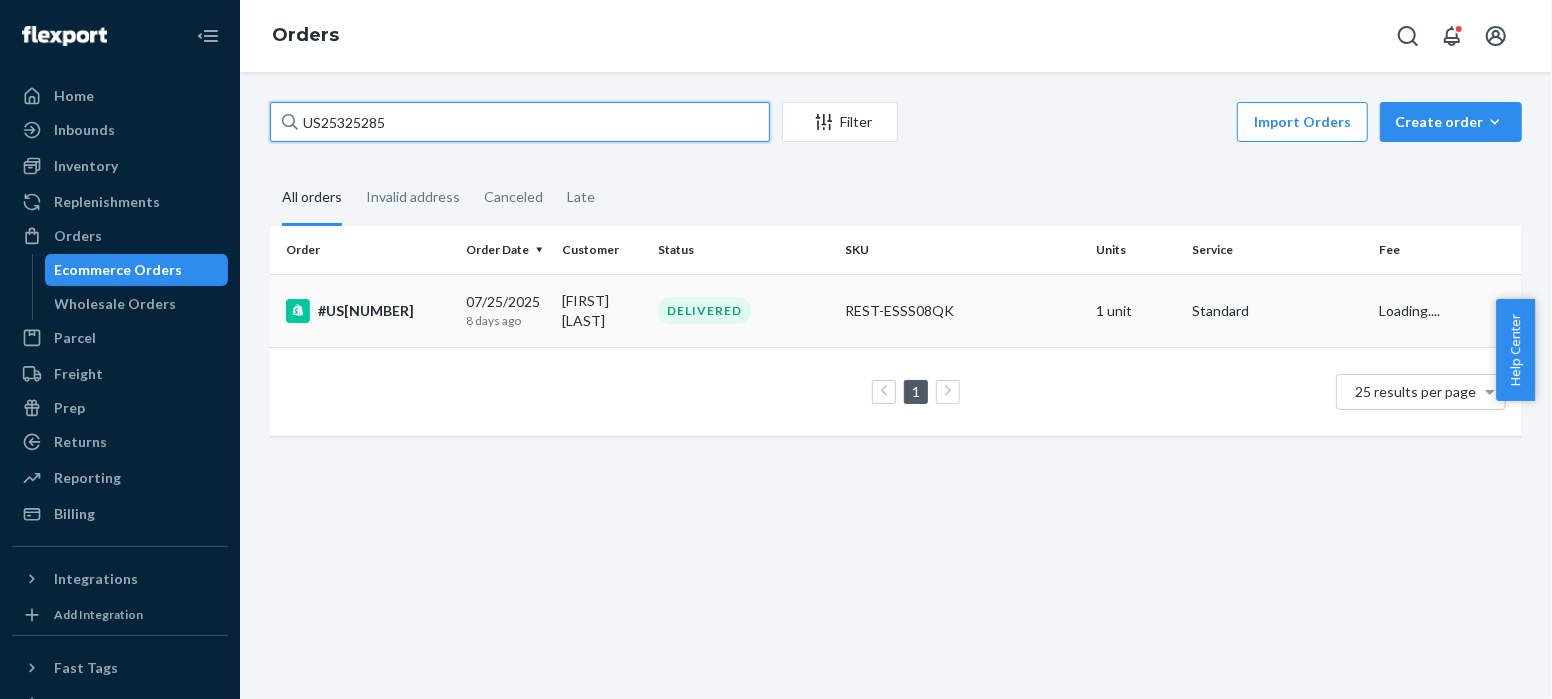 type on "US25325285" 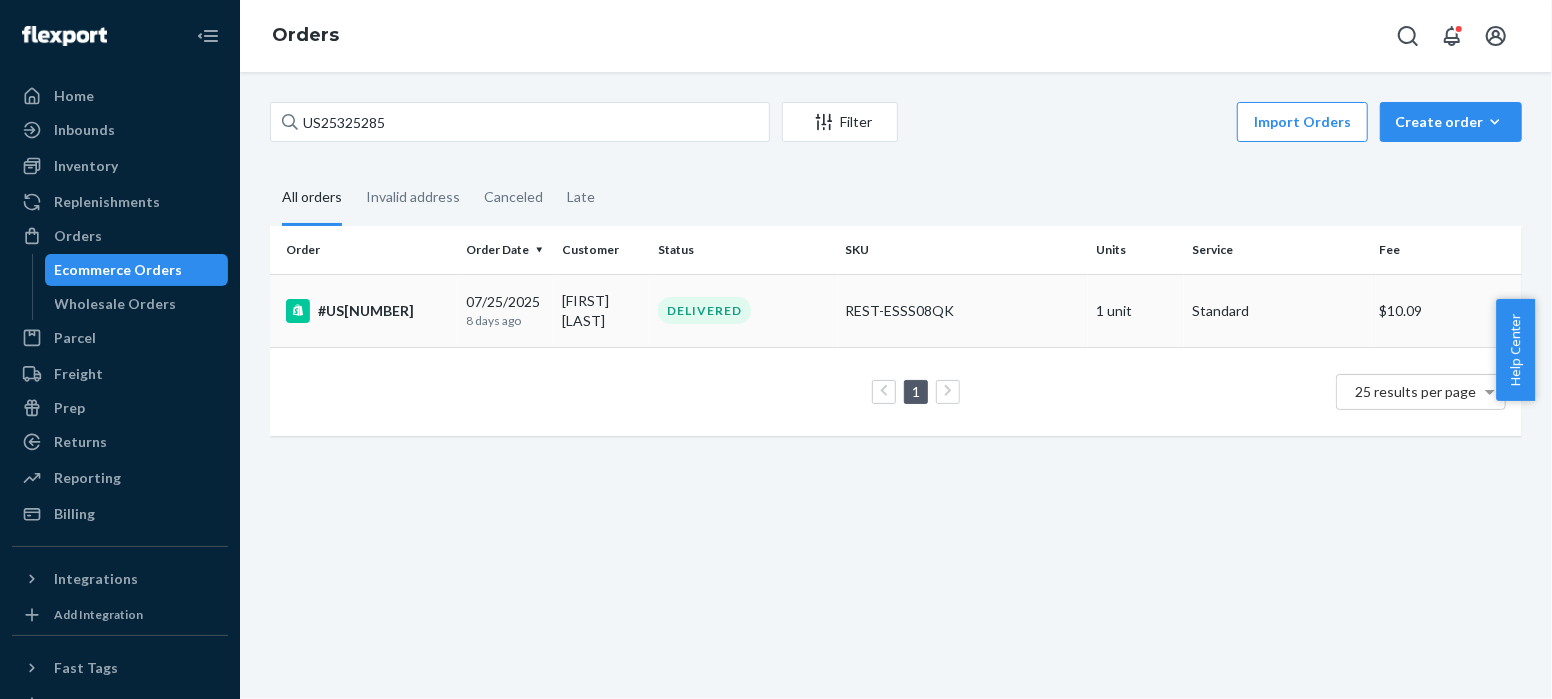 click on "#US[NUMBER]" at bounding box center (368, 311) 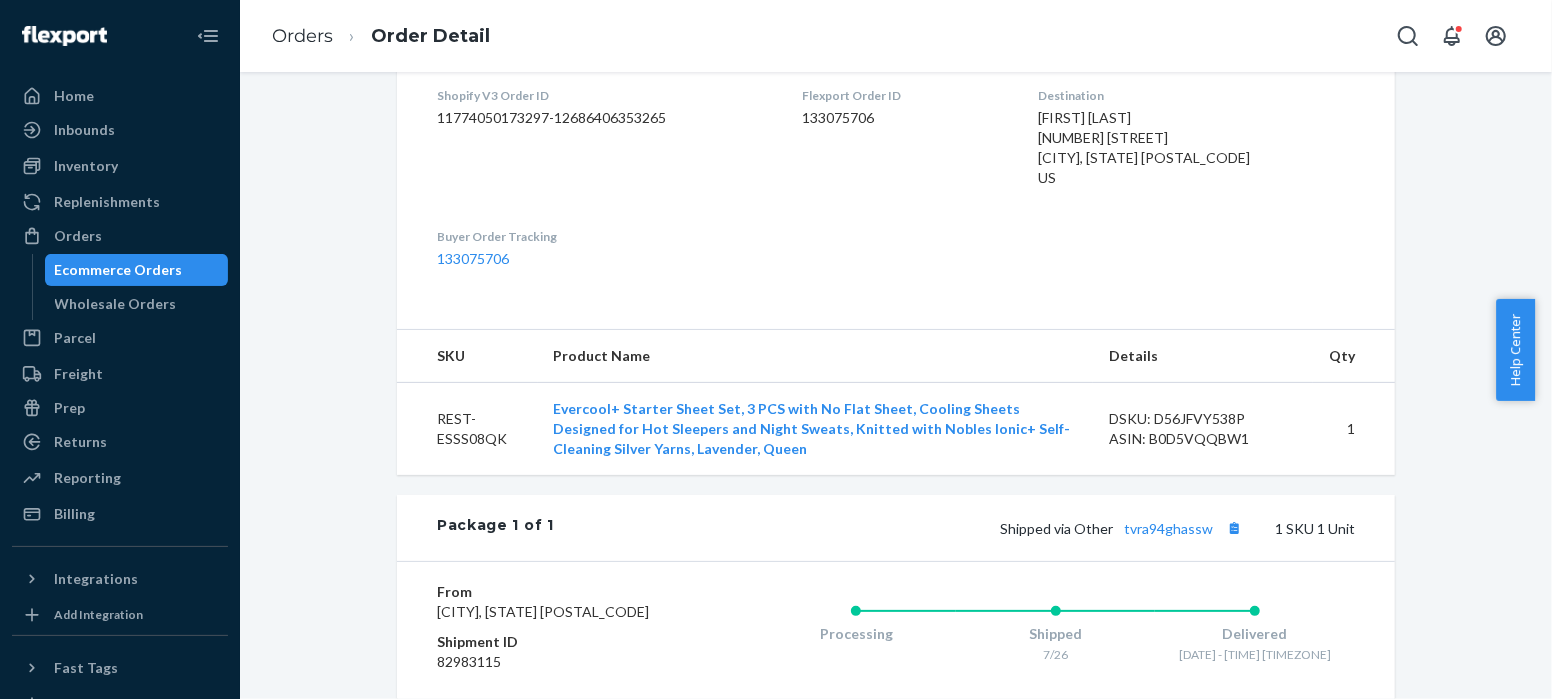 scroll, scrollTop: 741, scrollLeft: 0, axis: vertical 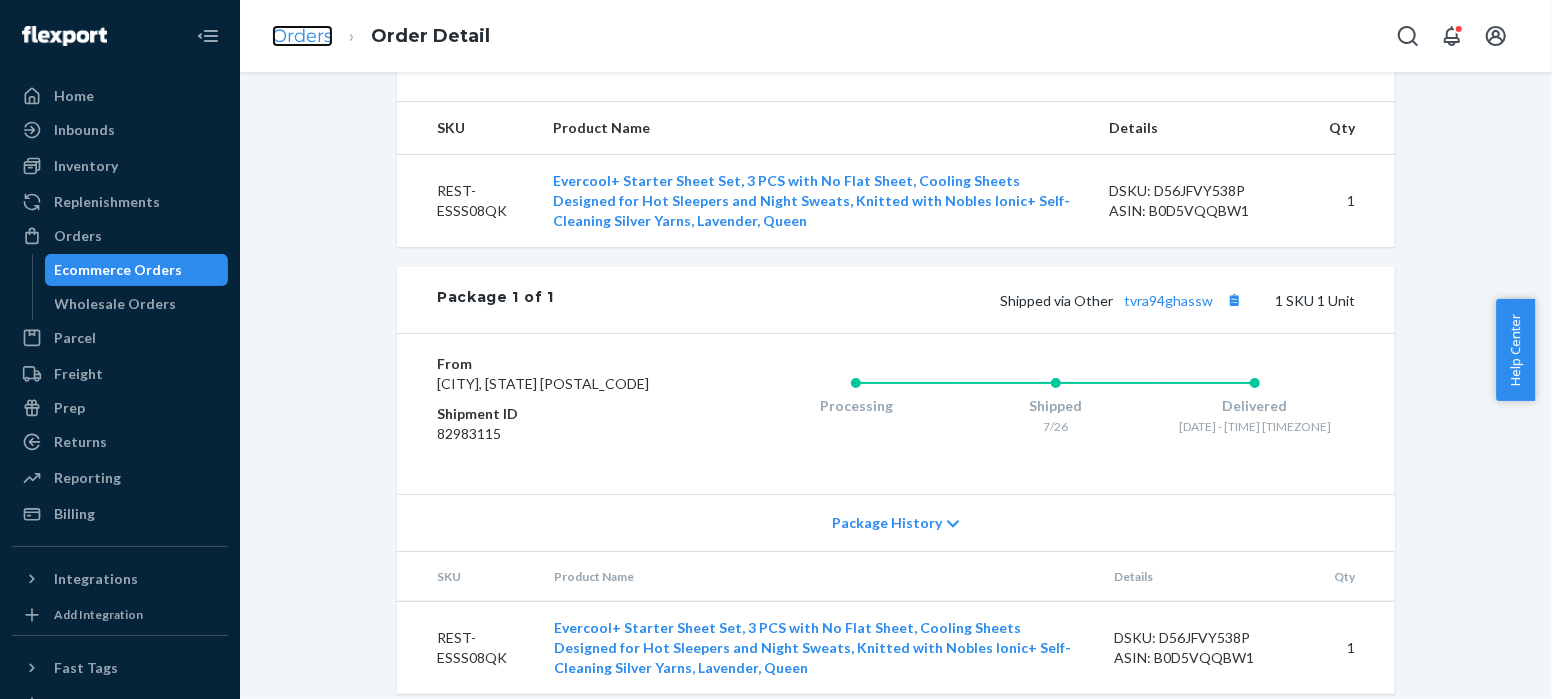 click on "Orders" at bounding box center [302, 36] 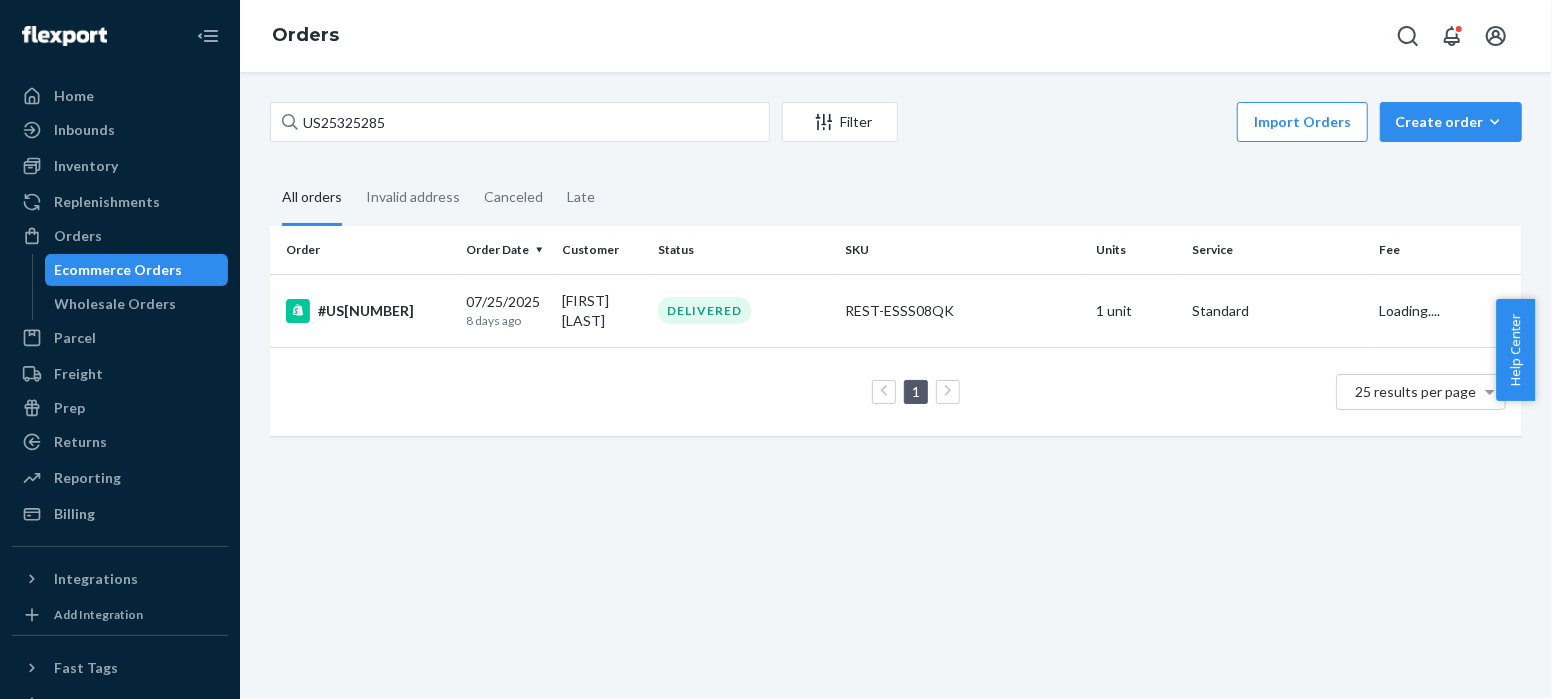 scroll, scrollTop: 0, scrollLeft: 0, axis: both 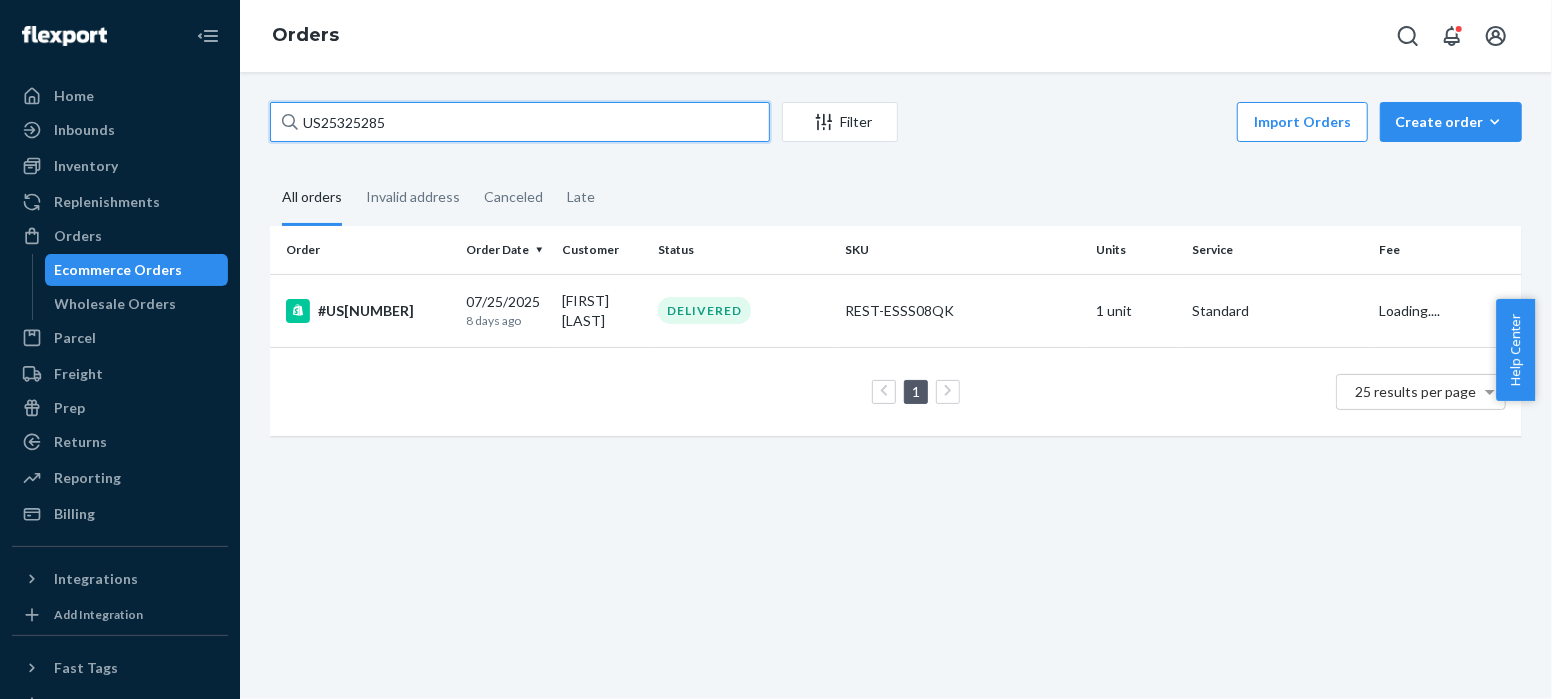 drag, startPoint x: 401, startPoint y: 129, endPoint x: 247, endPoint y: 127, distance: 154.01299 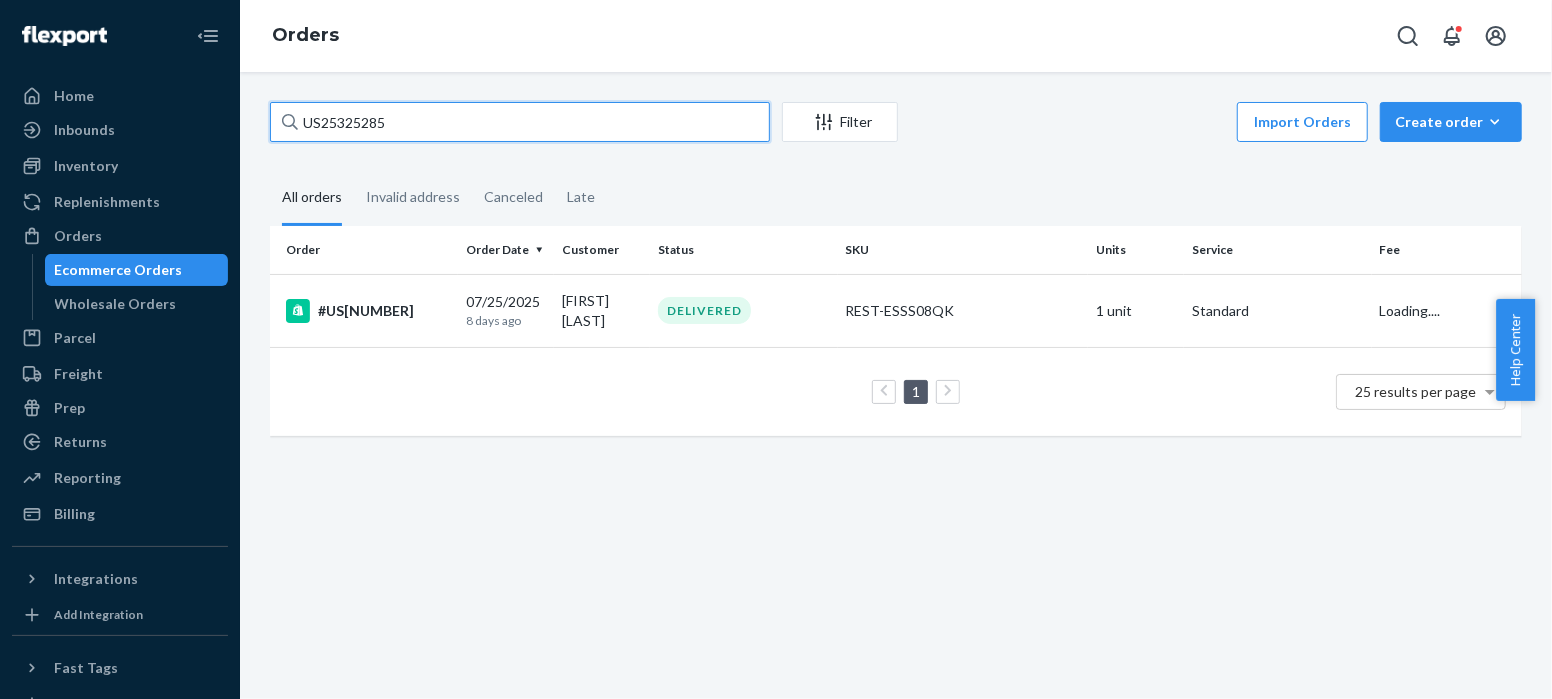 click on "US25325285 Filter Import Orders Create orderEcommerce order Removal order All orders Invalid address Canceled Late Order Order Date Customer Status SKU Units Service Fee #US25325285 07/25/2025 8 days ago [FIRST] [LAST] DELIVERED REST-ESSS08QK 1 unit Standard Loading.... 1 25 results per page" at bounding box center [896, 385] 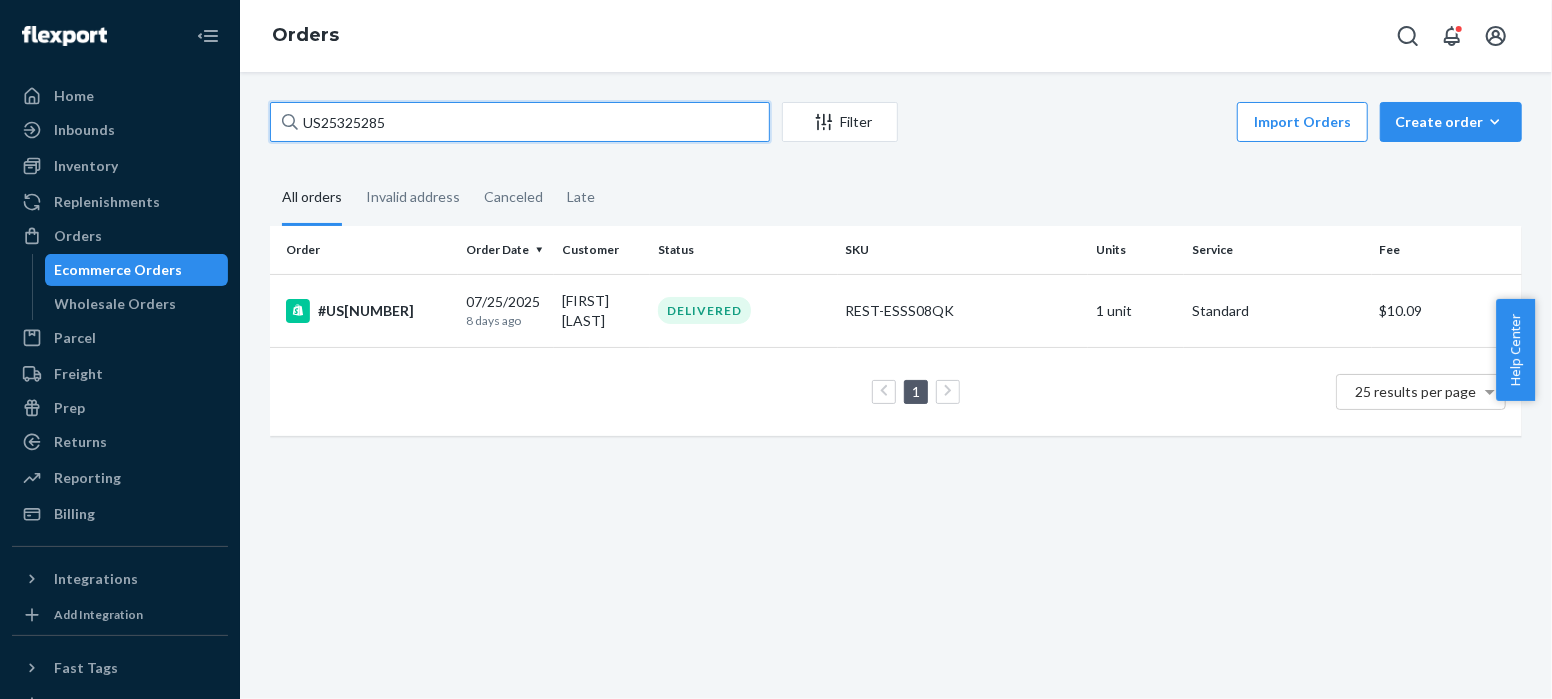 paste on "90" 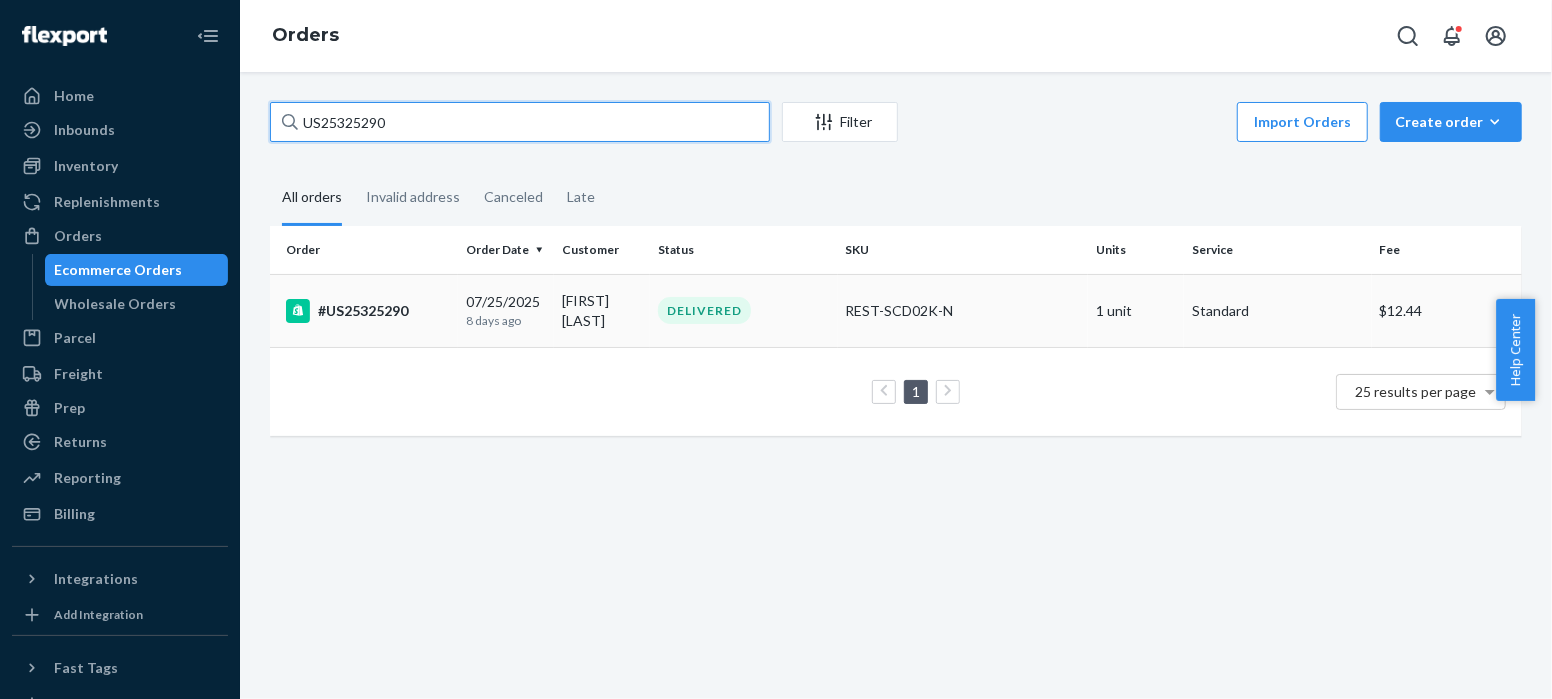 type on "US25325290" 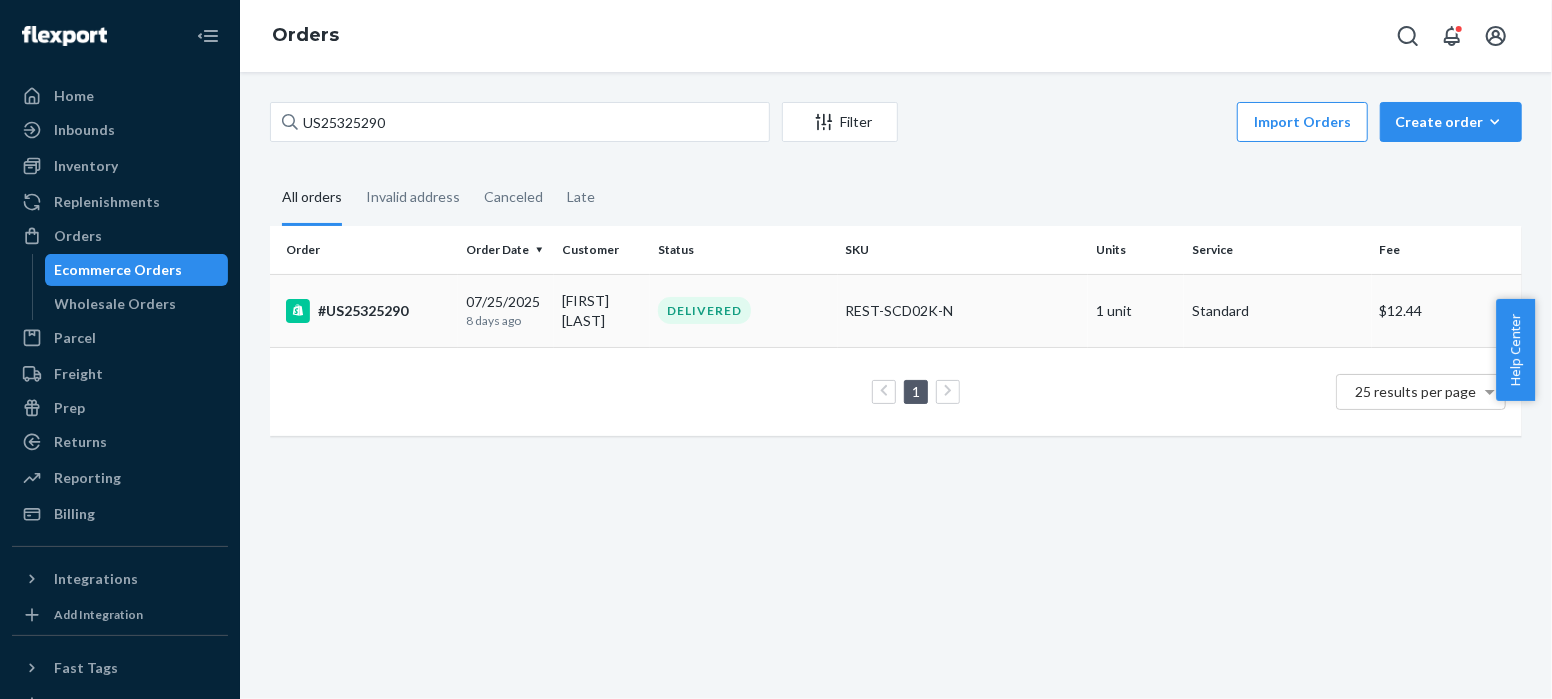click on "#US25325290" at bounding box center (368, 311) 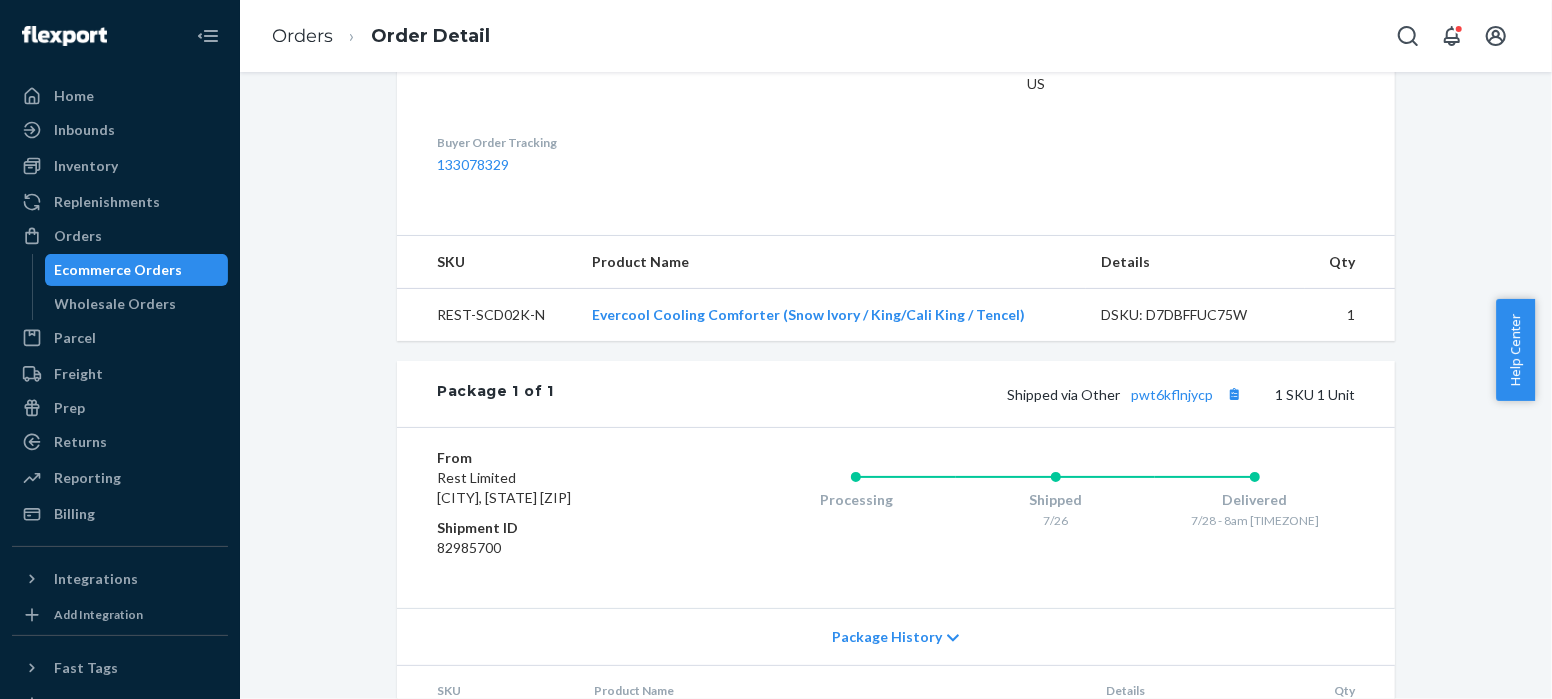 scroll, scrollTop: 698, scrollLeft: 0, axis: vertical 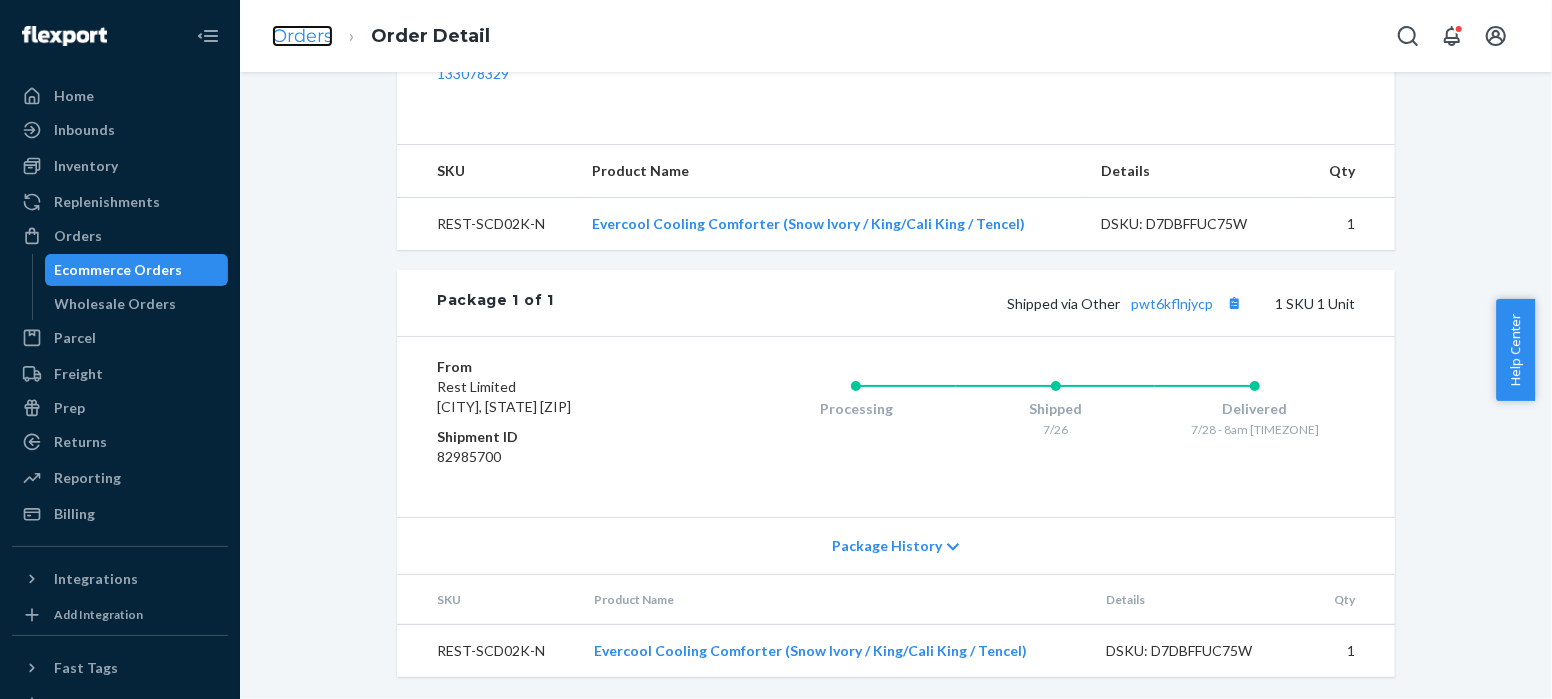 click on "Orders" at bounding box center [302, 36] 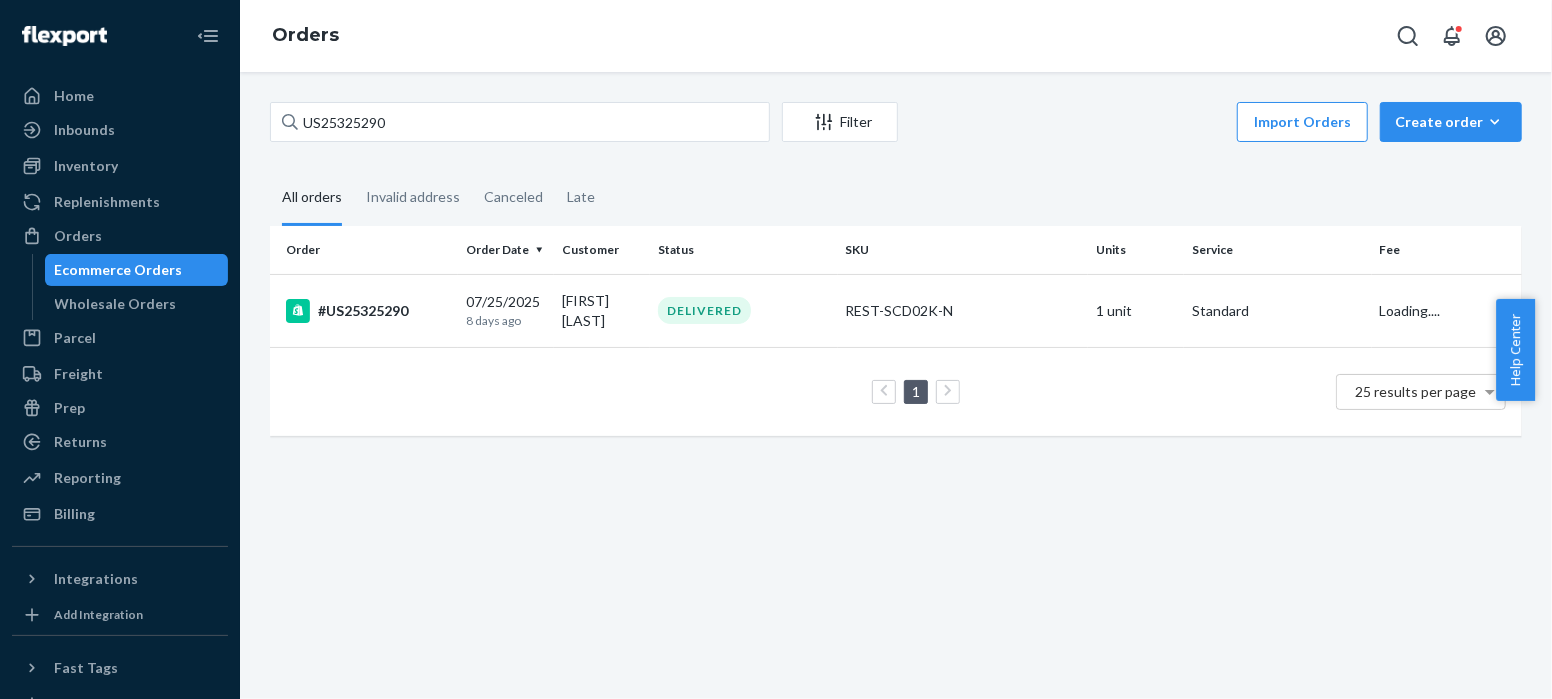 scroll, scrollTop: 0, scrollLeft: 0, axis: both 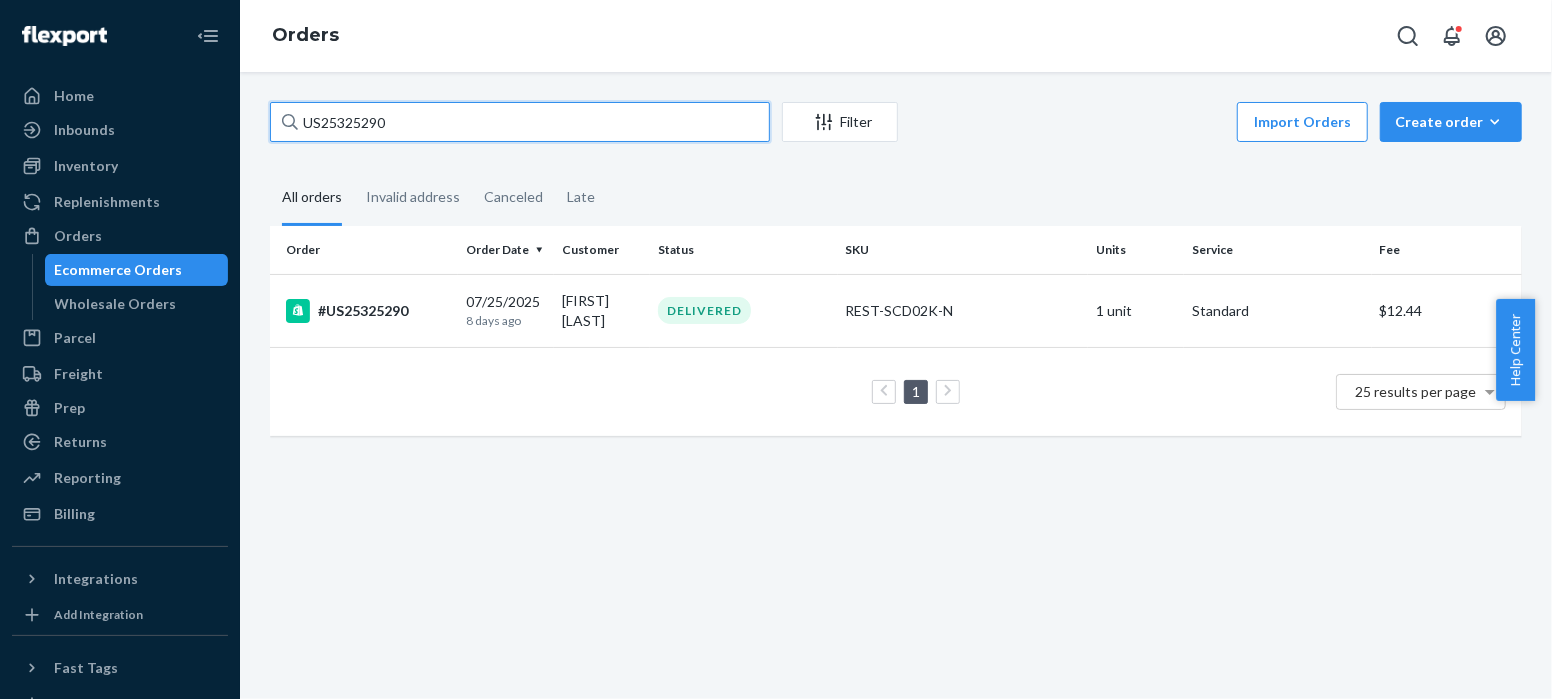drag, startPoint x: 400, startPoint y: 125, endPoint x: 277, endPoint y: 128, distance: 123.03658 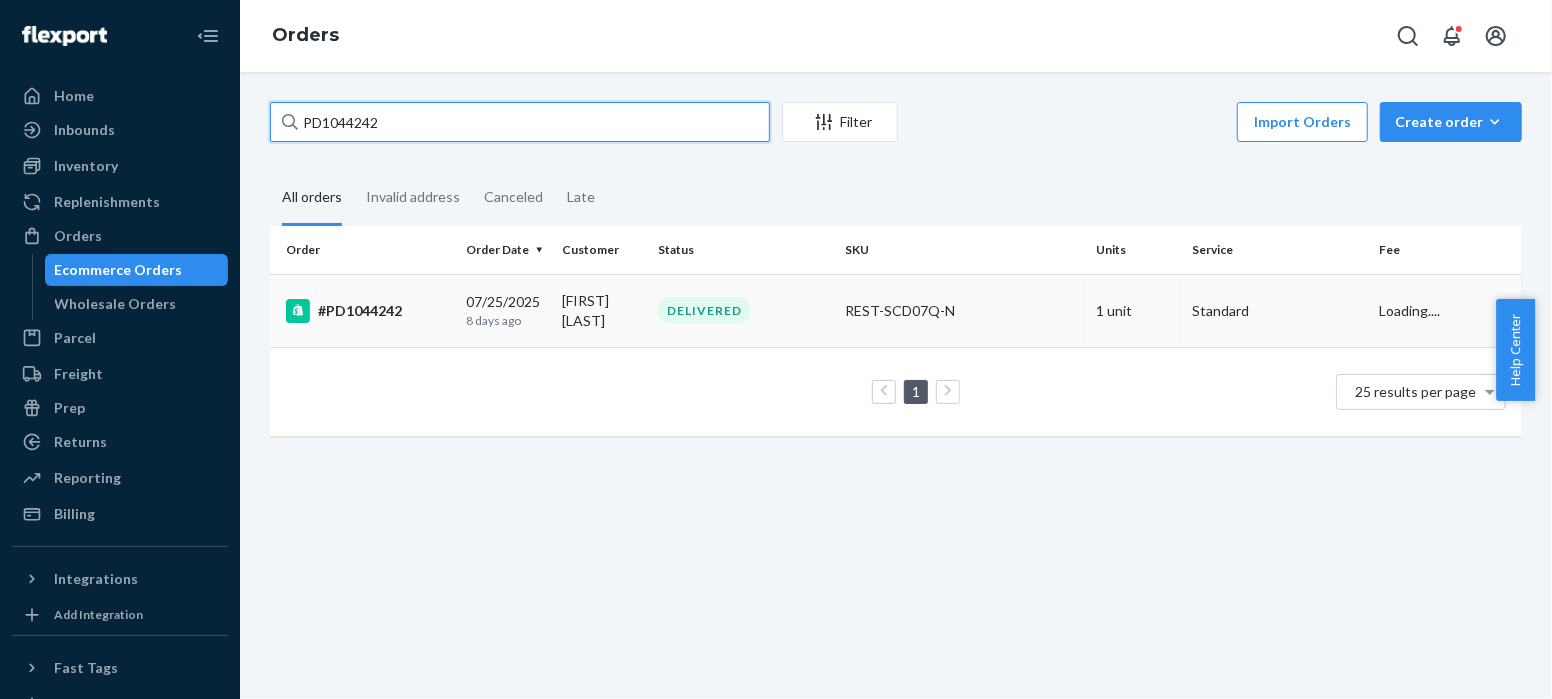 type on "PD1044242" 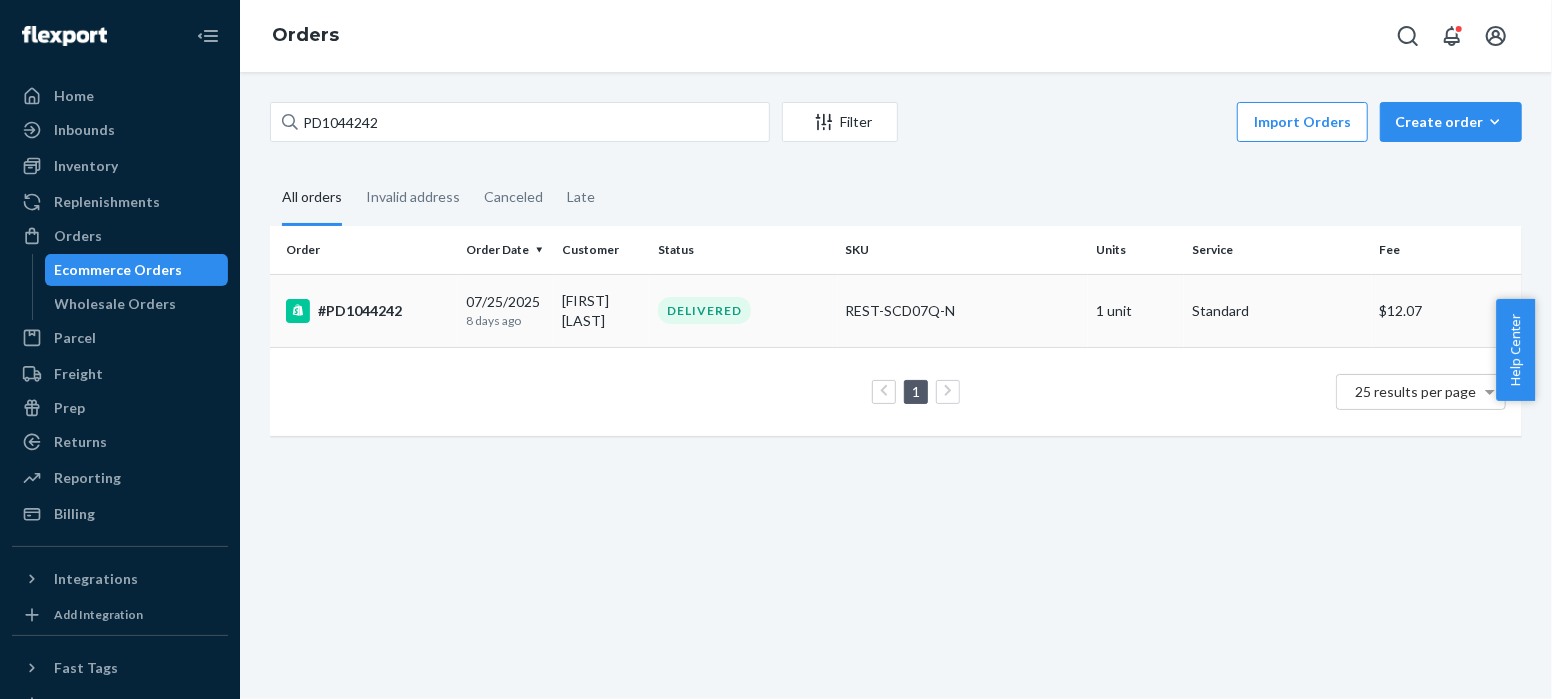 click on "#PD1044242" at bounding box center (368, 311) 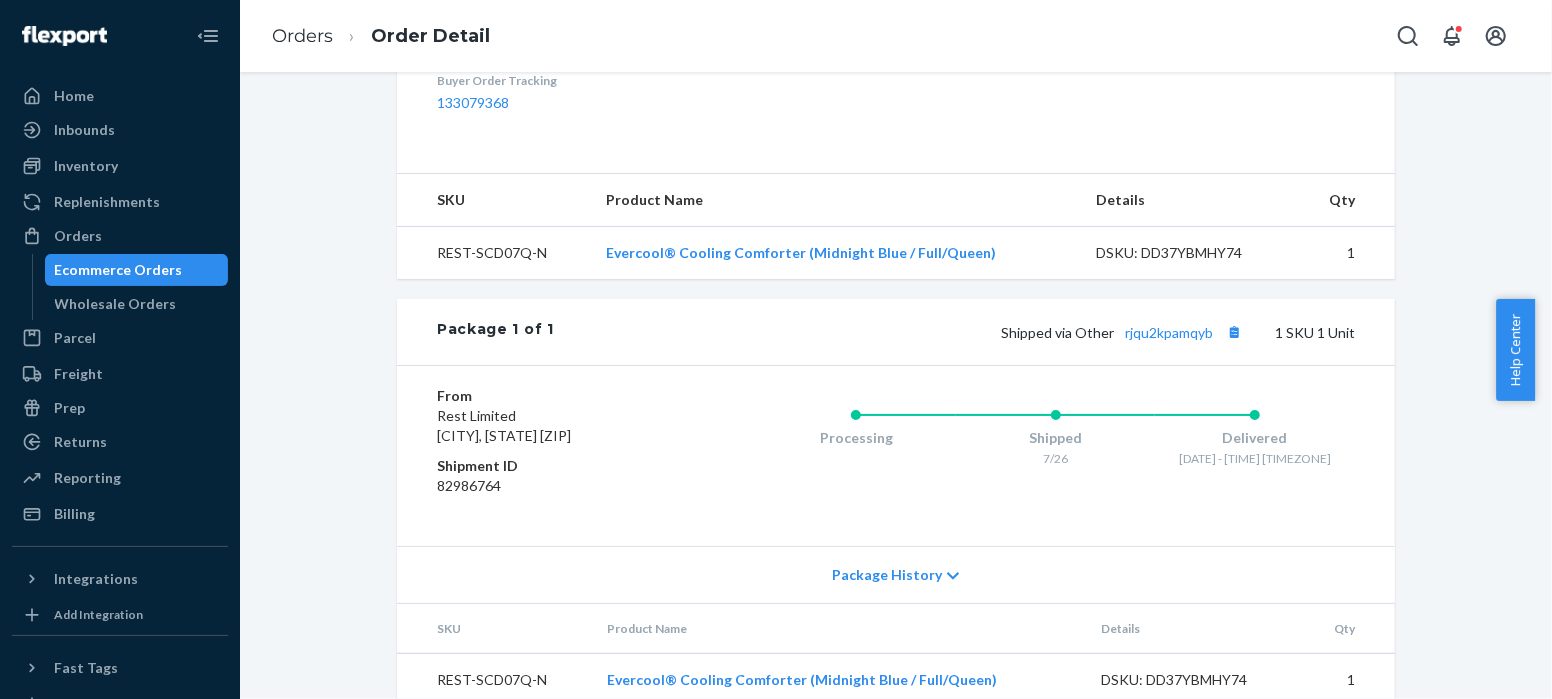 scroll, scrollTop: 698, scrollLeft: 0, axis: vertical 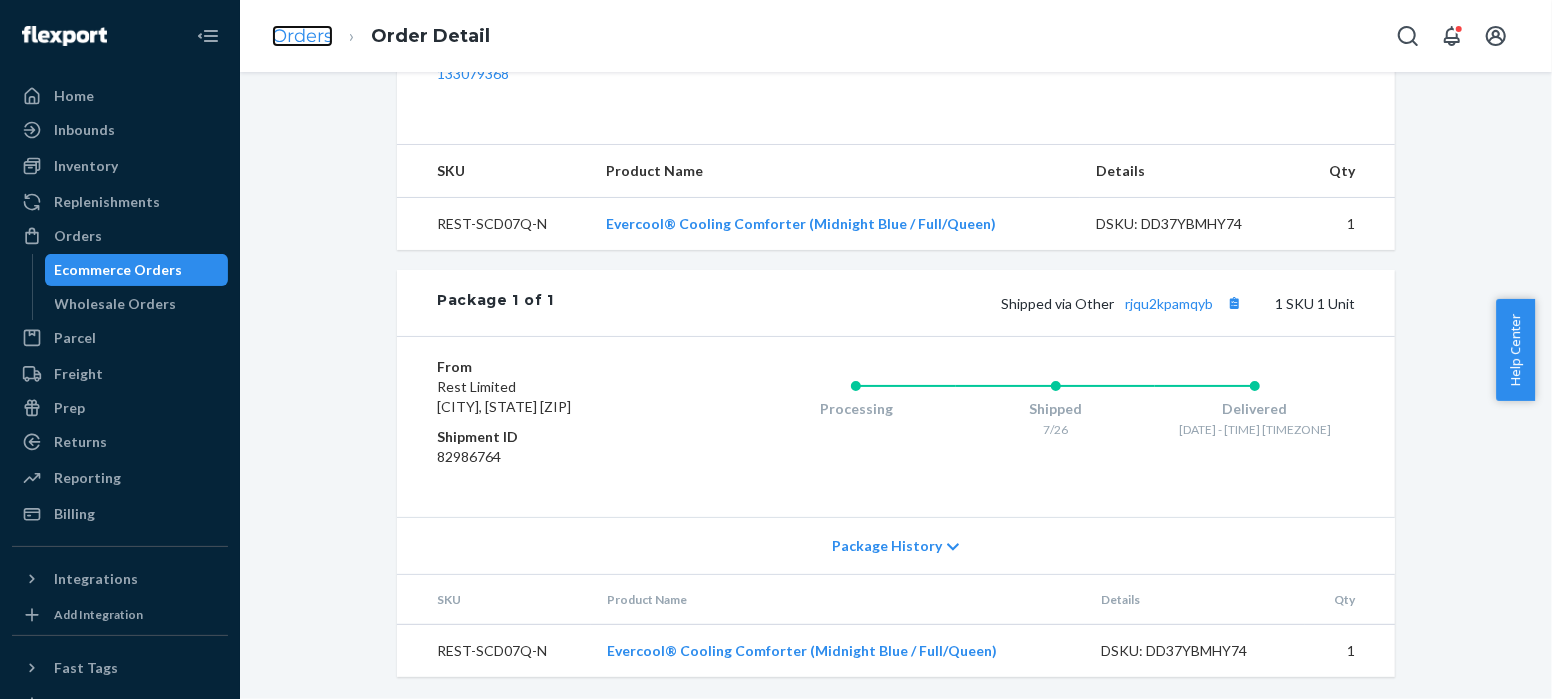 click on "Orders" at bounding box center (302, 36) 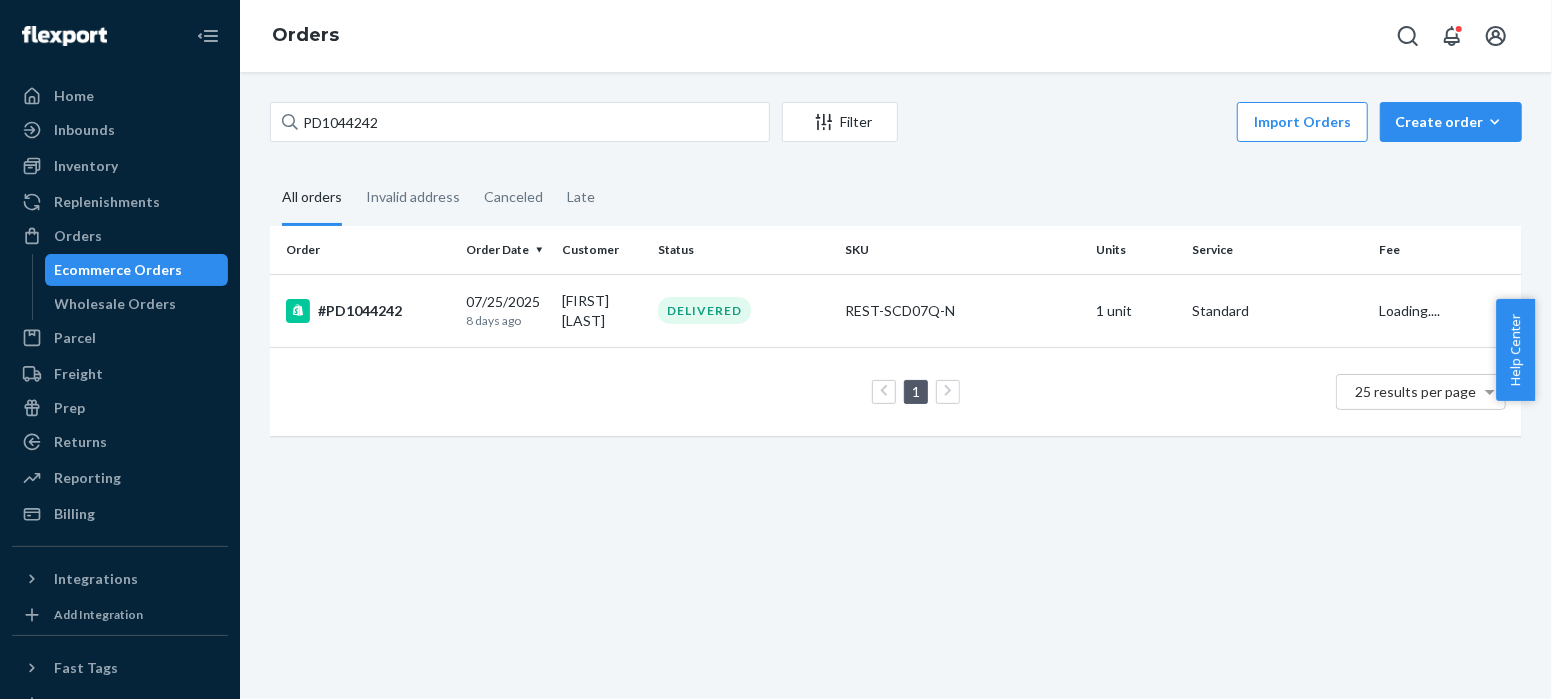scroll, scrollTop: 0, scrollLeft: 0, axis: both 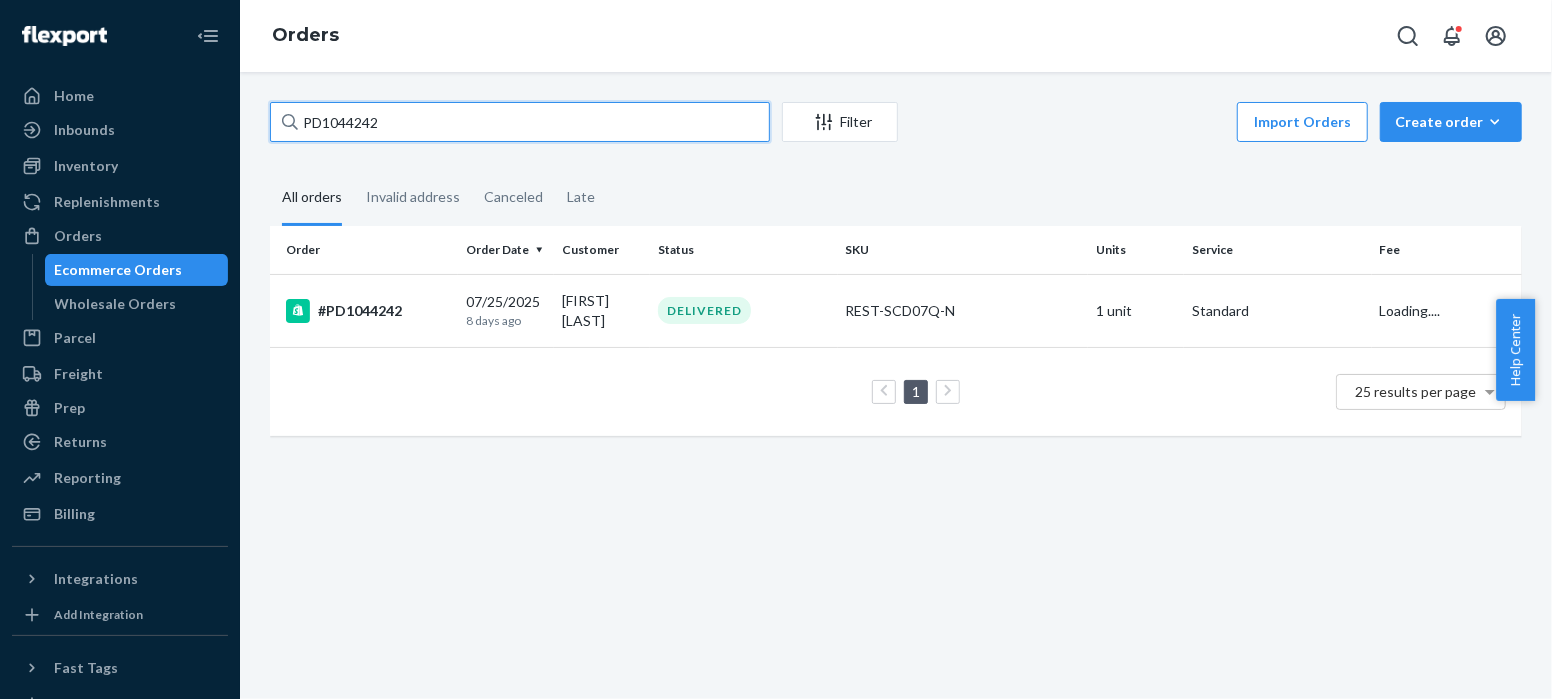 drag, startPoint x: 395, startPoint y: 118, endPoint x: 271, endPoint y: 123, distance: 124.10077 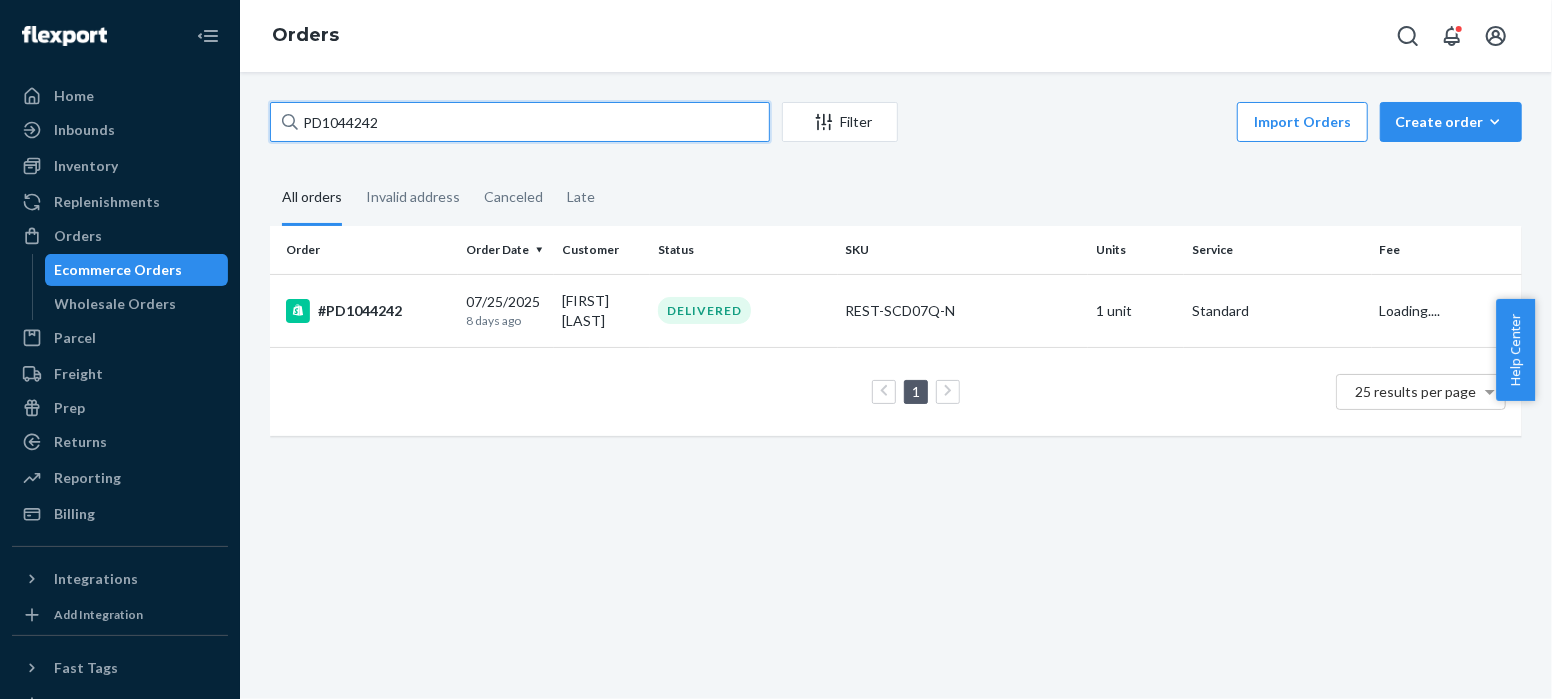 click on "PD1044242" at bounding box center (520, 122) 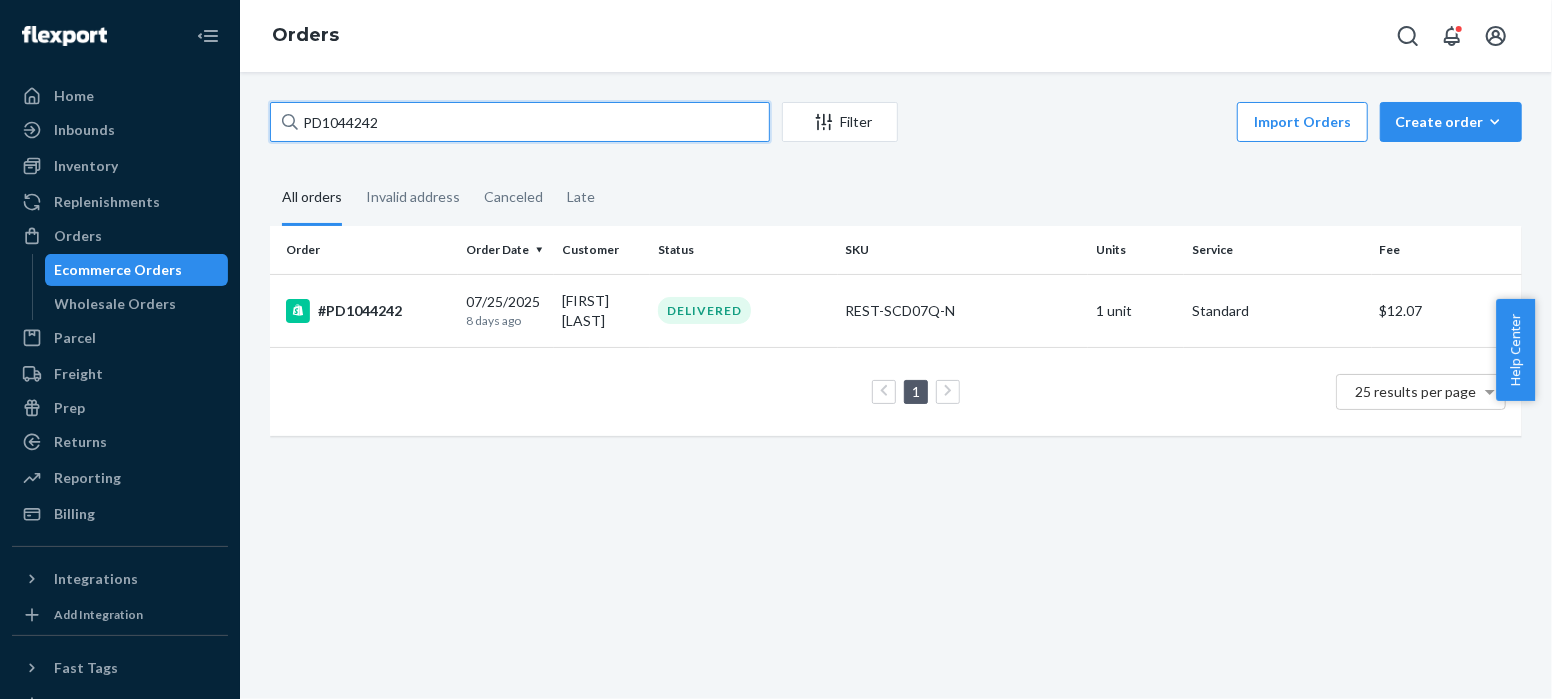 paste on "888029" 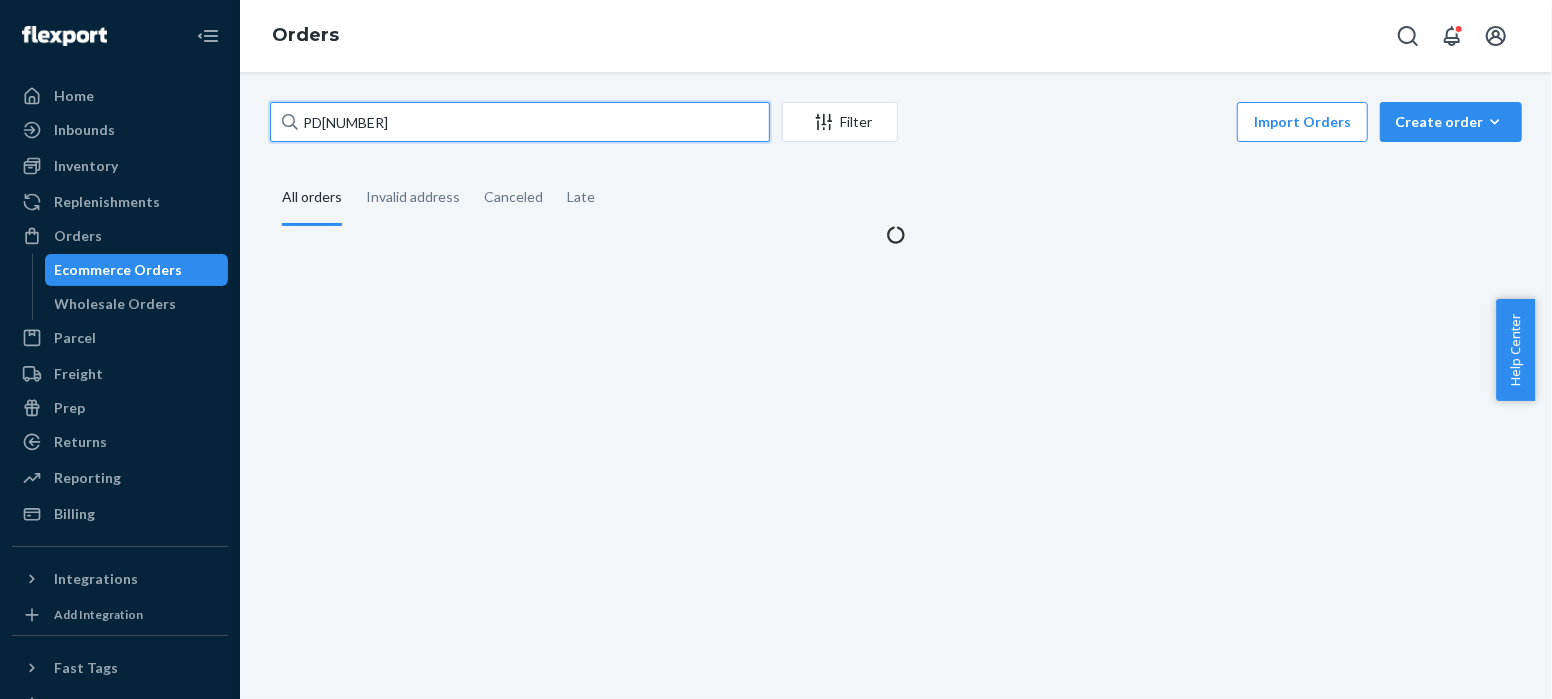 type on "PD[NUMBER]" 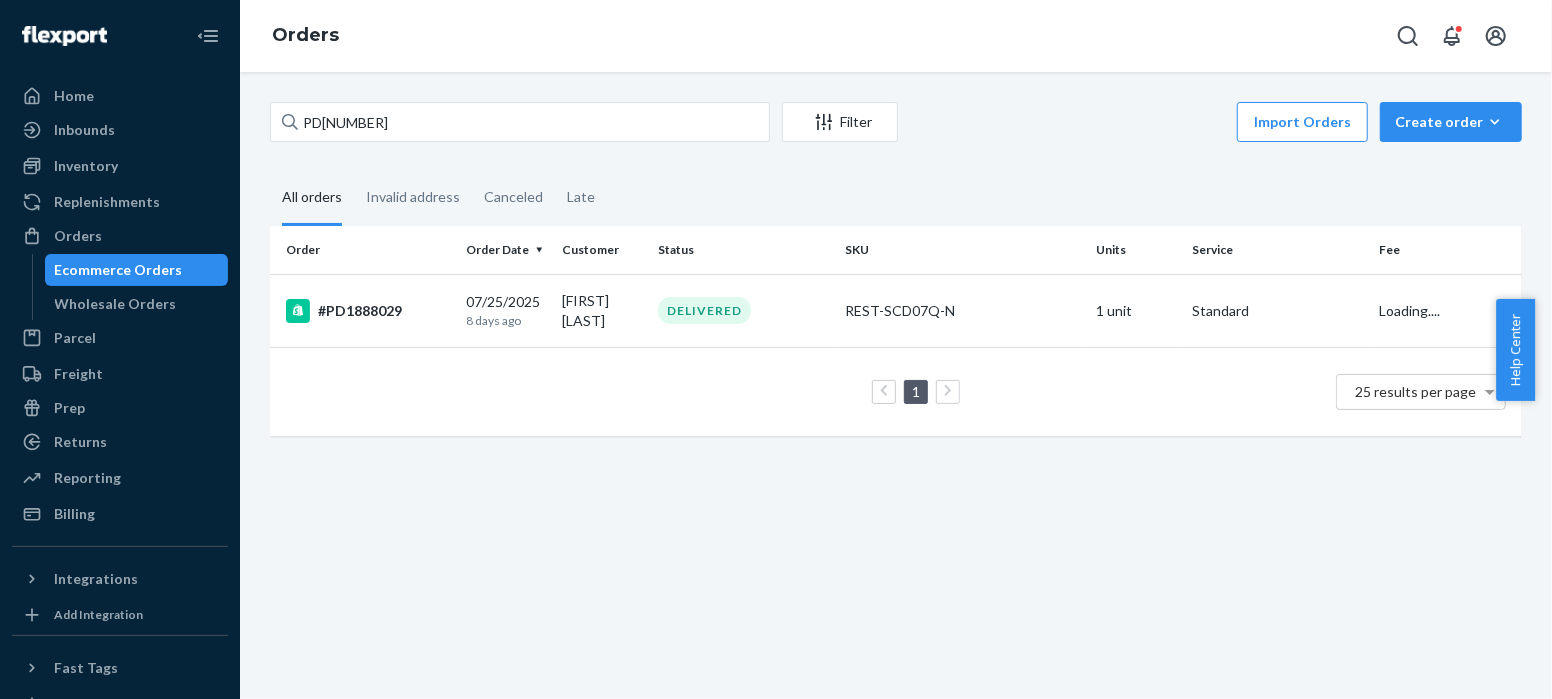 drag, startPoint x: 296, startPoint y: 154, endPoint x: 295, endPoint y: 214, distance: 60.00833 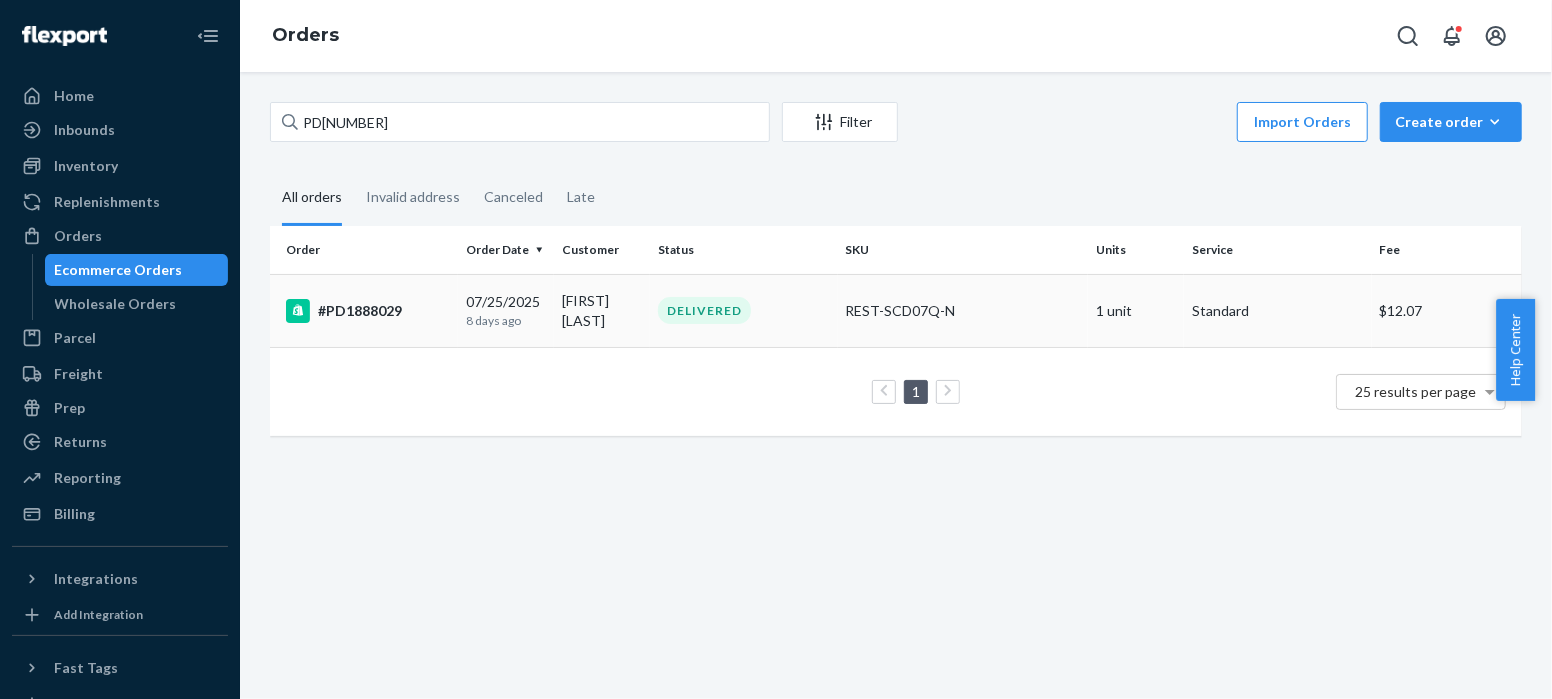 click on "#PD1888029" at bounding box center (368, 311) 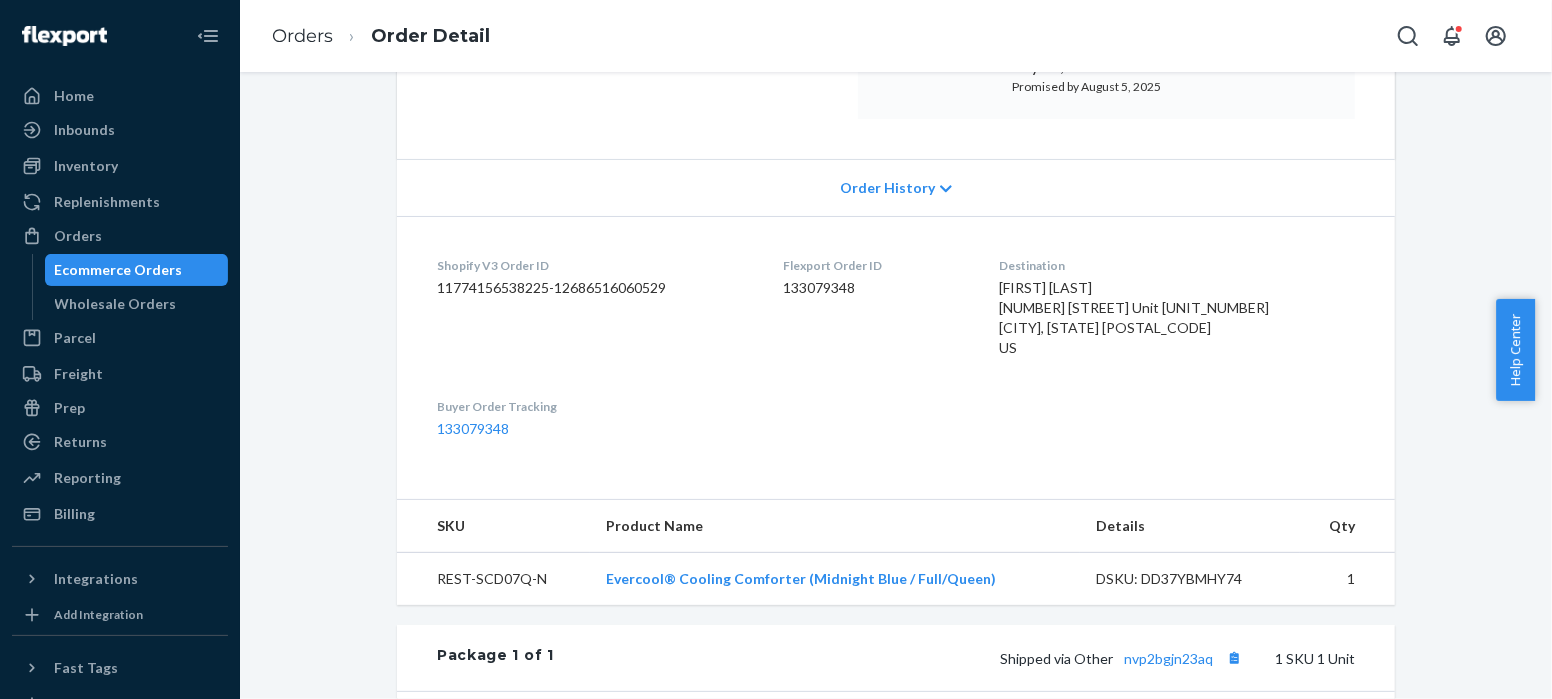 scroll, scrollTop: 698, scrollLeft: 0, axis: vertical 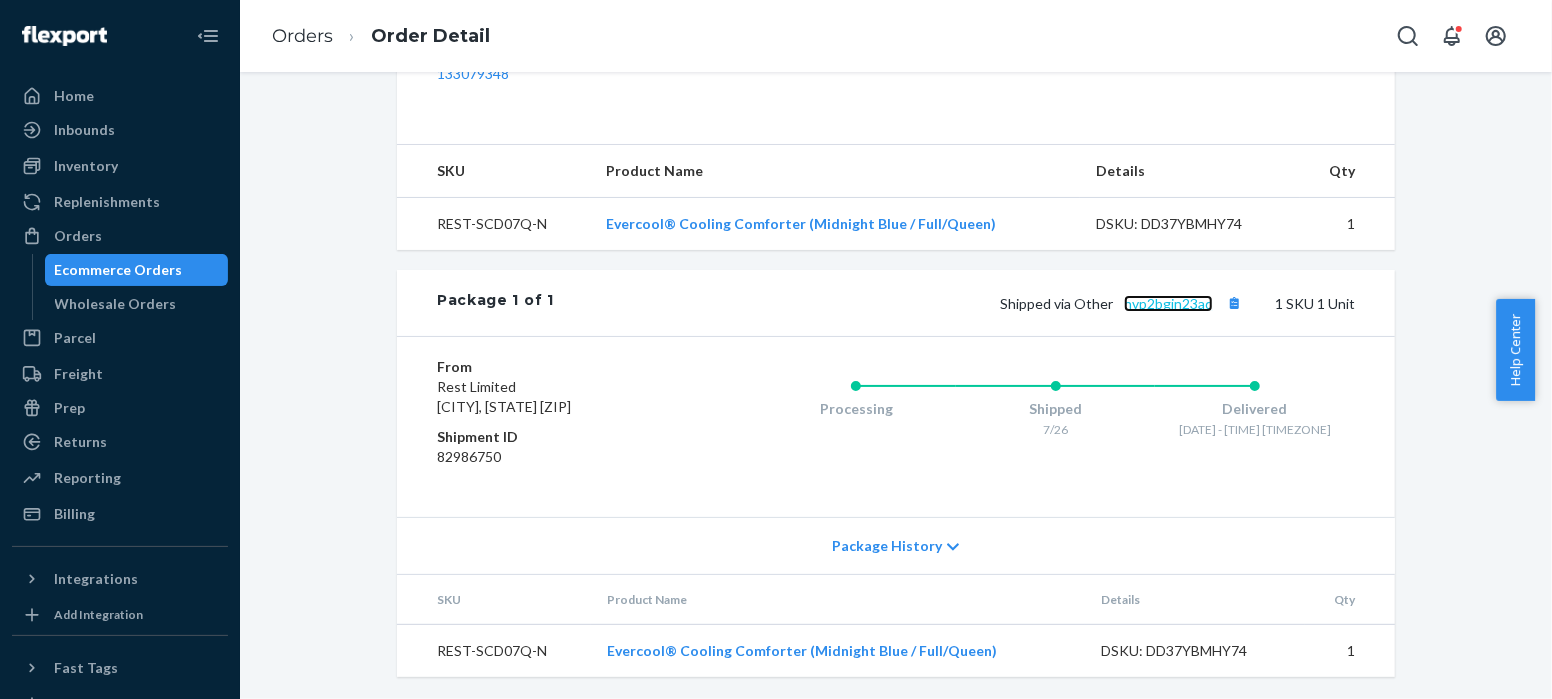 click on "nvp2bgjn23aq" at bounding box center [1168, 303] 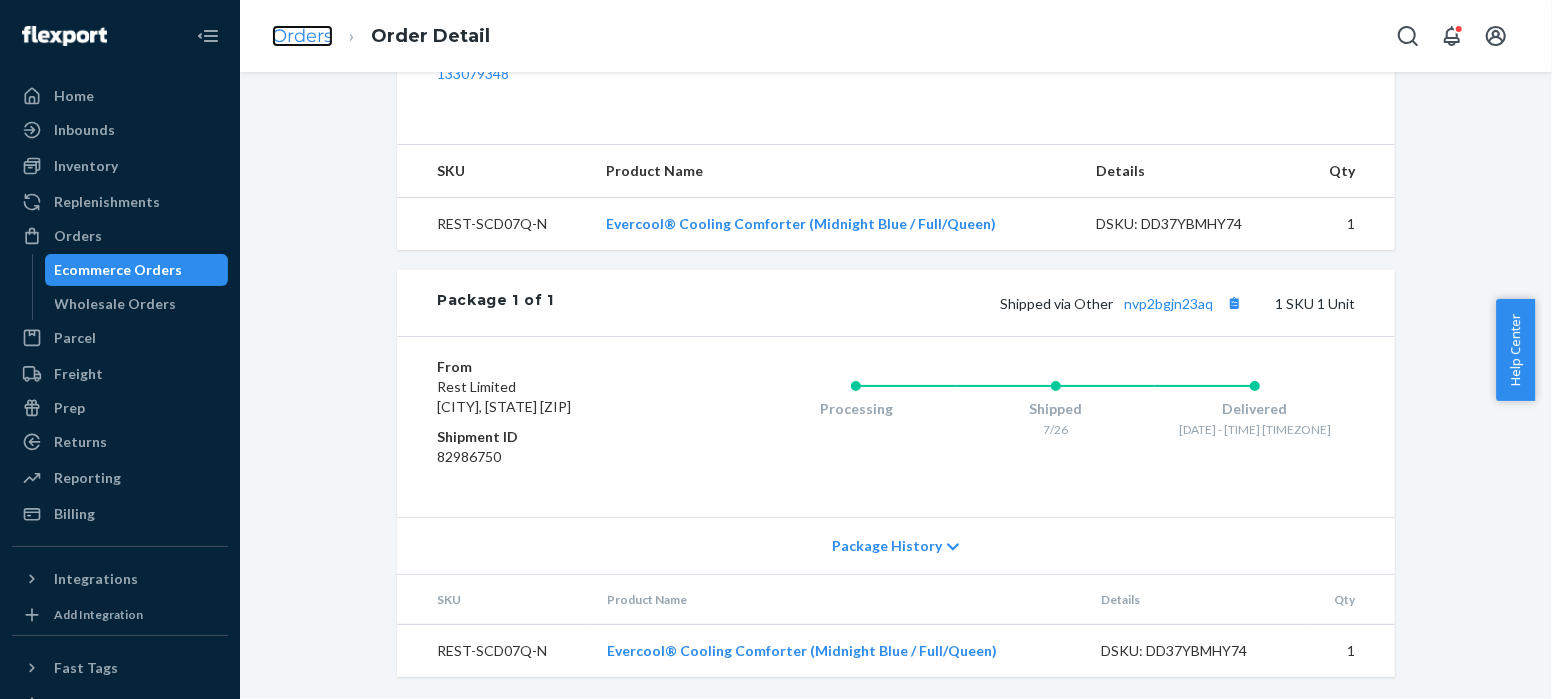 click on "Orders" at bounding box center (302, 36) 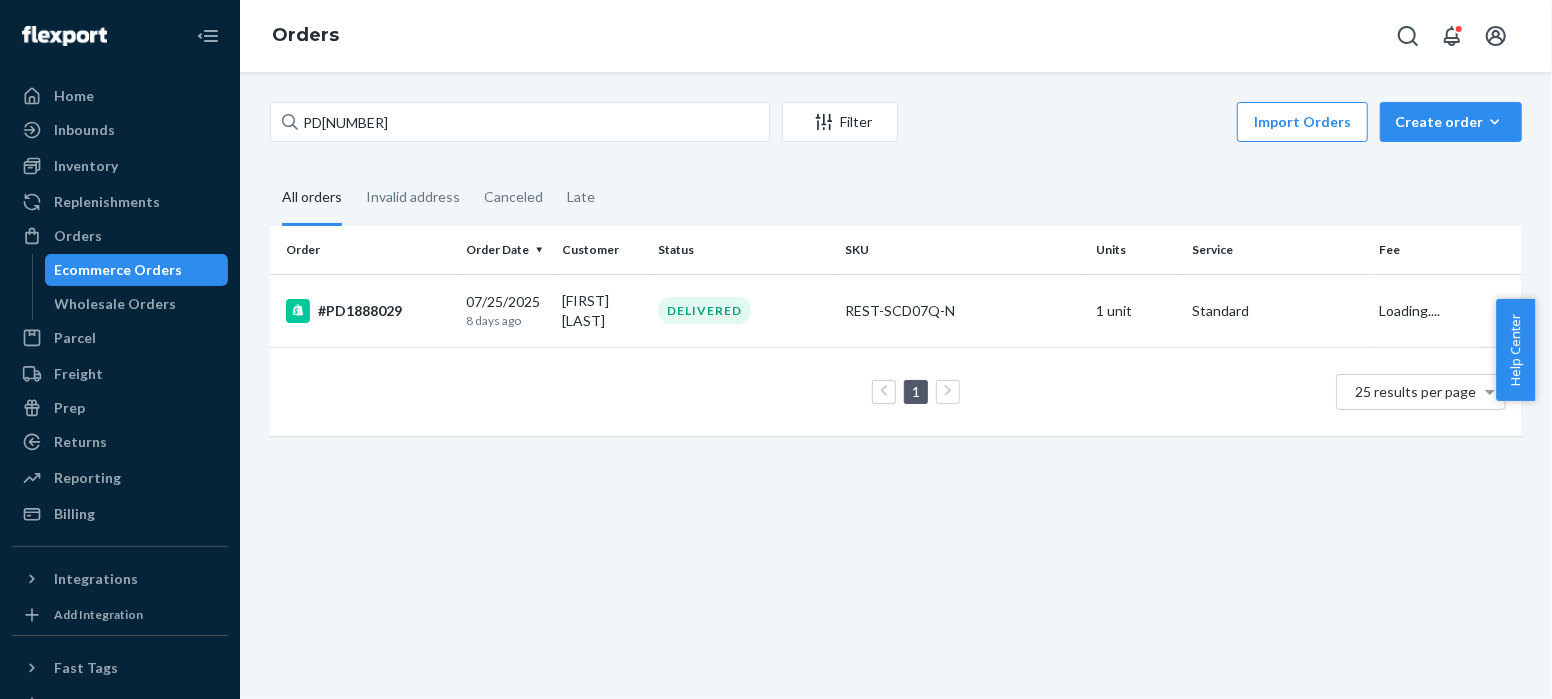 scroll, scrollTop: 0, scrollLeft: 0, axis: both 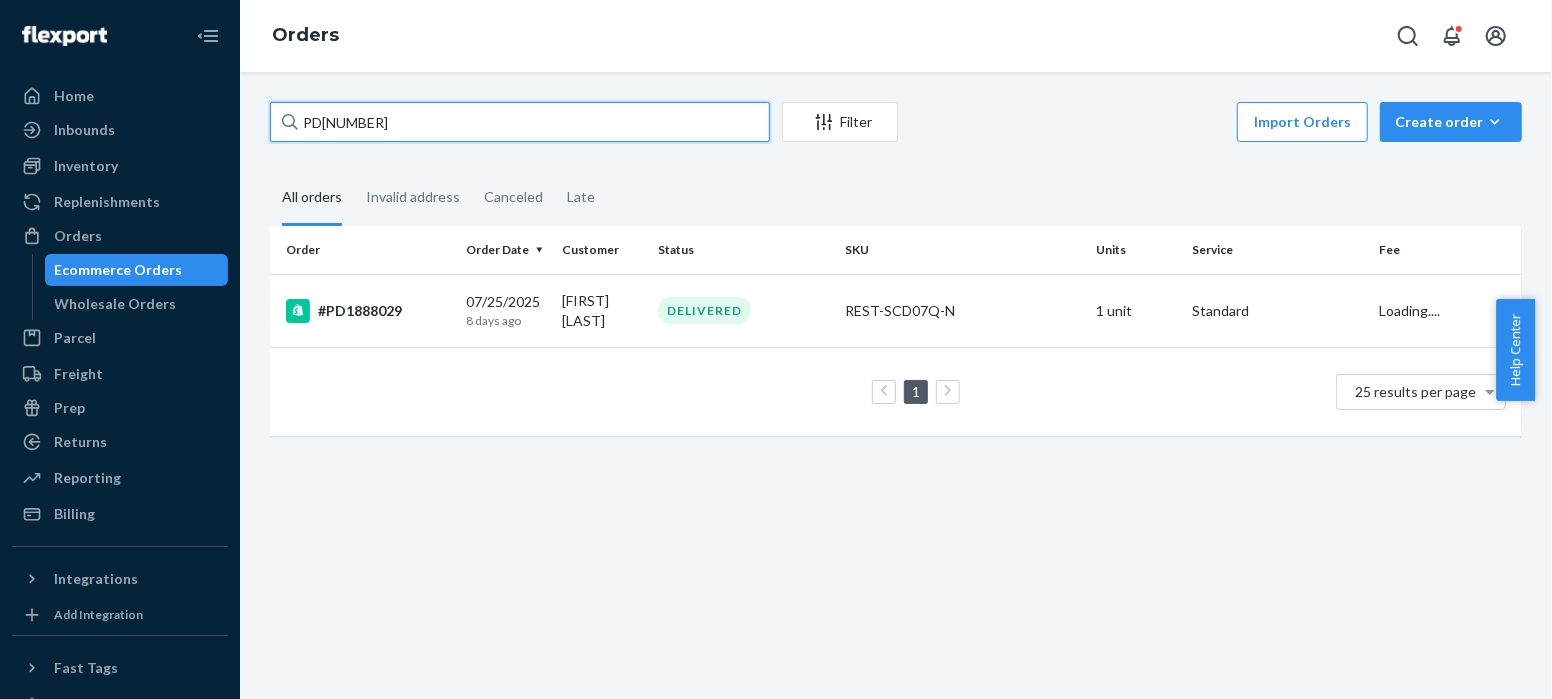 drag, startPoint x: 393, startPoint y: 125, endPoint x: 277, endPoint y: 124, distance: 116.00431 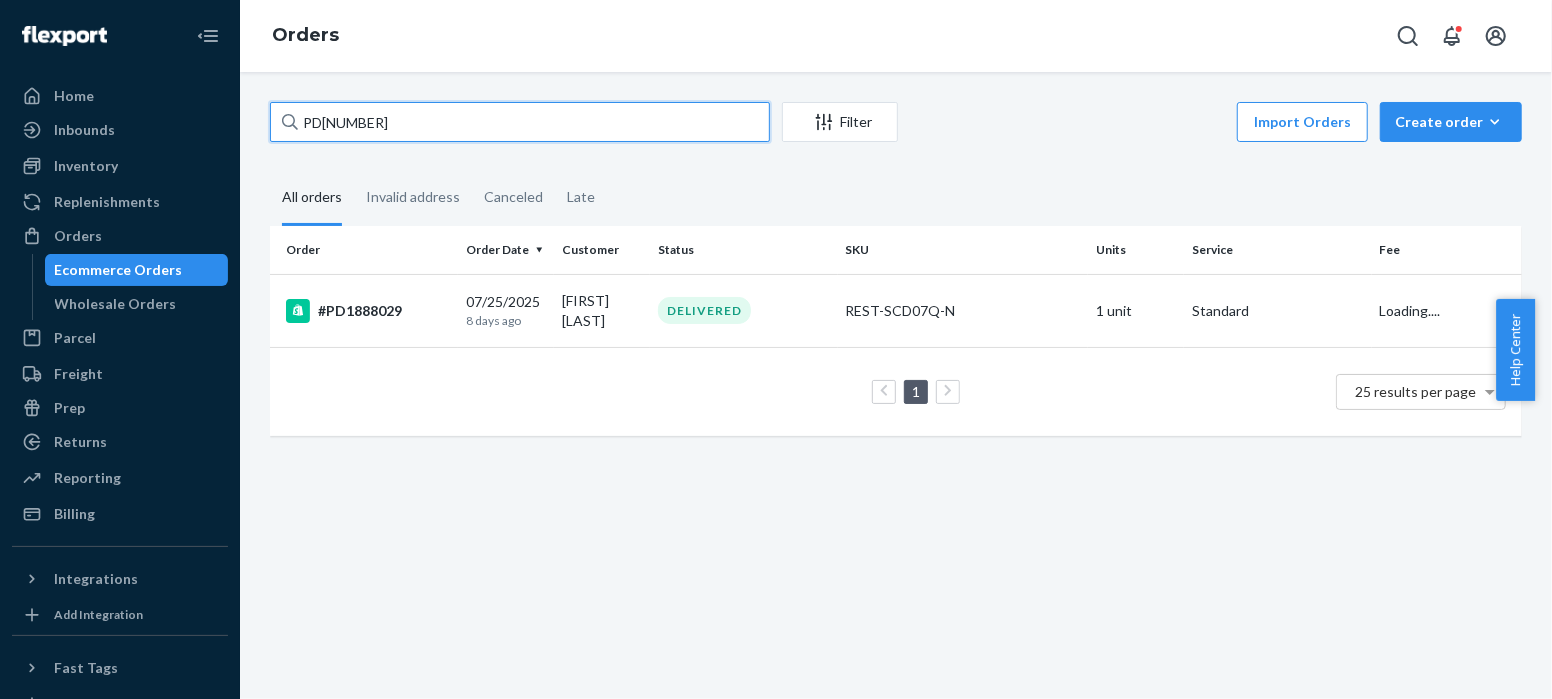click on "PD[NUMBER]" at bounding box center [520, 122] 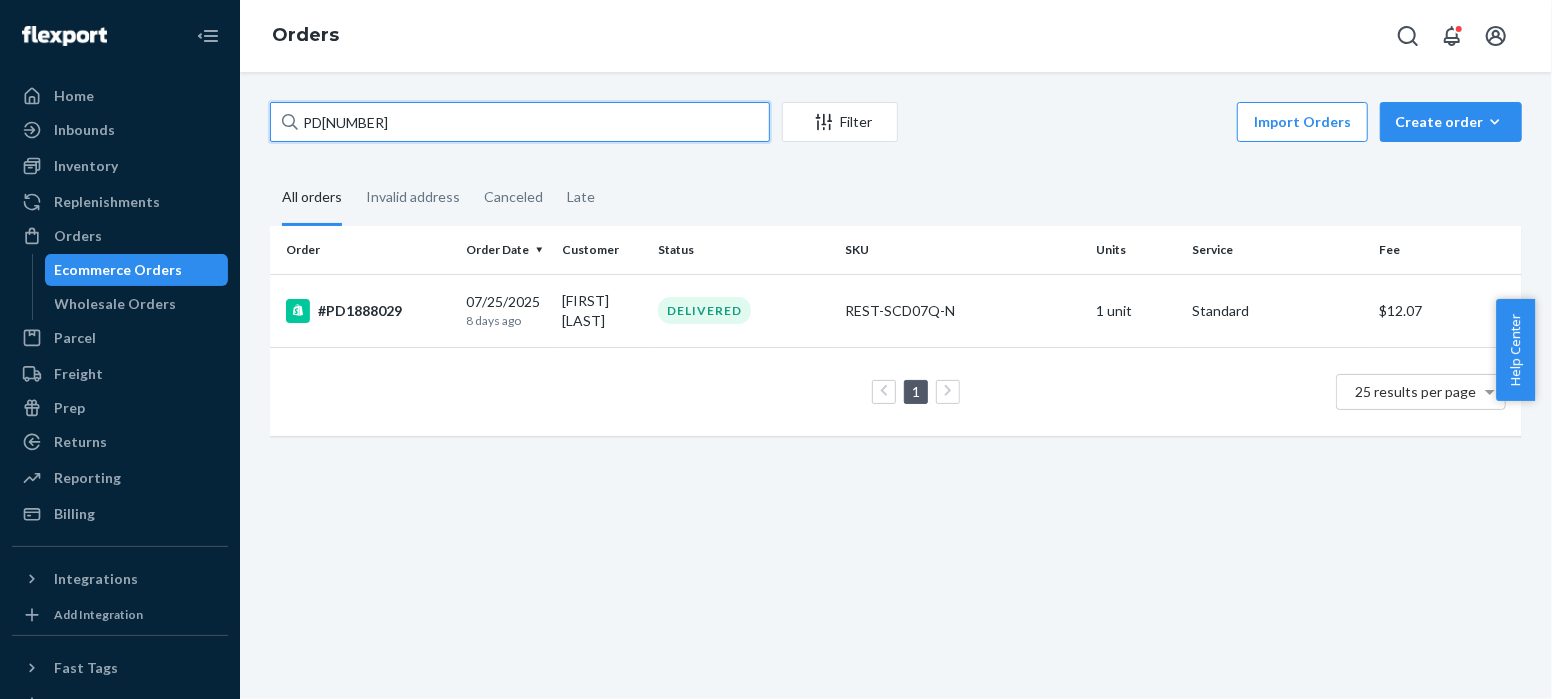 paste on "284144" 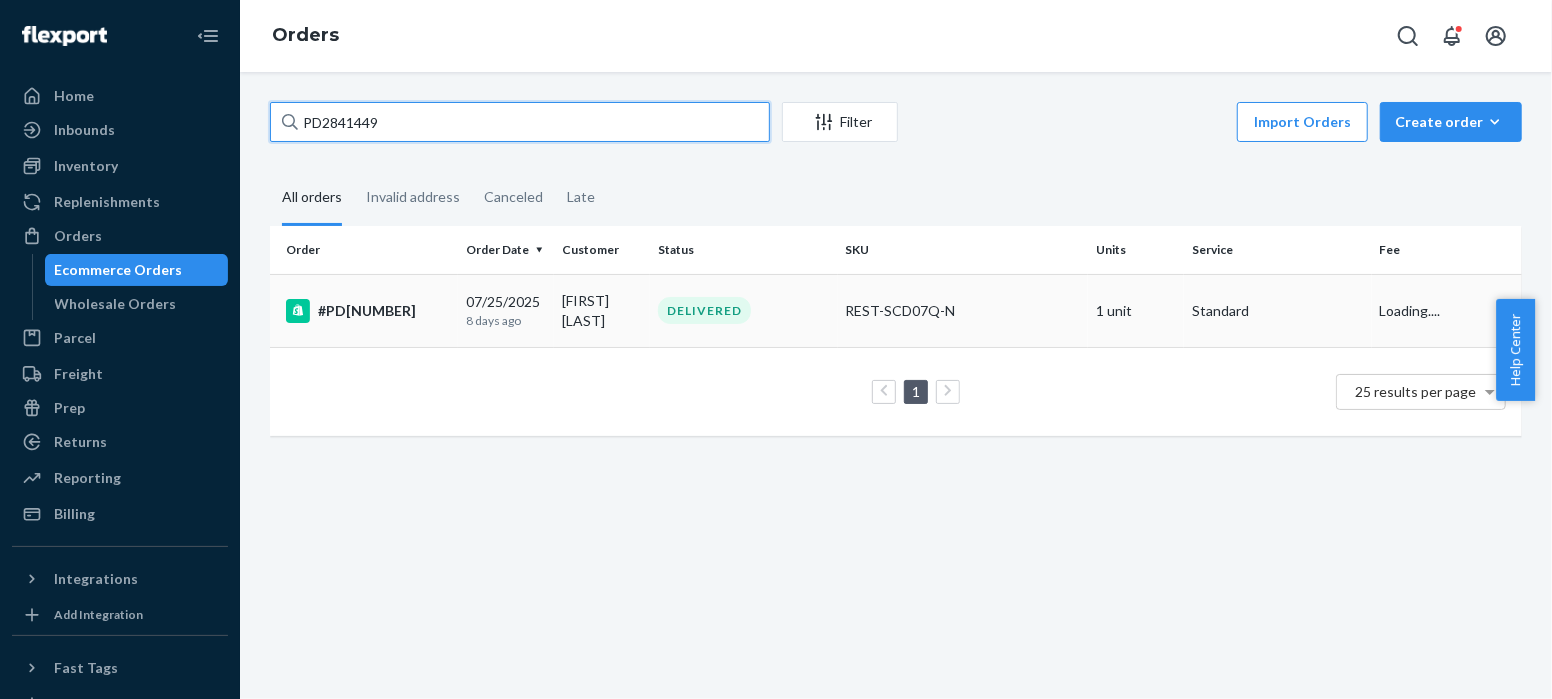 type on "PD2841449" 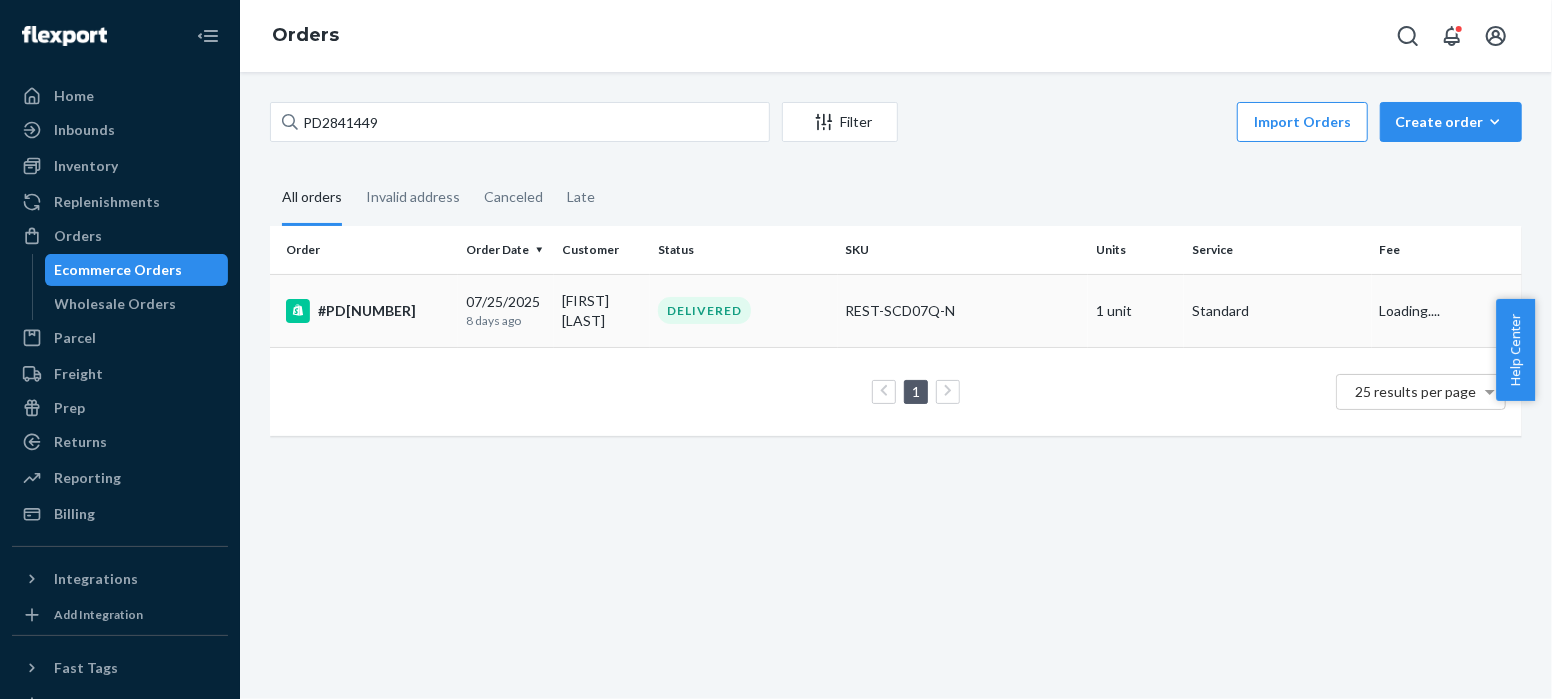 click on "#PD[NUMBER]" at bounding box center (368, 311) 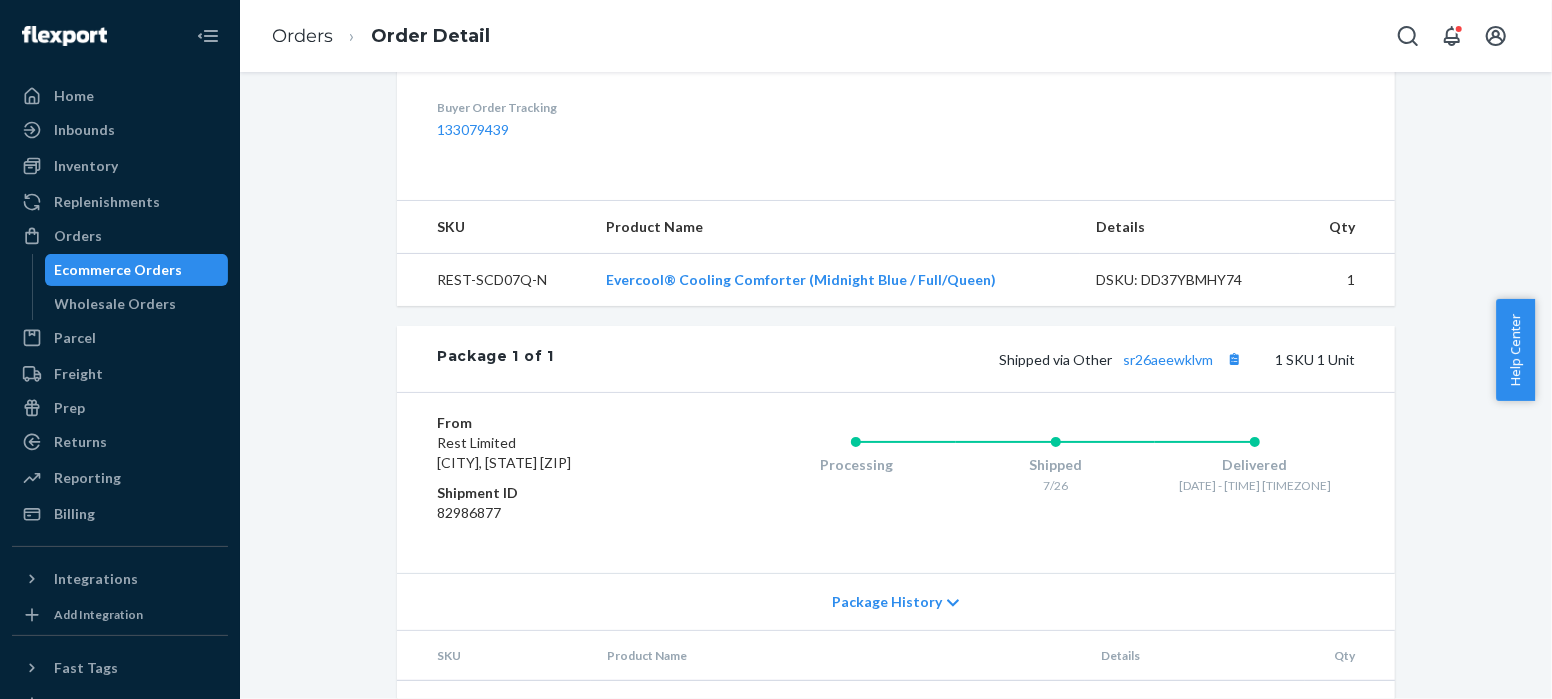 scroll, scrollTop: 698, scrollLeft: 0, axis: vertical 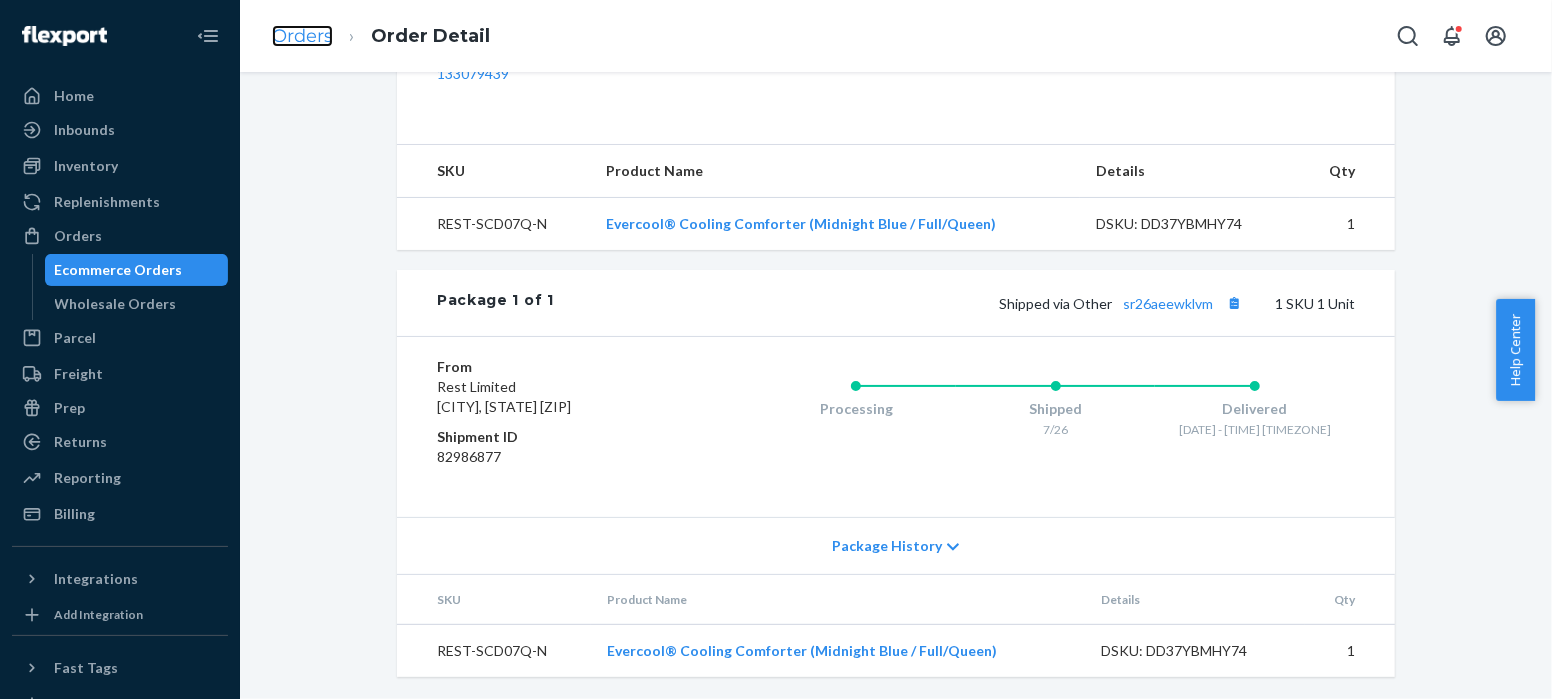 click on "Orders" at bounding box center [302, 36] 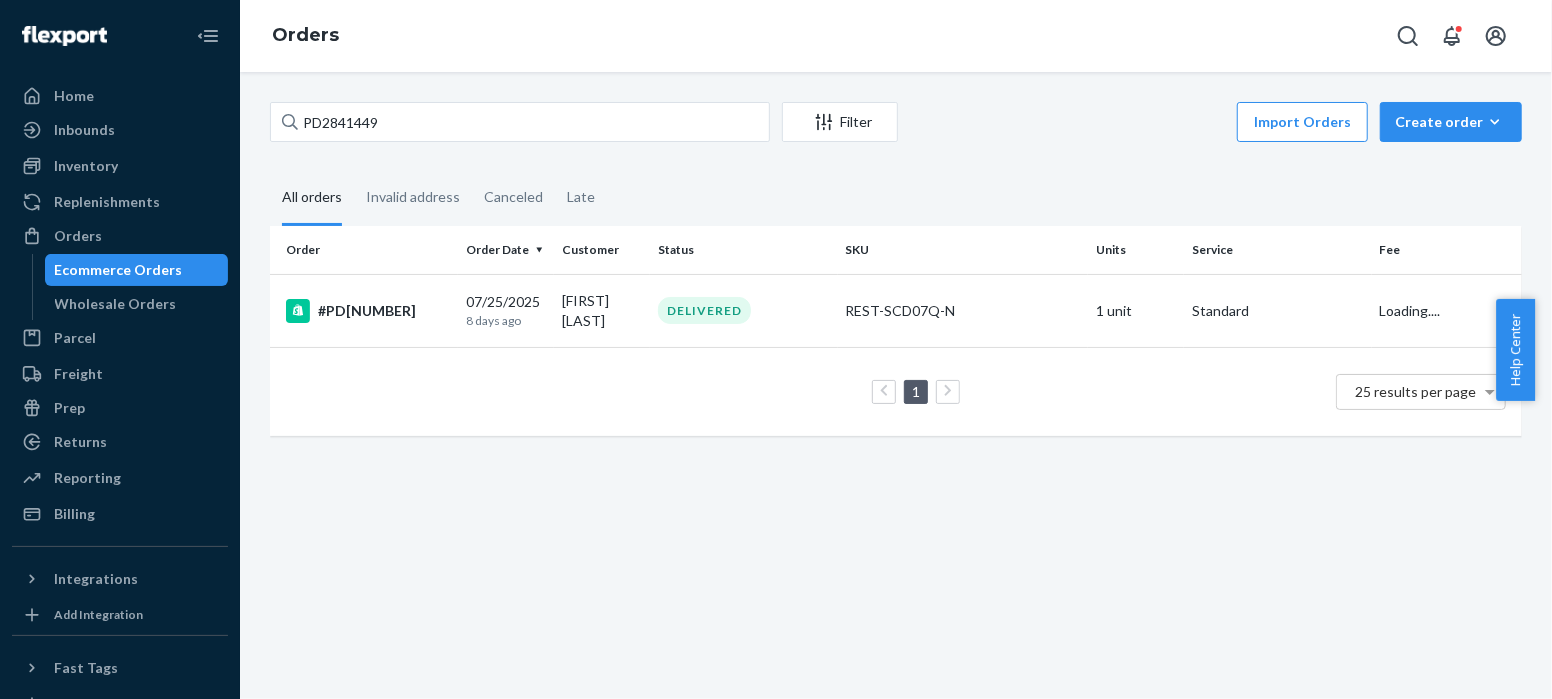 scroll, scrollTop: 0, scrollLeft: 0, axis: both 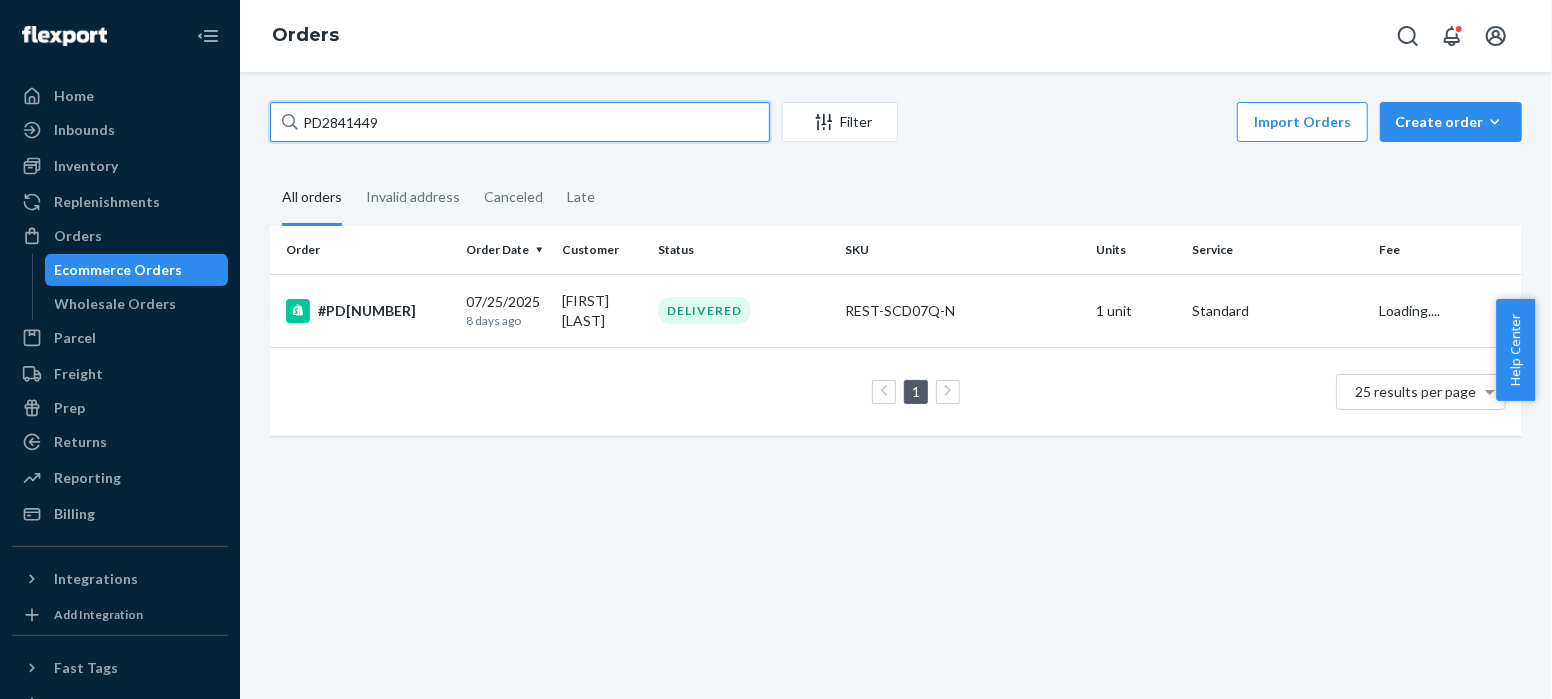 drag, startPoint x: 391, startPoint y: 132, endPoint x: 269, endPoint y: 135, distance: 122.03688 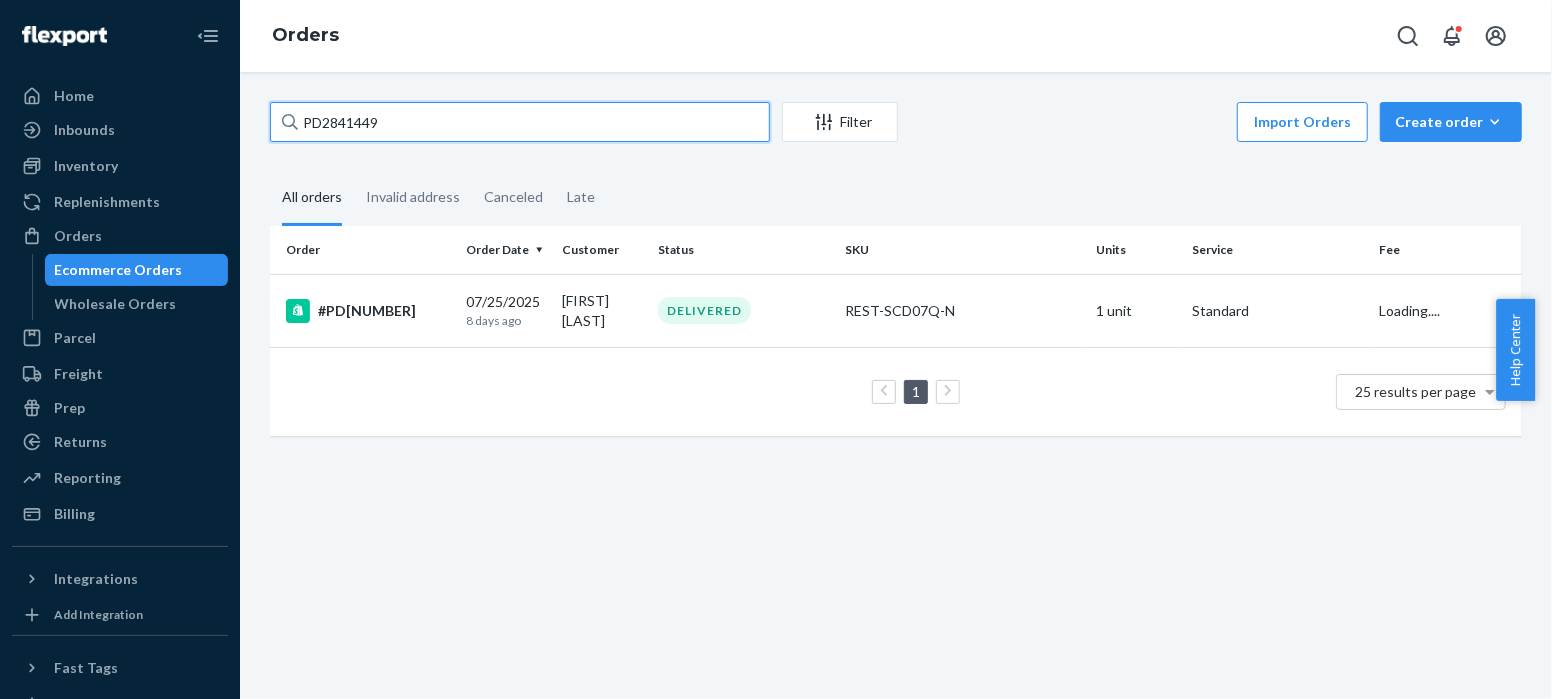 click on "PD2841449 Filter Import Orders Create order Ecommerce order Removal order All orders Invalid address Canceled Late Order Order Date Customer Status SKU Units Service Fee #PD2841449 07/25/2025 8 days ago [FIRST] [LAST] DELIVERED REST-SCD07Q-N 1 unit Standard Loading.... 1 25 results per page" at bounding box center [896, 279] 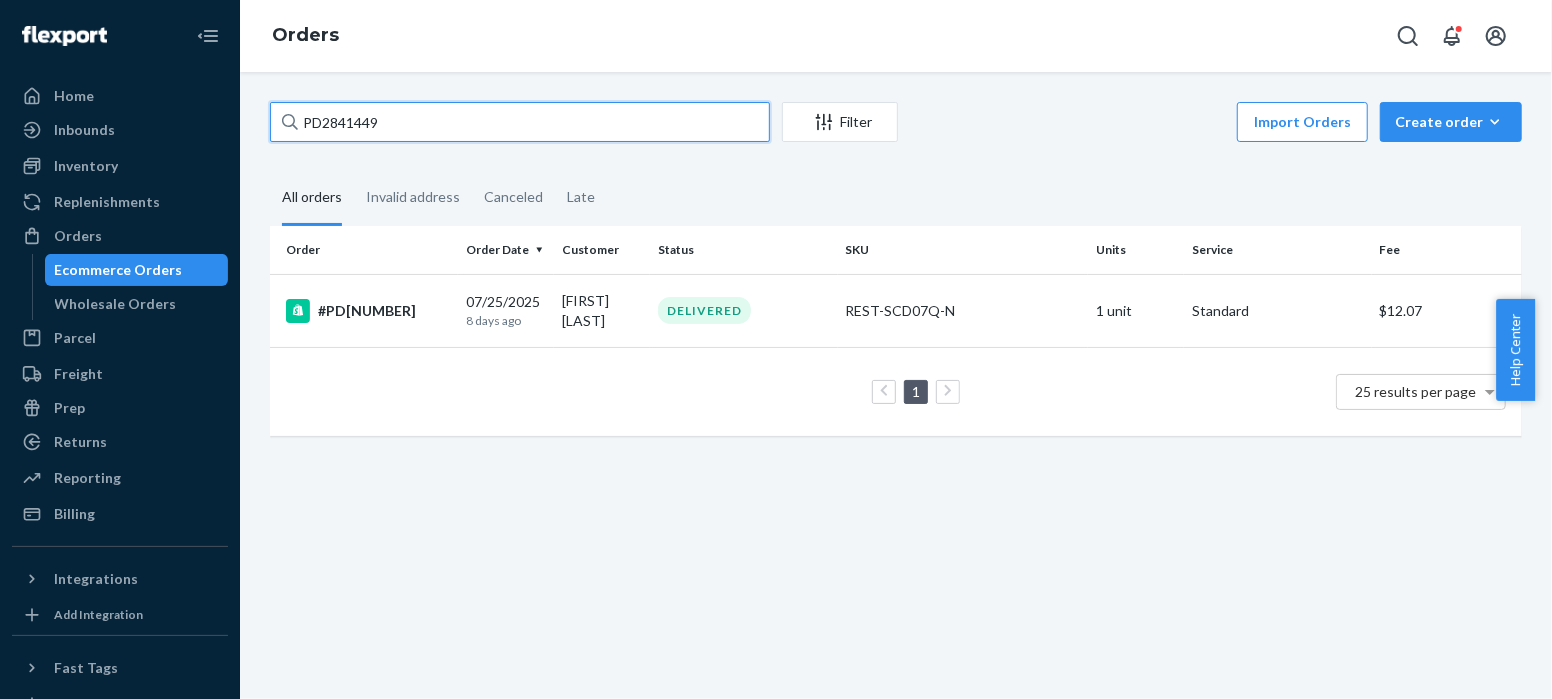 paste on "US25325357" 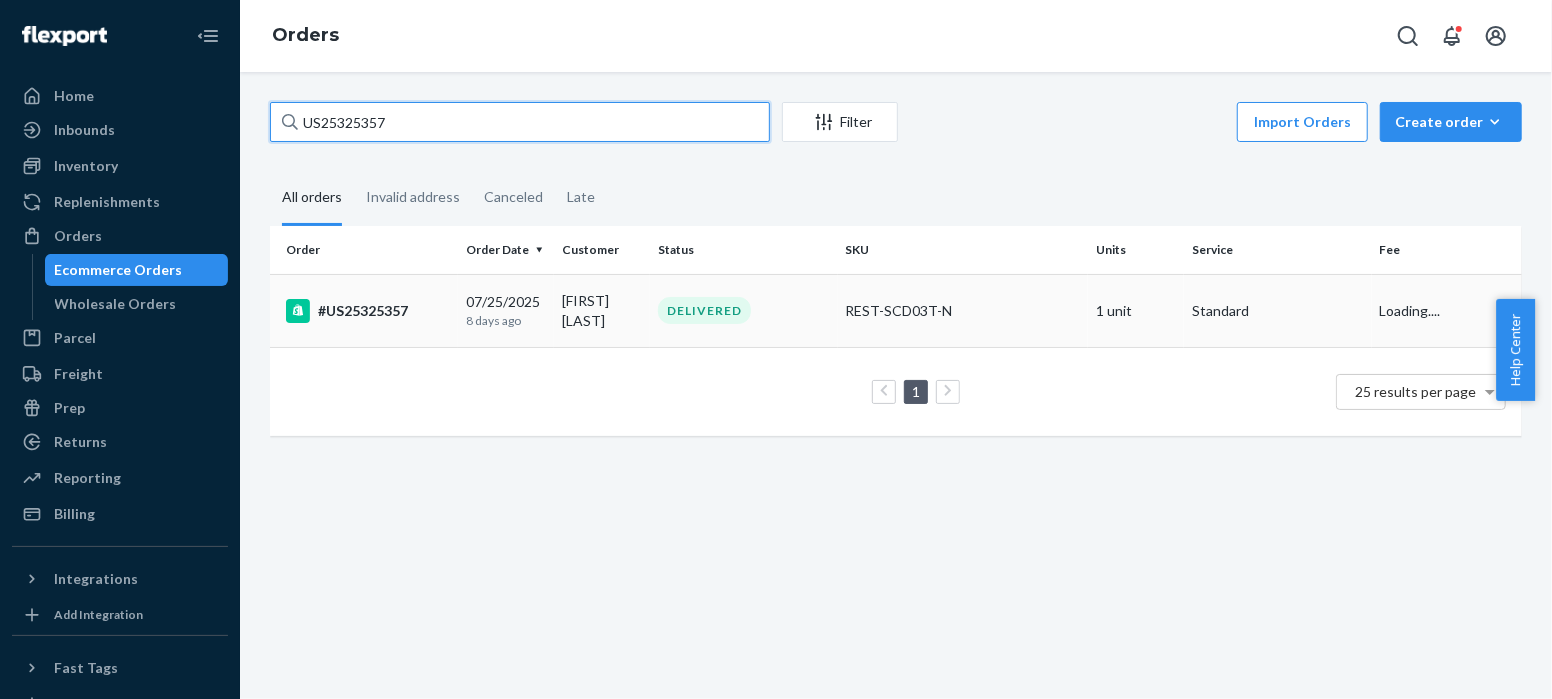 type on "US25325357" 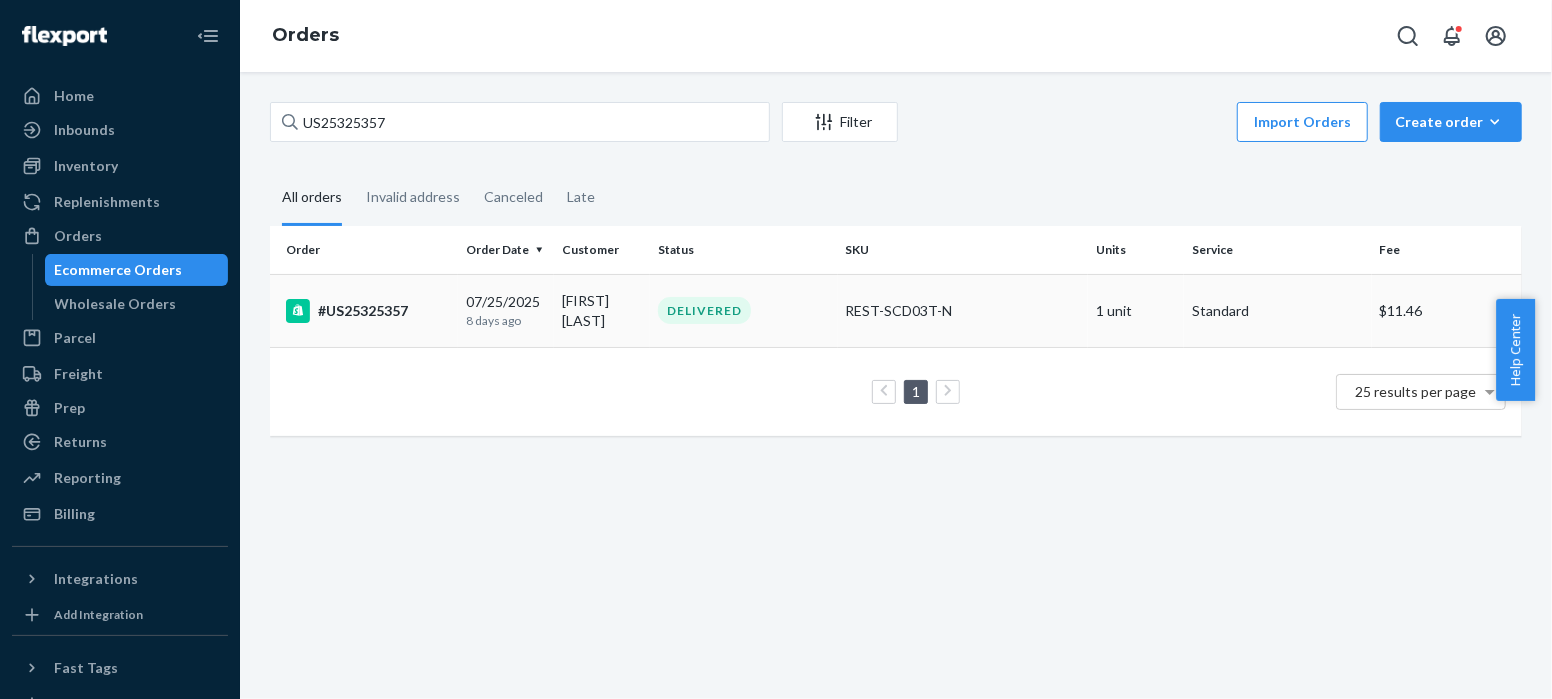 click on "#US25325357" at bounding box center (368, 311) 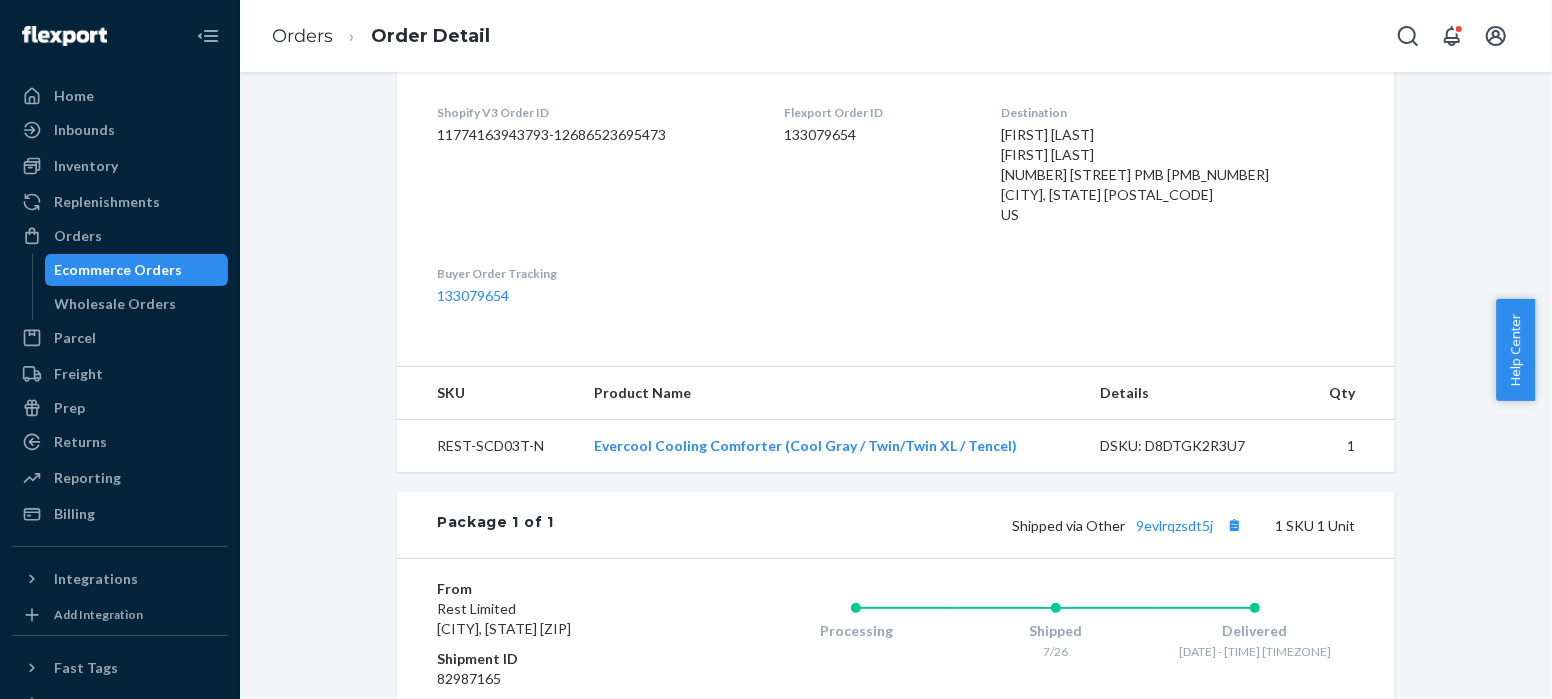 scroll, scrollTop: 718, scrollLeft: 0, axis: vertical 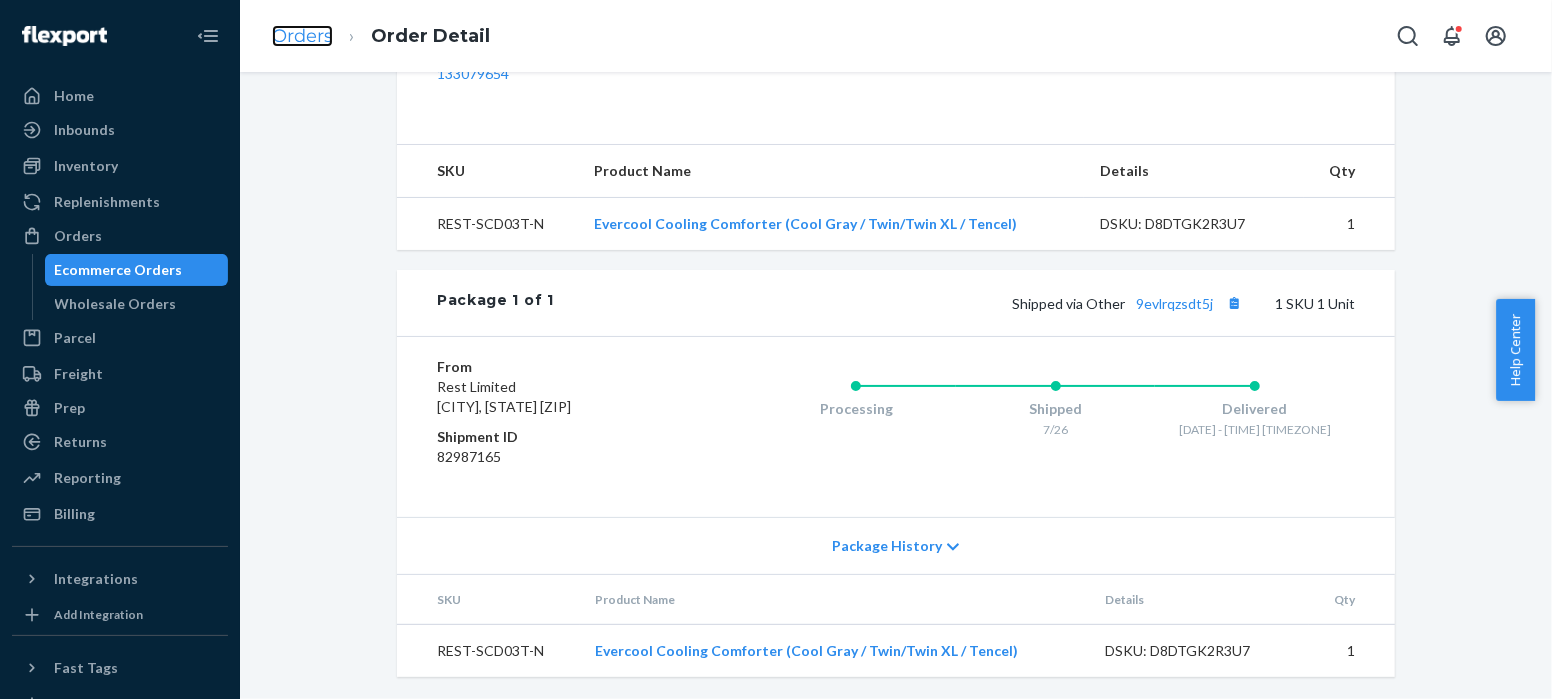 click on "Orders" at bounding box center [302, 36] 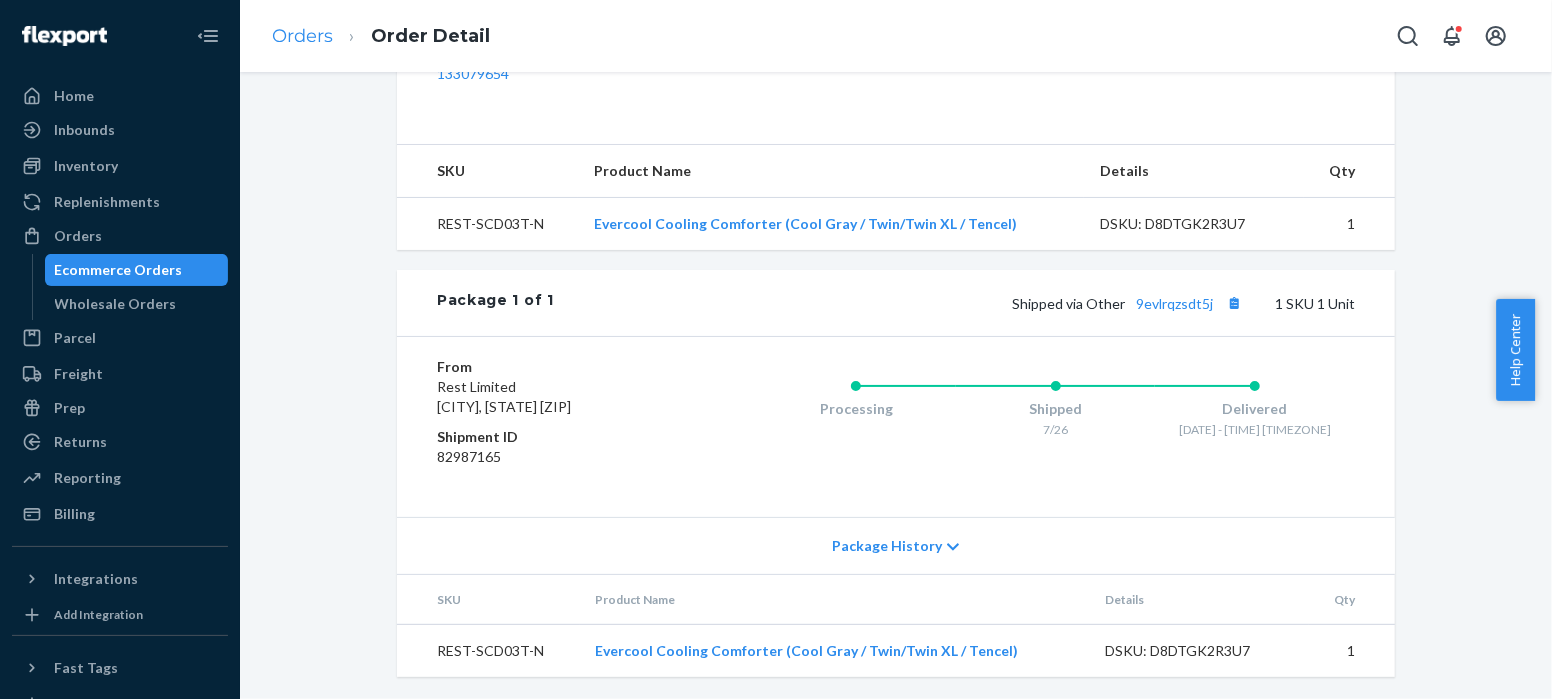scroll, scrollTop: 0, scrollLeft: 0, axis: both 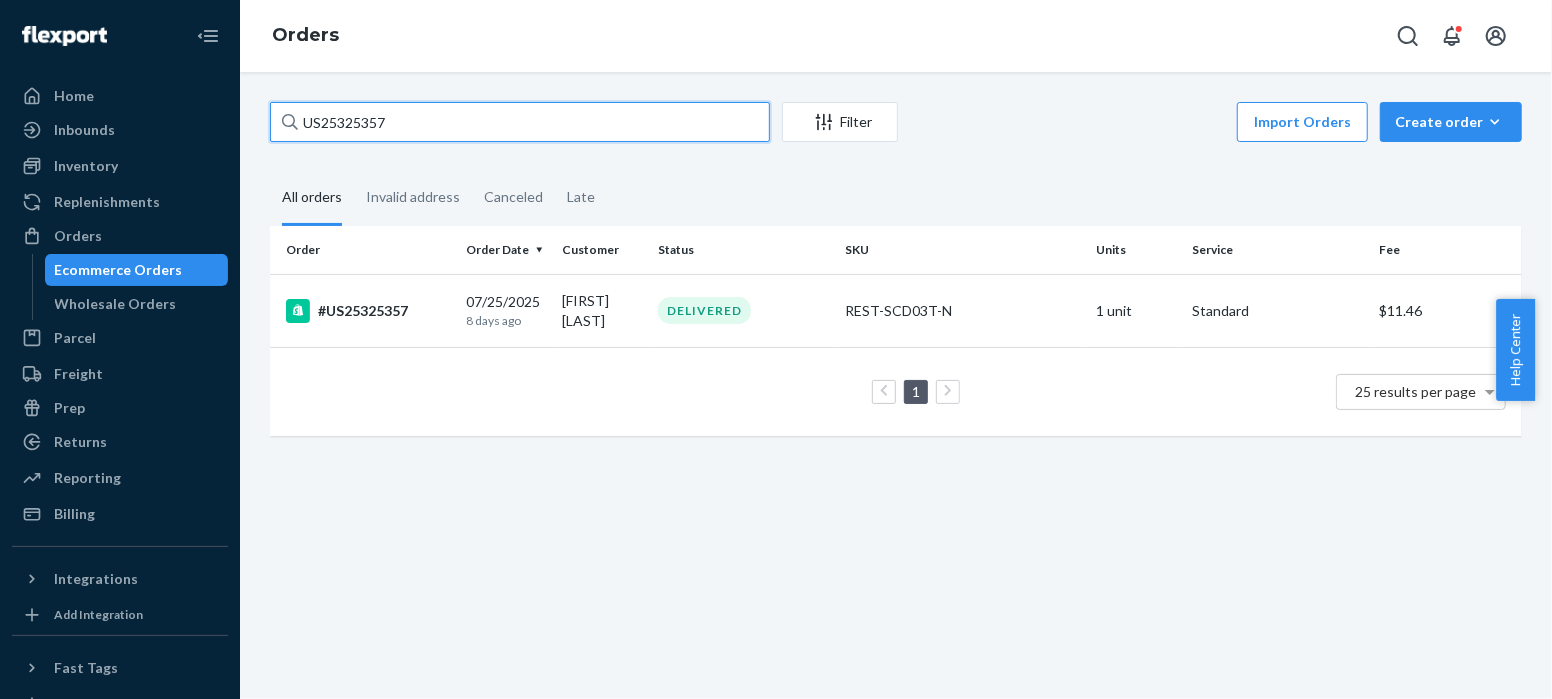 drag, startPoint x: 406, startPoint y: 120, endPoint x: 286, endPoint y: 124, distance: 120.06665 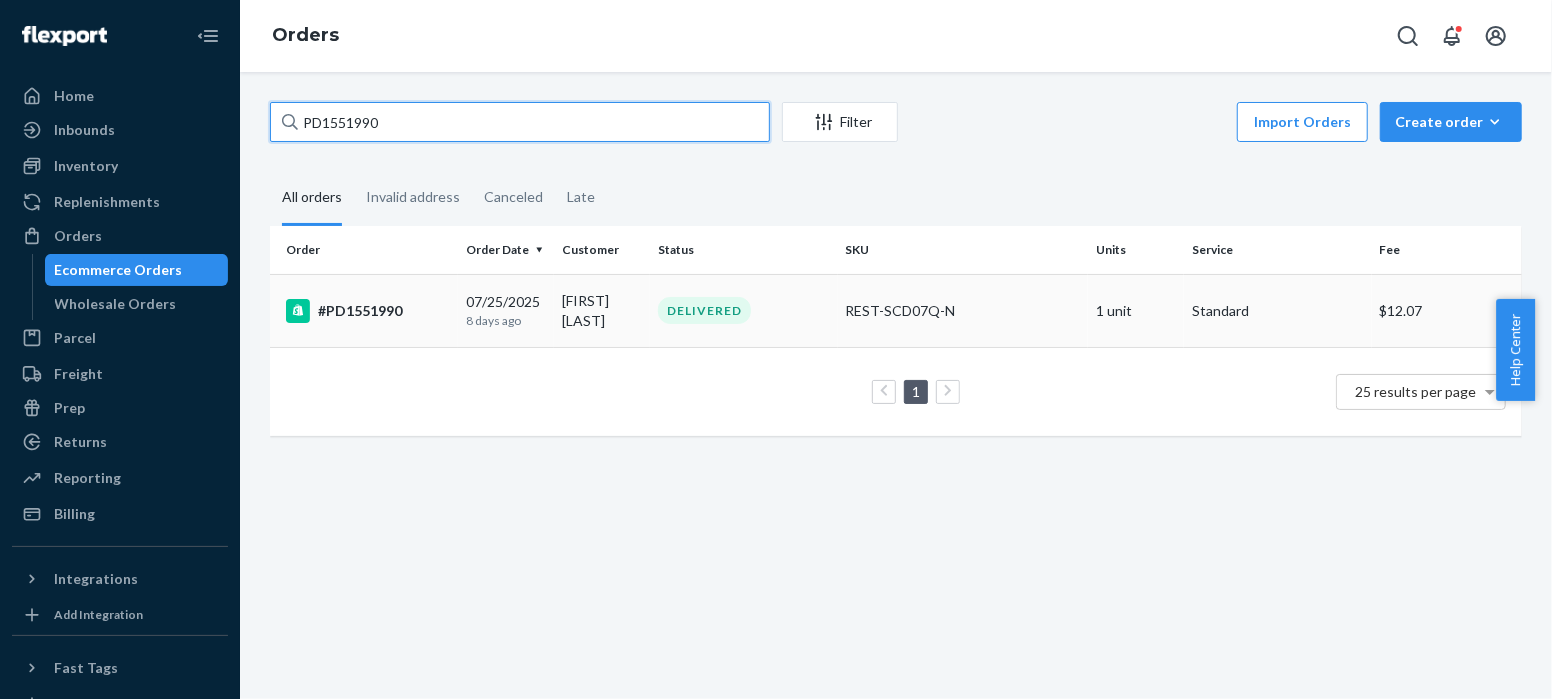 type on "PD1551990" 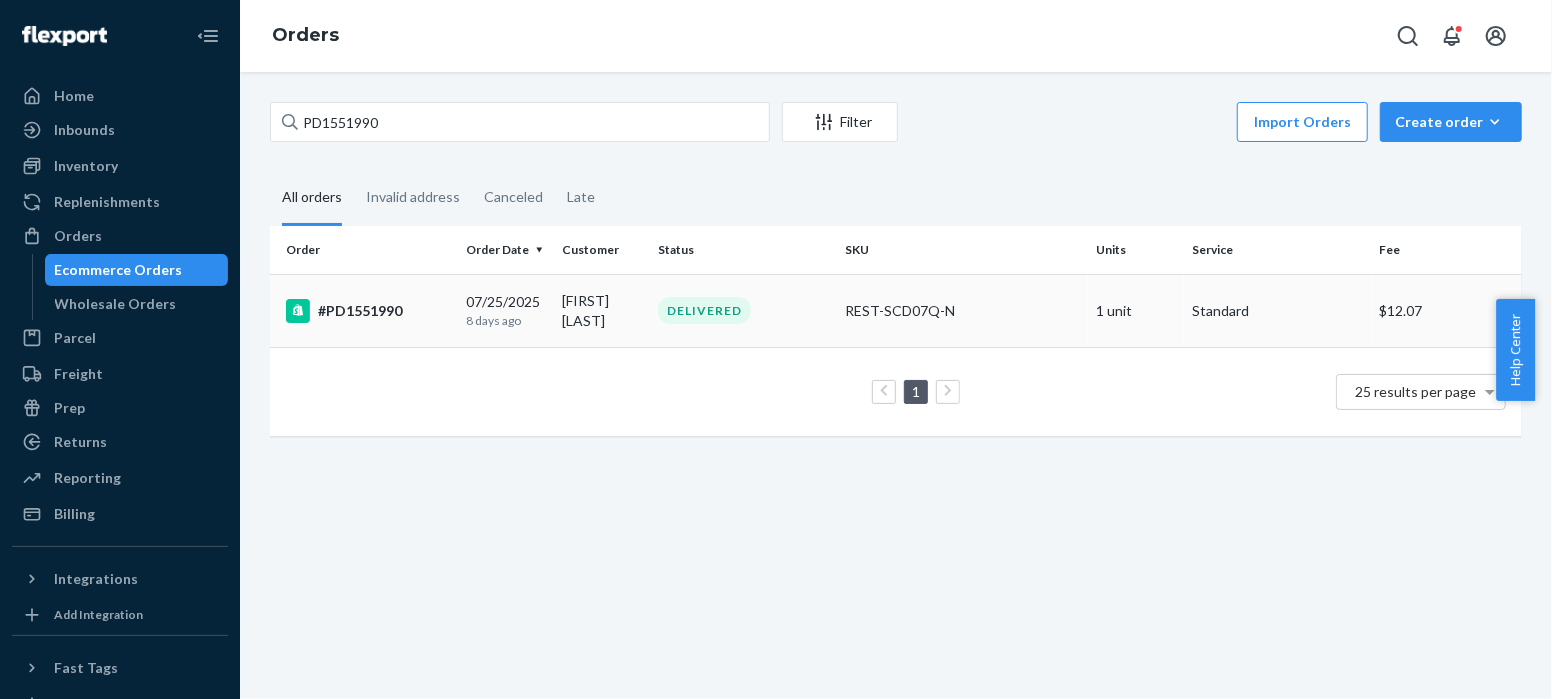 click on "#PD1551990" at bounding box center (368, 311) 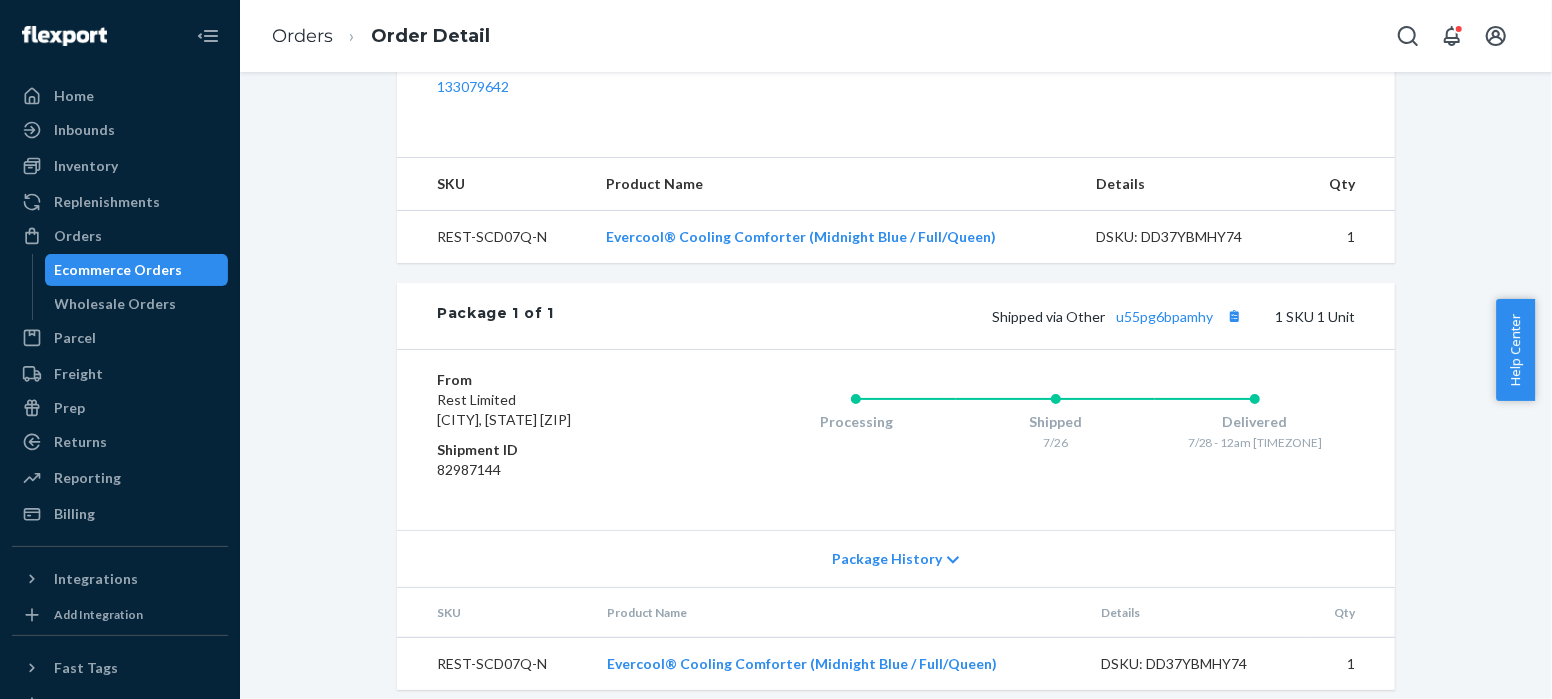 scroll, scrollTop: 698, scrollLeft: 0, axis: vertical 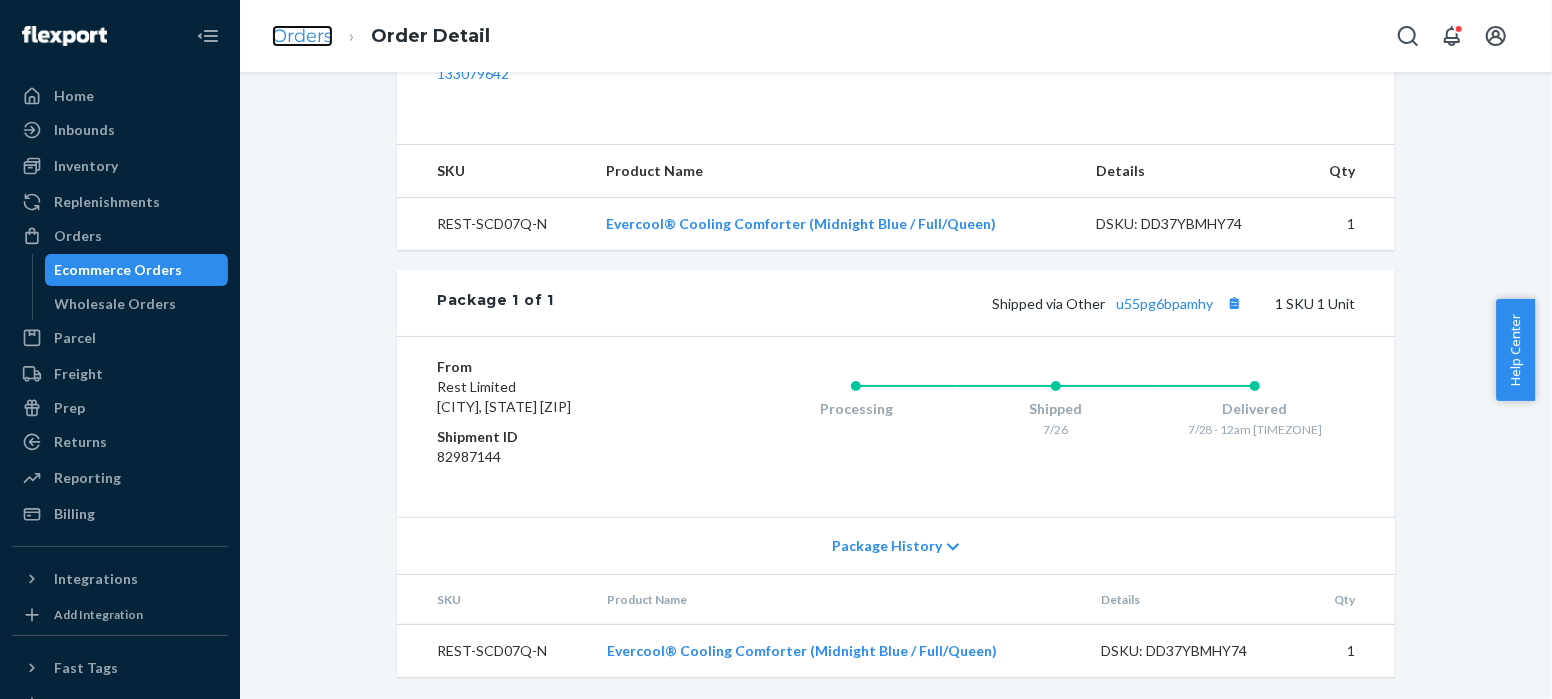 click on "Orders" at bounding box center [302, 36] 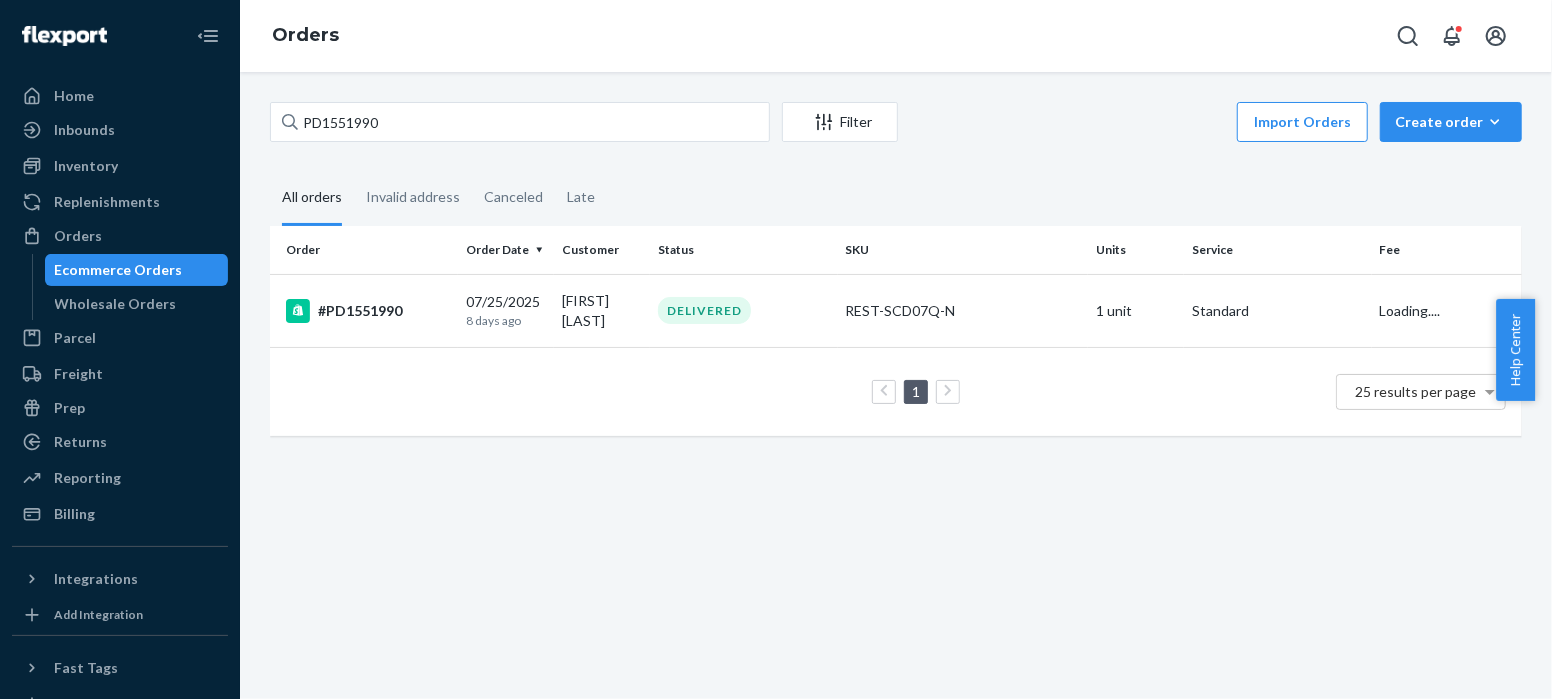 scroll, scrollTop: 0, scrollLeft: 0, axis: both 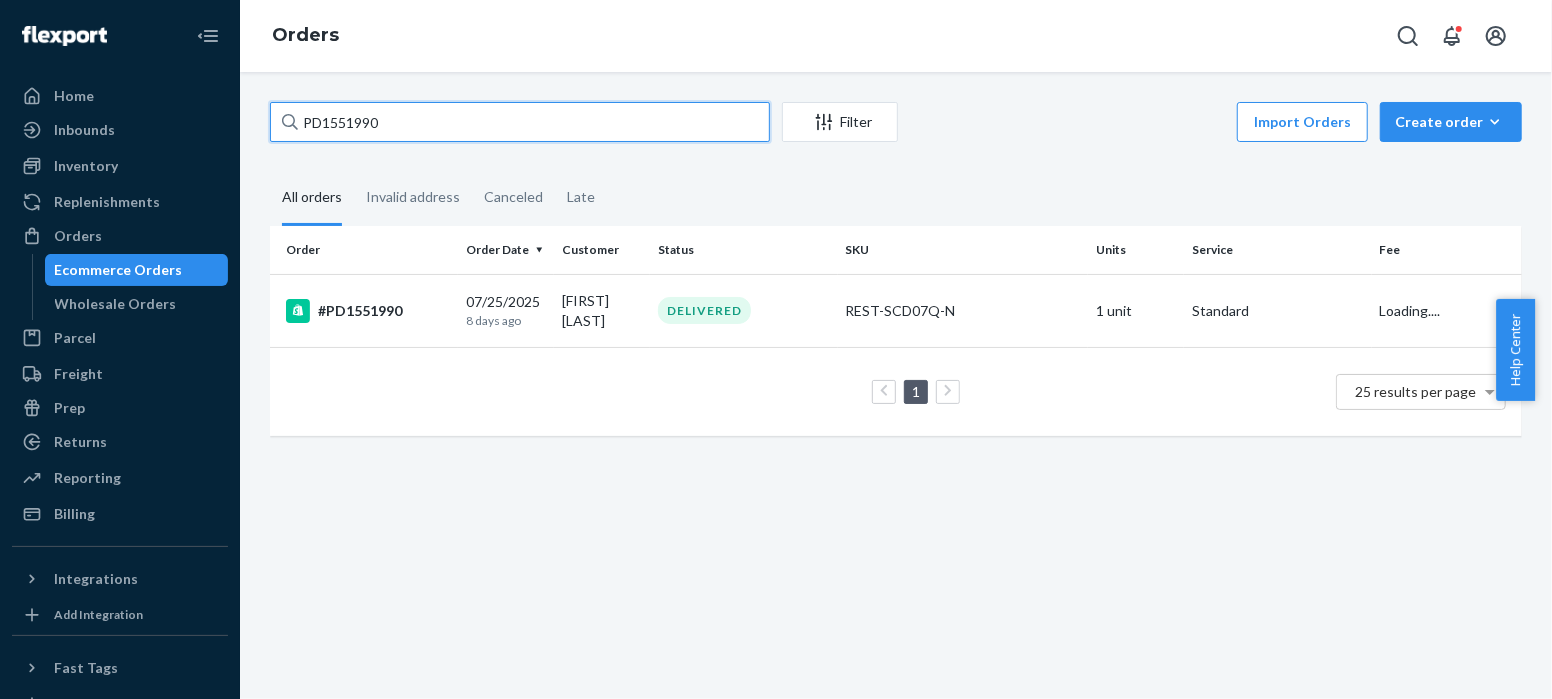 drag, startPoint x: 405, startPoint y: 117, endPoint x: 235, endPoint y: 119, distance: 170.01176 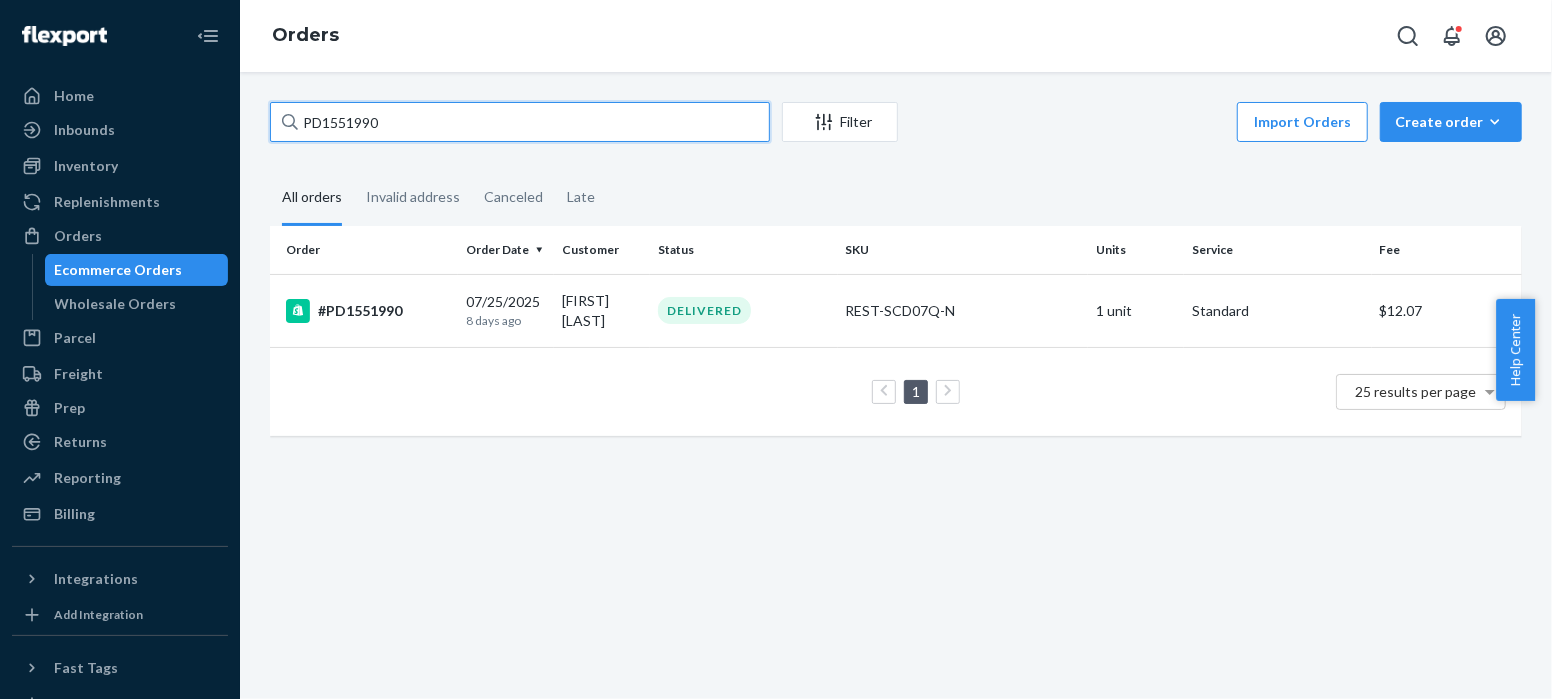 paste on "3983748" 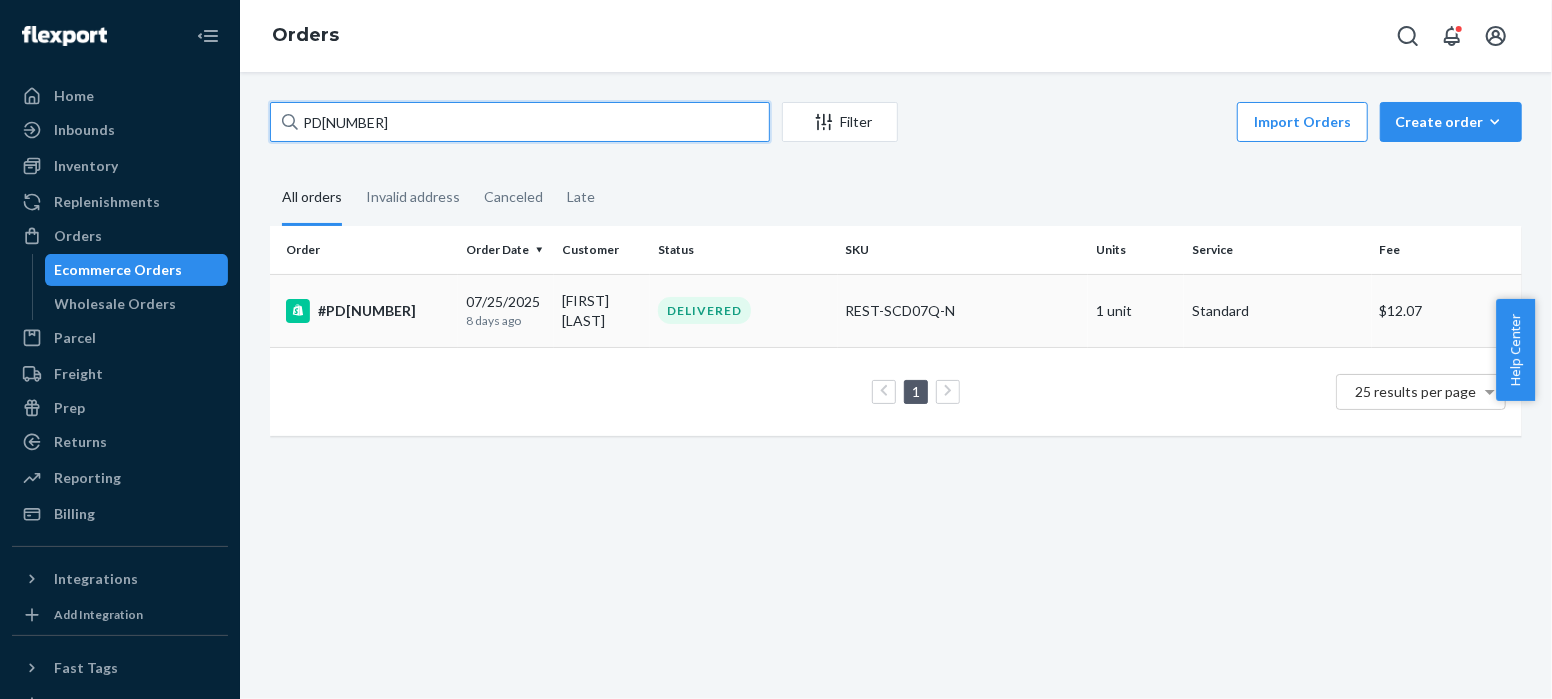 type on "PD[NUMBER]" 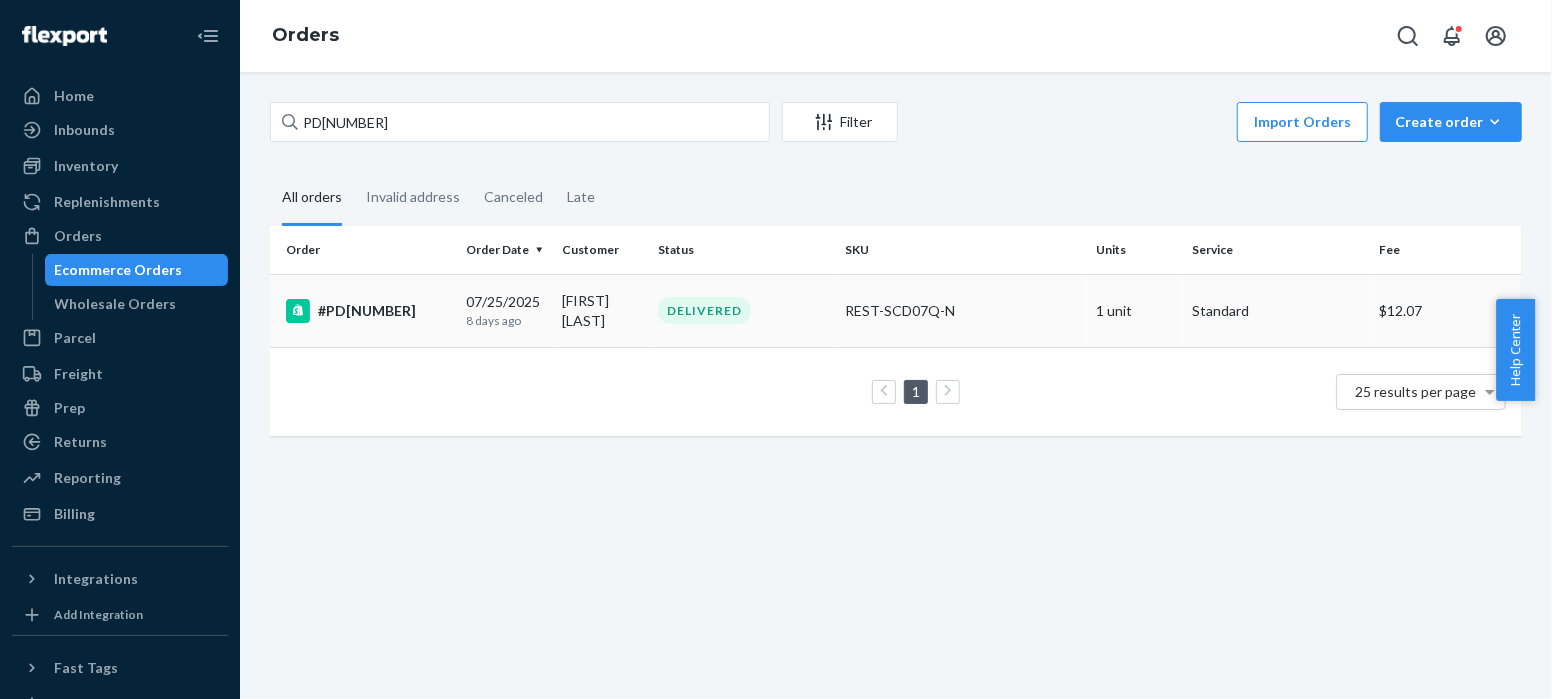 click on "#PD[NUMBER]" at bounding box center [368, 311] 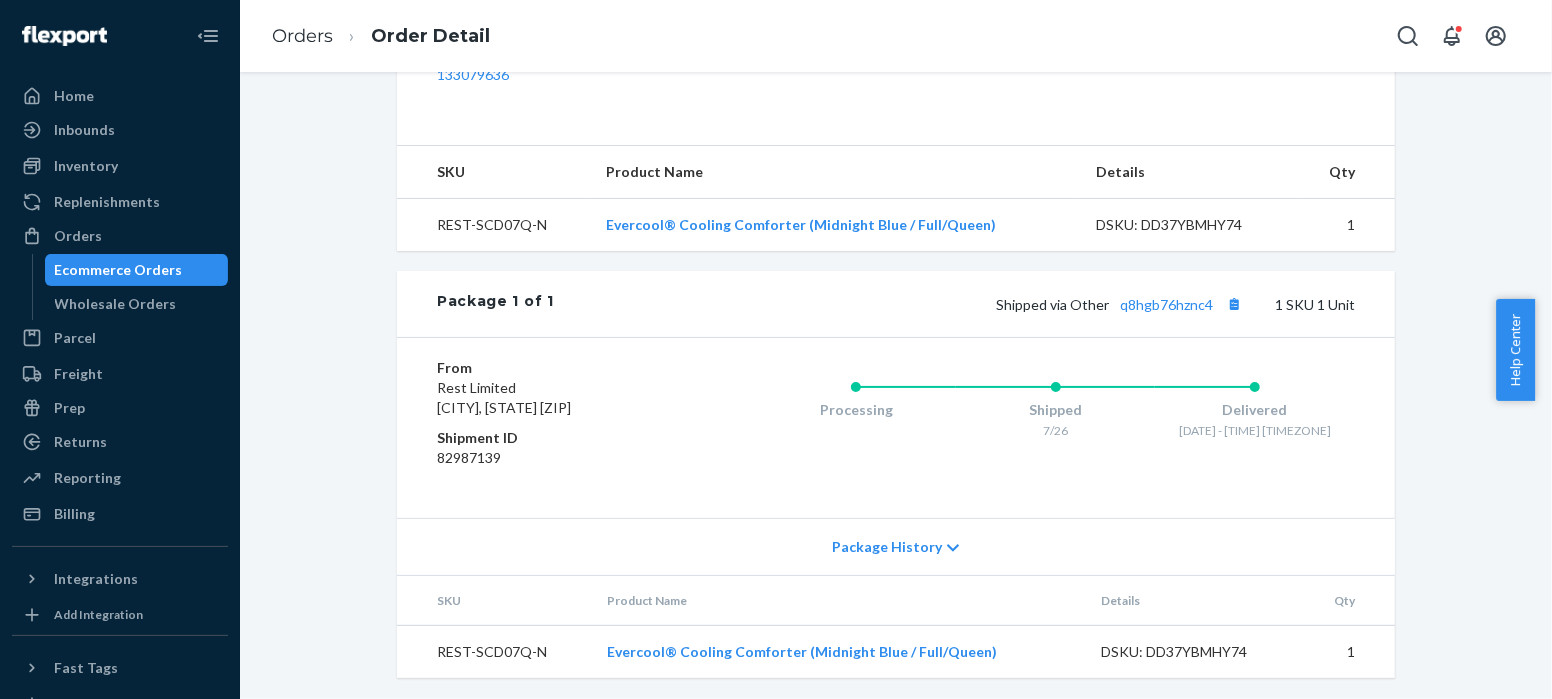 scroll, scrollTop: 698, scrollLeft: 0, axis: vertical 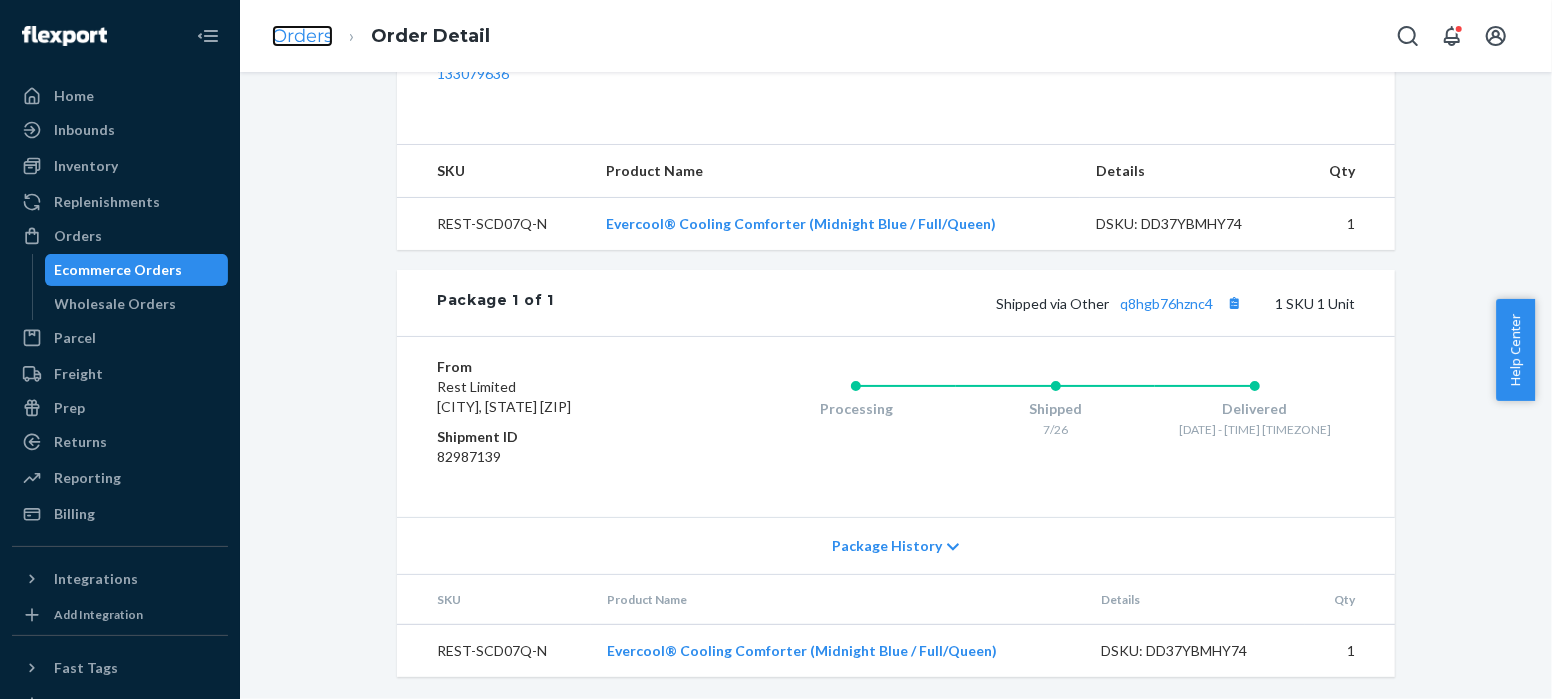 click on "Orders" at bounding box center (302, 36) 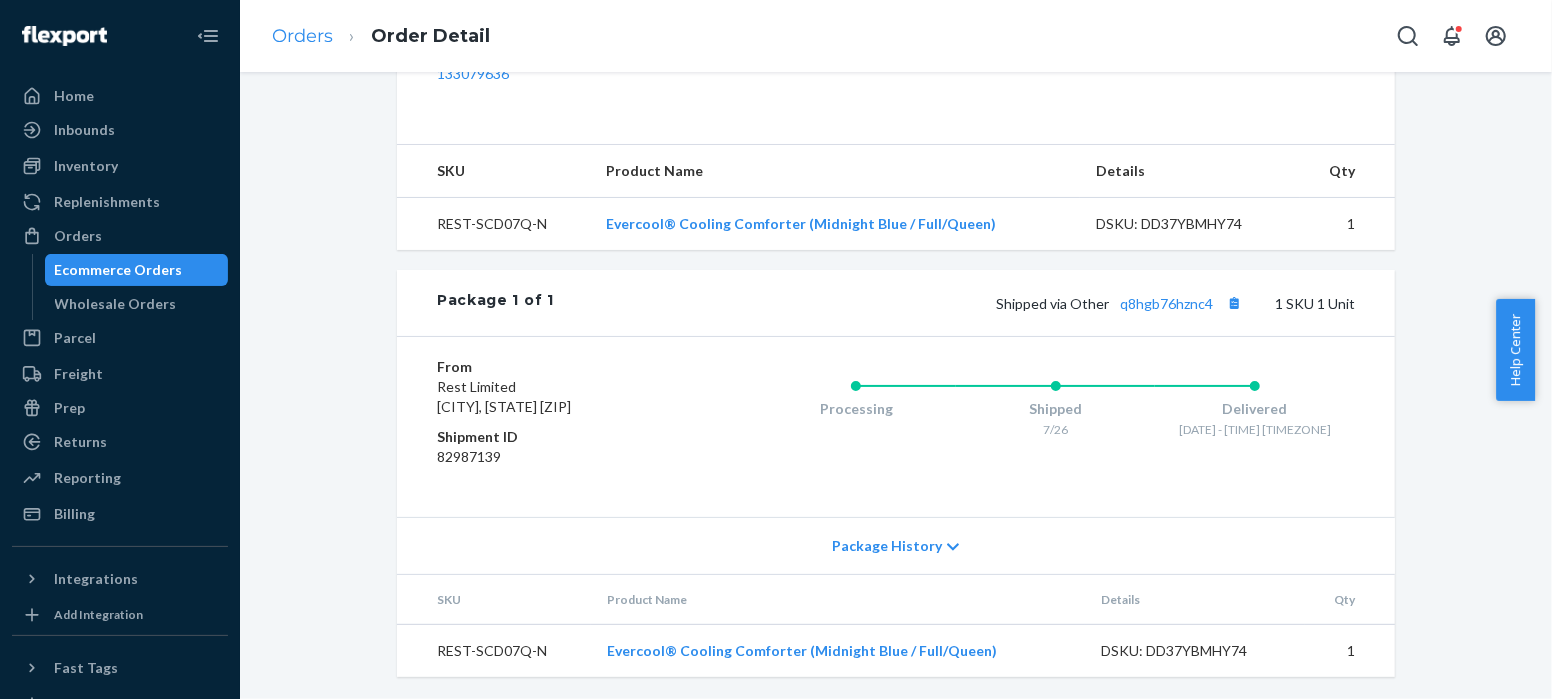 scroll, scrollTop: 0, scrollLeft: 0, axis: both 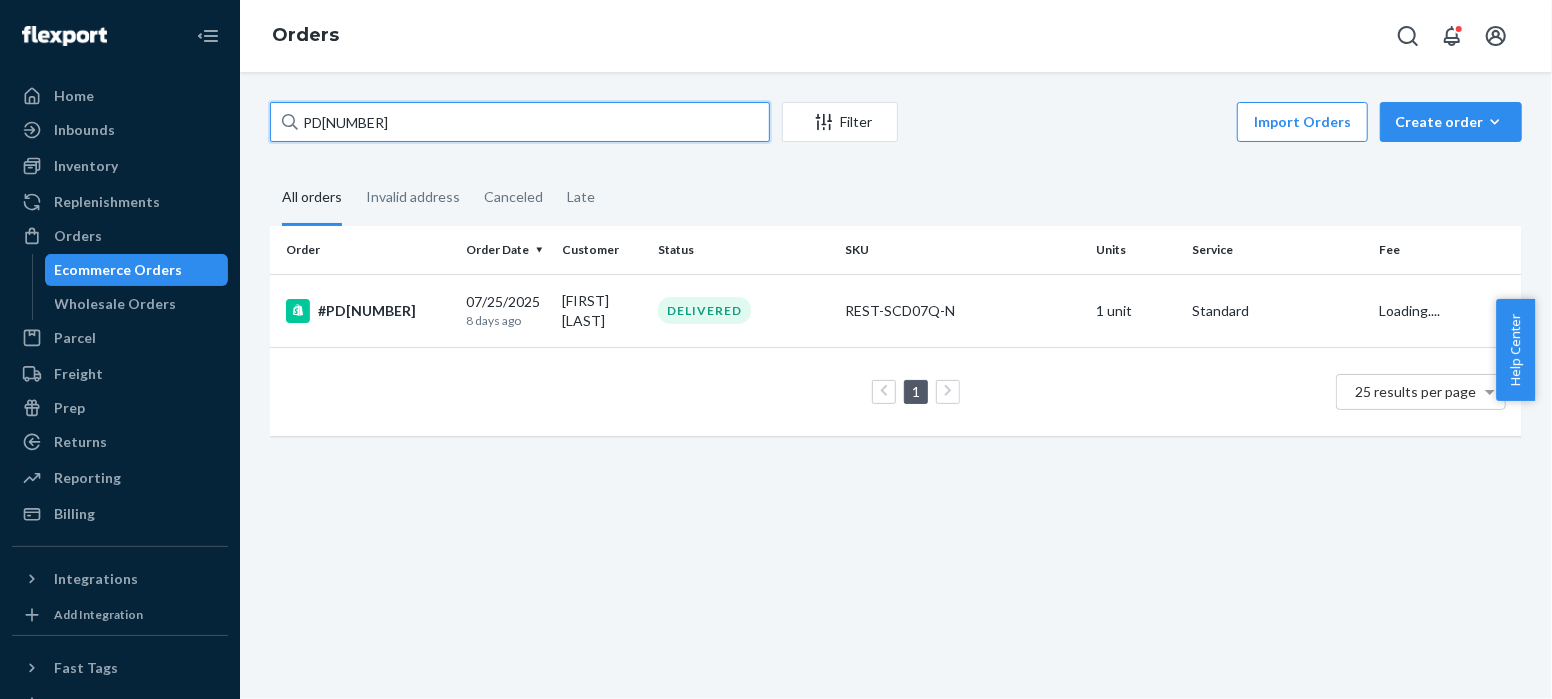 drag, startPoint x: 400, startPoint y: 123, endPoint x: 269, endPoint y: 133, distance: 131.38112 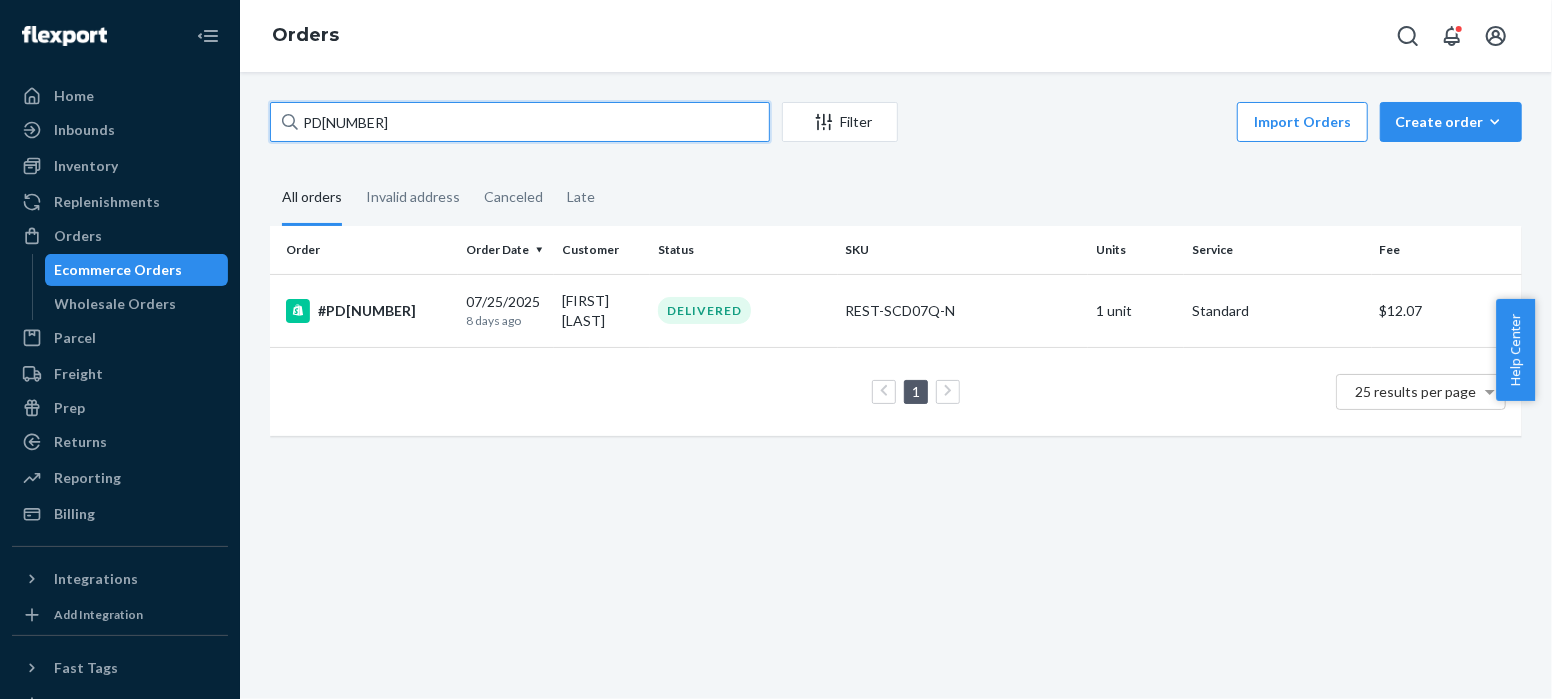 paste on "1068156" 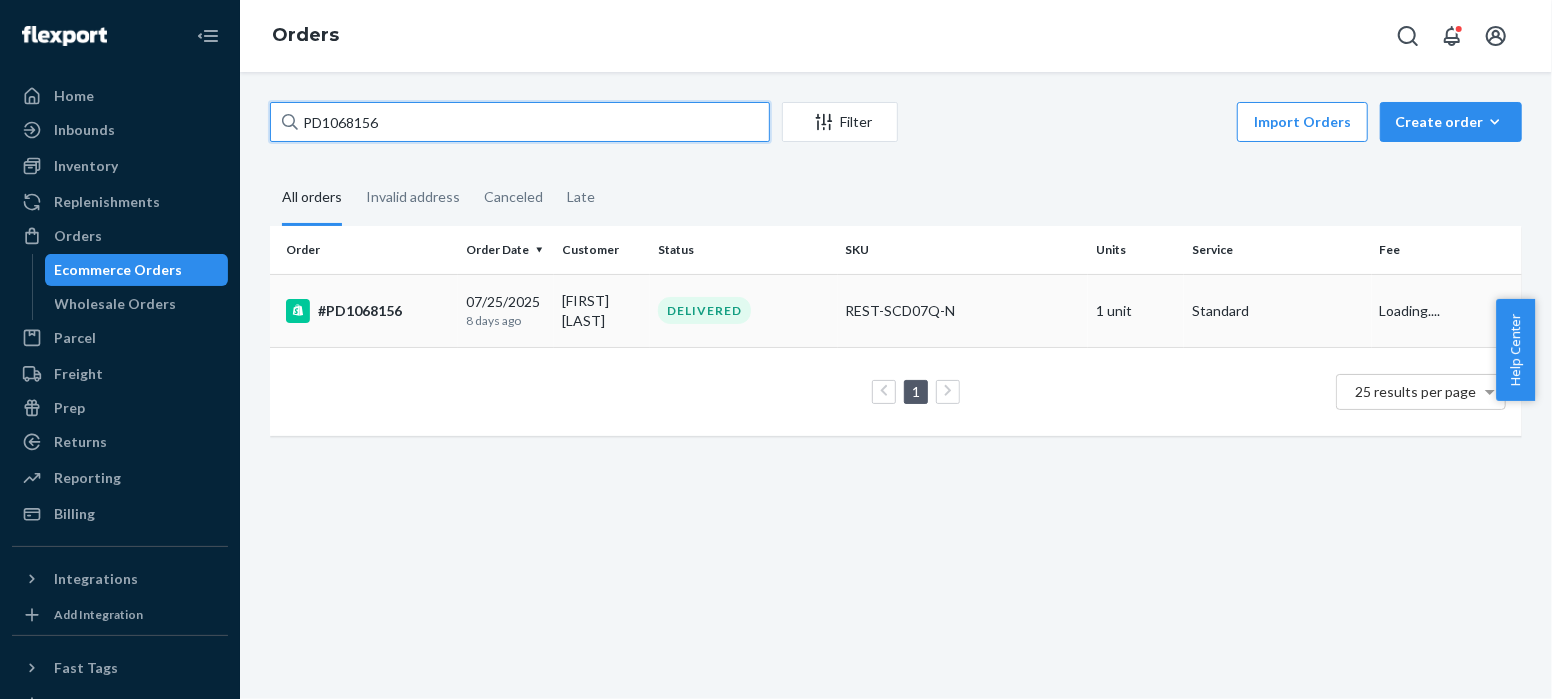 type on "PD1068156" 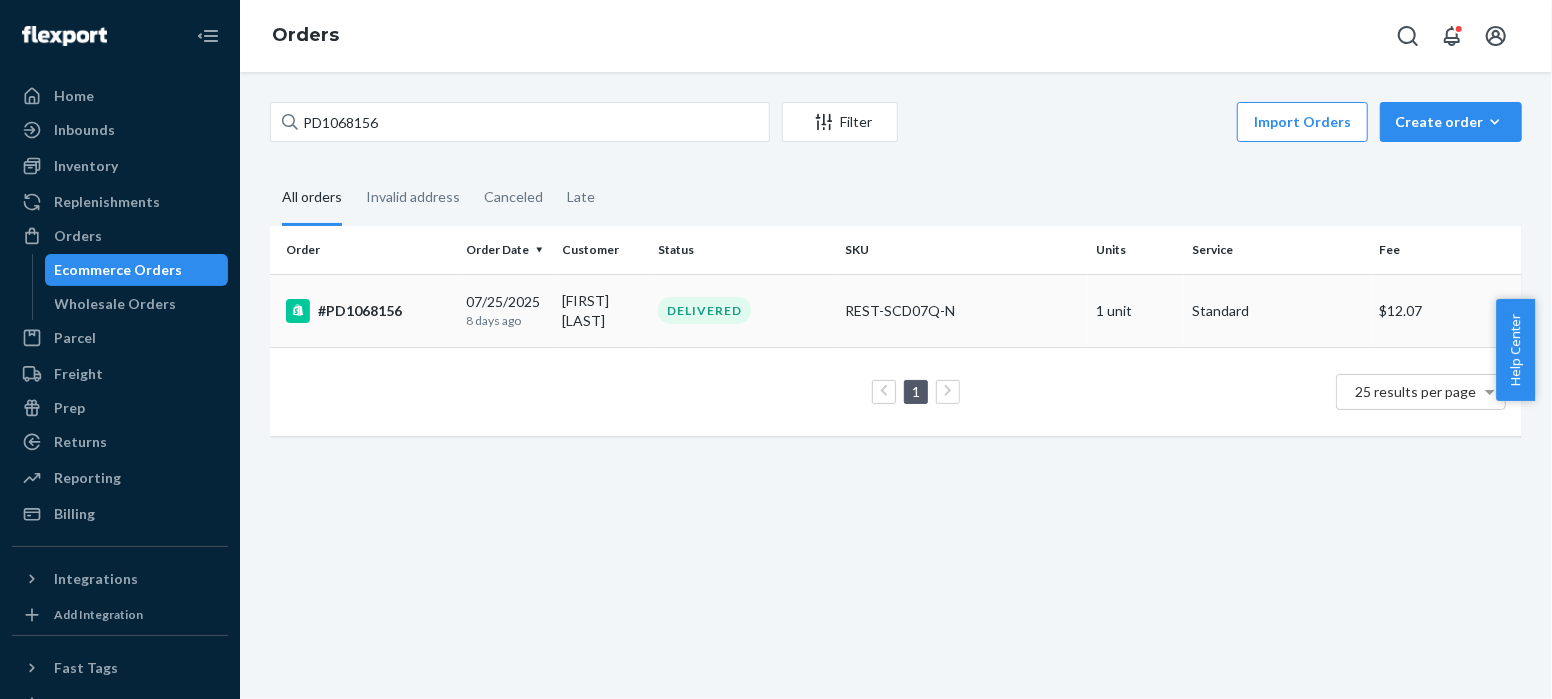 click on "#PD1068156" at bounding box center (368, 311) 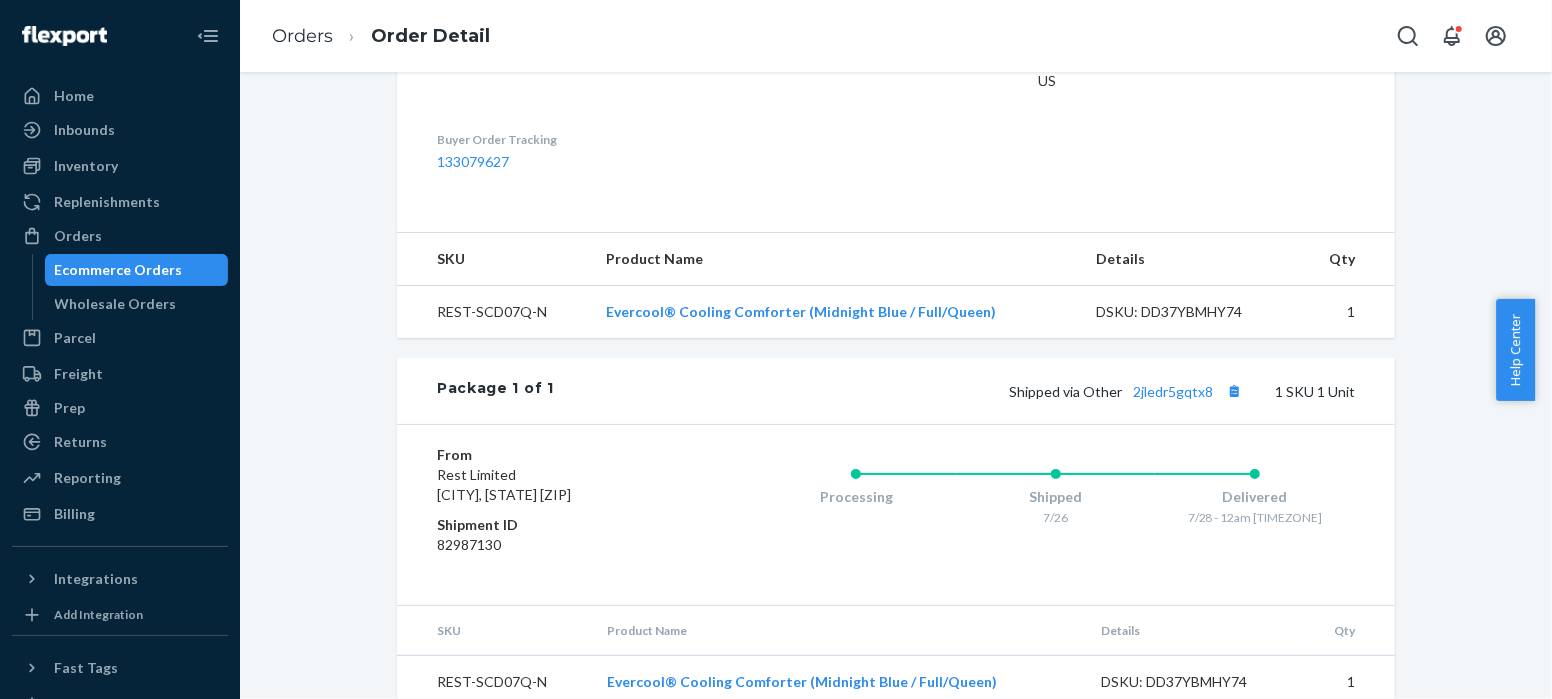scroll, scrollTop: 641, scrollLeft: 0, axis: vertical 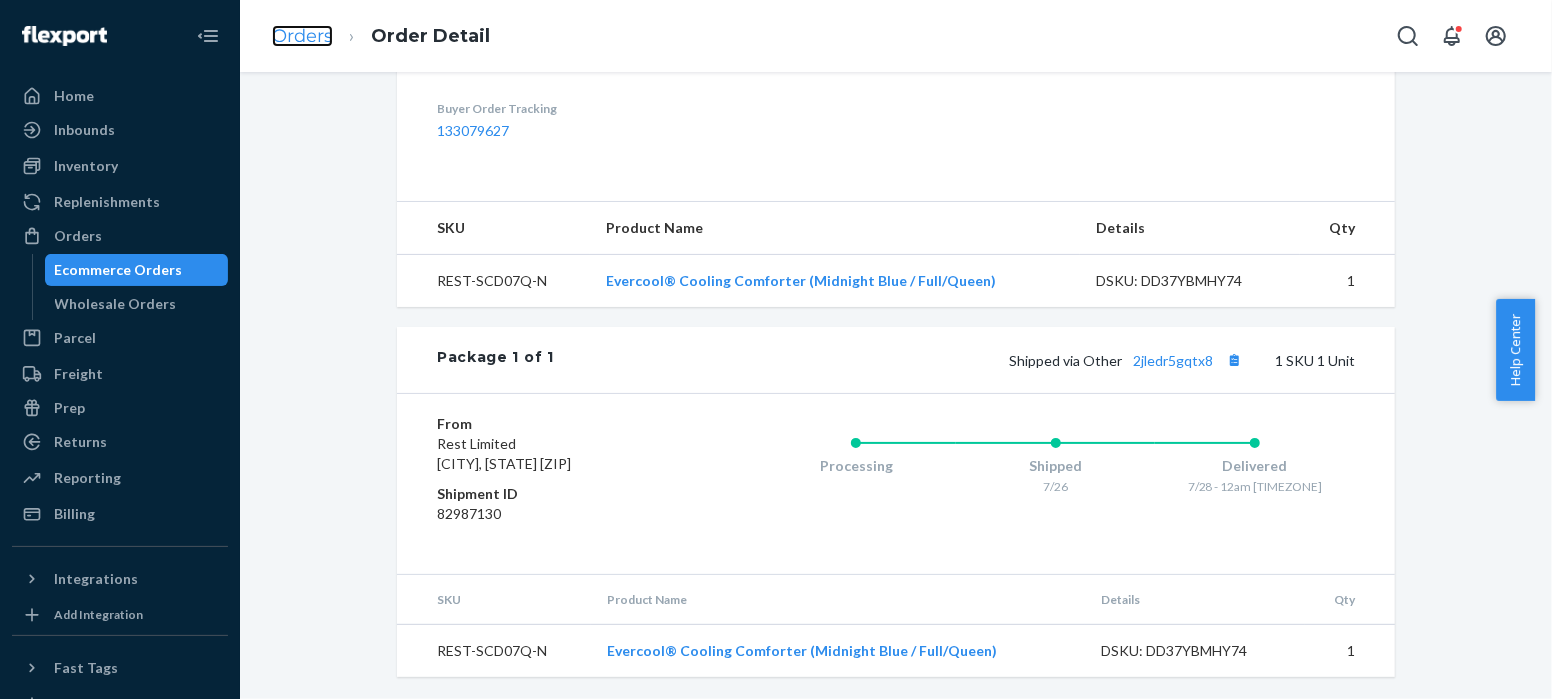click on "Orders" at bounding box center [302, 36] 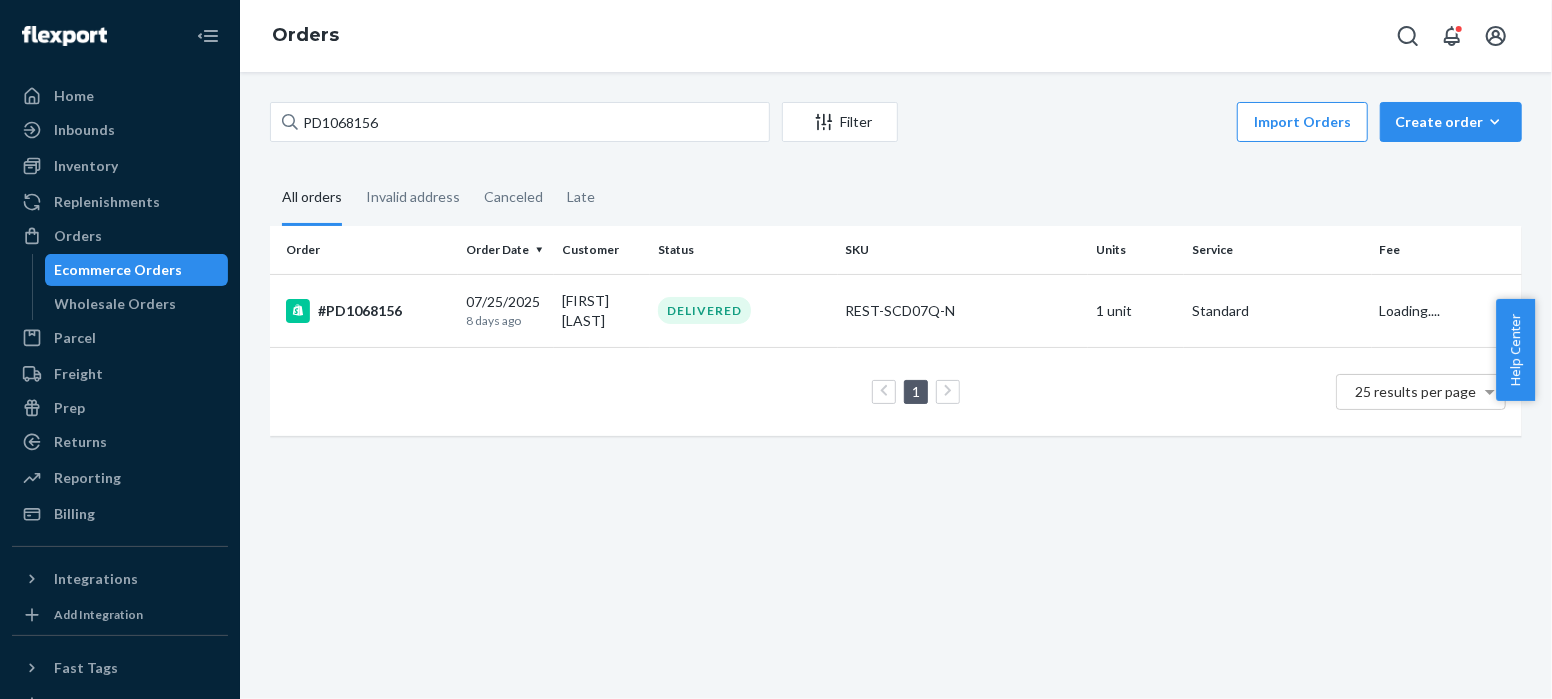 scroll, scrollTop: 0, scrollLeft: 0, axis: both 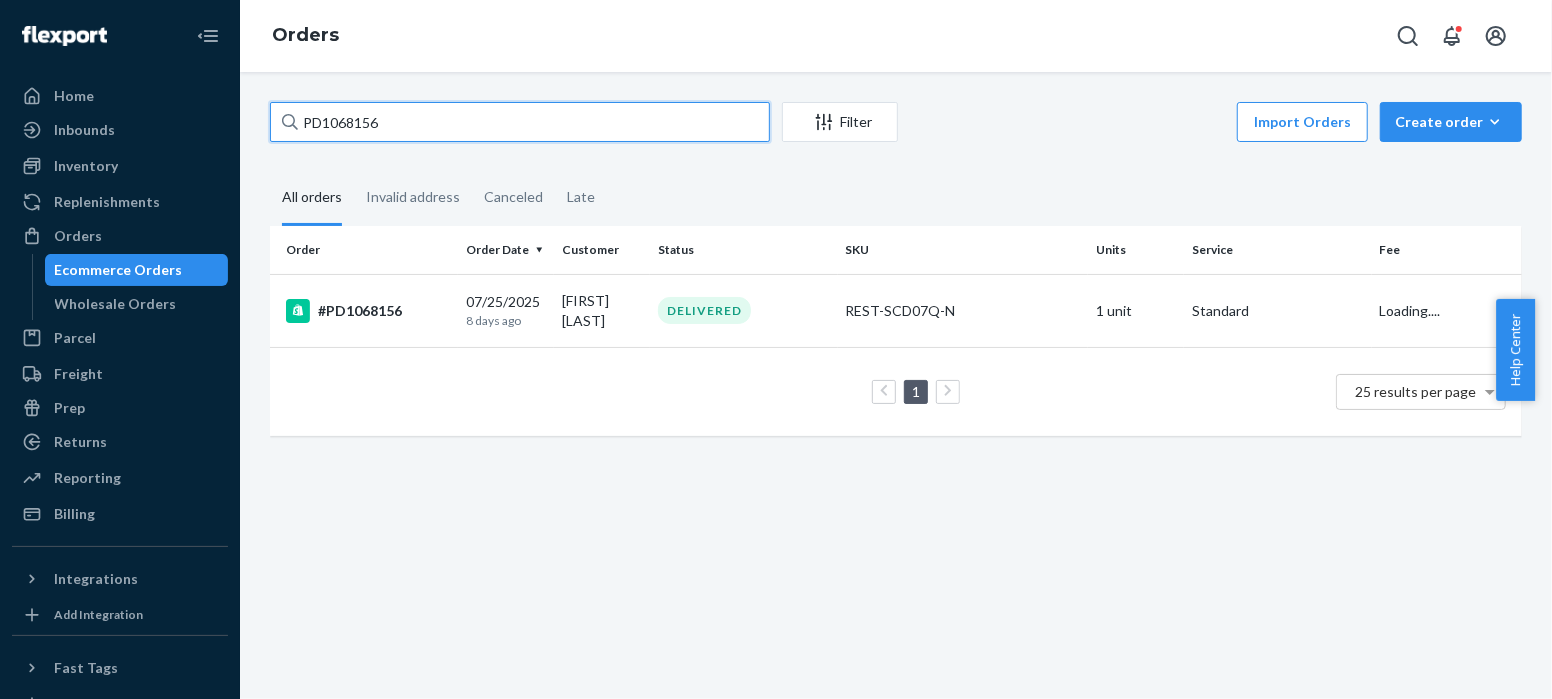 drag, startPoint x: 398, startPoint y: 127, endPoint x: 261, endPoint y: 133, distance: 137.13132 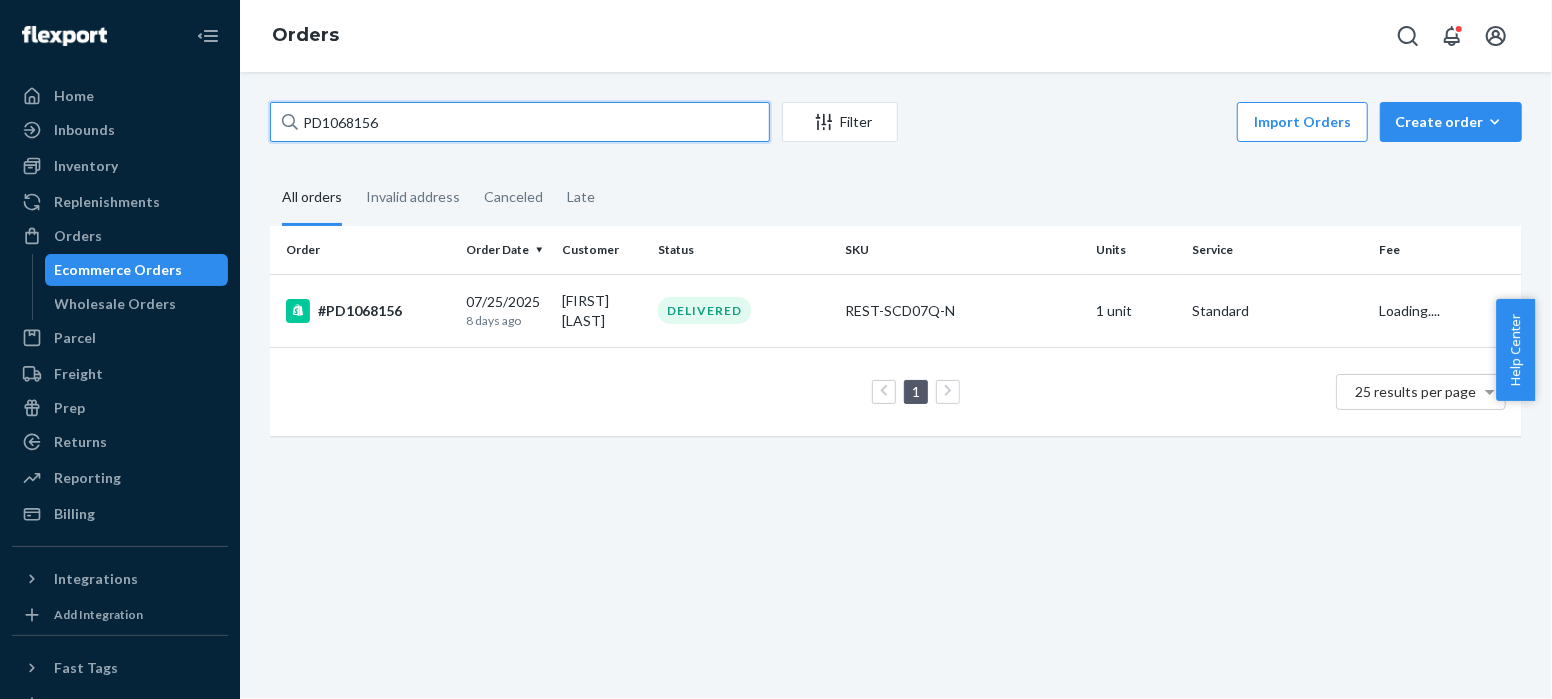 click on "PD1068156 Filter Import Orders Create order Ecommerce order Removal order All orders Invalid address Canceled Late Order Order Date Customer Status SKU Units Service Fee #PD1068156 07/25/2025 8 days ago [FIRST] [LAST] DELIVERED REST-SCD07Q-N 1 unit Standard Loading.... 1 25 results per page" at bounding box center [896, 279] 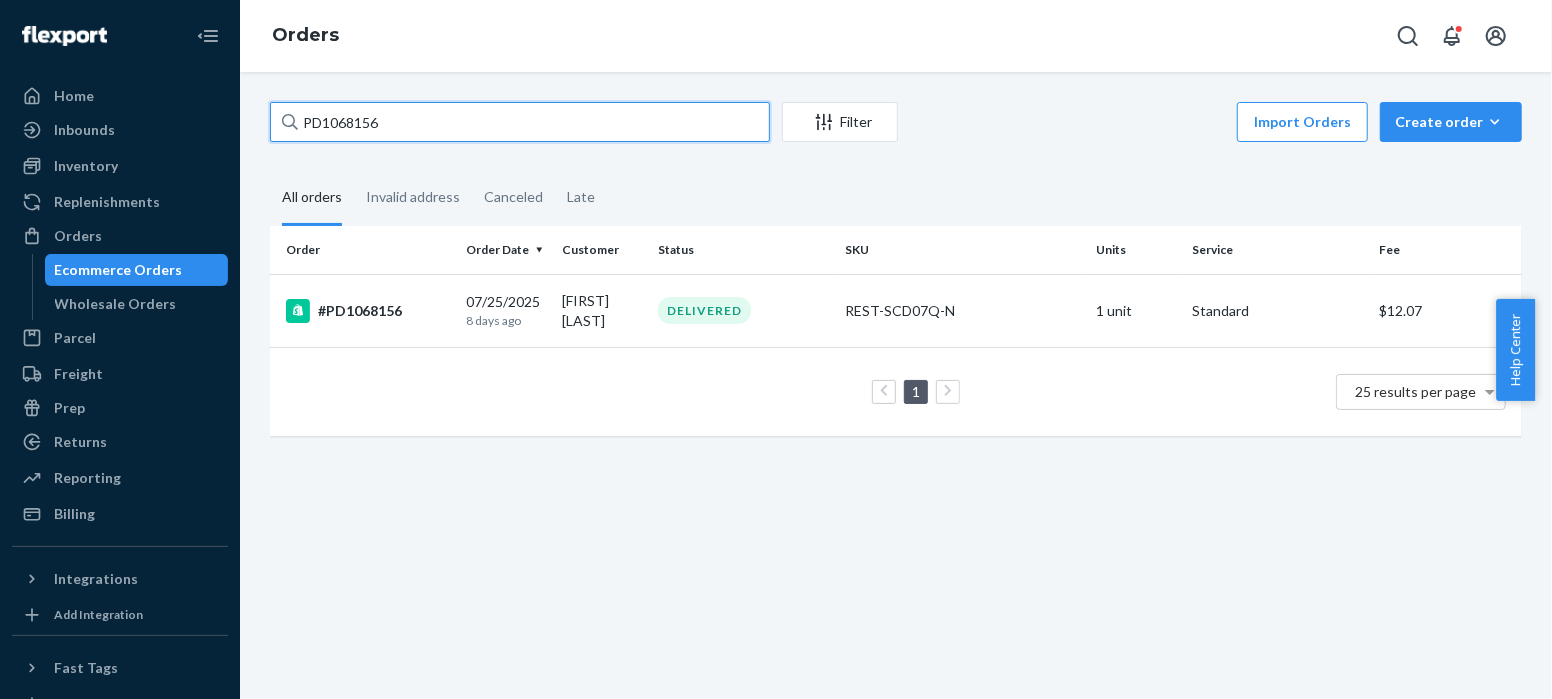 paste on "136029" 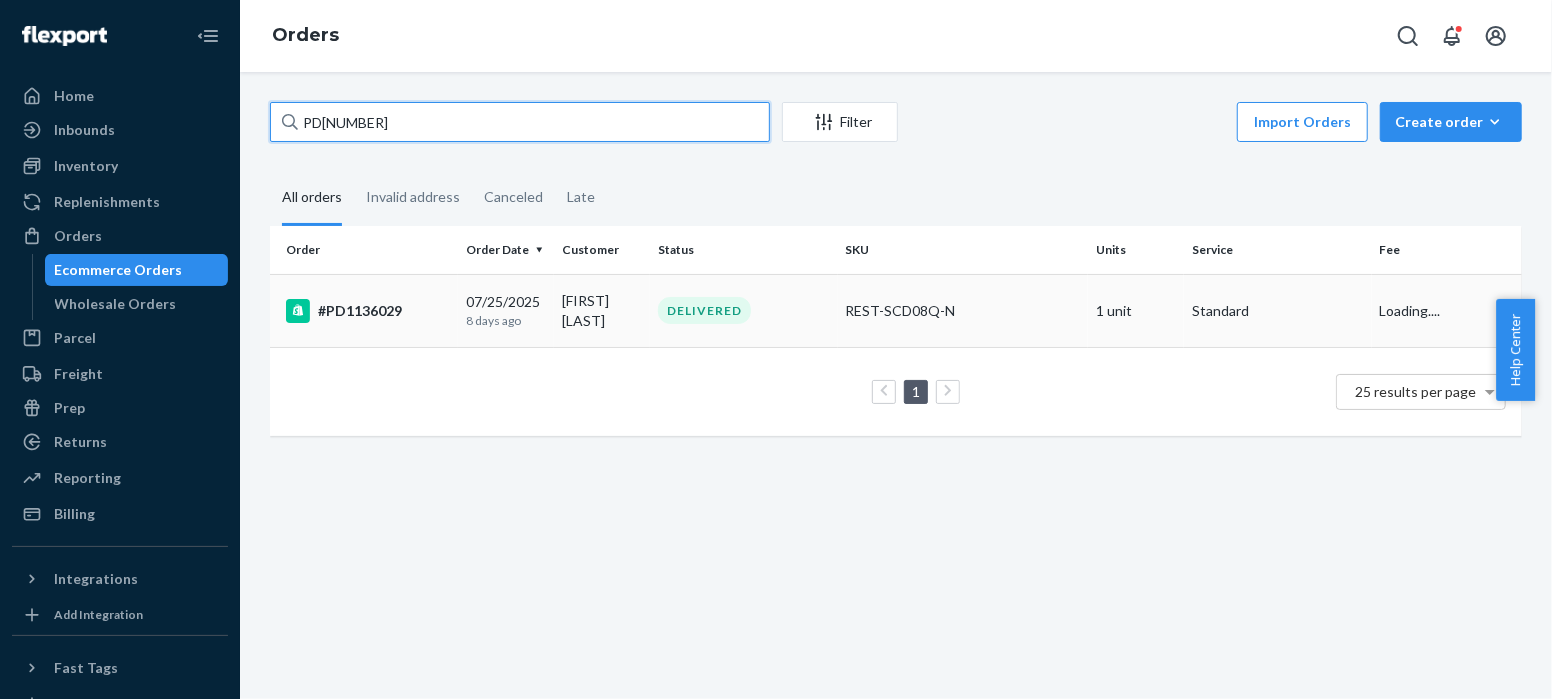 type on "PD[NUMBER]" 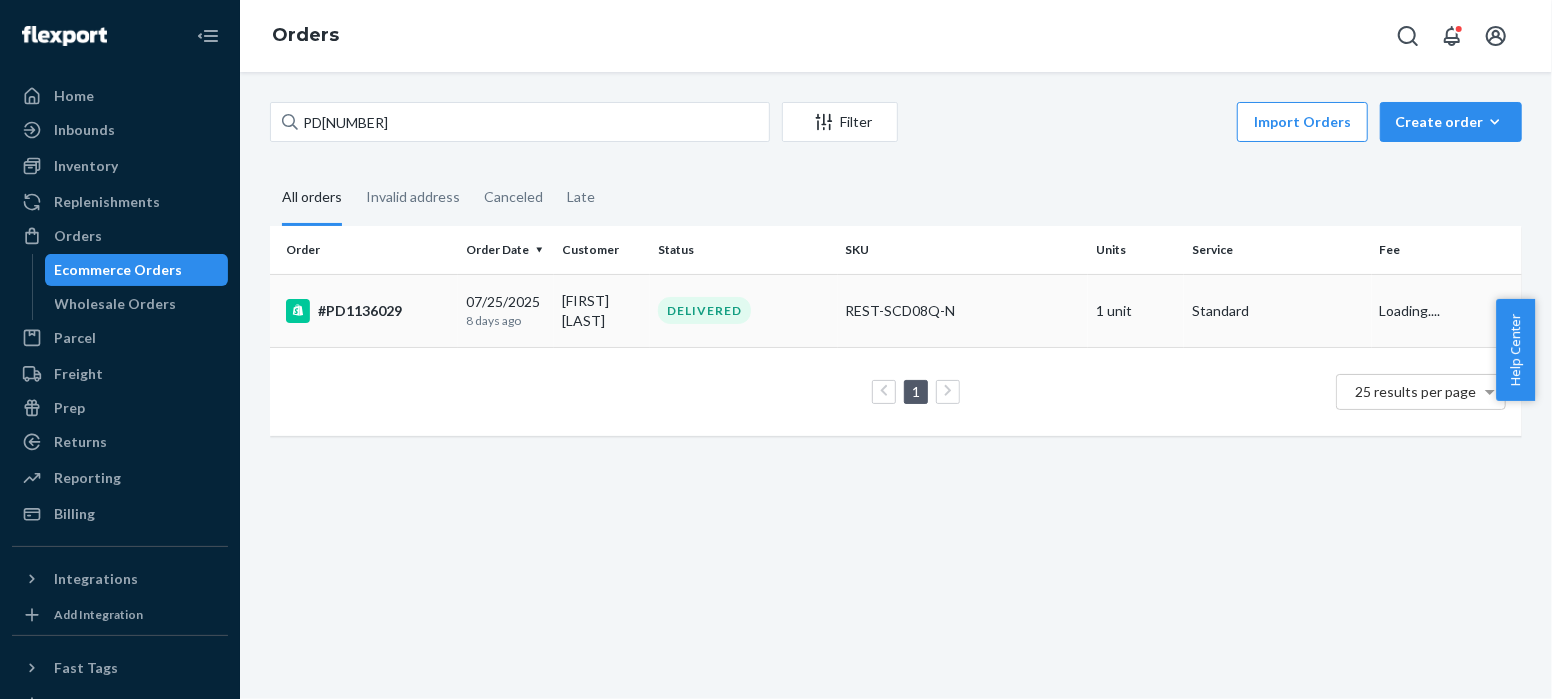 click on "#PD1136029" at bounding box center (368, 311) 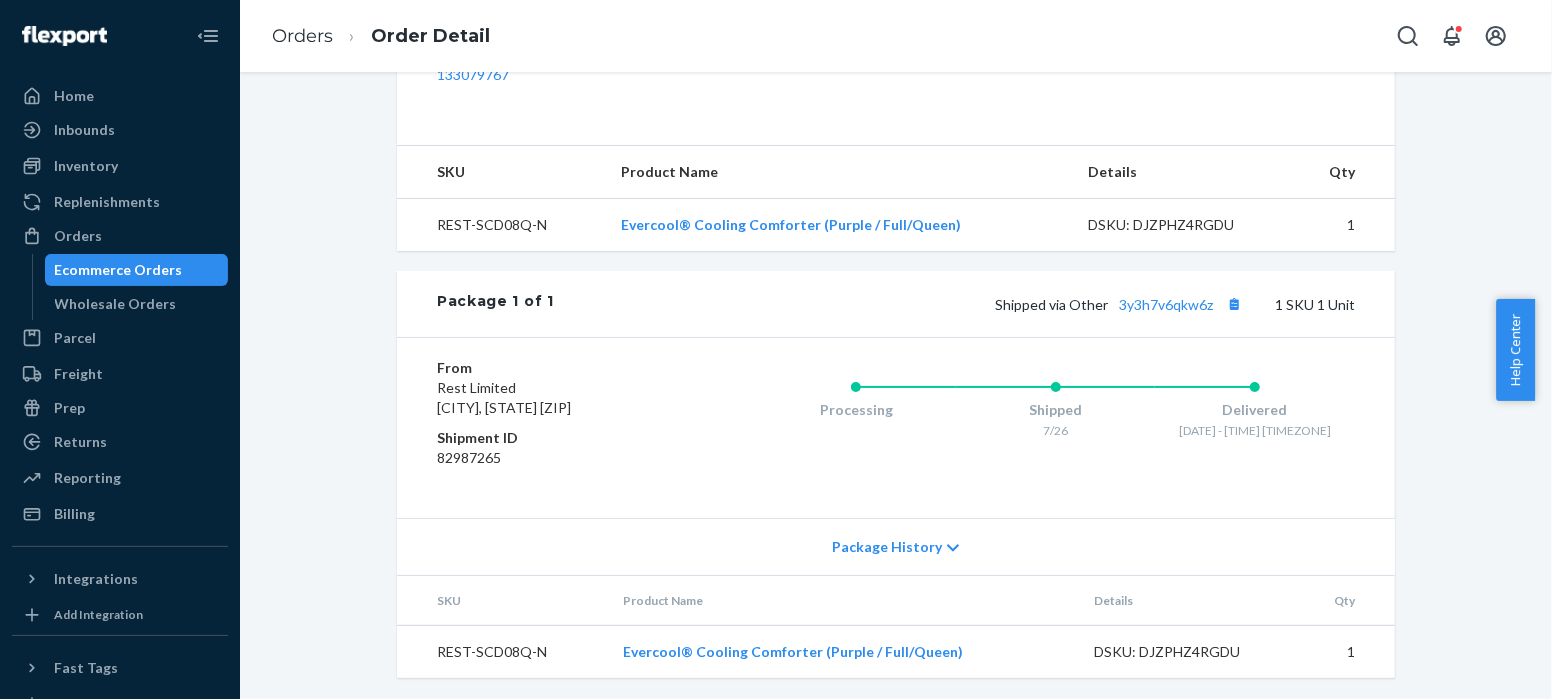 scroll, scrollTop: 698, scrollLeft: 0, axis: vertical 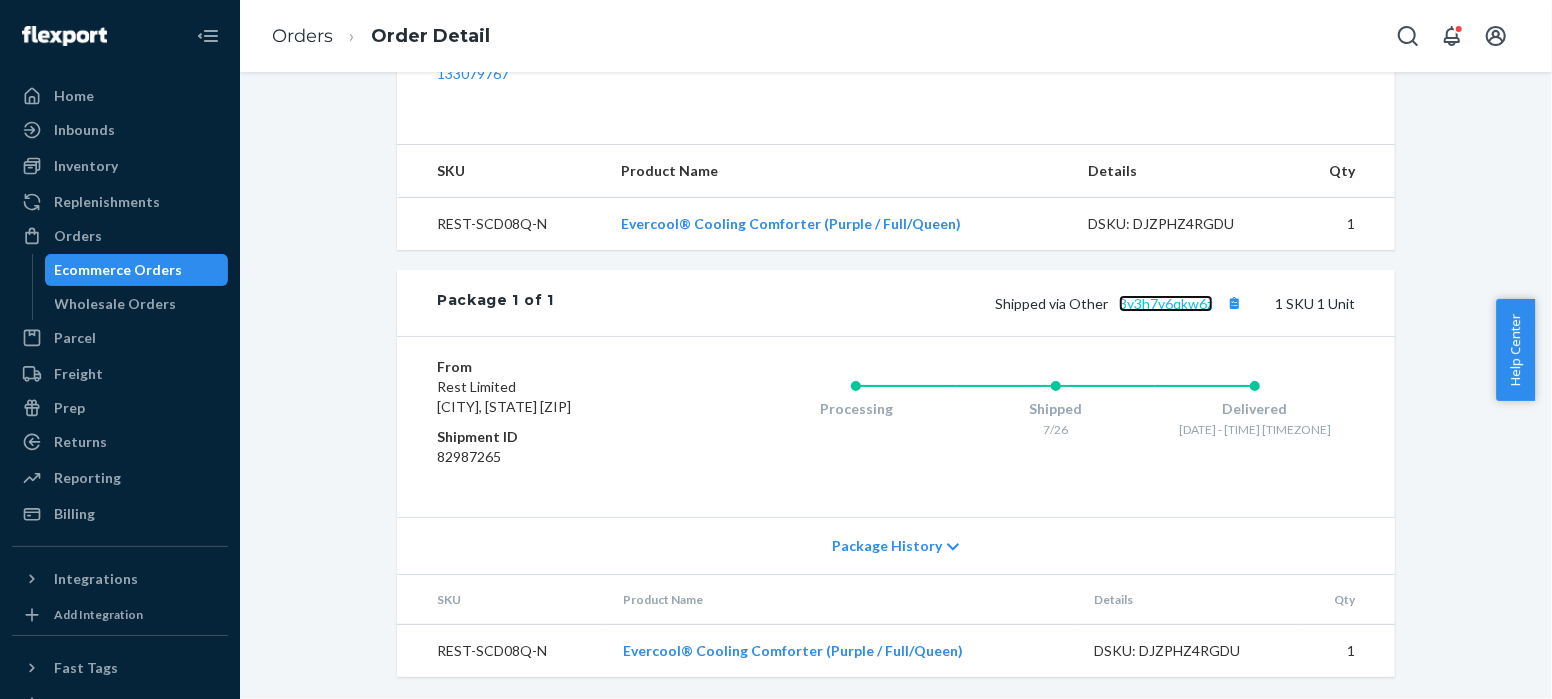 click on "3y3h7v6qkw6z" at bounding box center (1166, 303) 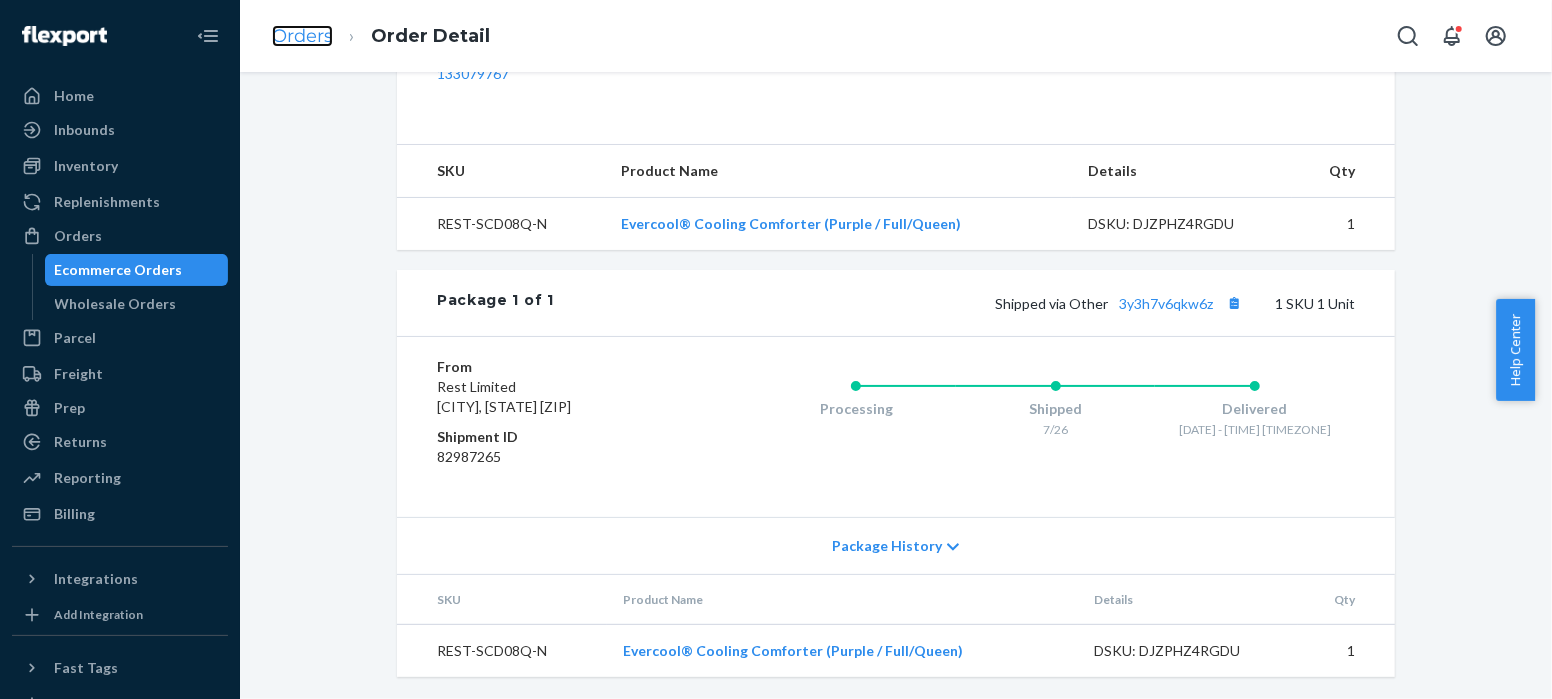 click on "Orders" at bounding box center [302, 36] 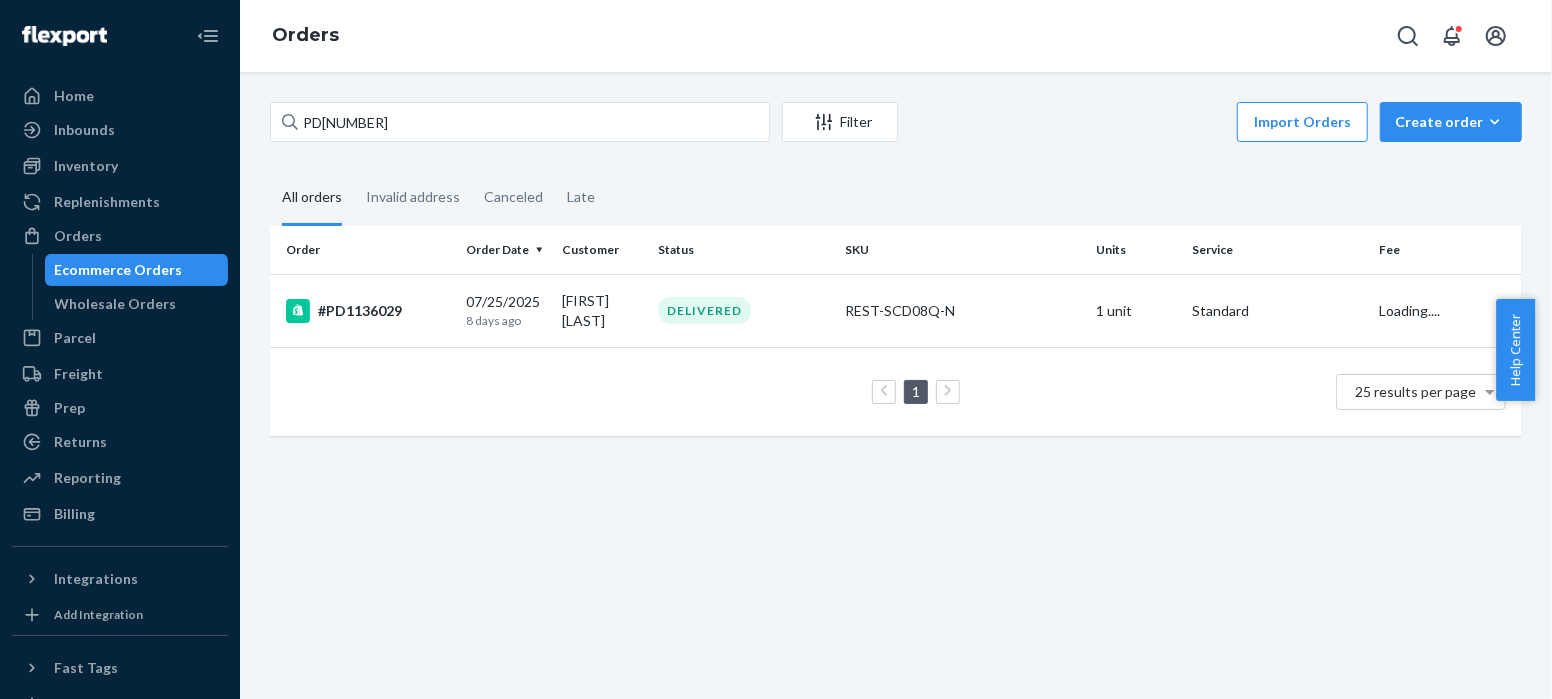 scroll, scrollTop: 0, scrollLeft: 0, axis: both 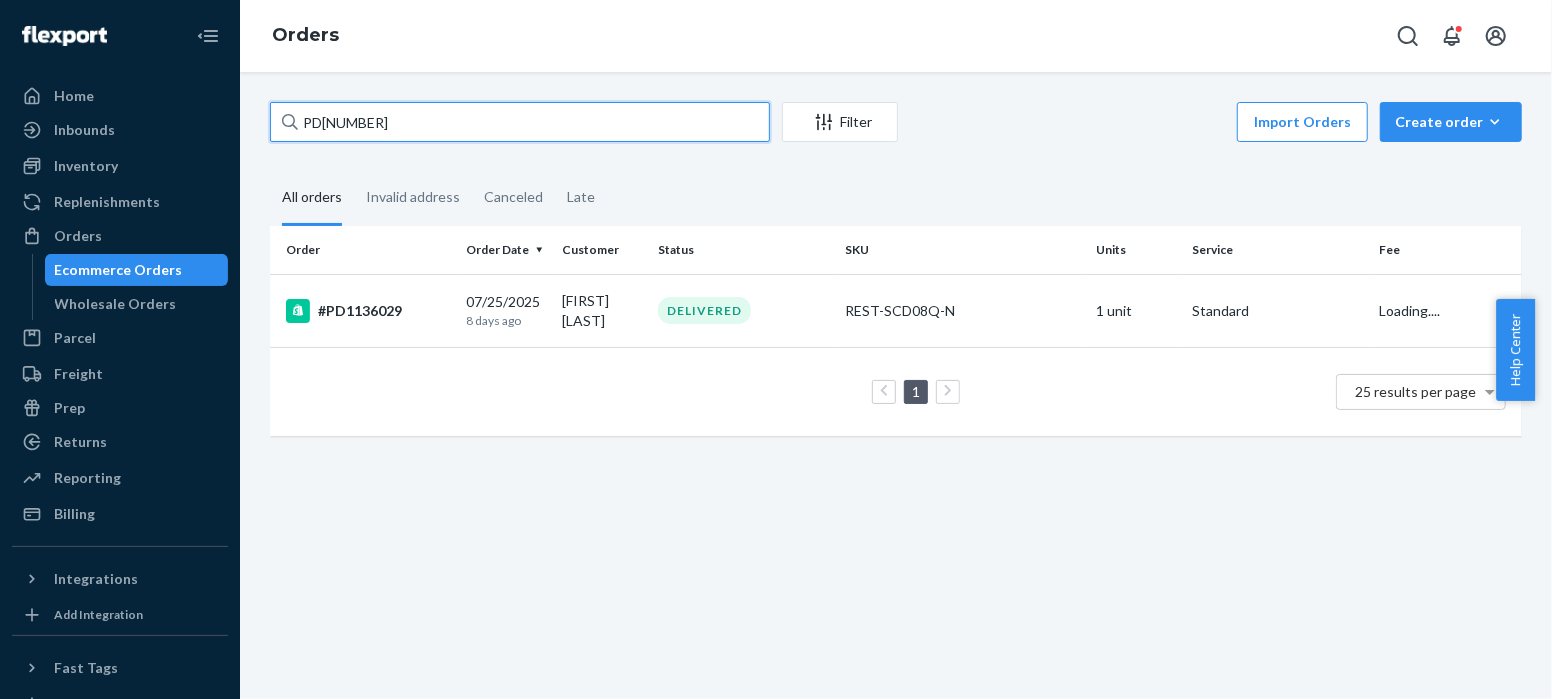 drag, startPoint x: 395, startPoint y: 119, endPoint x: 261, endPoint y: 122, distance: 134.03358 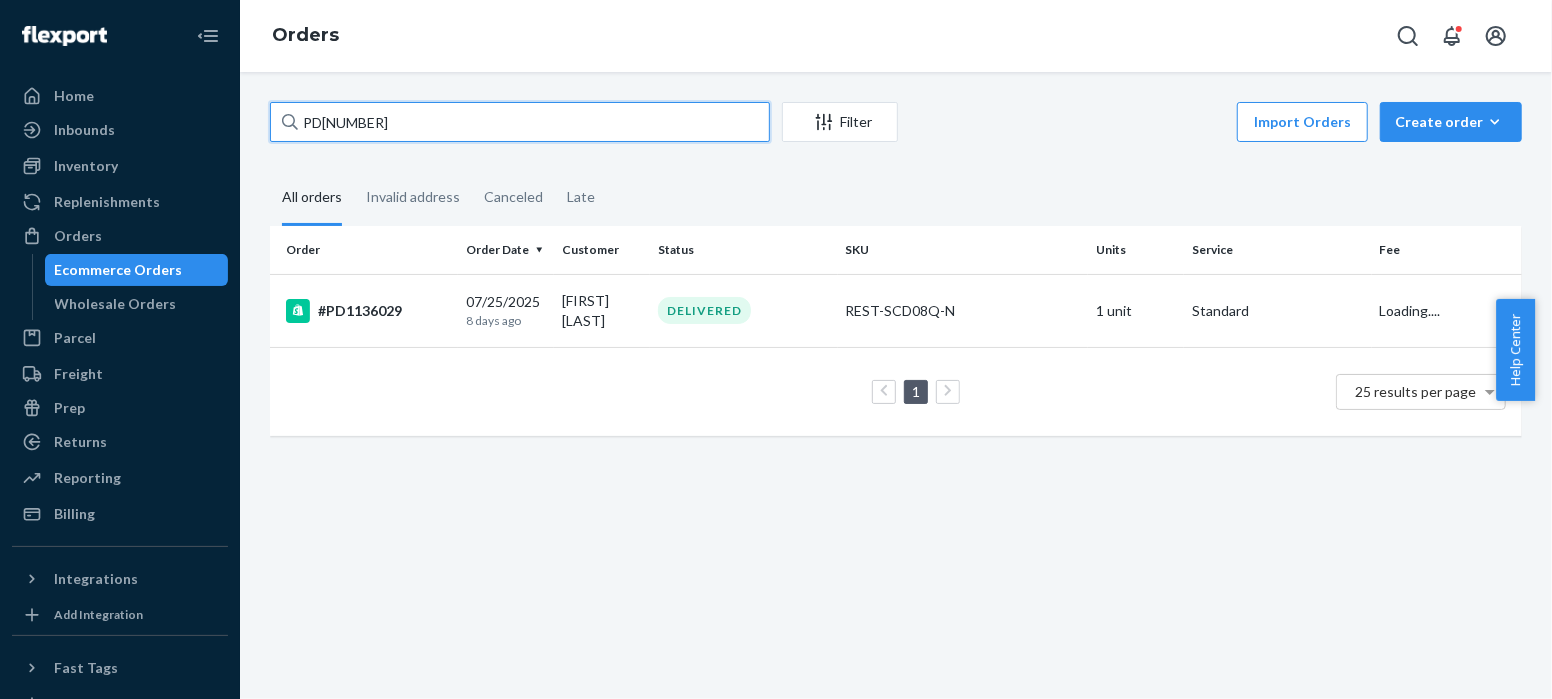 click on "PD1136029 Filter Import Orders Create order Ecommerce order Removal order All orders Invalid address Canceled Late Order Order Date Customer Status SKU Units Service Fee #PD1136029 07/25/2025 8 days ago [FIRST] [LAST] DELIVERED REST-SCD08Q-N 1 unit Standard Loading.... 1 25 results per page" at bounding box center [896, 279] 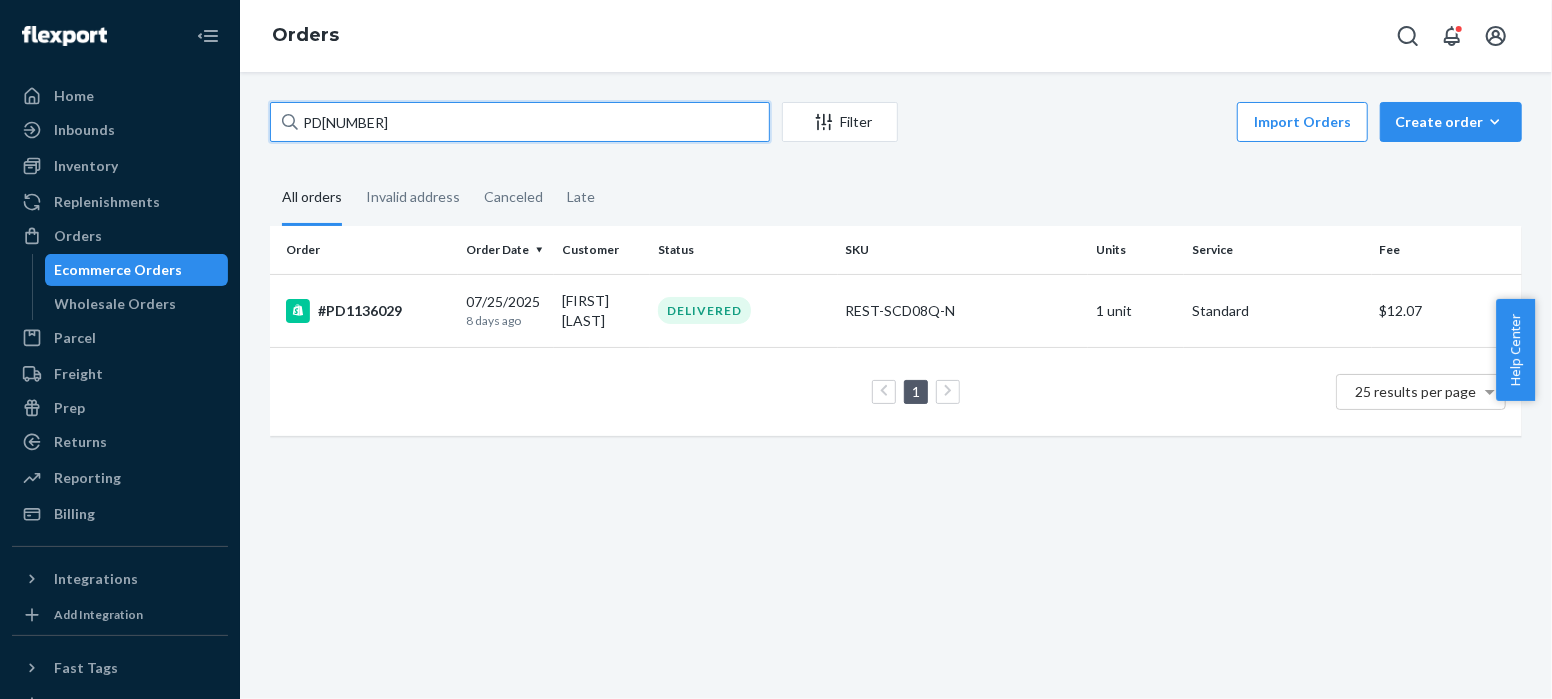 paste on "258447" 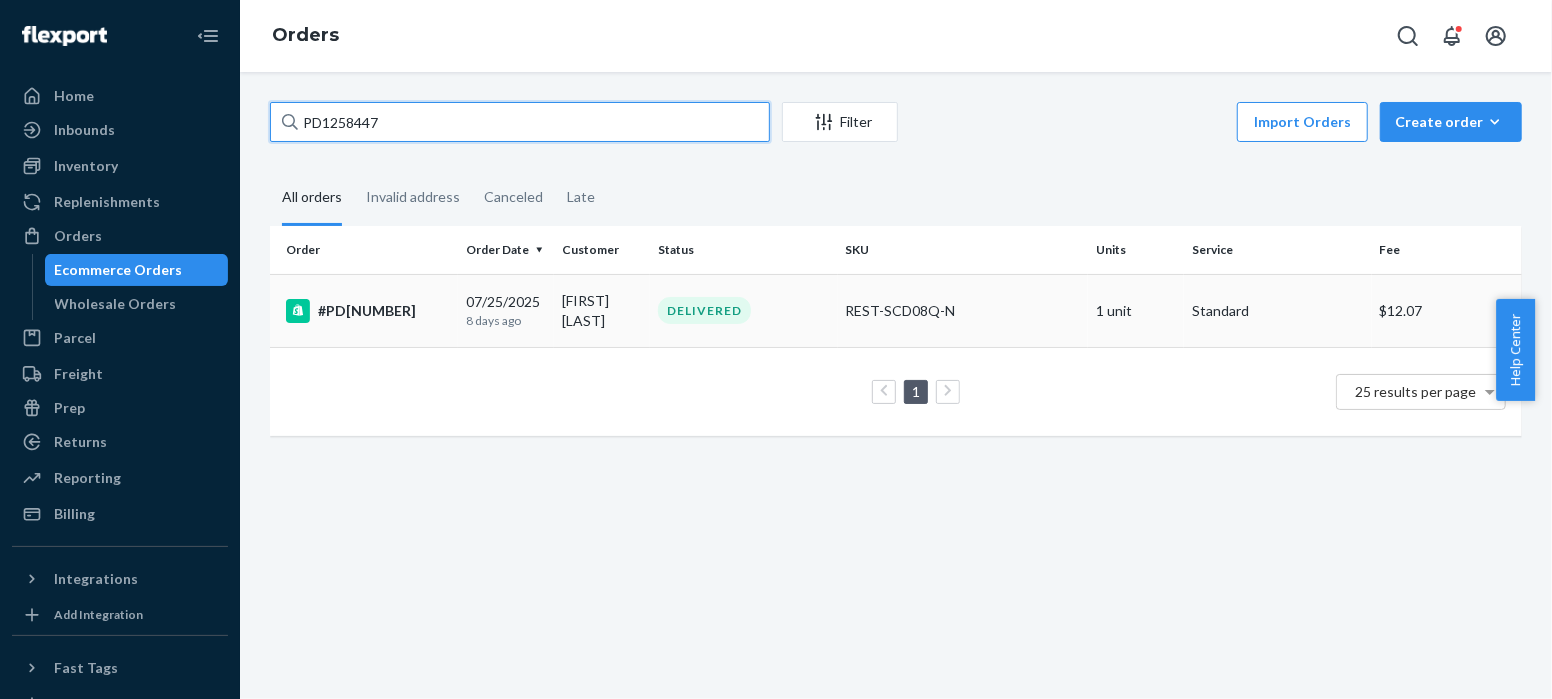 type on "PD1258447" 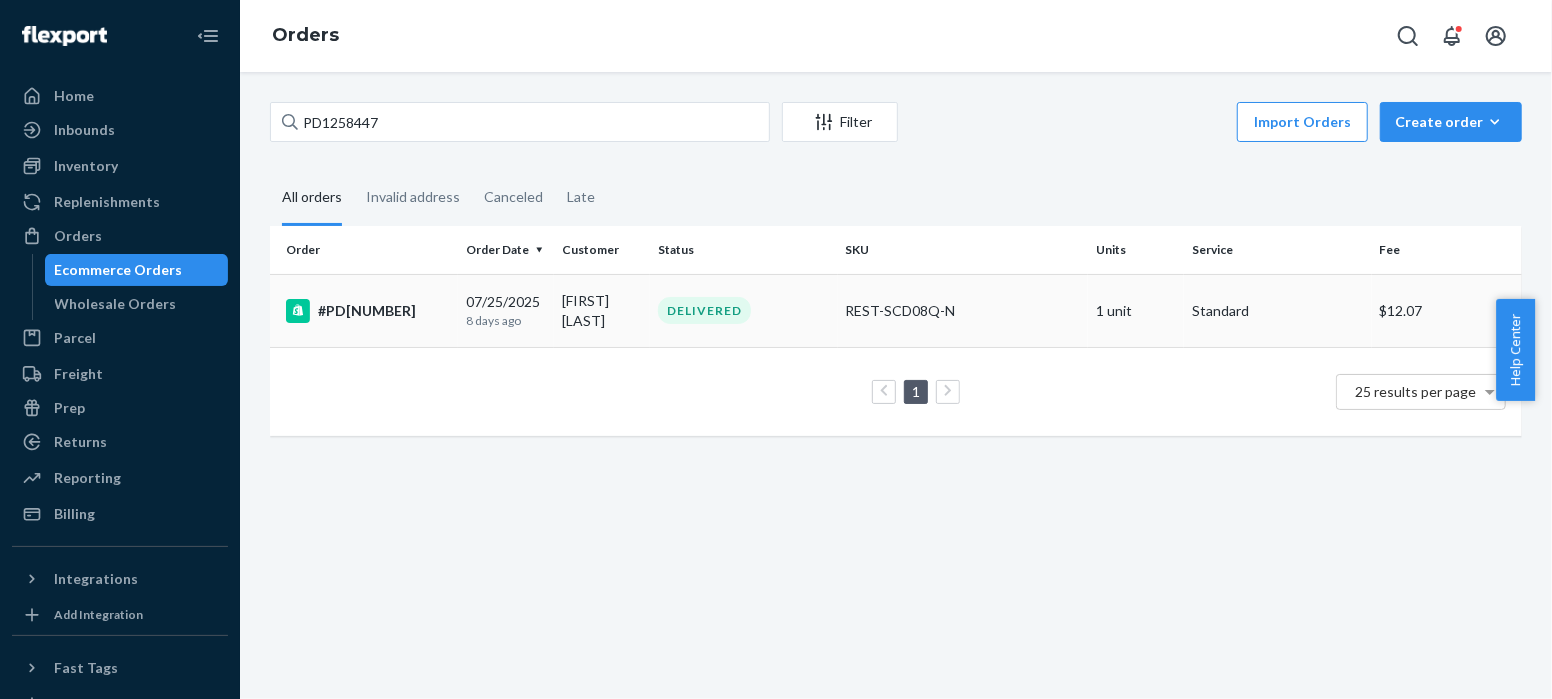 click on "#PD[NUMBER]" at bounding box center (368, 311) 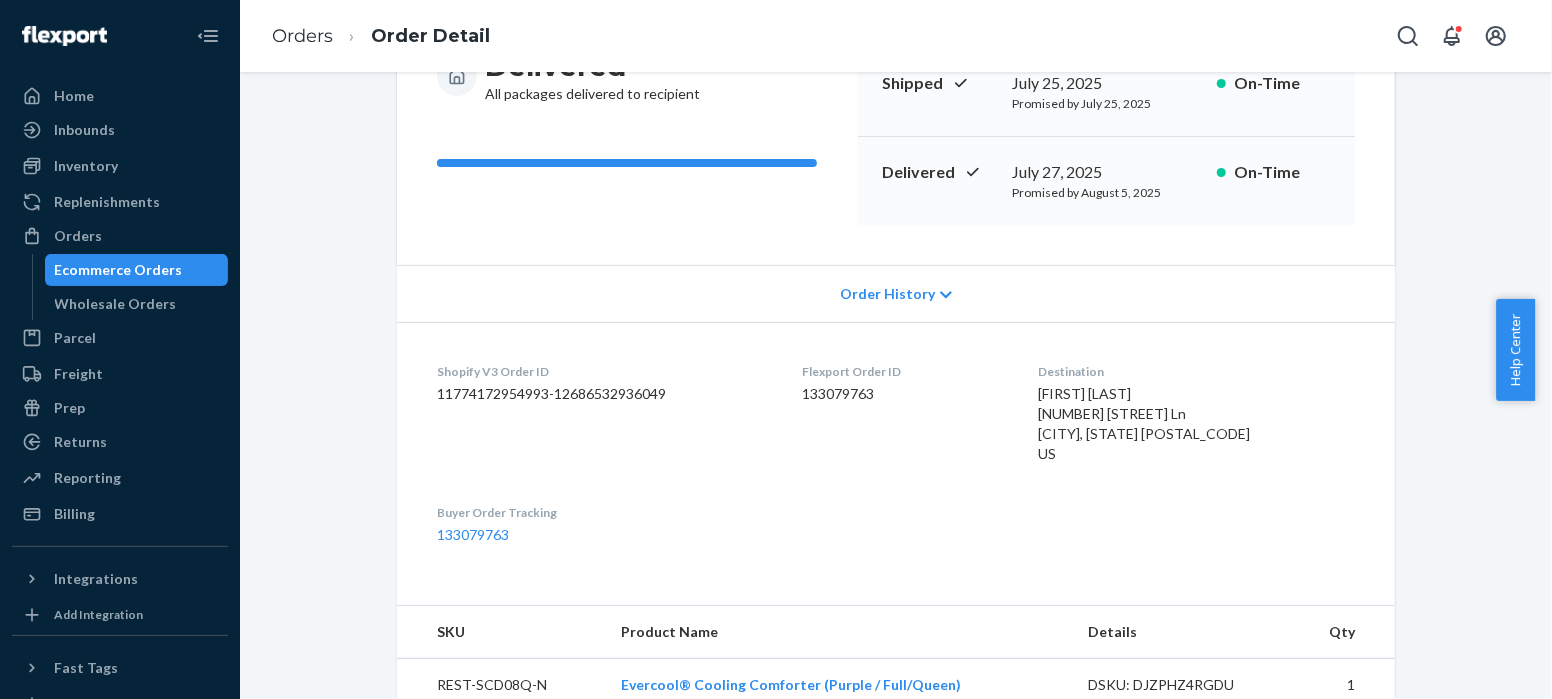 scroll, scrollTop: 698, scrollLeft: 0, axis: vertical 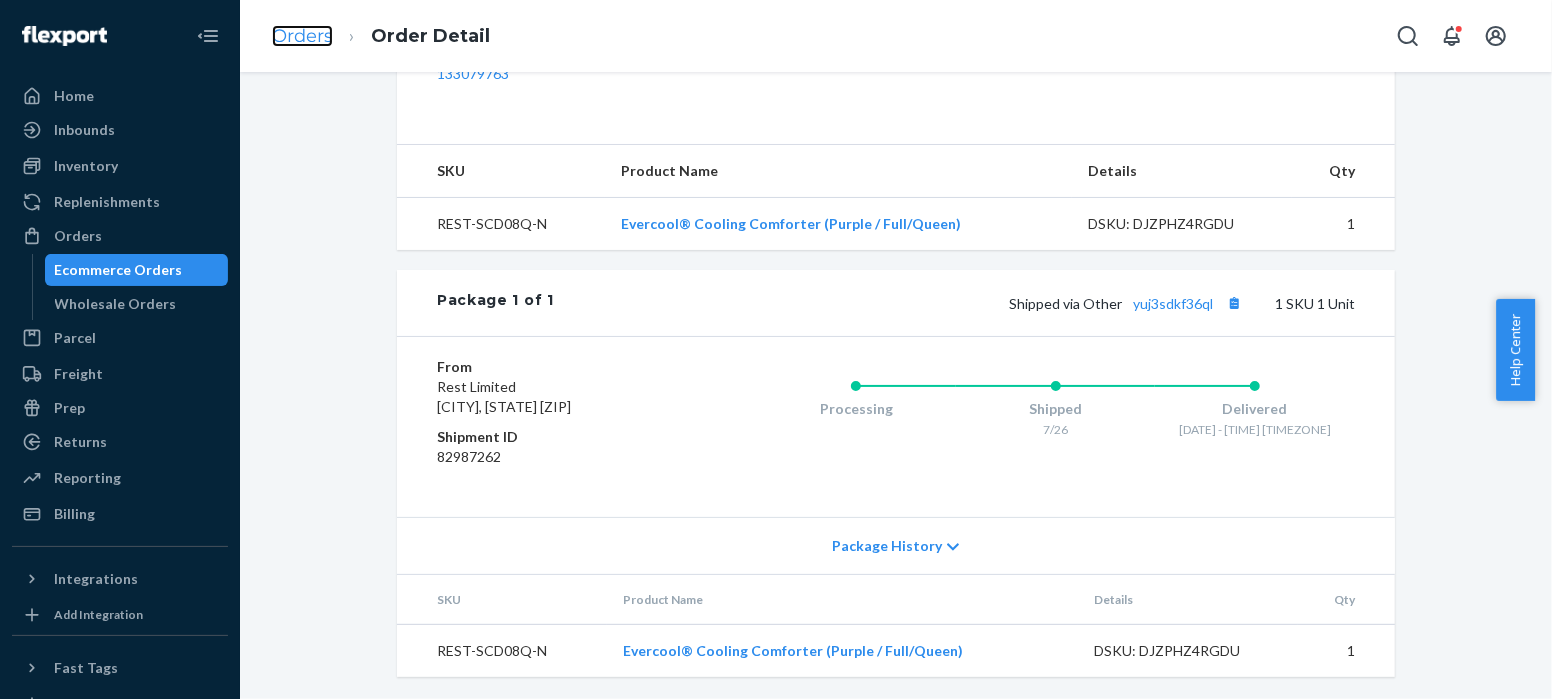 click on "Orders" at bounding box center [302, 36] 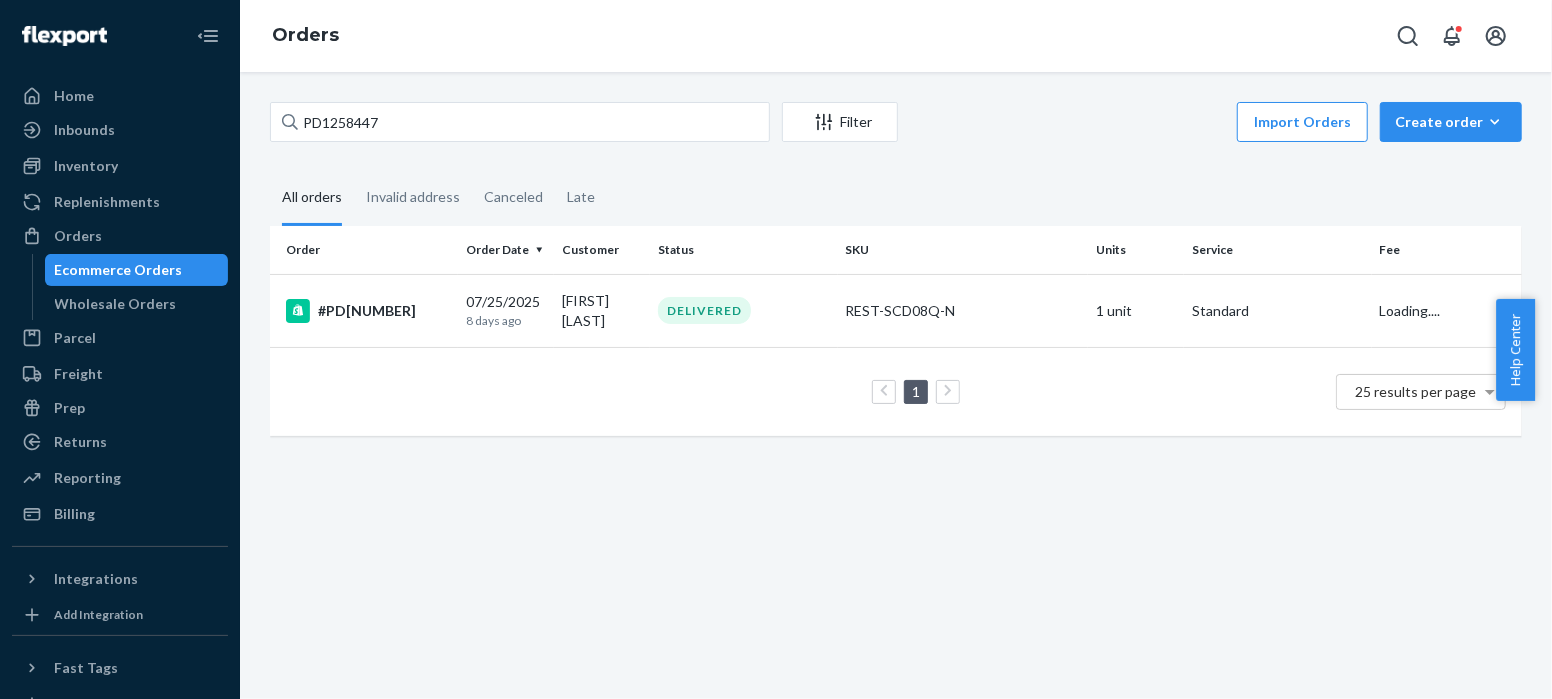 scroll, scrollTop: 0, scrollLeft: 0, axis: both 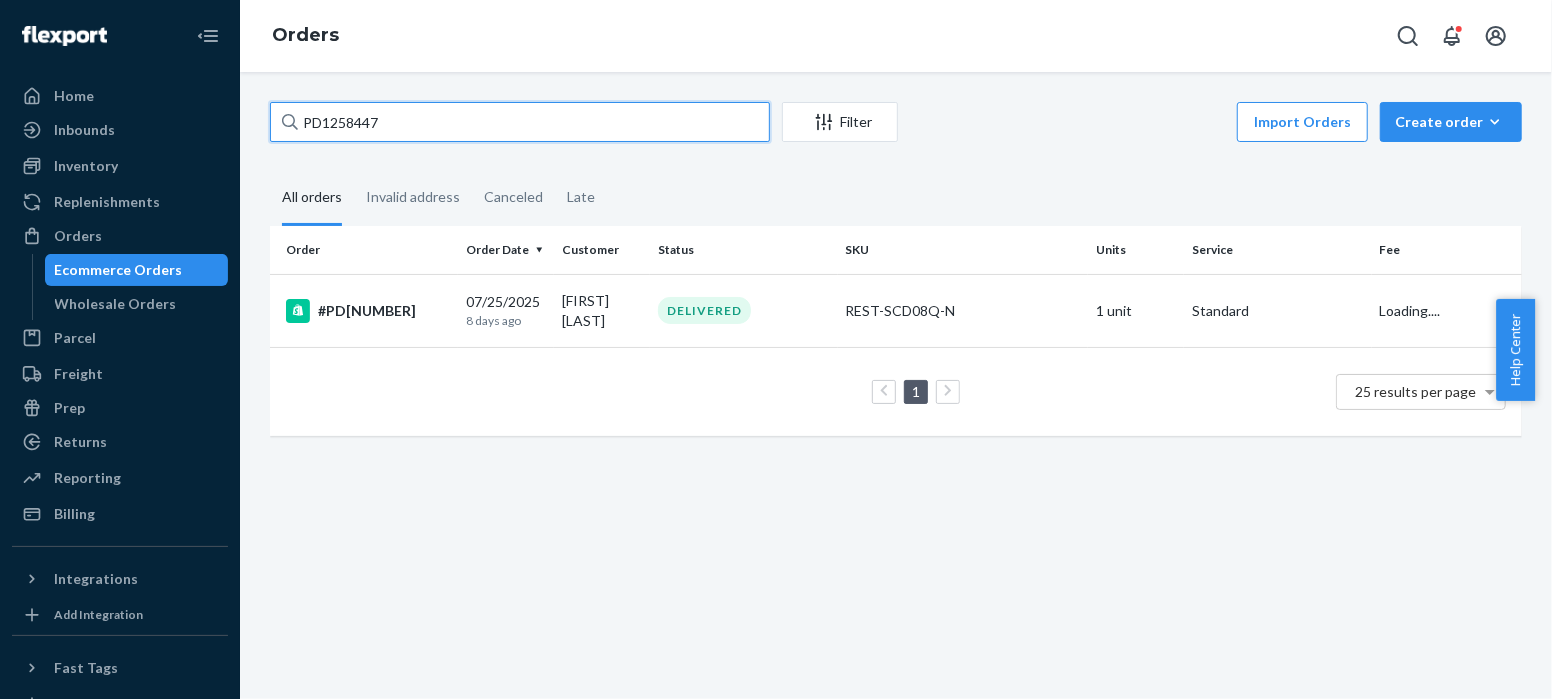 drag, startPoint x: 392, startPoint y: 120, endPoint x: 249, endPoint y: 128, distance: 143.2236 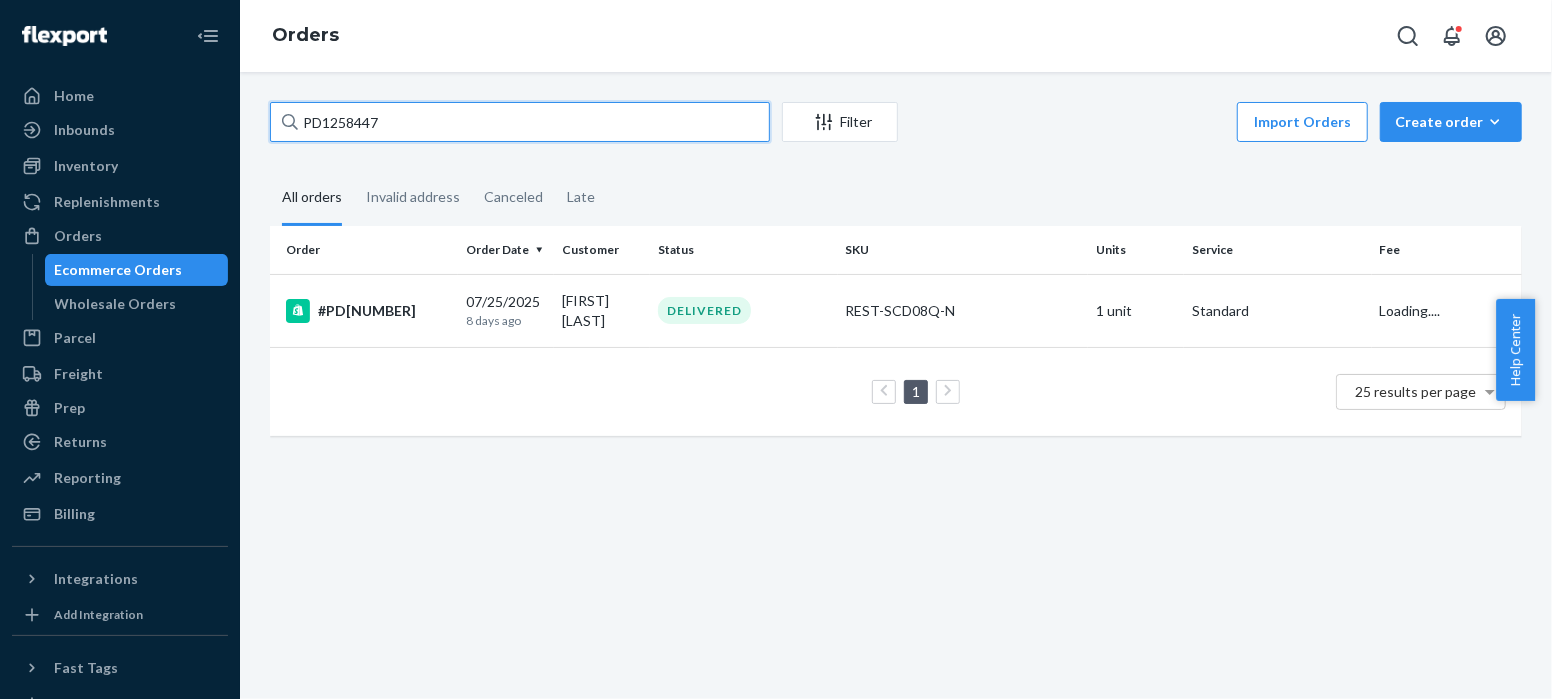 click on "PD[NUMBER] Filter Import Orders Create orderEcommerce order Removal order All orders Invalid address Canceled Late Order Order Date Customer Status SKU Units Service Fee #PD[NUMBER] [DATE] [TIME_AGO] [FIRST] [LAST] DELIVERED REST-SCD08Q-N 1 unit Standard Loading.... 1 25 results per page" at bounding box center [896, 385] 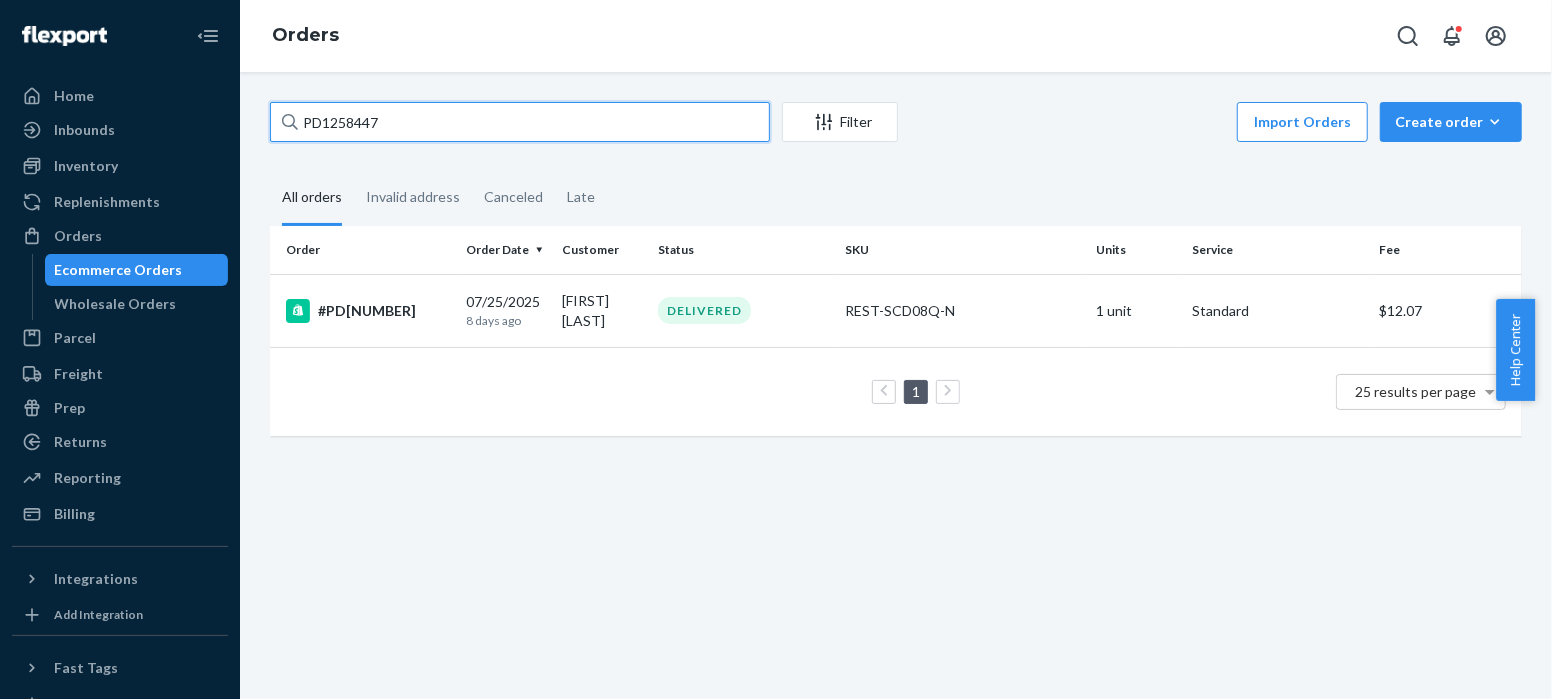 paste on "948024" 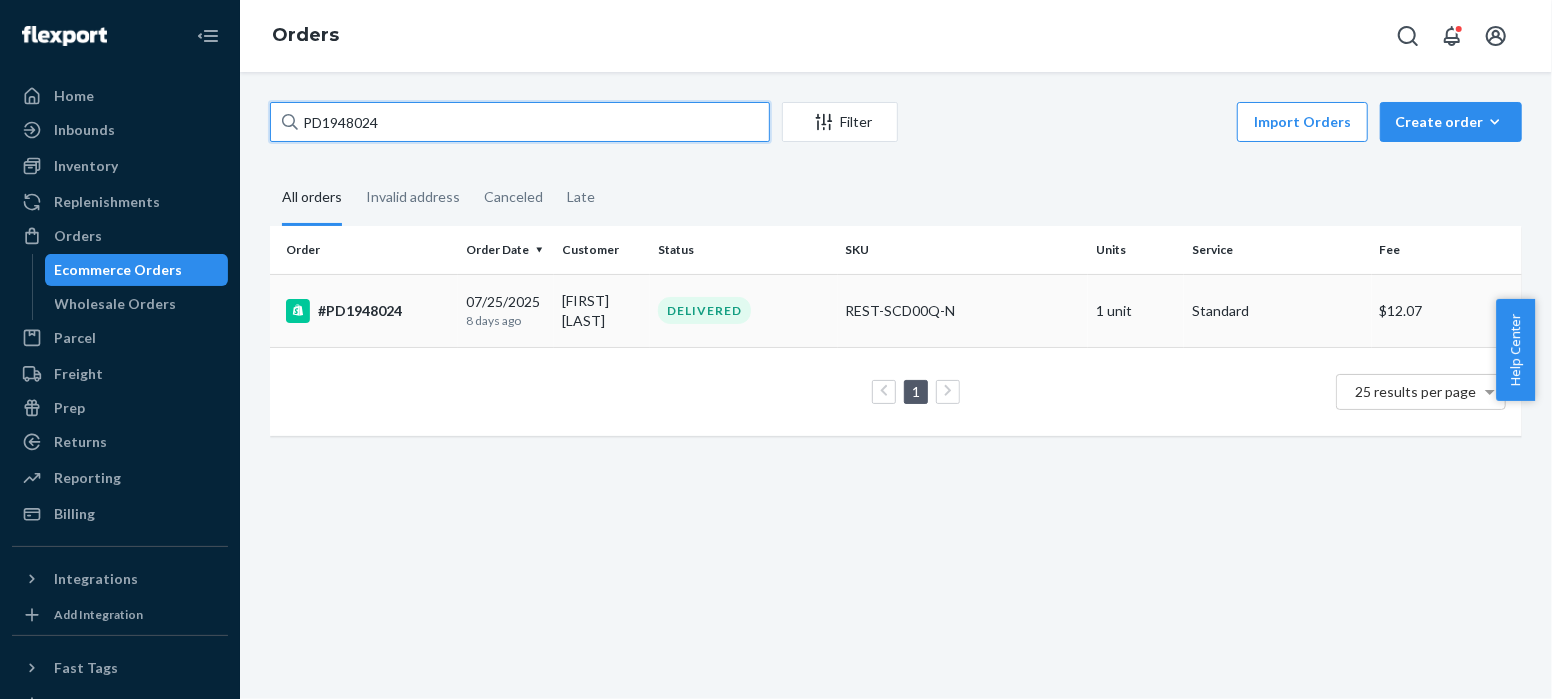 type on "PD1948024" 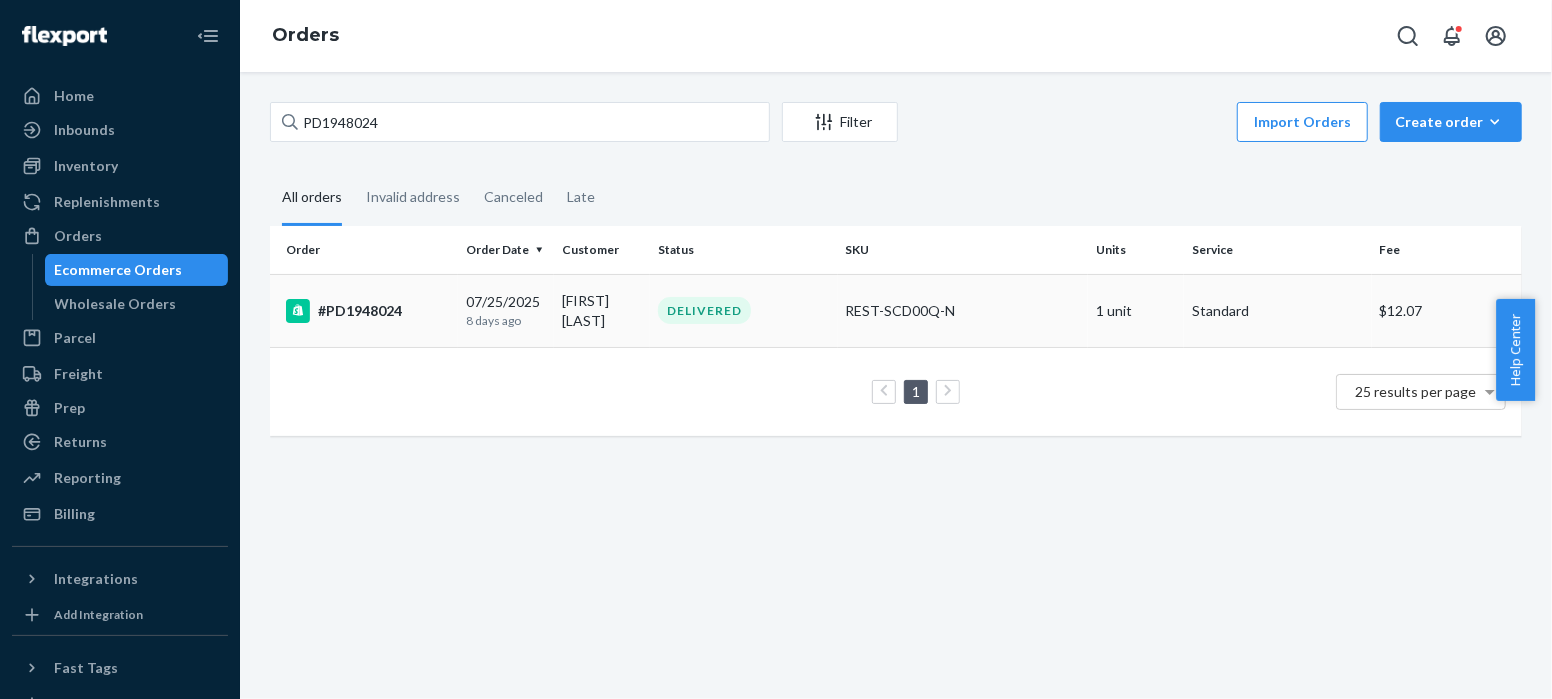 click on "#PD1948024" at bounding box center [368, 311] 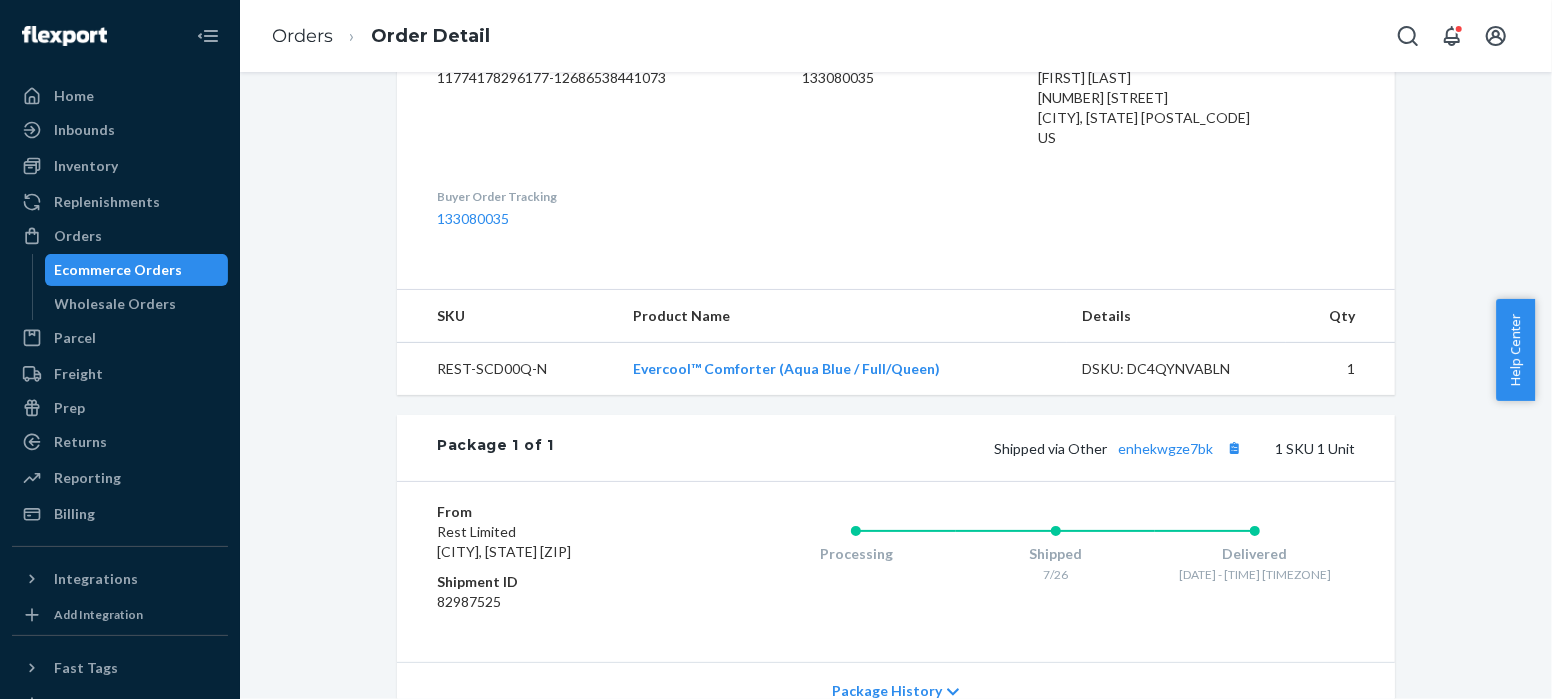 scroll, scrollTop: 698, scrollLeft: 0, axis: vertical 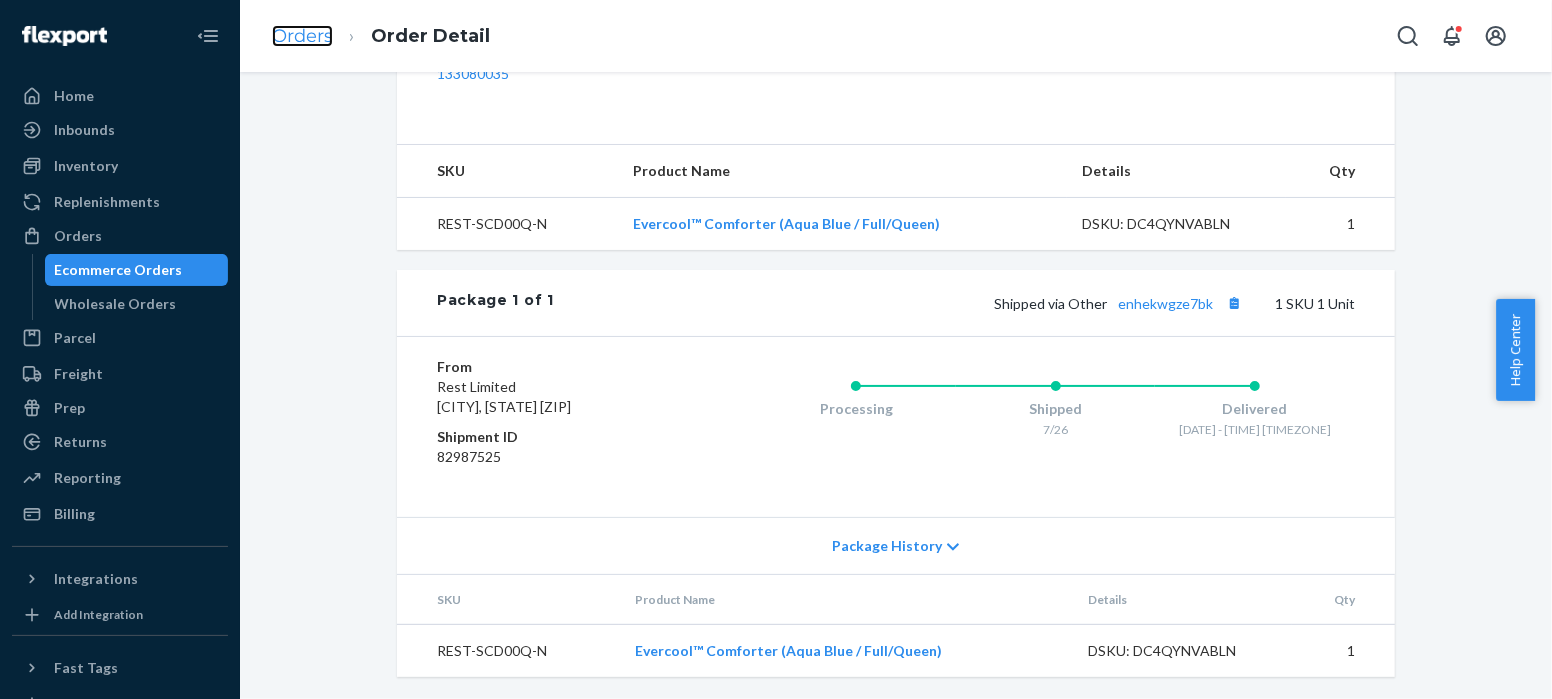 click on "Orders" at bounding box center [302, 36] 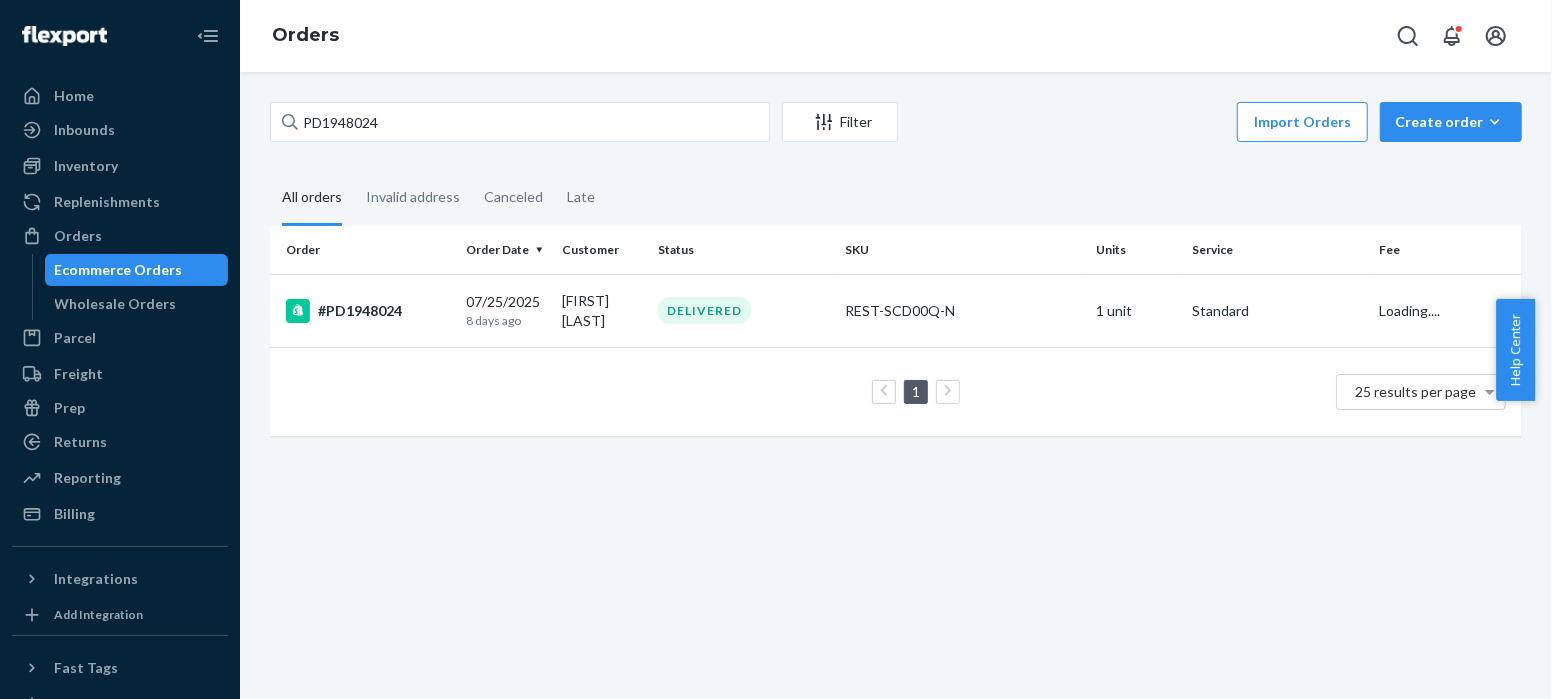 scroll, scrollTop: 0, scrollLeft: 0, axis: both 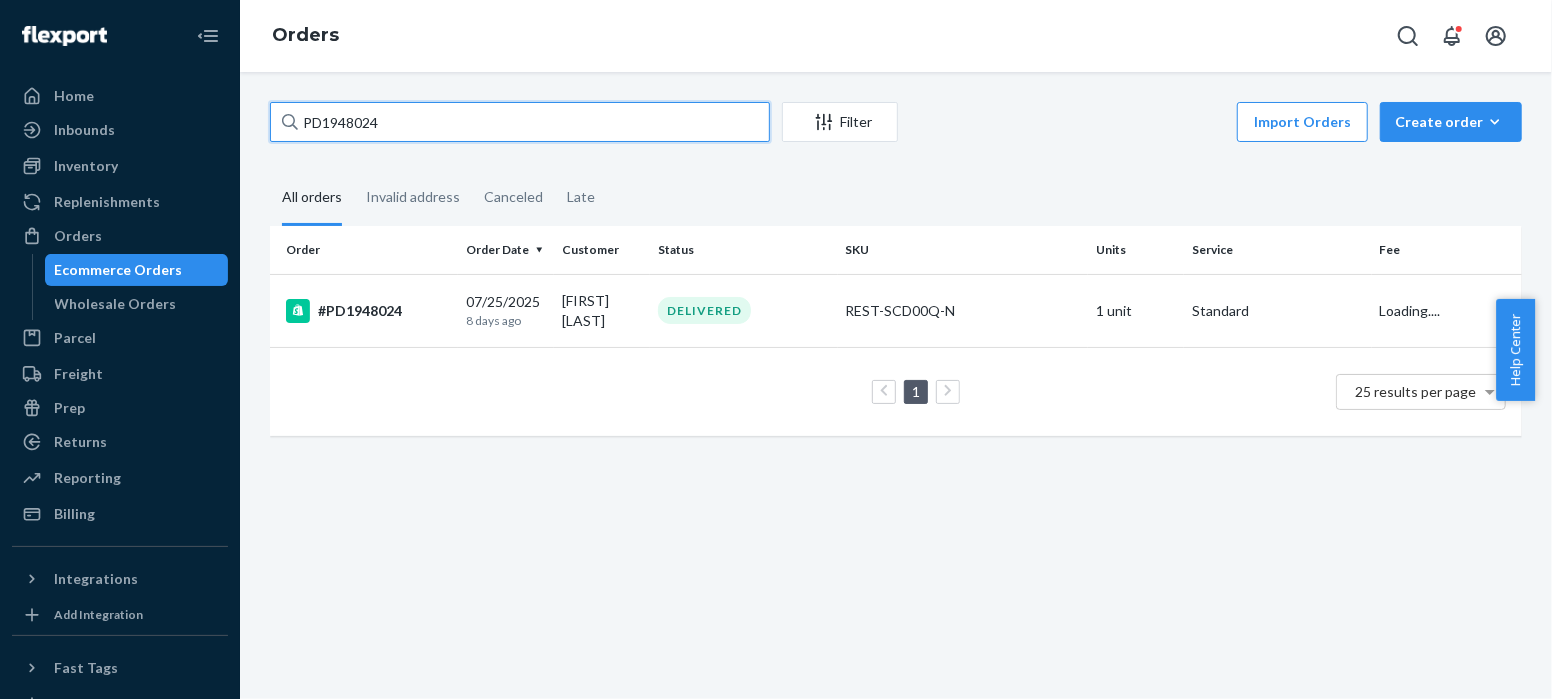 drag, startPoint x: 400, startPoint y: 126, endPoint x: 230, endPoint y: 107, distance: 171.05847 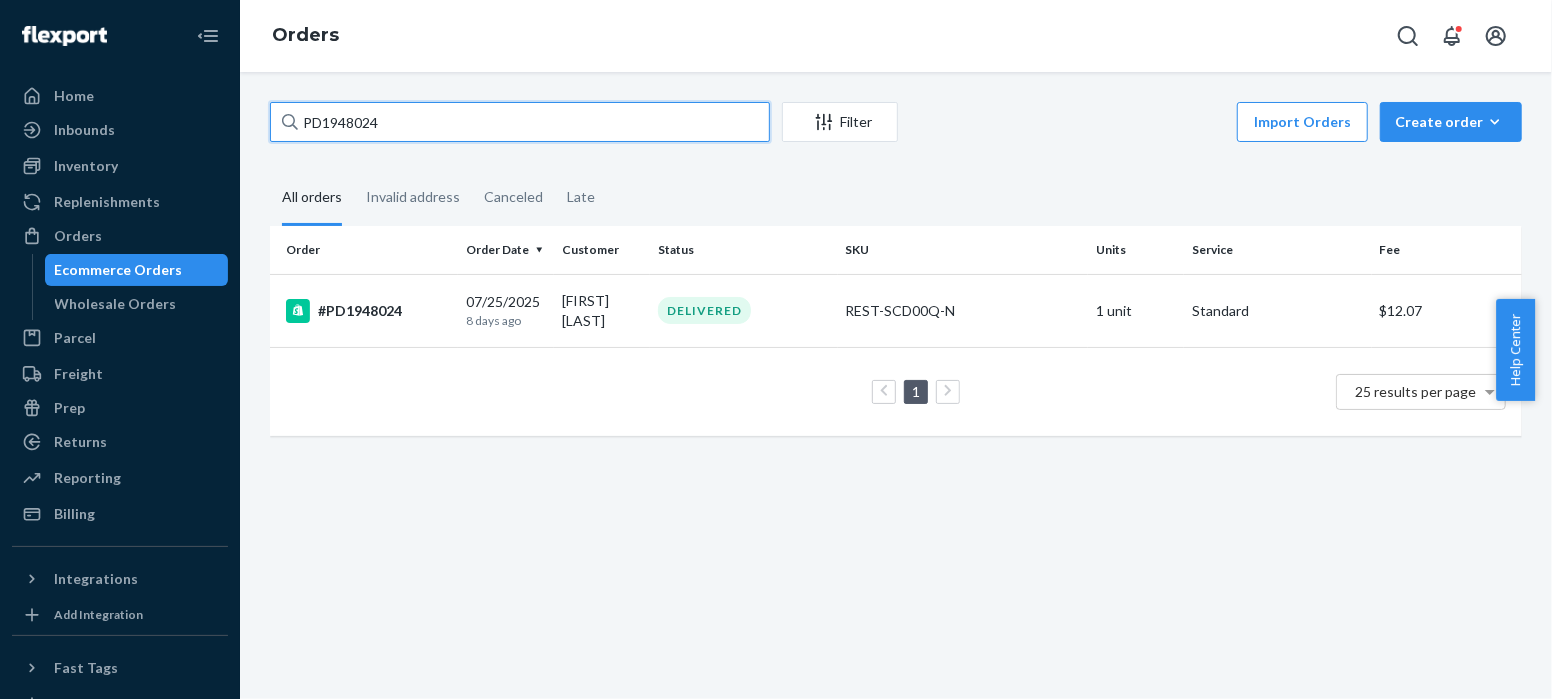 paste on "129751" 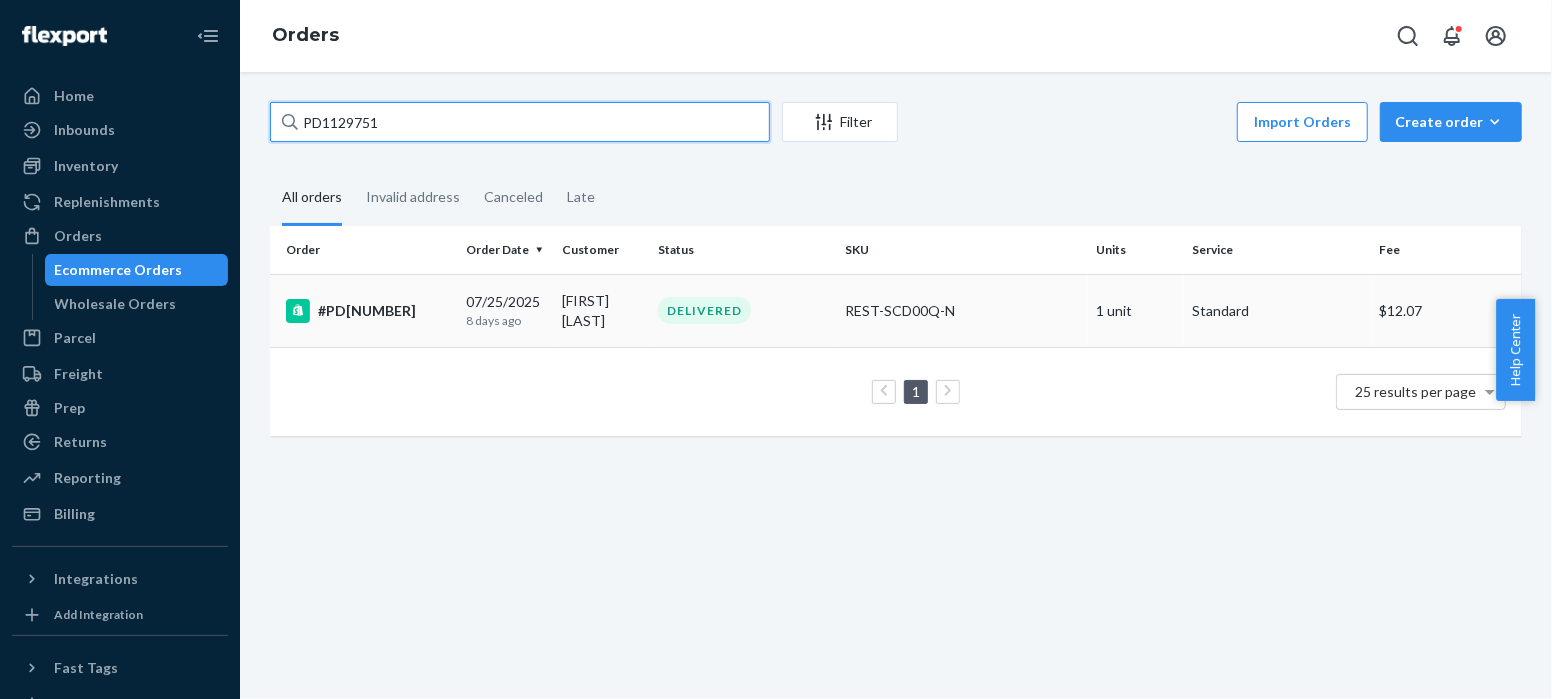 type on "PD1129751" 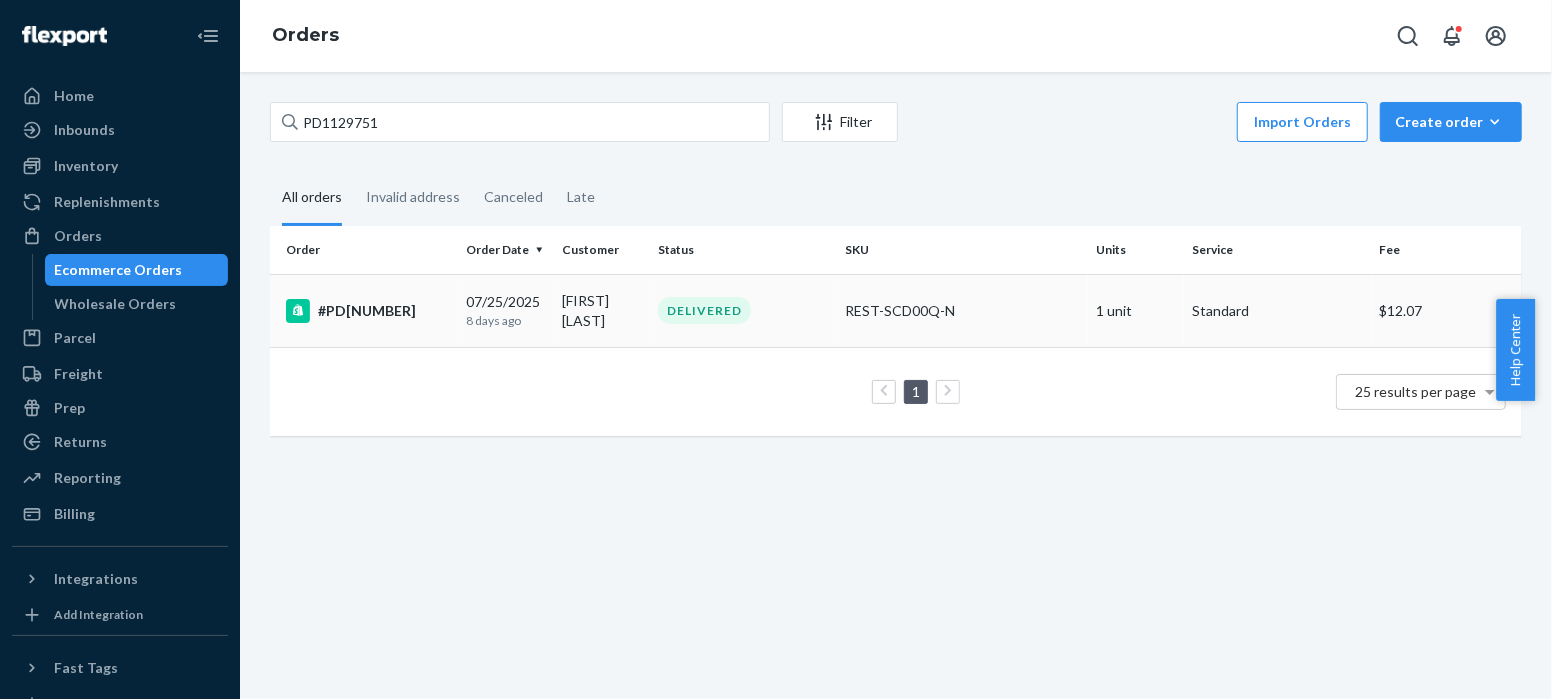 click on "#PD[NUMBER]" at bounding box center (368, 311) 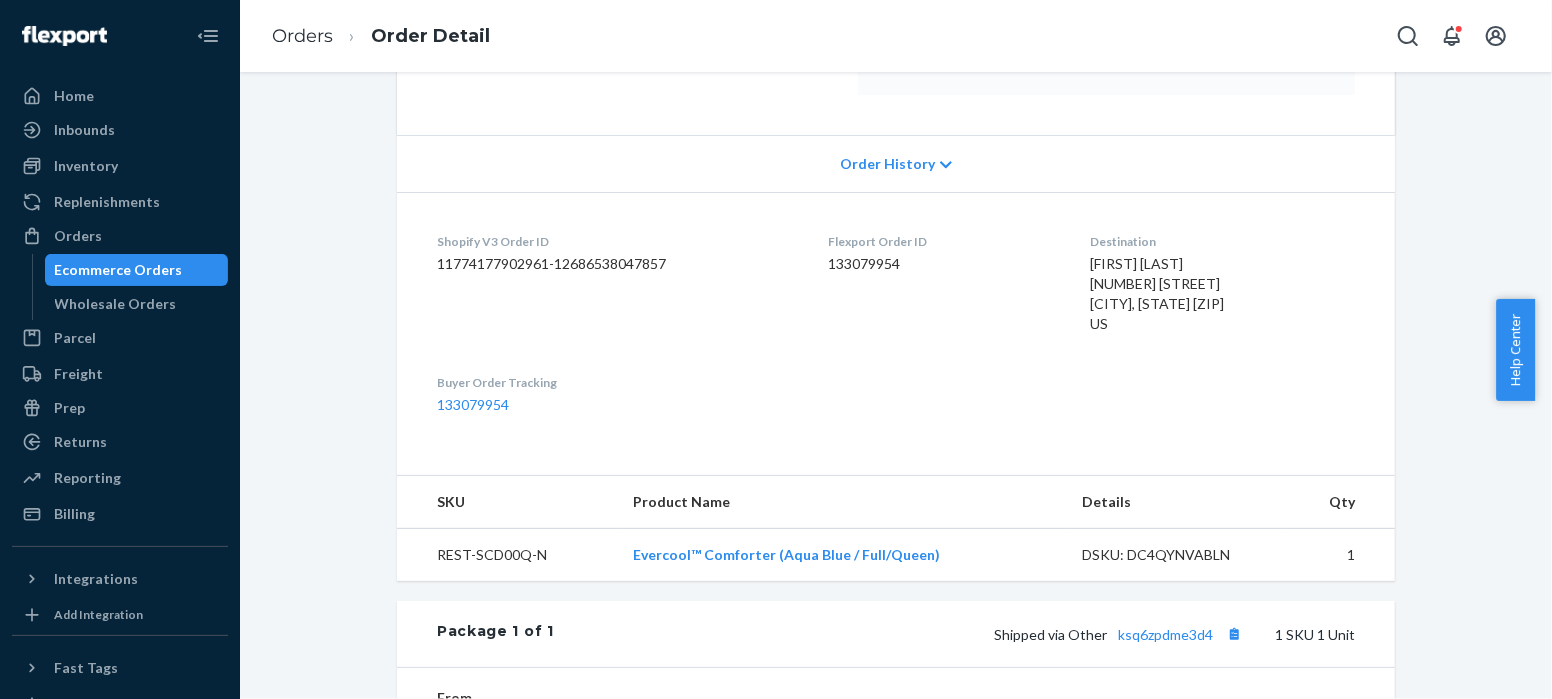 scroll, scrollTop: 698, scrollLeft: 0, axis: vertical 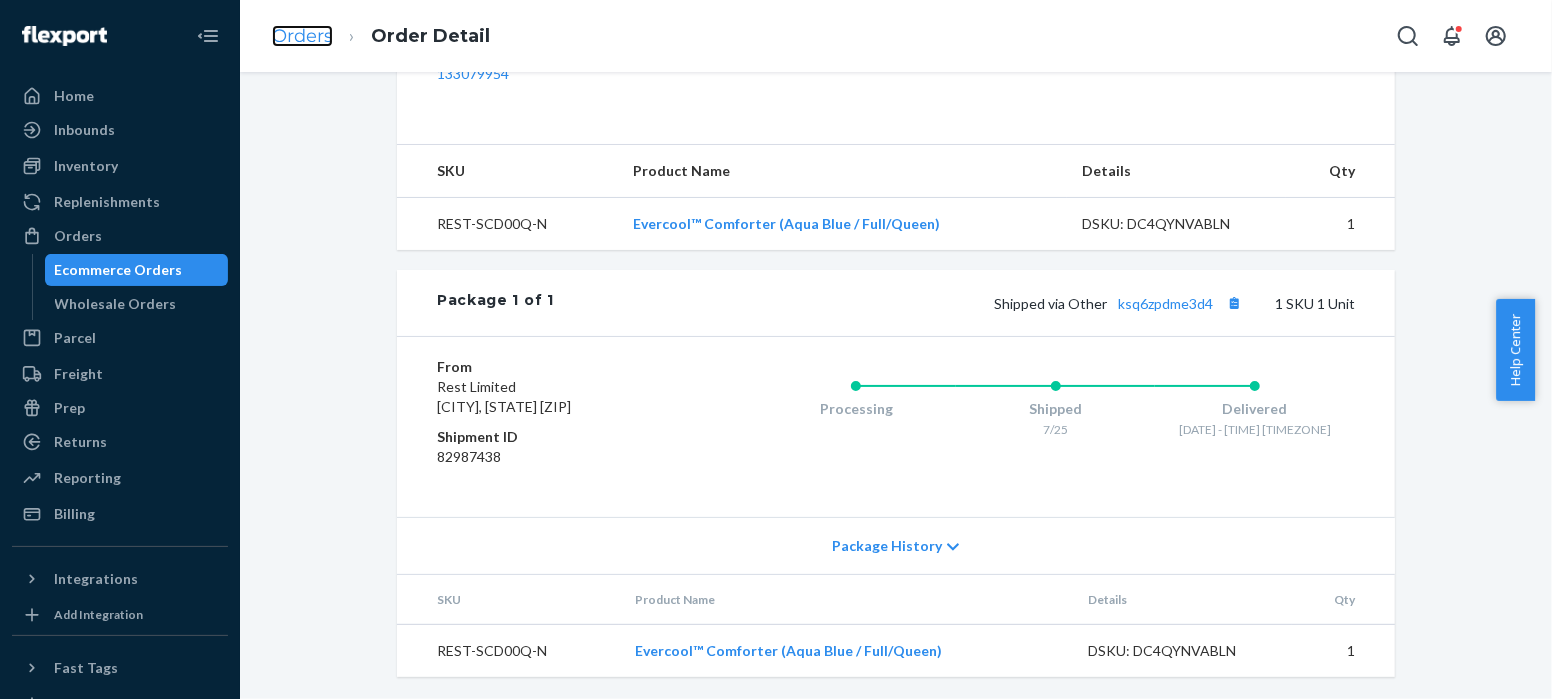 click on "Orders" at bounding box center [302, 36] 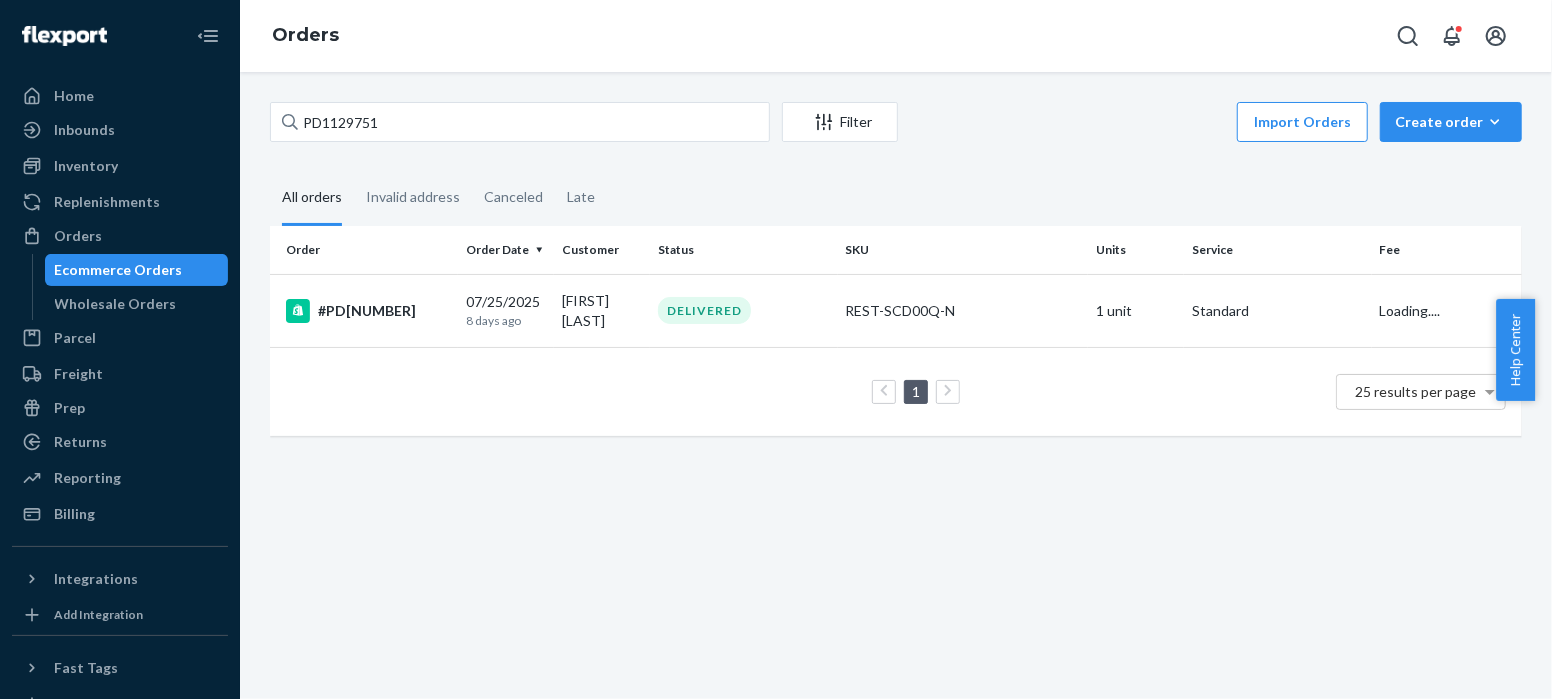scroll, scrollTop: 0, scrollLeft: 0, axis: both 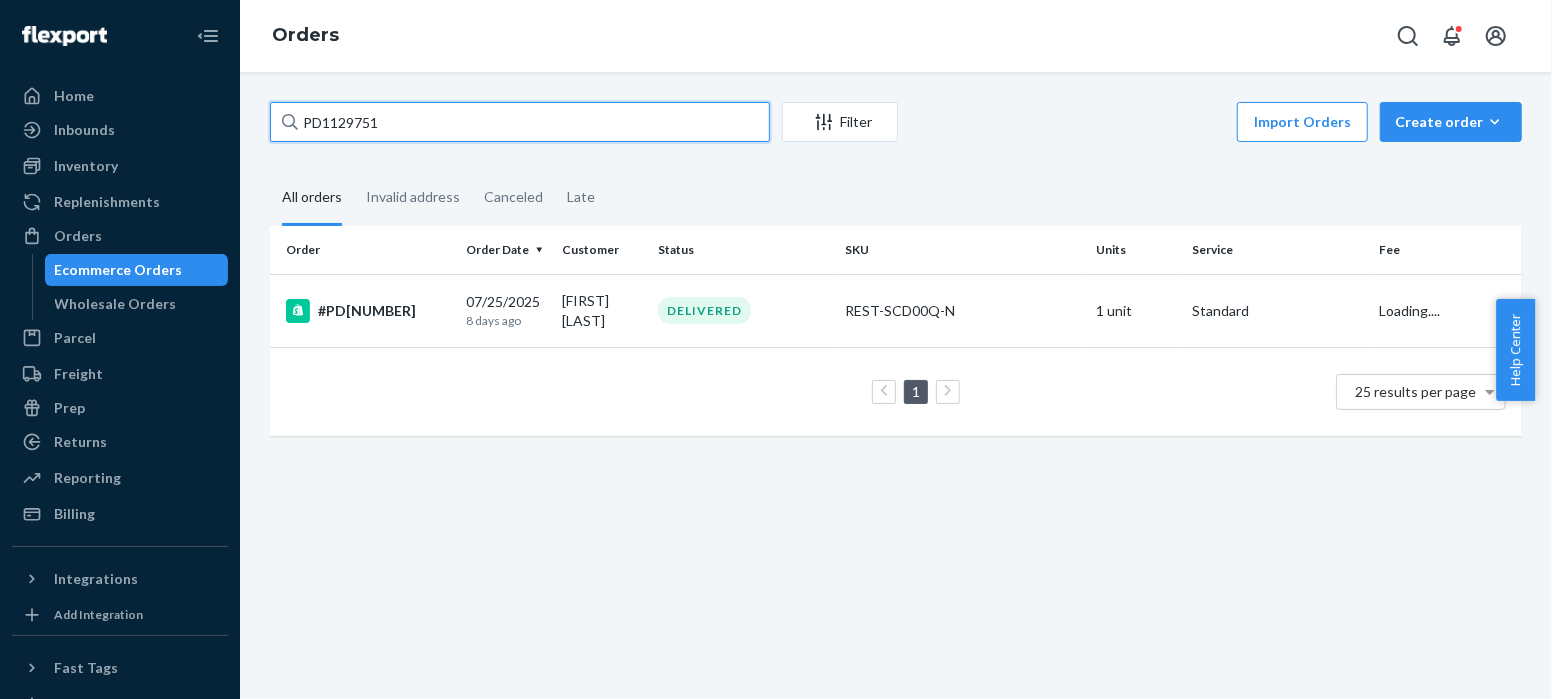 drag, startPoint x: 401, startPoint y: 123, endPoint x: 254, endPoint y: 120, distance: 147.03061 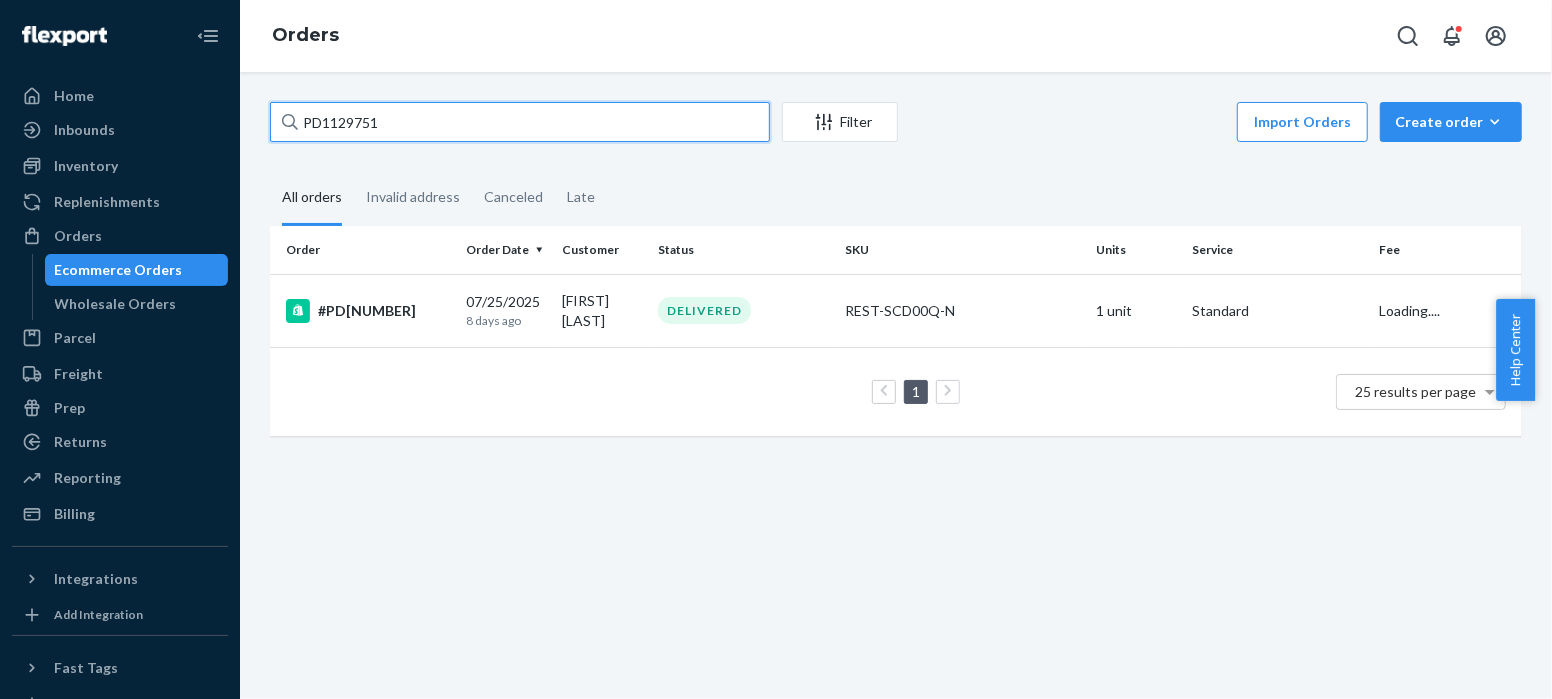 click on "PD1129751 Filter Import Orders Create order Ecommerce order Removal order All orders Invalid address Canceled Late Order Order Date Customer Status SKU Units Service Fee #PD1129751 07/25/2025 8 days ago [FIRST] [LAST] DELIVERED REST-SCD00Q-N 1 unit Standard Loading.... 1 25 results per page" at bounding box center [896, 279] 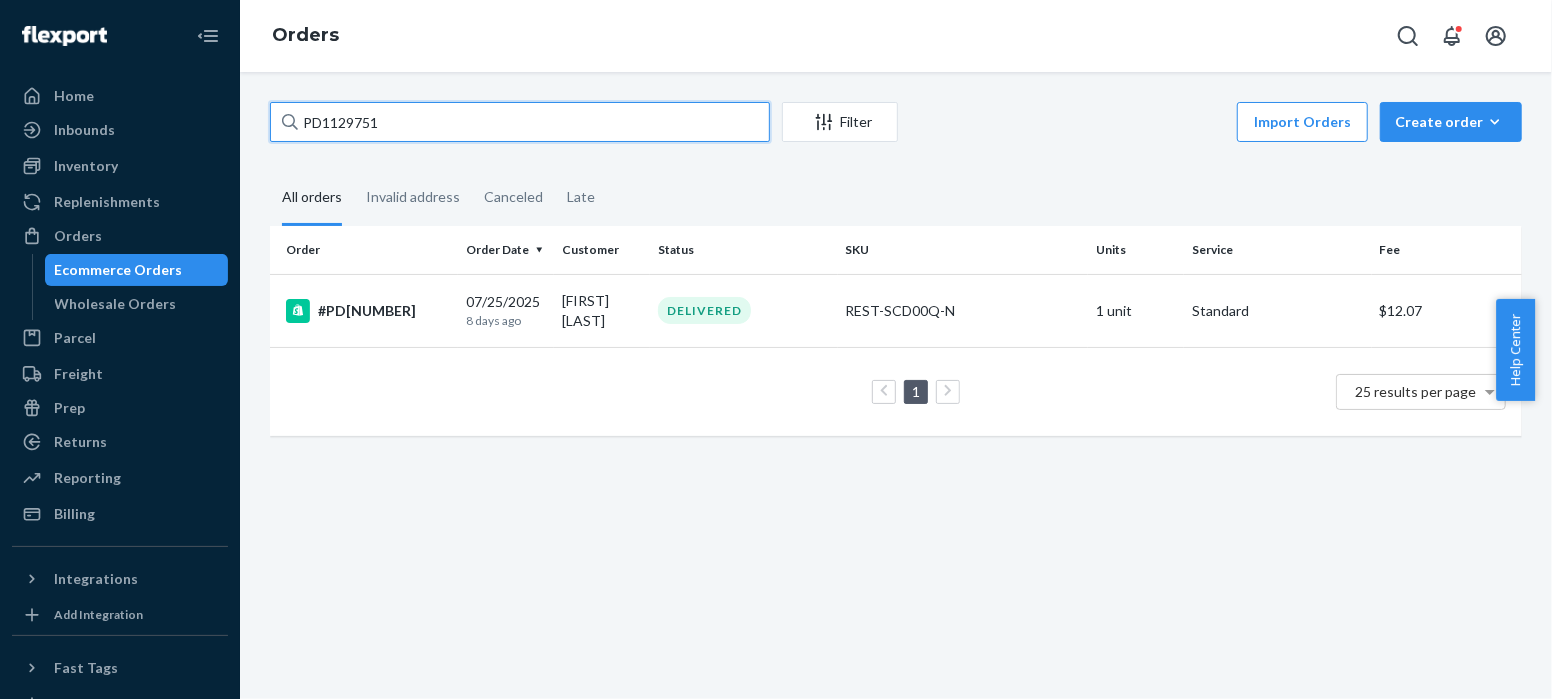 paste on "680753" 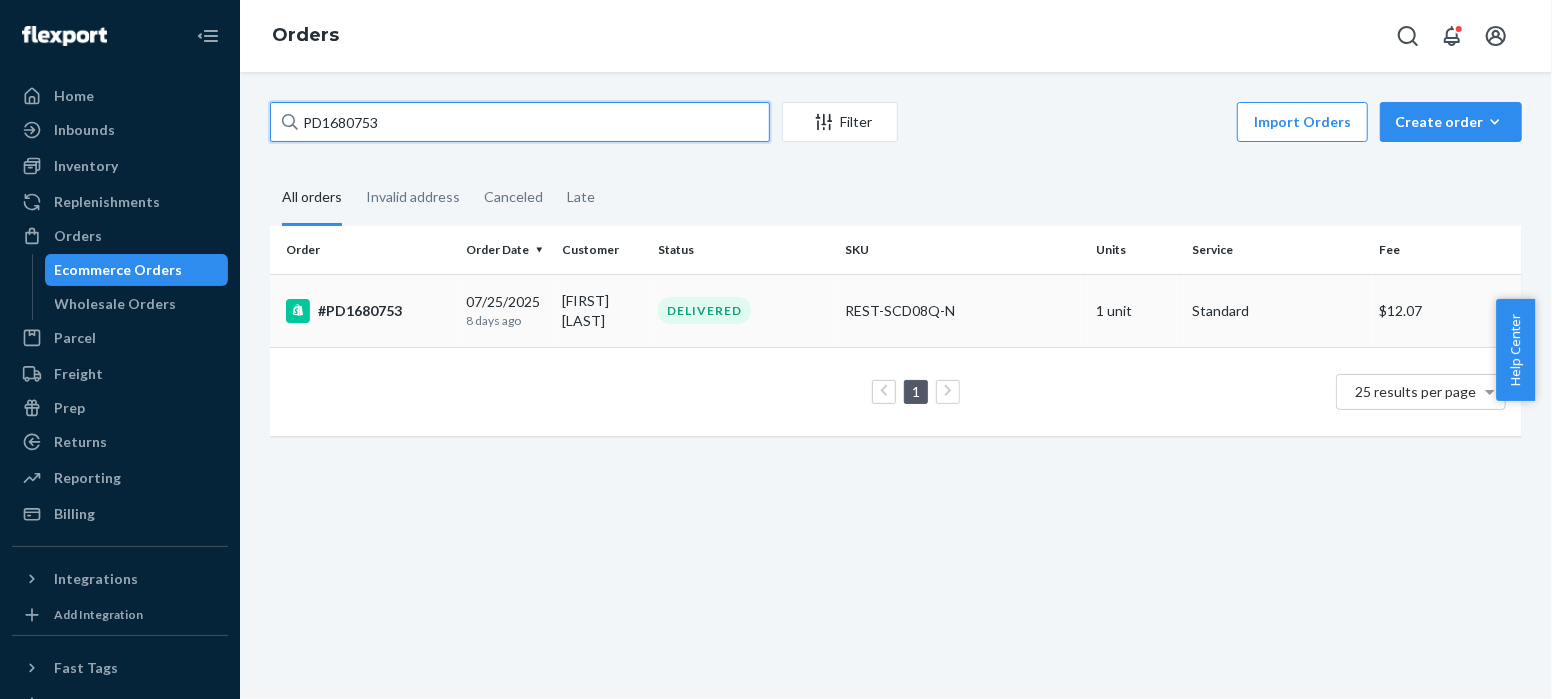 type on "PD1680753" 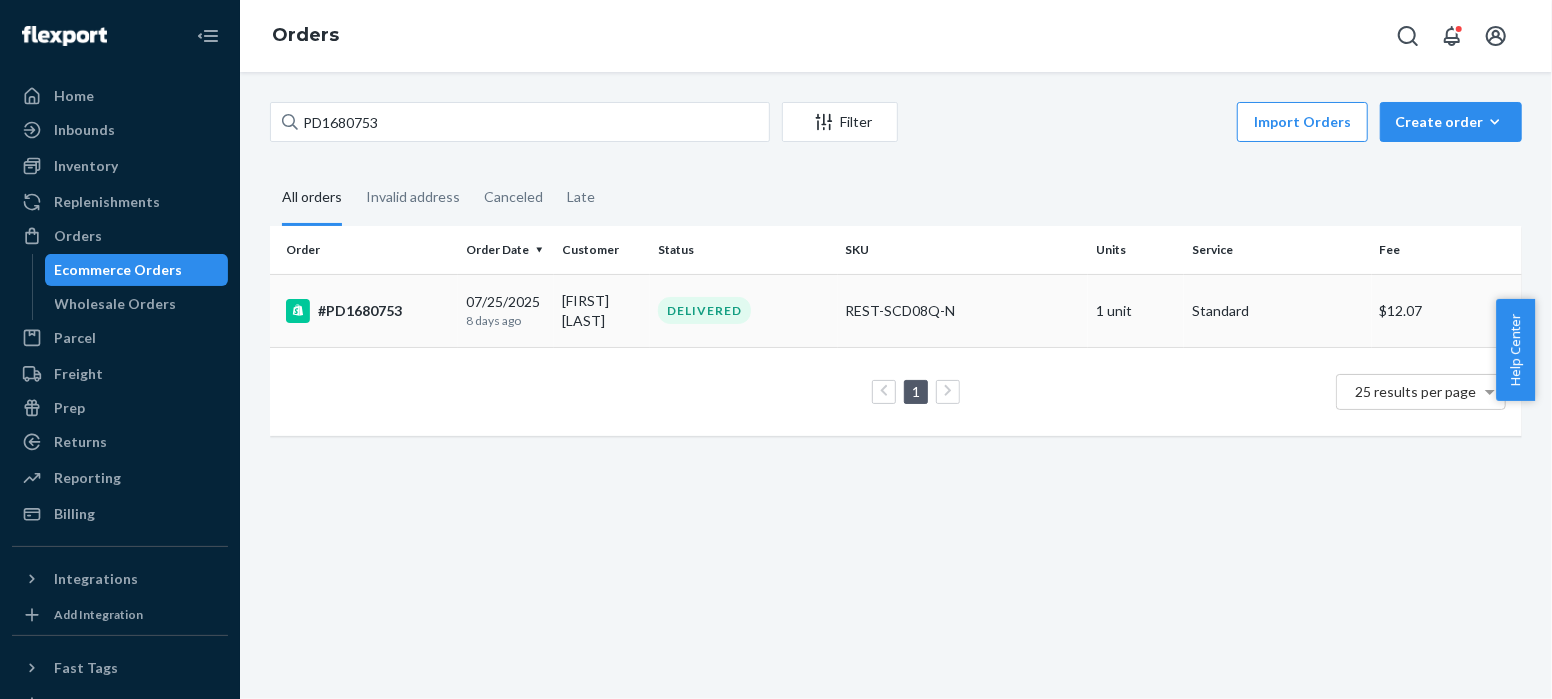 click on "#PD1680753" at bounding box center (368, 311) 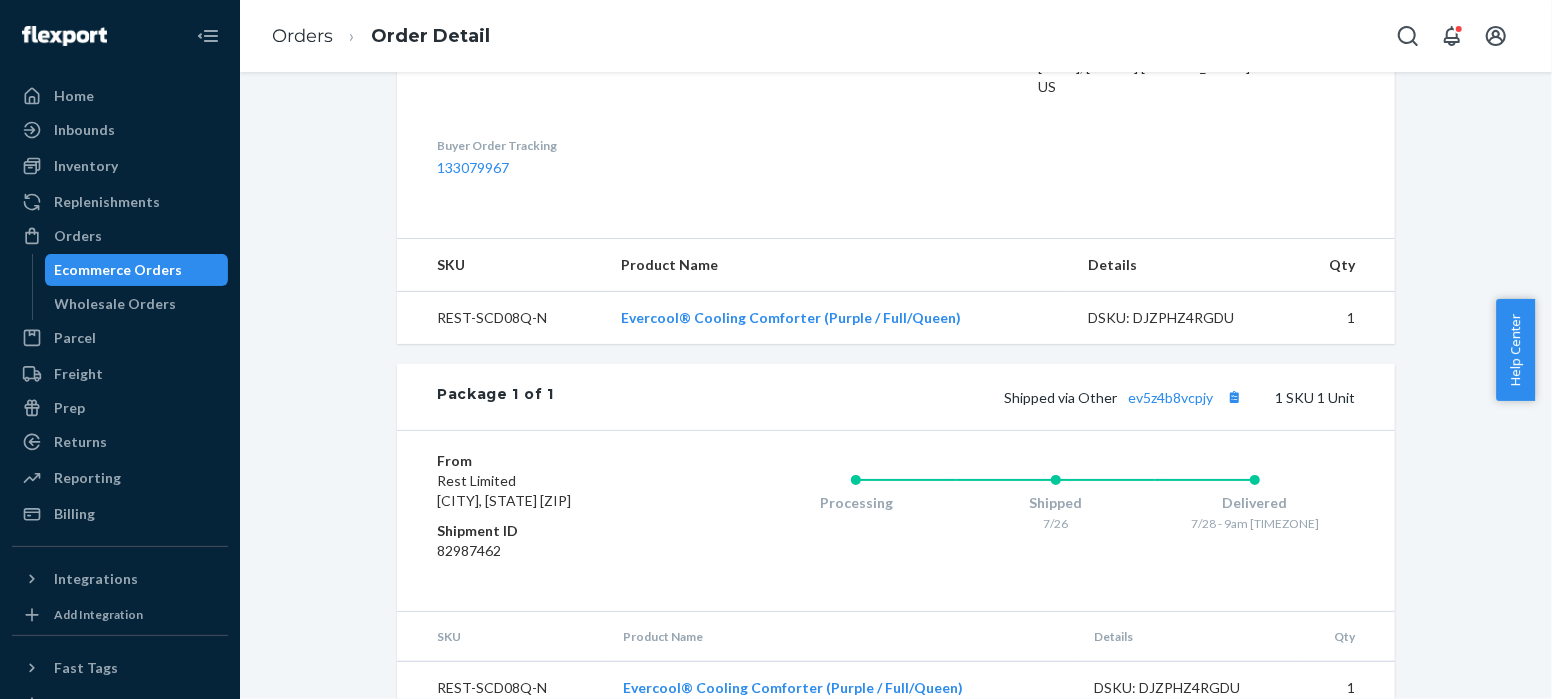 scroll, scrollTop: 641, scrollLeft: 0, axis: vertical 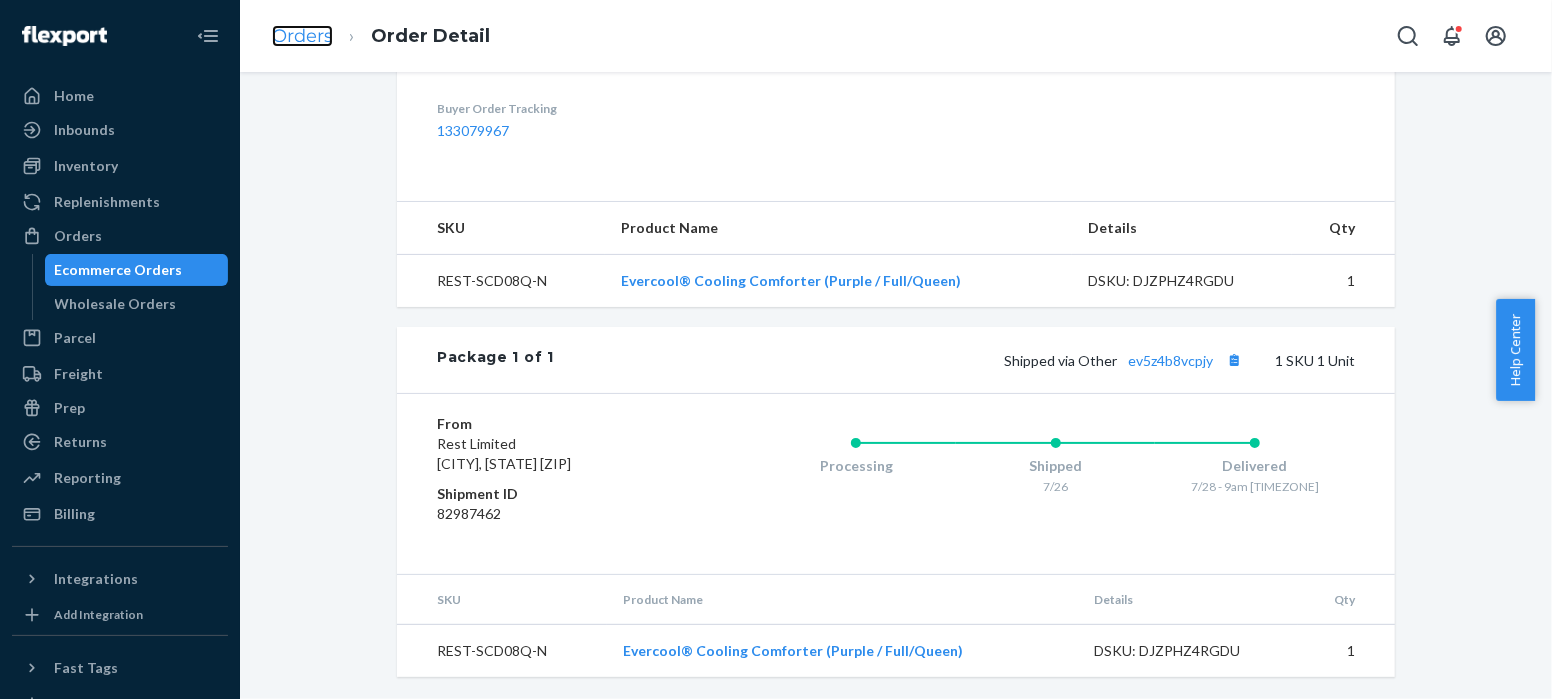 click on "Orders" at bounding box center (302, 36) 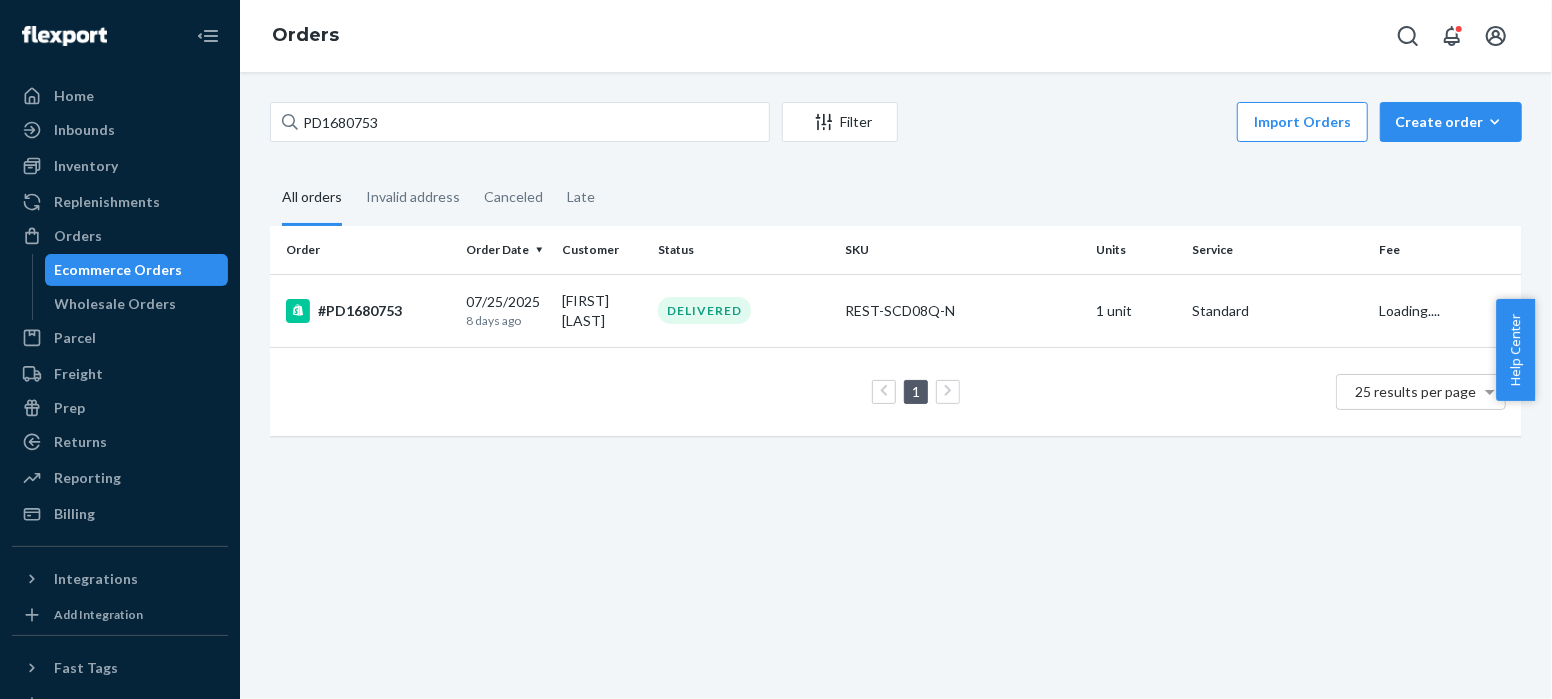 scroll, scrollTop: 0, scrollLeft: 0, axis: both 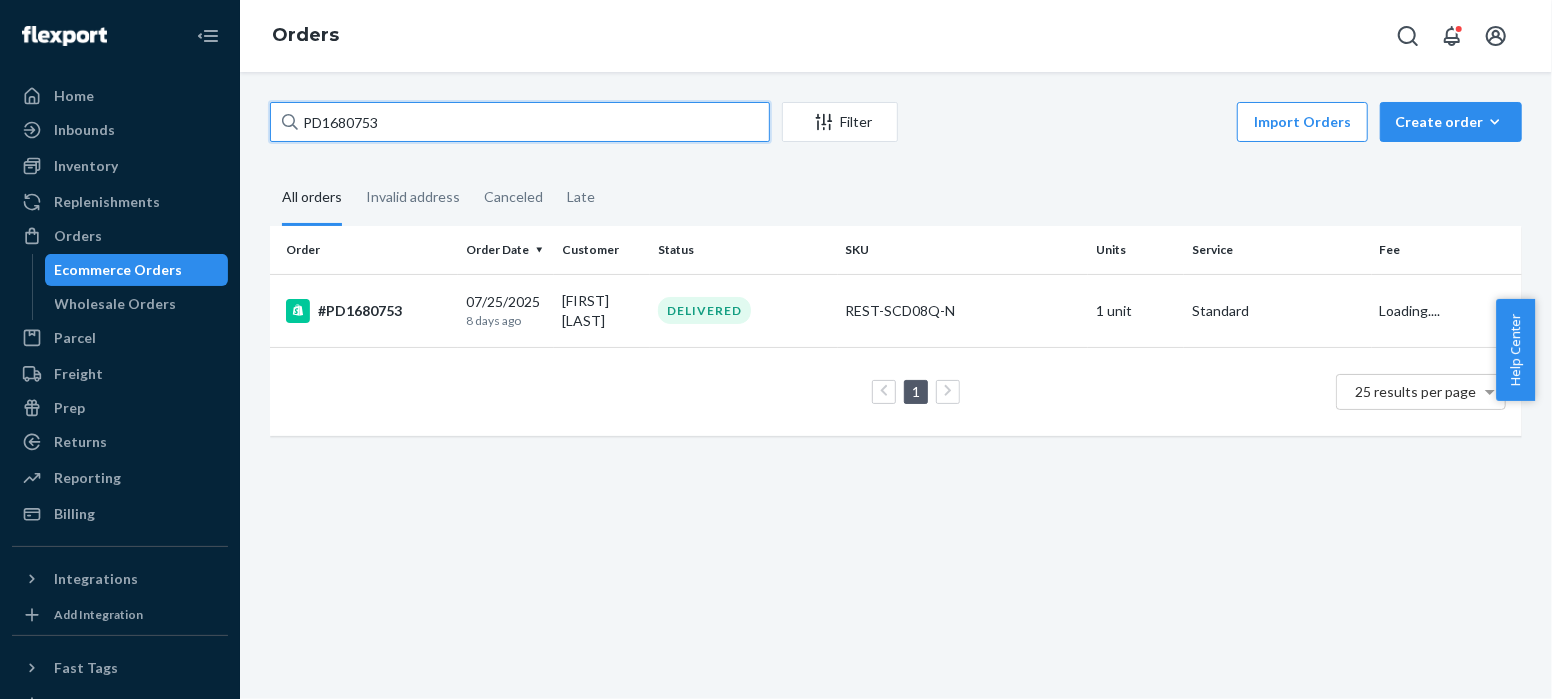 drag, startPoint x: 400, startPoint y: 124, endPoint x: 234, endPoint y: 140, distance: 166.7693 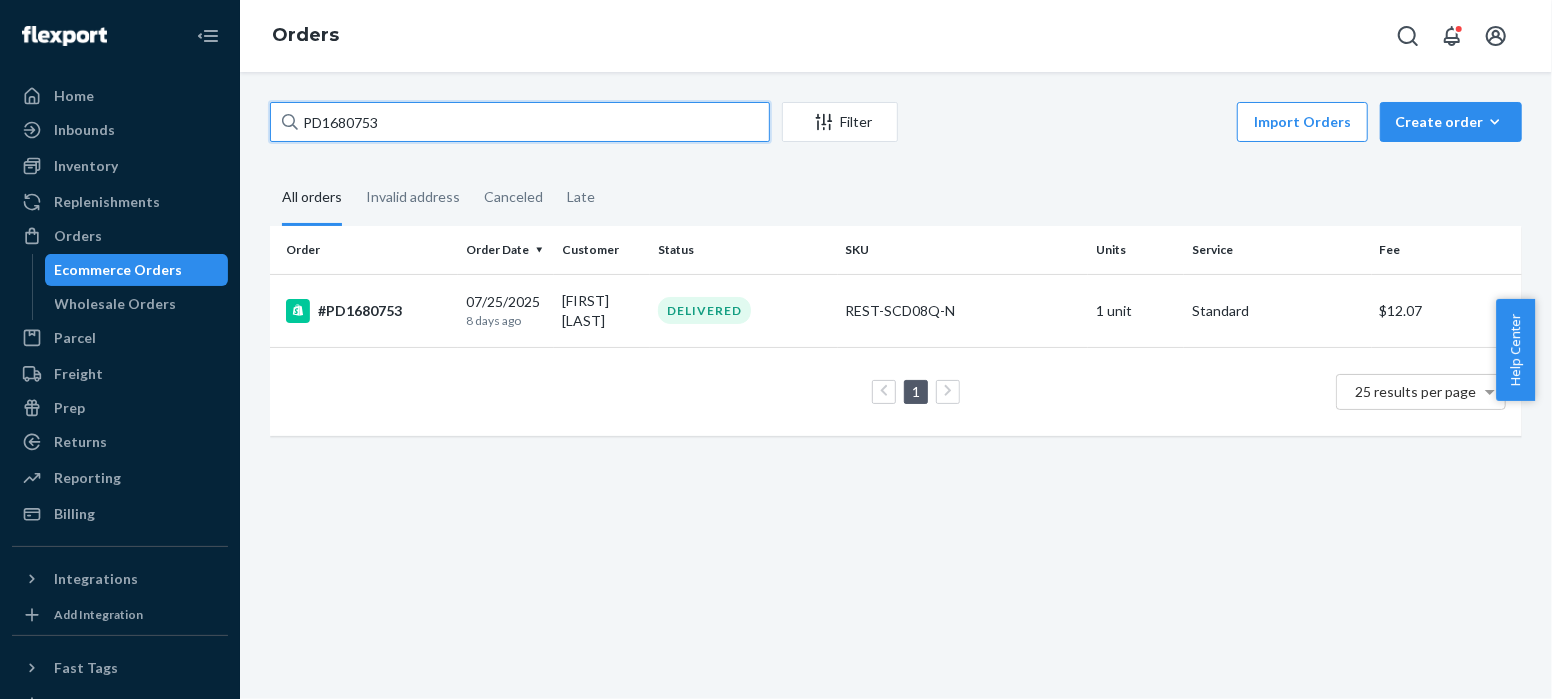 paste on "US[NUMBER]" 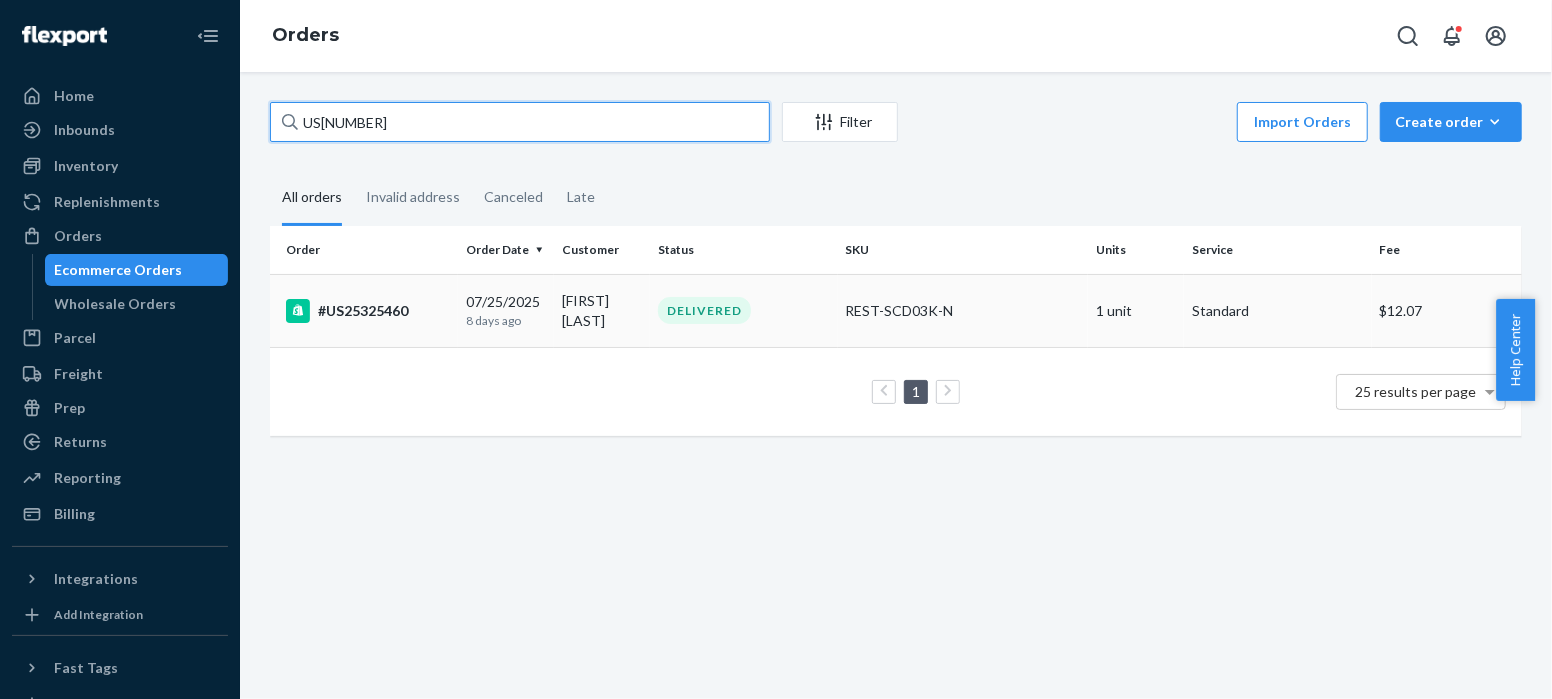 type on "US[NUMBER]" 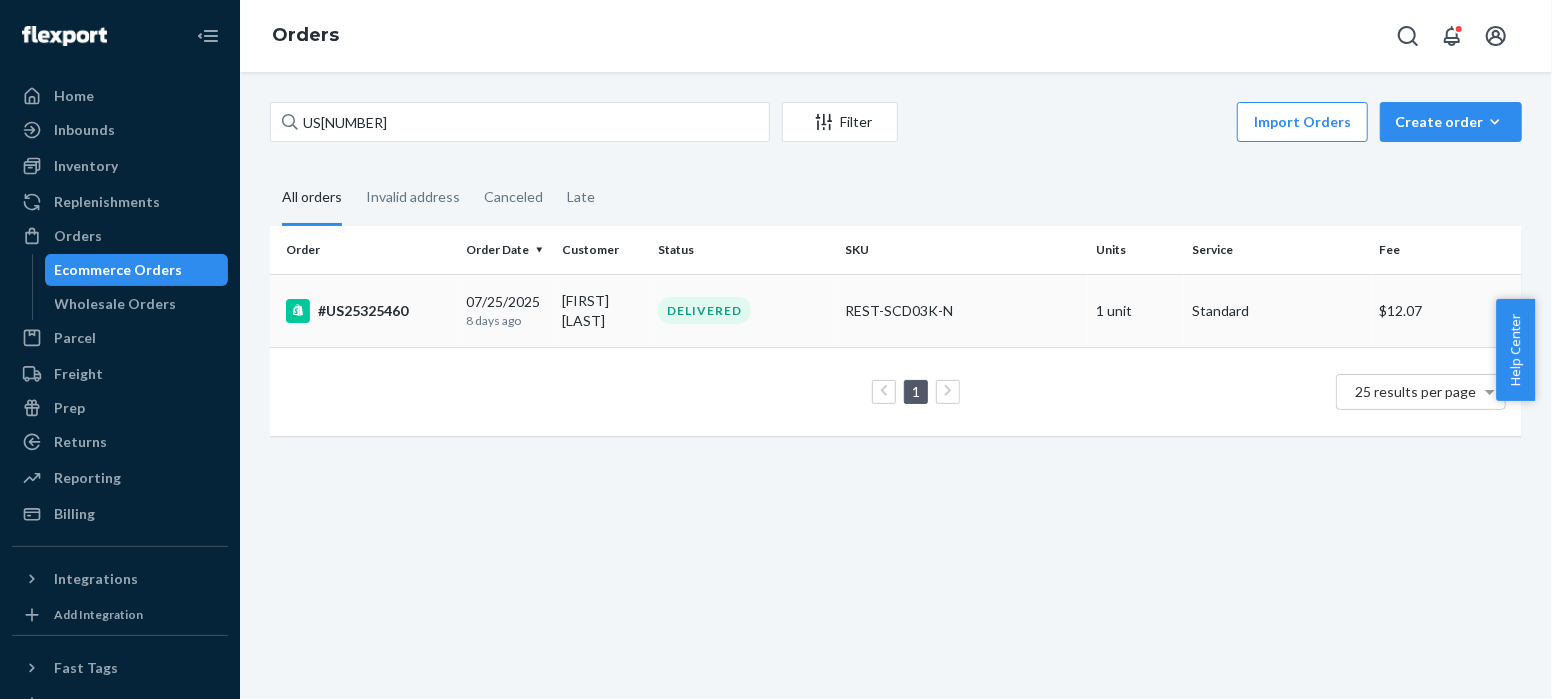 click on "#US25325460" at bounding box center [368, 311] 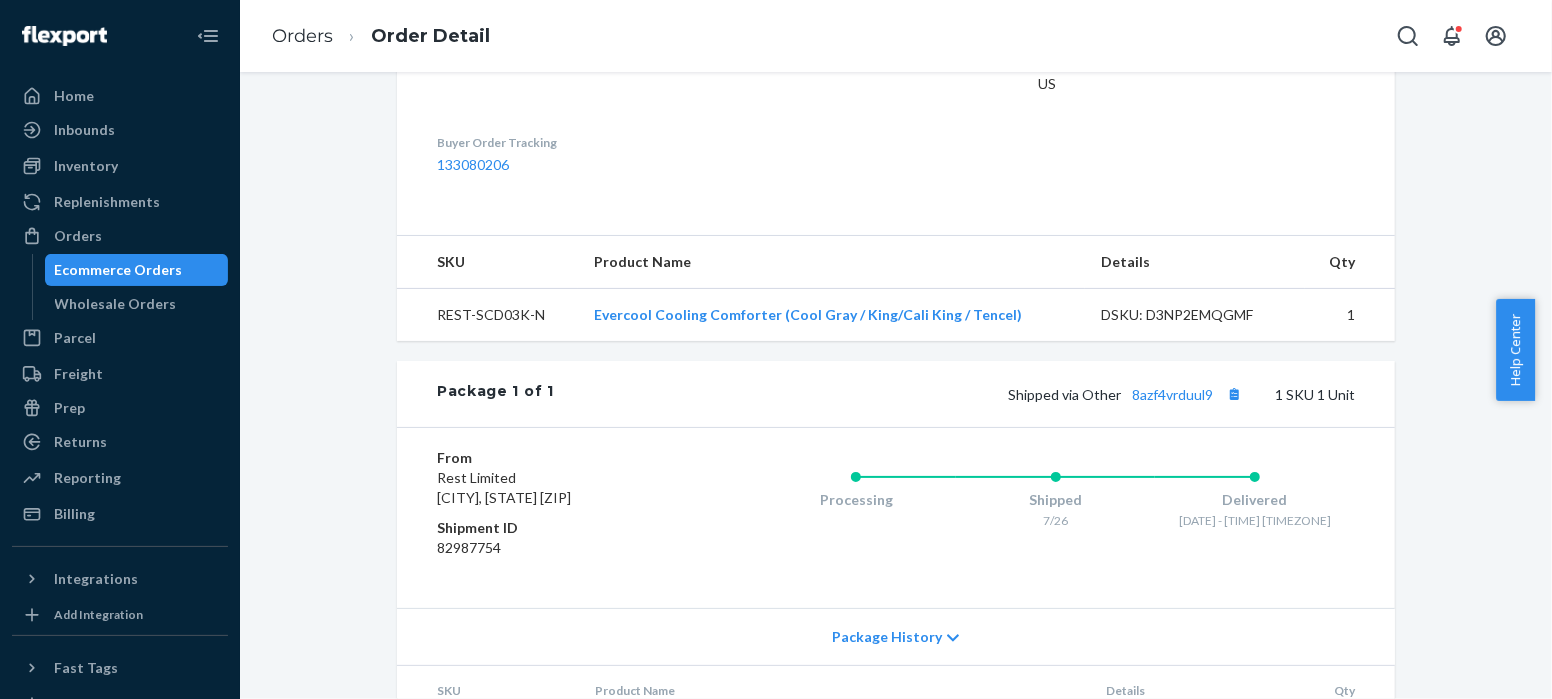 scroll, scrollTop: 698, scrollLeft: 0, axis: vertical 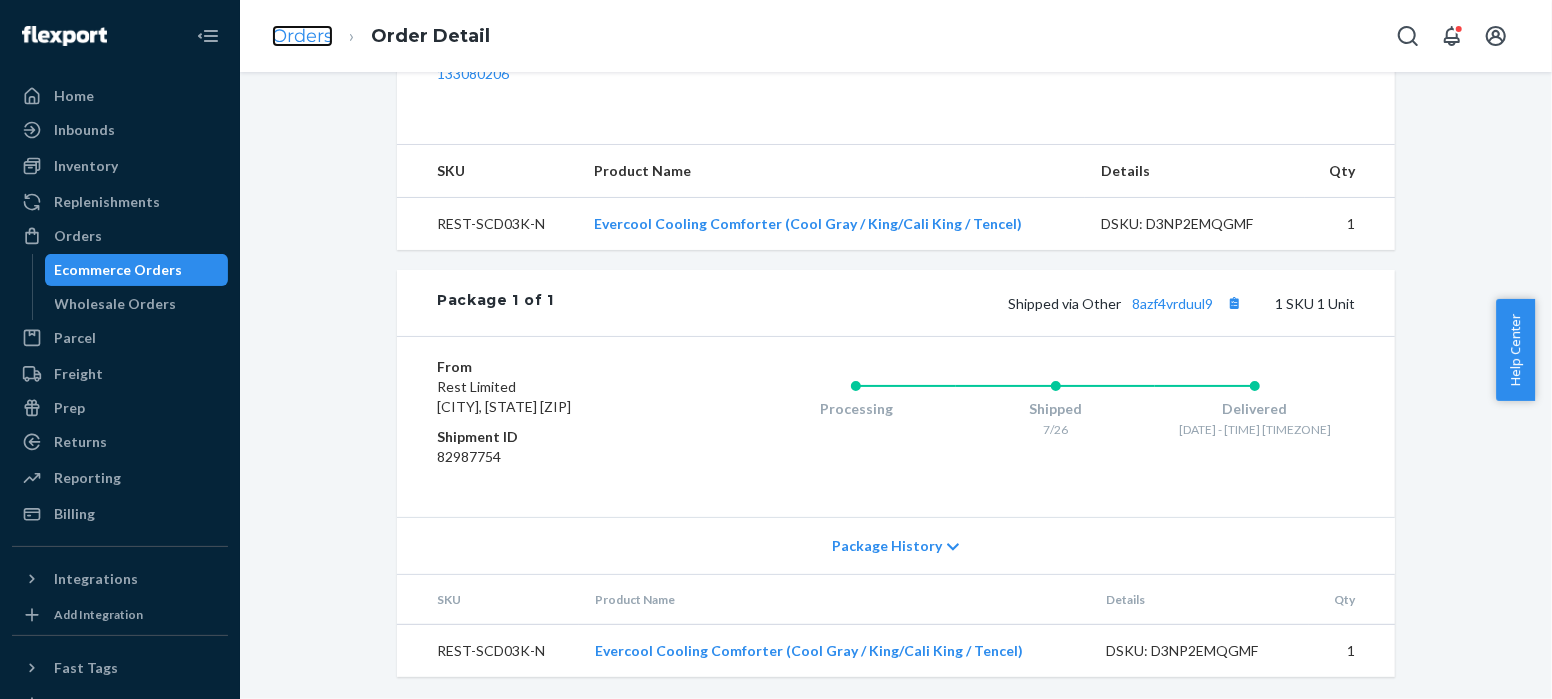click on "Orders" at bounding box center [302, 36] 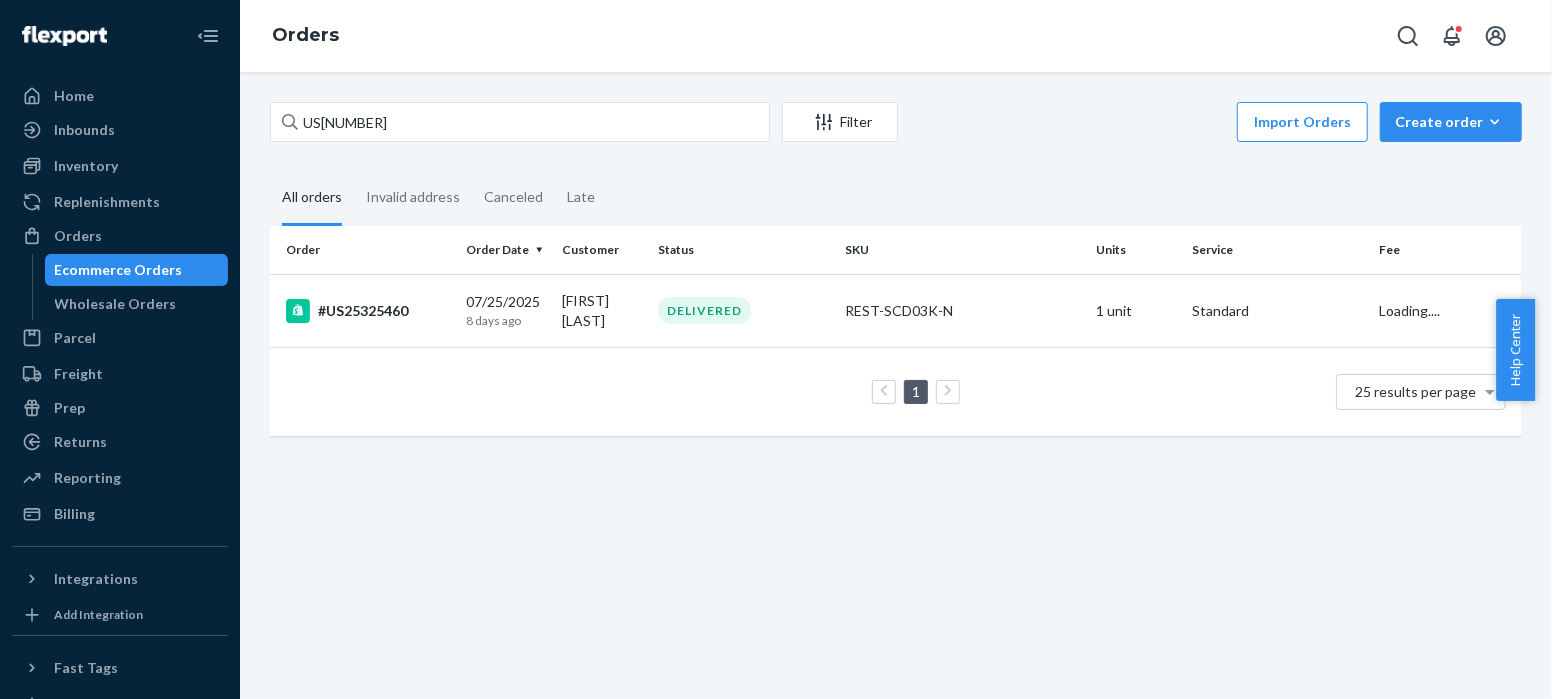scroll, scrollTop: 0, scrollLeft: 0, axis: both 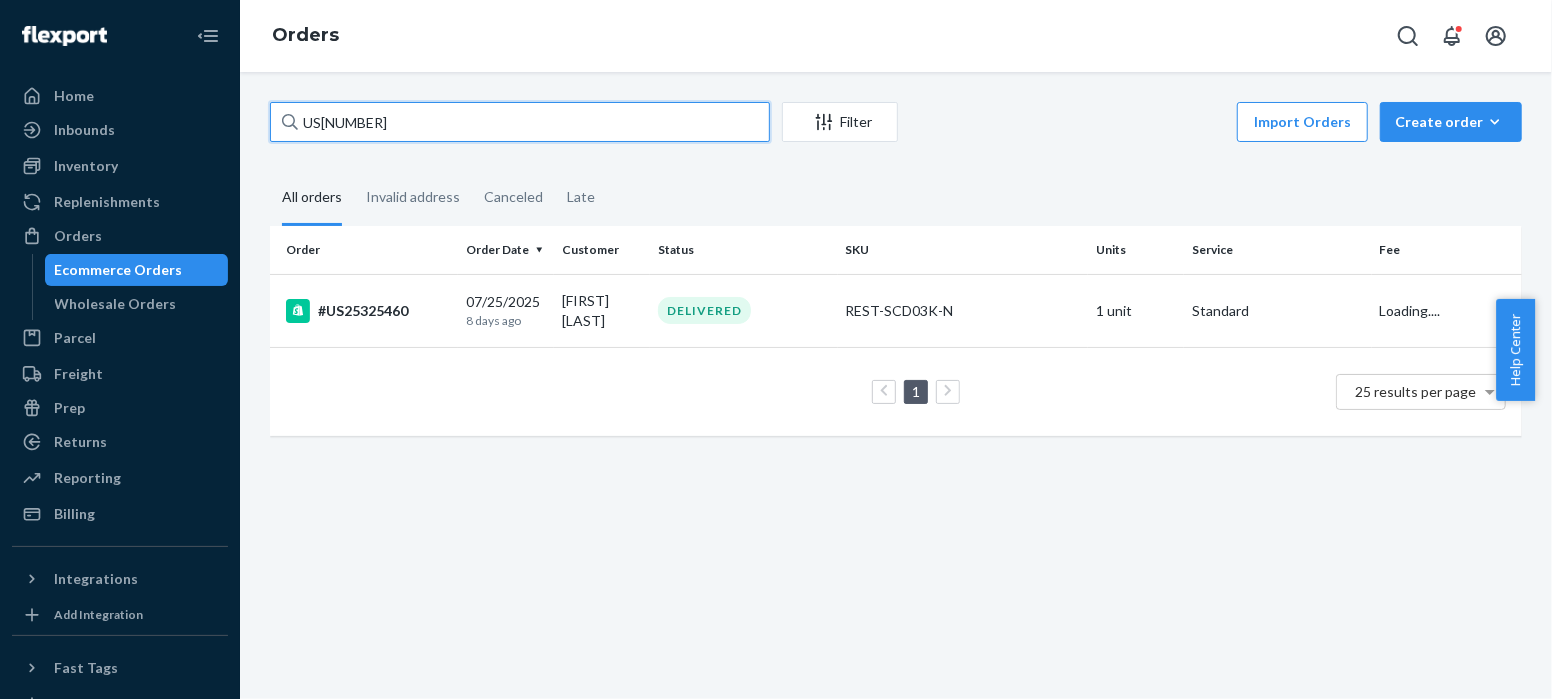 drag, startPoint x: 400, startPoint y: 117, endPoint x: 215, endPoint y: 127, distance: 185.27008 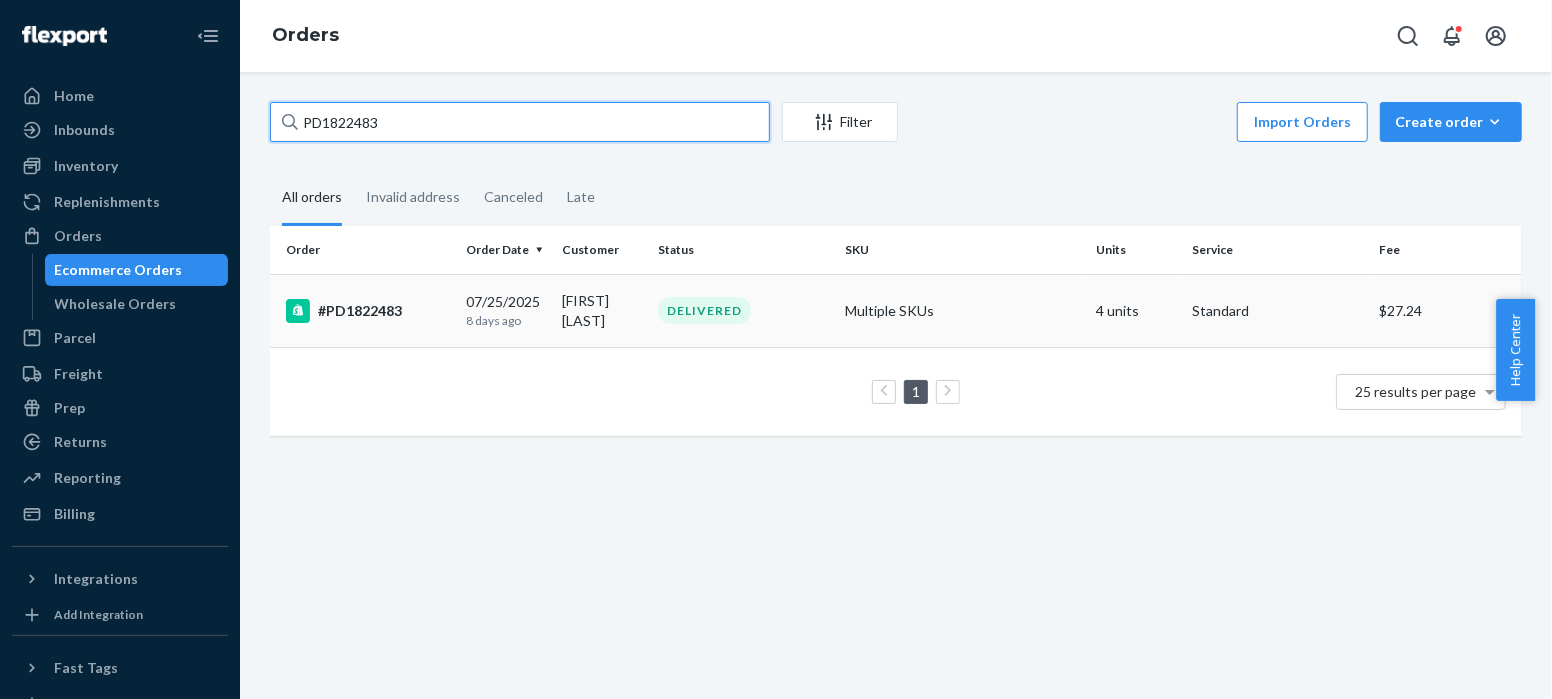 type on "PD1822483" 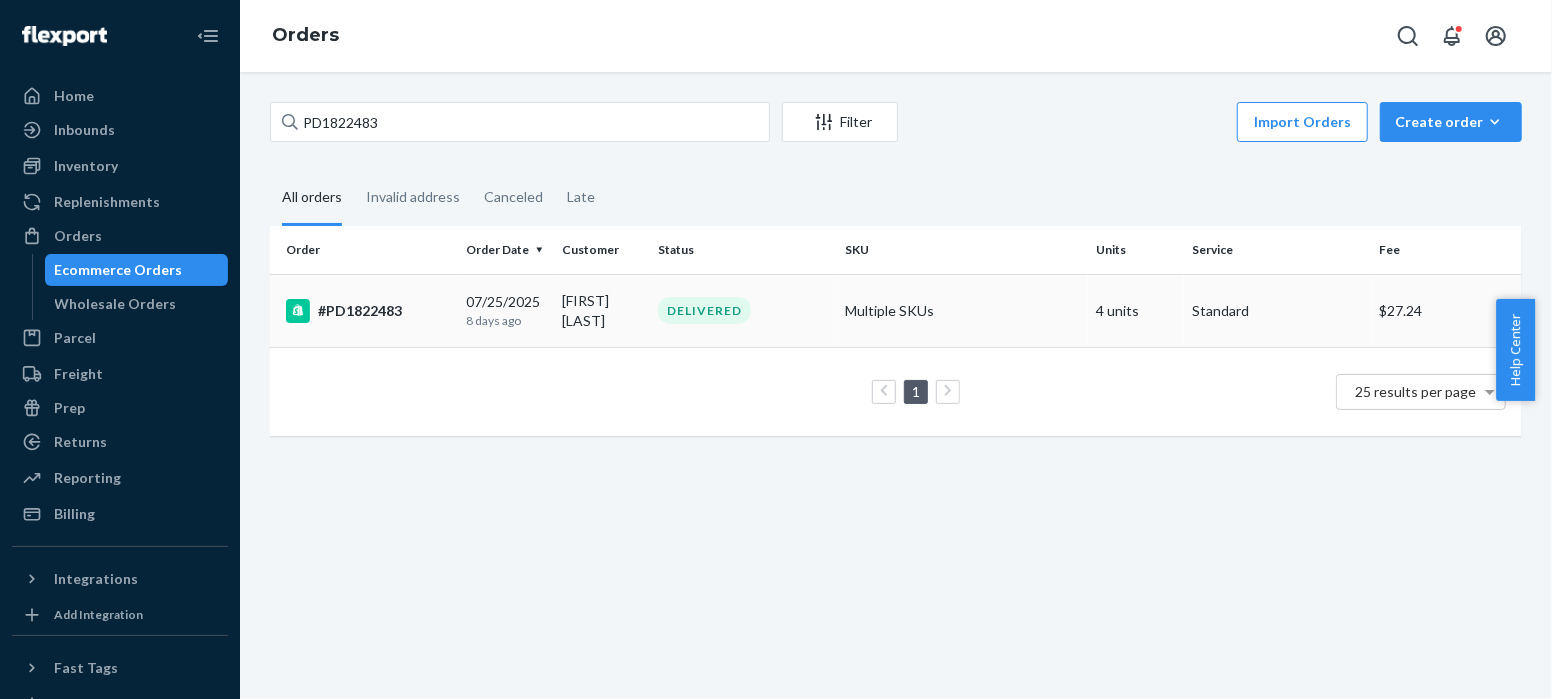click on "#PD1822483" at bounding box center (368, 311) 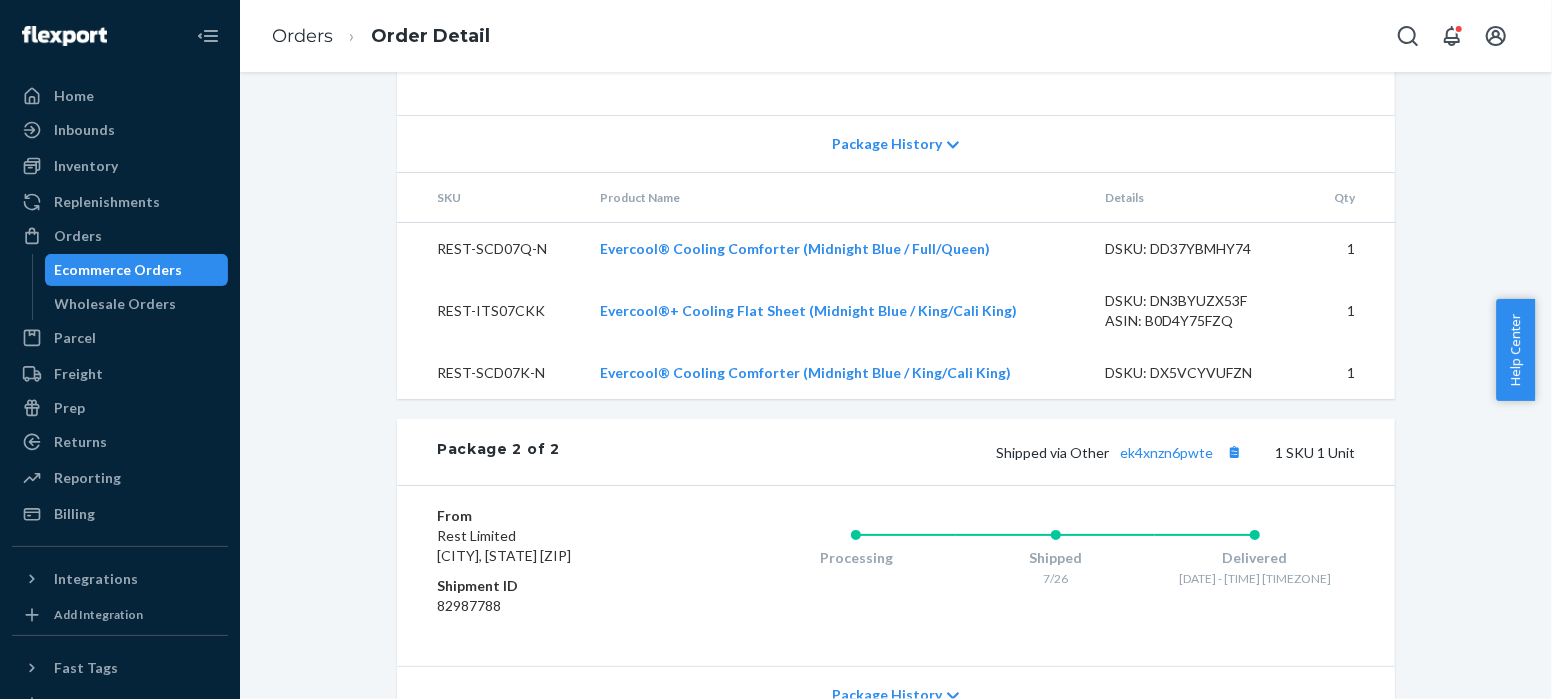 scroll, scrollTop: 1464, scrollLeft: 0, axis: vertical 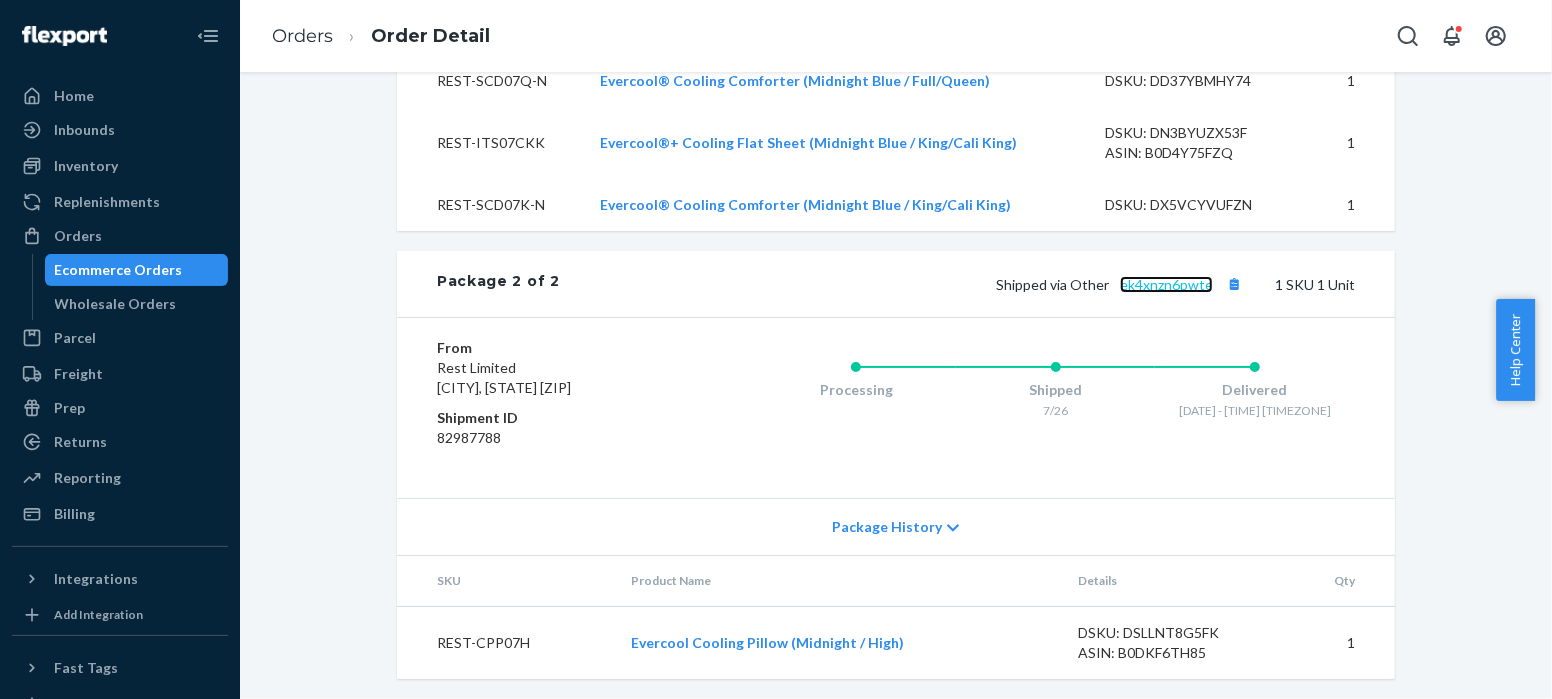 click on "ek4xnzn6pwte" at bounding box center [1166, 284] 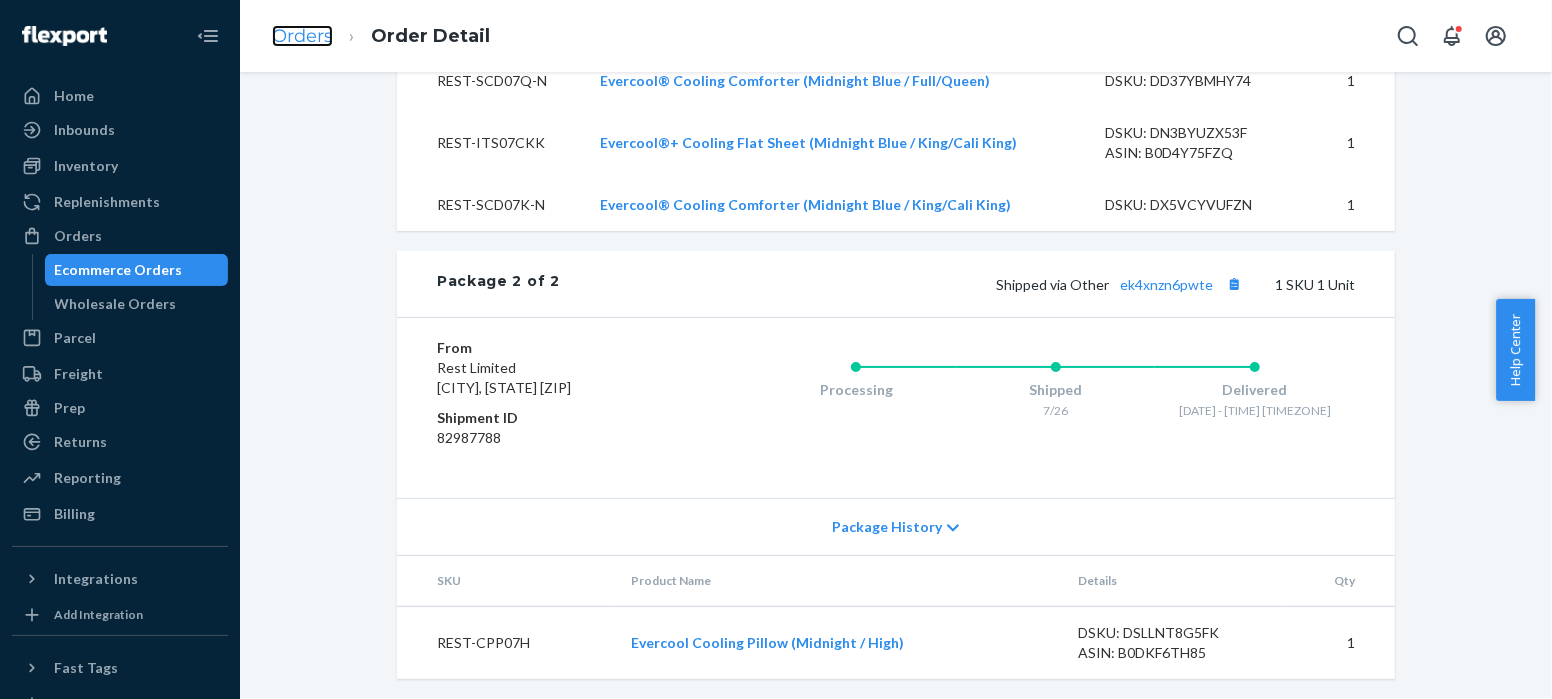 click on "Orders" at bounding box center [302, 36] 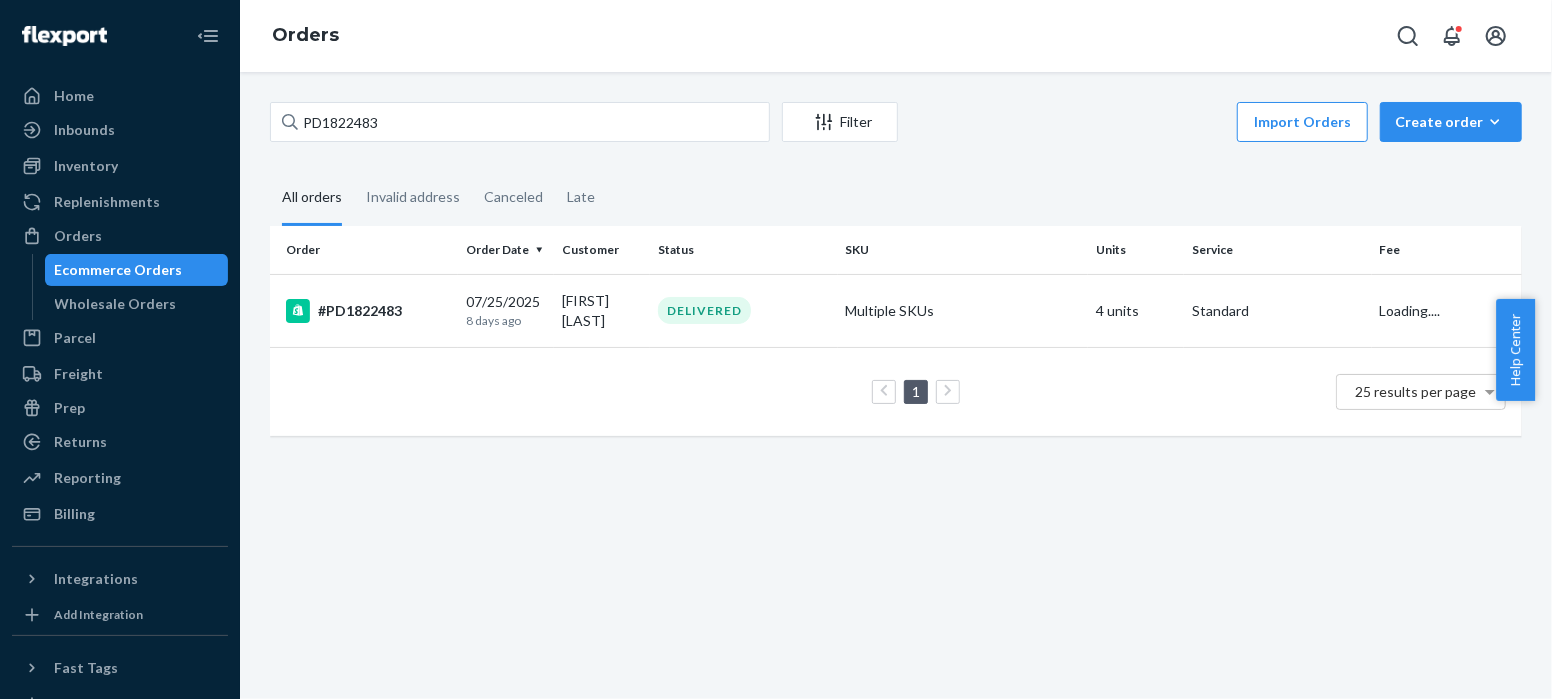 scroll, scrollTop: 0, scrollLeft: 0, axis: both 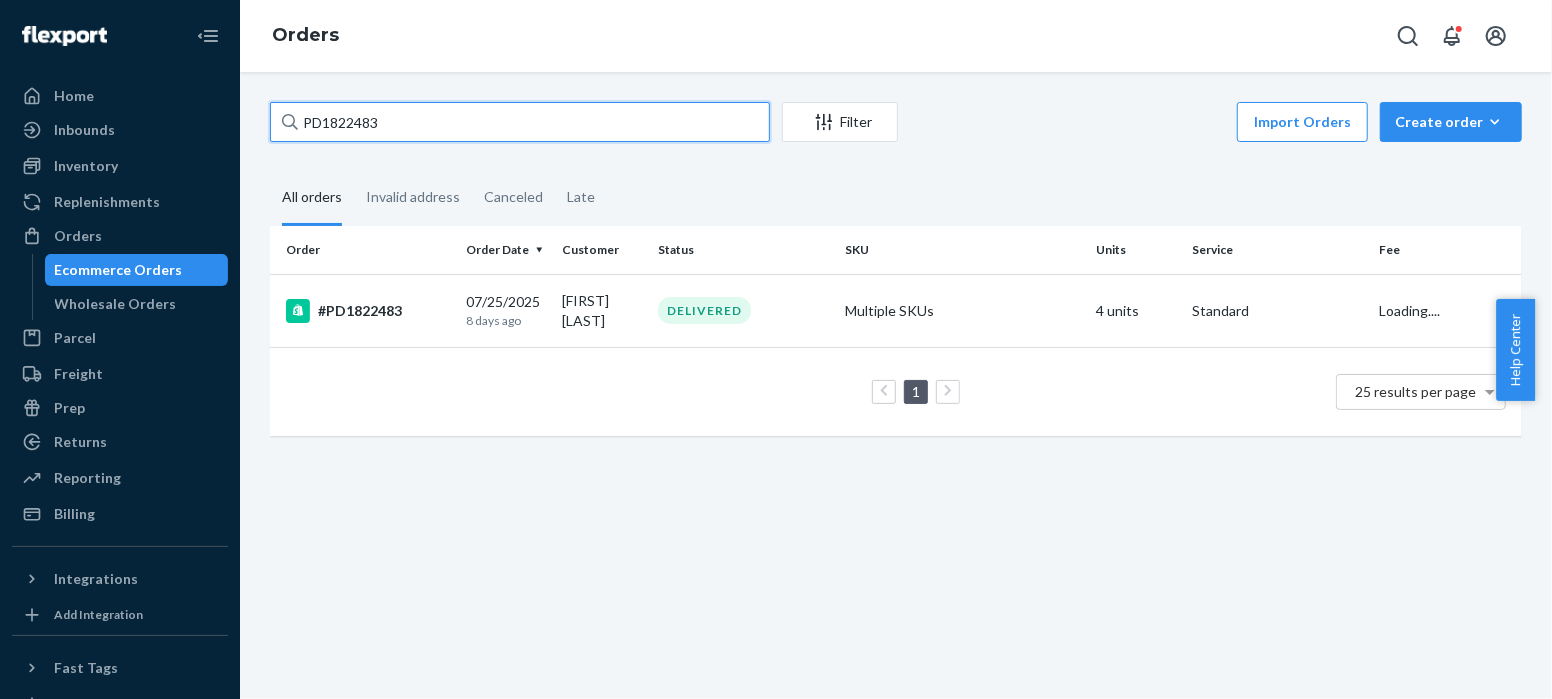drag, startPoint x: 393, startPoint y: 125, endPoint x: 243, endPoint y: 120, distance: 150.08331 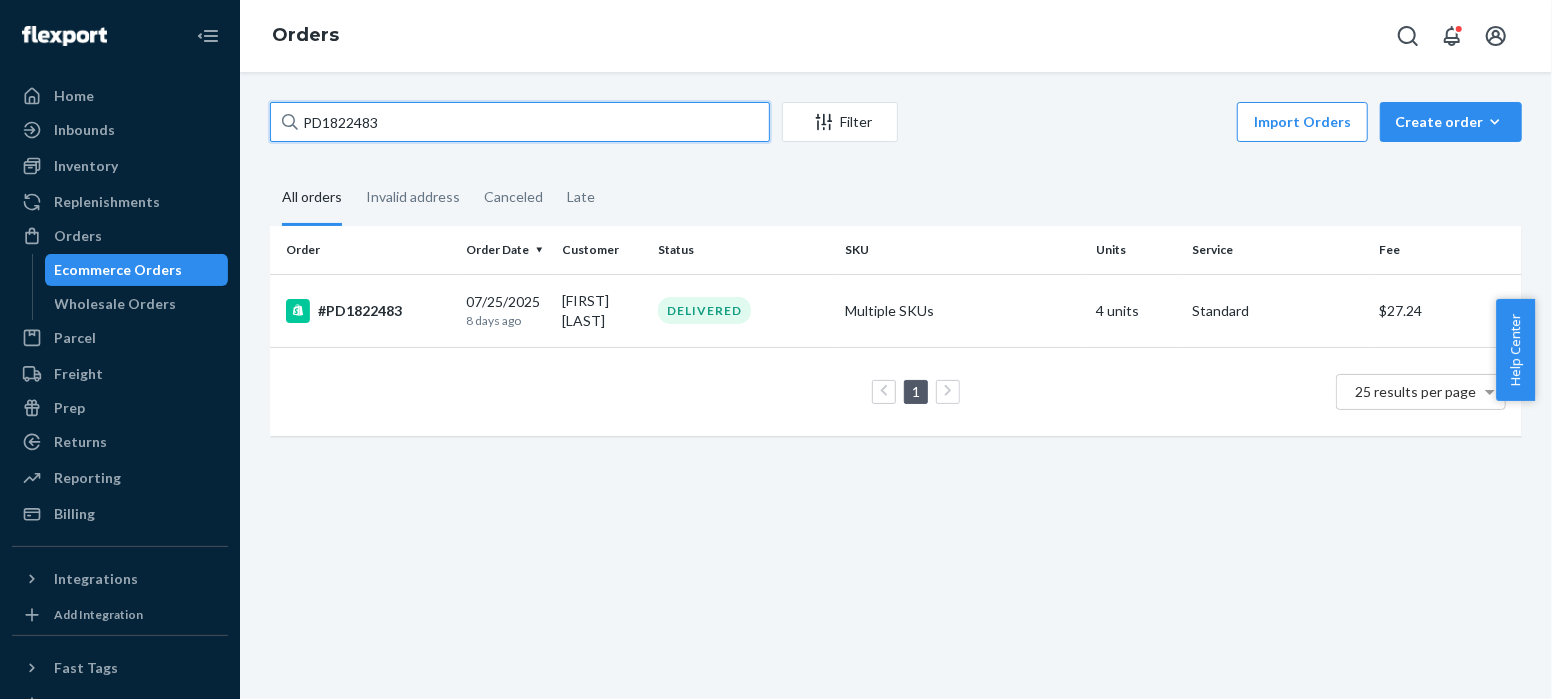 paste on "967859" 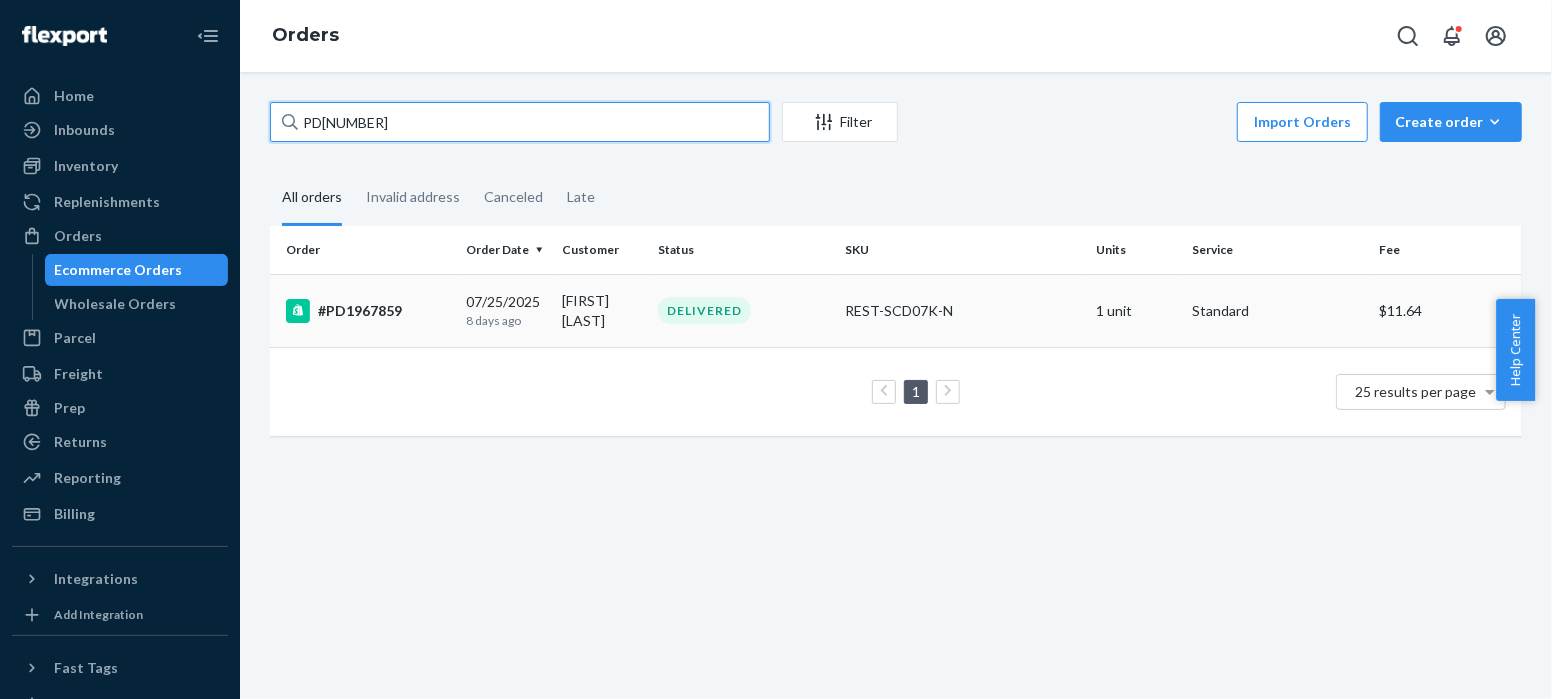 type on "PD[NUMBER]" 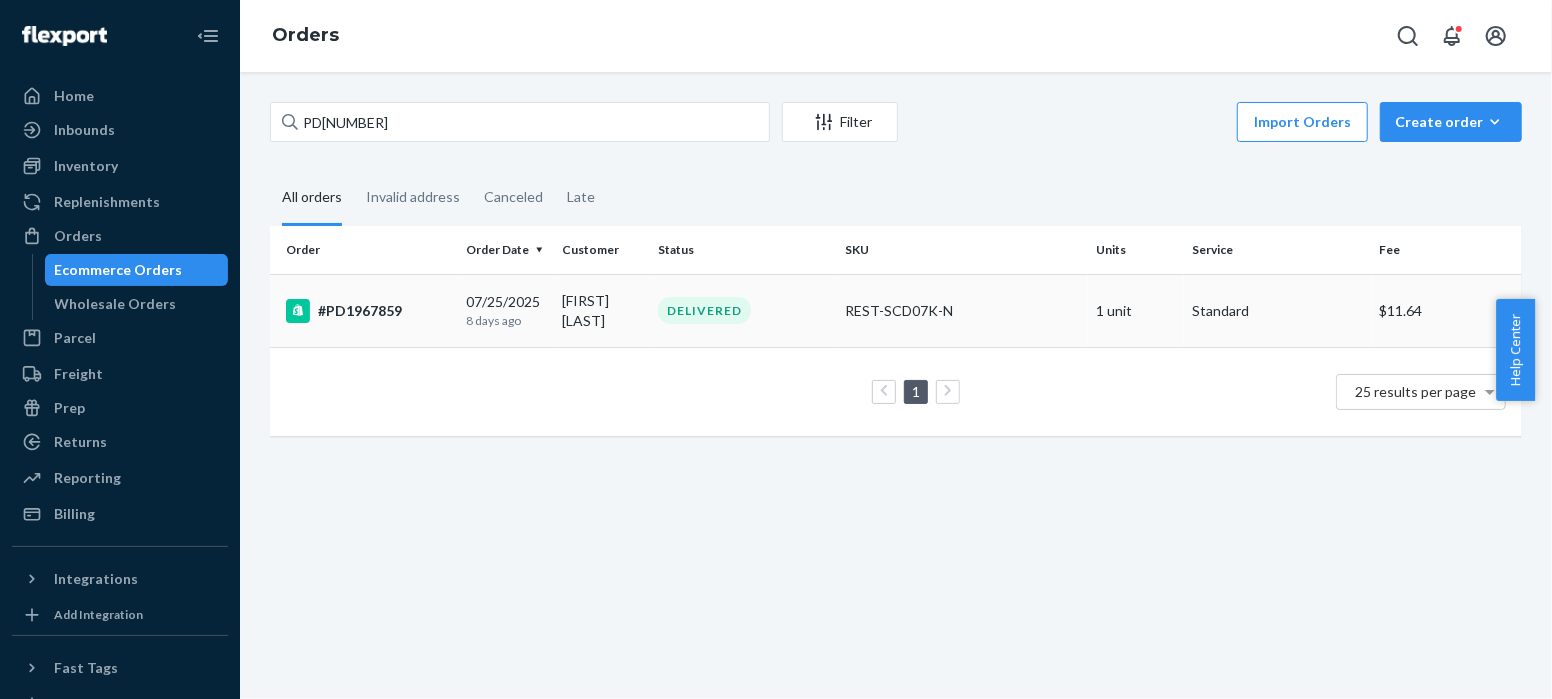 click on "#PD1967859" at bounding box center (368, 311) 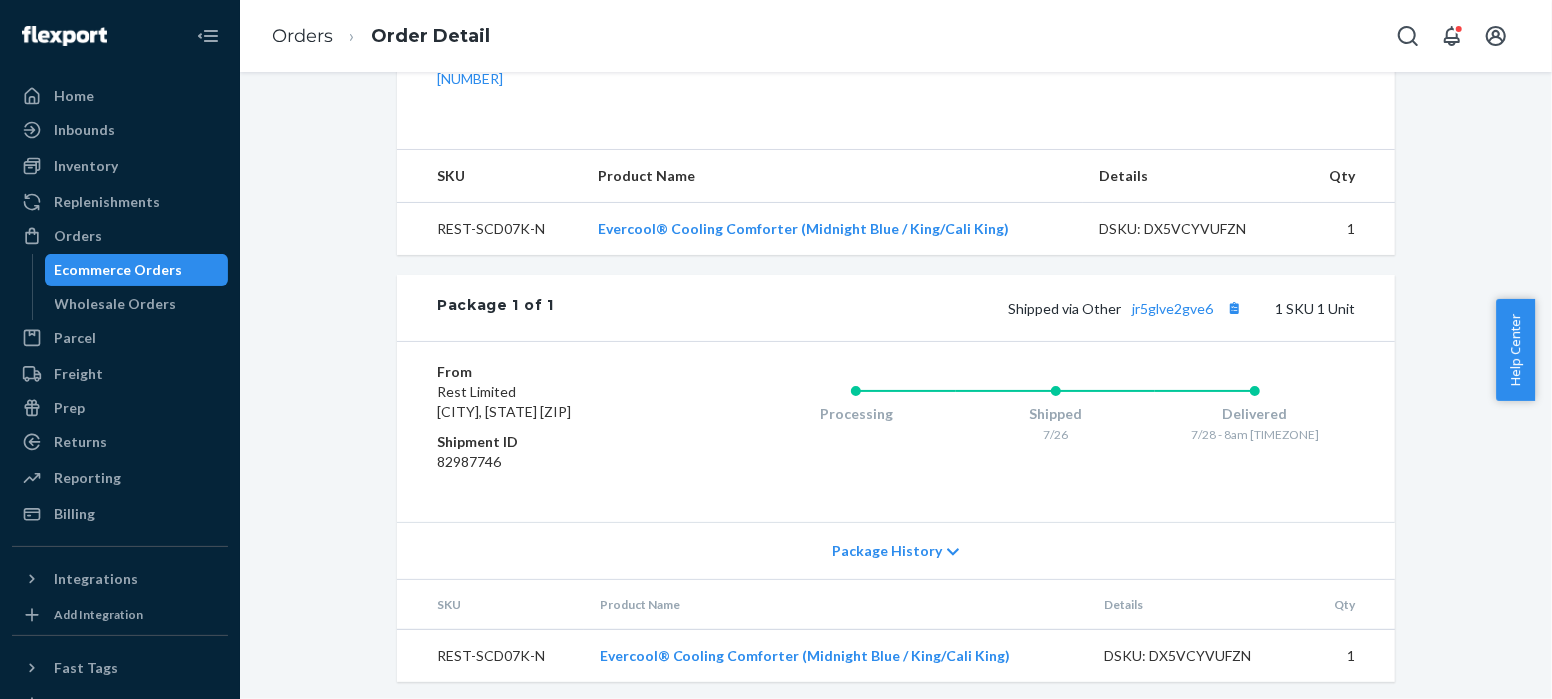 scroll, scrollTop: 698, scrollLeft: 0, axis: vertical 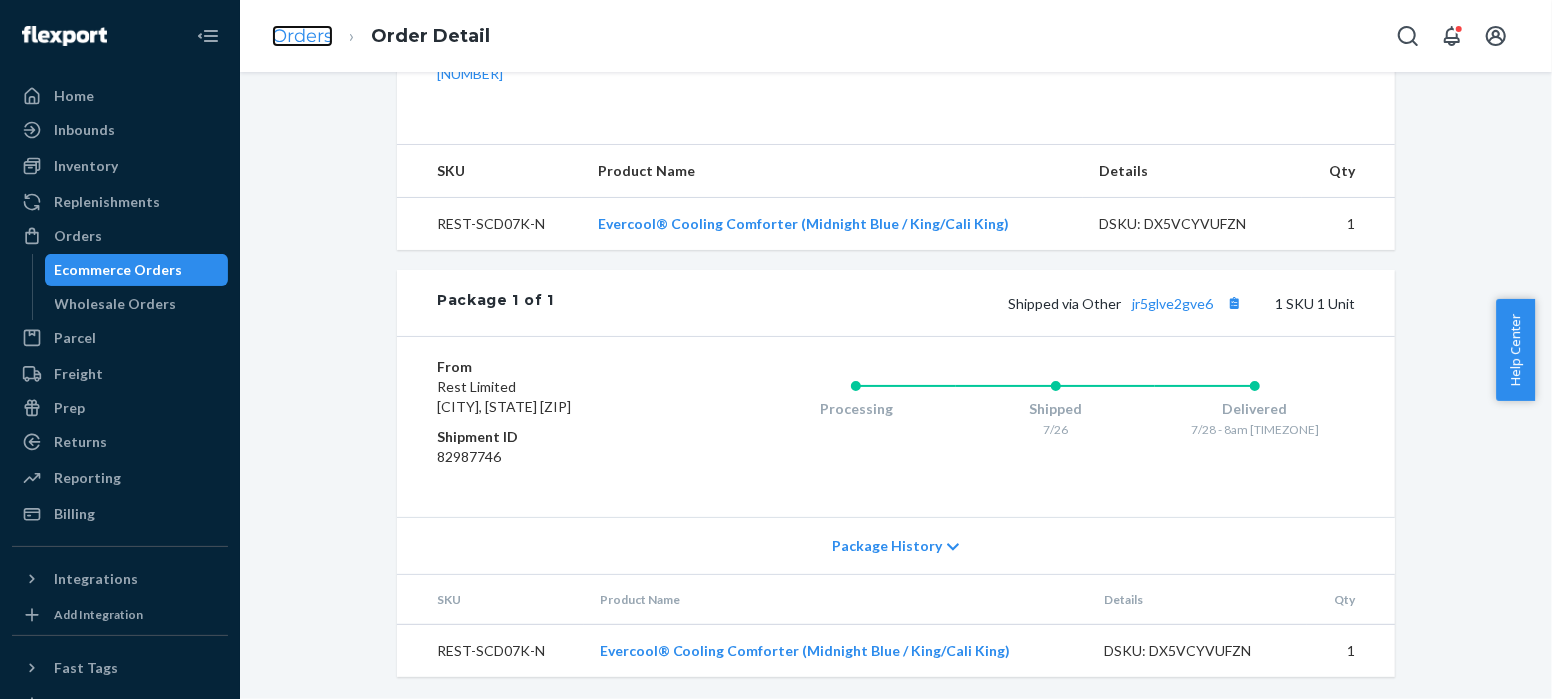 click on "Orders" at bounding box center (302, 36) 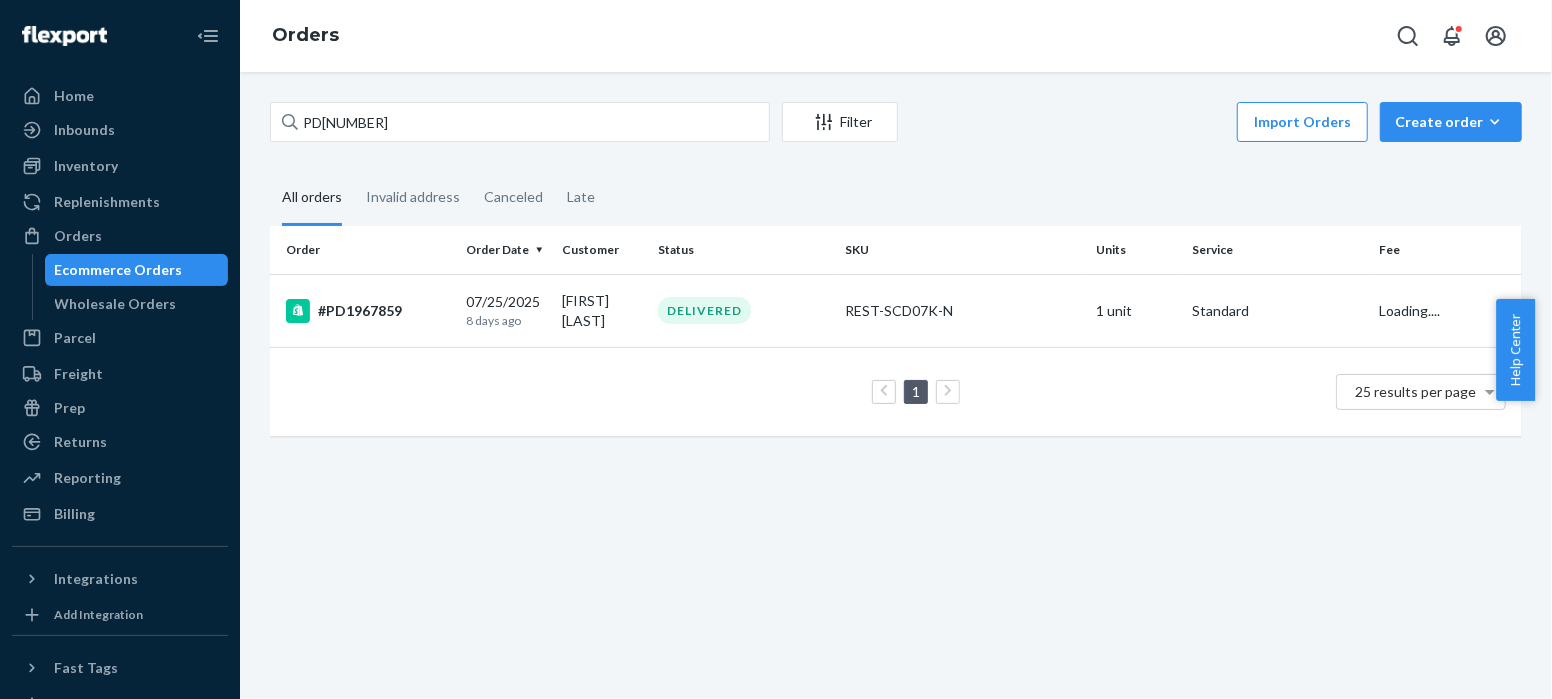 scroll, scrollTop: 0, scrollLeft: 0, axis: both 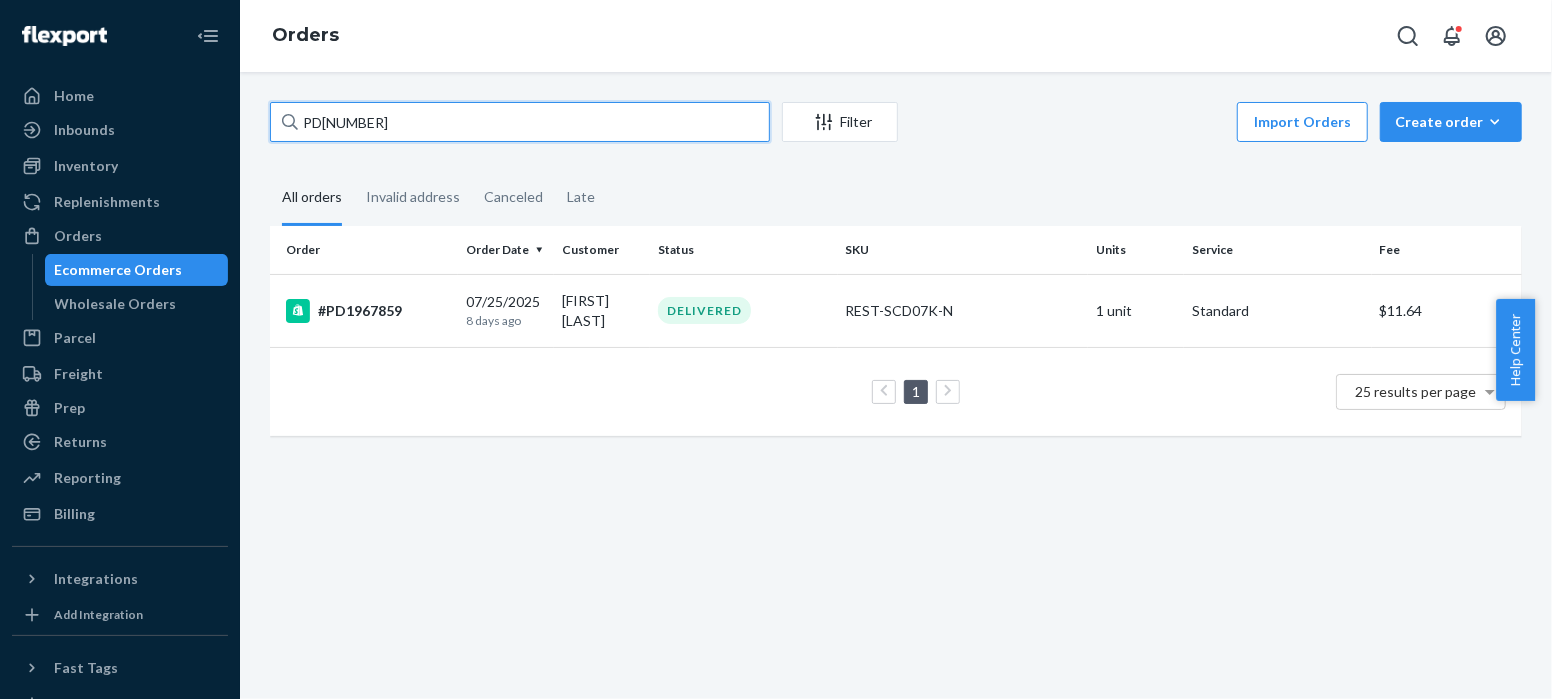 drag, startPoint x: 395, startPoint y: 134, endPoint x: 288, endPoint y: 129, distance: 107.11676 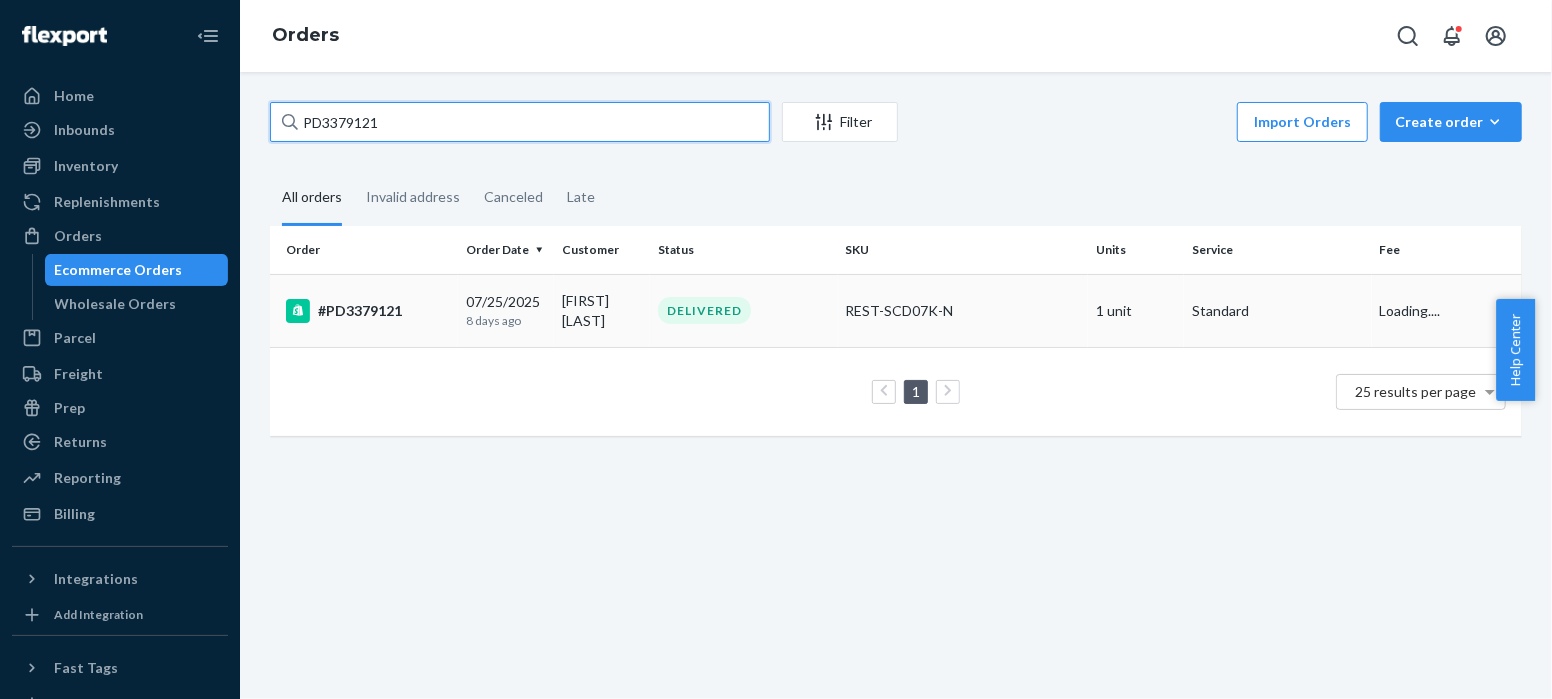 type on "PD3379121" 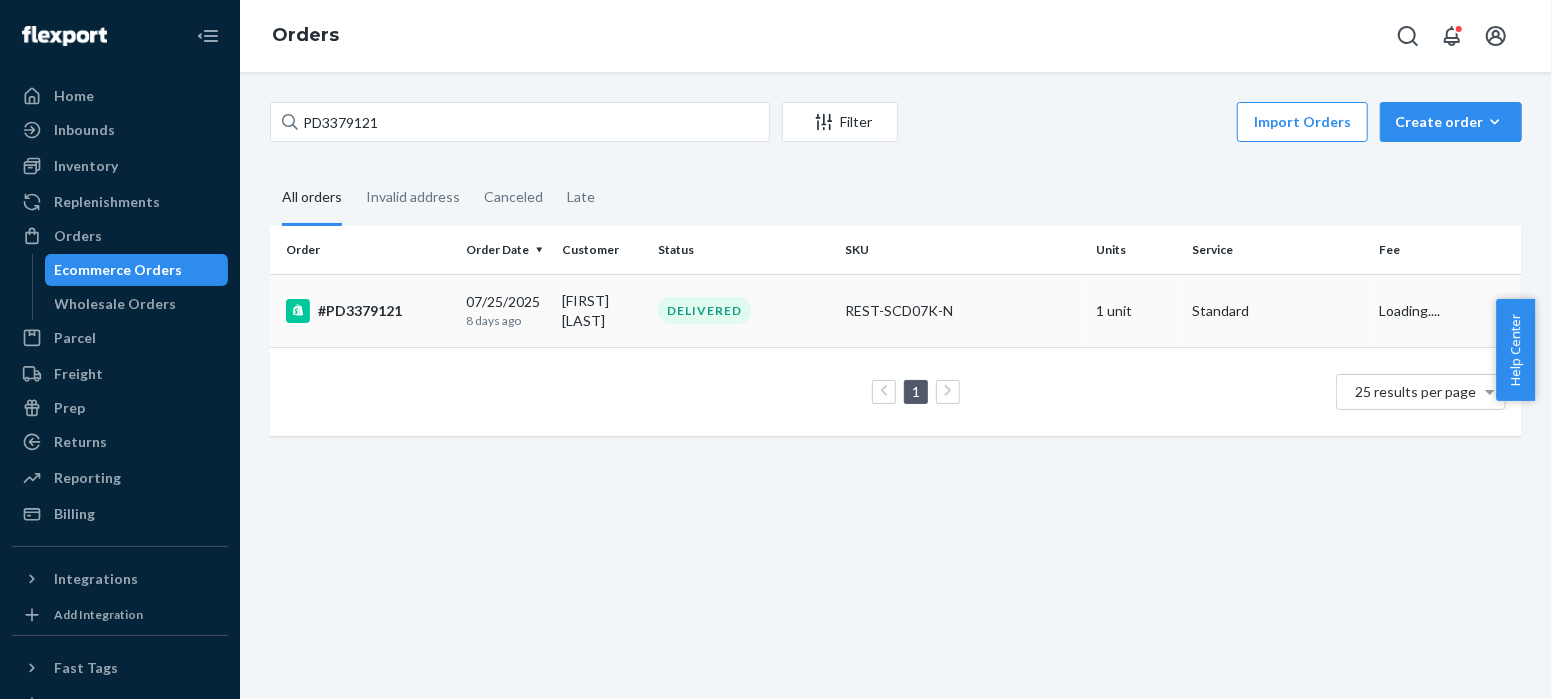 click on "#PD3379121" at bounding box center (368, 311) 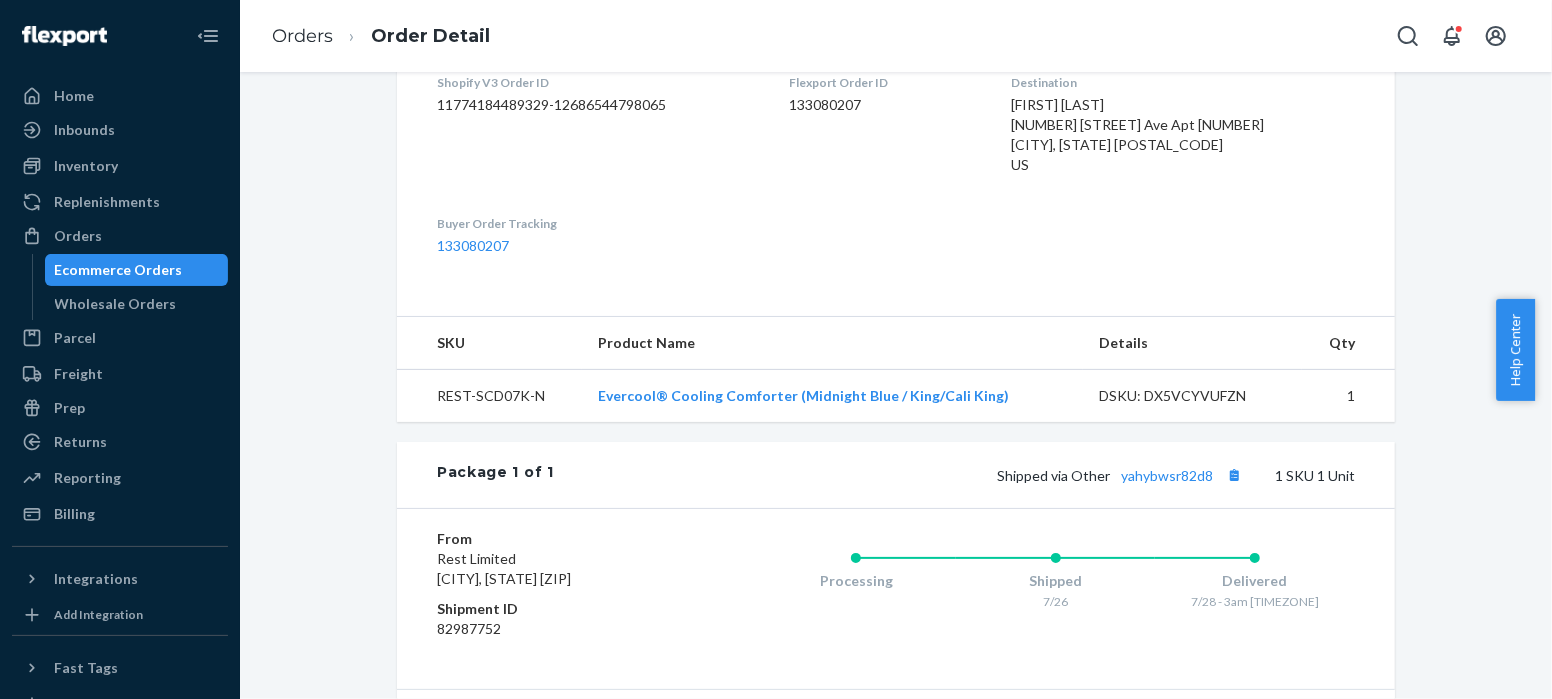 scroll, scrollTop: 698, scrollLeft: 0, axis: vertical 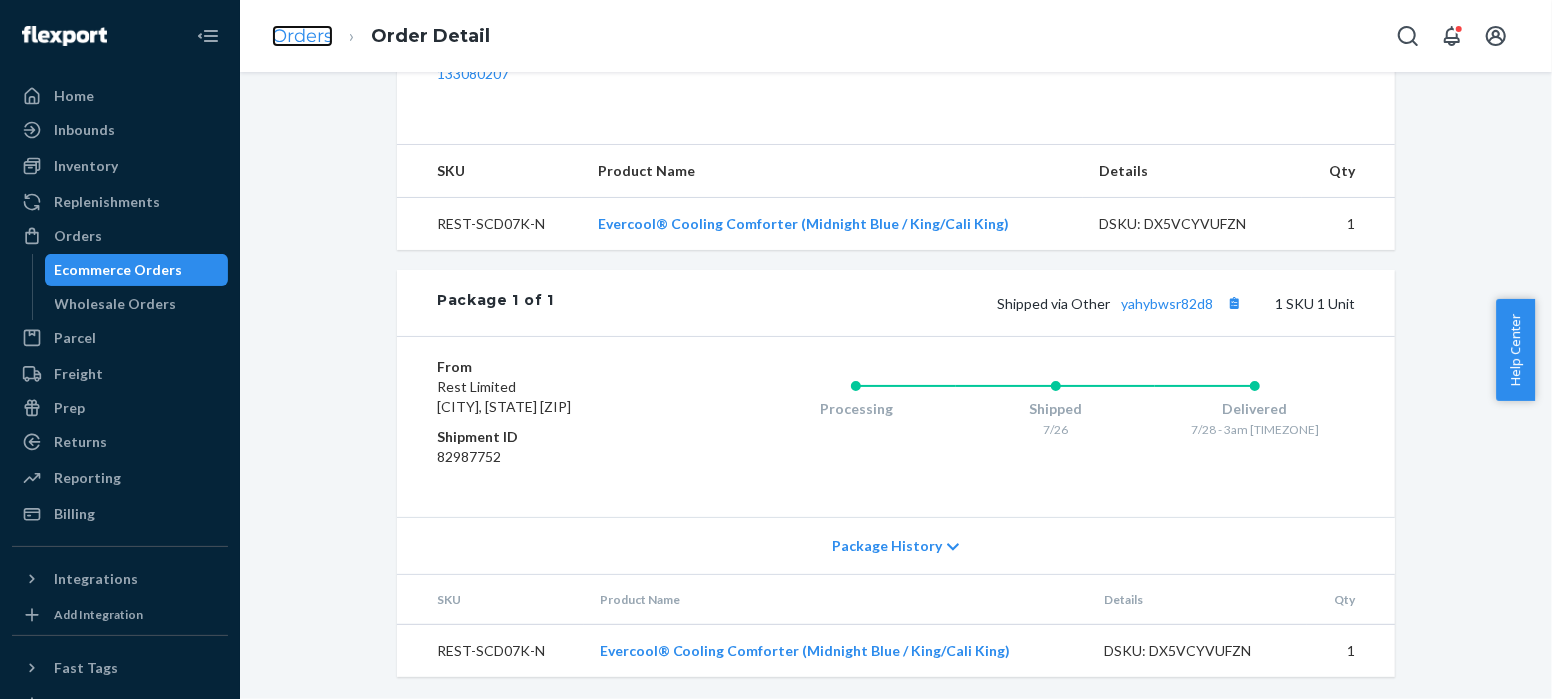 click on "Orders" at bounding box center [302, 36] 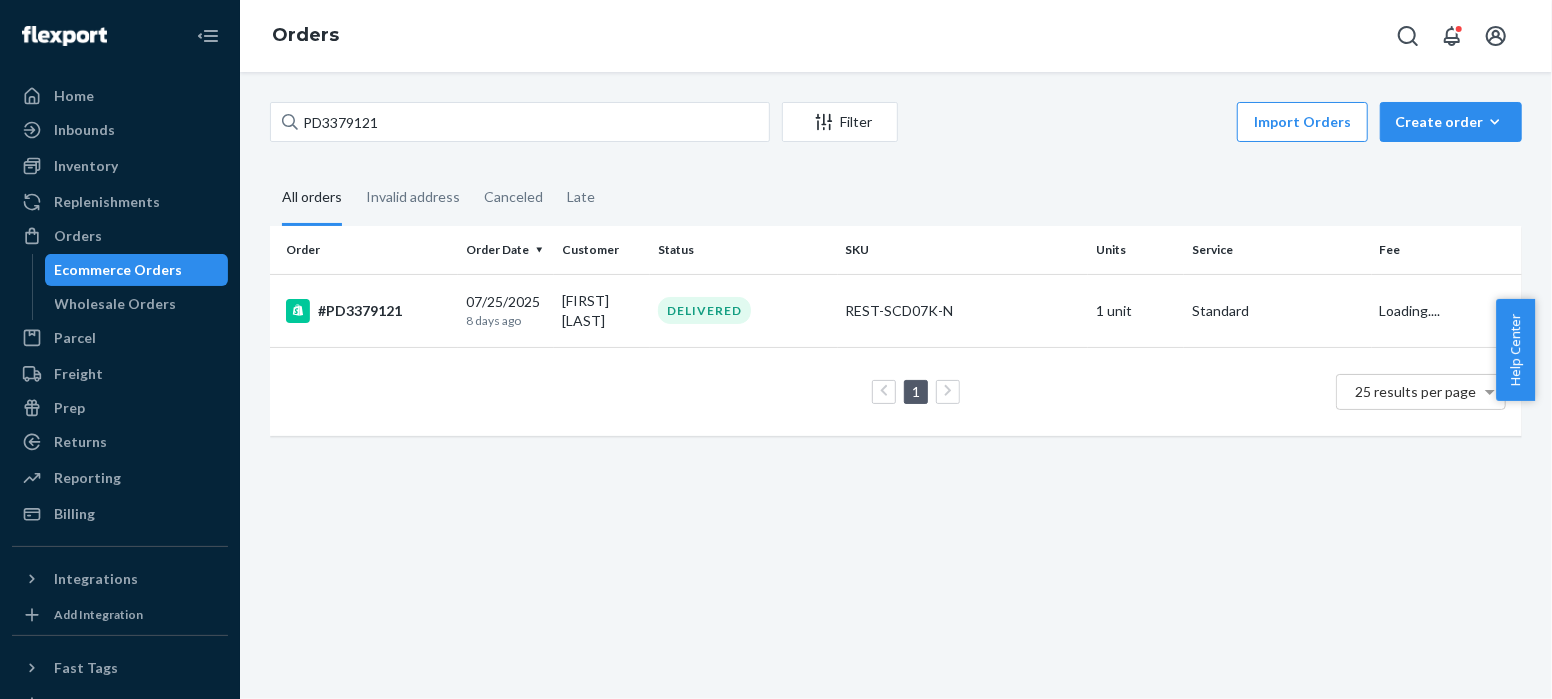 scroll, scrollTop: 0, scrollLeft: 0, axis: both 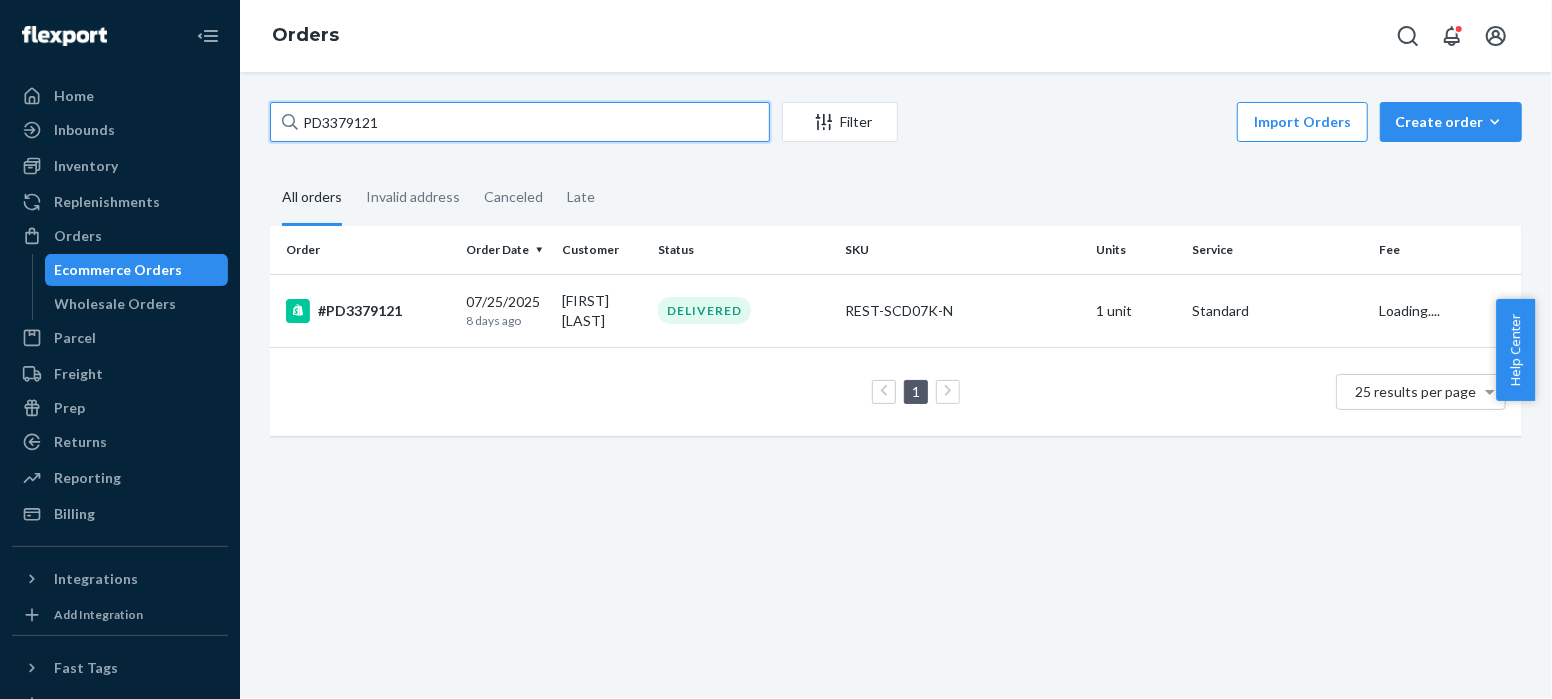 drag, startPoint x: 400, startPoint y: 123, endPoint x: 249, endPoint y: 120, distance: 151.0298 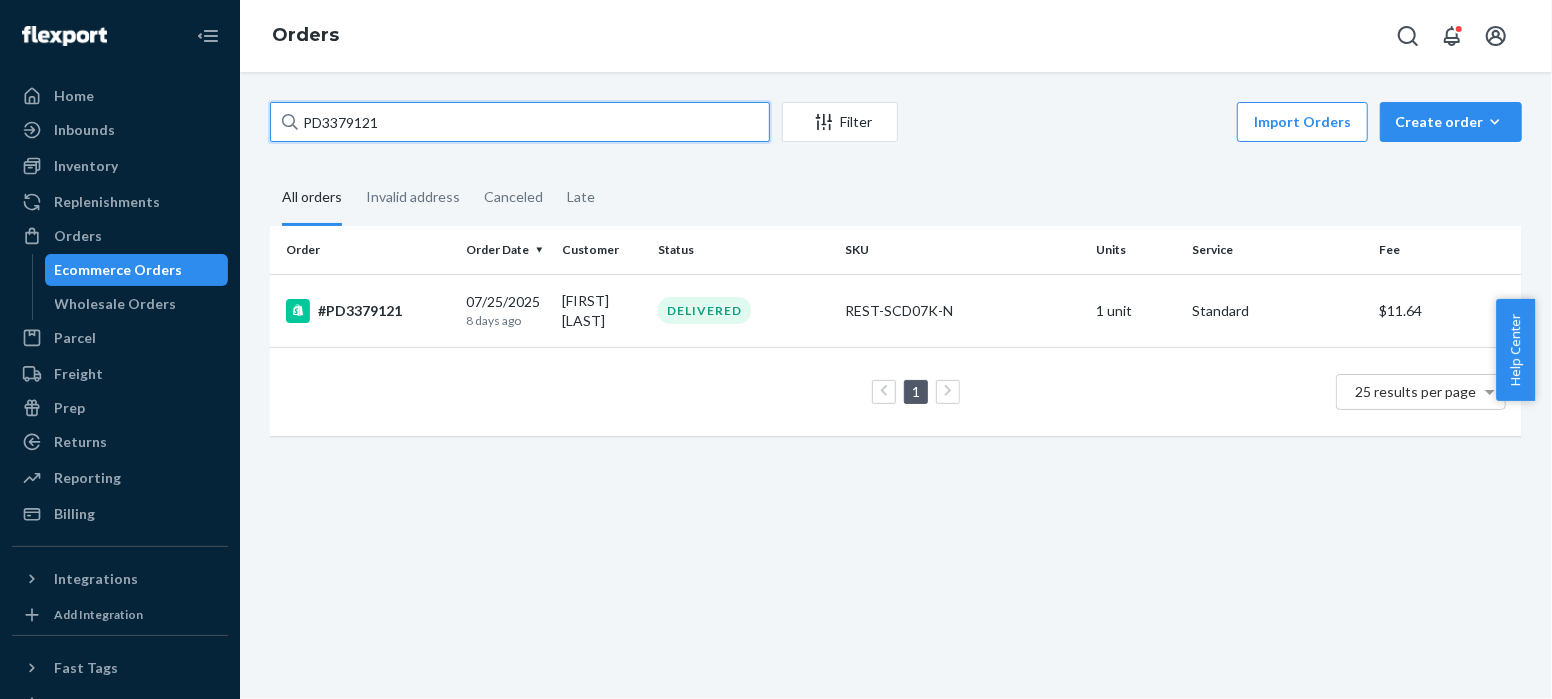 paste on "1330409" 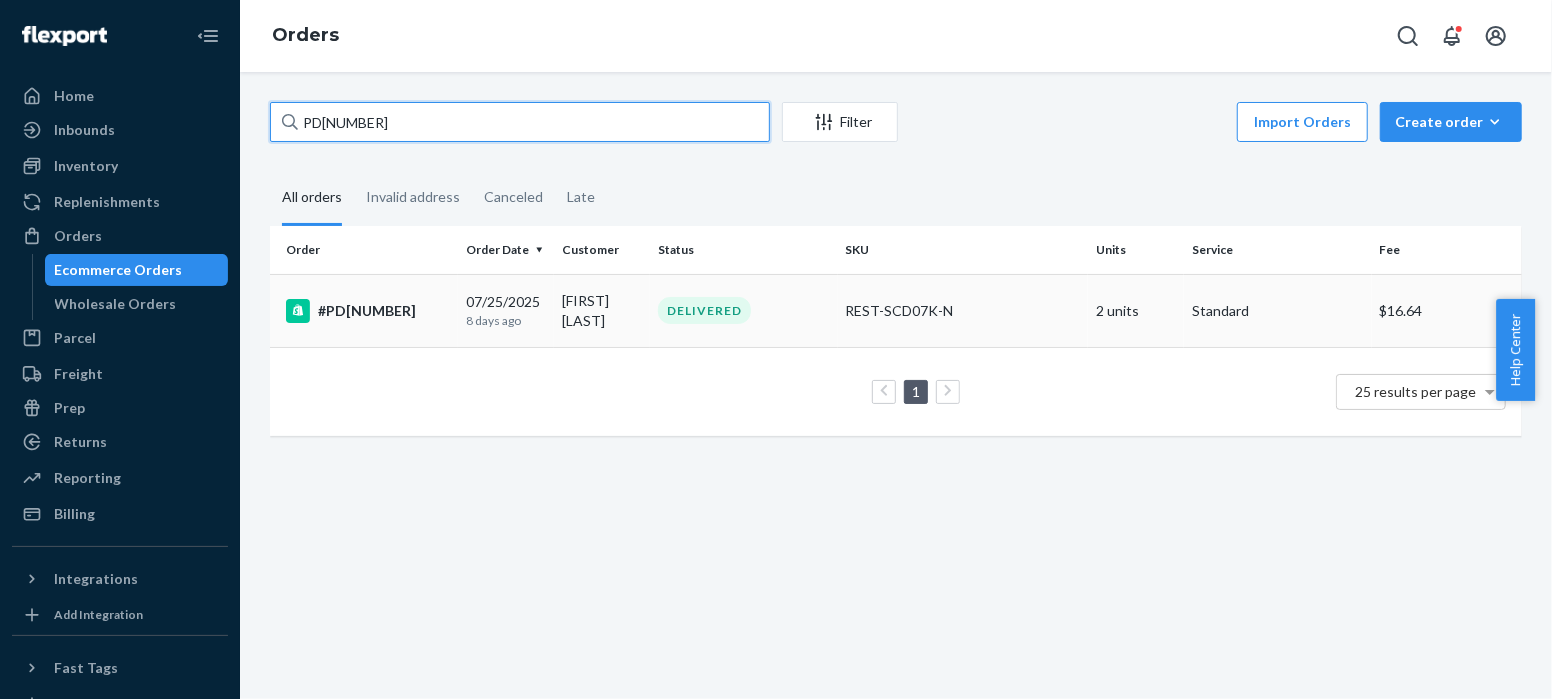 type on "PD[NUMBER]" 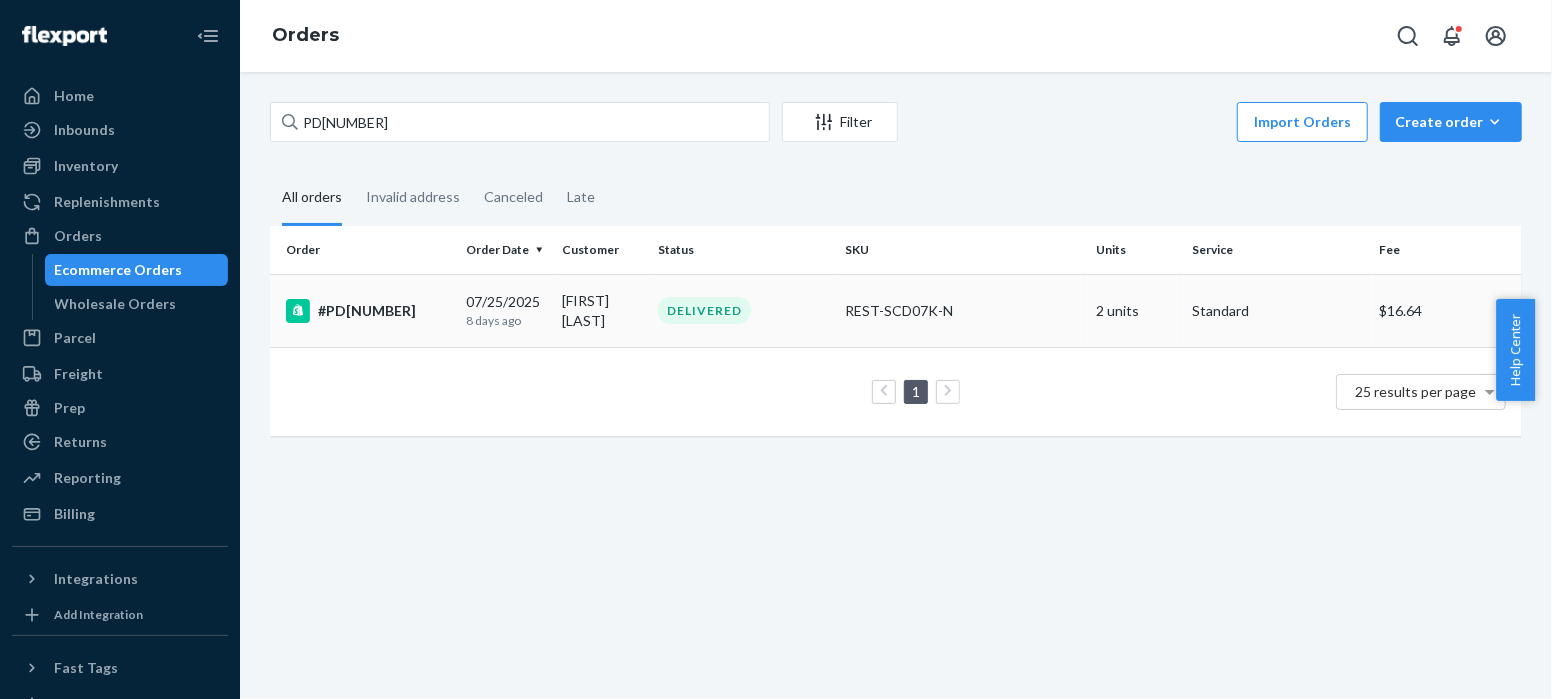 click on "#PD[NUMBER]" at bounding box center [368, 311] 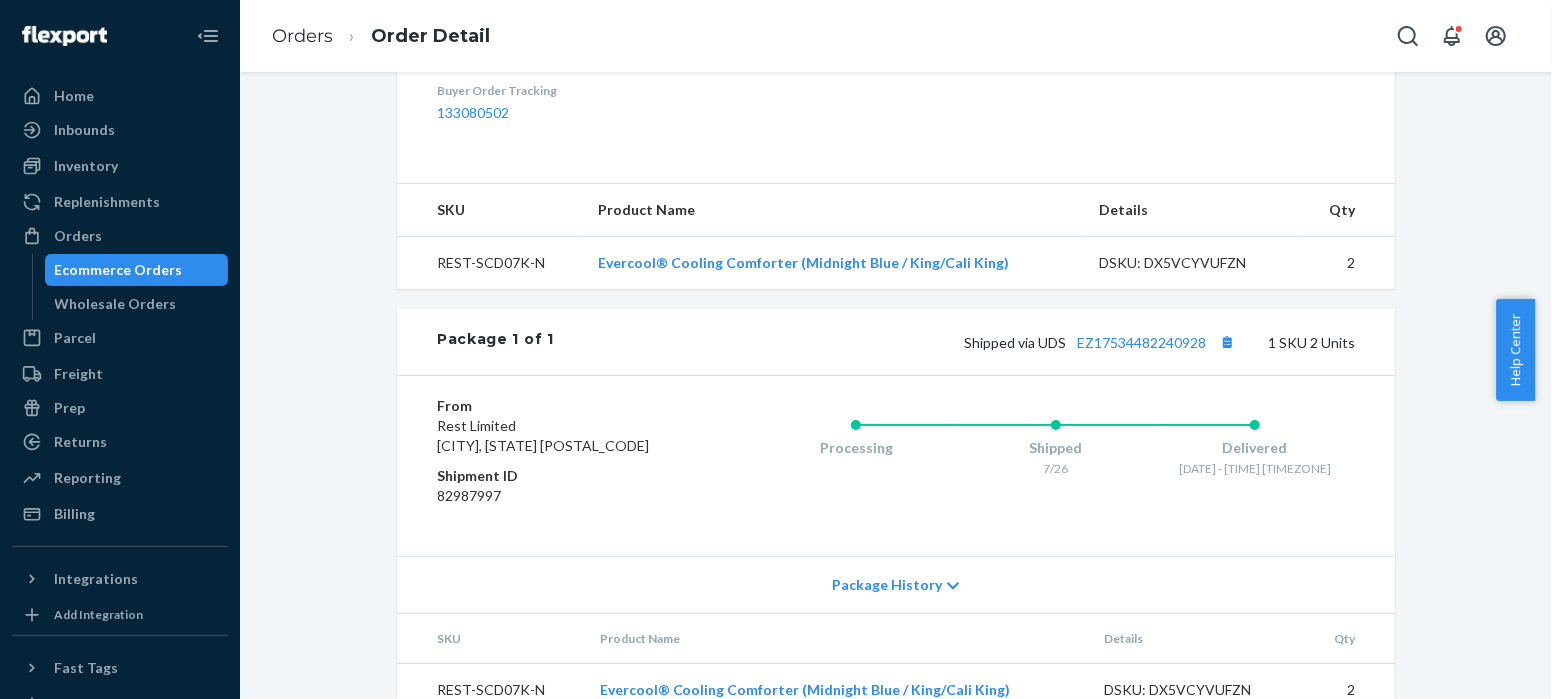 scroll, scrollTop: 698, scrollLeft: 0, axis: vertical 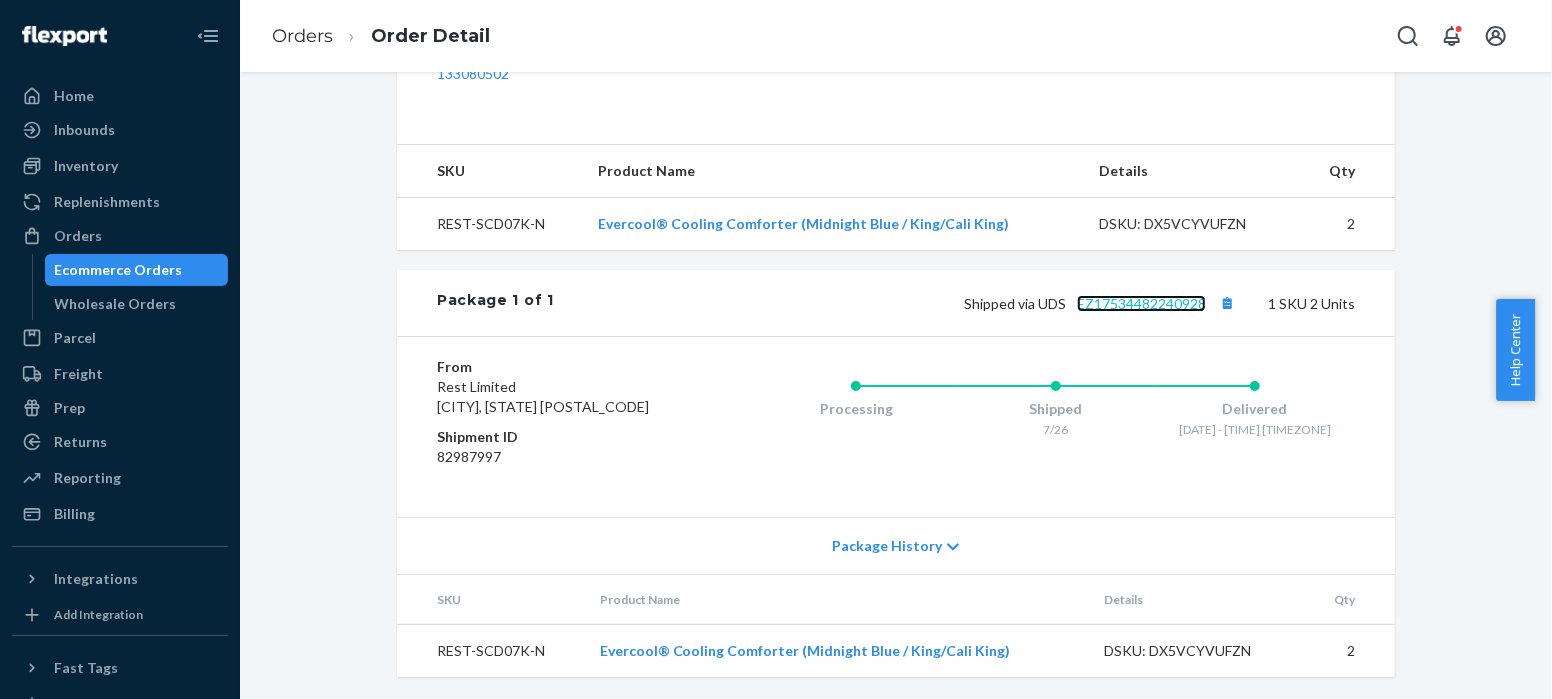 click on "EZ17534482240928" at bounding box center (1141, 303) 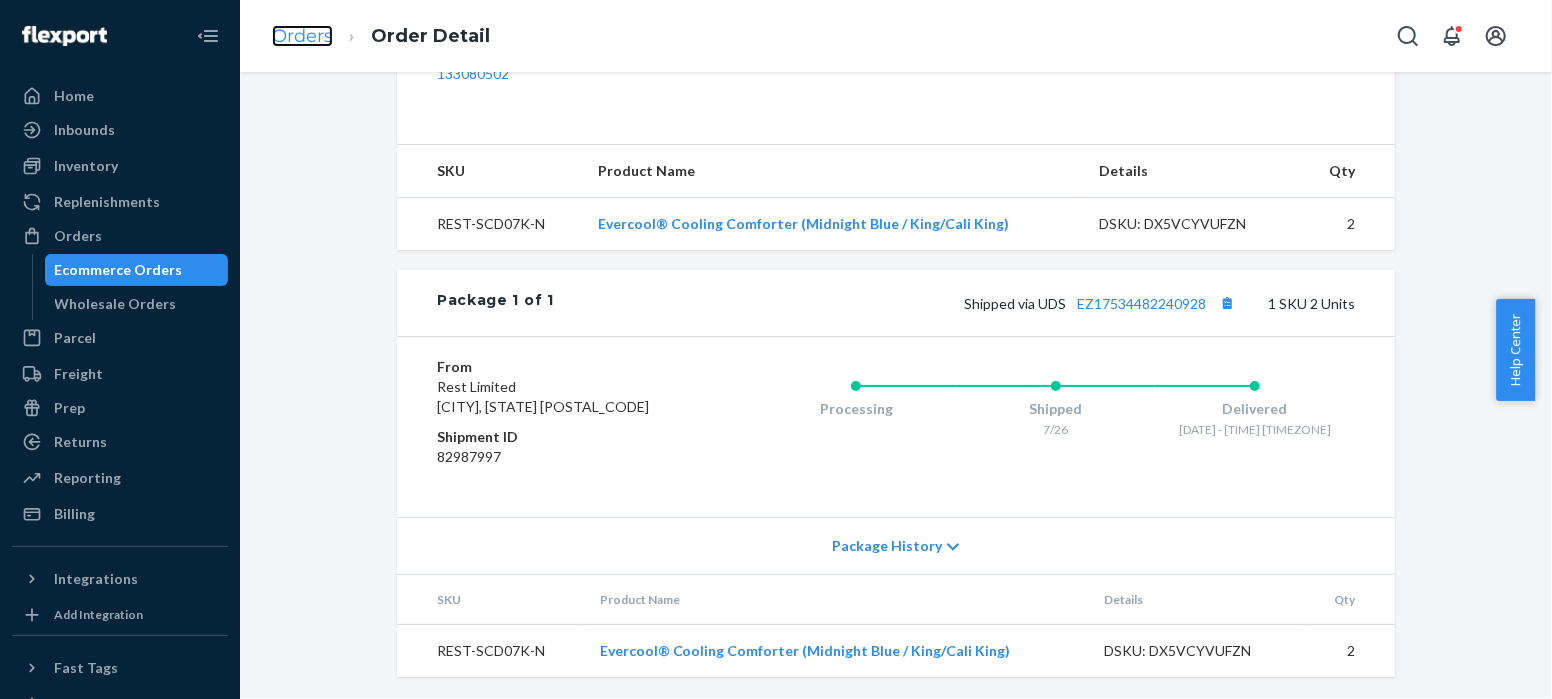 click on "Orders" at bounding box center (302, 36) 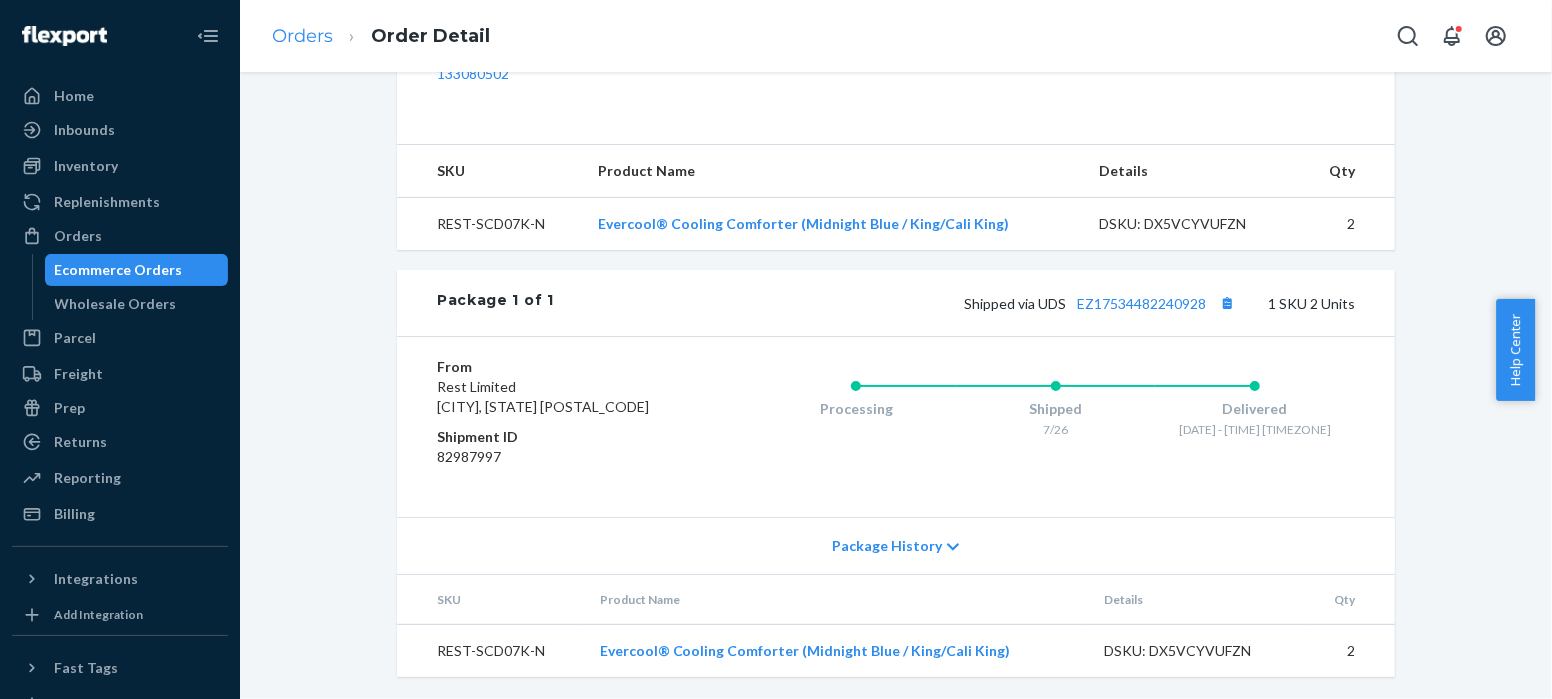 scroll, scrollTop: 0, scrollLeft: 0, axis: both 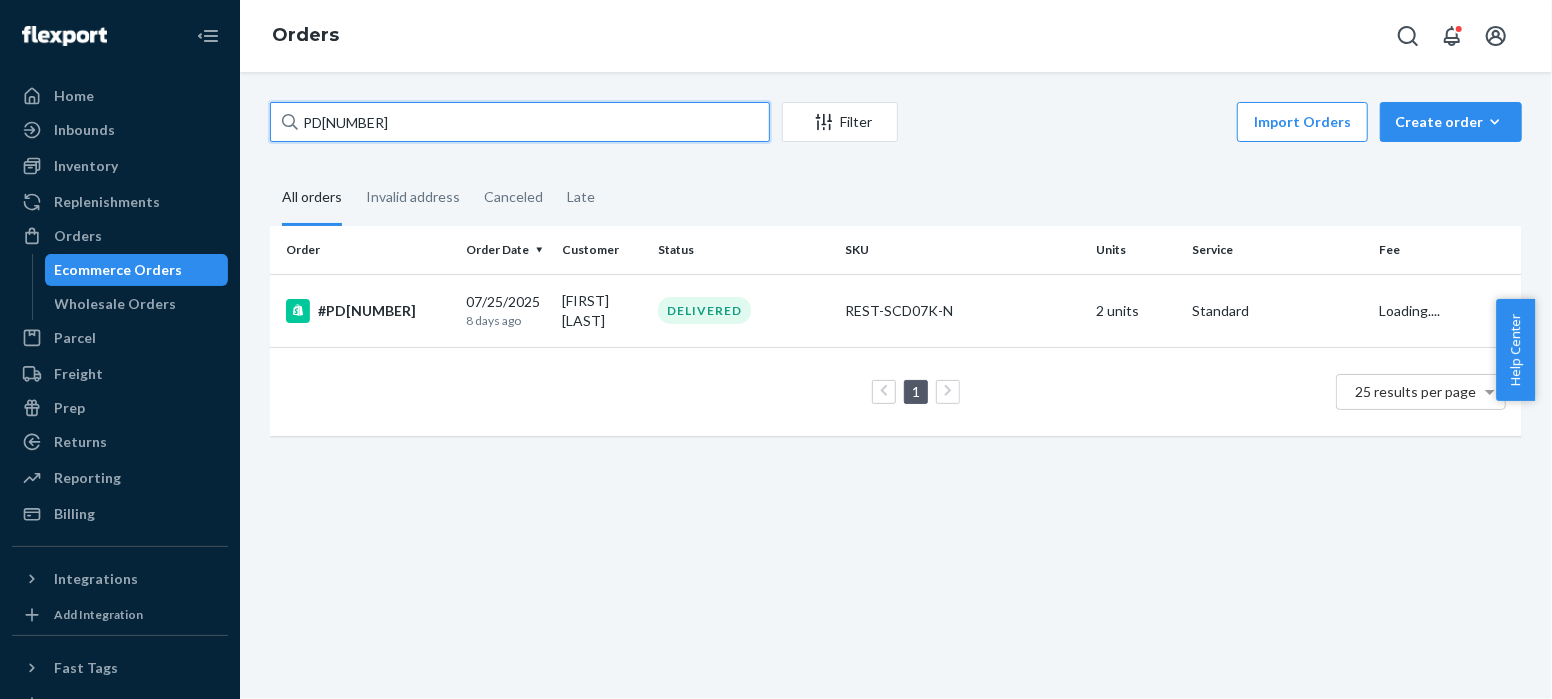 drag, startPoint x: 399, startPoint y: 124, endPoint x: 252, endPoint y: 124, distance: 147 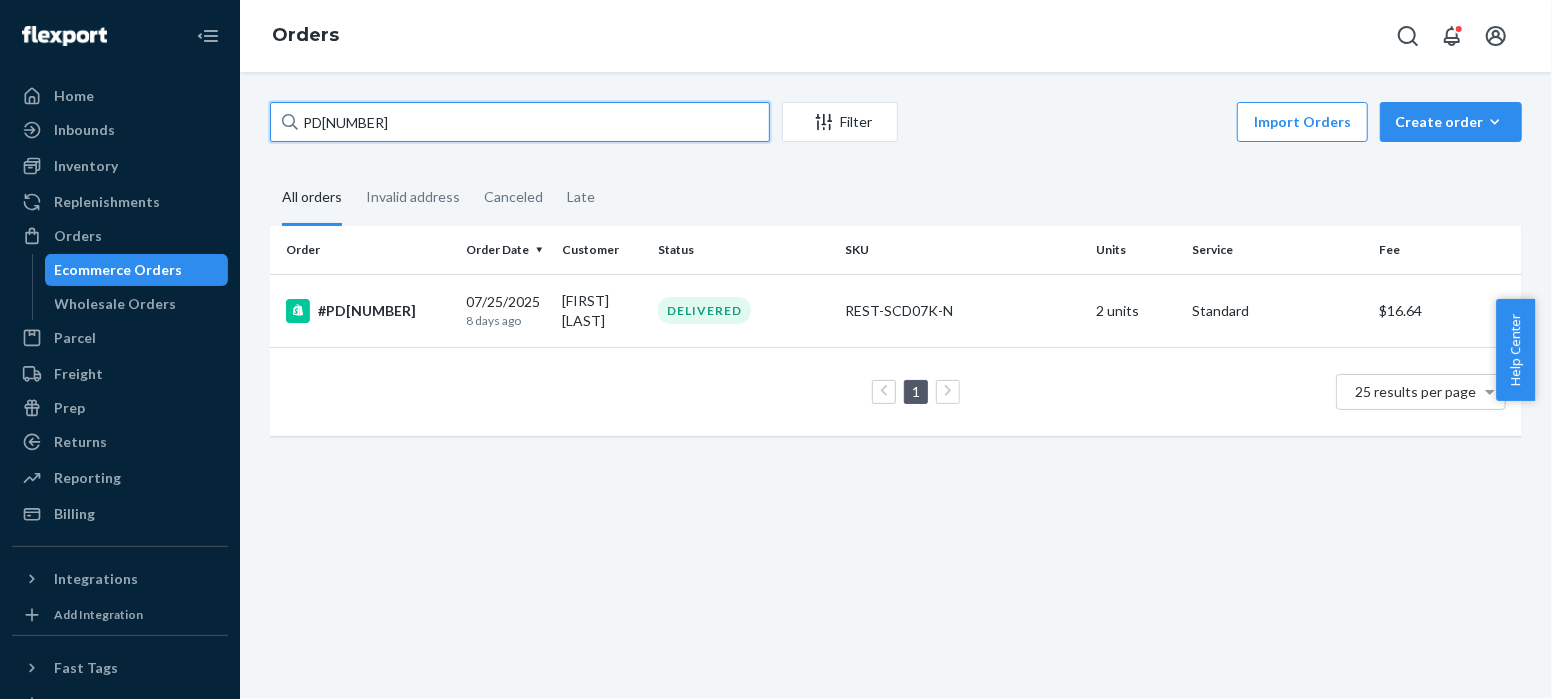 paste on "305382" 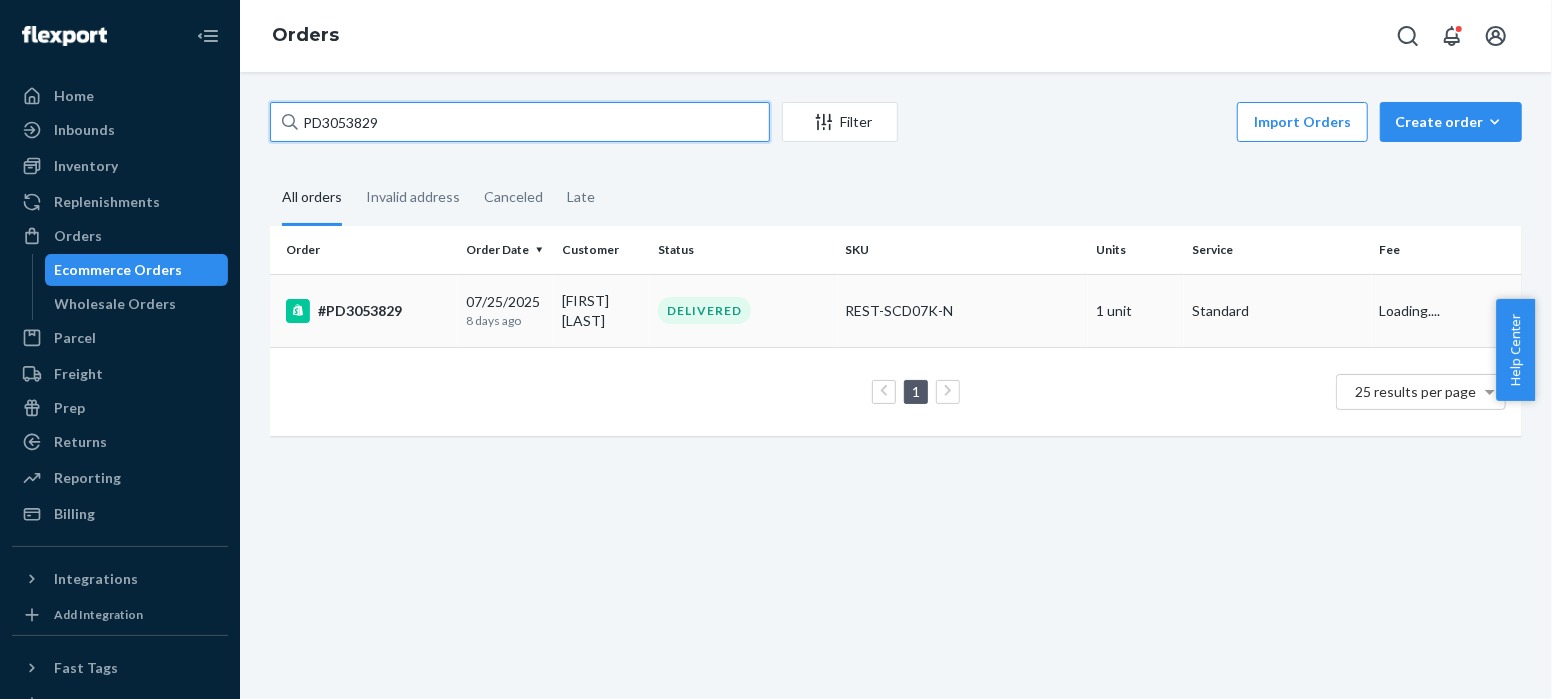 type on "PD3053829" 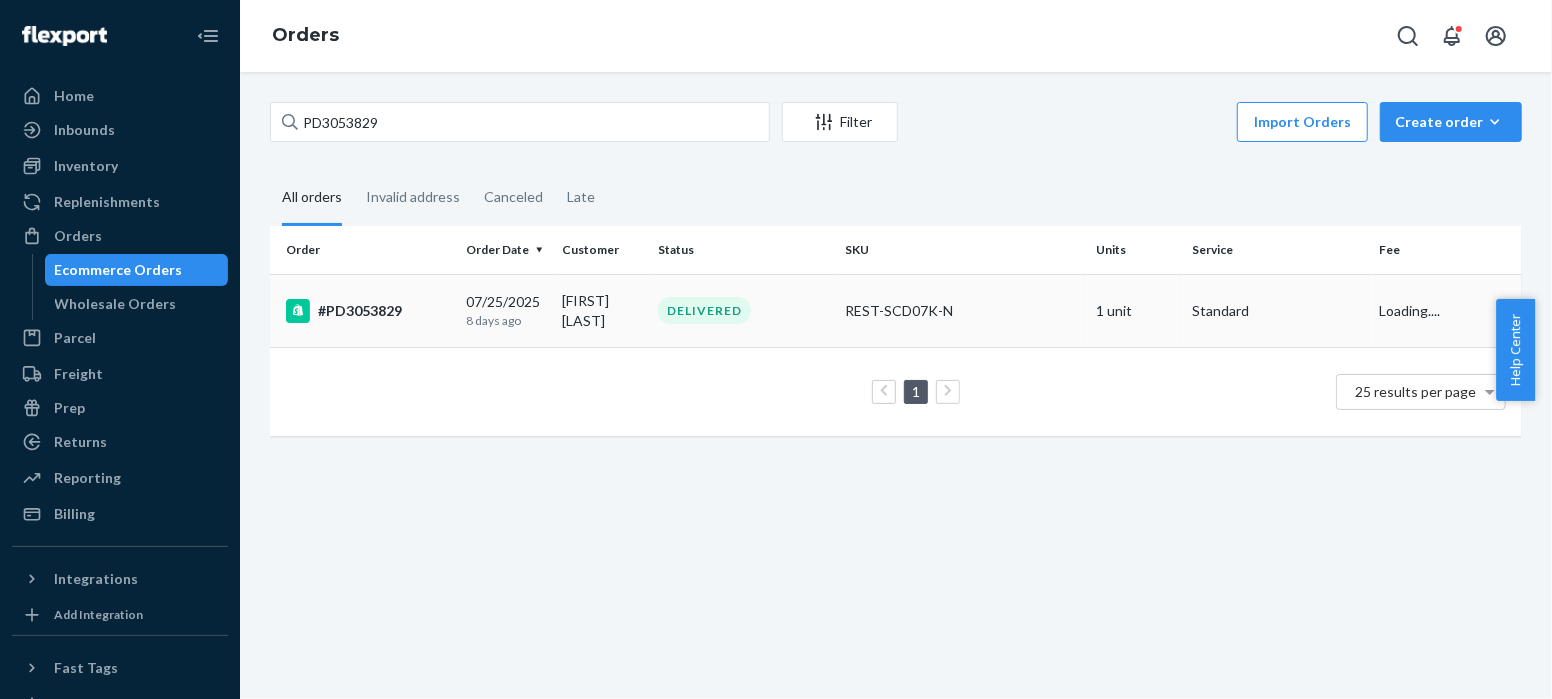 click on "#PD3053829" at bounding box center [368, 311] 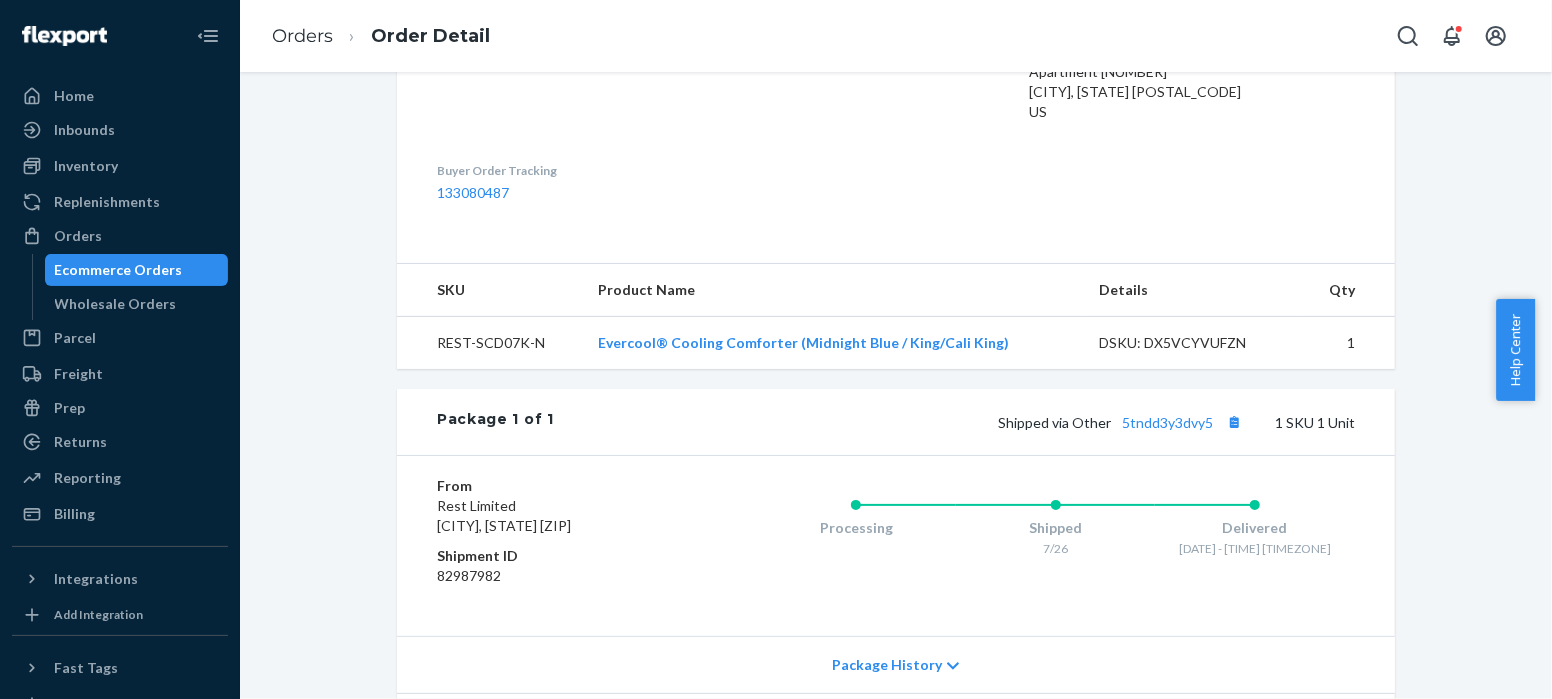 scroll, scrollTop: 718, scrollLeft: 0, axis: vertical 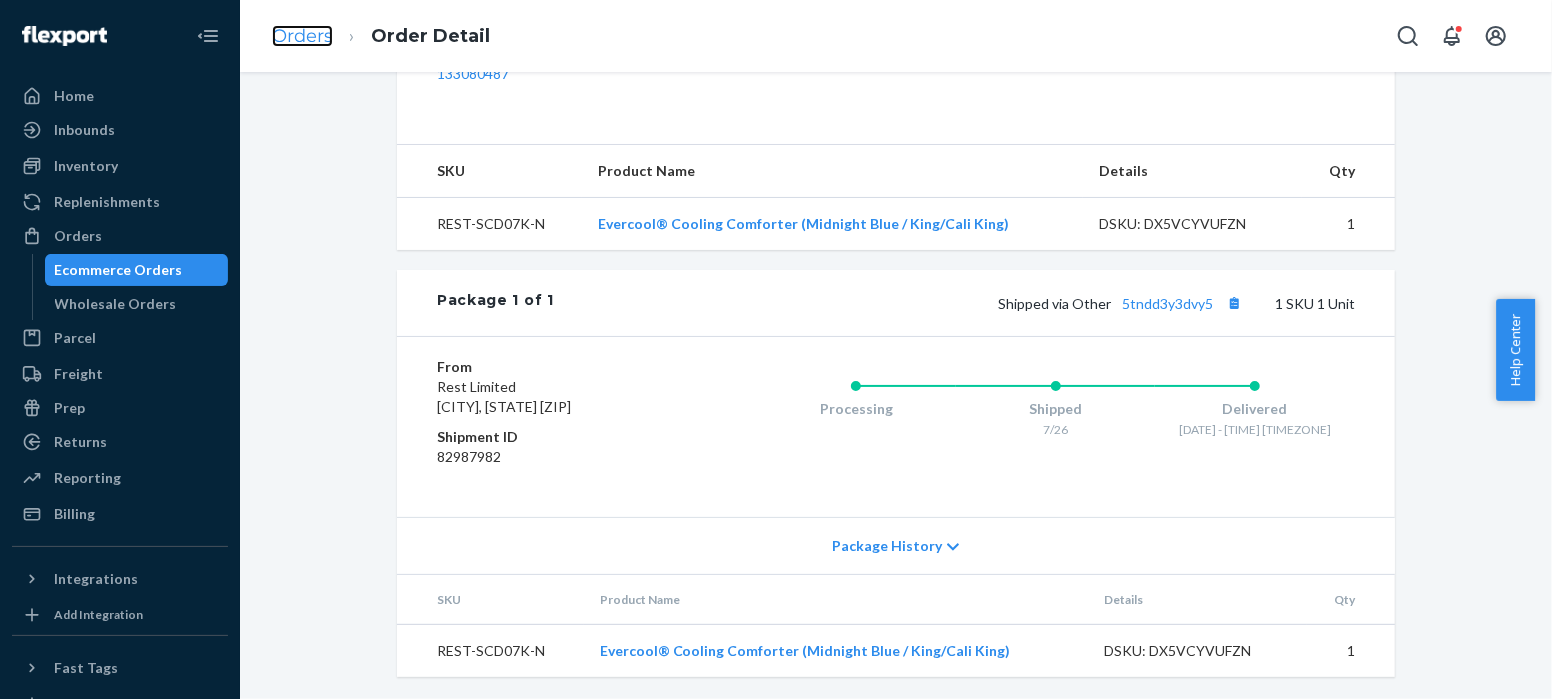 click on "Orders" at bounding box center (302, 36) 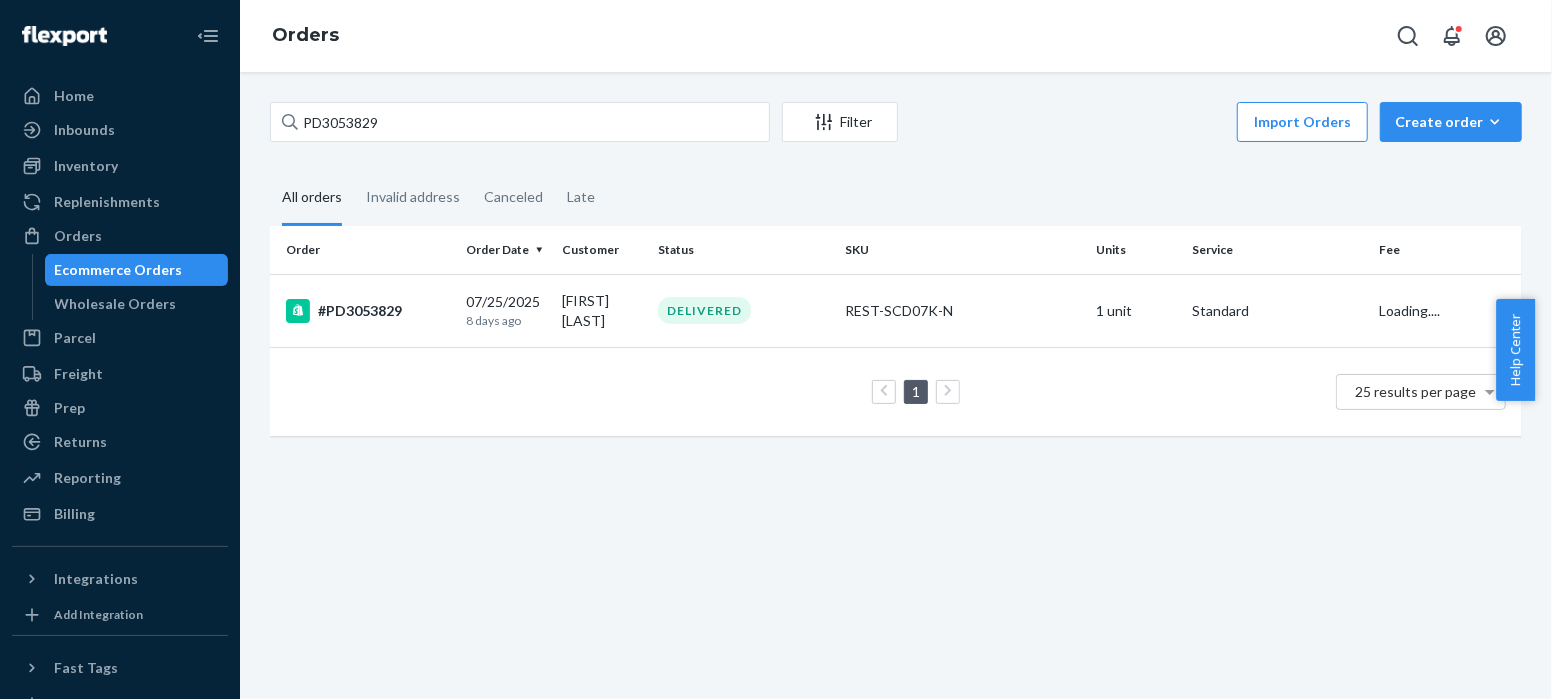 scroll, scrollTop: 0, scrollLeft: 0, axis: both 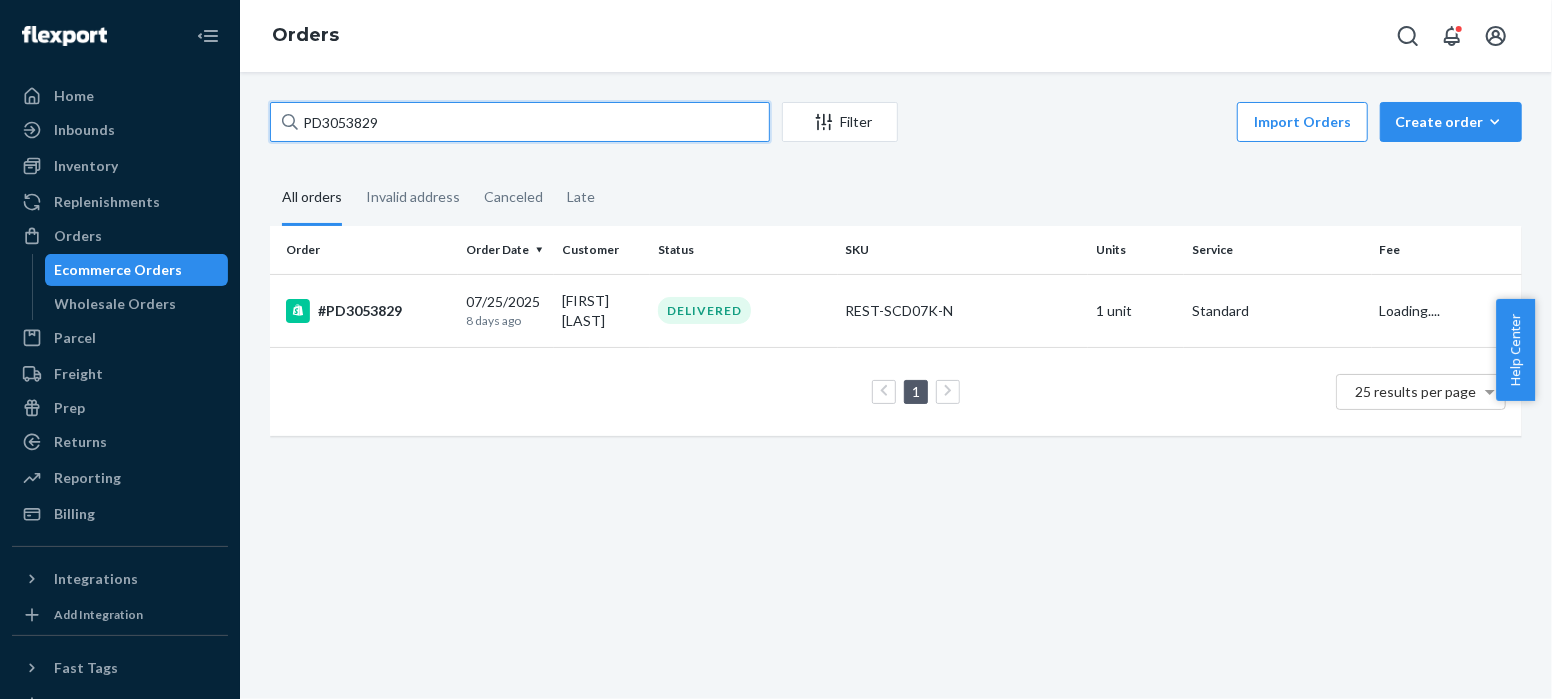 drag, startPoint x: 390, startPoint y: 123, endPoint x: 245, endPoint y: 120, distance: 145.03104 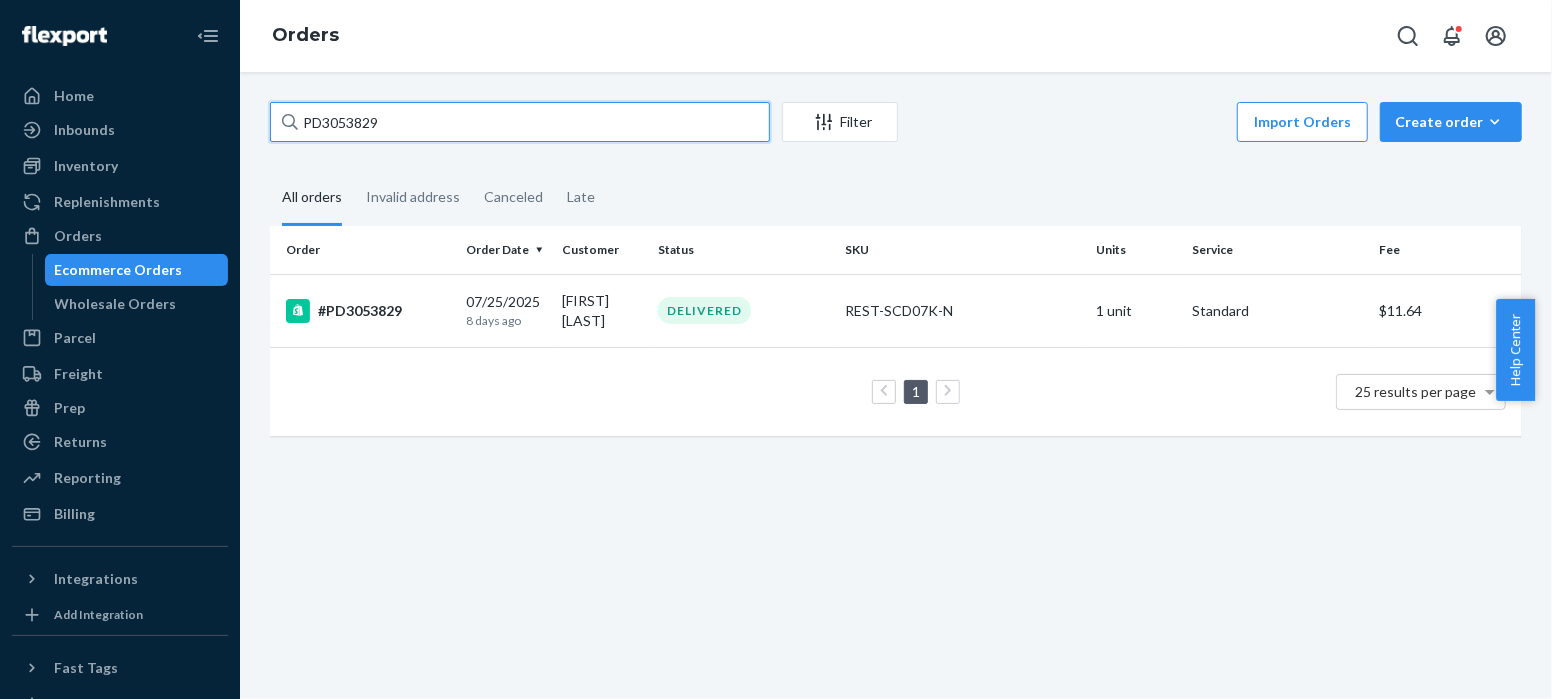 paste on "1362226" 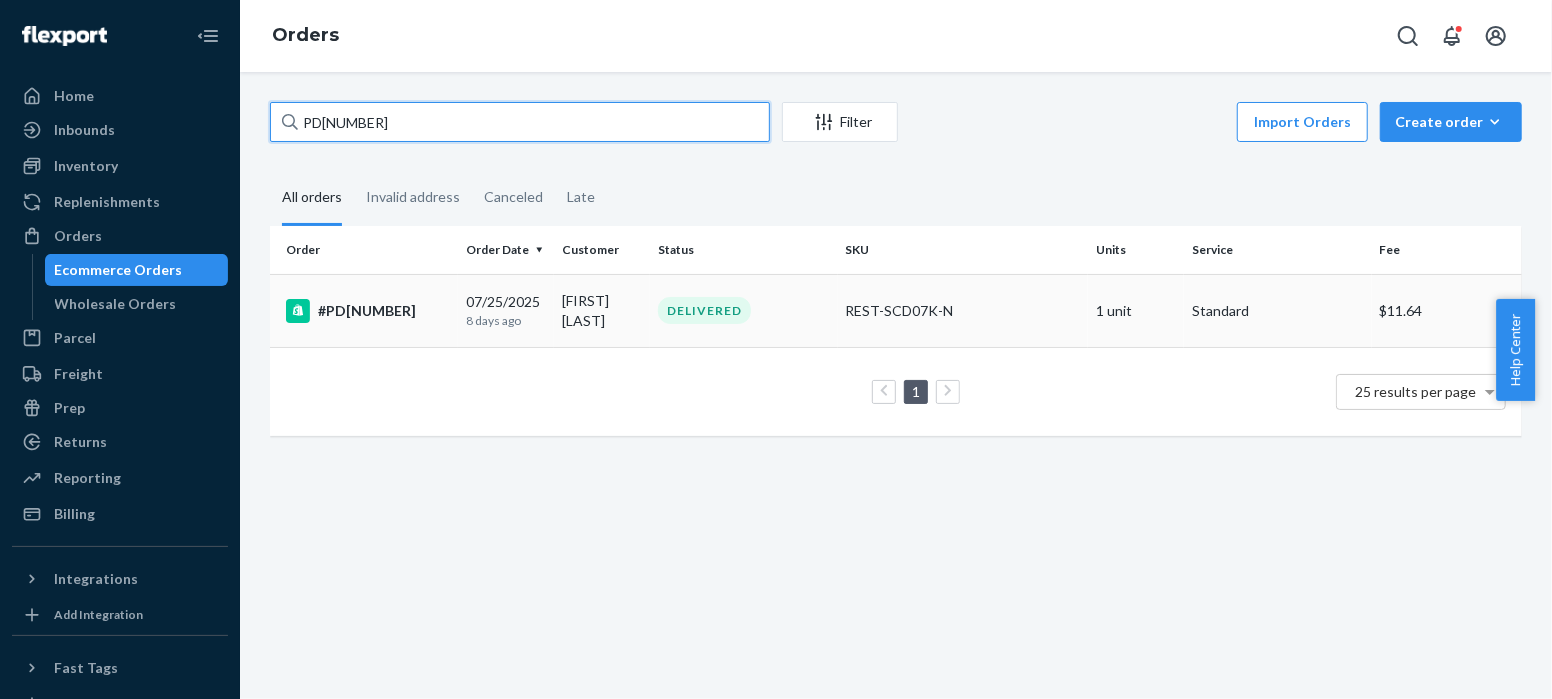 type on "PD[NUMBER]" 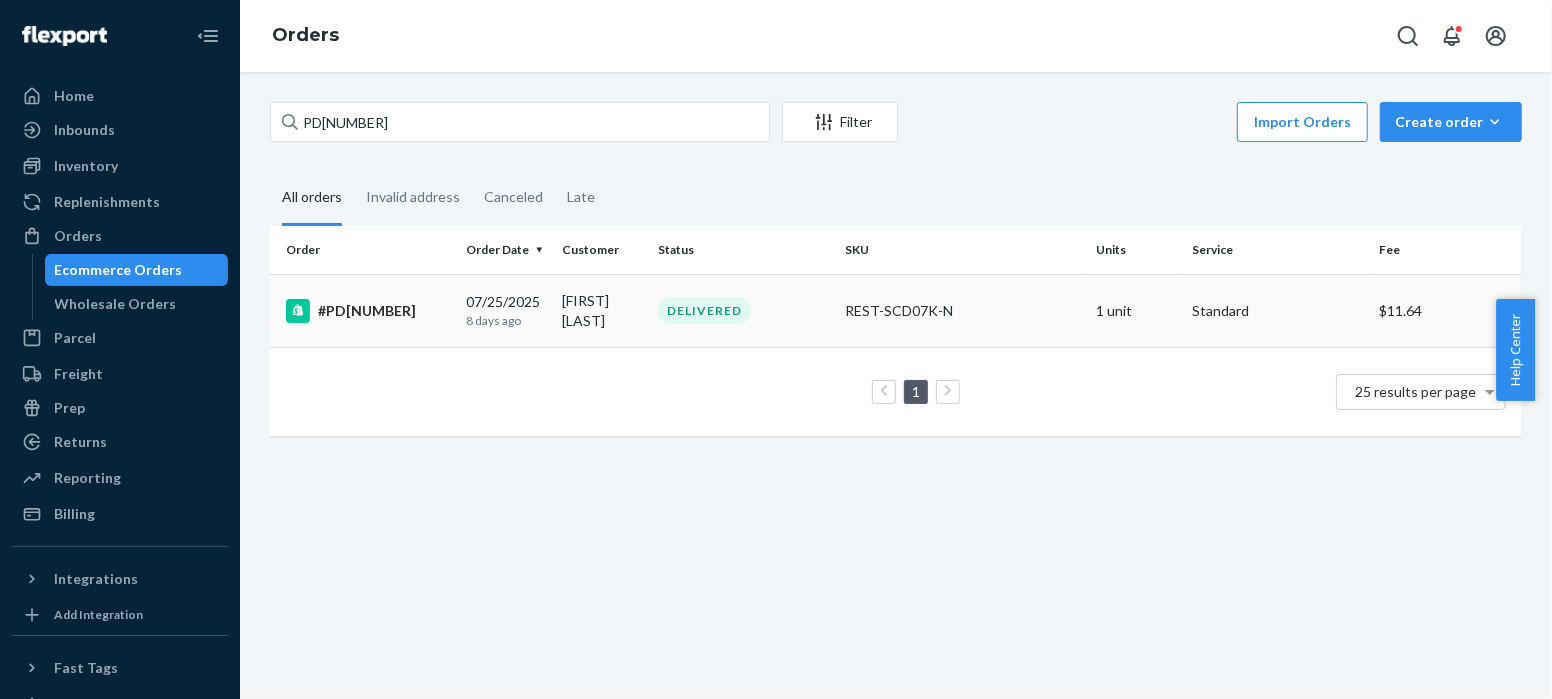 click on "#PD[NUMBER]" at bounding box center (368, 311) 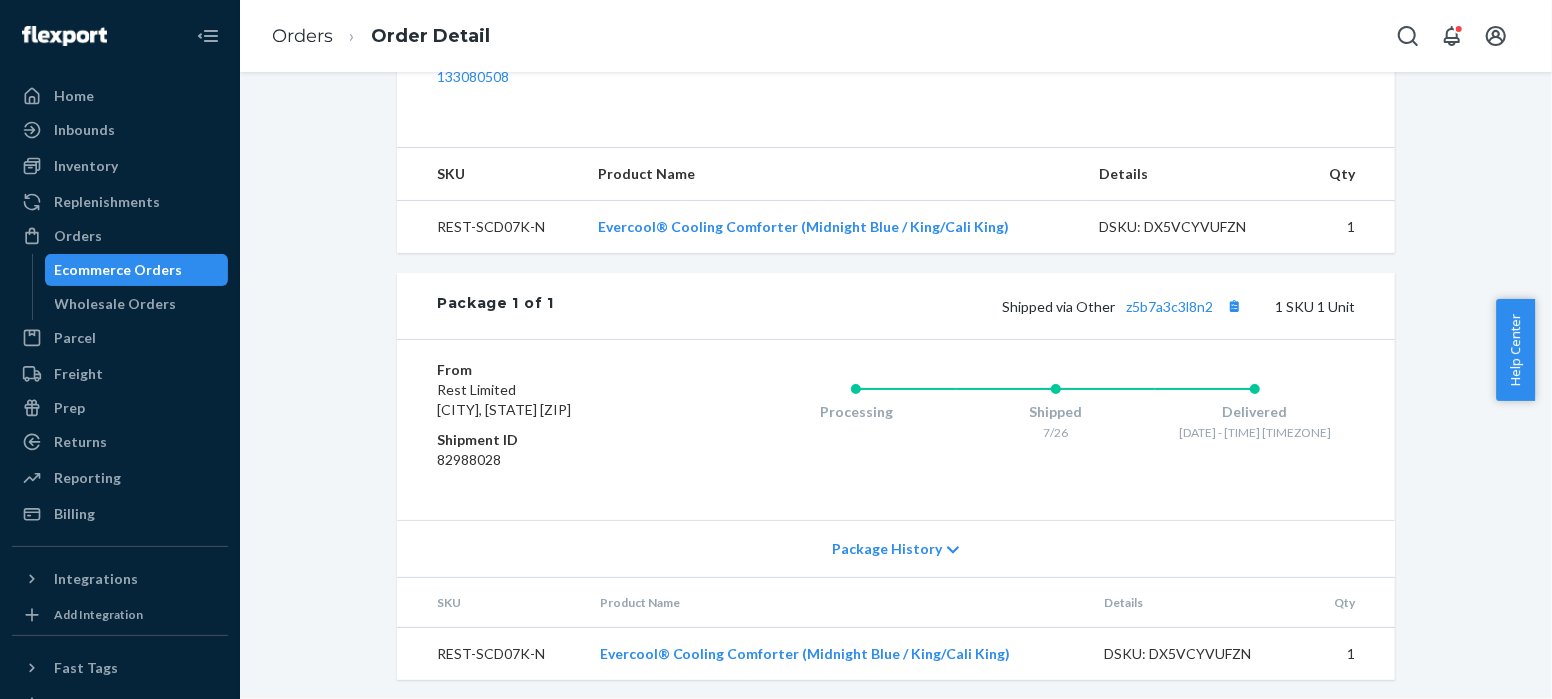 scroll, scrollTop: 698, scrollLeft: 0, axis: vertical 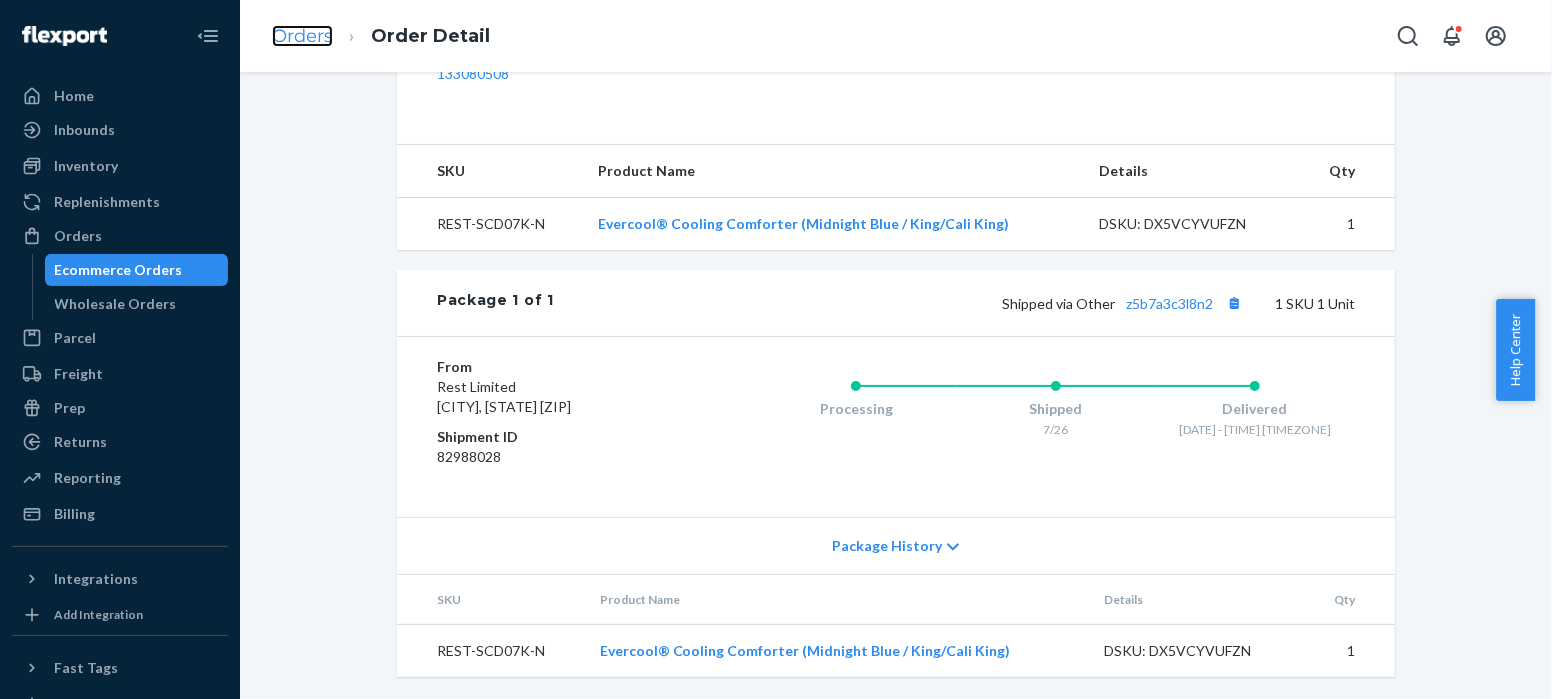 click on "Orders" at bounding box center (302, 36) 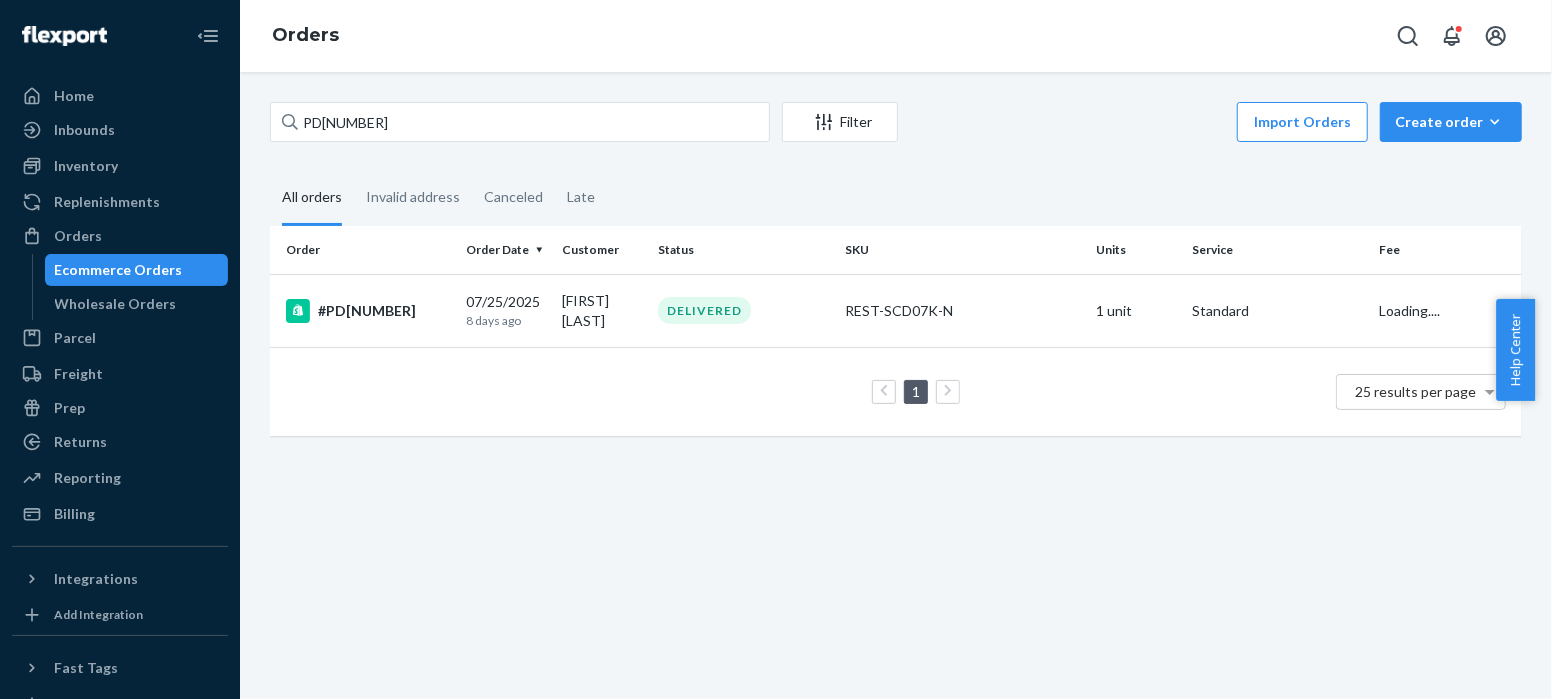 scroll, scrollTop: 0, scrollLeft: 0, axis: both 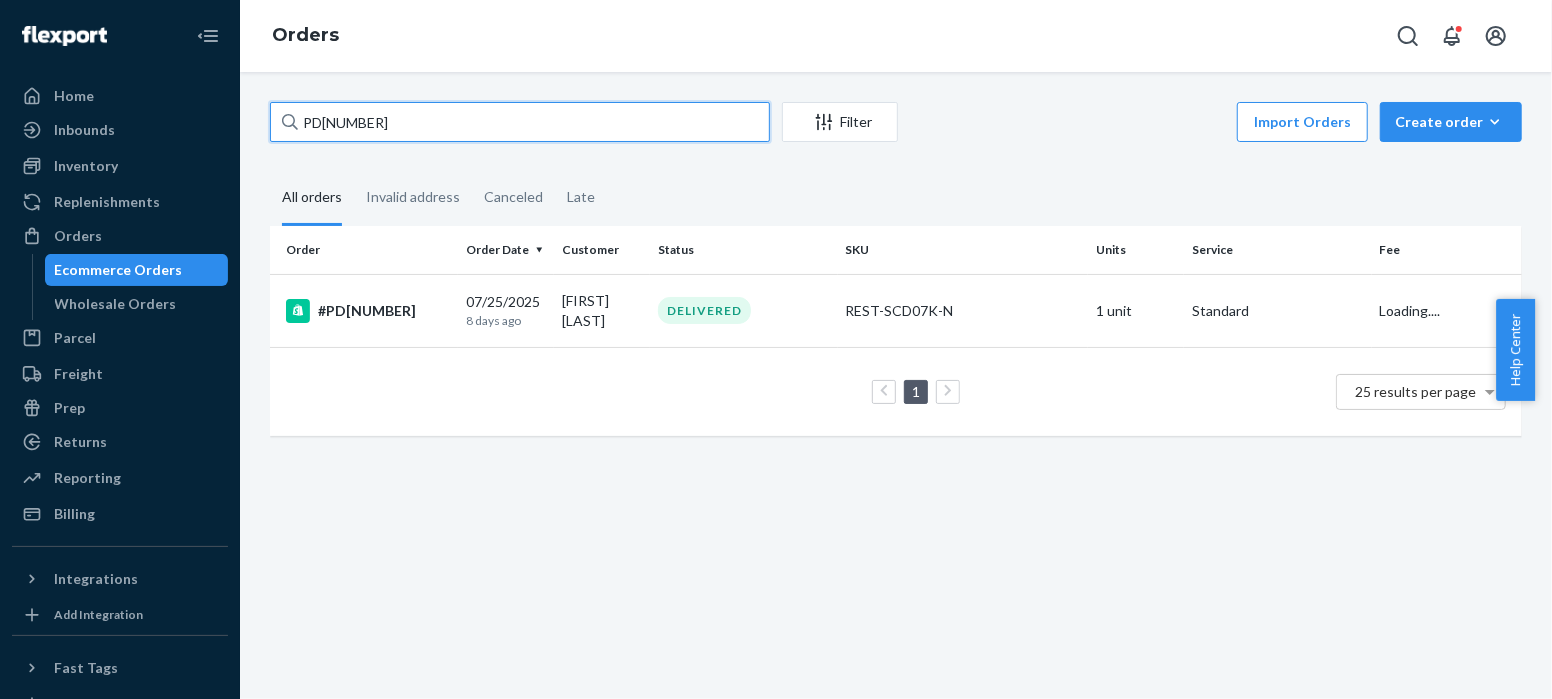 drag, startPoint x: 399, startPoint y: 124, endPoint x: 256, endPoint y: 125, distance: 143.0035 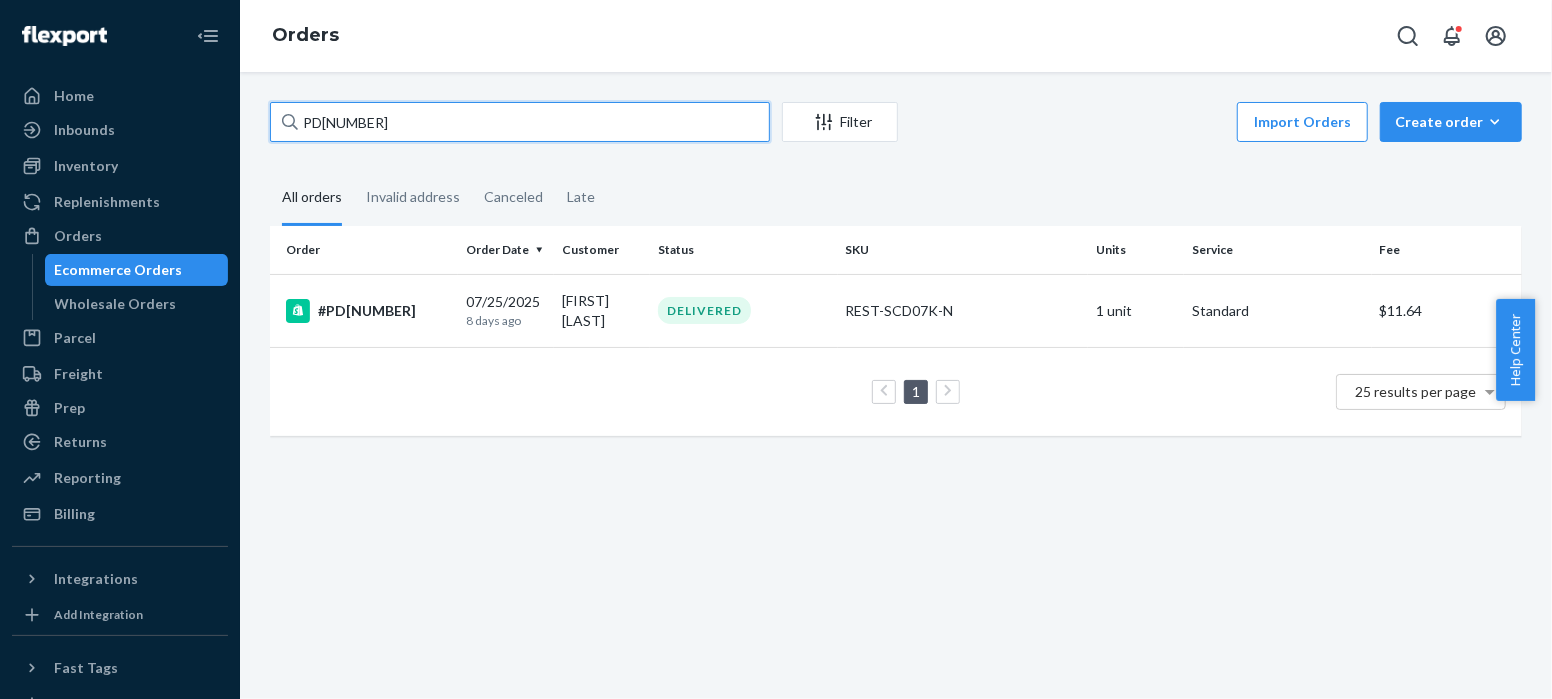 paste on "743111" 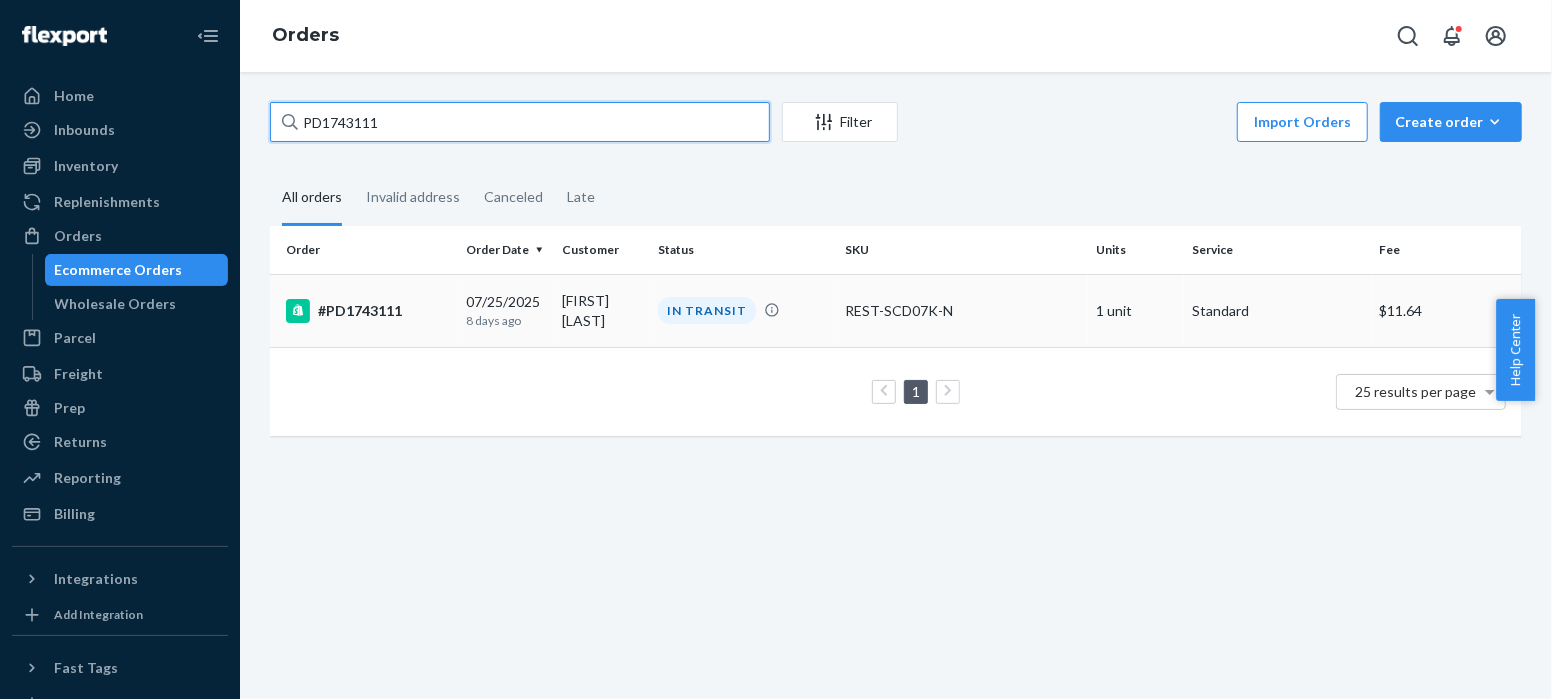 type on "PD1743111" 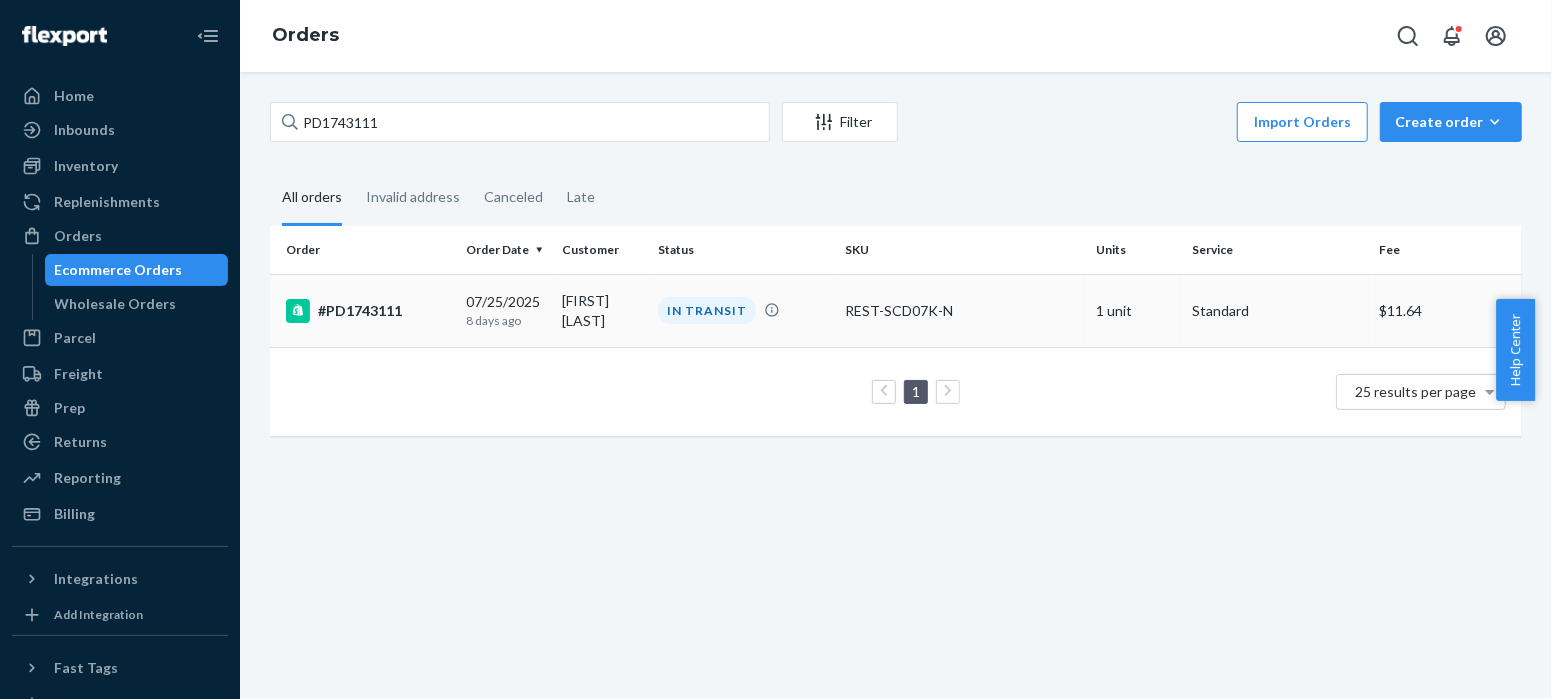 click on "#PD1743111" at bounding box center (368, 311) 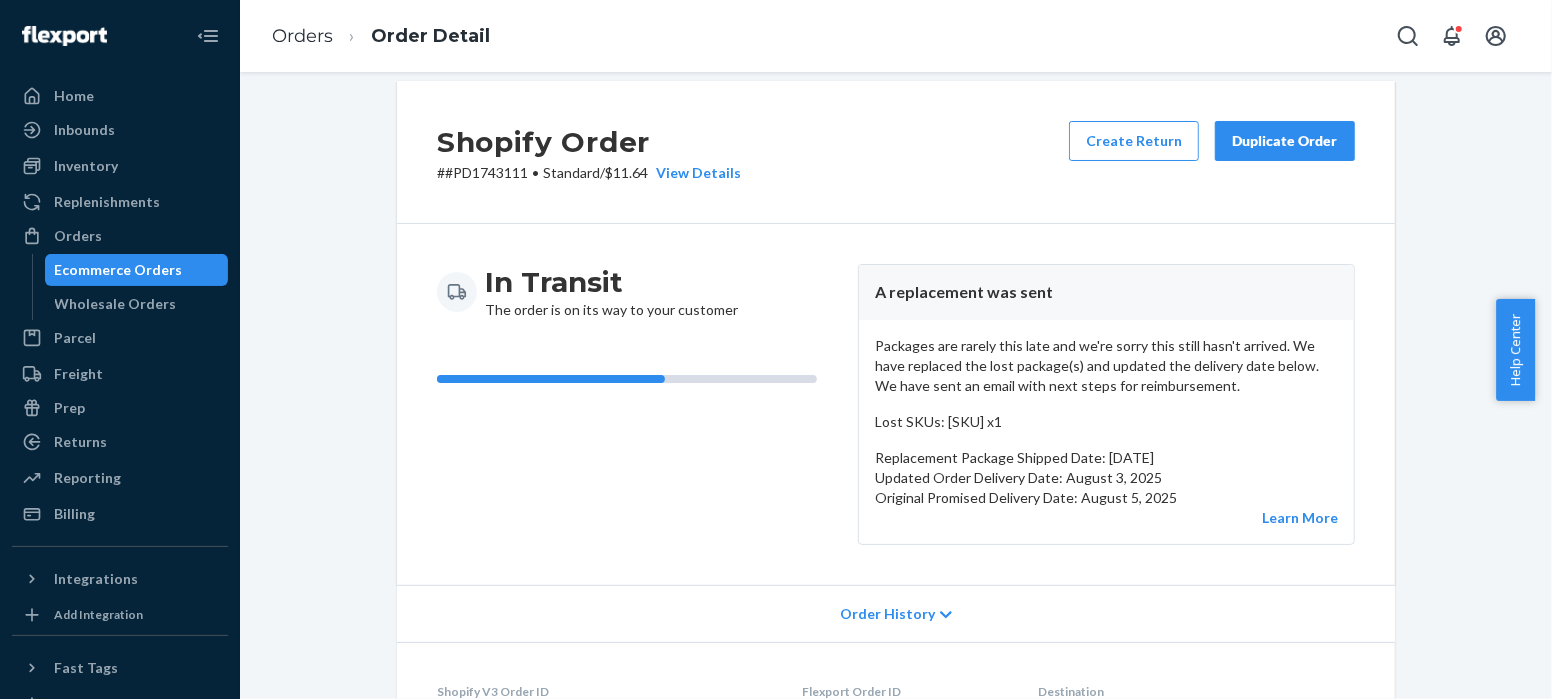 scroll, scrollTop: 0, scrollLeft: 0, axis: both 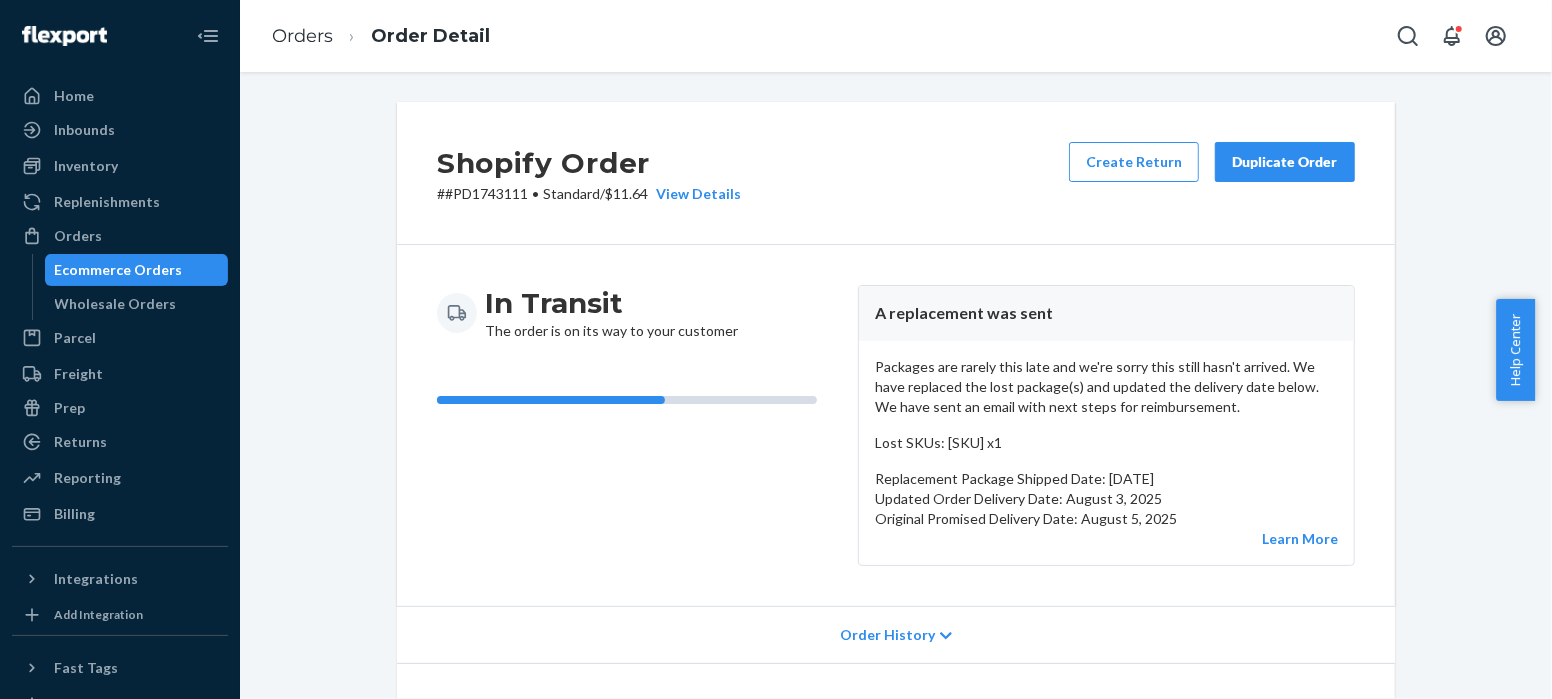 drag, startPoint x: 728, startPoint y: 326, endPoint x: 532, endPoint y: 508, distance: 267.46964 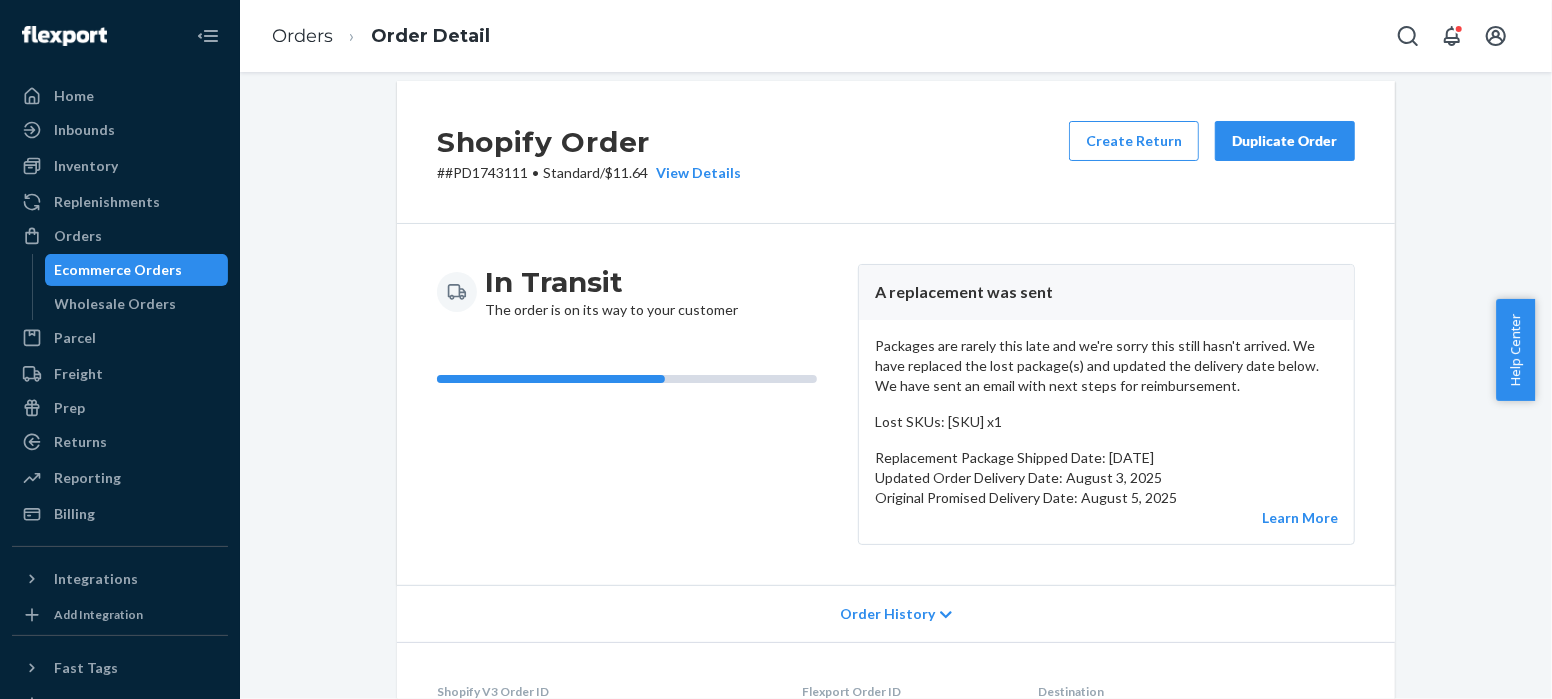scroll, scrollTop: 0, scrollLeft: 0, axis: both 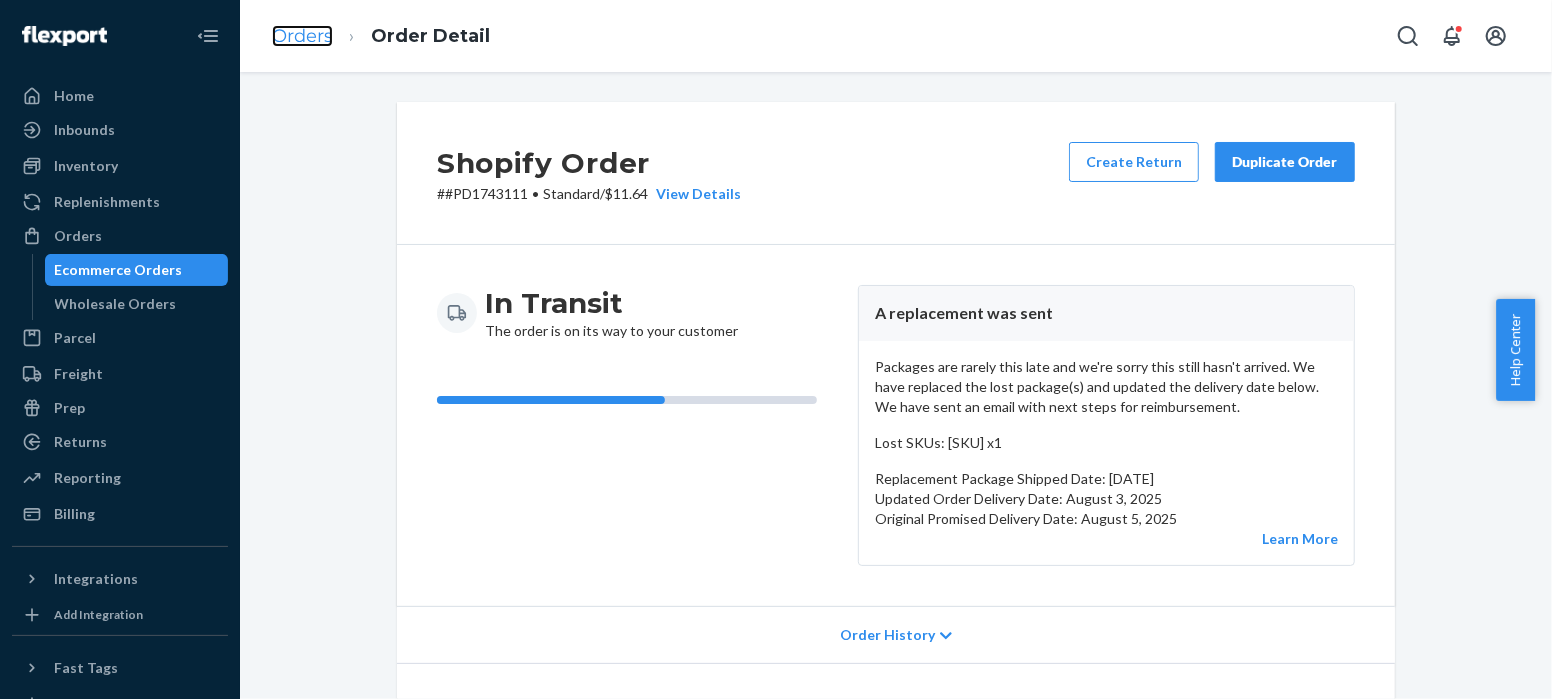 click on "Orders" at bounding box center [302, 36] 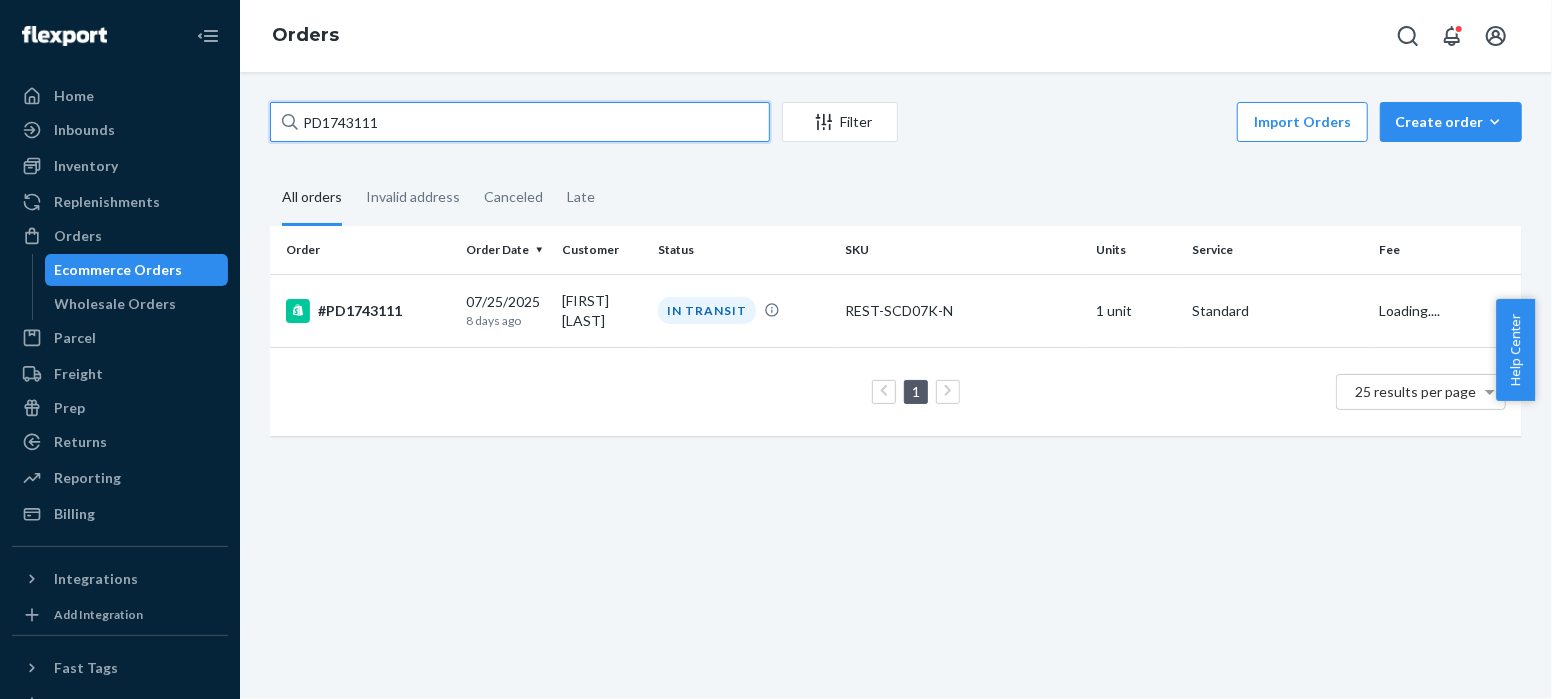 drag, startPoint x: 392, startPoint y: 120, endPoint x: 251, endPoint y: 120, distance: 141 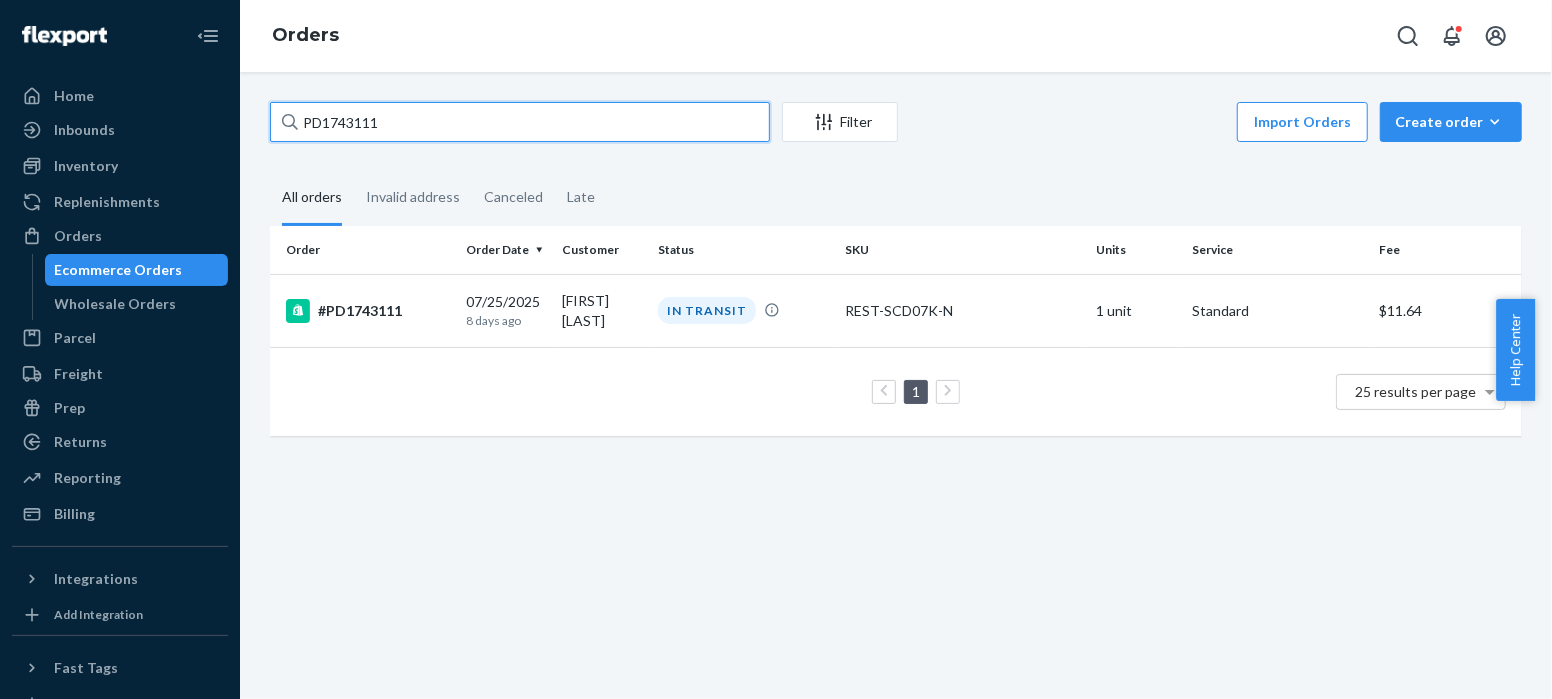 paste on "4791885" 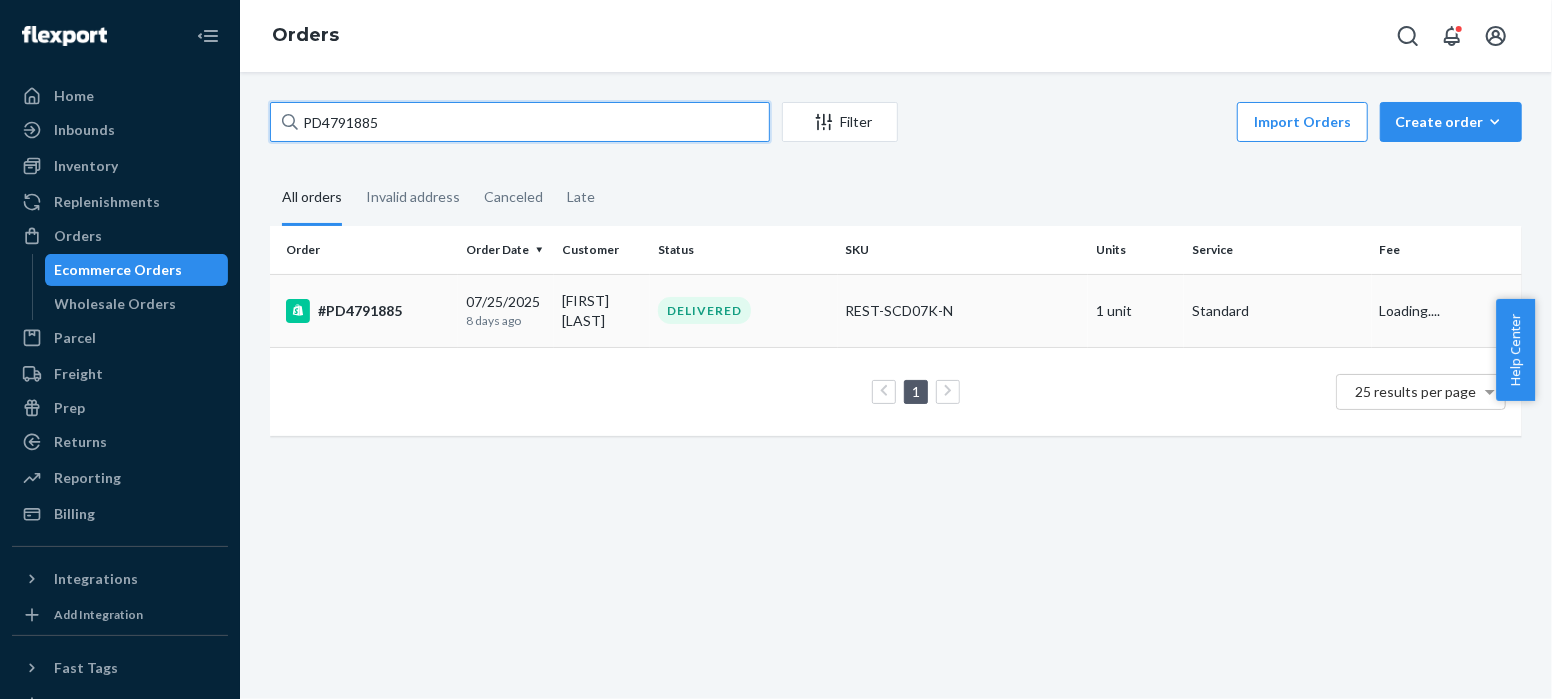 type on "PD4791885" 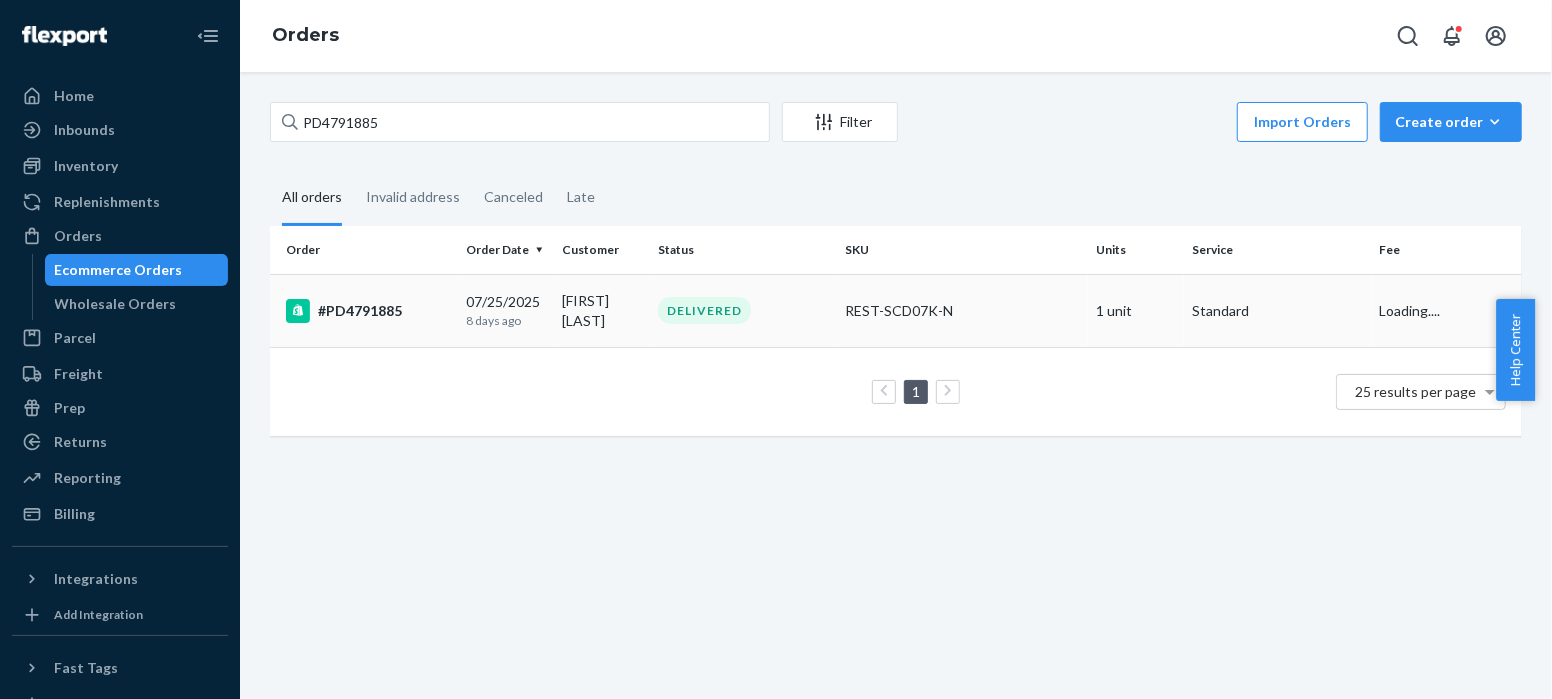 click on "#PD4791885" at bounding box center [368, 311] 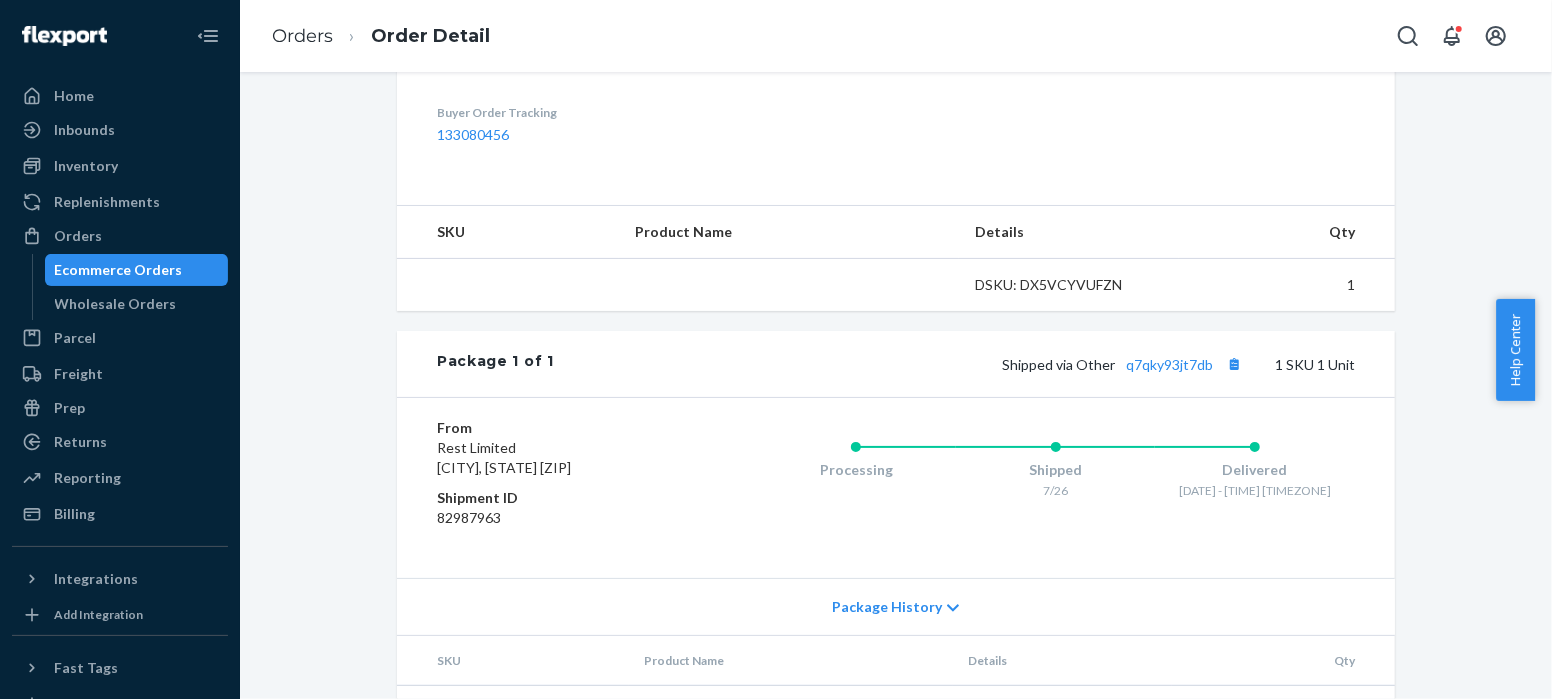 scroll, scrollTop: 698, scrollLeft: 0, axis: vertical 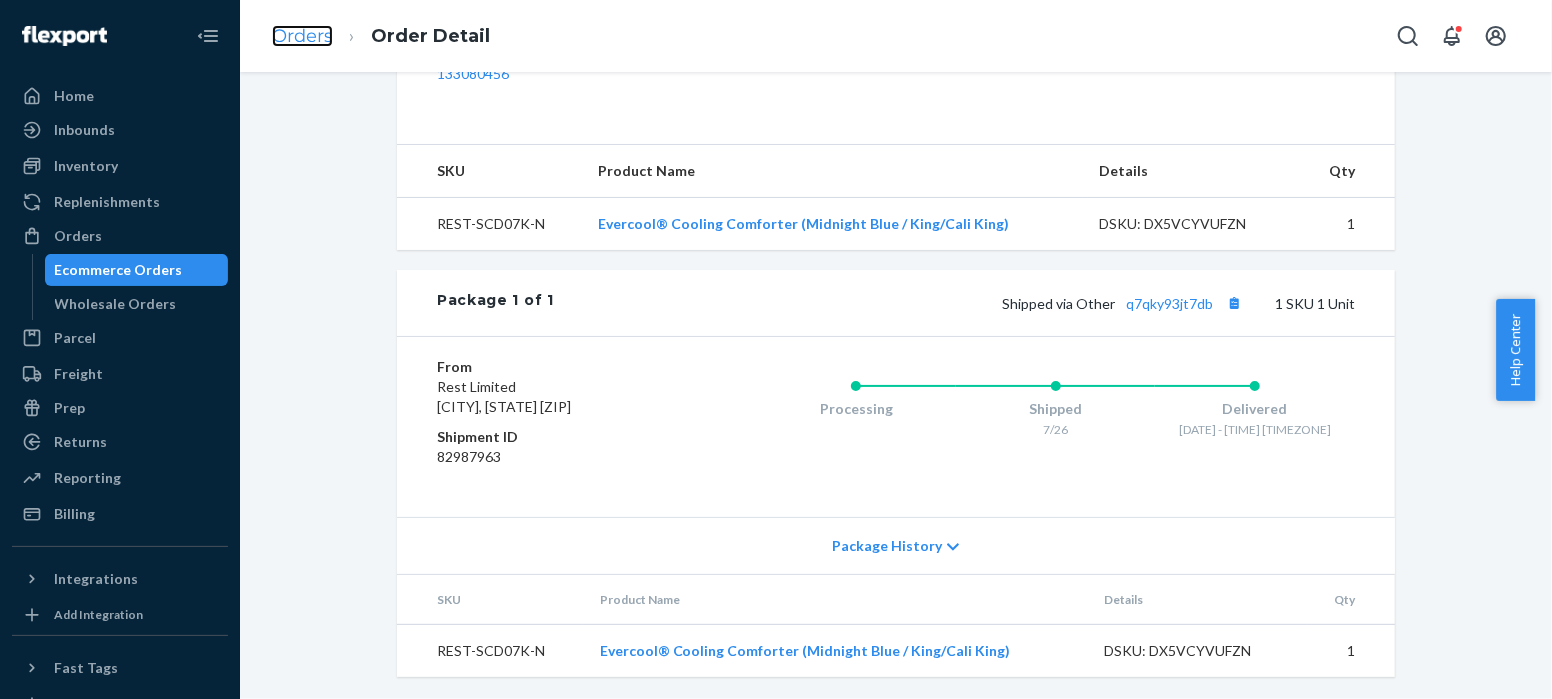 click on "Orders" at bounding box center [302, 36] 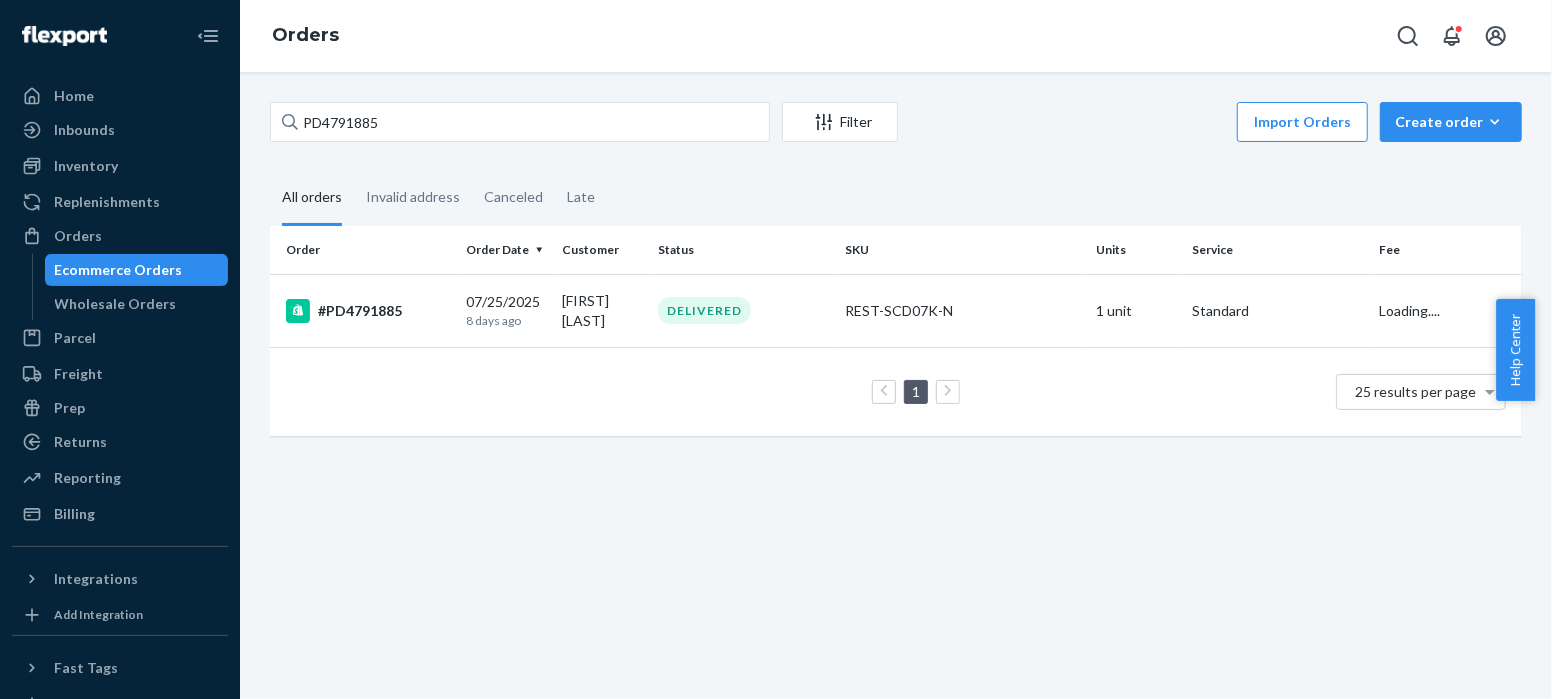scroll, scrollTop: 0, scrollLeft: 0, axis: both 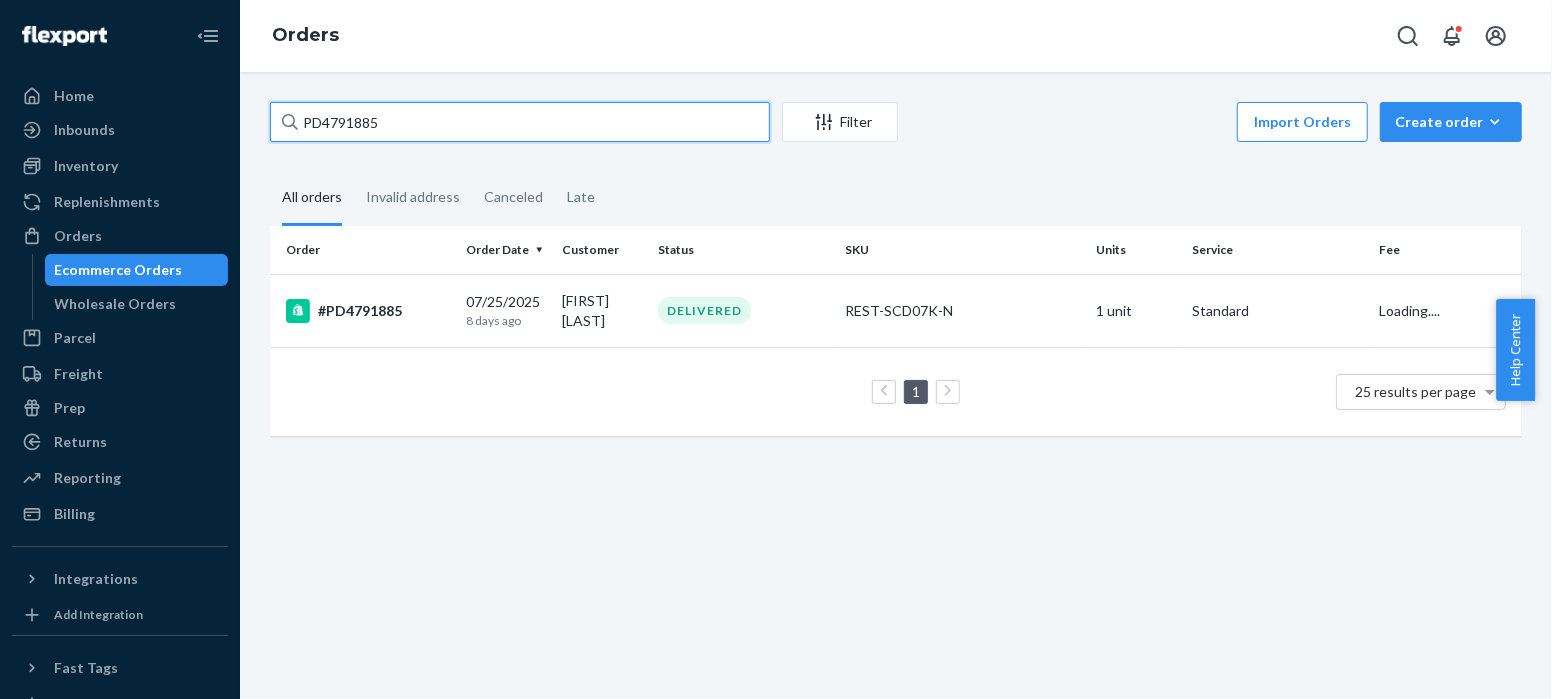 drag, startPoint x: 396, startPoint y: 137, endPoint x: 275, endPoint y: 122, distance: 121.92621 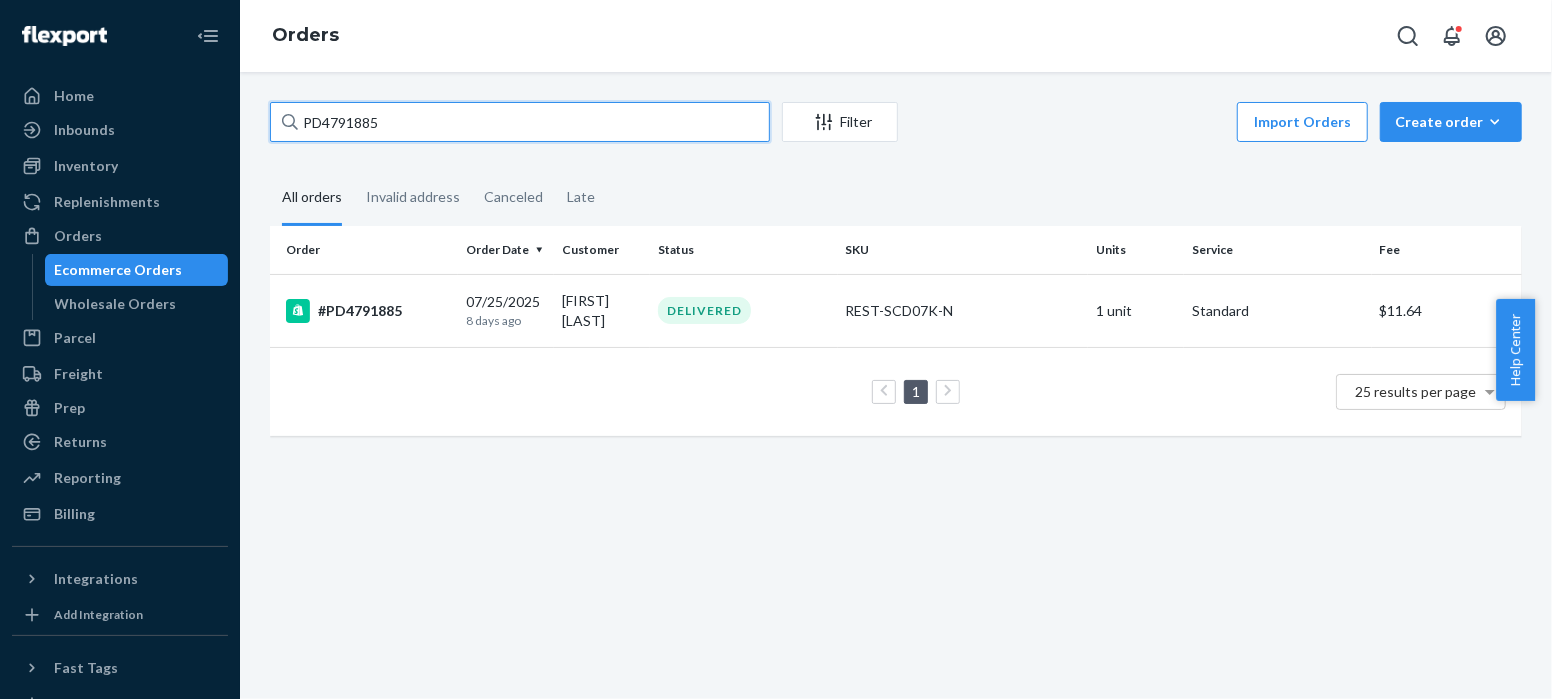 paste on "2916680" 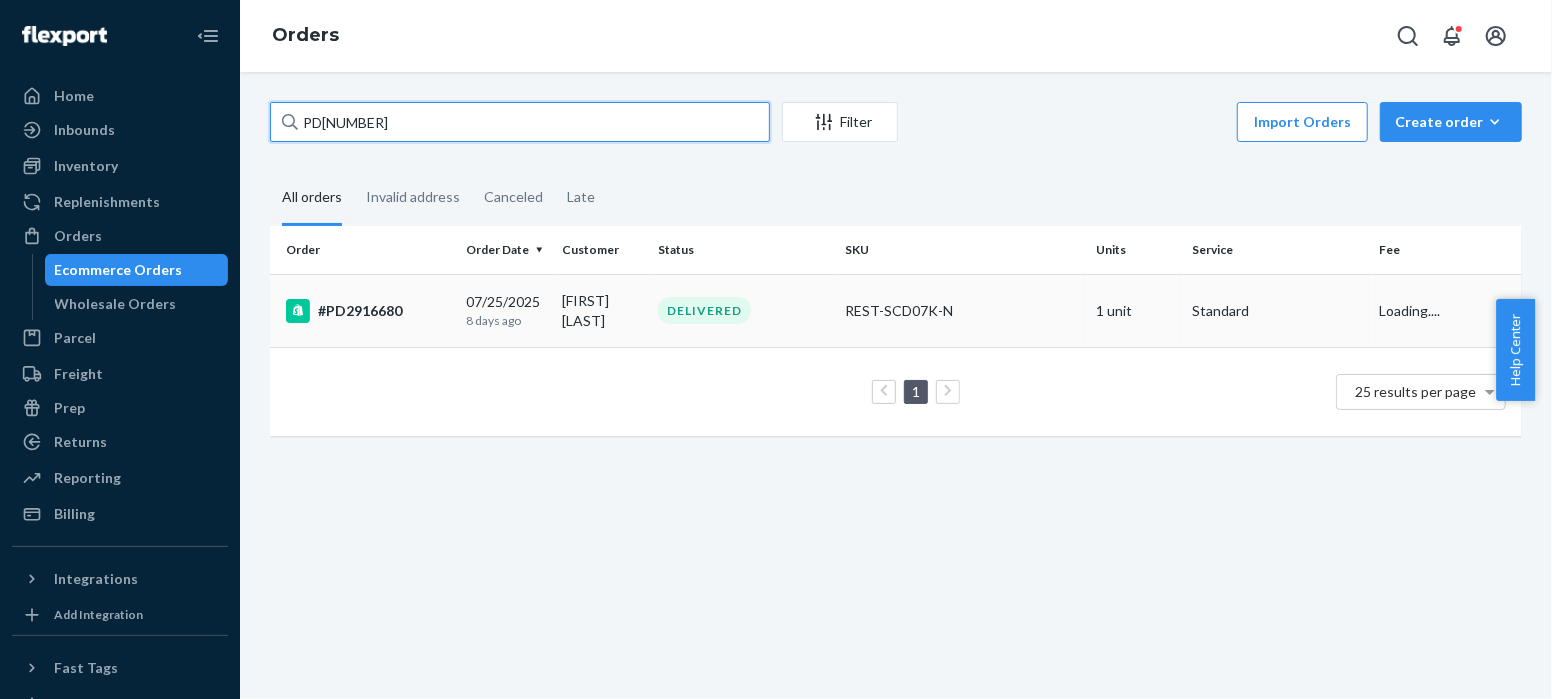 type on "PD[NUMBER]" 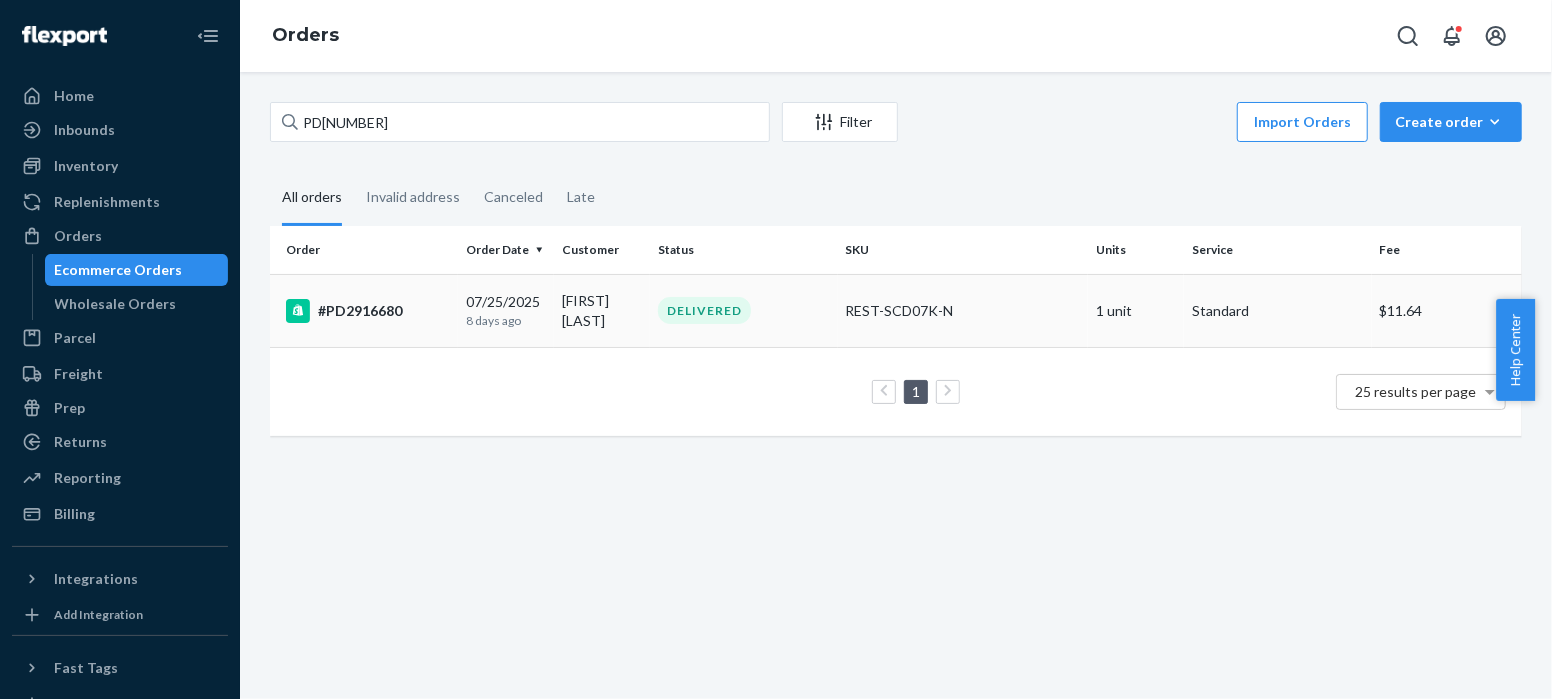click on "#PD2916680" at bounding box center [368, 311] 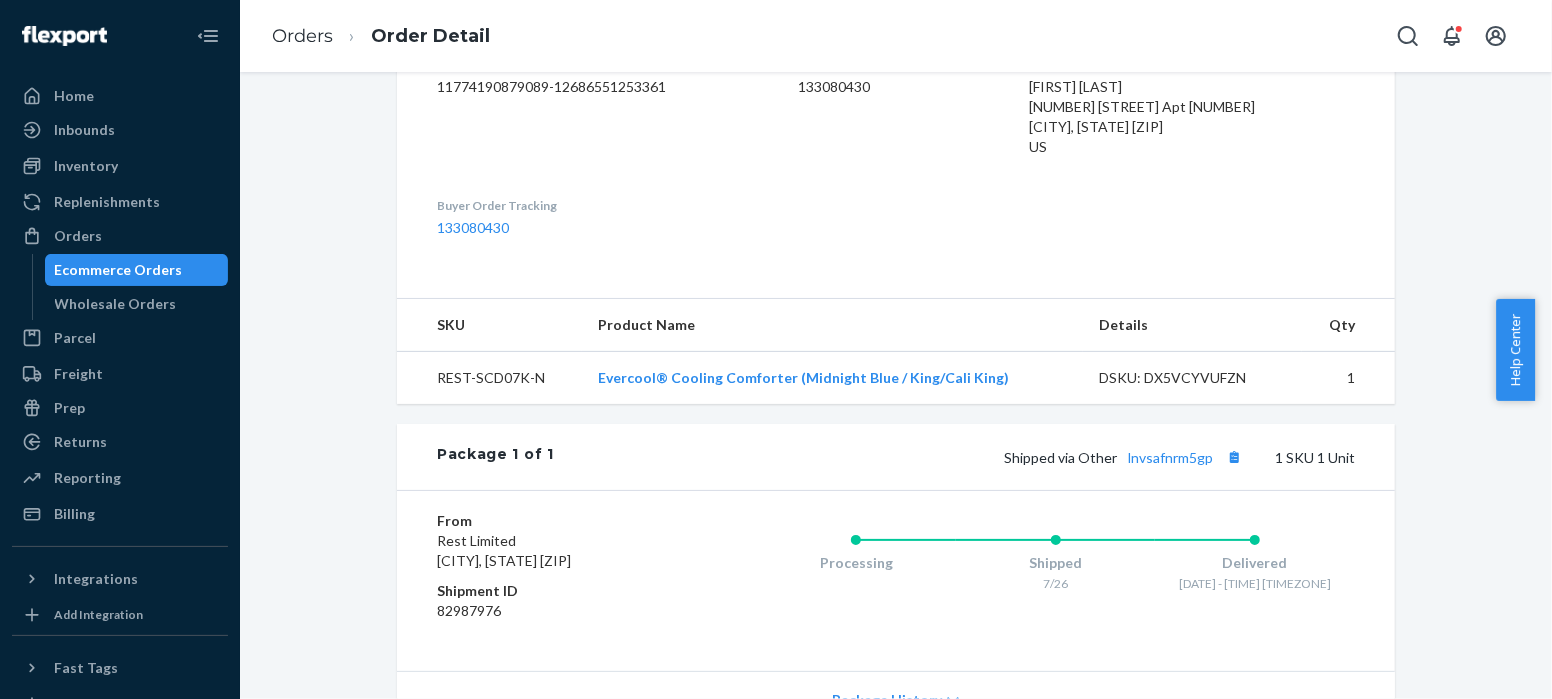 scroll, scrollTop: 718, scrollLeft: 0, axis: vertical 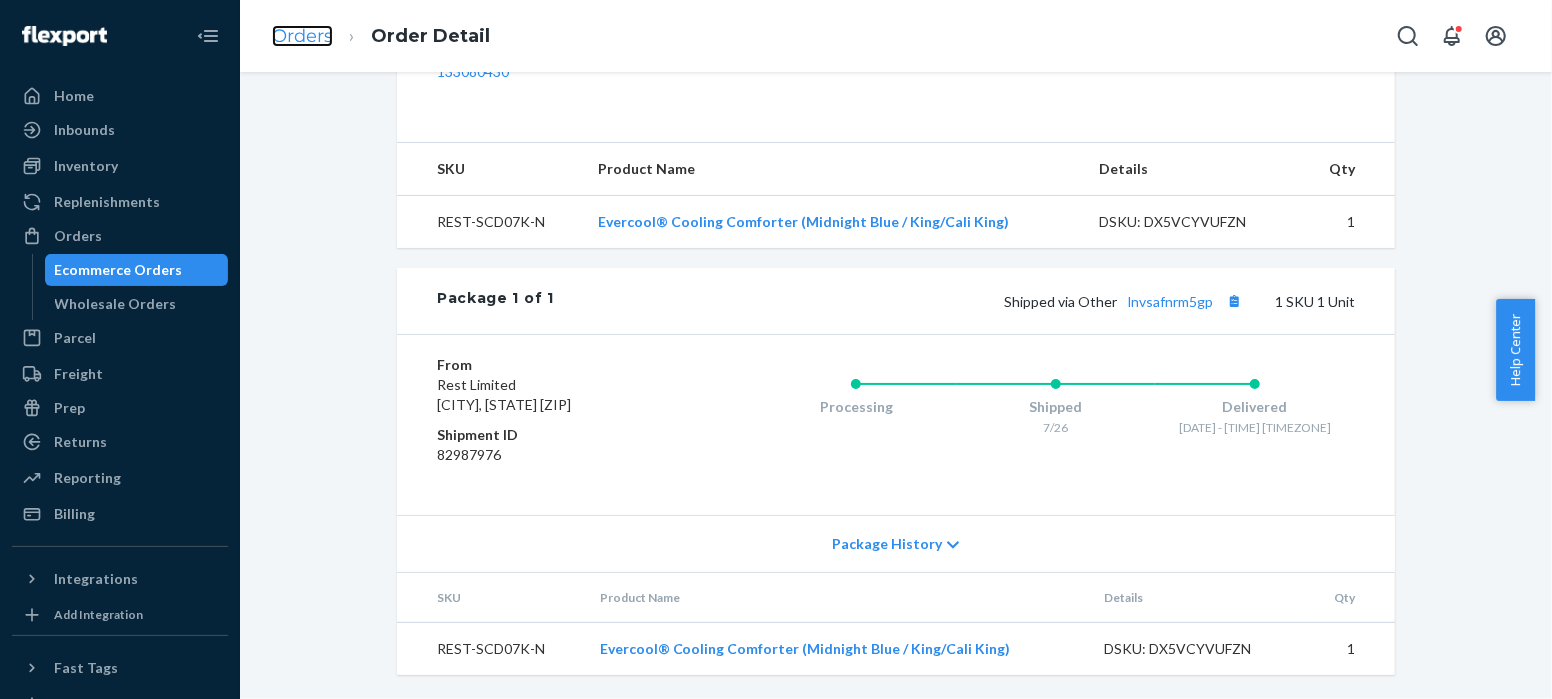 click on "Orders" at bounding box center (302, 36) 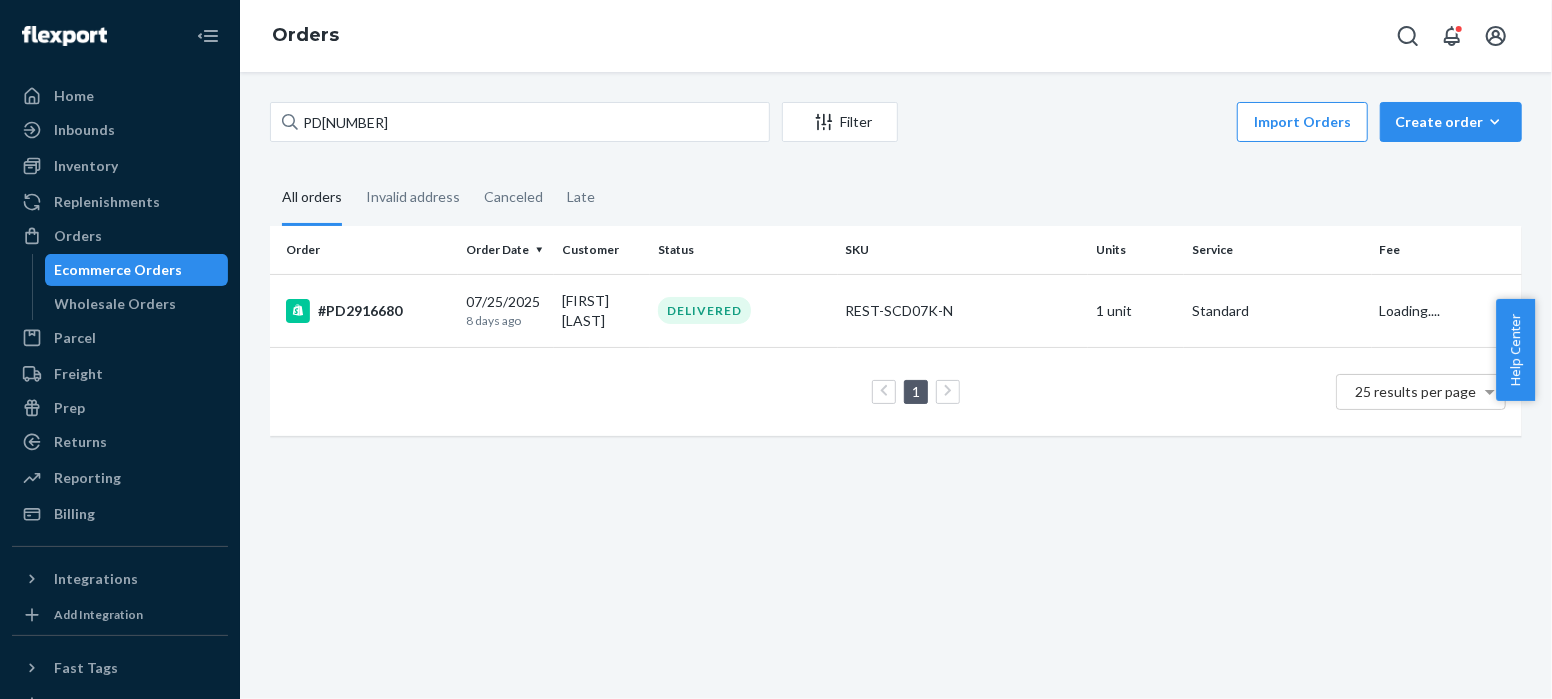 scroll, scrollTop: 0, scrollLeft: 0, axis: both 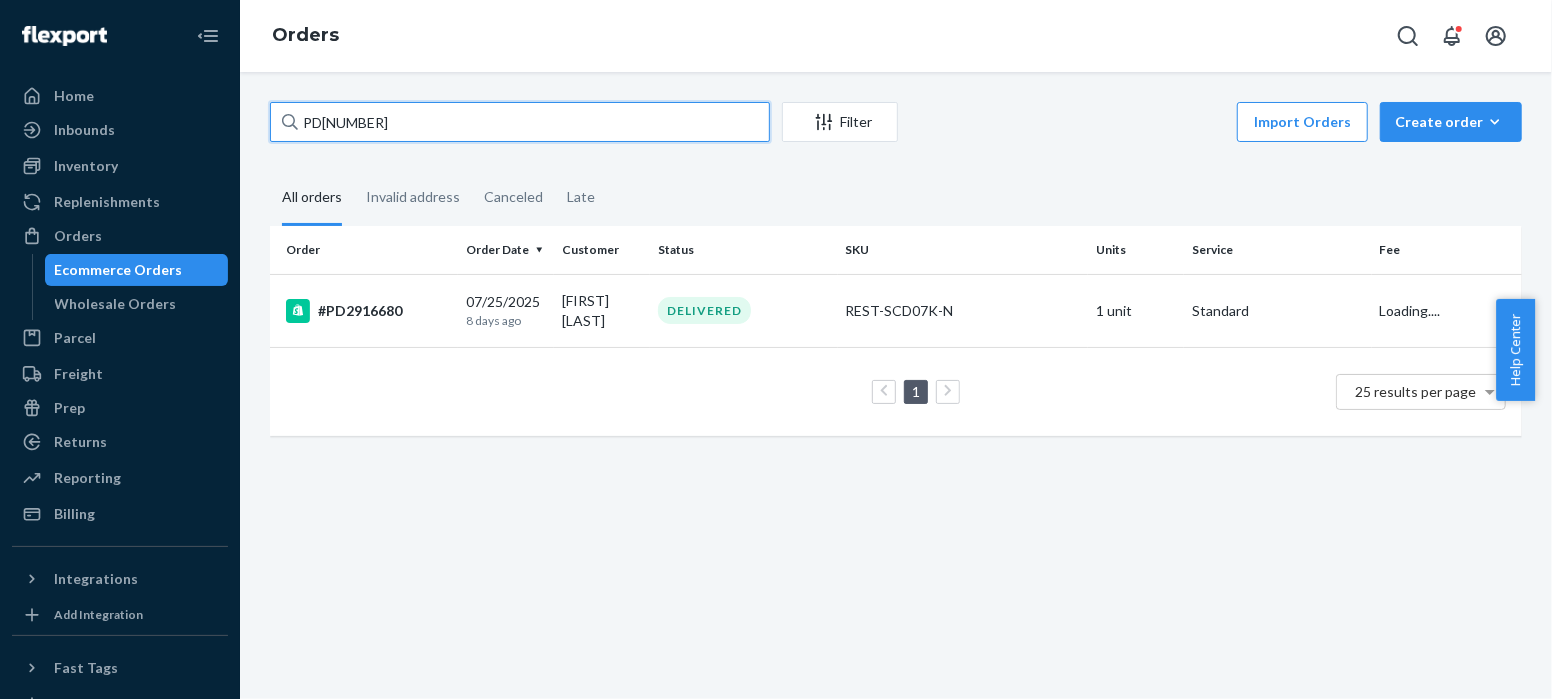 drag, startPoint x: 401, startPoint y: 128, endPoint x: 259, endPoint y: 128, distance: 142 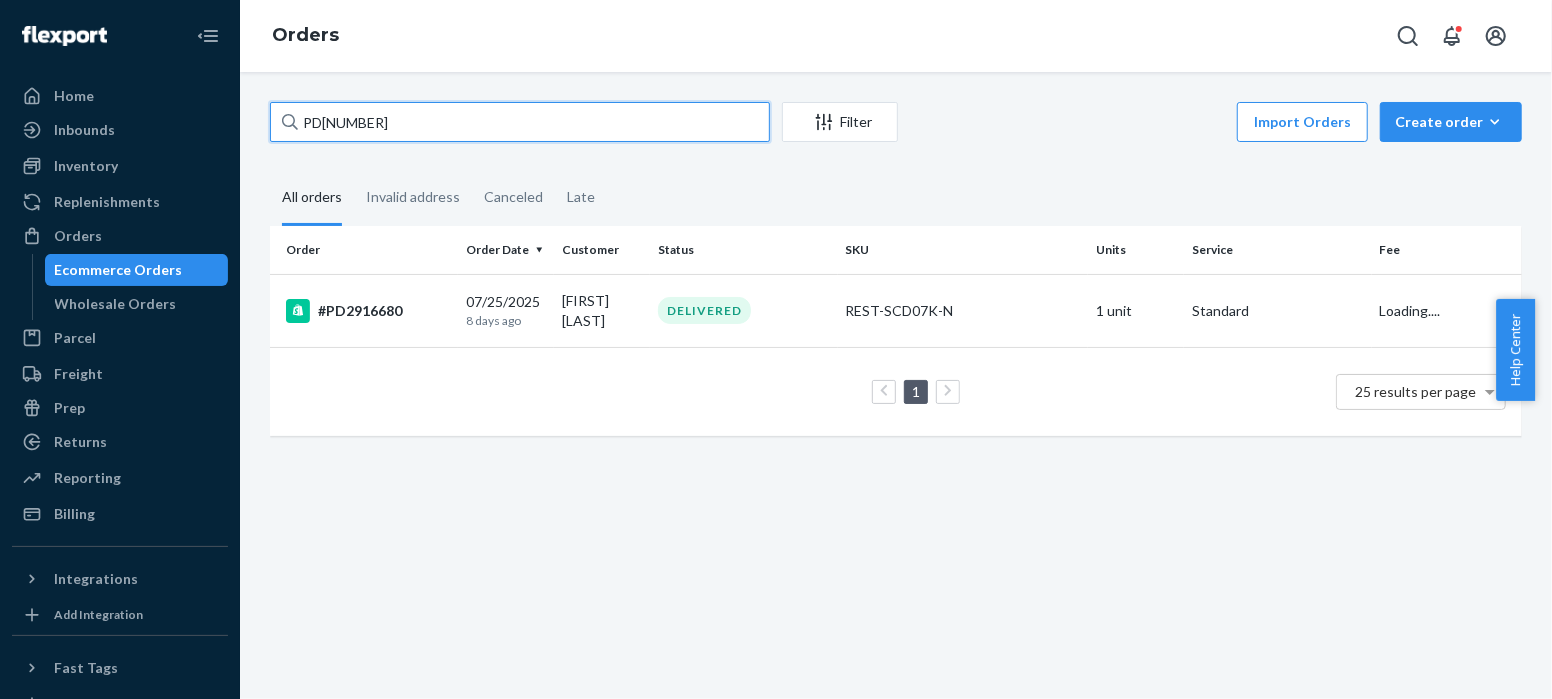 click on "PD2916680 Filter Import Orders Create order Ecommerce order Removal order All orders Invalid address Canceled Late Order Order Date Customer Status SKU Units Service Fee #PD2916680 07/25/2025 8 days ago [FIRST] [LAST] DELIVERED REST-SCD07K-N 1 unit Standard Loading.... 1 25 results per page" at bounding box center (896, 279) 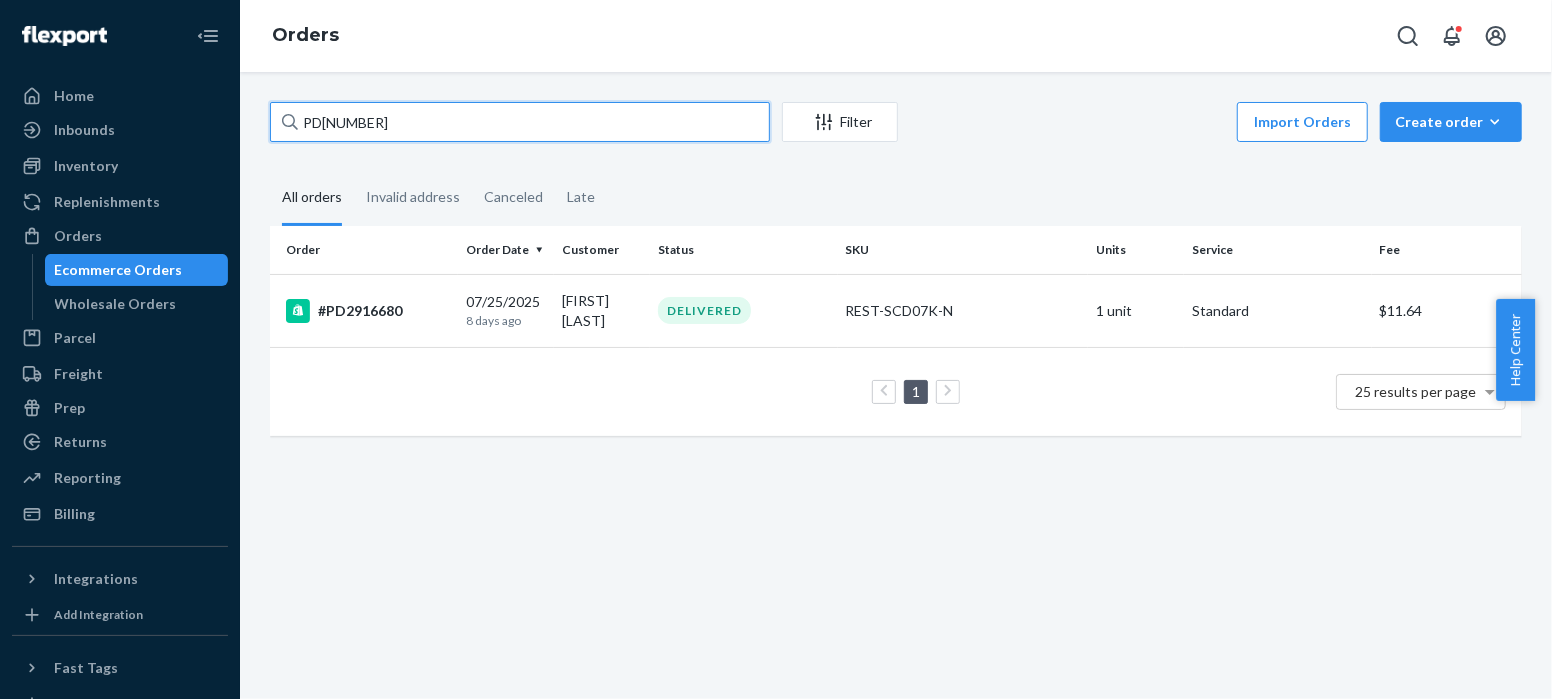 paste on "1740246" 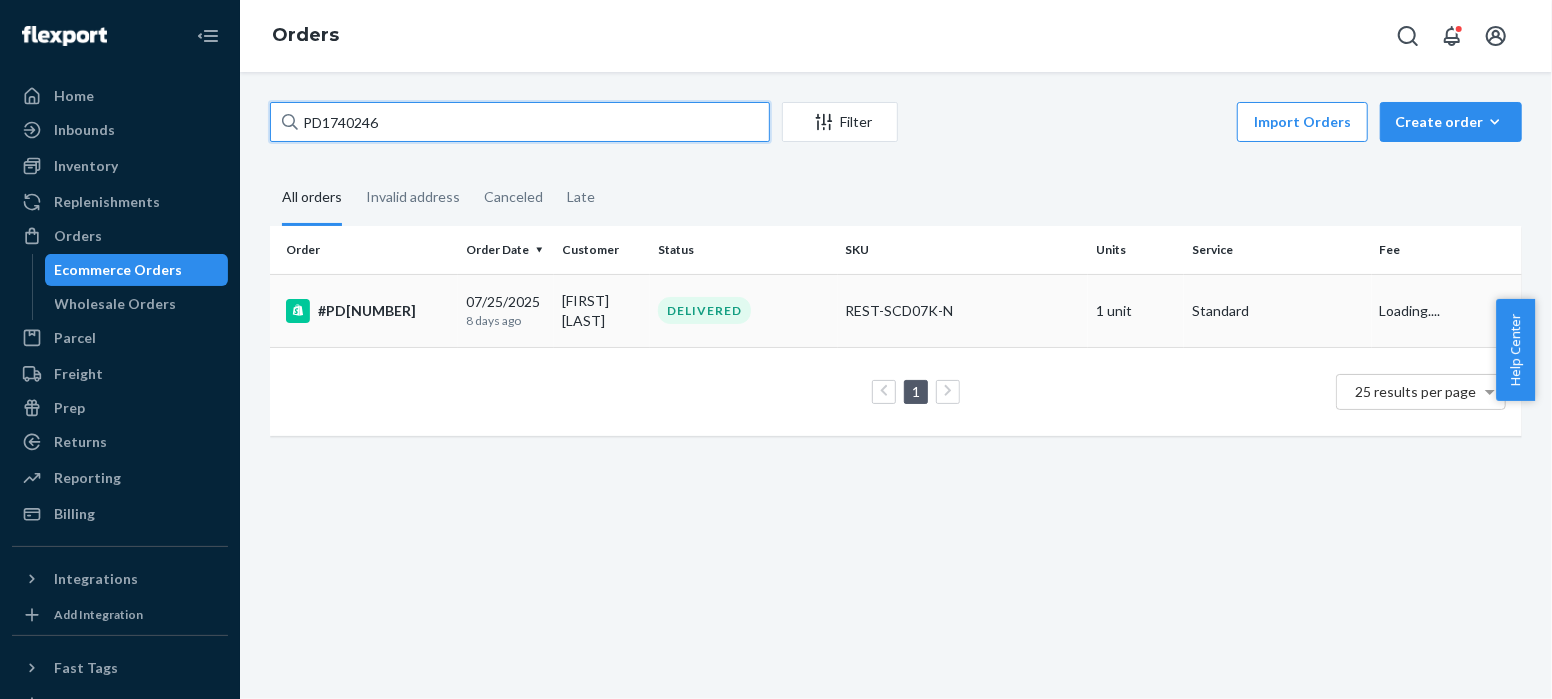 type on "PD1740246" 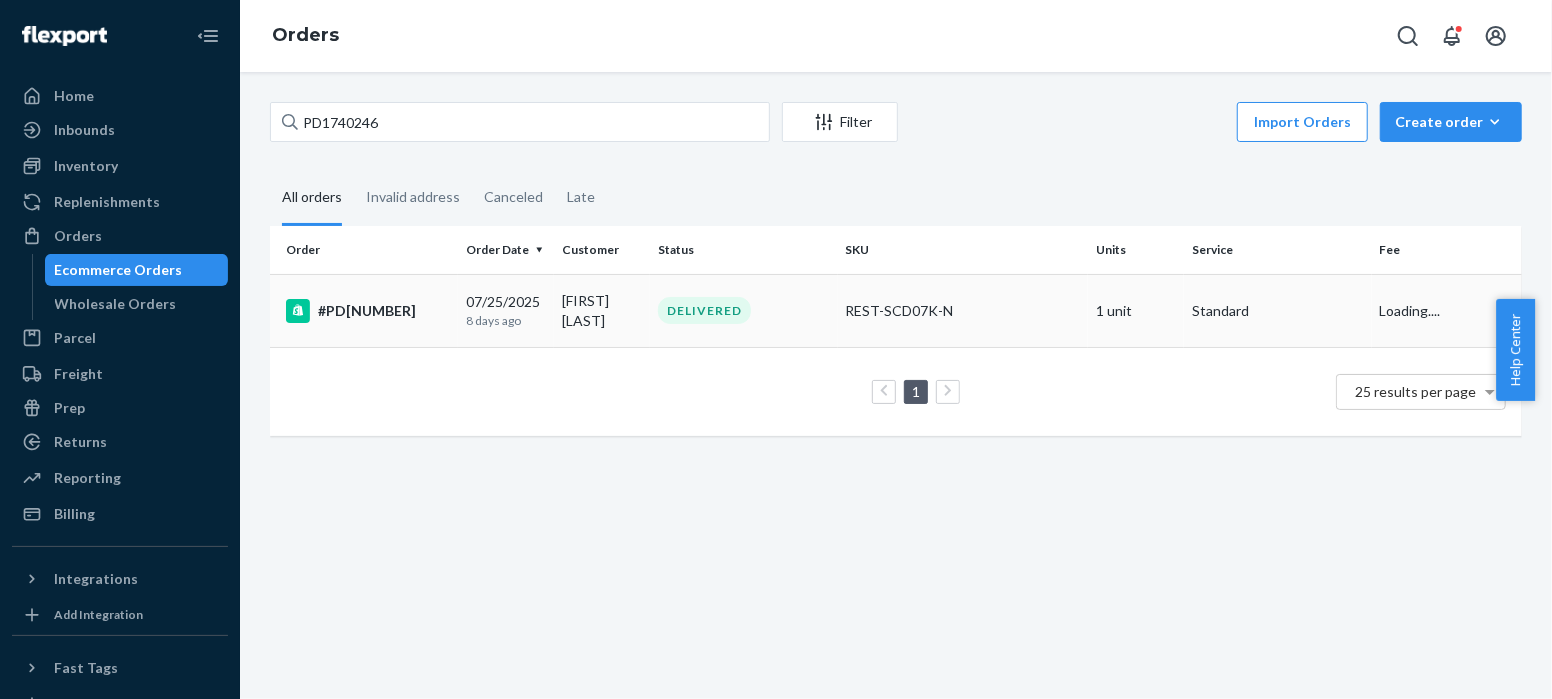 click on "#PD[NUMBER]" at bounding box center (368, 311) 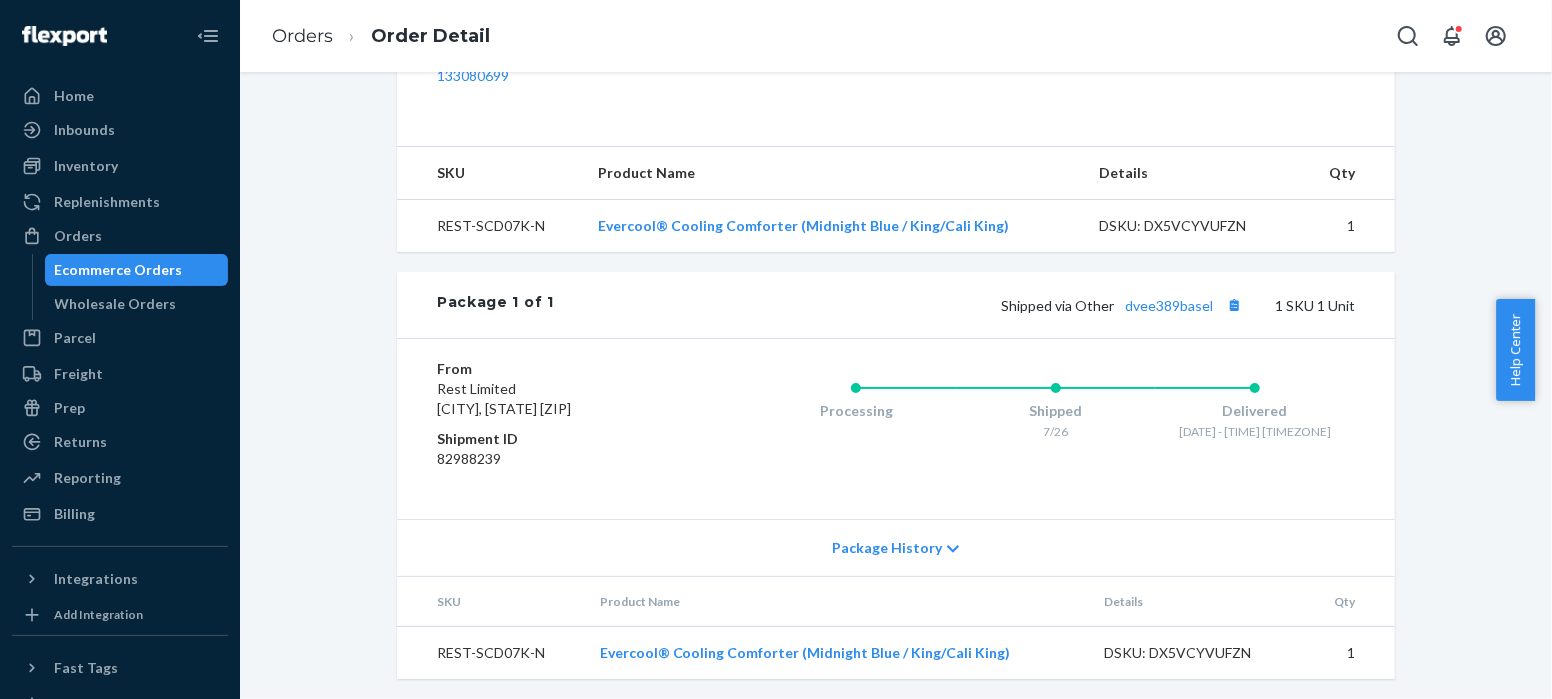 scroll, scrollTop: 698, scrollLeft: 0, axis: vertical 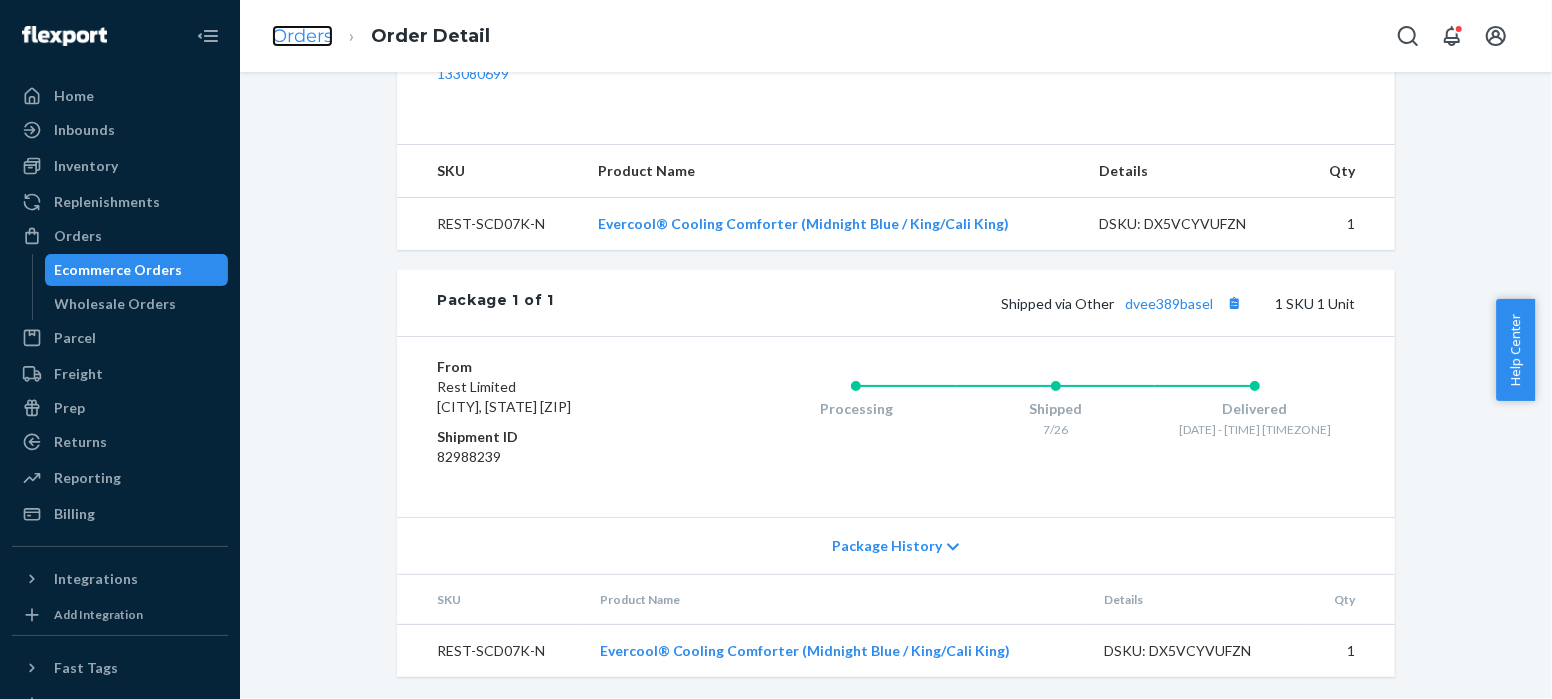 click on "Orders" at bounding box center [302, 36] 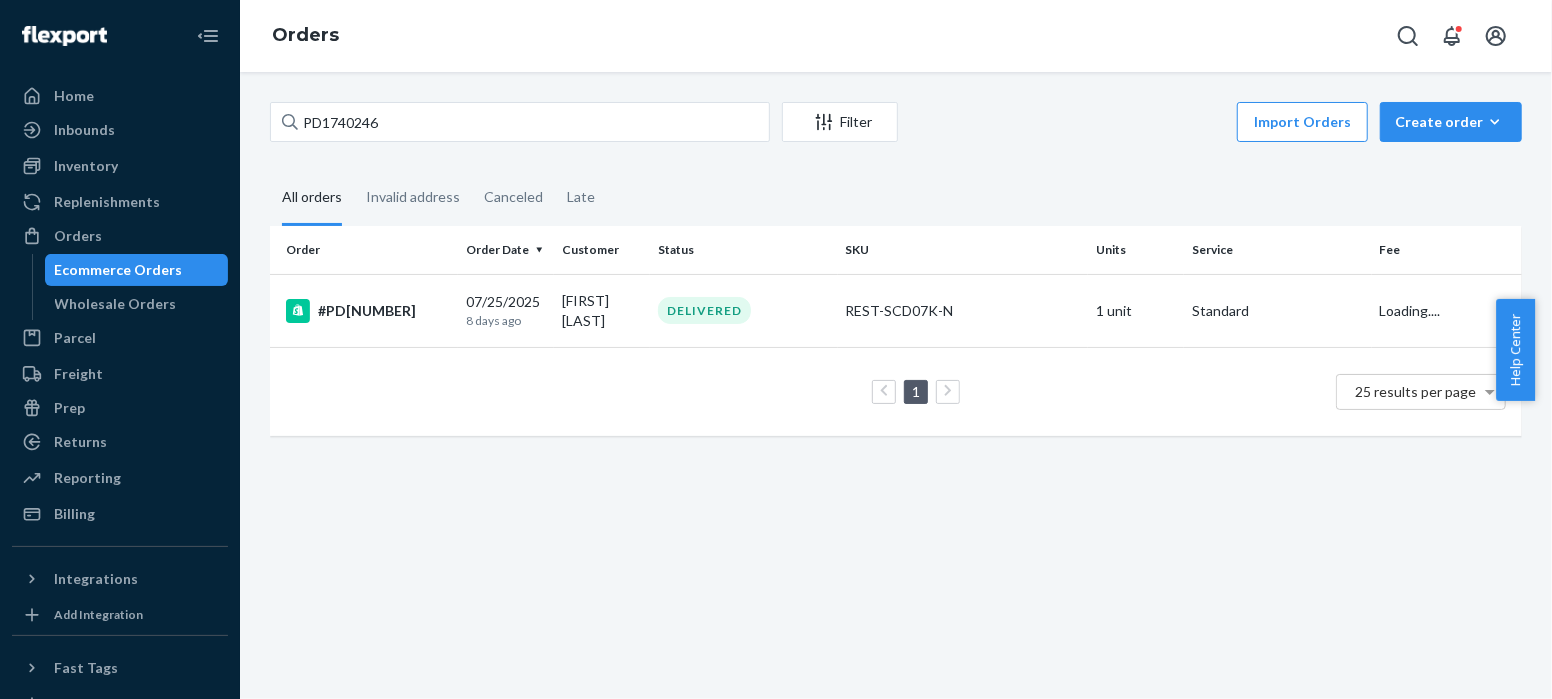 scroll, scrollTop: 0, scrollLeft: 0, axis: both 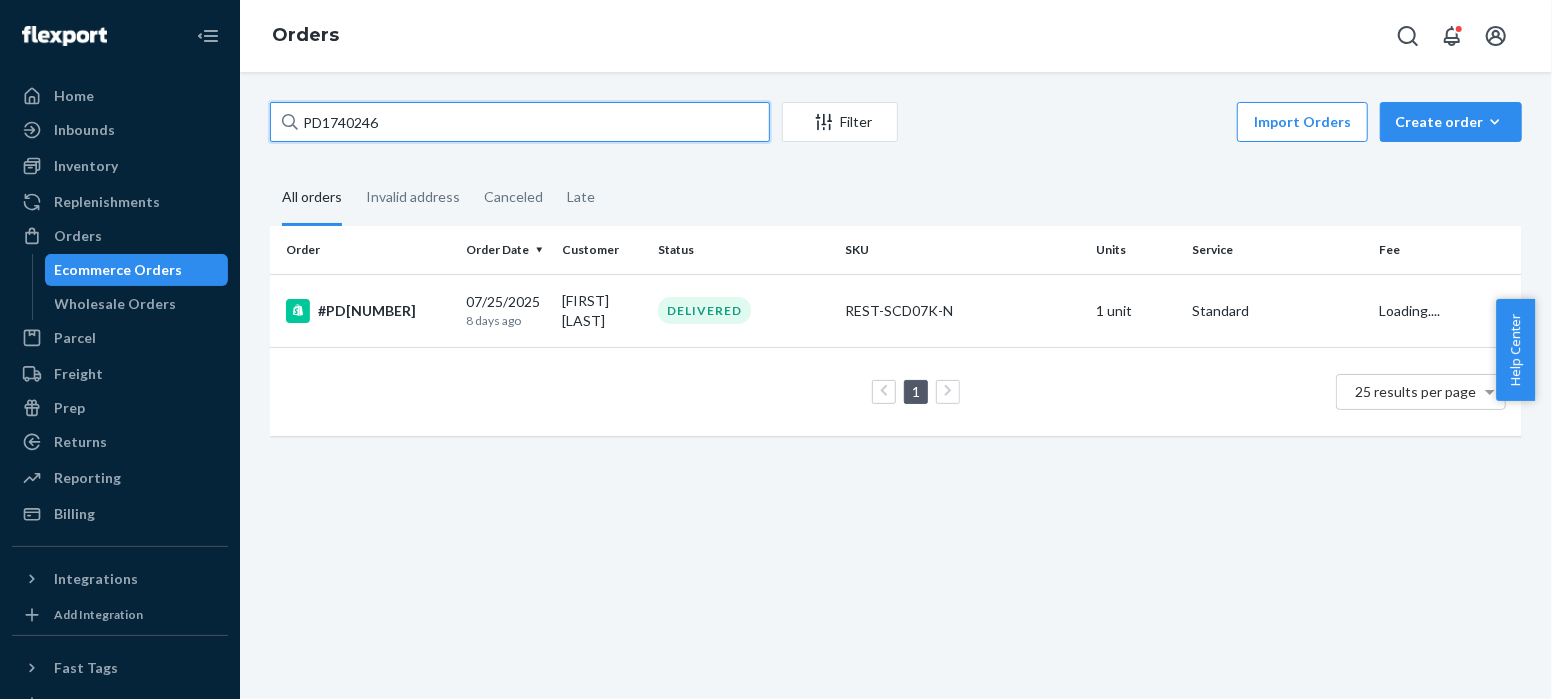 drag, startPoint x: 393, startPoint y: 125, endPoint x: 259, endPoint y: 110, distance: 134.83694 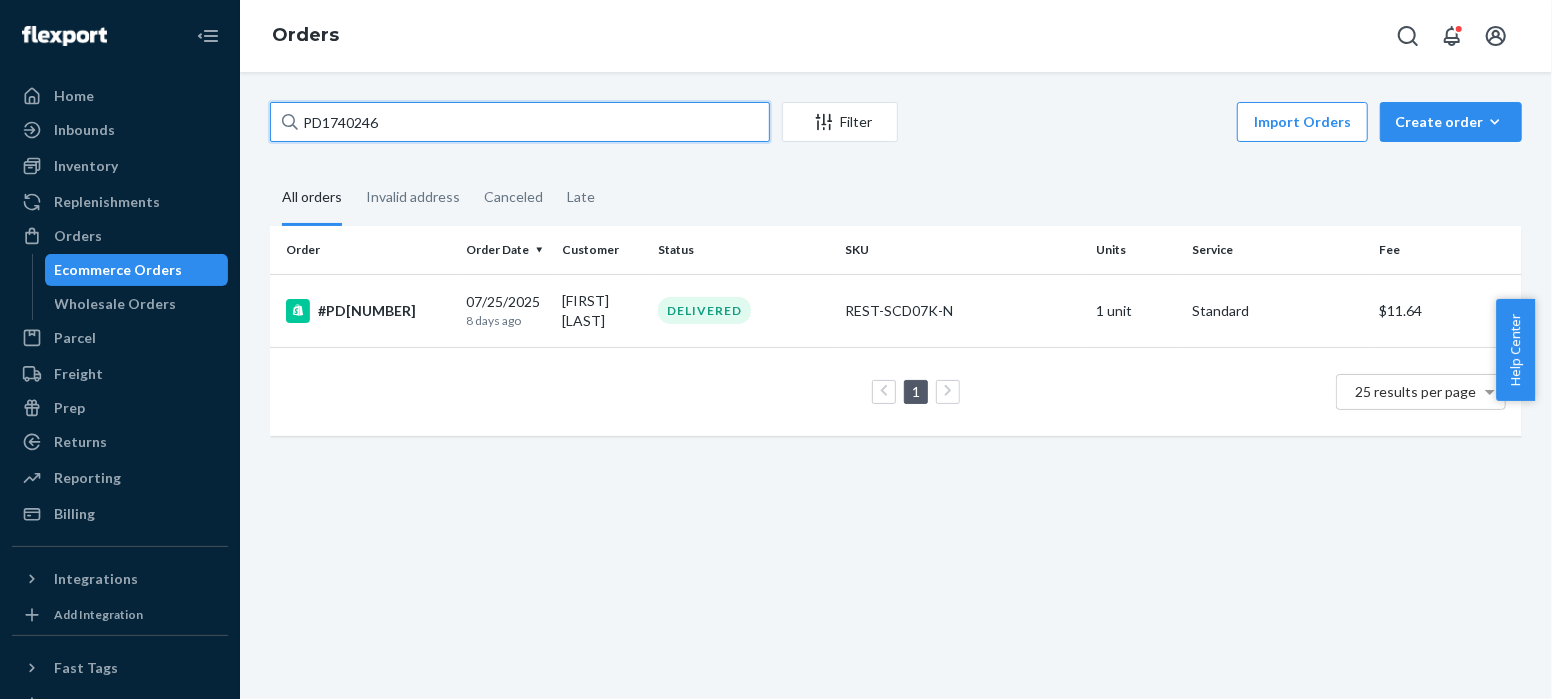 paste on "US25325541" 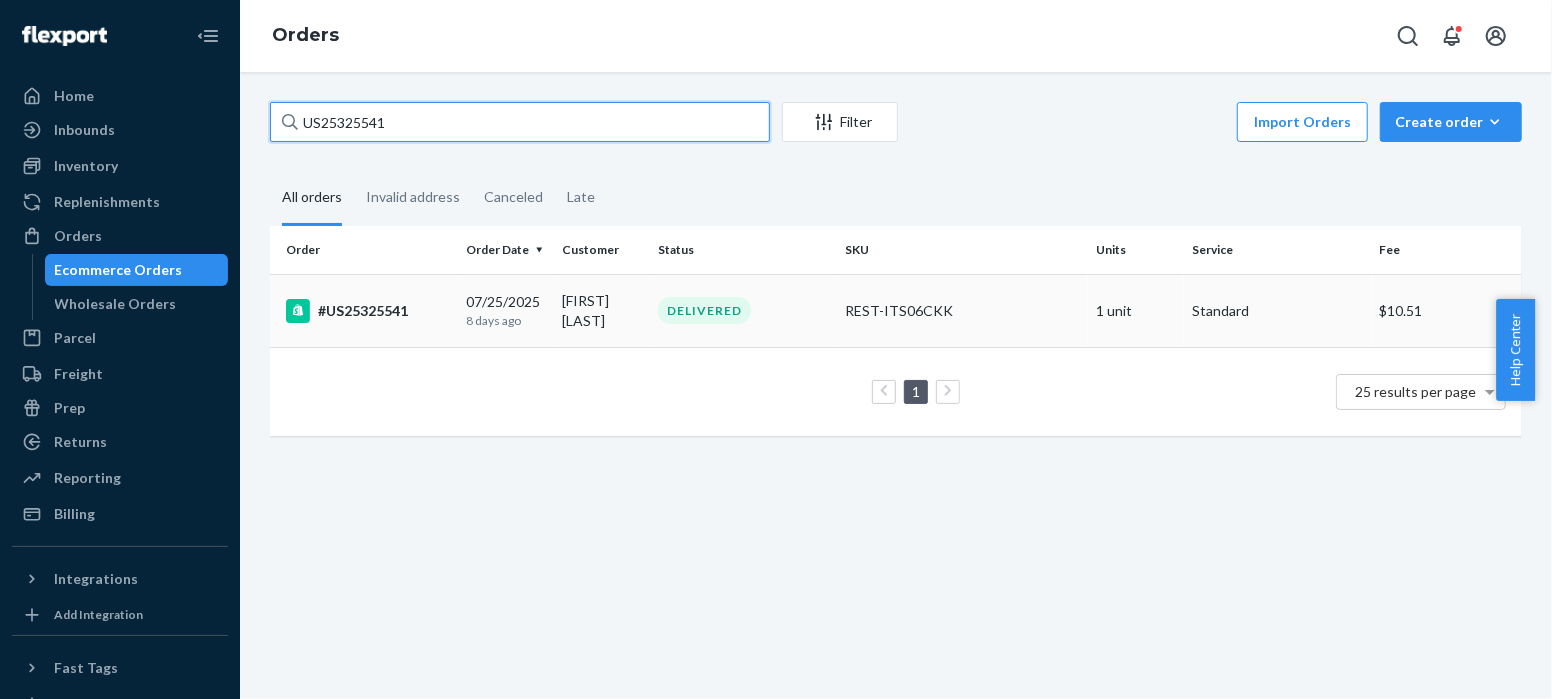 type on "US25325541" 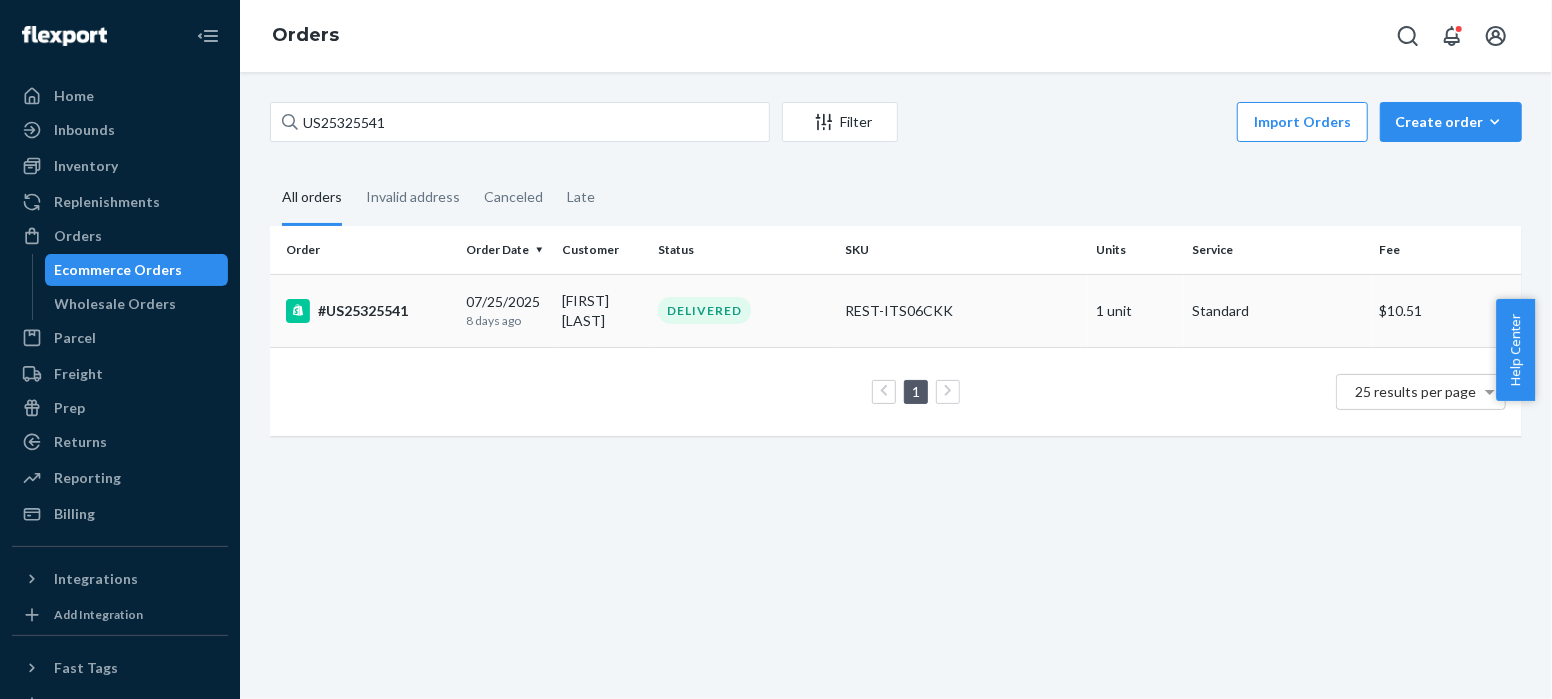 click on "#US25325541" at bounding box center [368, 311] 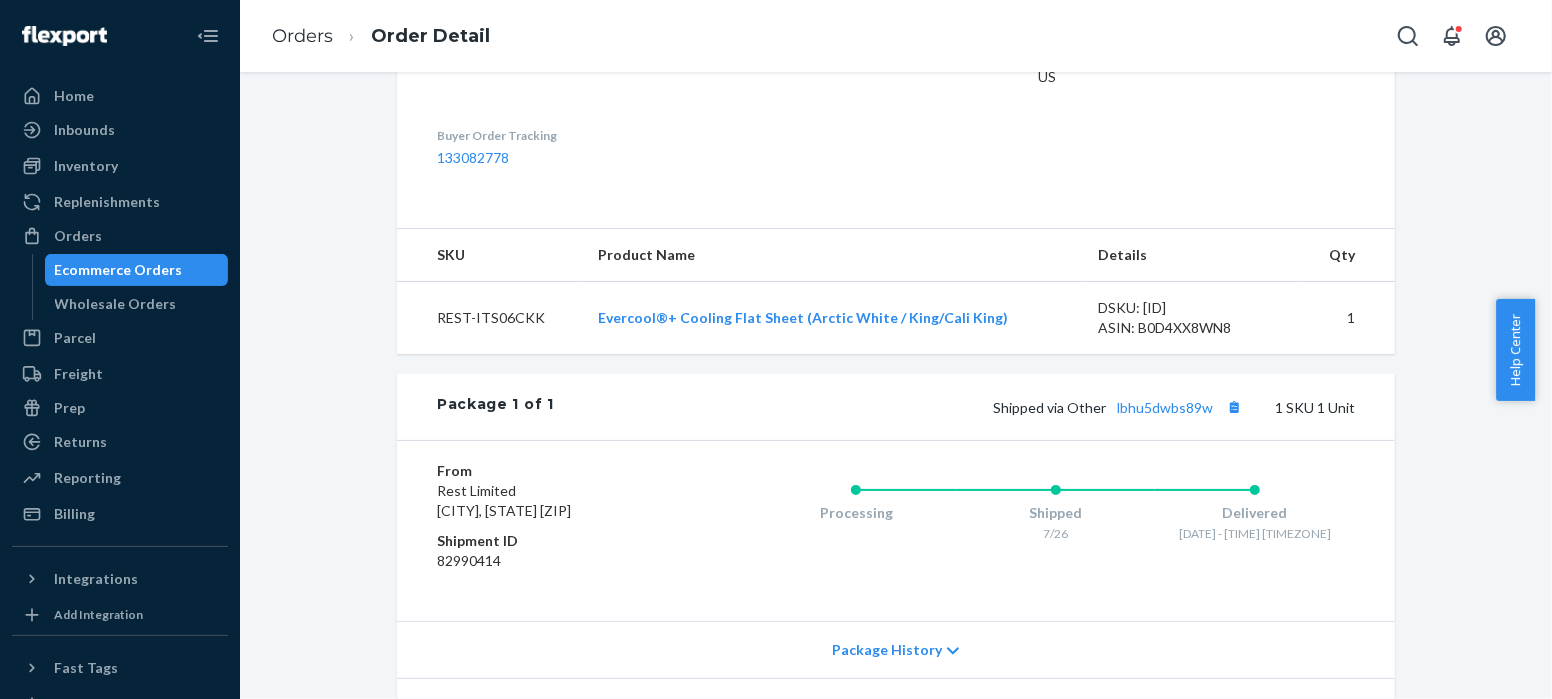 scroll, scrollTop: 738, scrollLeft: 0, axis: vertical 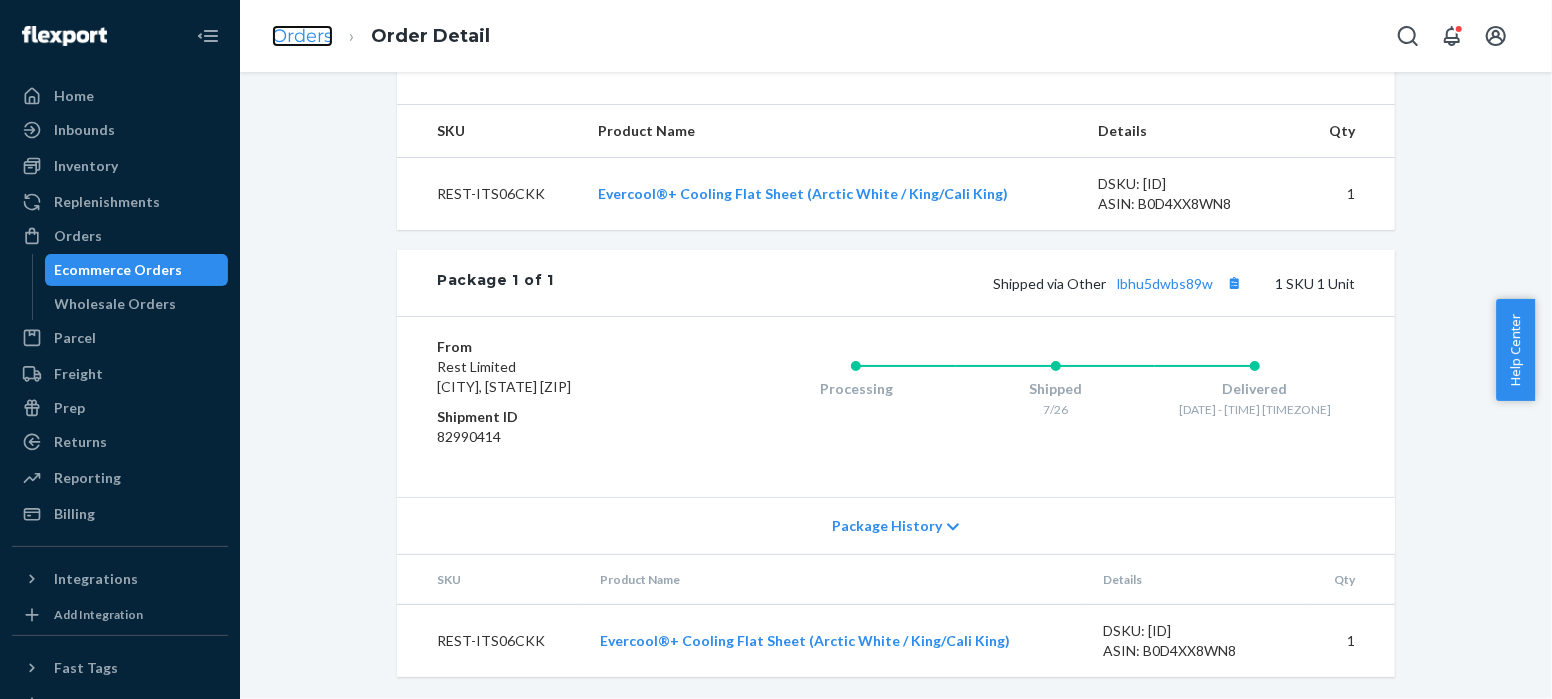 click on "Orders" at bounding box center [302, 36] 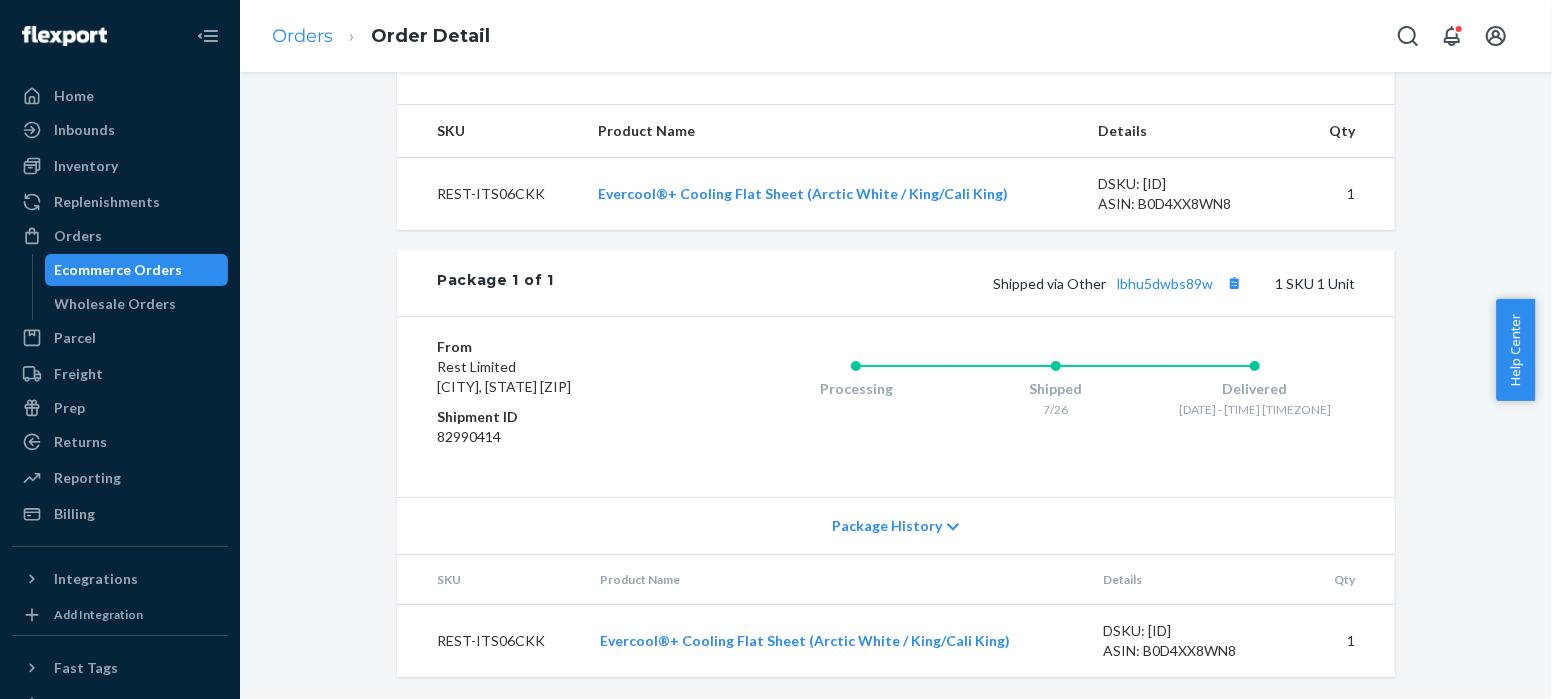 scroll, scrollTop: 0, scrollLeft: 0, axis: both 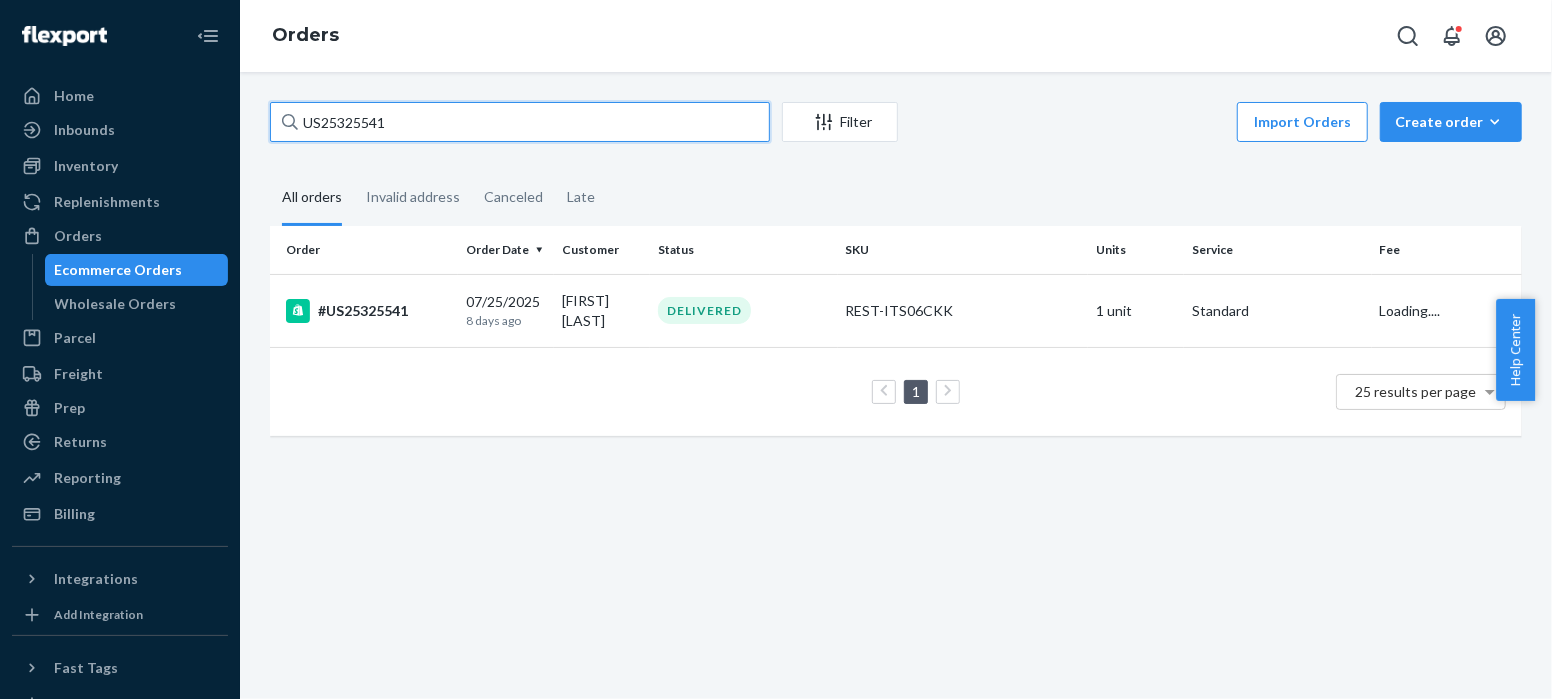 drag, startPoint x: 393, startPoint y: 123, endPoint x: 239, endPoint y: 128, distance: 154.08115 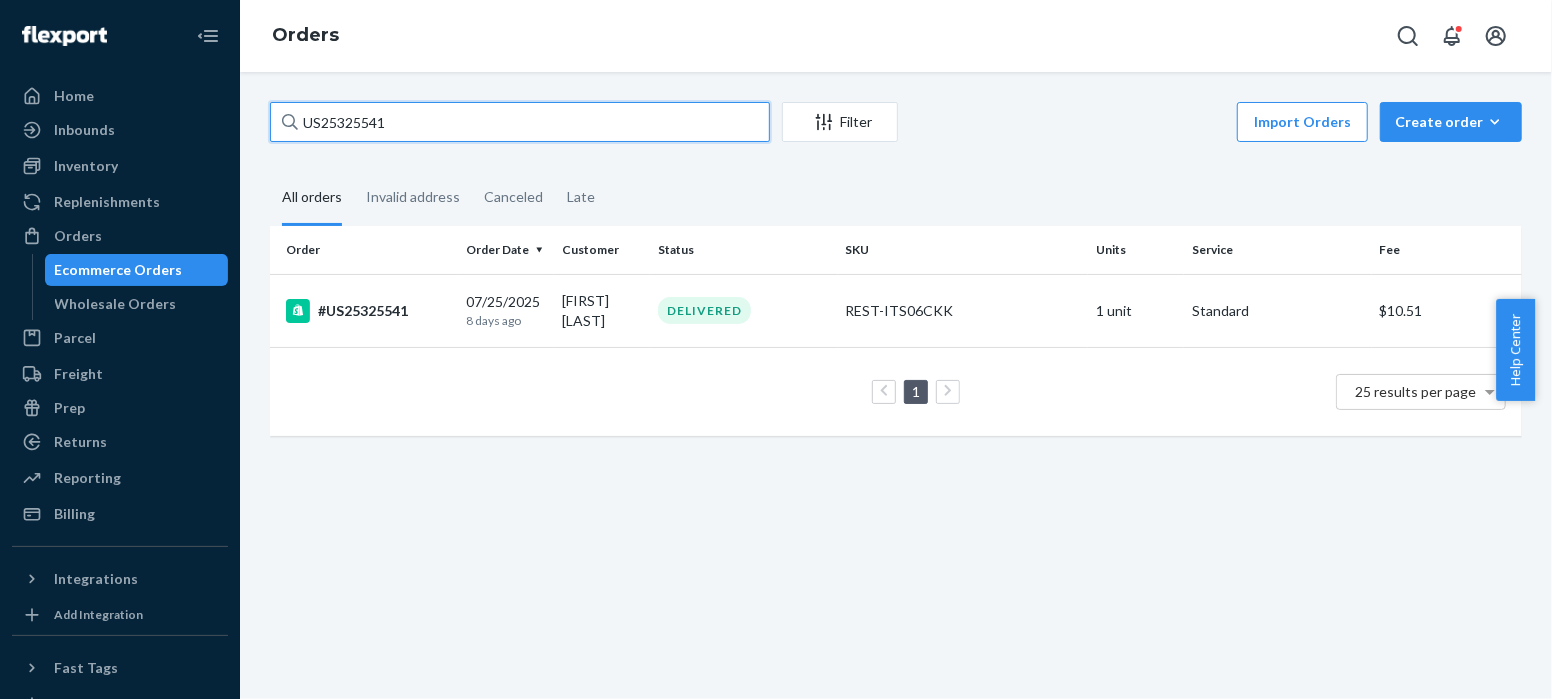 paste on "delivered" 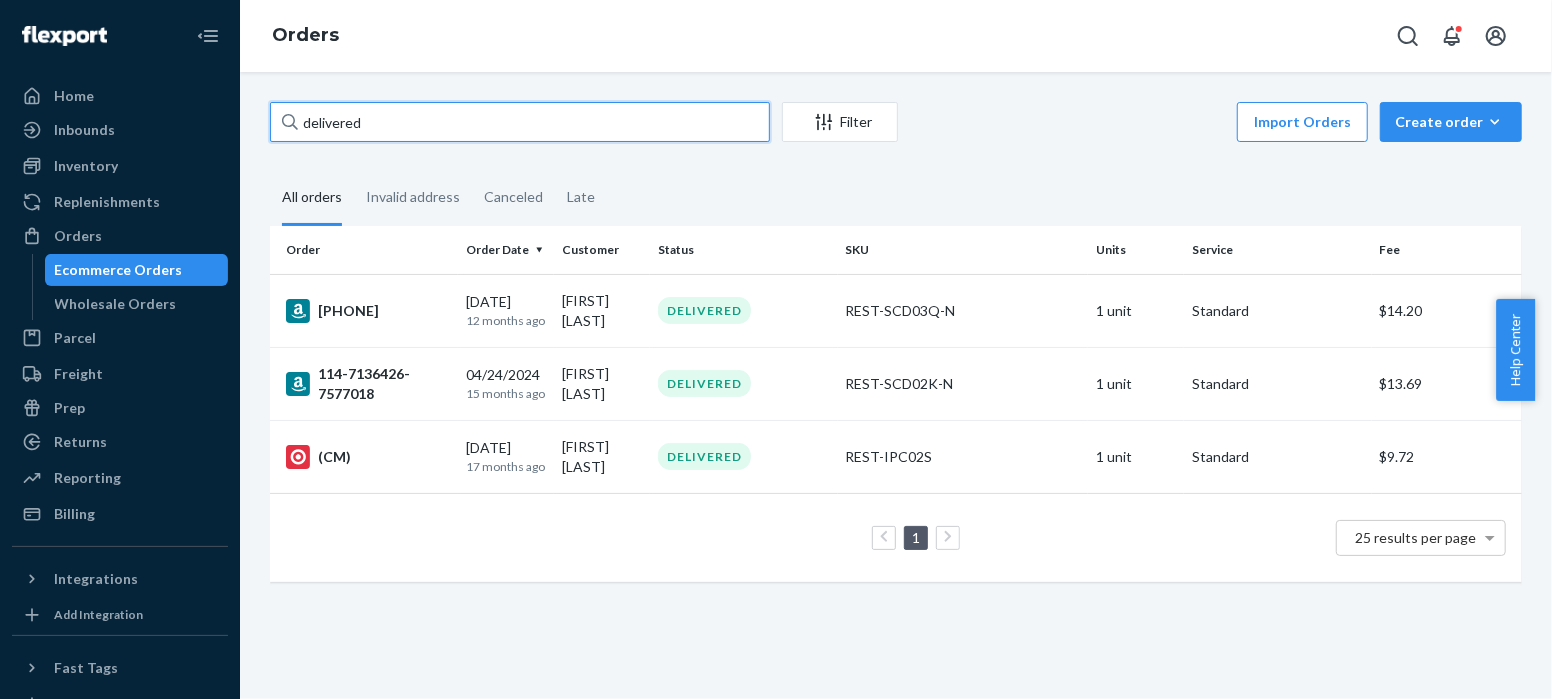 drag, startPoint x: 387, startPoint y: 124, endPoint x: 241, endPoint y: 120, distance: 146.05478 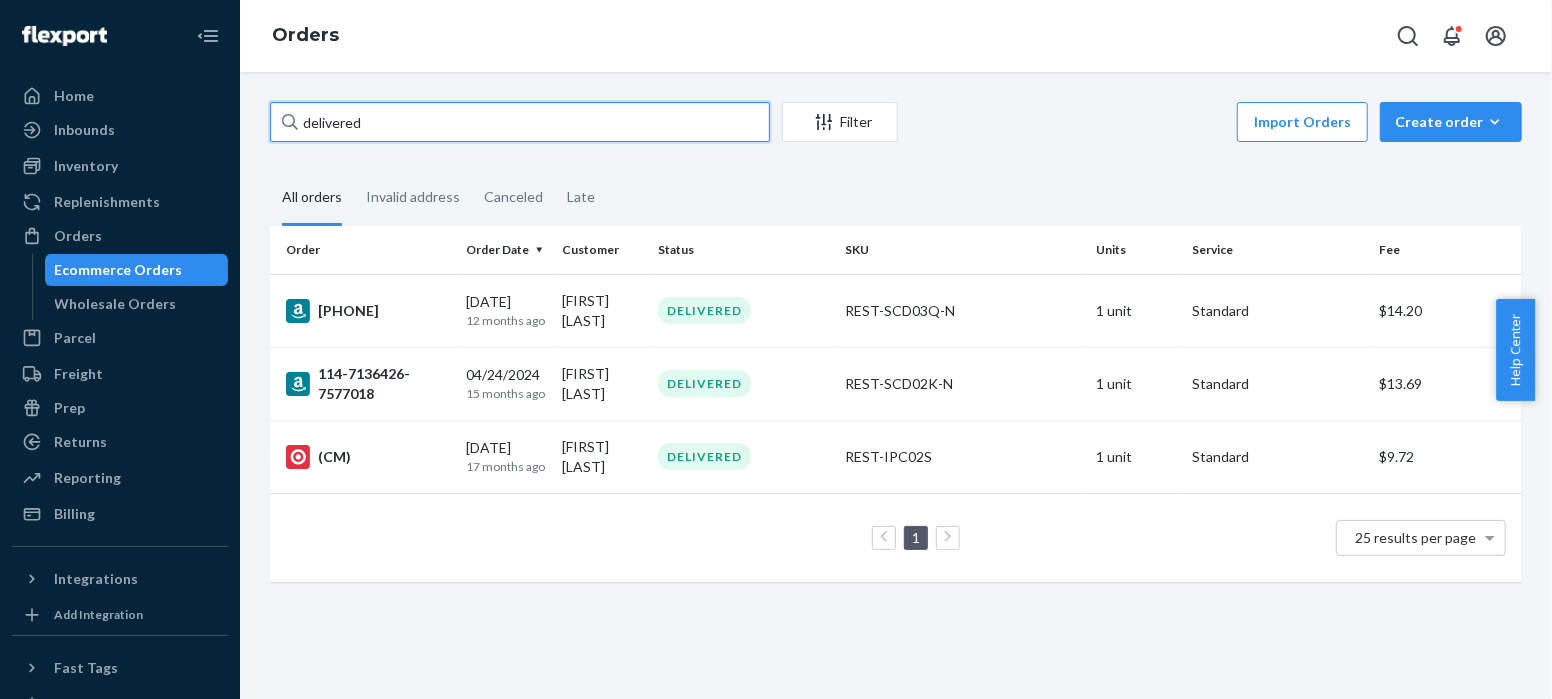 click on "delivered Filter Import Orders Create order Ecommerce order Removal order All orders Invalid address Canceled Late Order Order Date Customer Status SKU Units Service Fee [ORDER_ID] [DATE] [TIME_AGO] [FIRST] [LAST] DELIVERED [PRODUCT_SKU] 1 unit Standard [CURRENCY][PRICE] [ORDER_ID] [DATE] [TIME_AGO] [FIRST] [LAST] DELIVERED [PRODUCT_SKU] 1 unit Standard [CURRENCY][PRICE] [DATE] [TIME_AGO] [FIRST] [LAST] DELIVERED [PRODUCT_SKU] 1 unit Standard [CURRENCY][PRICE] 1 25 results per page" at bounding box center (896, 385) 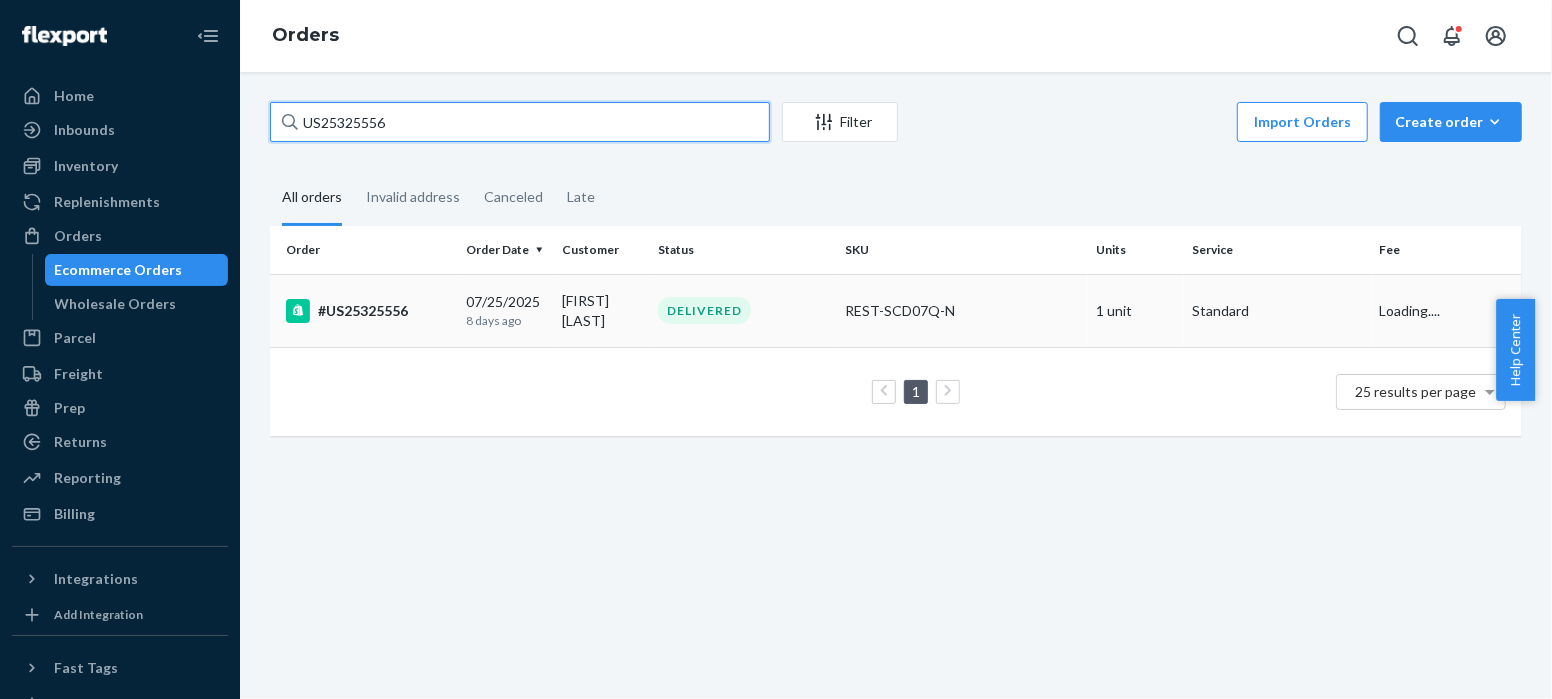 type on "US25325556" 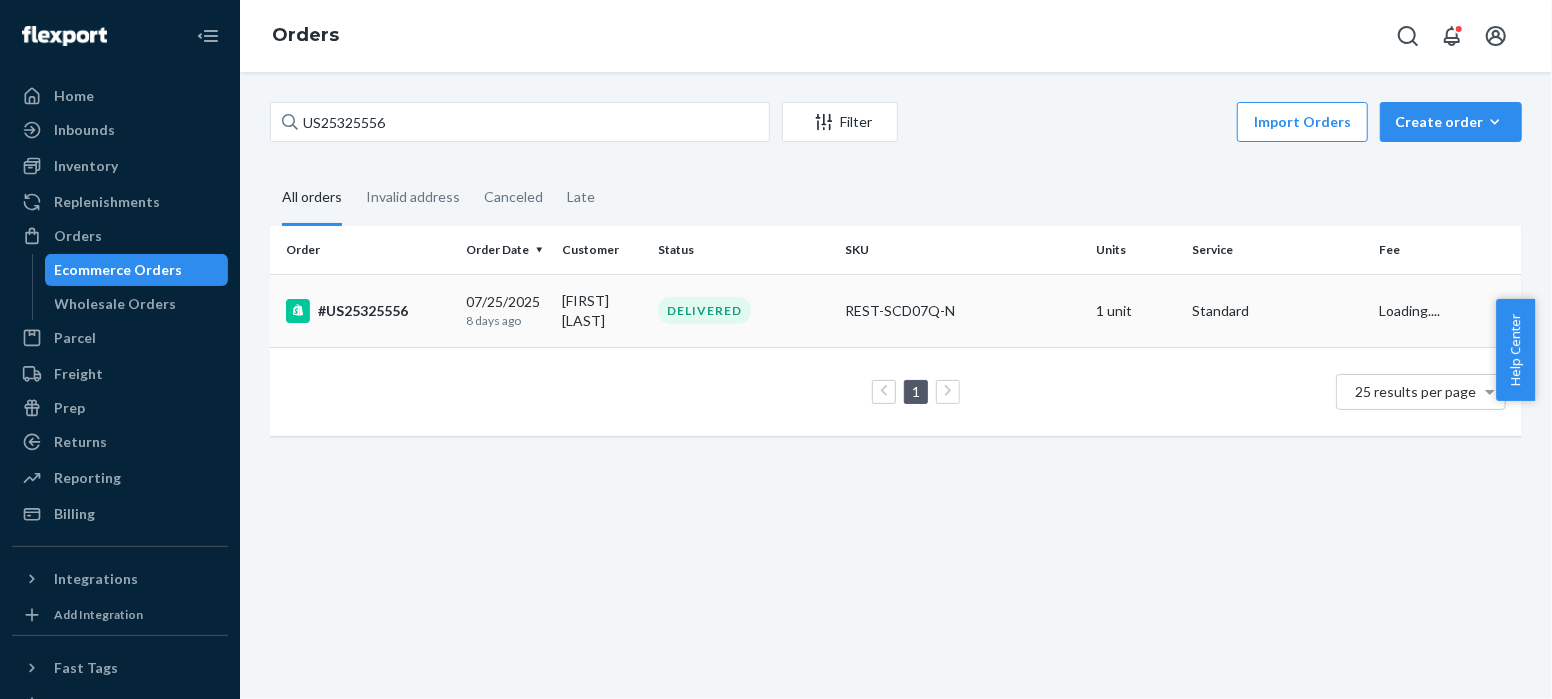 click on "#US25325556" at bounding box center (368, 311) 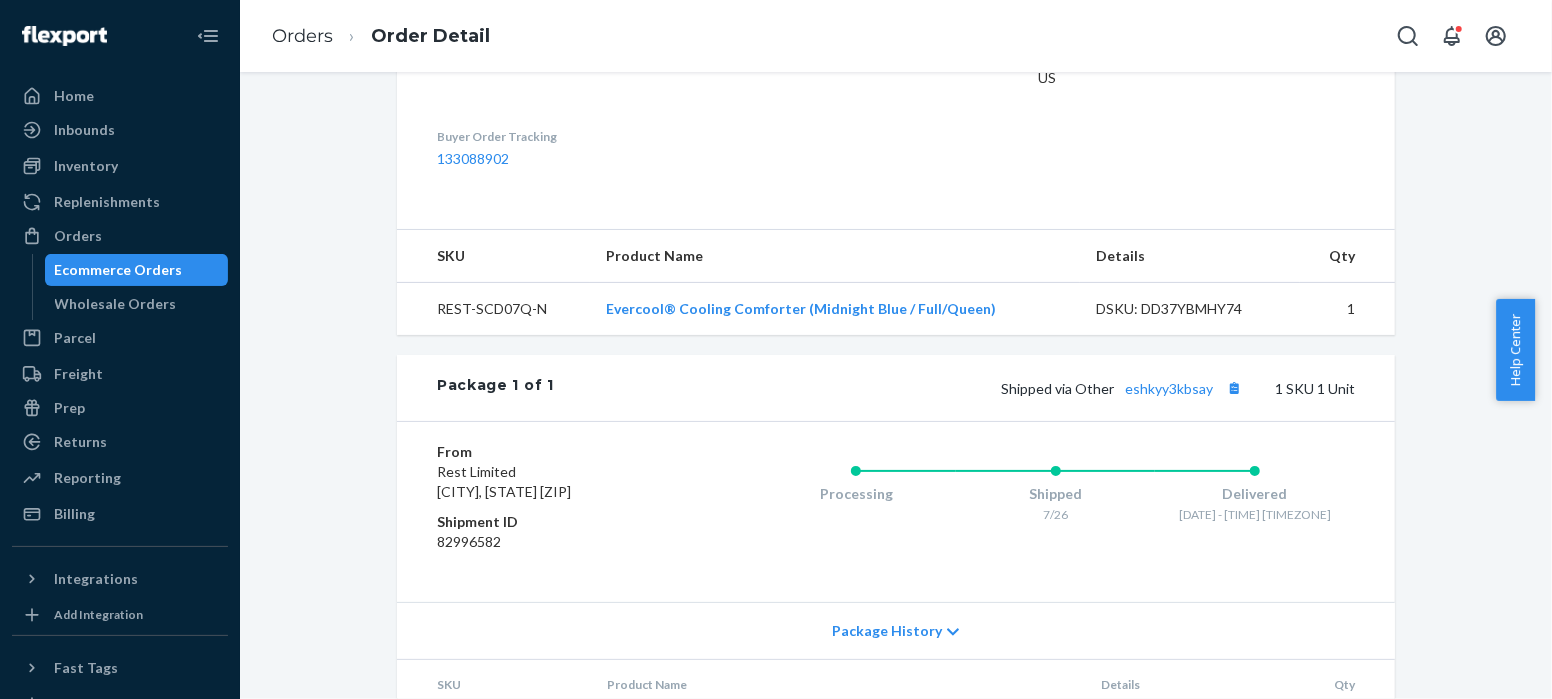 scroll, scrollTop: 698, scrollLeft: 0, axis: vertical 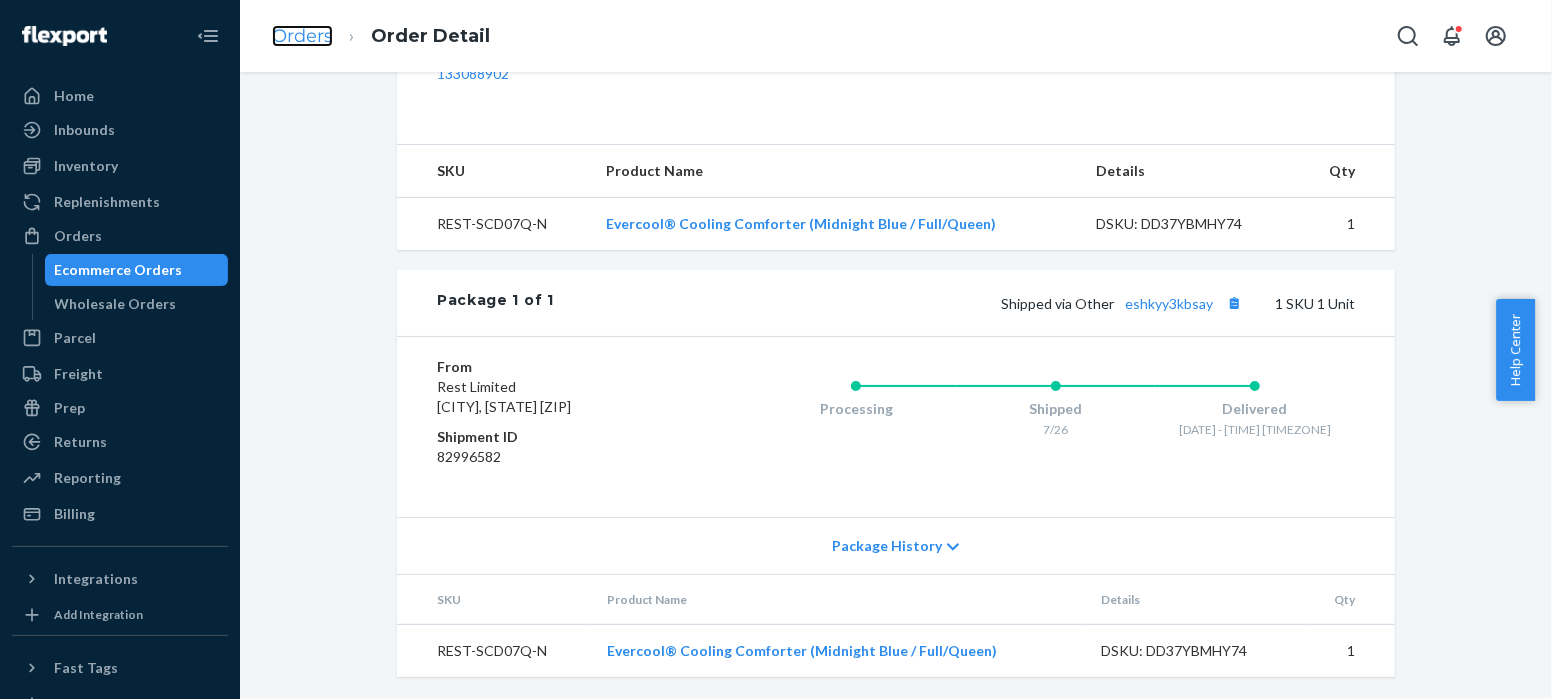 click on "Orders" at bounding box center (302, 36) 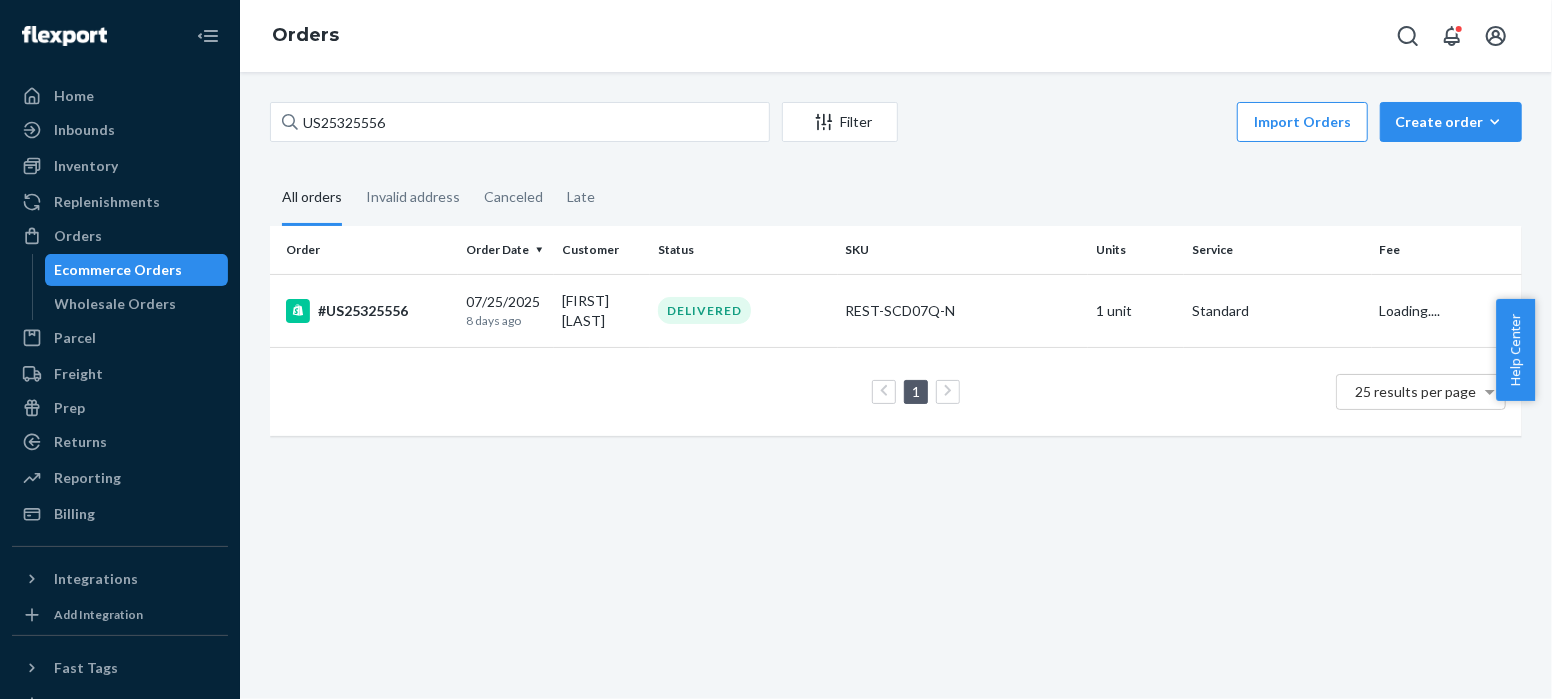 scroll, scrollTop: 0, scrollLeft: 0, axis: both 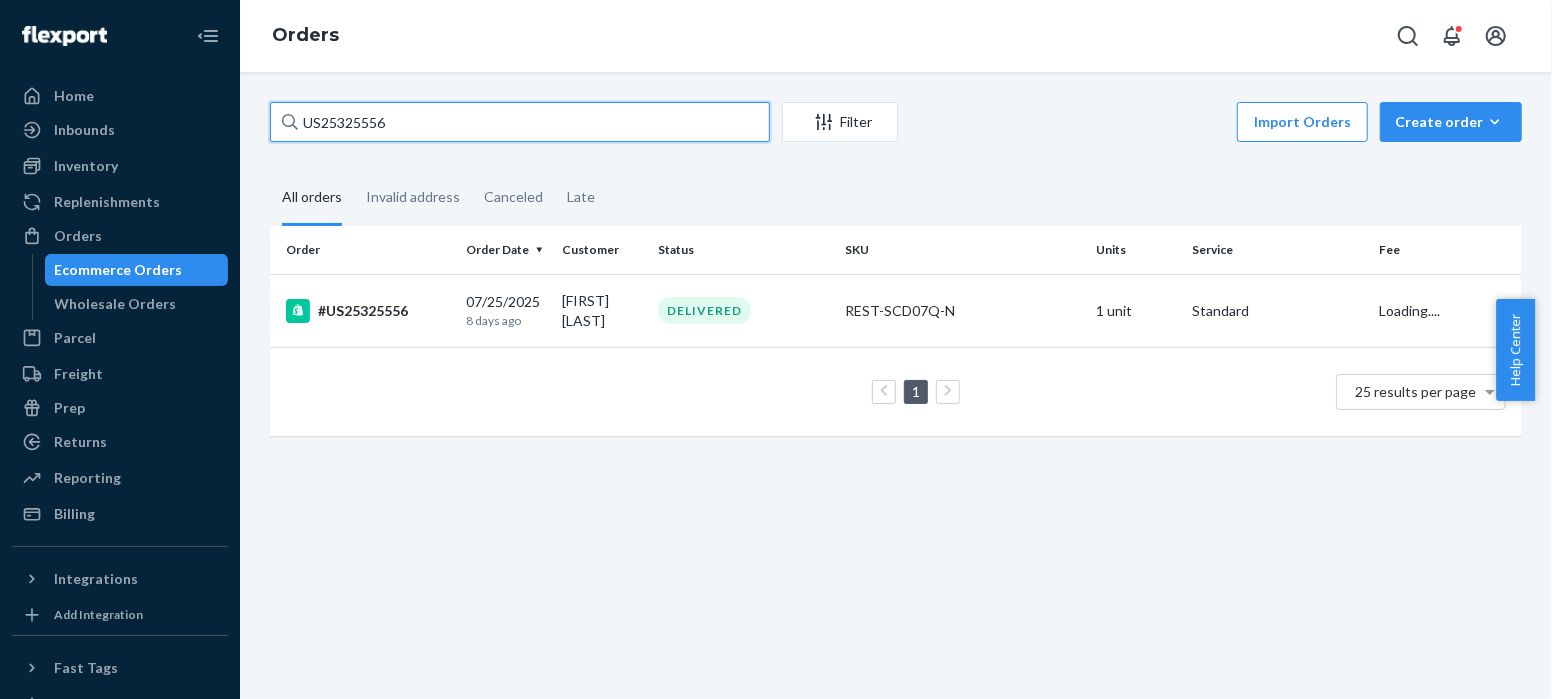 drag, startPoint x: 407, startPoint y: 123, endPoint x: 258, endPoint y: 121, distance: 149.01343 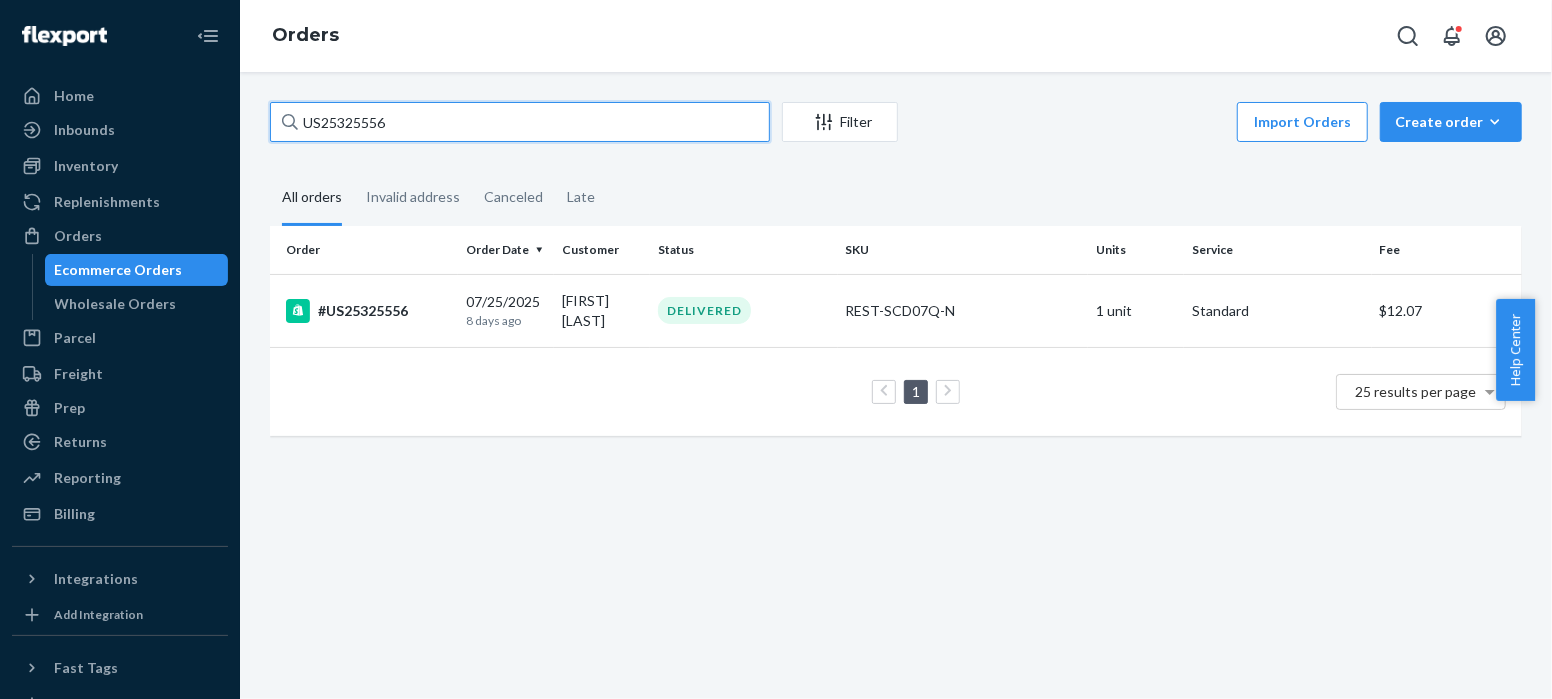 paste on "63" 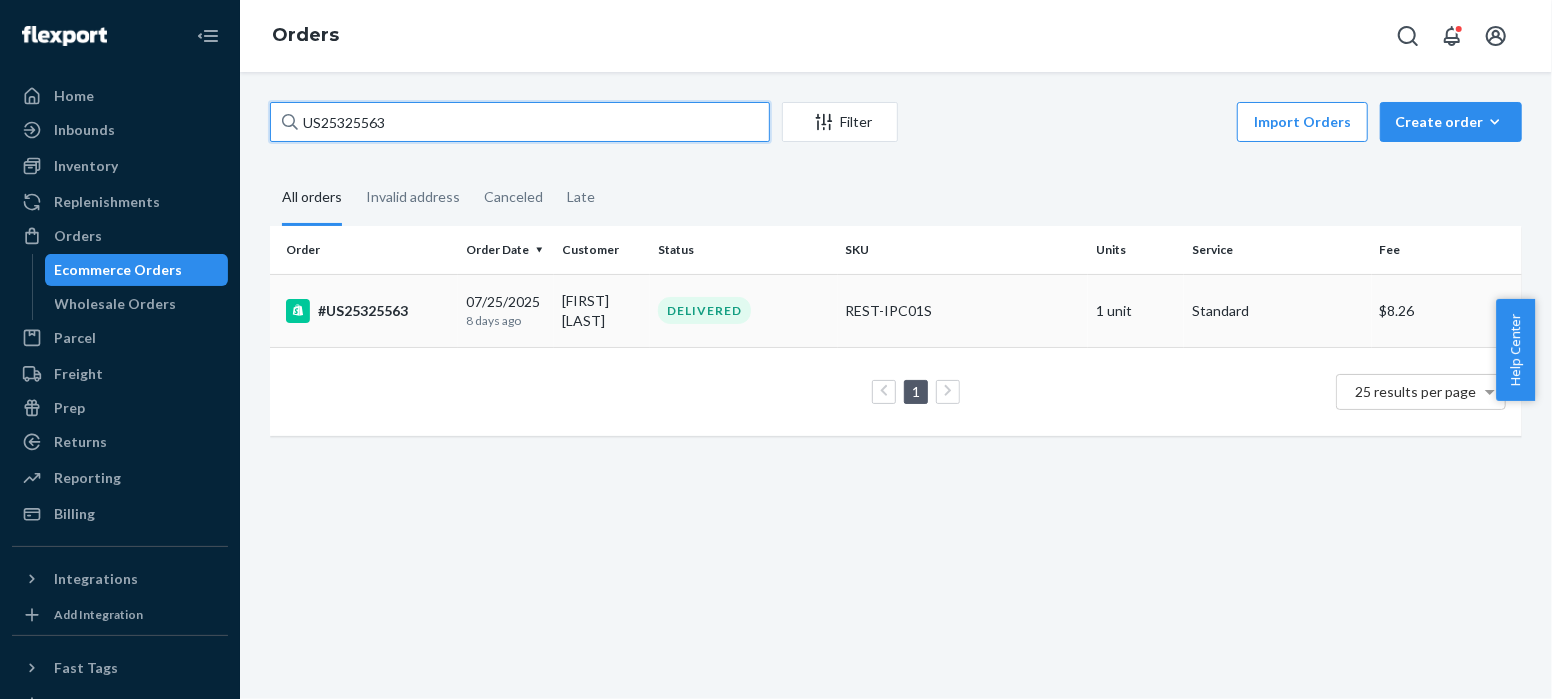 type on "US25325563" 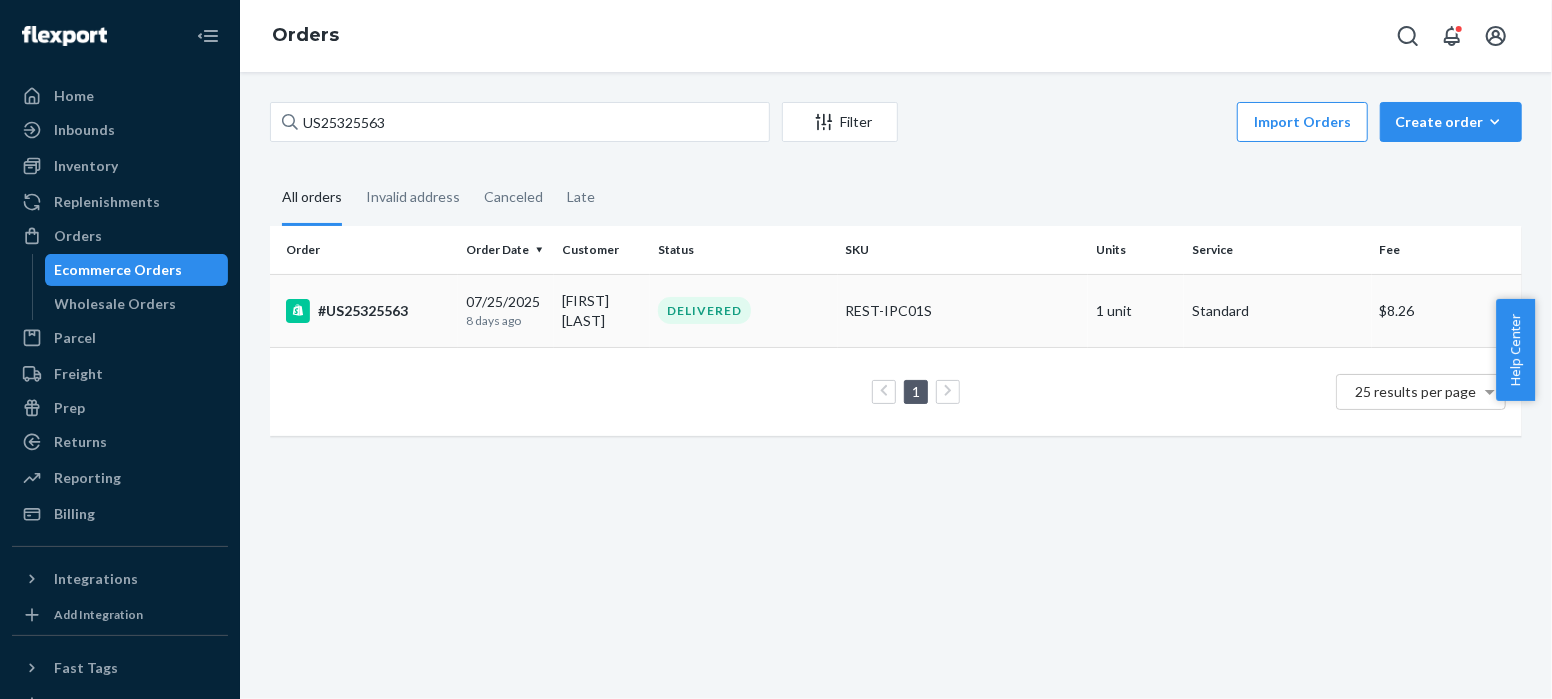 click on "#US25325563" at bounding box center (368, 311) 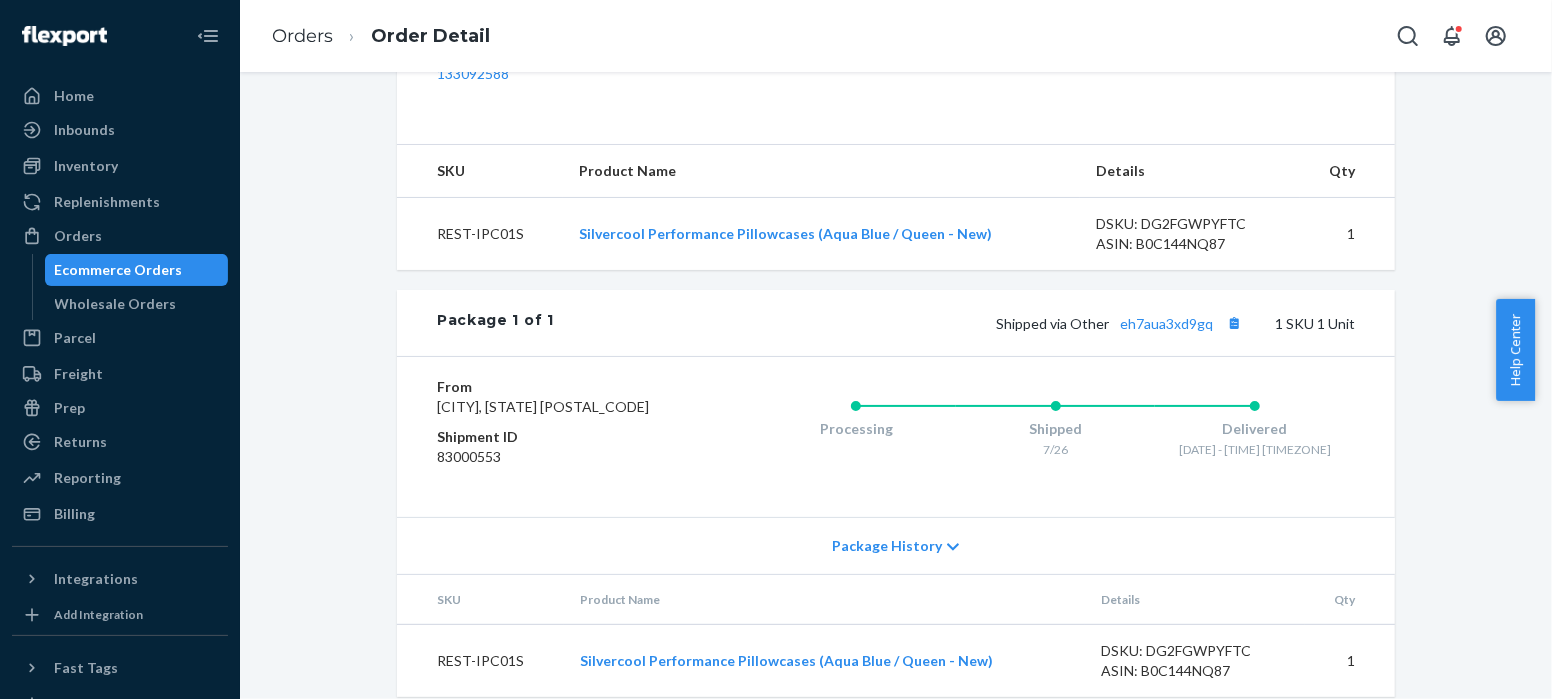 scroll, scrollTop: 738, scrollLeft: 0, axis: vertical 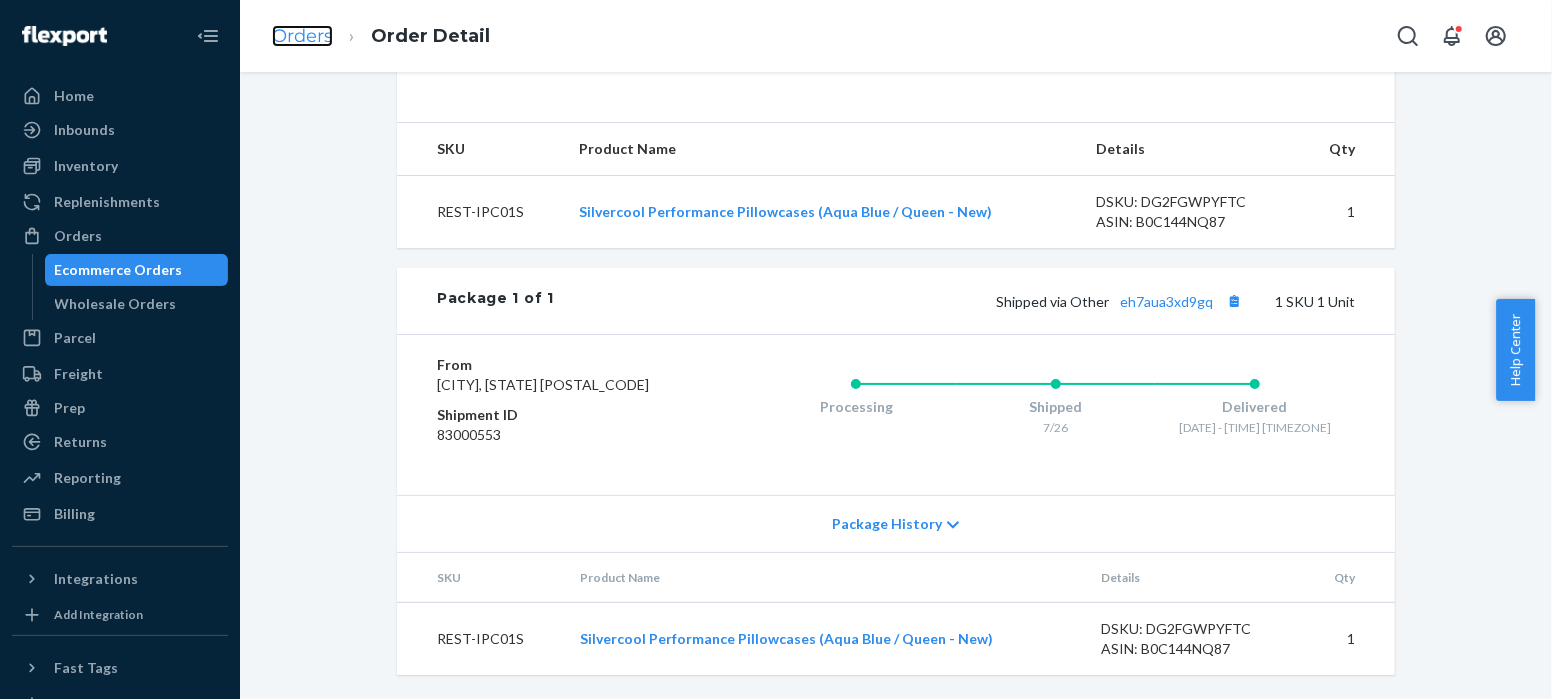 click on "Orders" at bounding box center [302, 36] 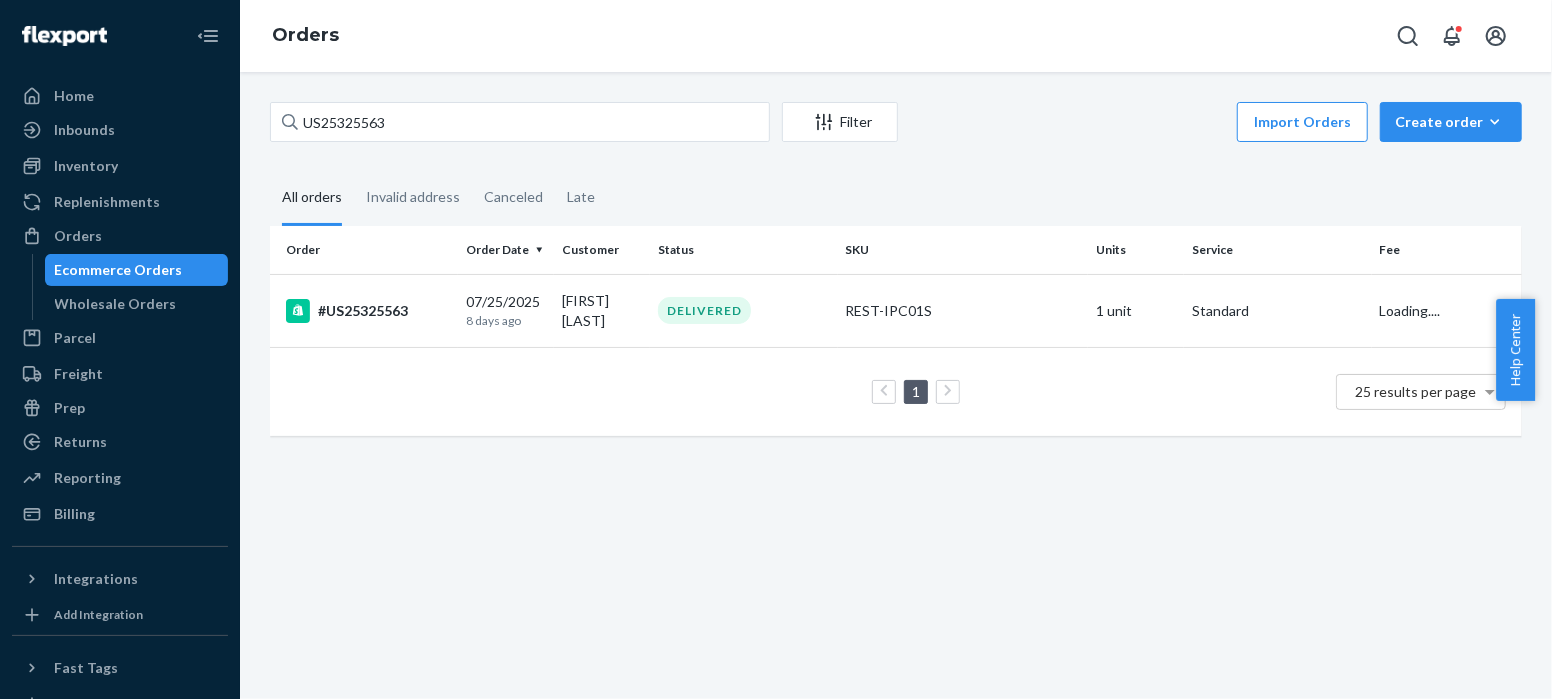 scroll, scrollTop: 0, scrollLeft: 0, axis: both 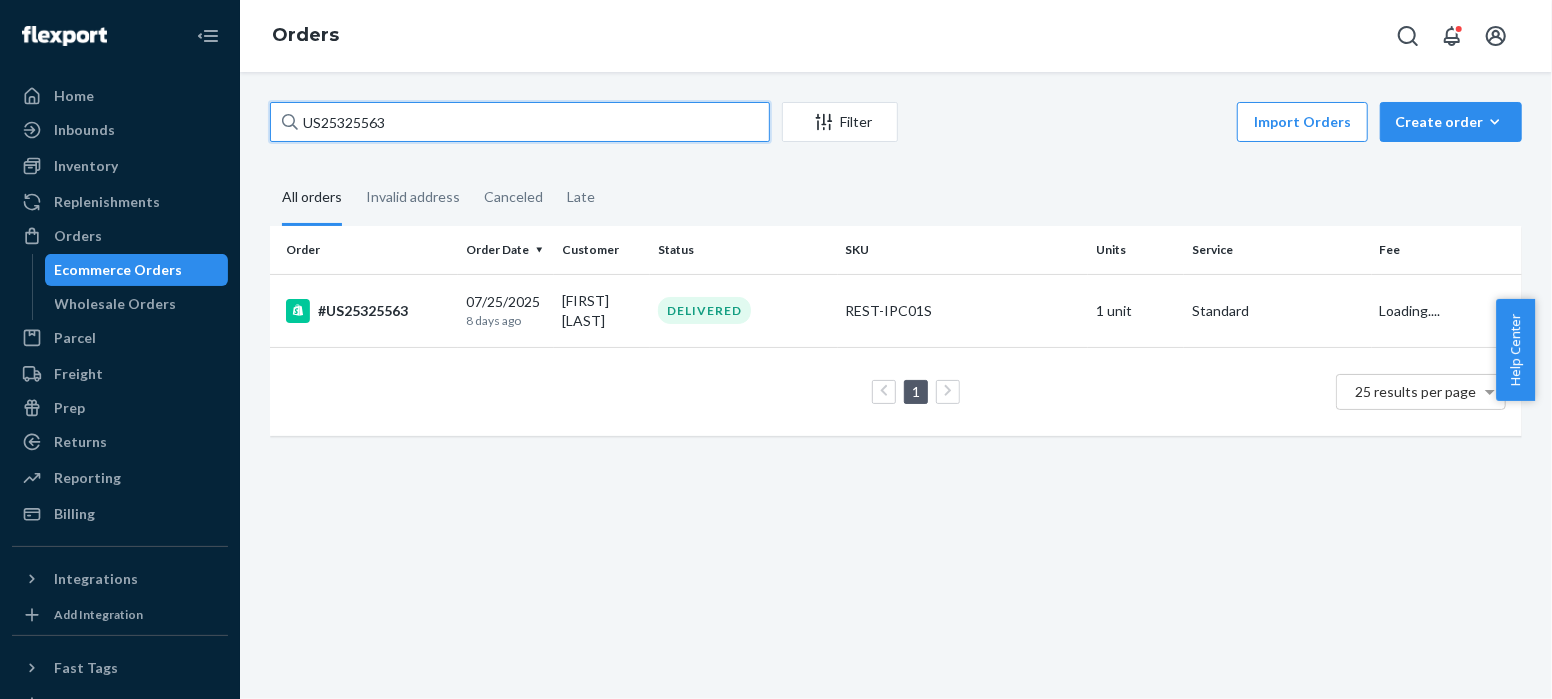 drag, startPoint x: 410, startPoint y: 127, endPoint x: 256, endPoint y: 99, distance: 156.52477 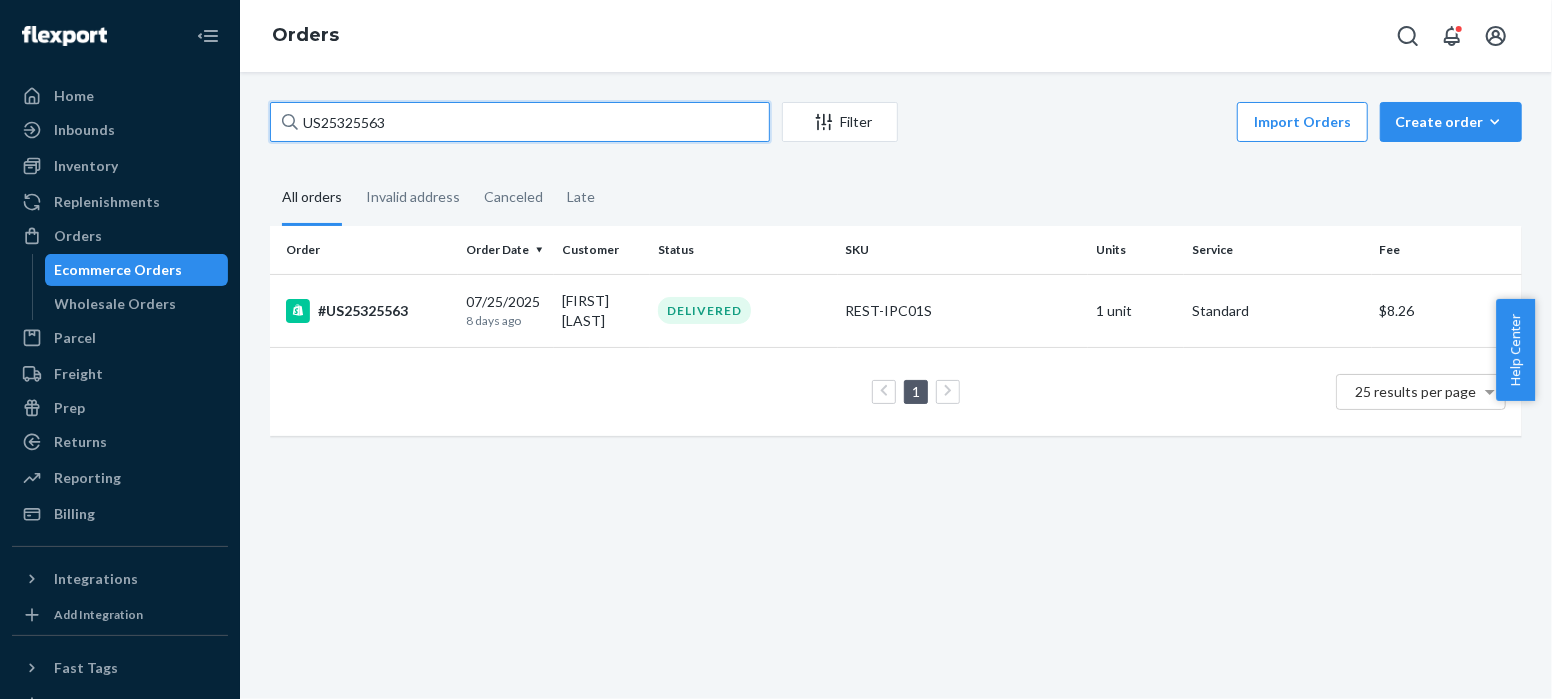 paste on "71" 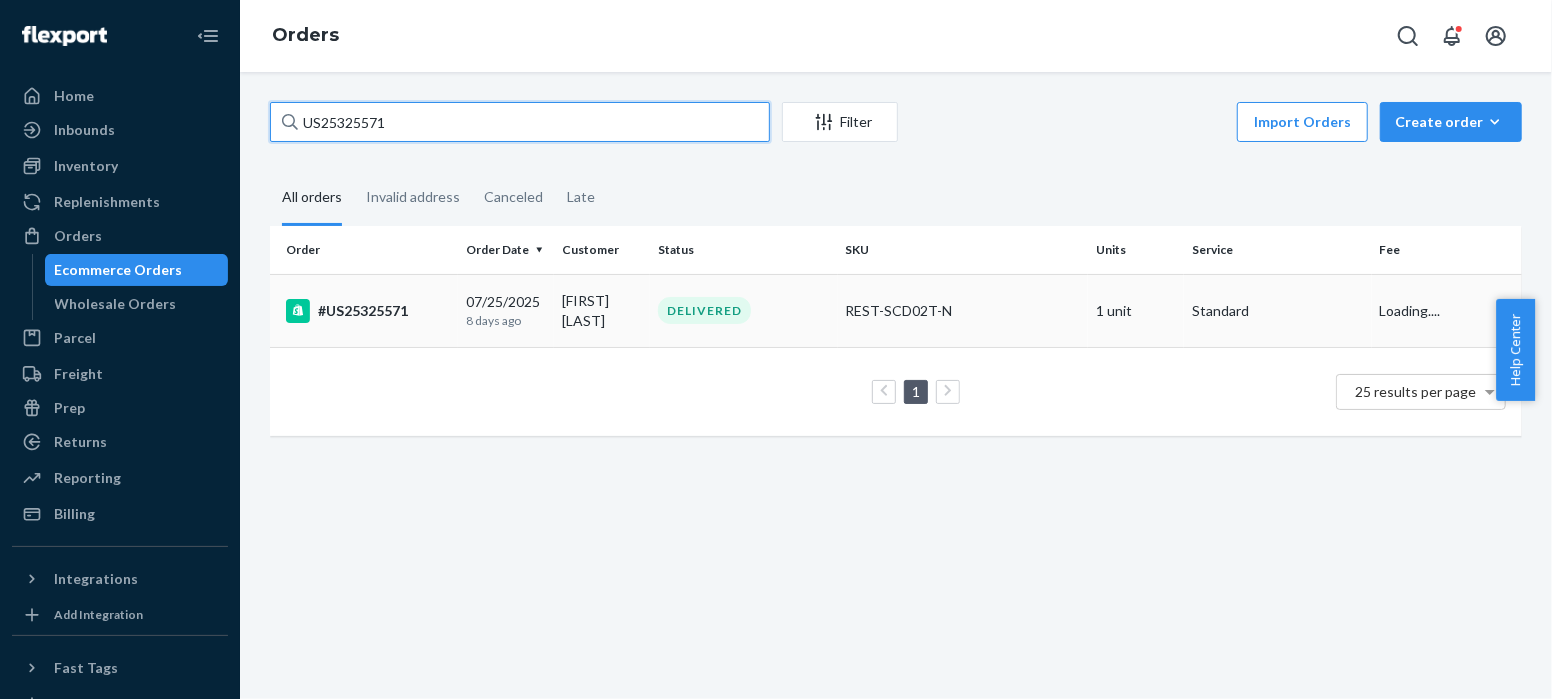 type on "US25325571" 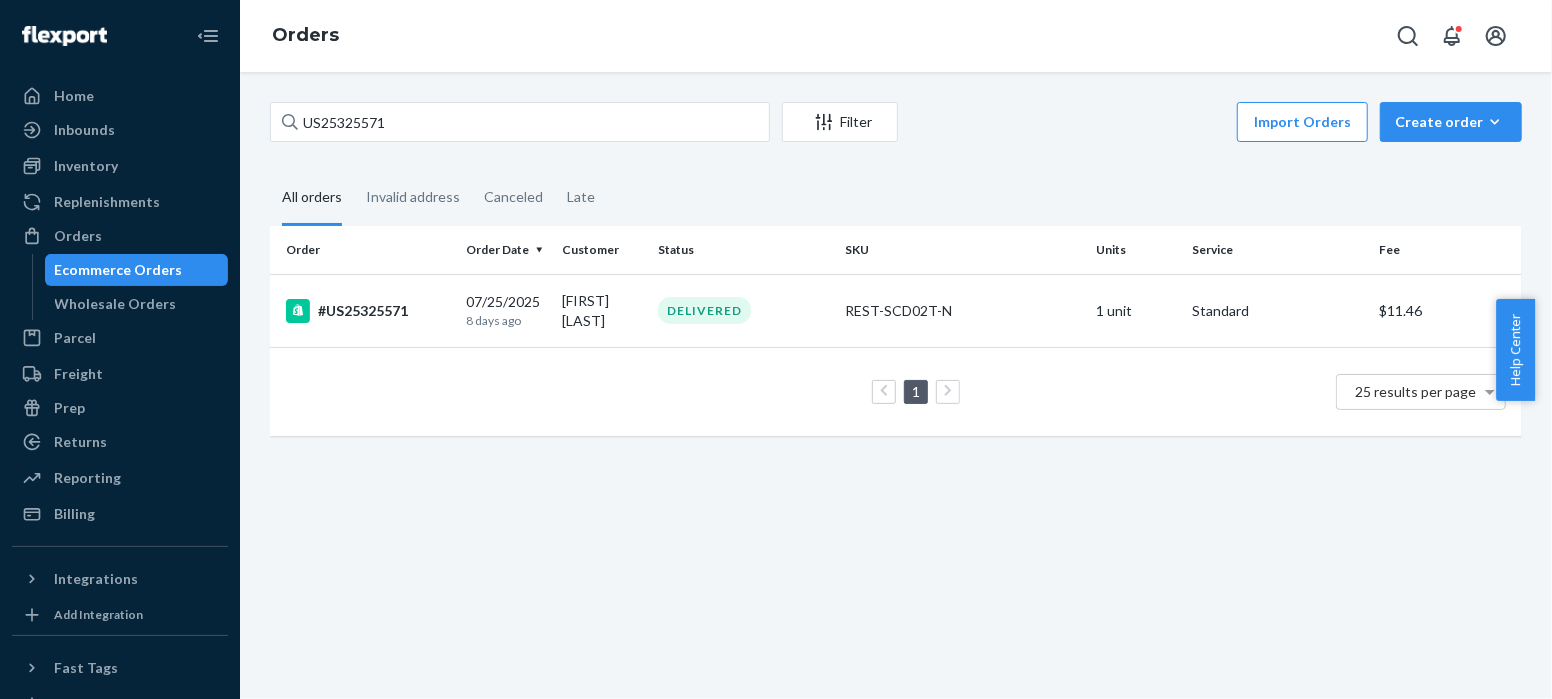 drag, startPoint x: 362, startPoint y: 305, endPoint x: 362, endPoint y: 319, distance: 14 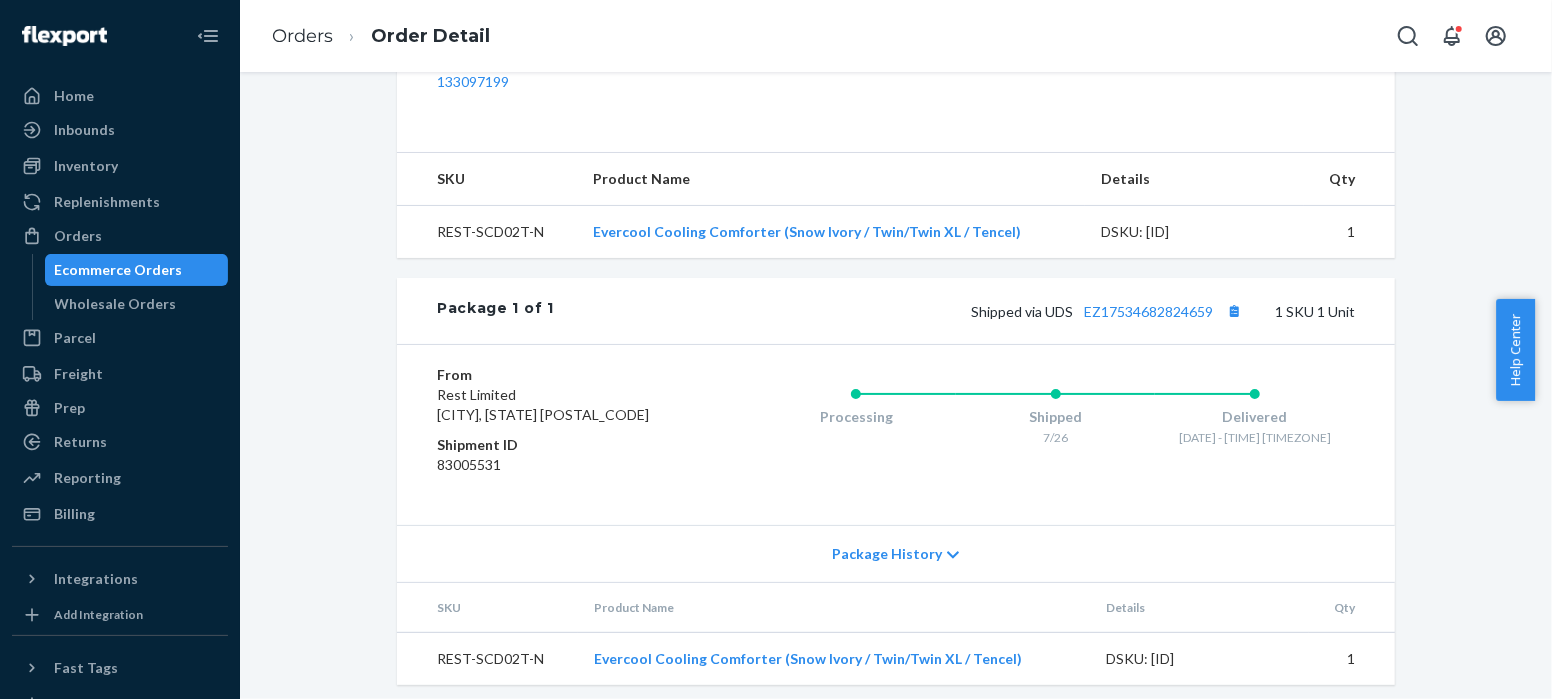 scroll, scrollTop: 698, scrollLeft: 0, axis: vertical 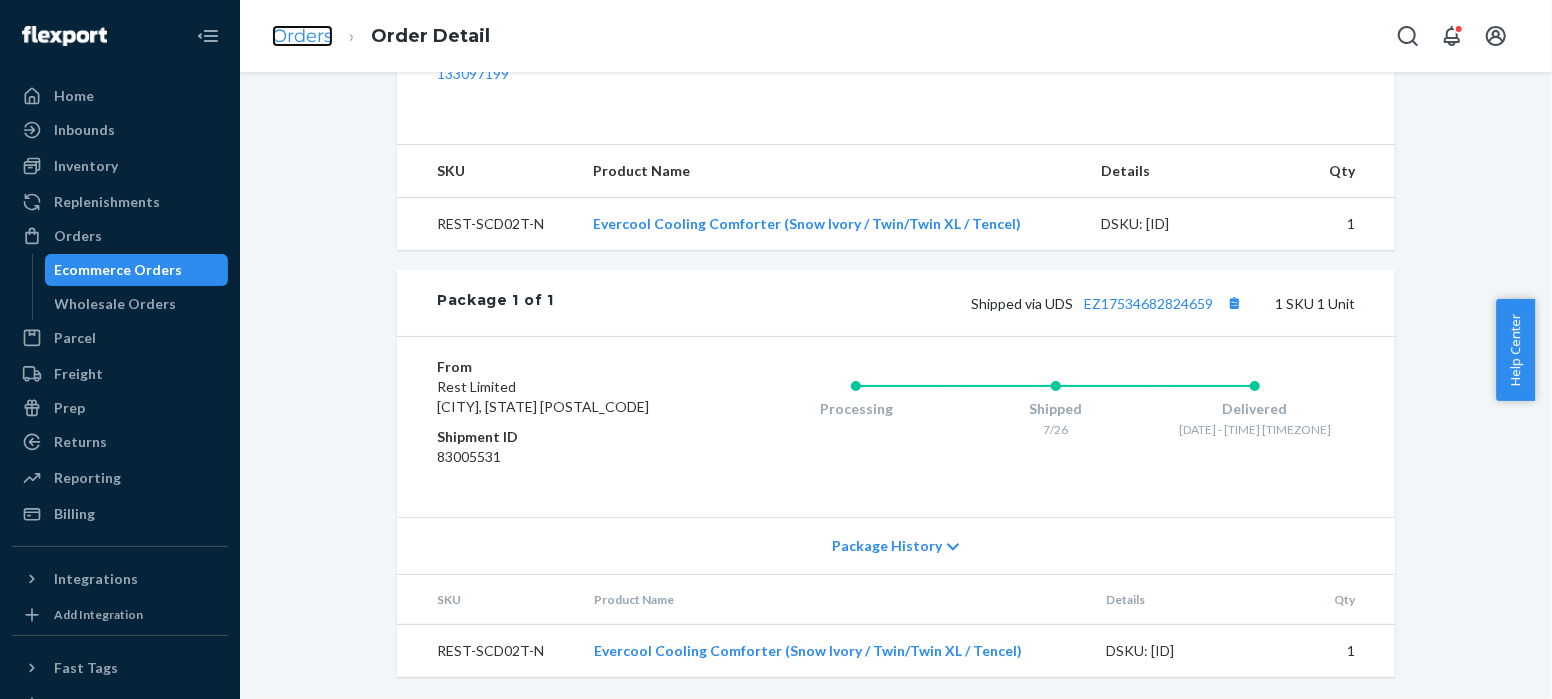 click on "Orders" at bounding box center (302, 36) 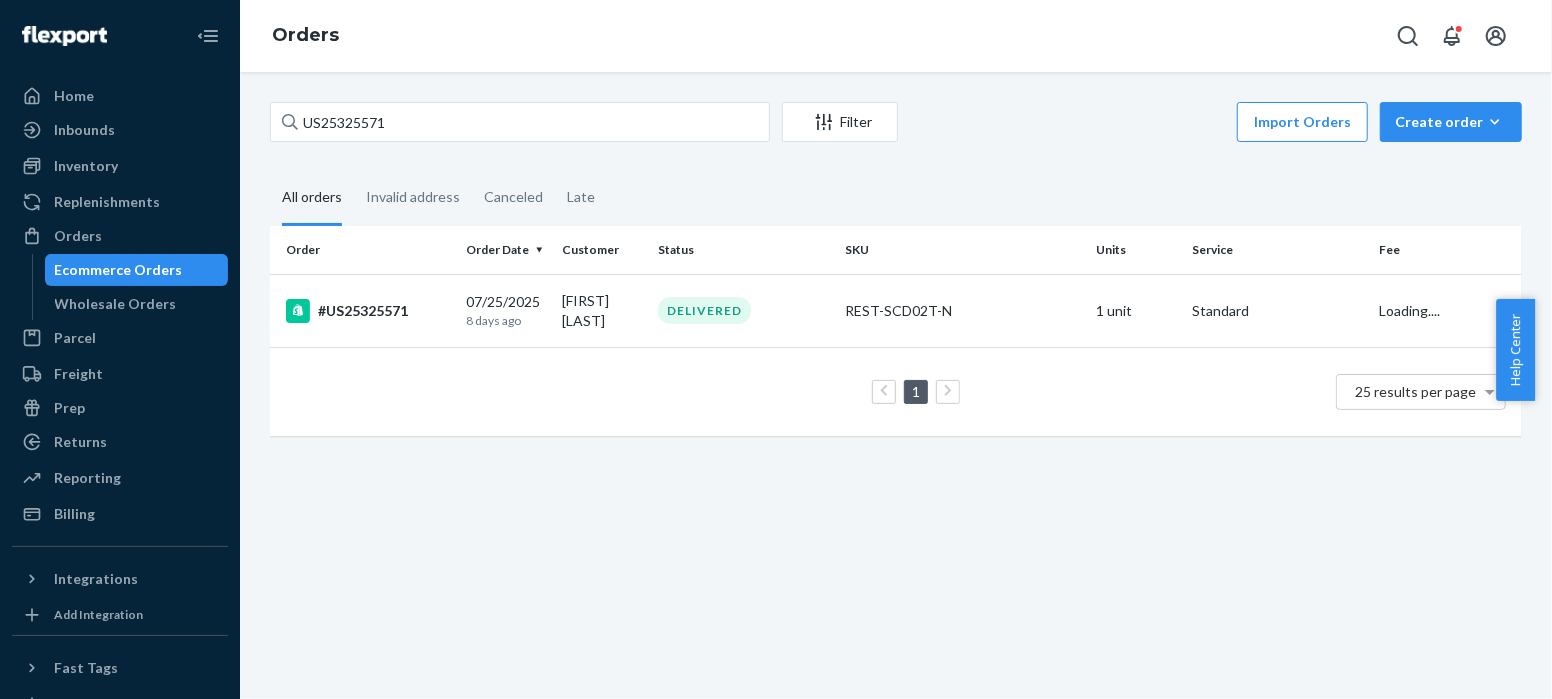 scroll, scrollTop: 0, scrollLeft: 0, axis: both 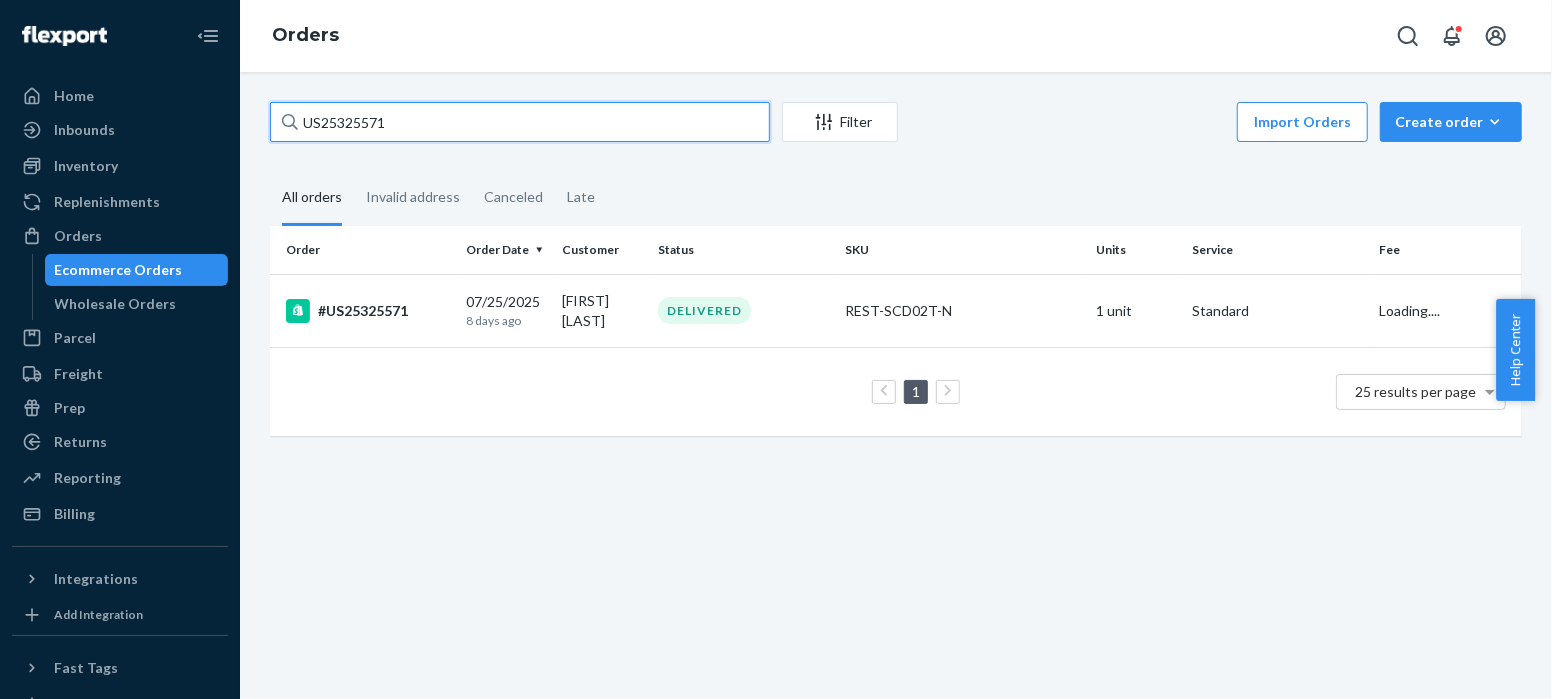 drag, startPoint x: 401, startPoint y: 128, endPoint x: 264, endPoint y: 128, distance: 137 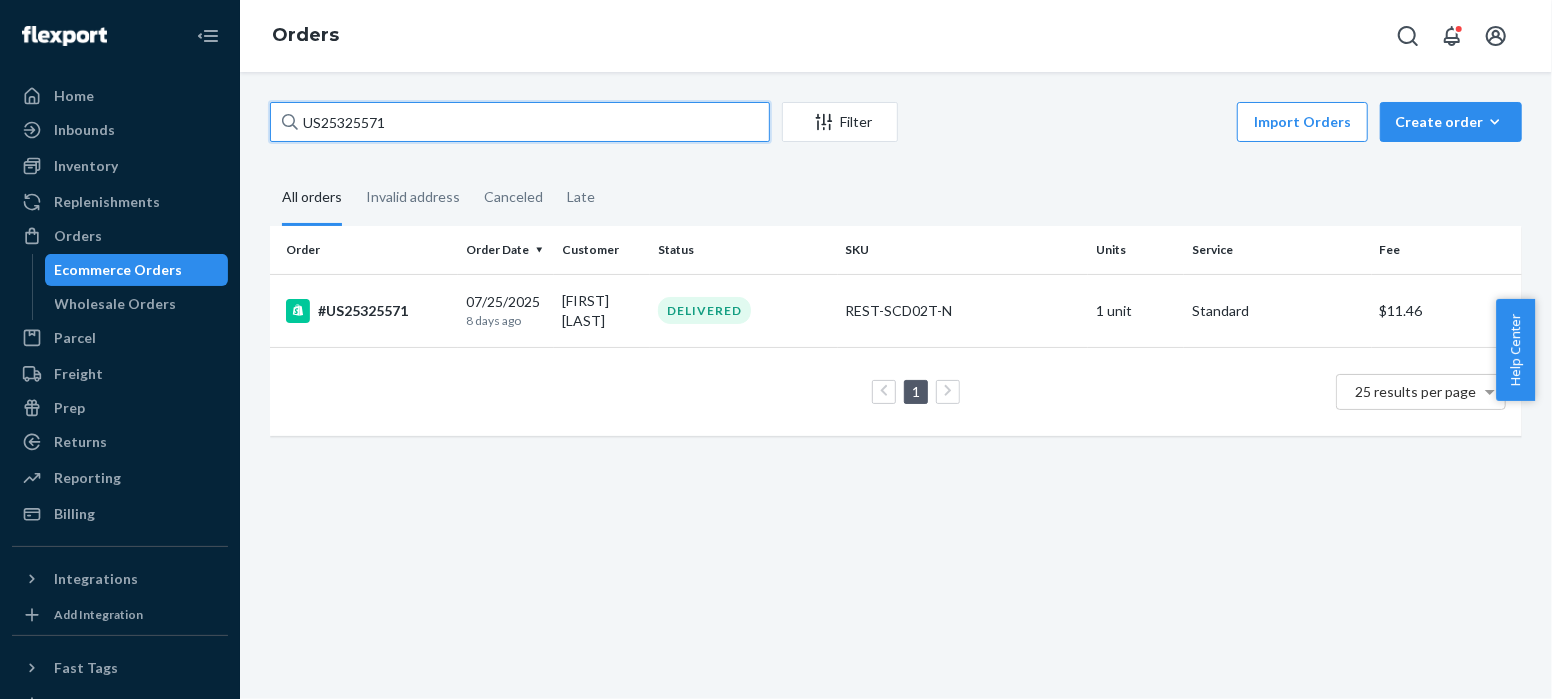 paste on "EXC-US25319526-" 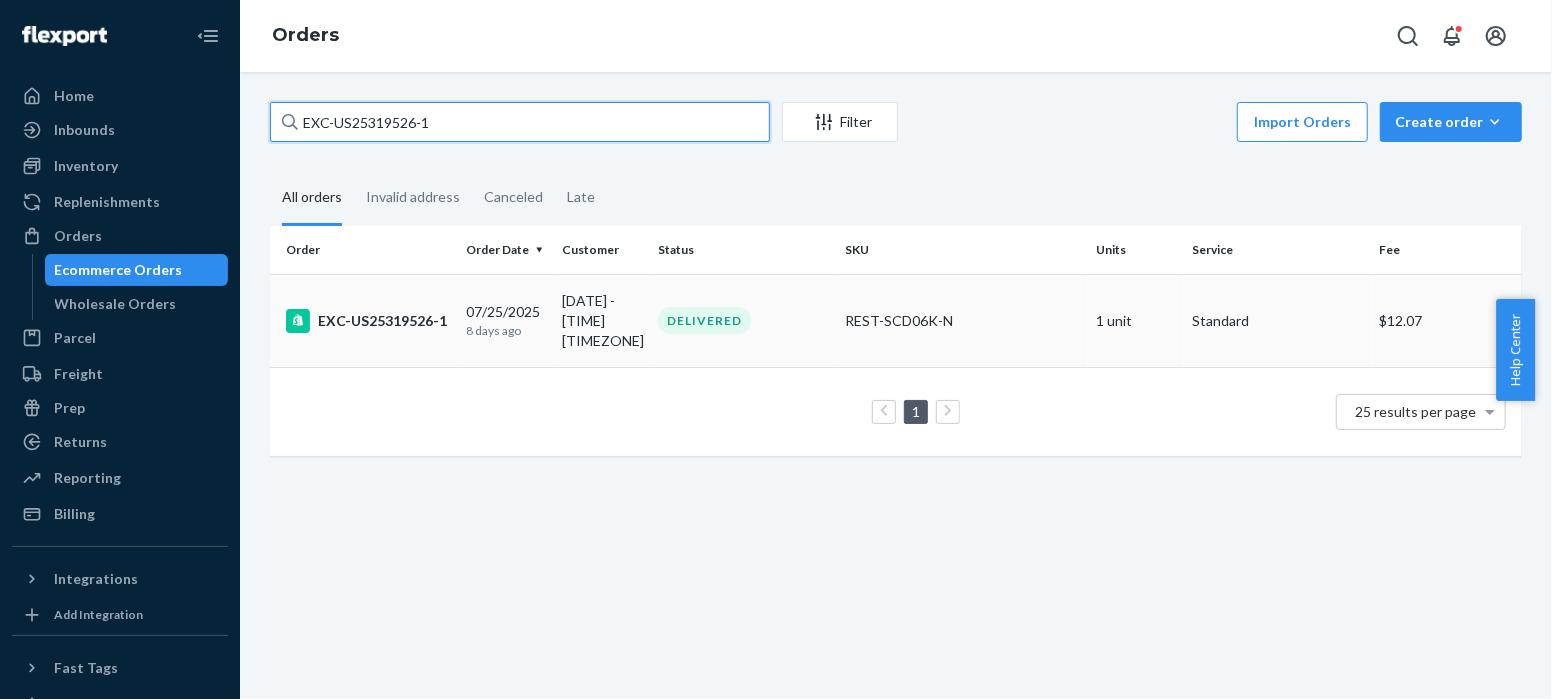 type on "EXC-US25319526-1" 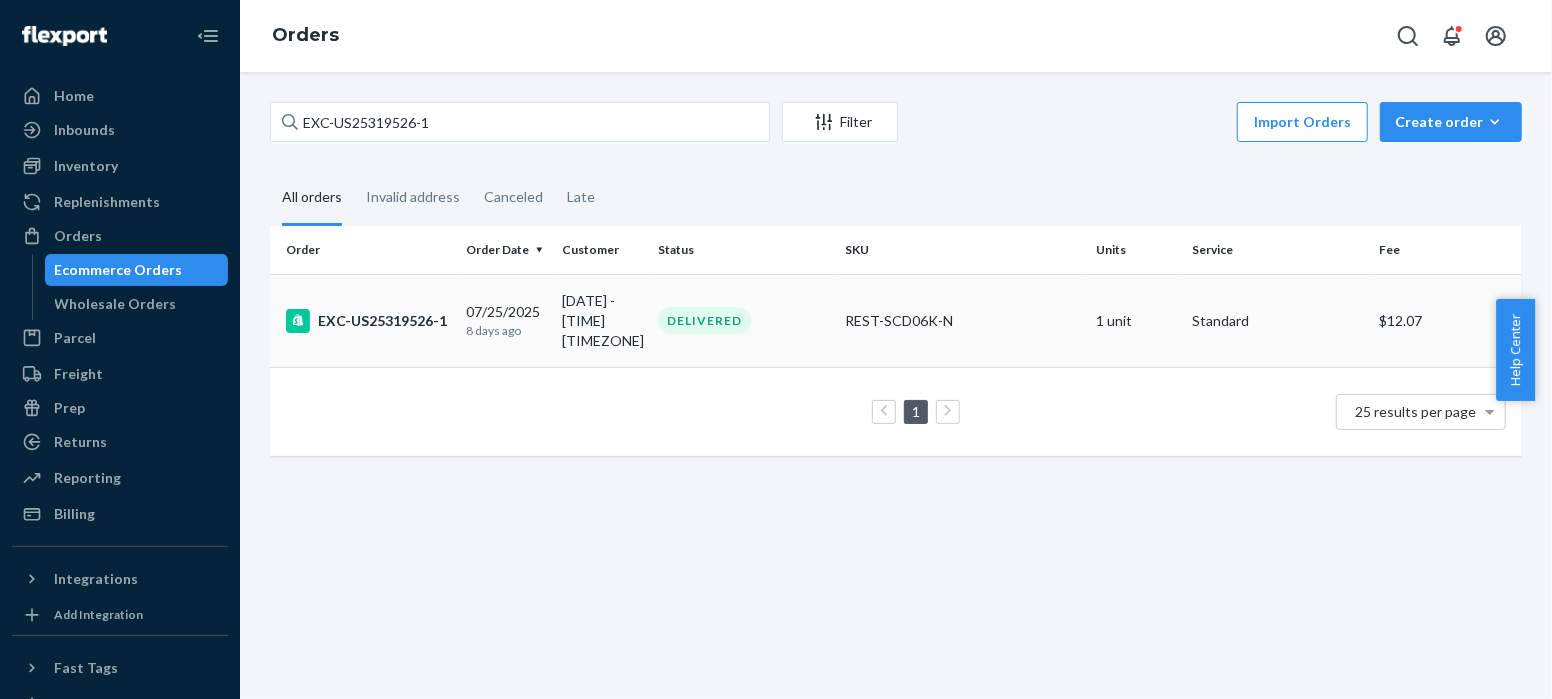 click on "EXC-US25319526-1" at bounding box center (368, 321) 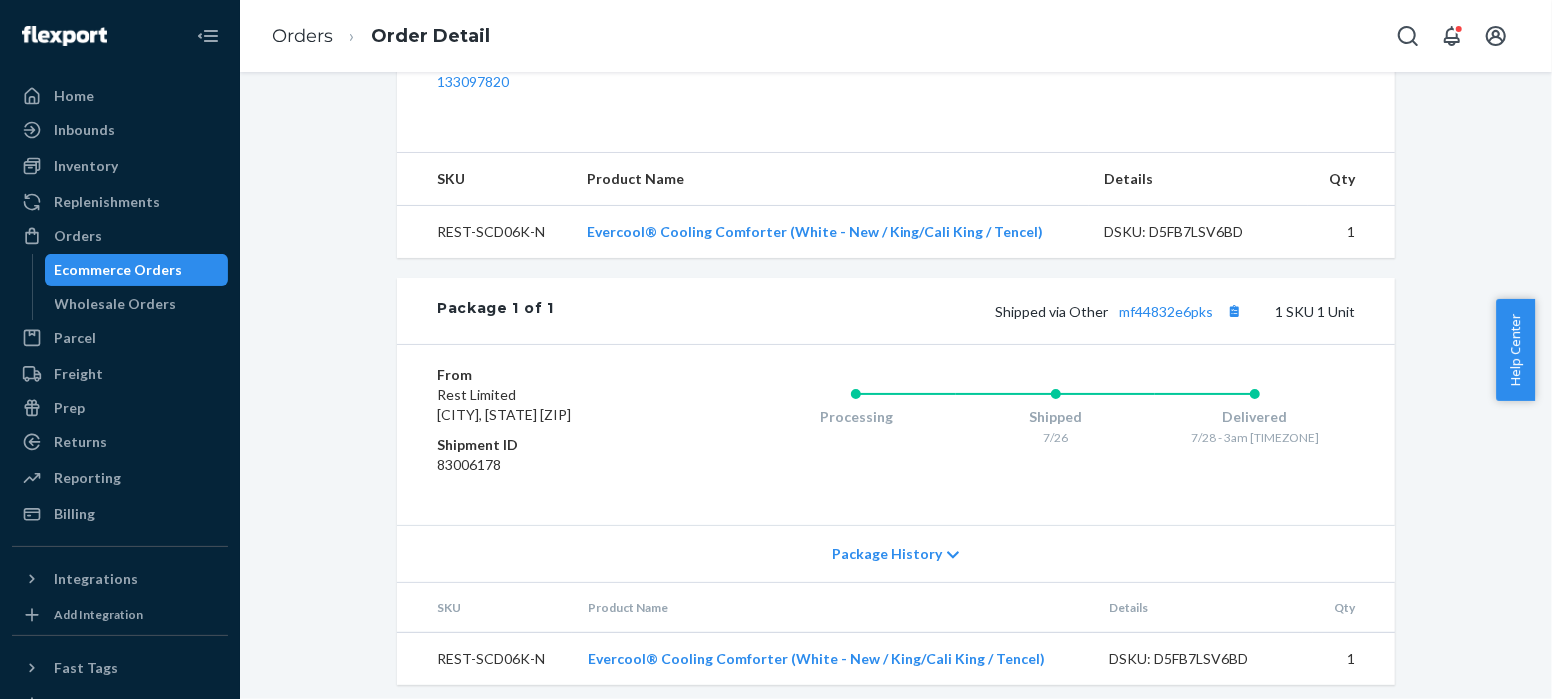scroll, scrollTop: 698, scrollLeft: 0, axis: vertical 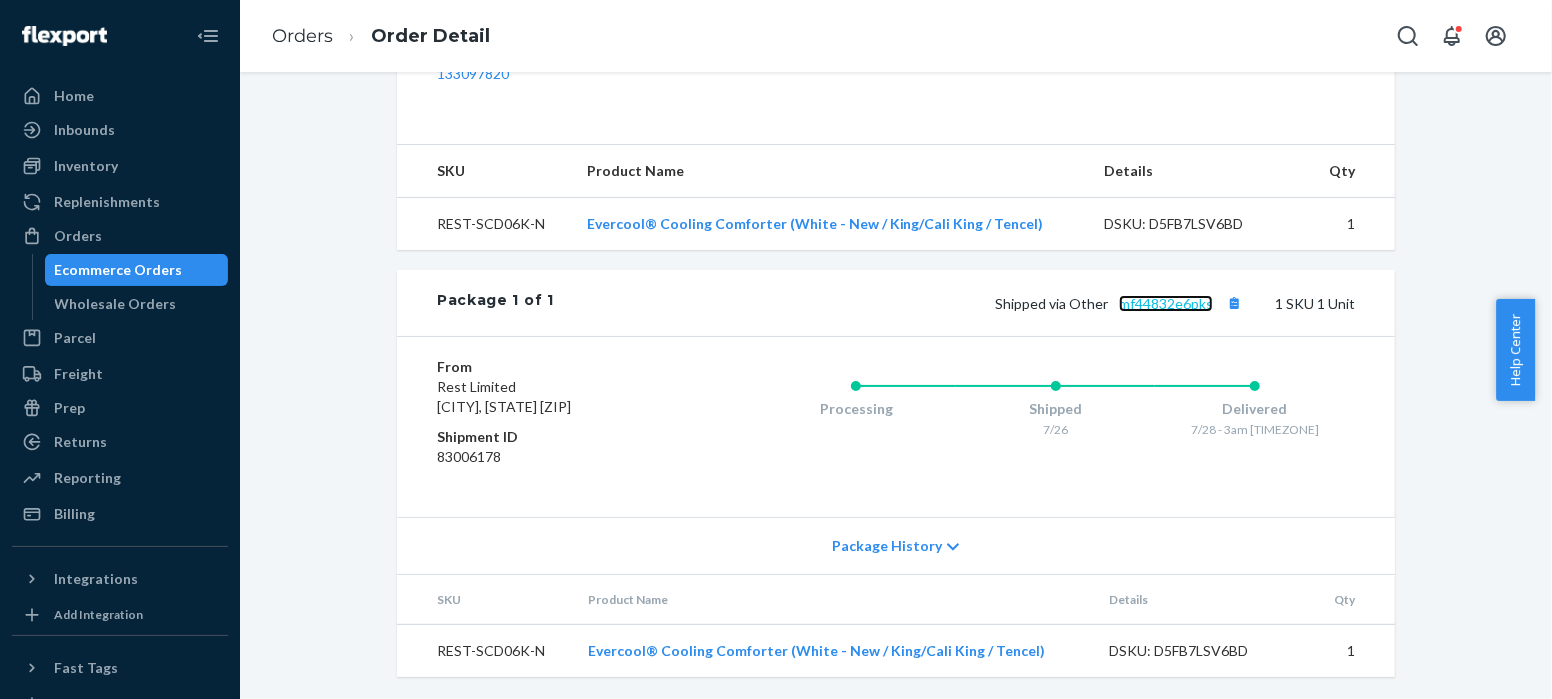click on "mf44832e6pks" at bounding box center [1166, 303] 